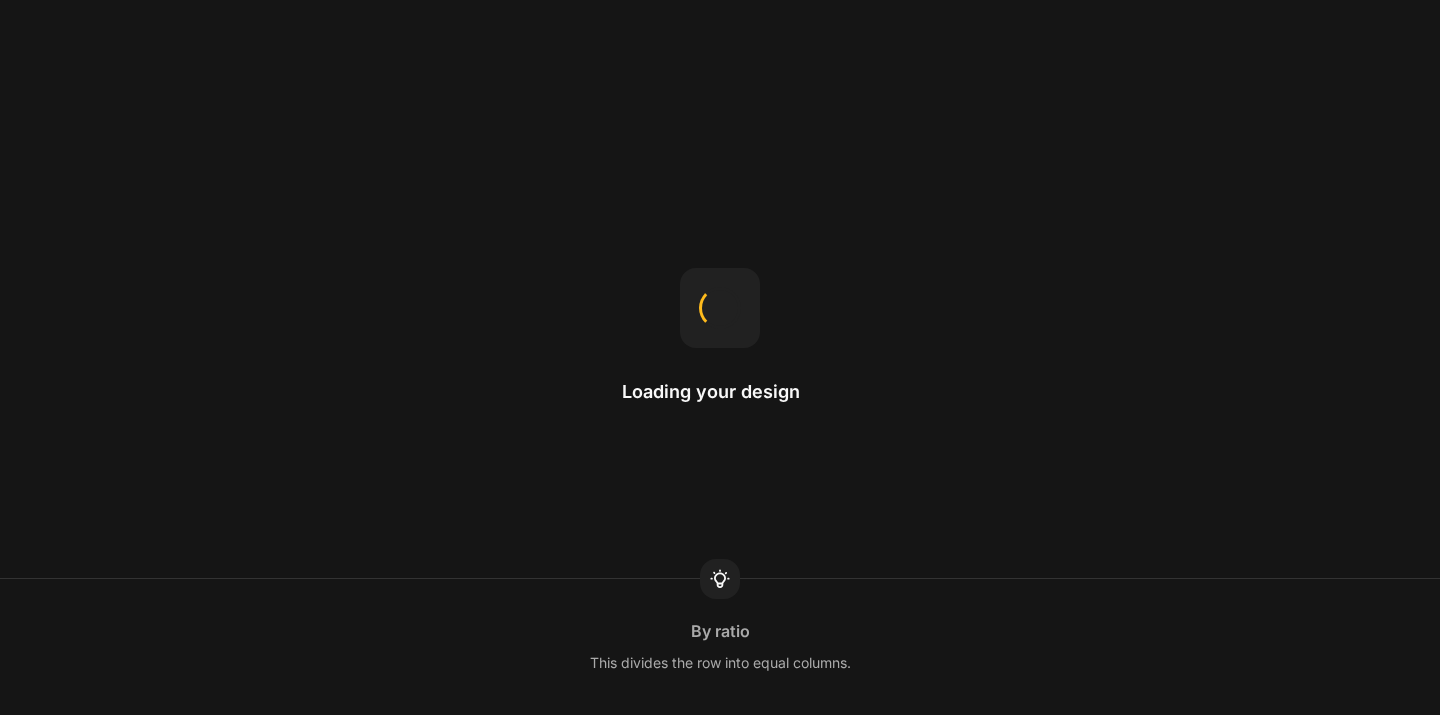 scroll, scrollTop: 0, scrollLeft: 0, axis: both 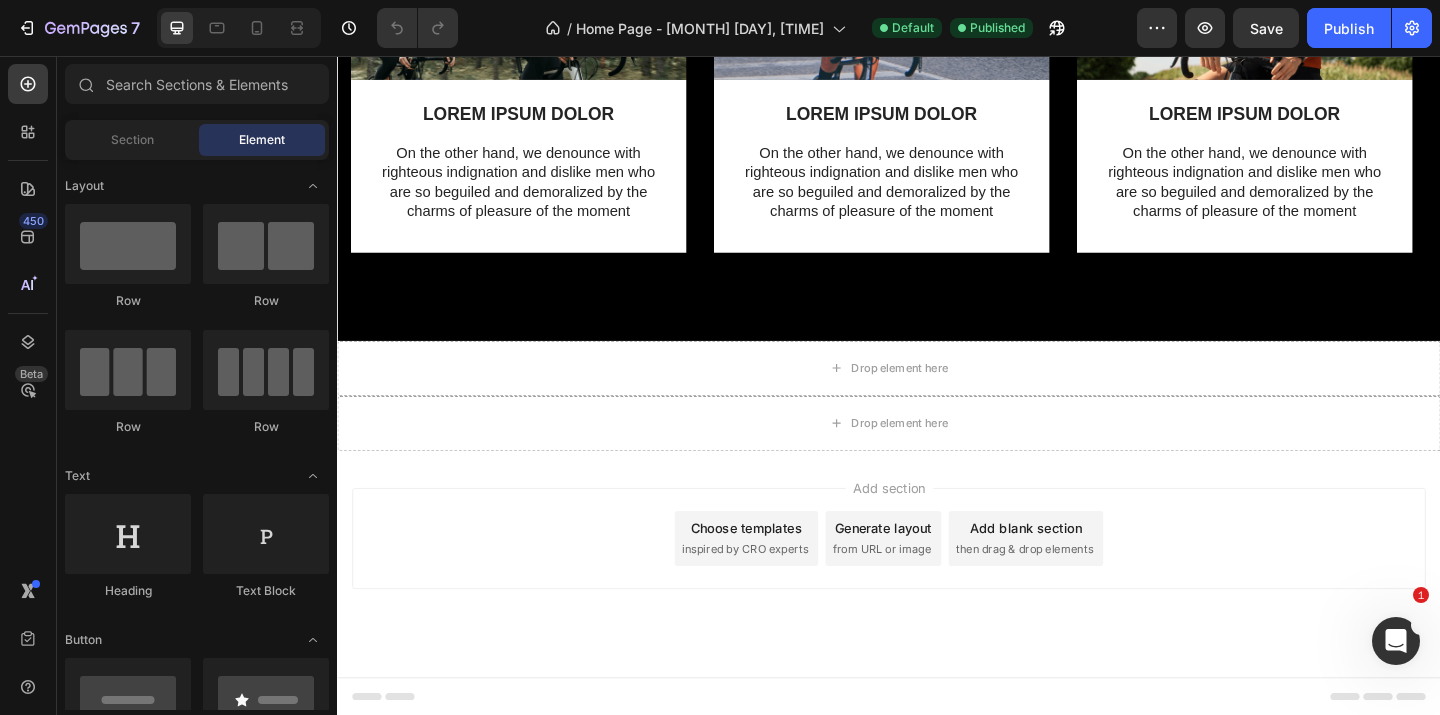 click on "Choose templates" at bounding box center [782, 569] 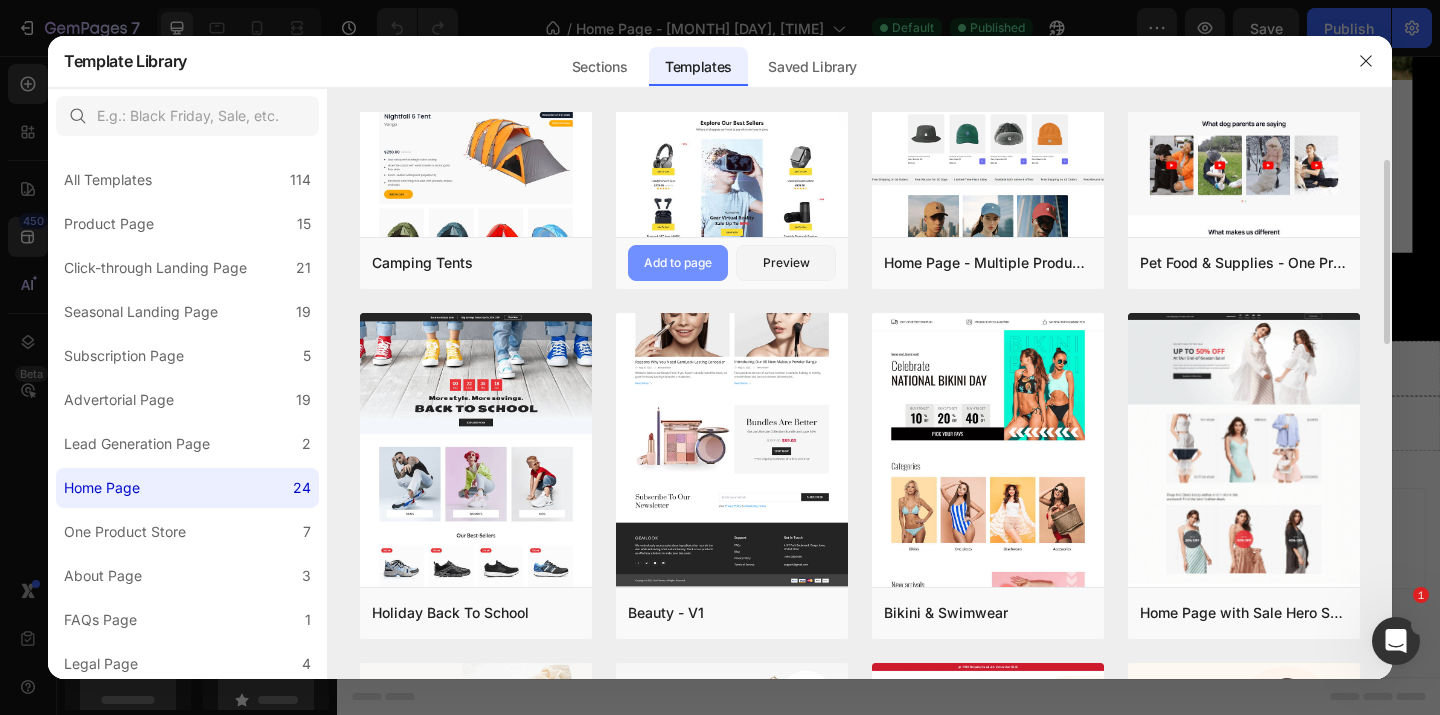 scroll, scrollTop: 153, scrollLeft: 0, axis: vertical 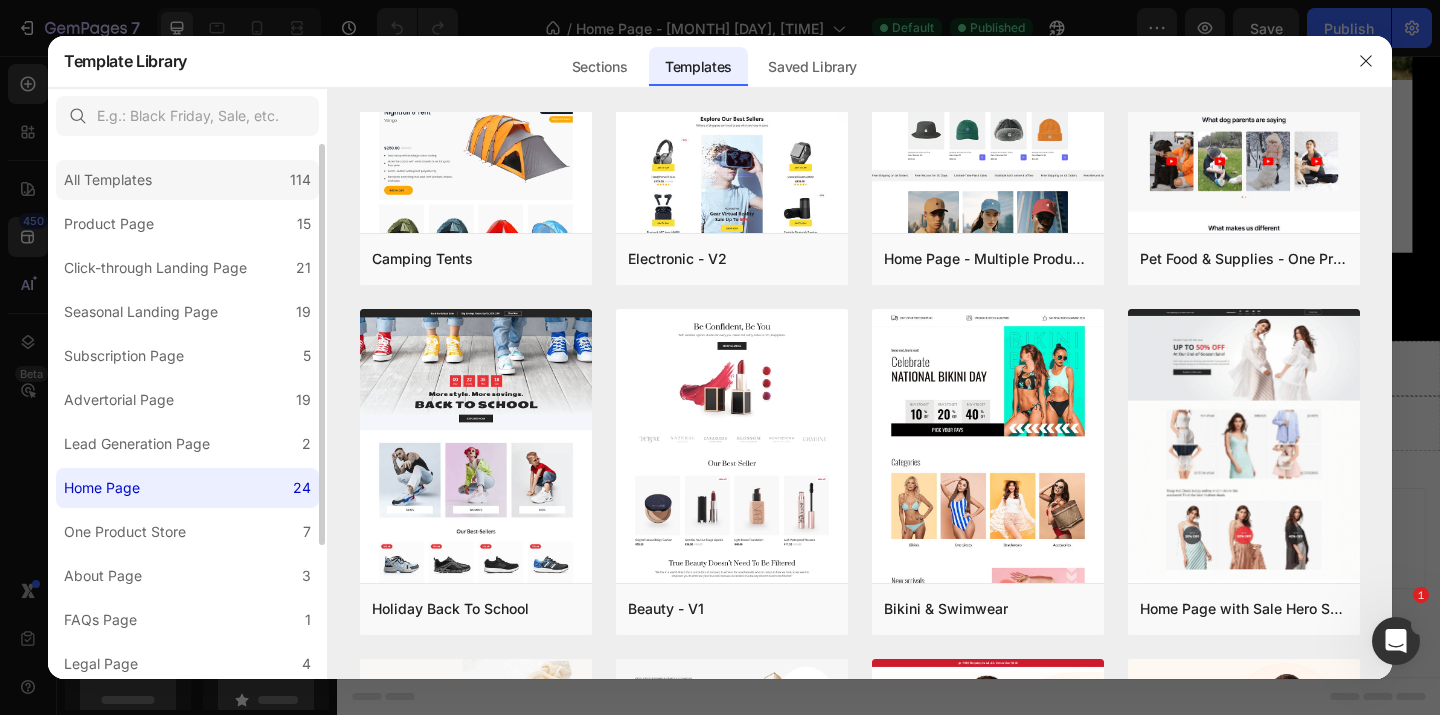 click on "All Templates 114" 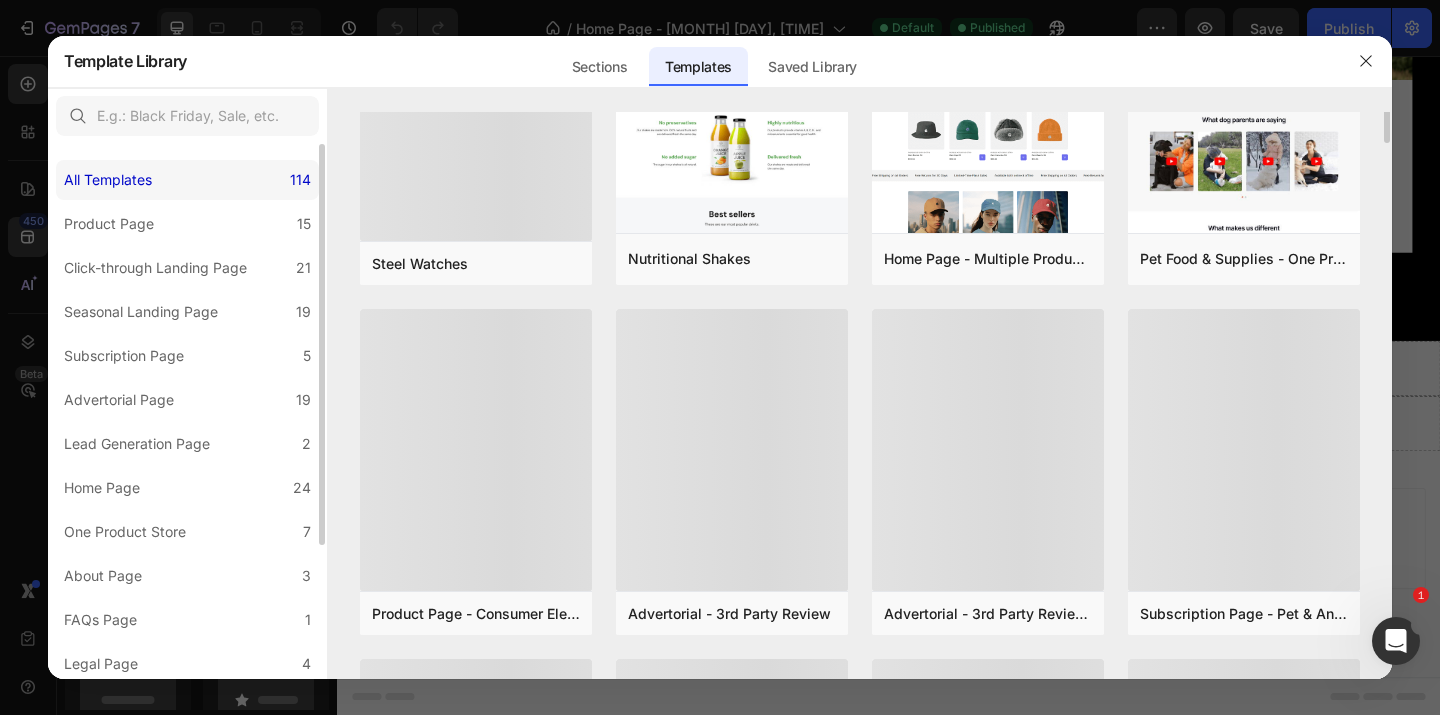 scroll, scrollTop: 0, scrollLeft: 0, axis: both 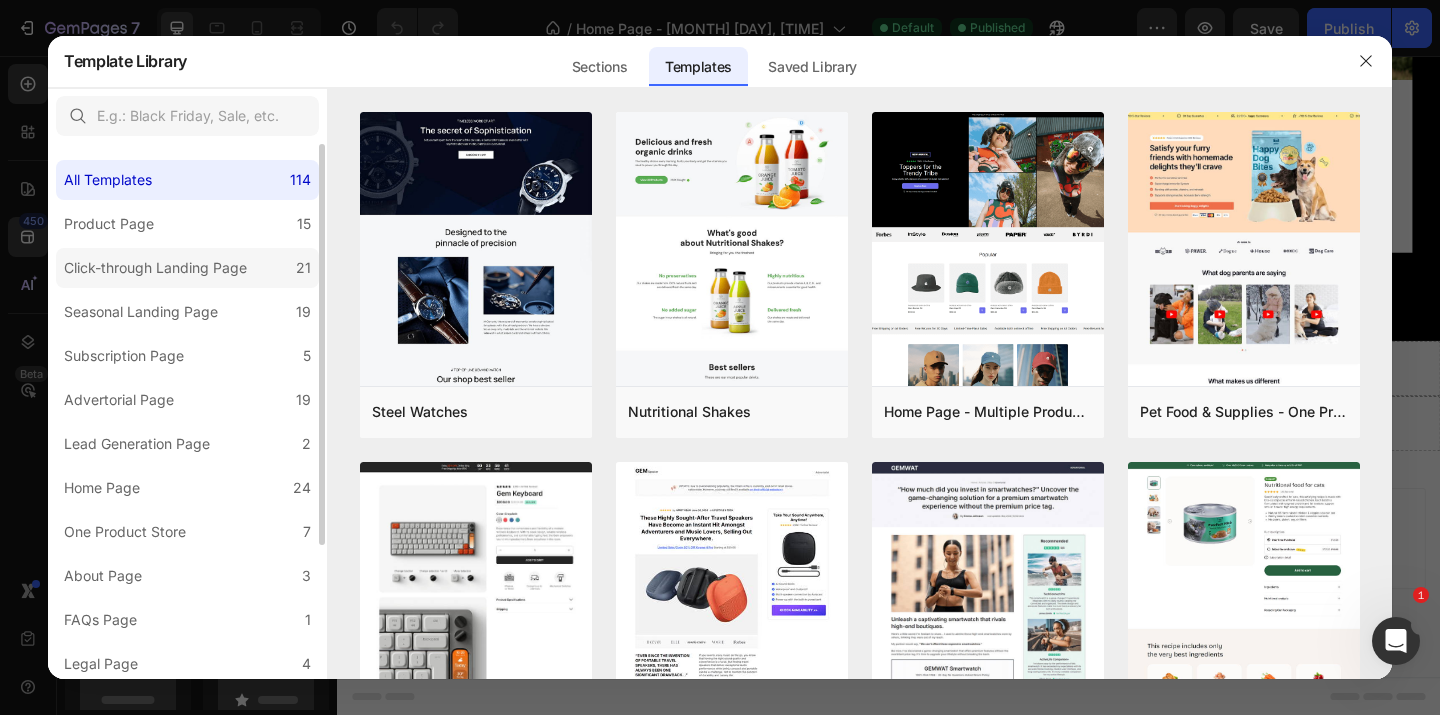 click on "Click-through Landing Page 21" 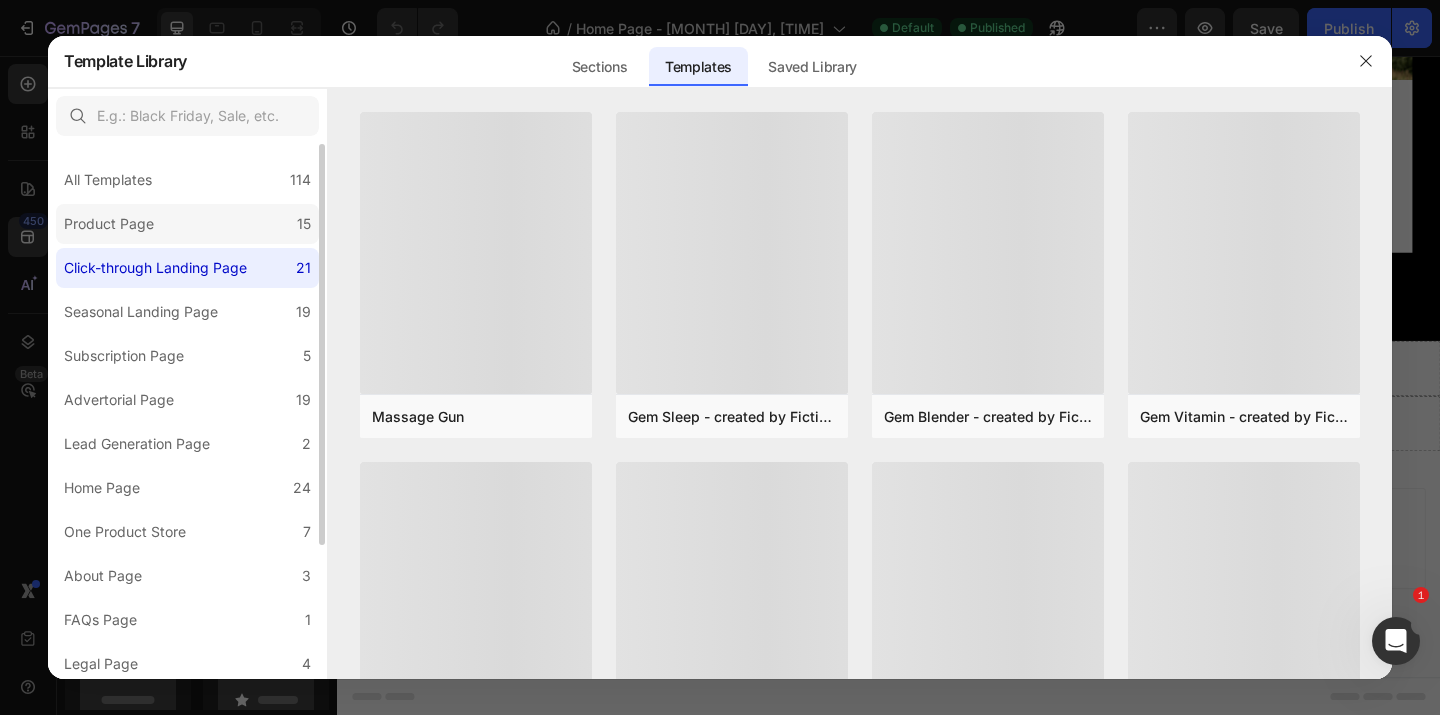 click on "Product Page 15" 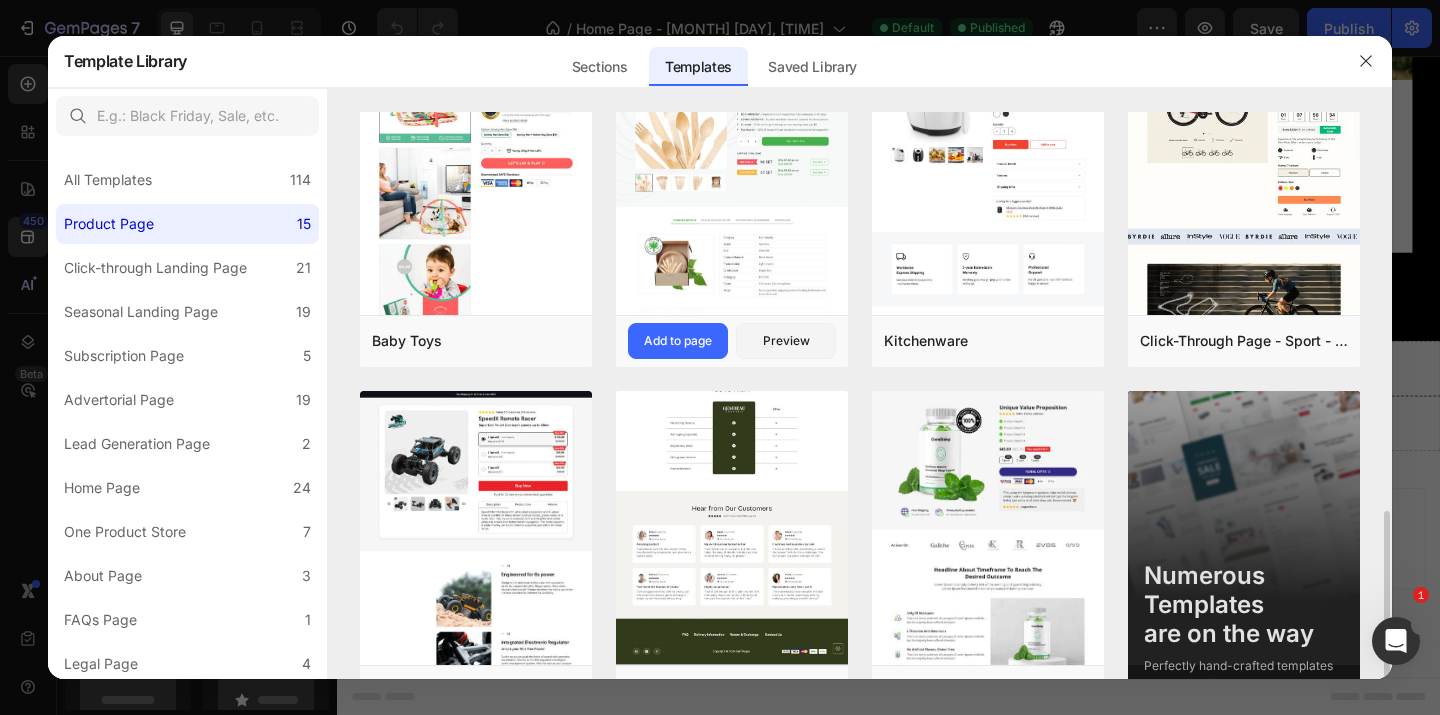 scroll, scrollTop: 832, scrollLeft: 0, axis: vertical 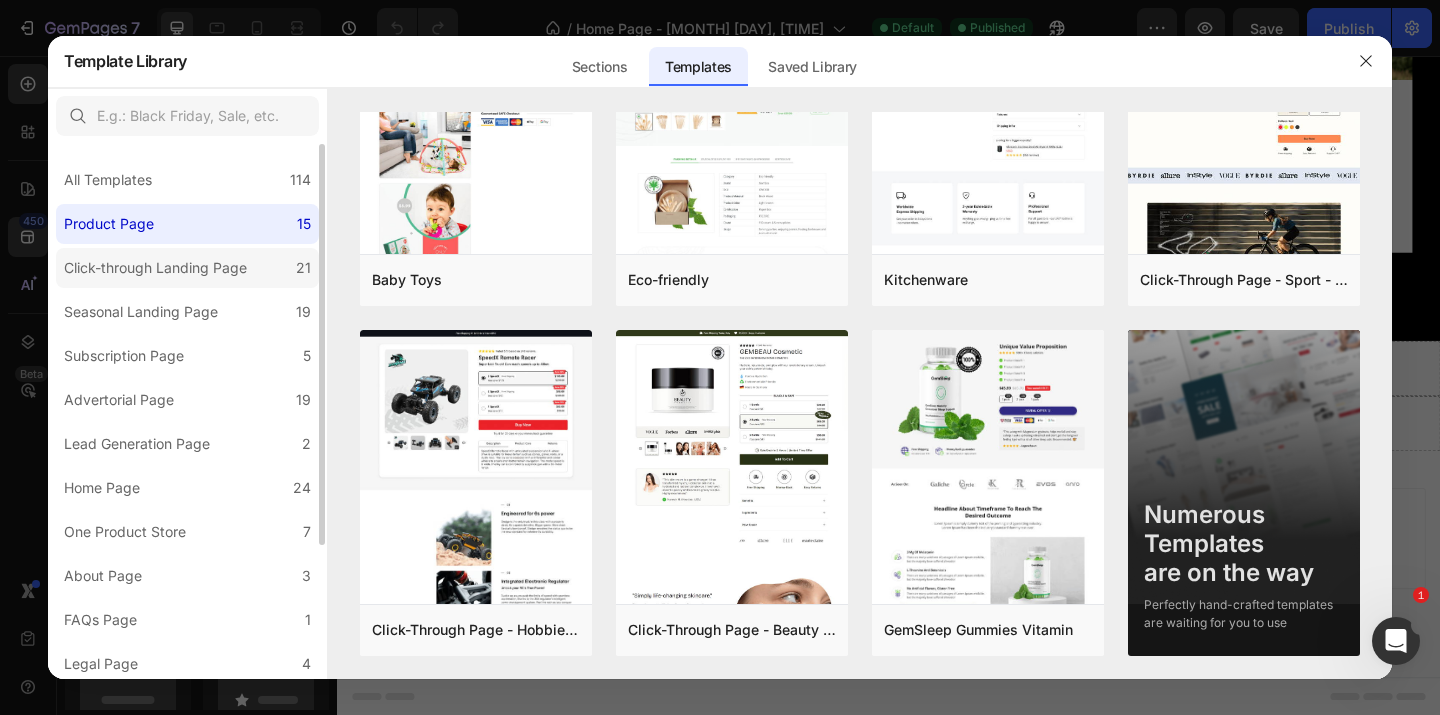 click on "Click-through Landing Page" at bounding box center (155, 268) 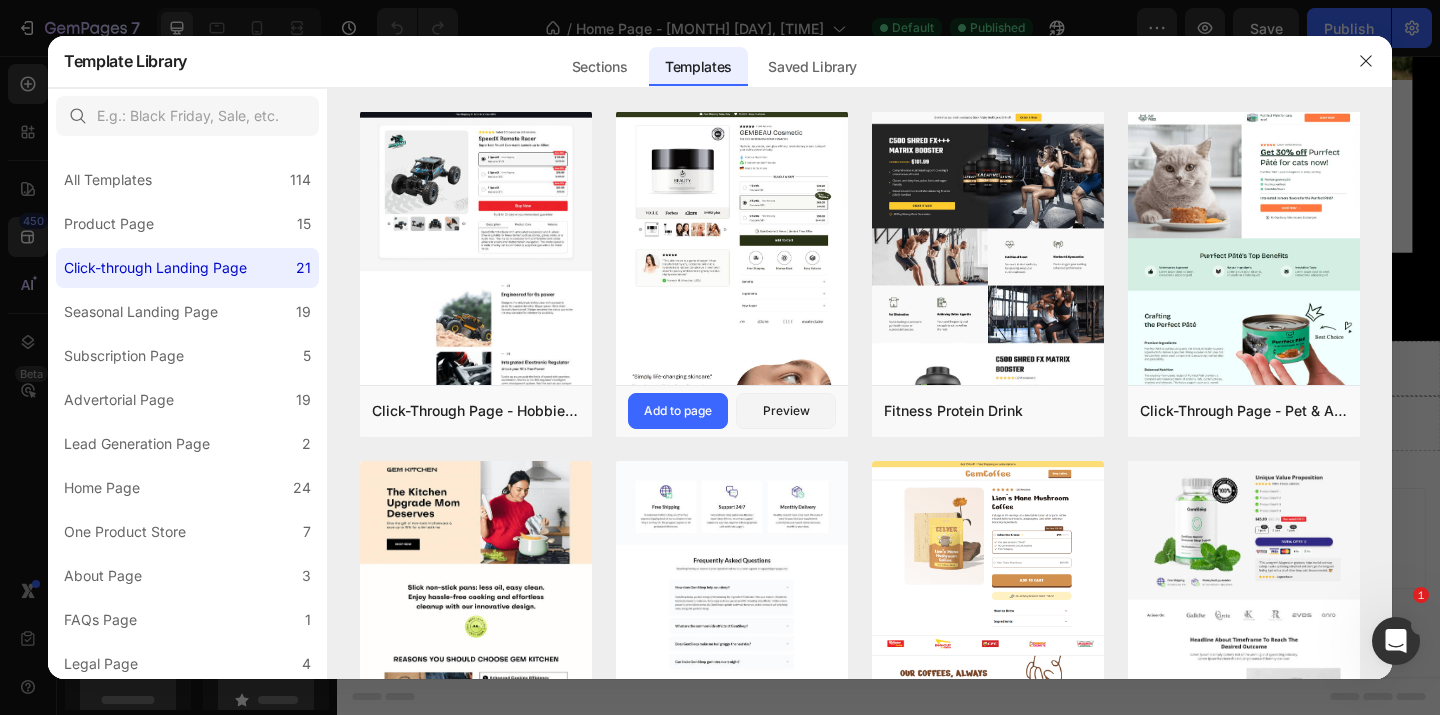 scroll, scrollTop: 1112, scrollLeft: 0, axis: vertical 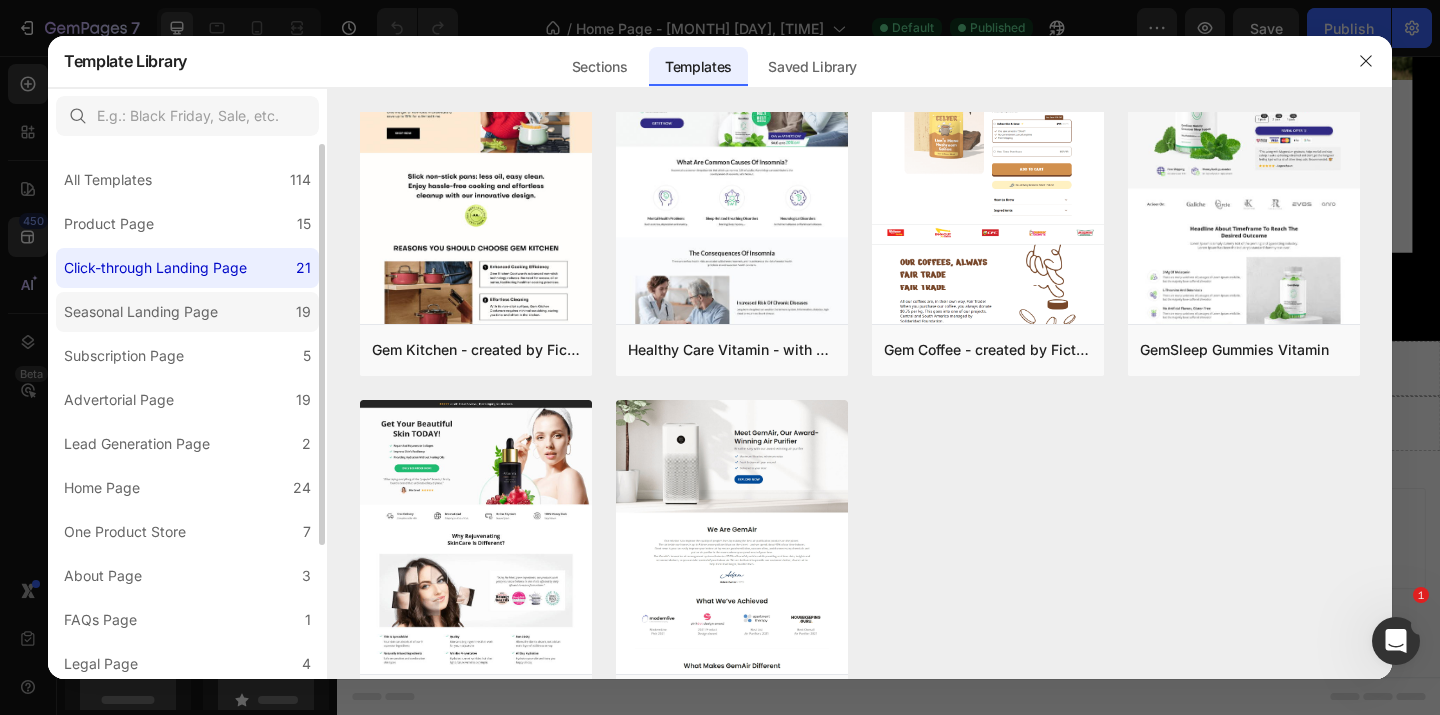 click on "Seasonal Landing Page" at bounding box center (141, 312) 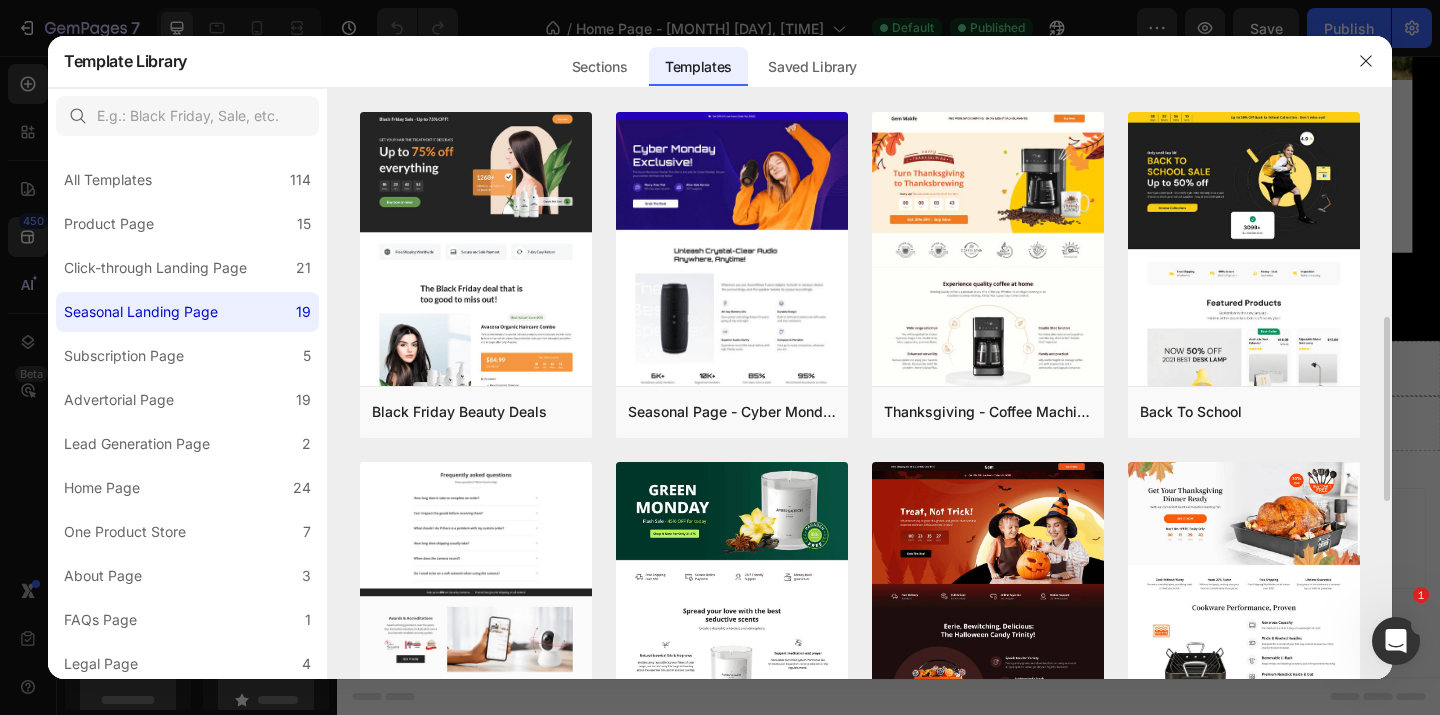 scroll, scrollTop: 155, scrollLeft: 0, axis: vertical 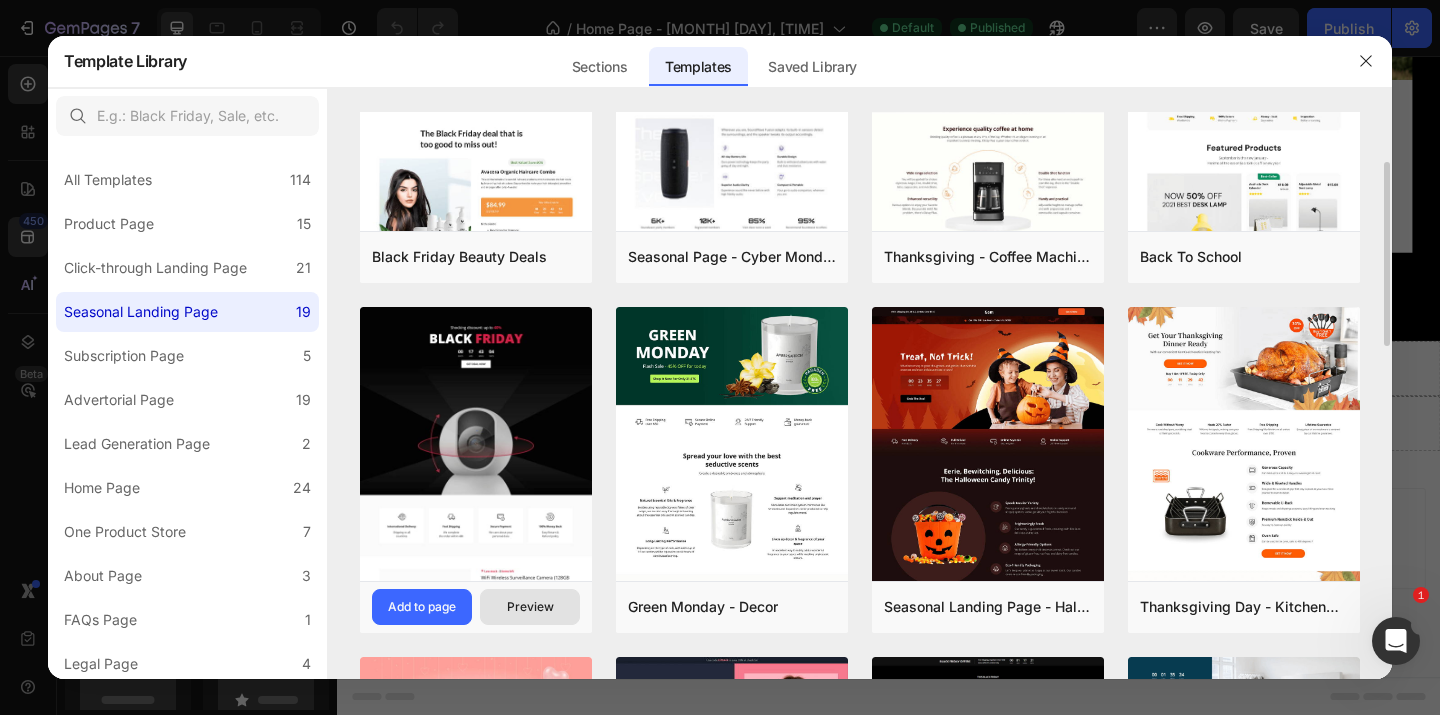 click on "Preview" at bounding box center (530, 607) 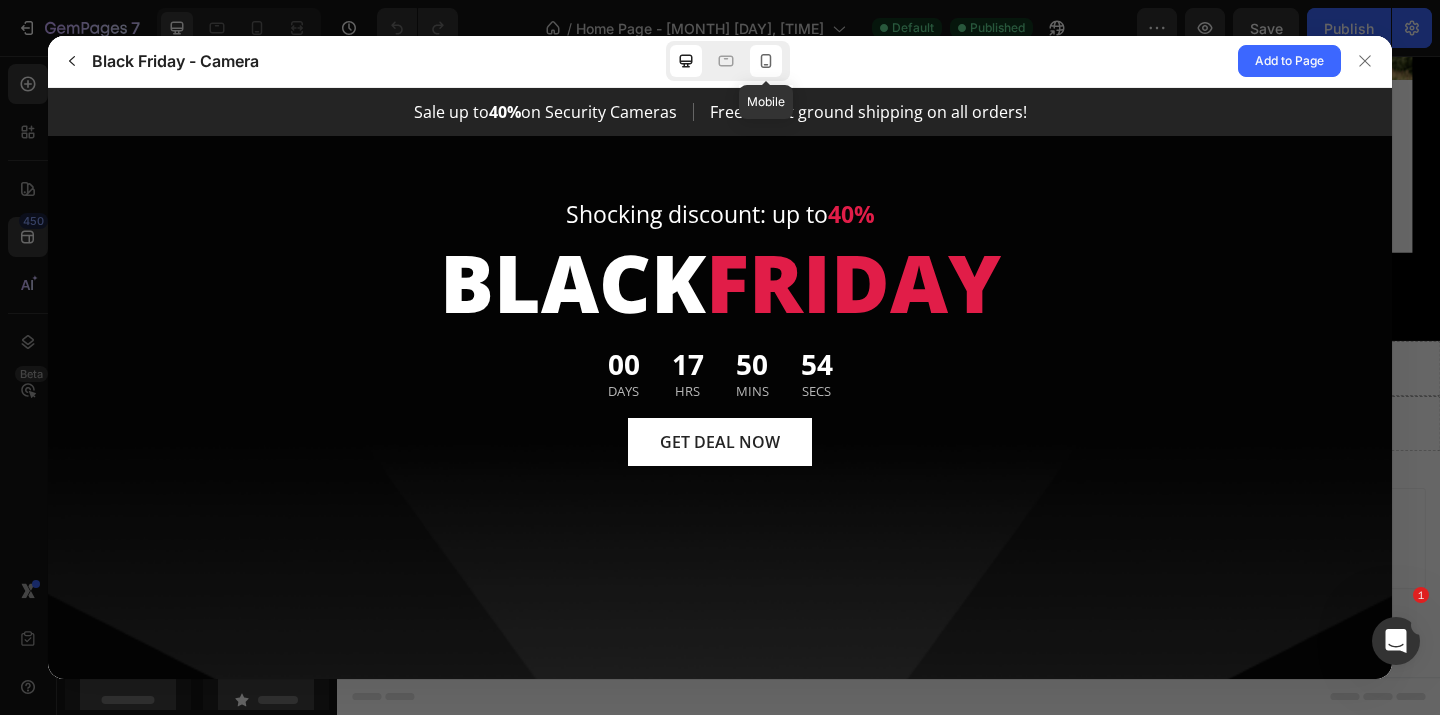 scroll, scrollTop: 0, scrollLeft: 0, axis: both 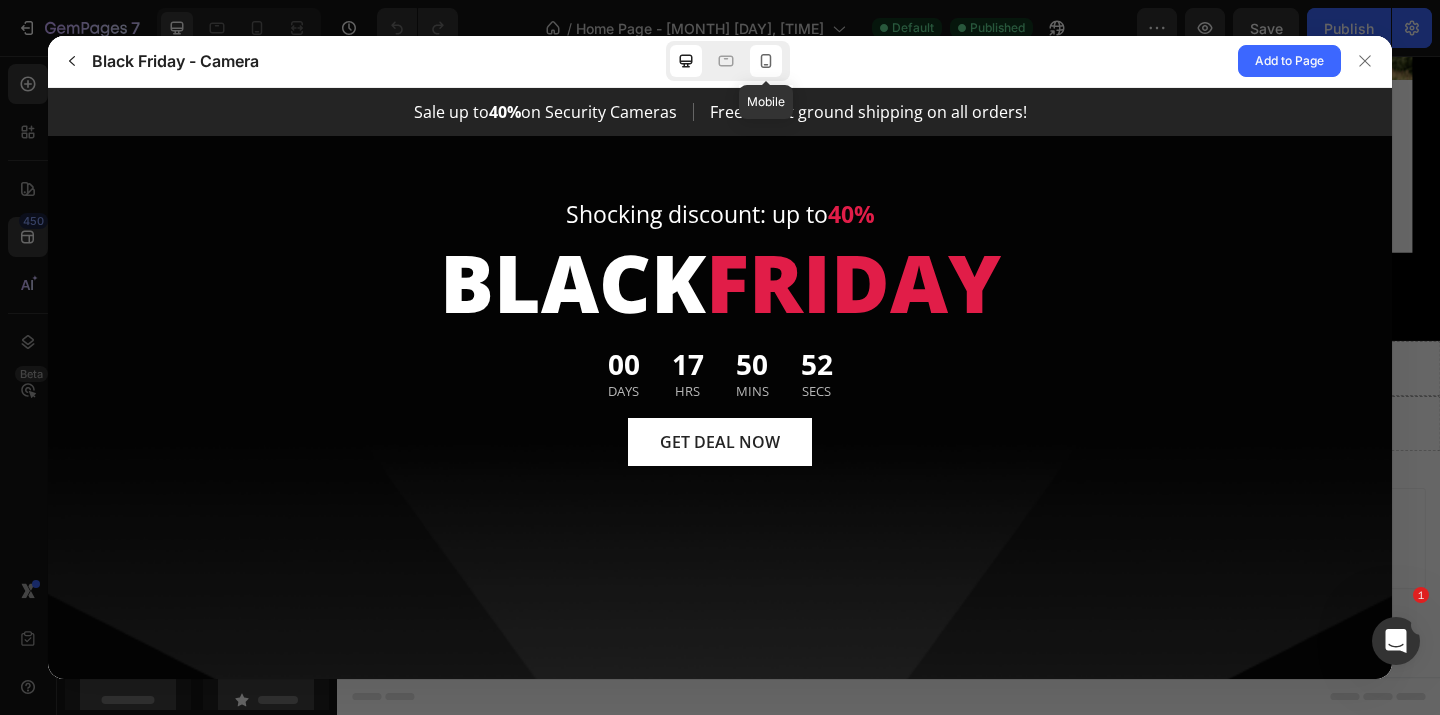 click 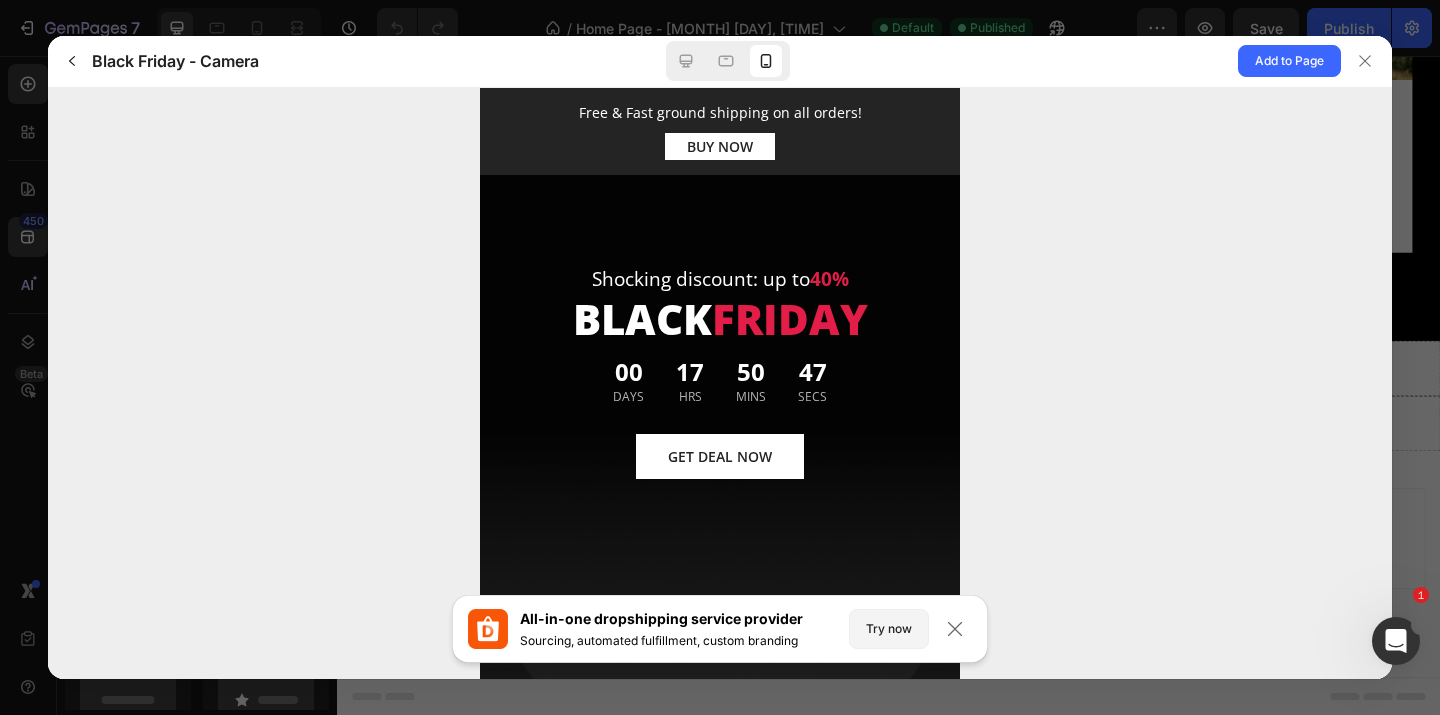 scroll, scrollTop: 0, scrollLeft: 0, axis: both 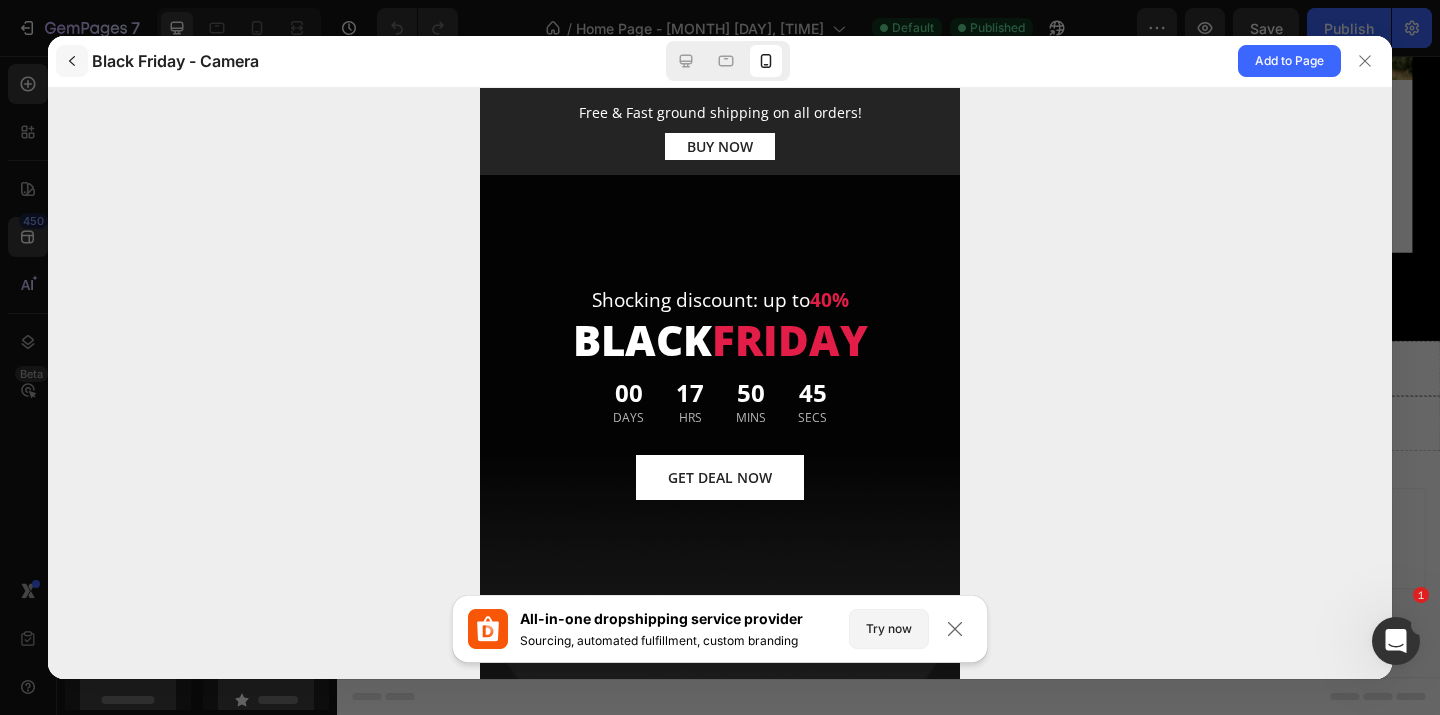 click at bounding box center (72, 61) 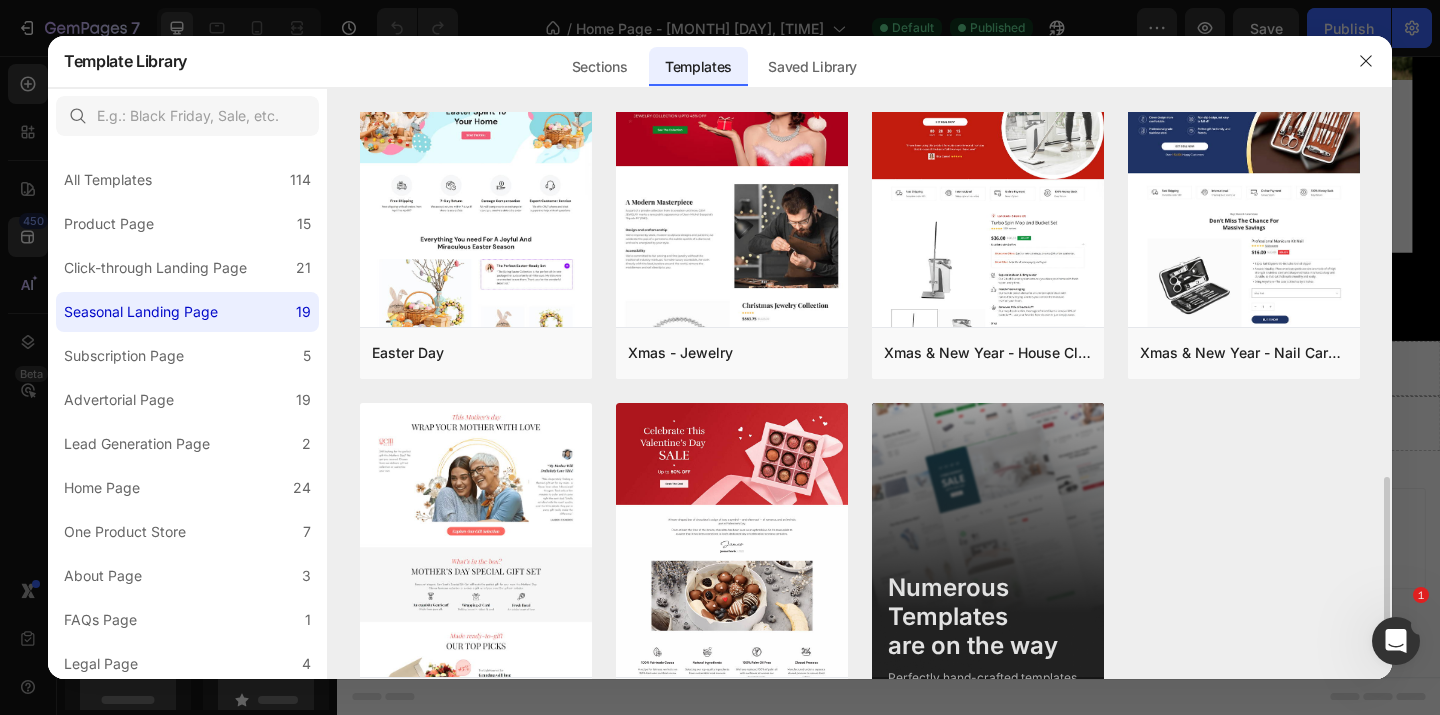 scroll, scrollTop: 1182, scrollLeft: 0, axis: vertical 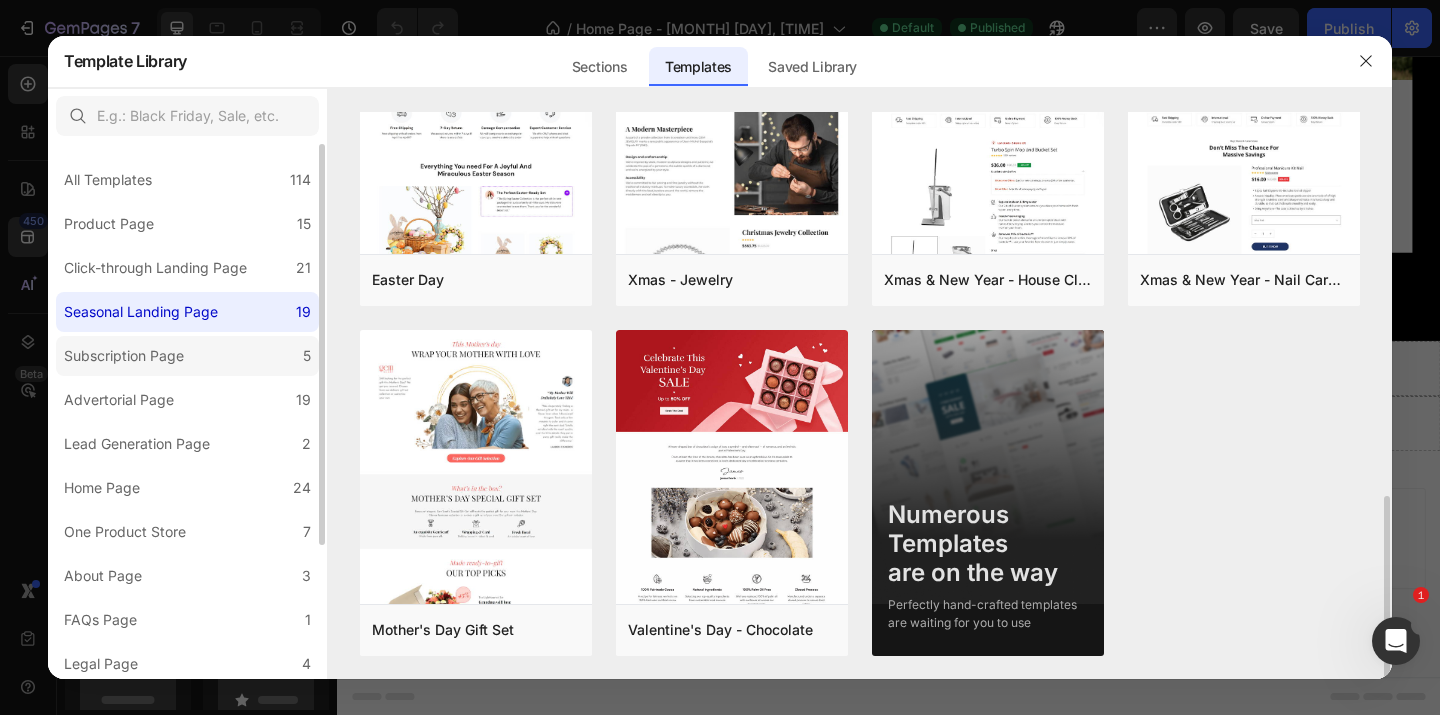 click on "Subscription Page 5" 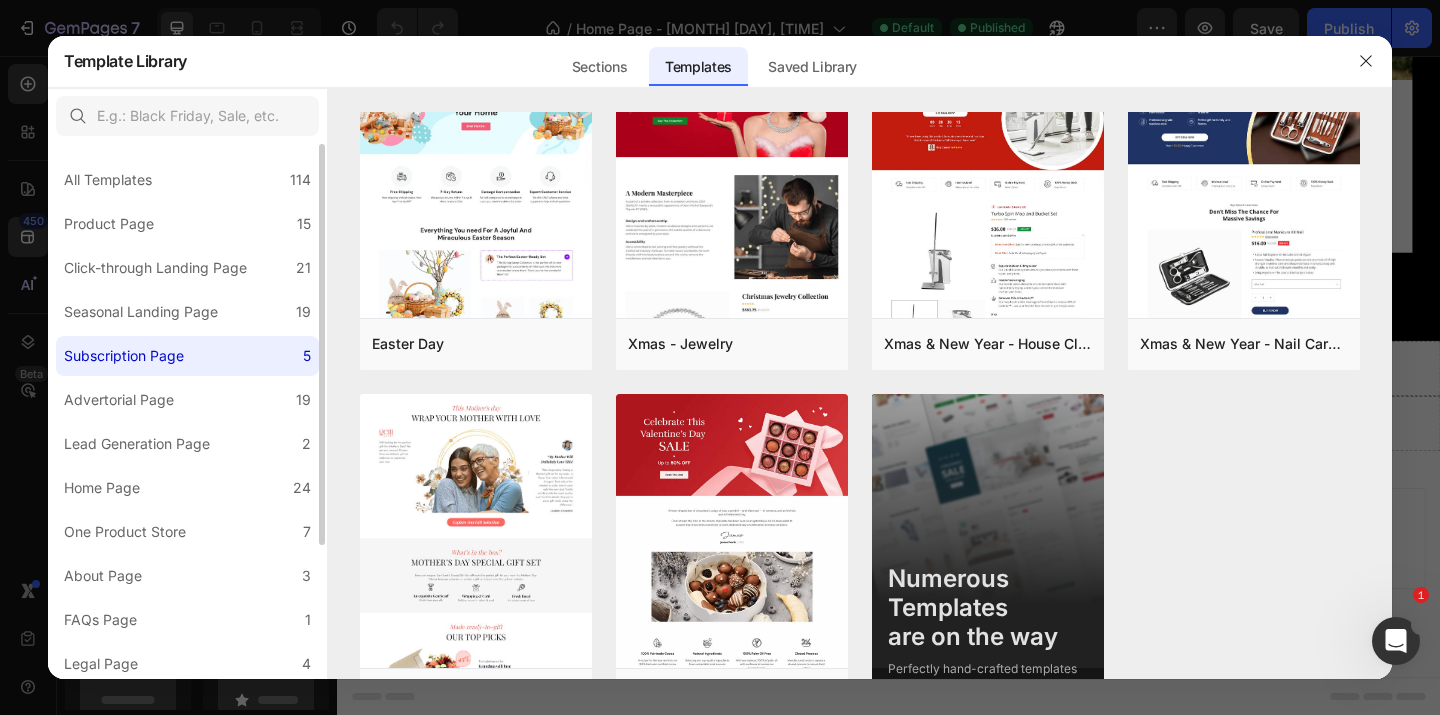 scroll, scrollTop: 0, scrollLeft: 0, axis: both 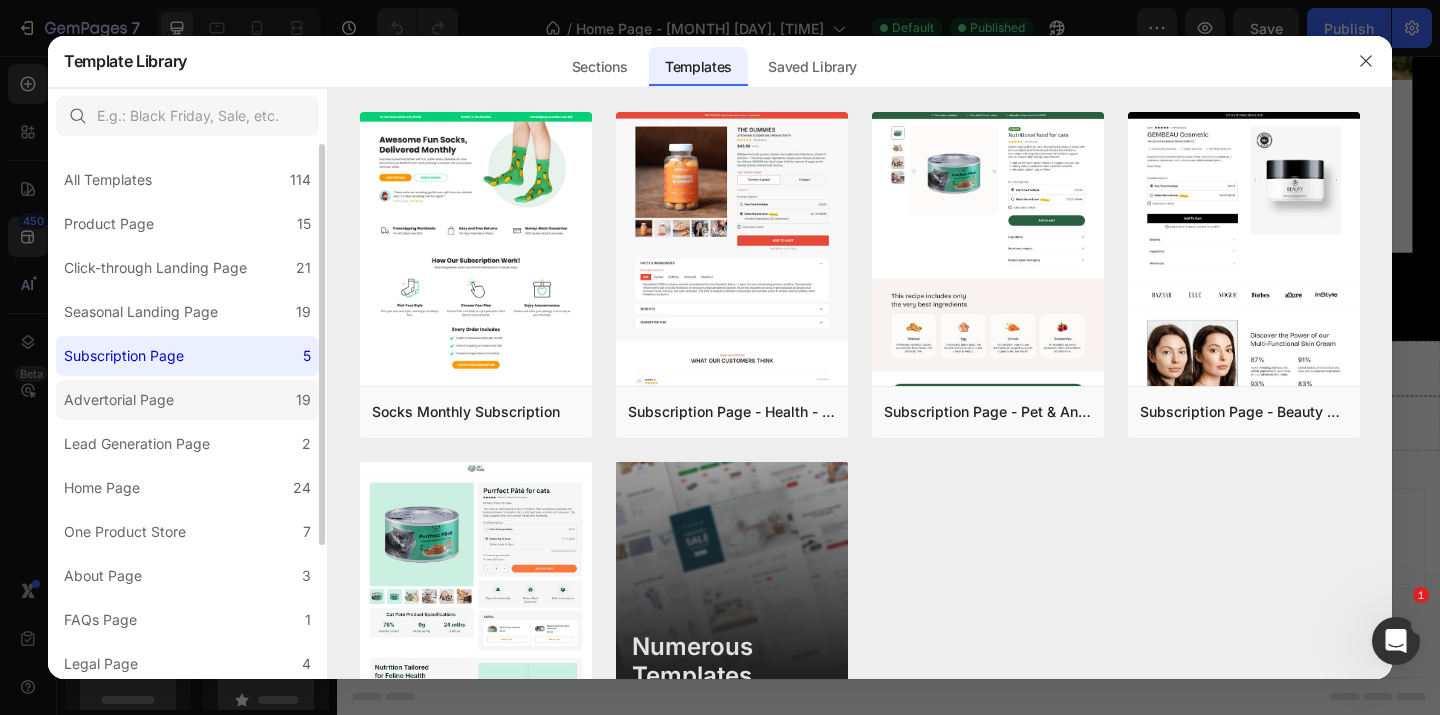 click on "Advertorial Page 19" 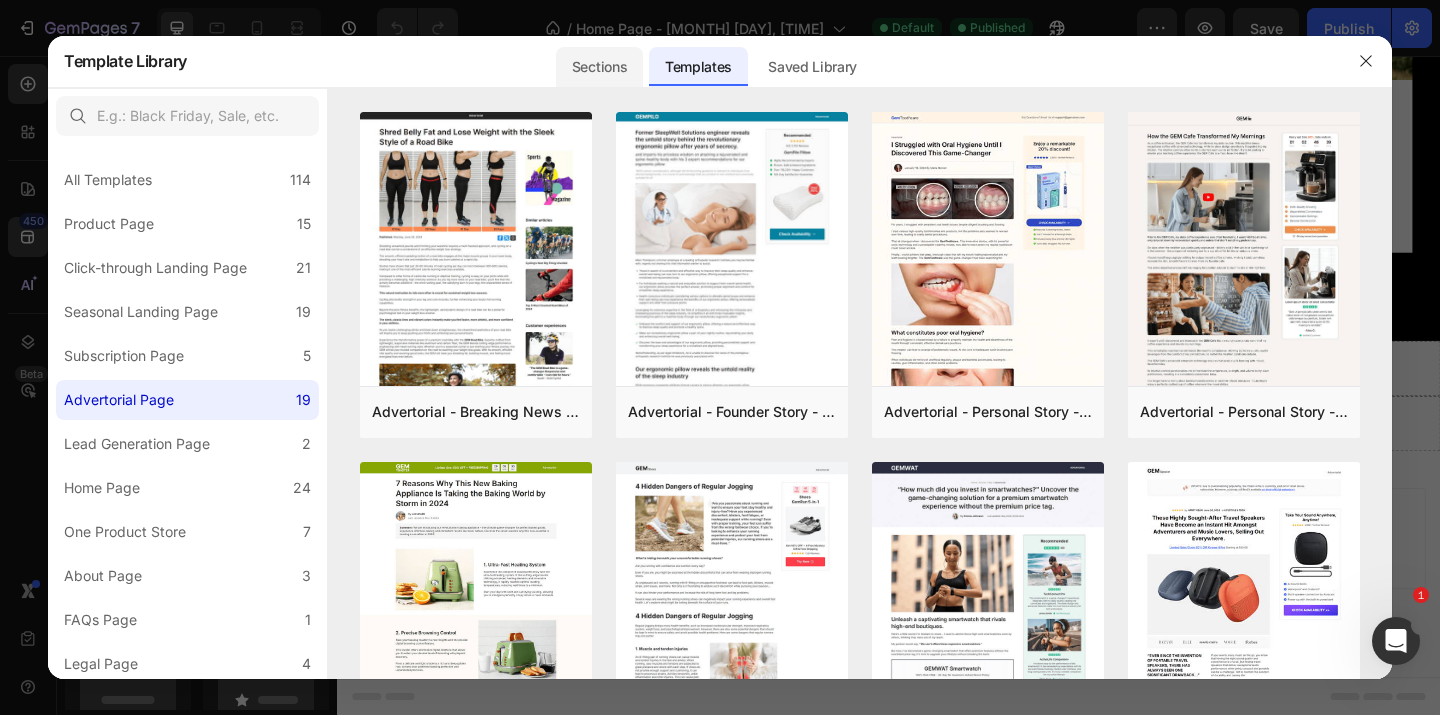 click on "Sections" 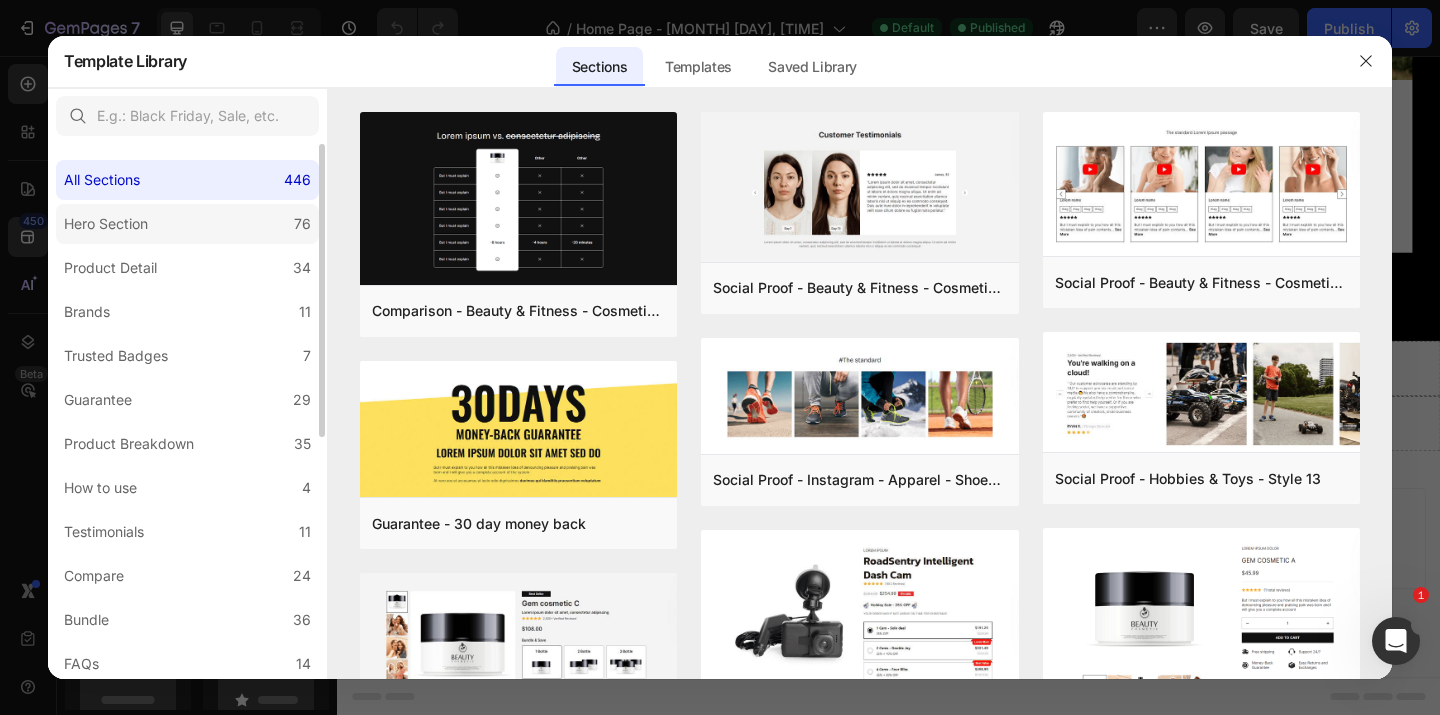 click on "76" at bounding box center [302, 224] 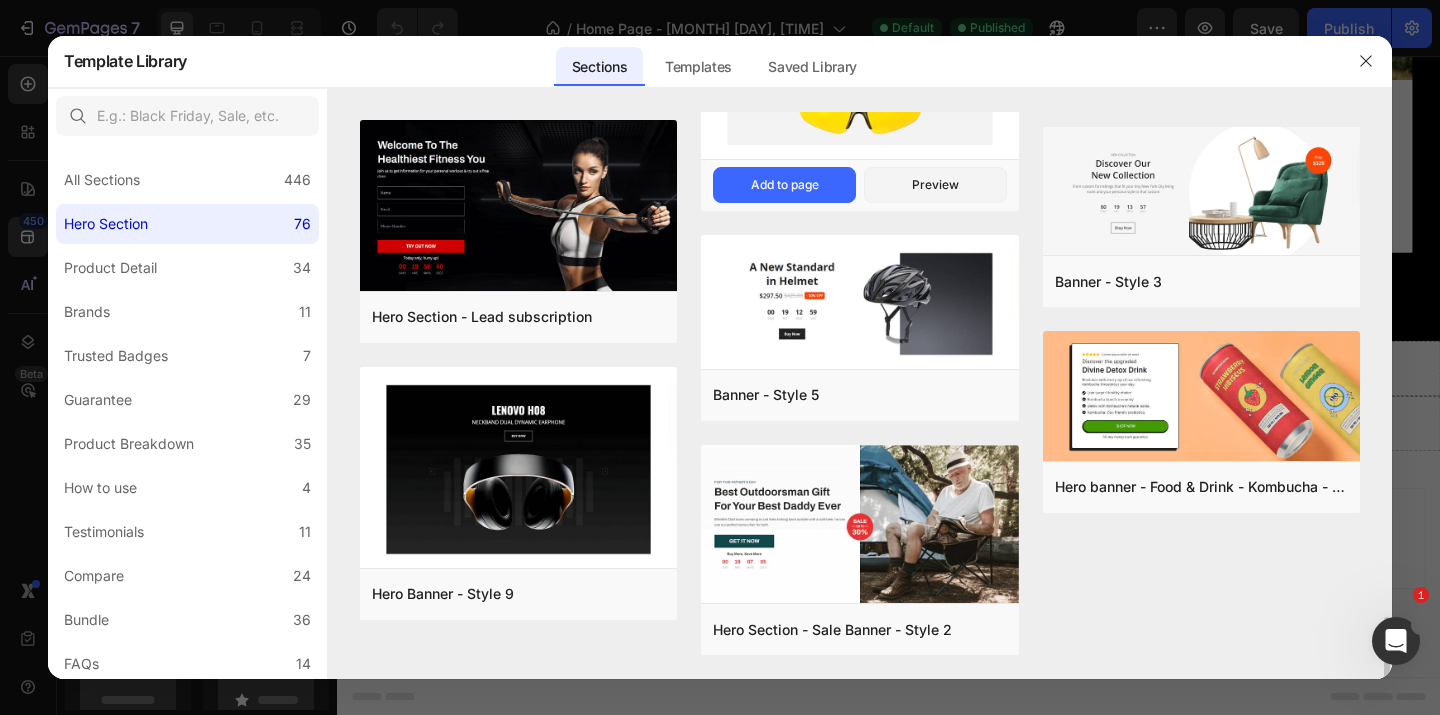 scroll, scrollTop: 4489, scrollLeft: 0, axis: vertical 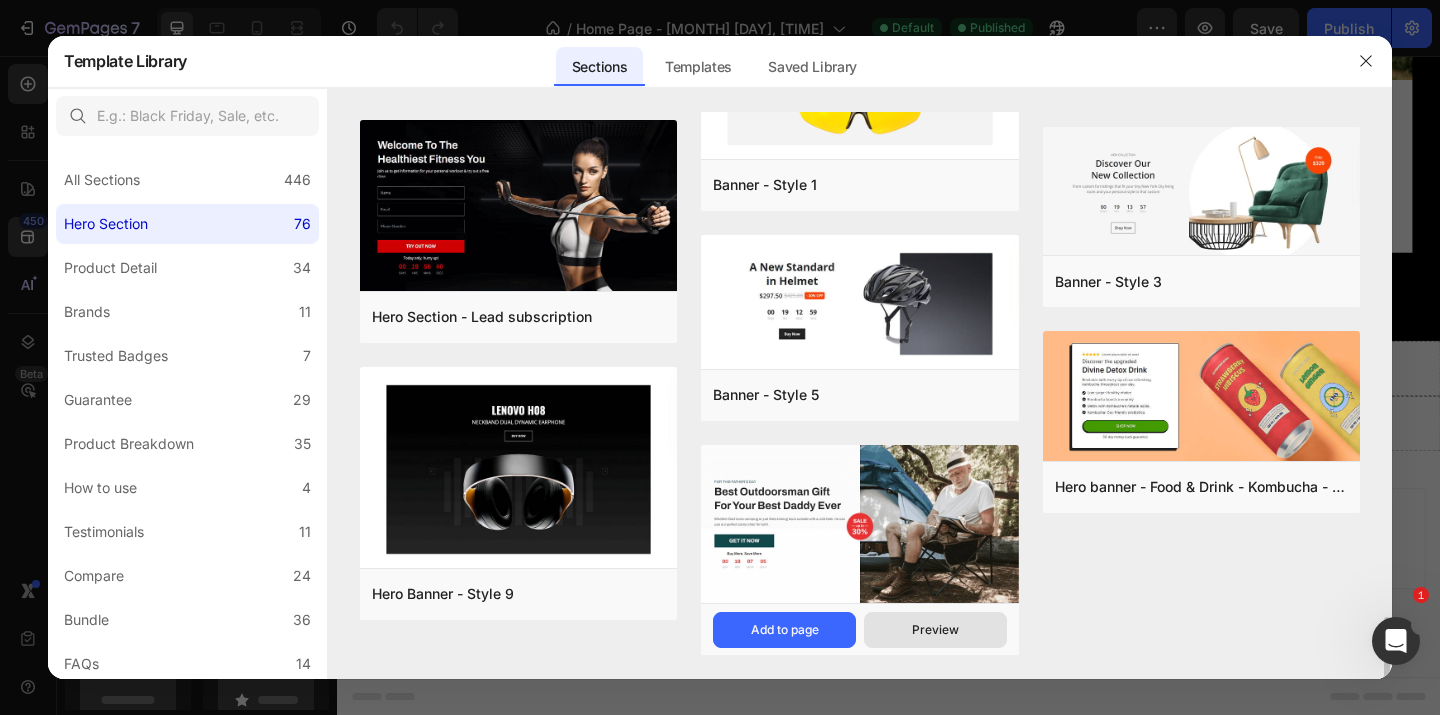 click on "Preview" at bounding box center [935, 630] 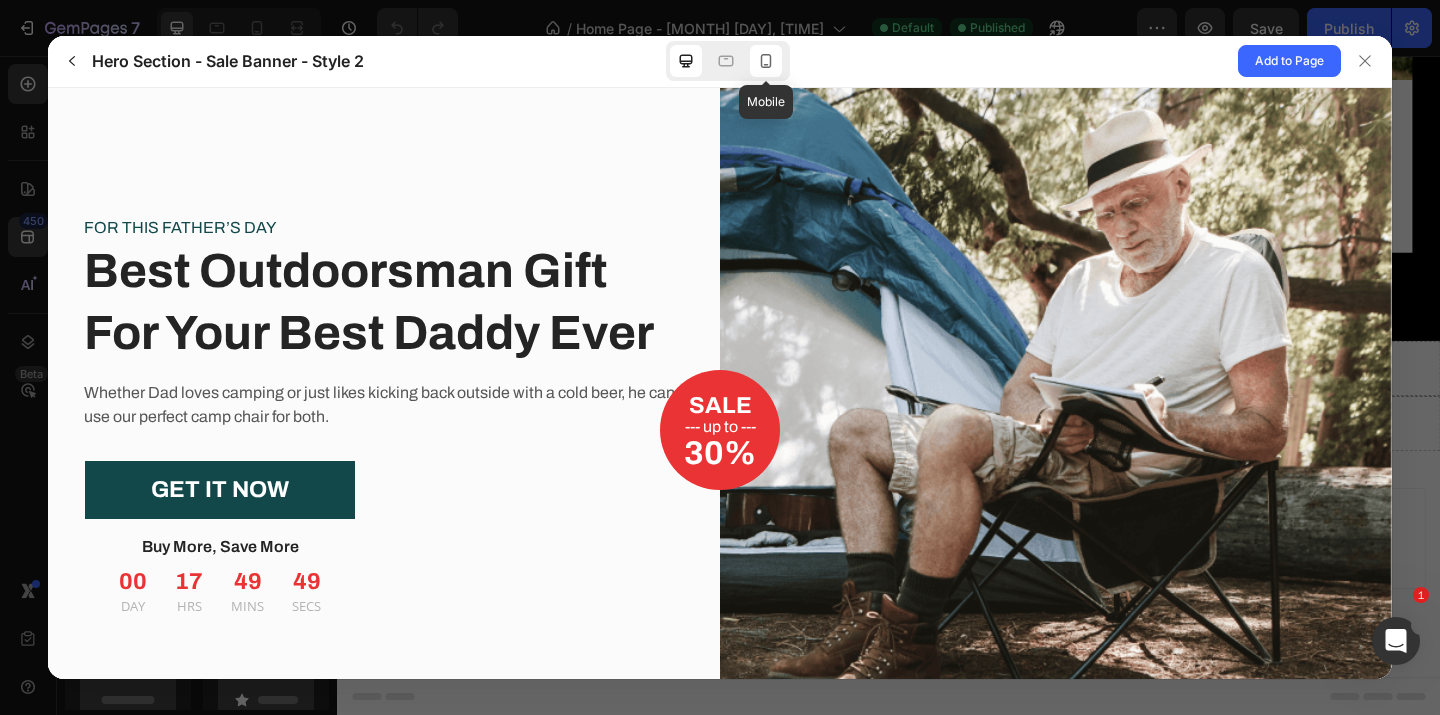 scroll, scrollTop: 0, scrollLeft: 0, axis: both 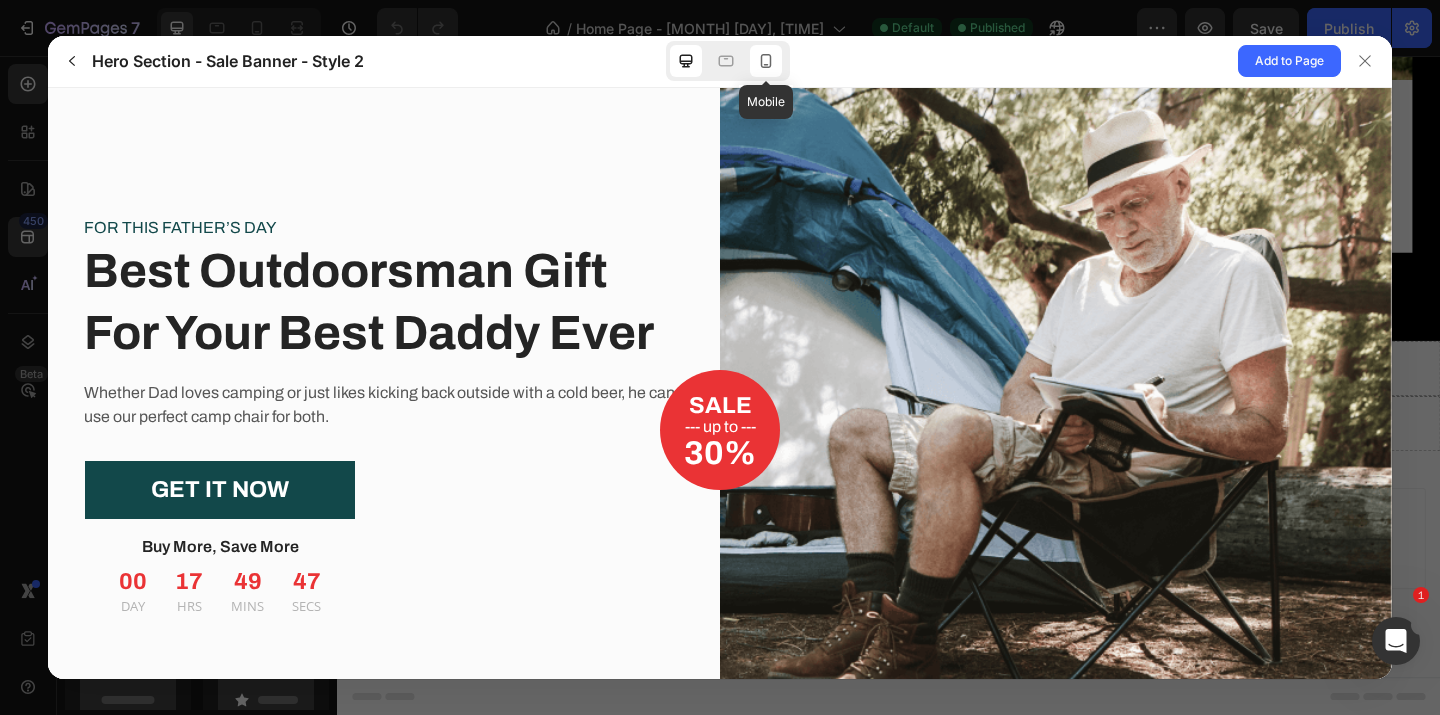 click 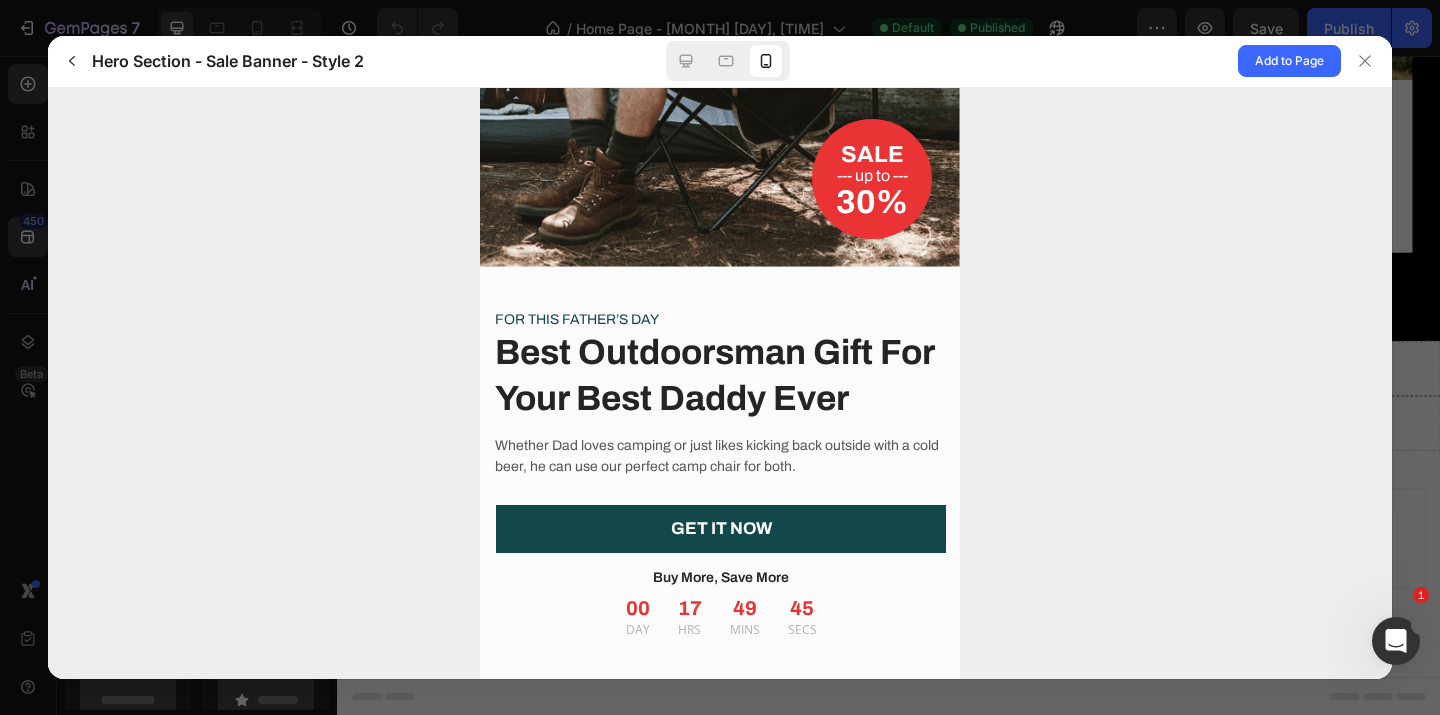 scroll, scrollTop: 0, scrollLeft: 0, axis: both 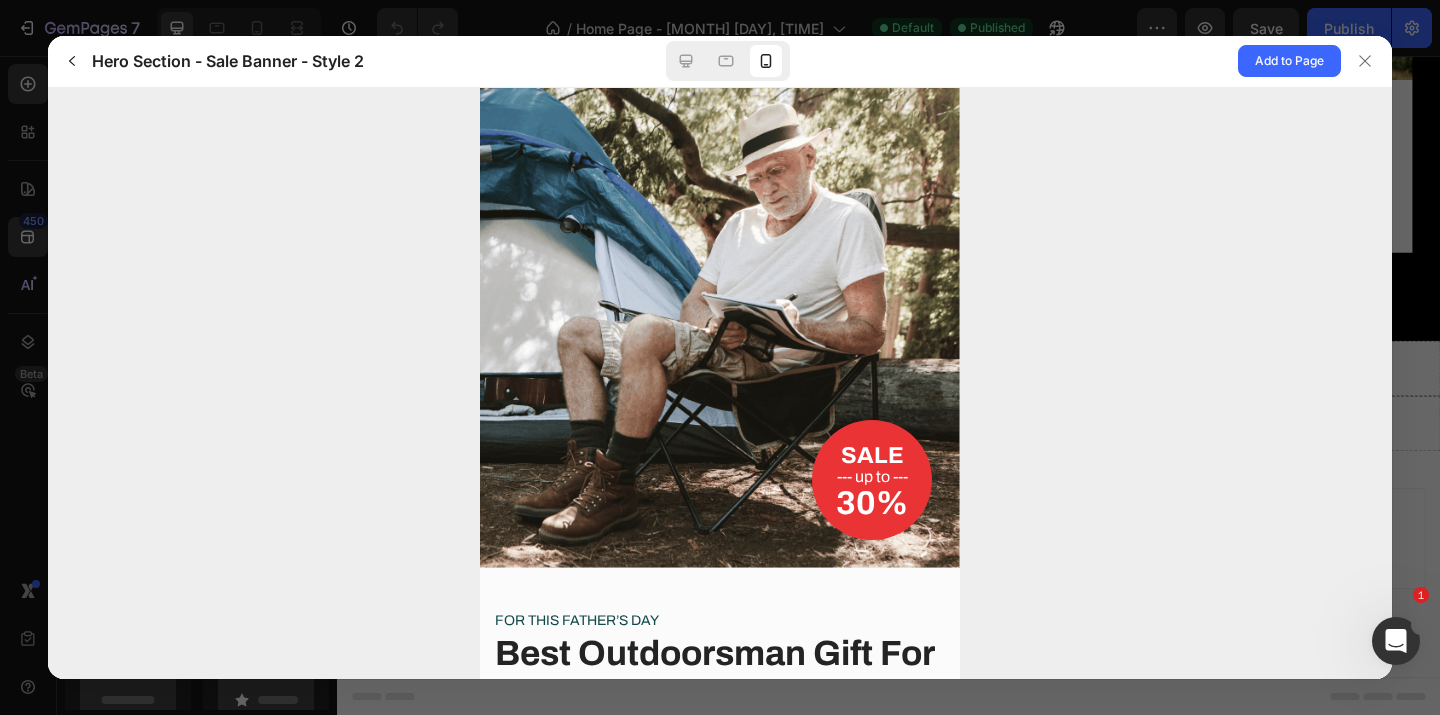 click on "Hero Section - Sale Banner - Style 2" at bounding box center (228, 61) 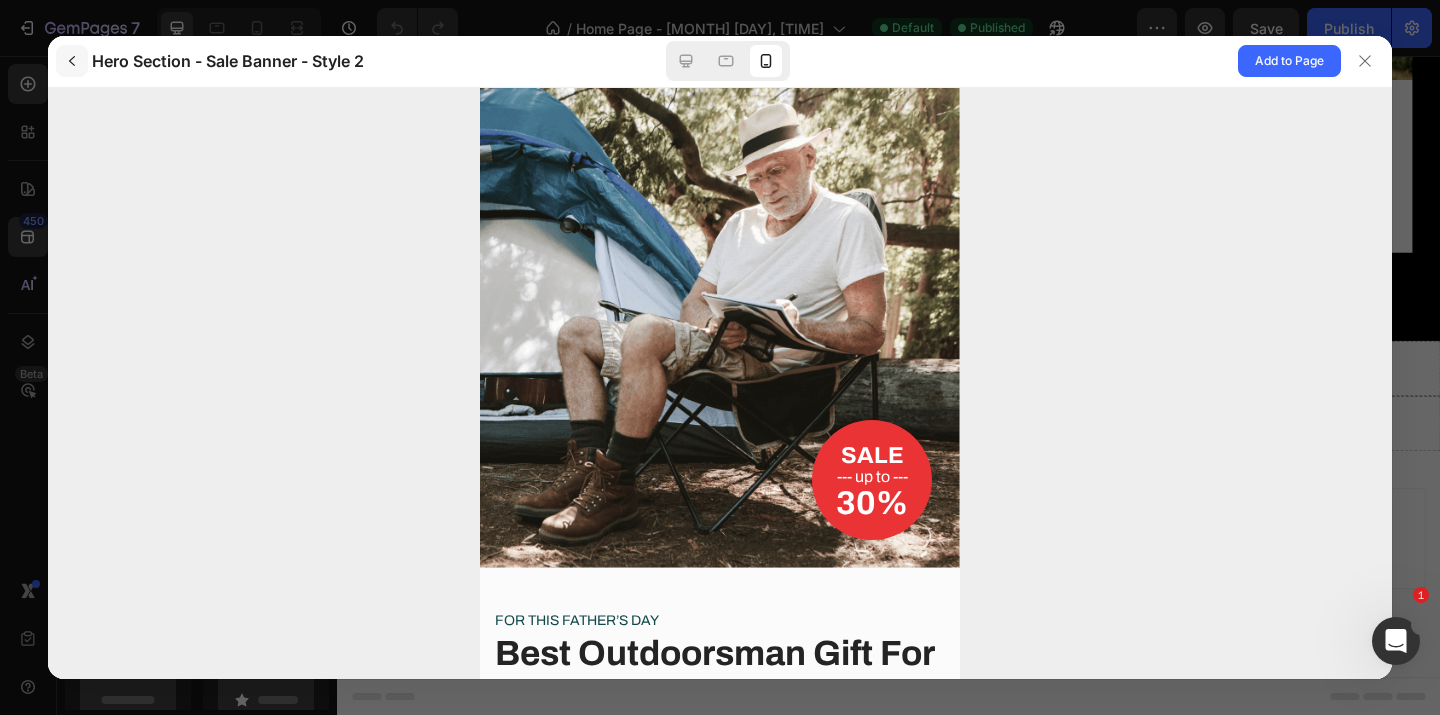 click at bounding box center [72, 61] 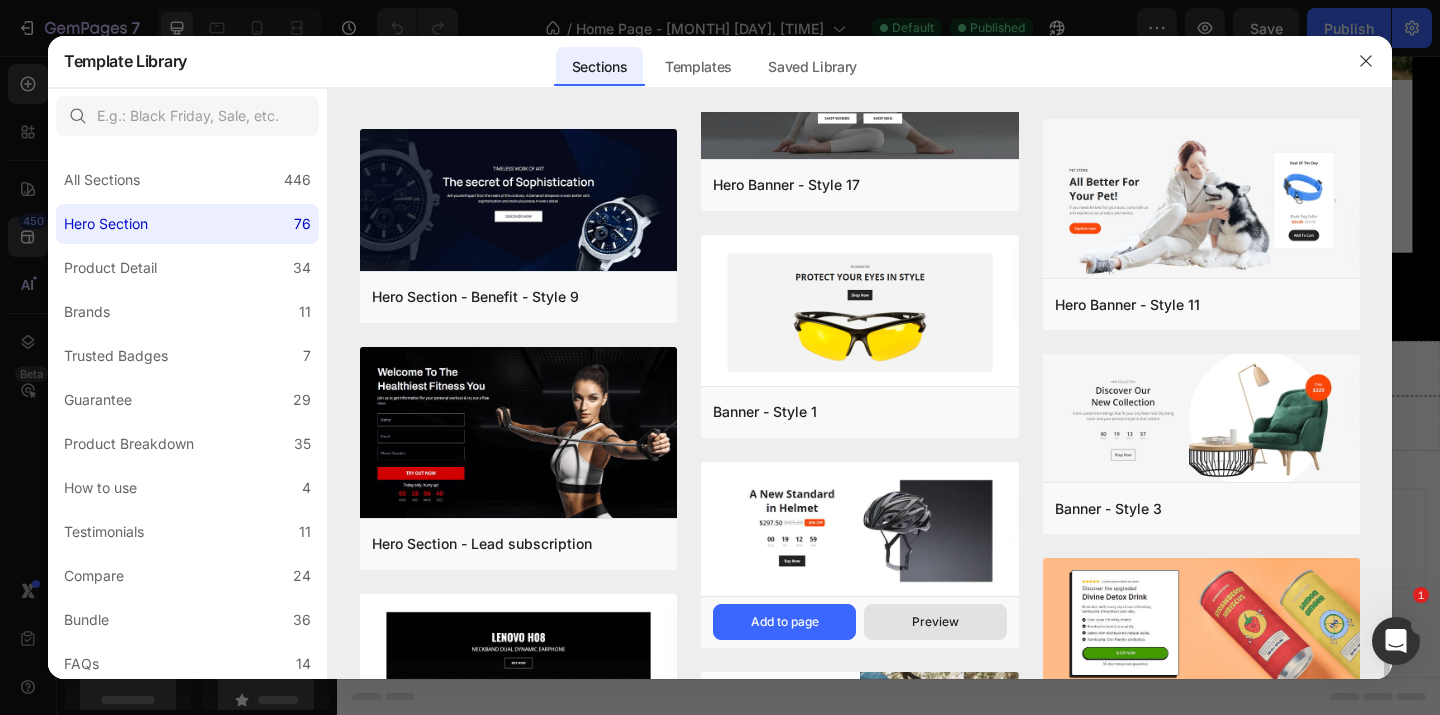 scroll, scrollTop: 4303, scrollLeft: 0, axis: vertical 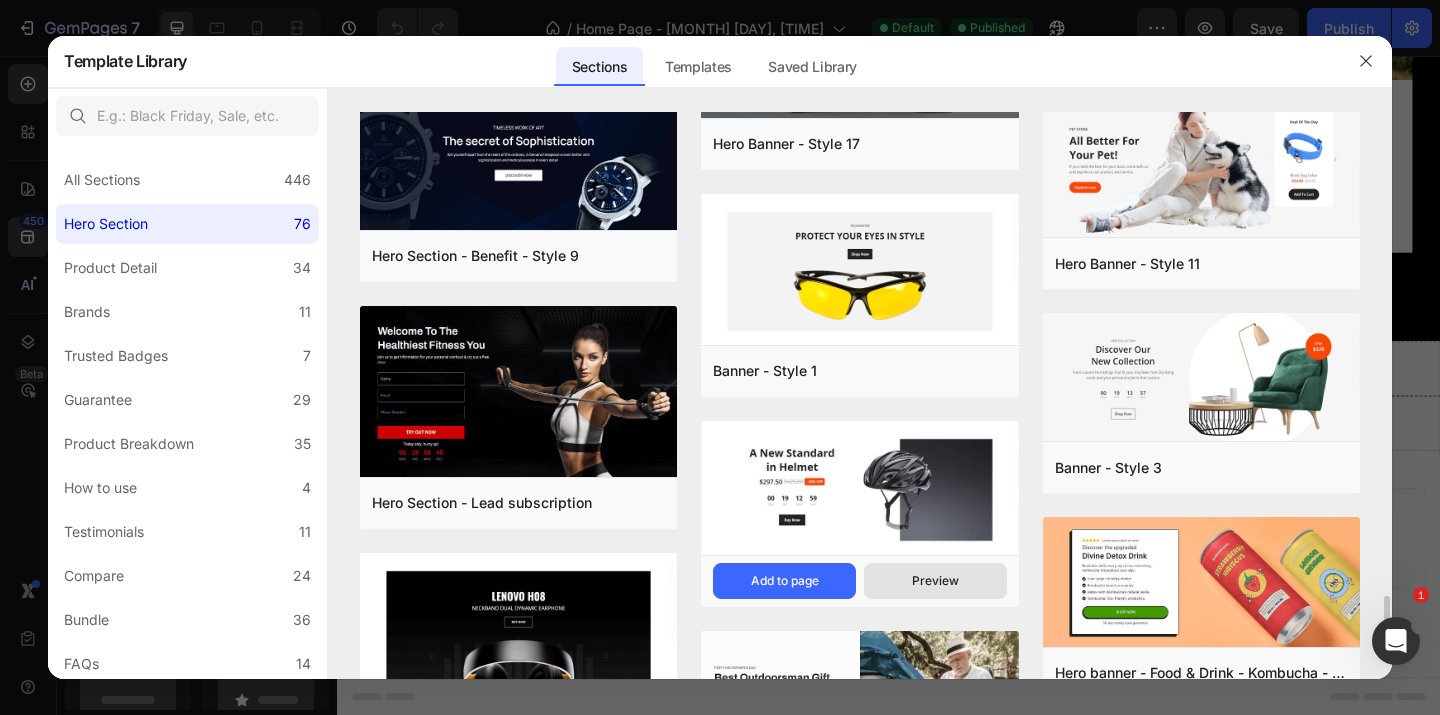 click on "Preview" at bounding box center [935, 581] 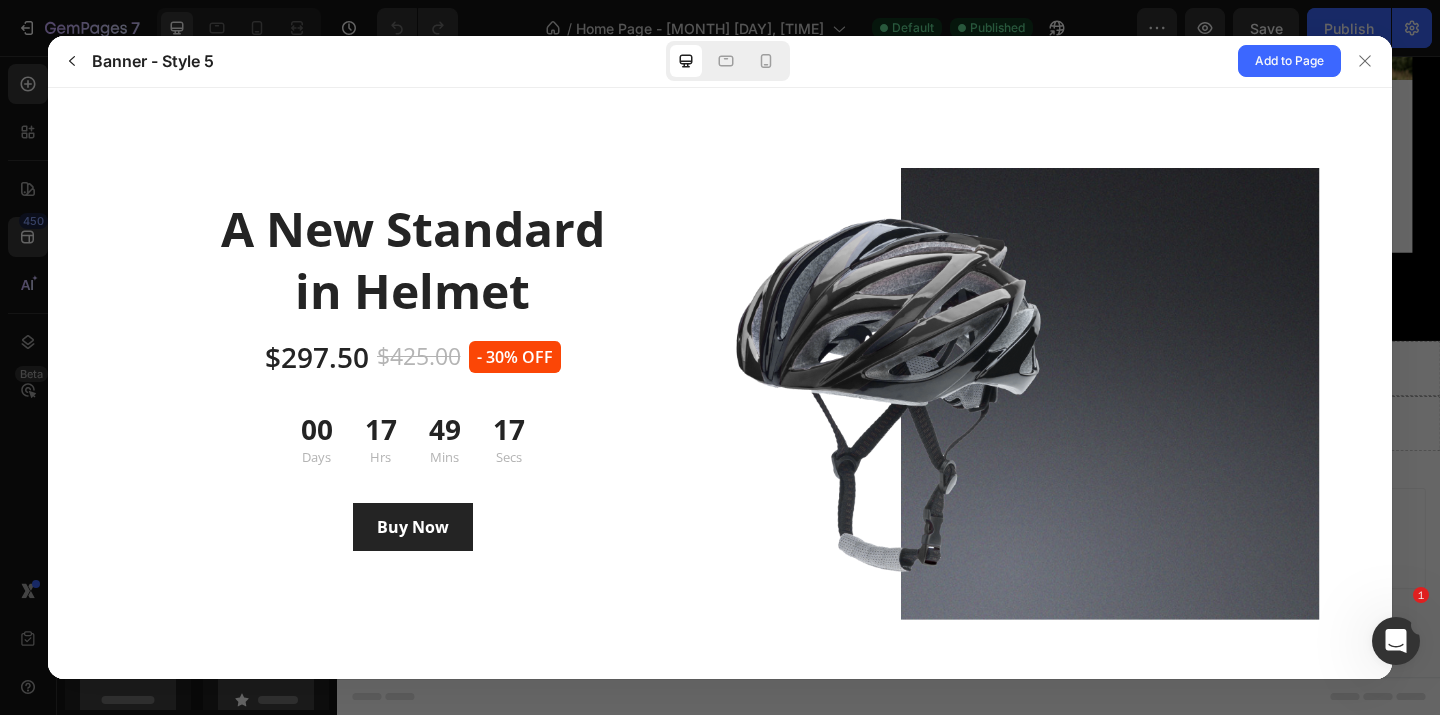 scroll, scrollTop: 0, scrollLeft: 0, axis: both 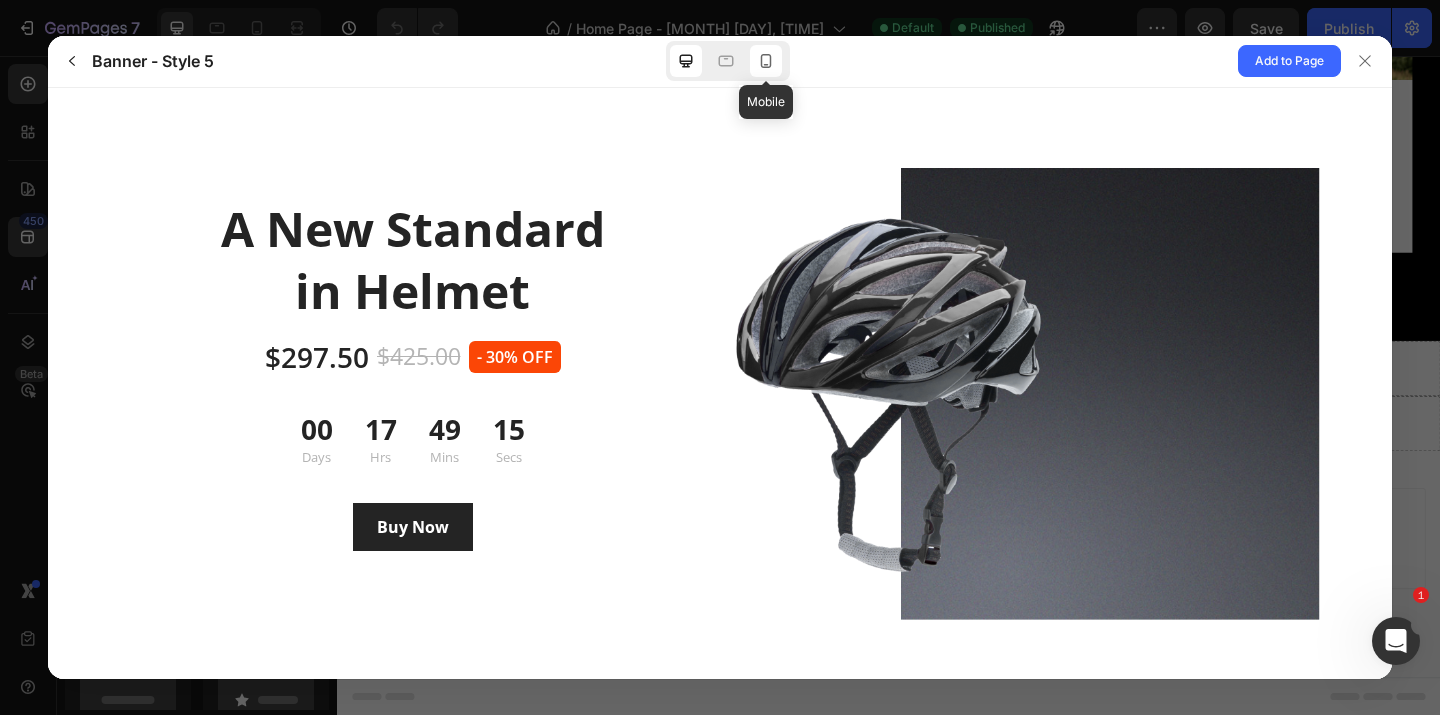 click 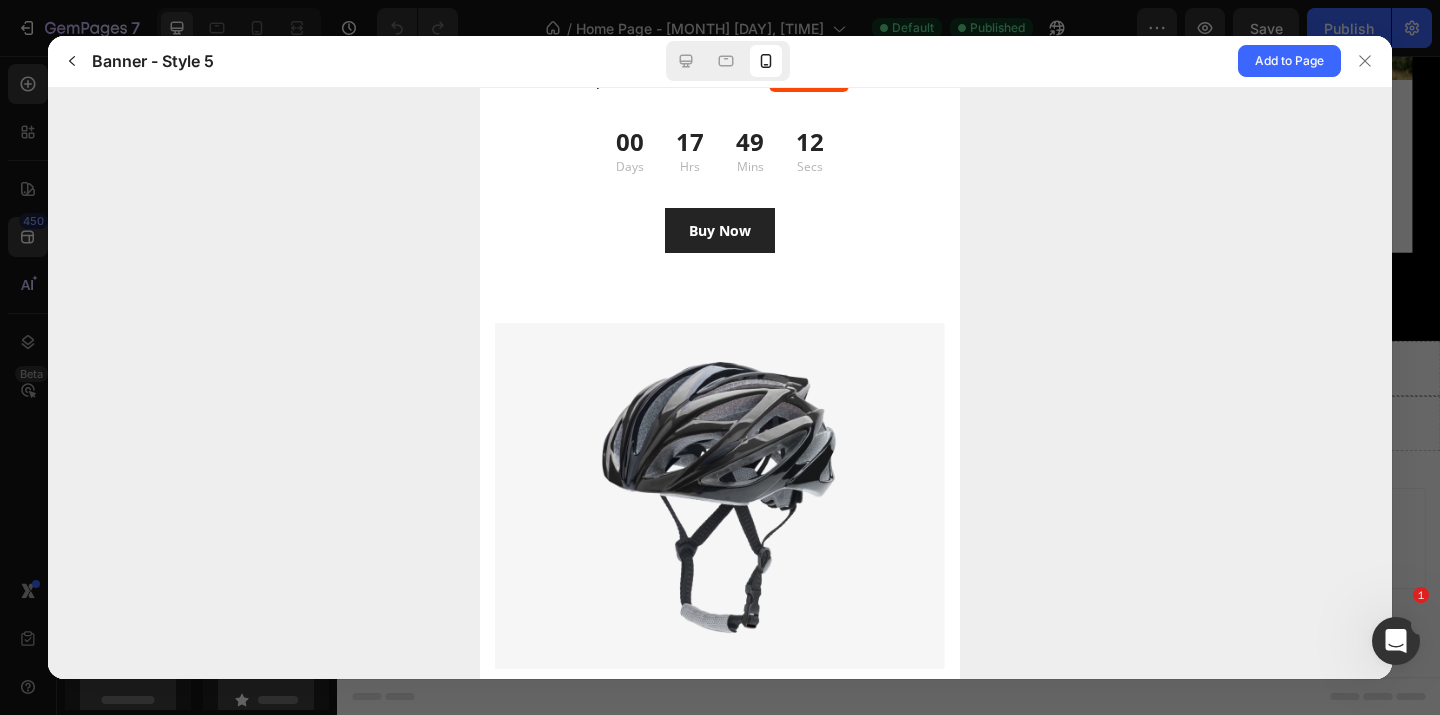 scroll, scrollTop: 0, scrollLeft: 0, axis: both 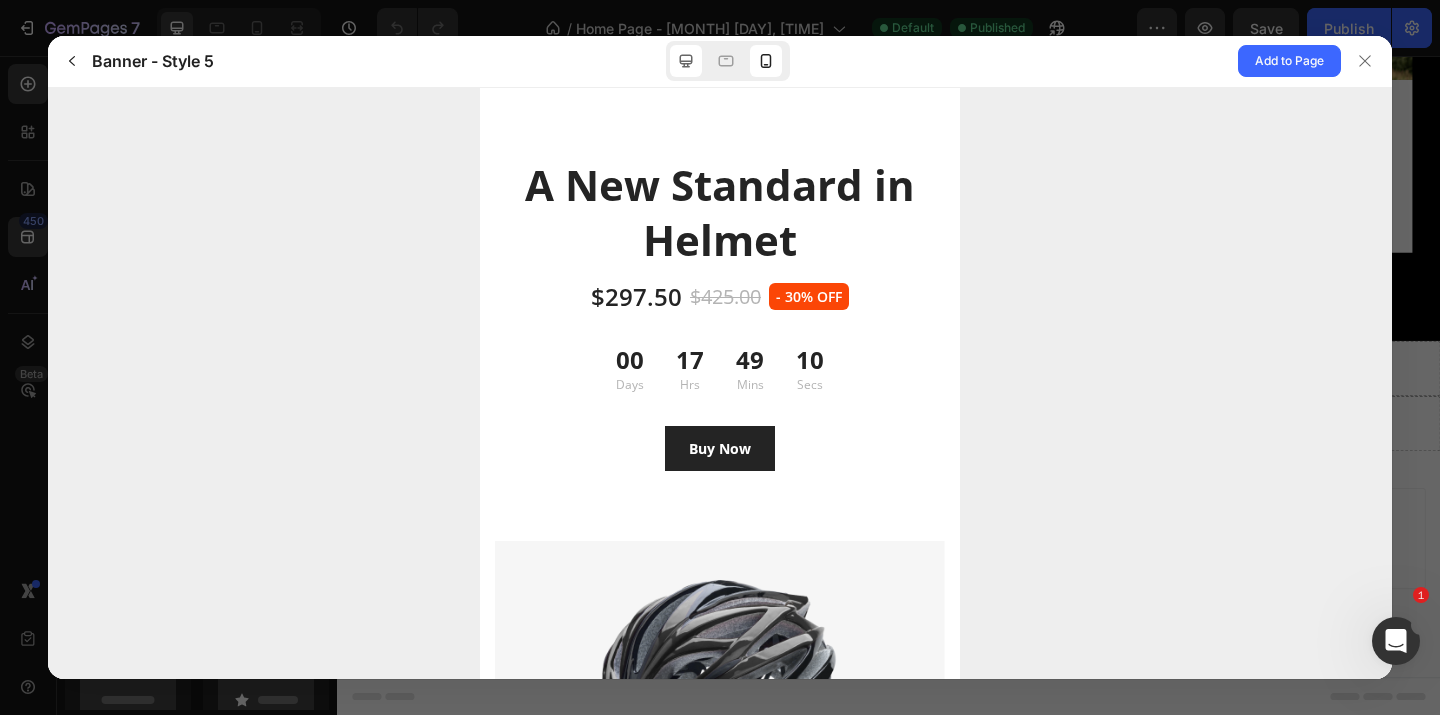 click 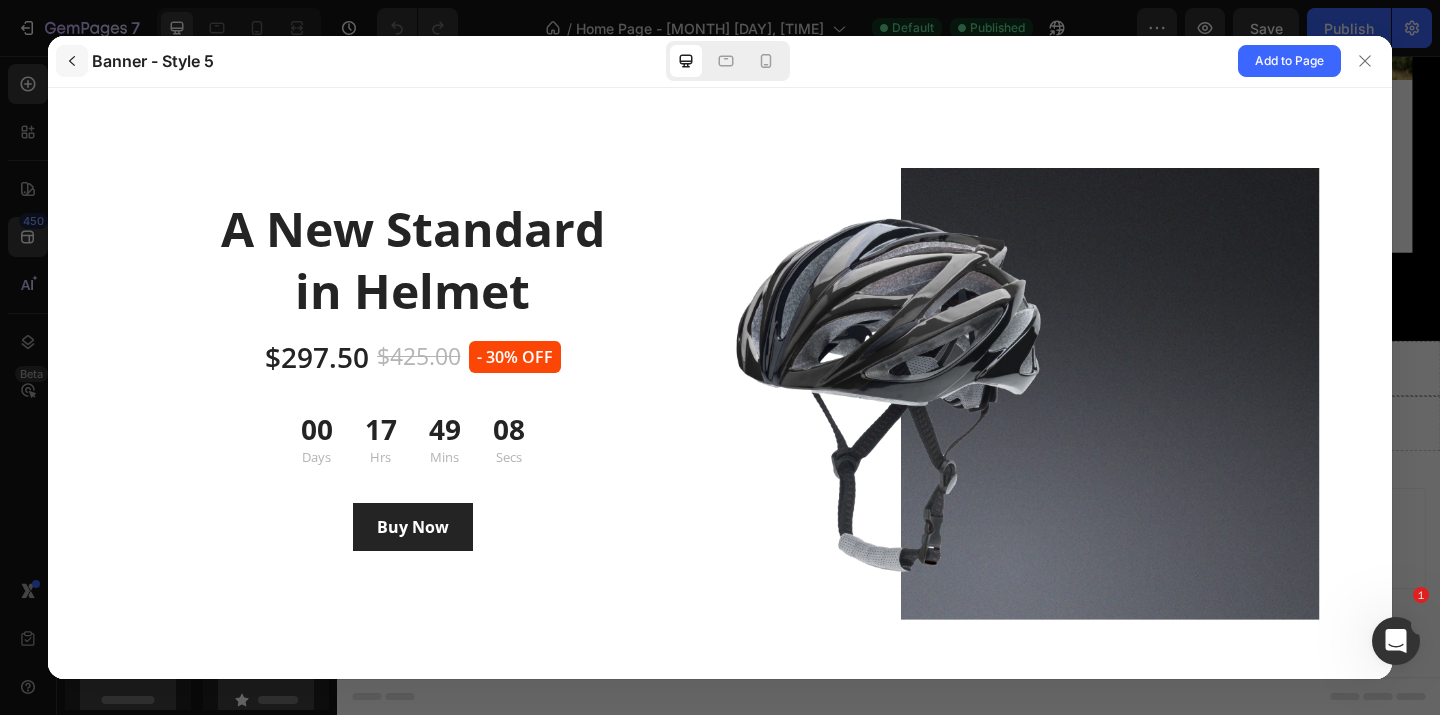 click at bounding box center [72, 61] 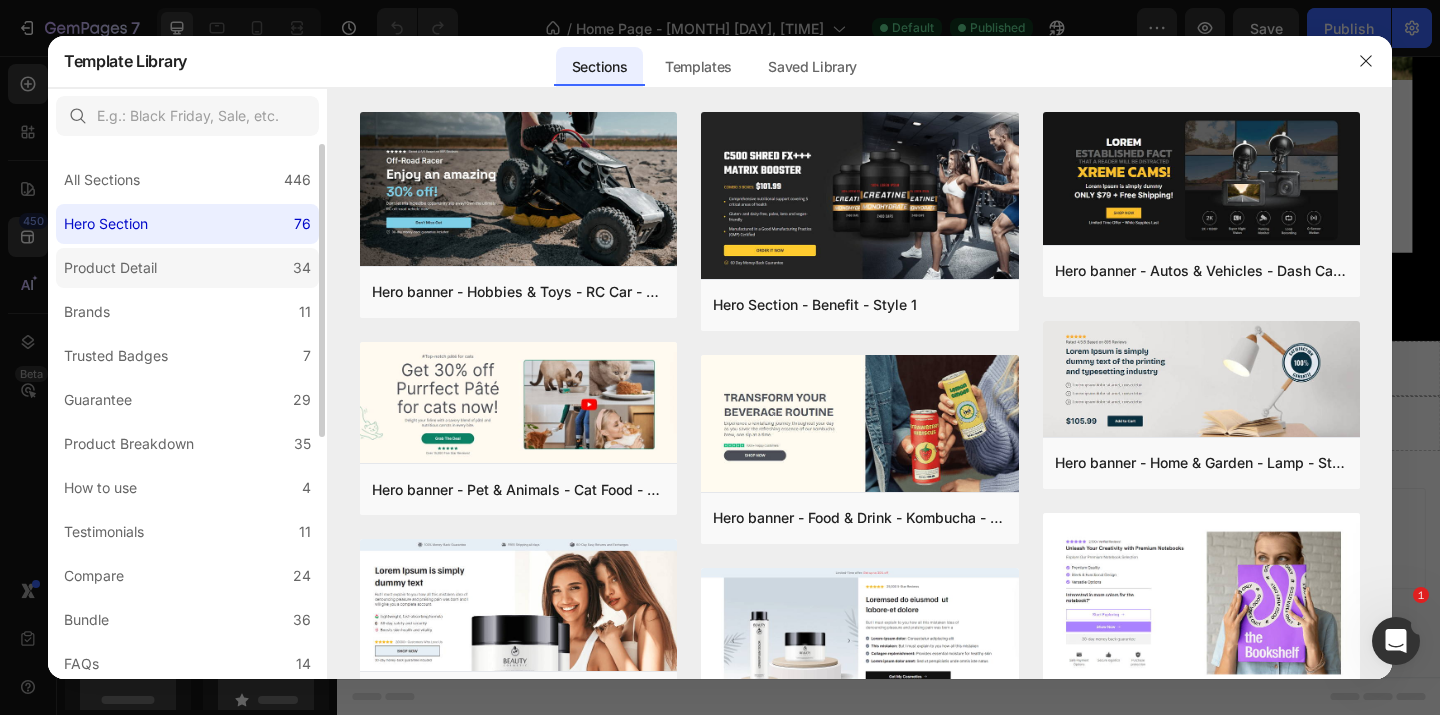 click on "Product Detail" at bounding box center [110, 268] 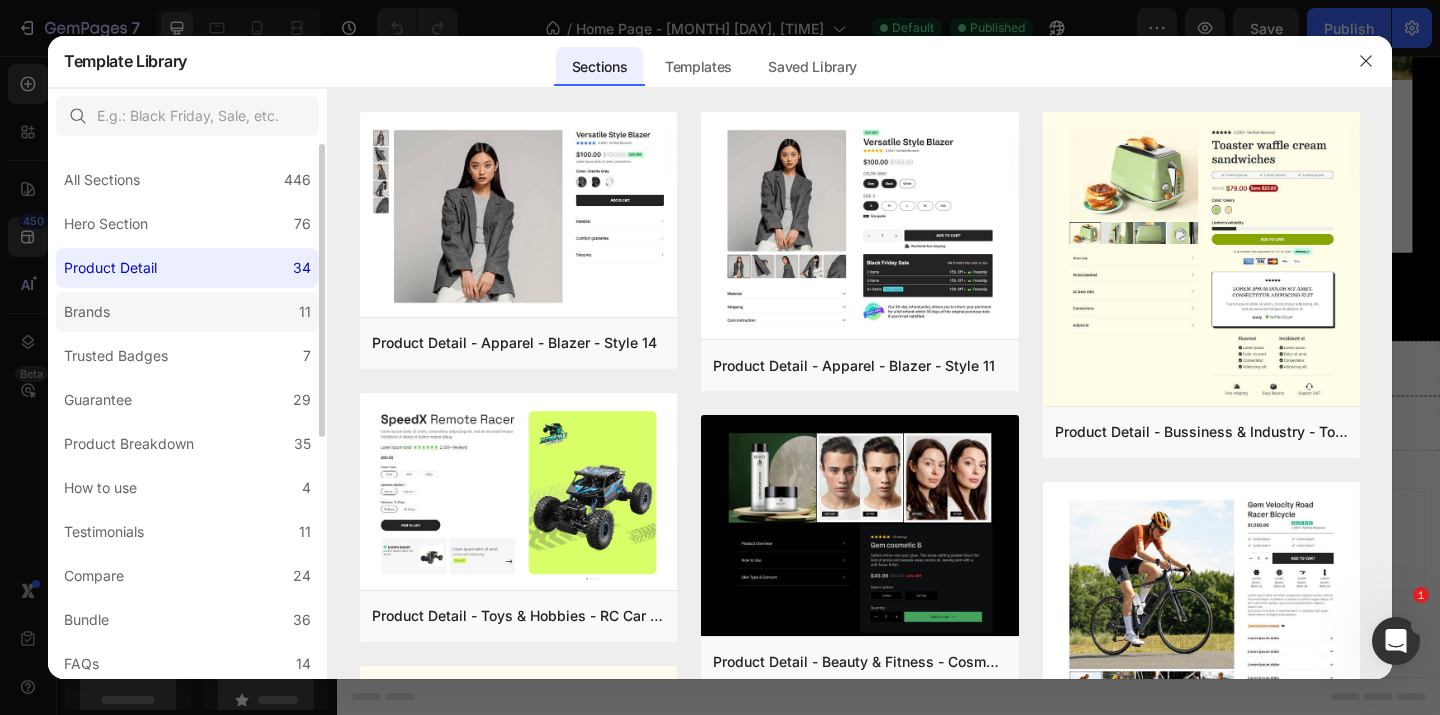 click on "Brands 11" 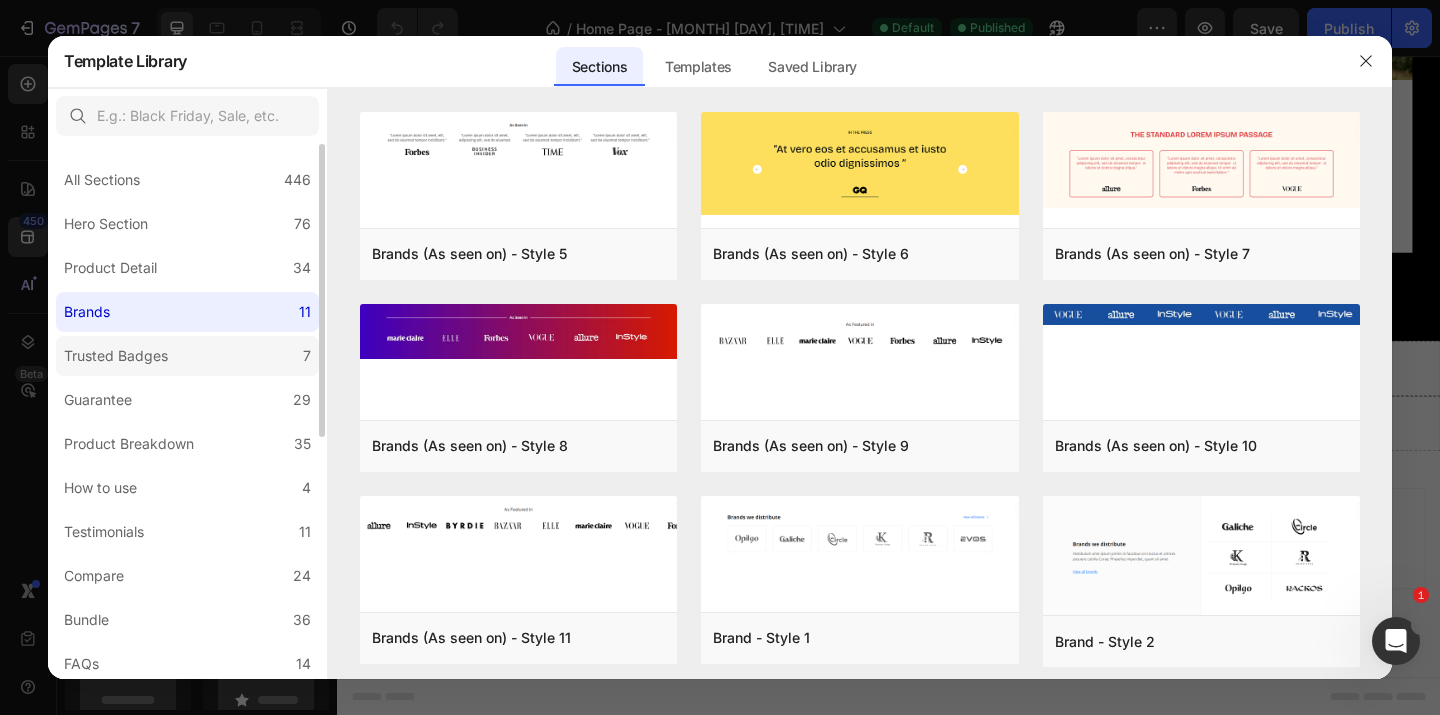 click on "Trusted Badges 7" 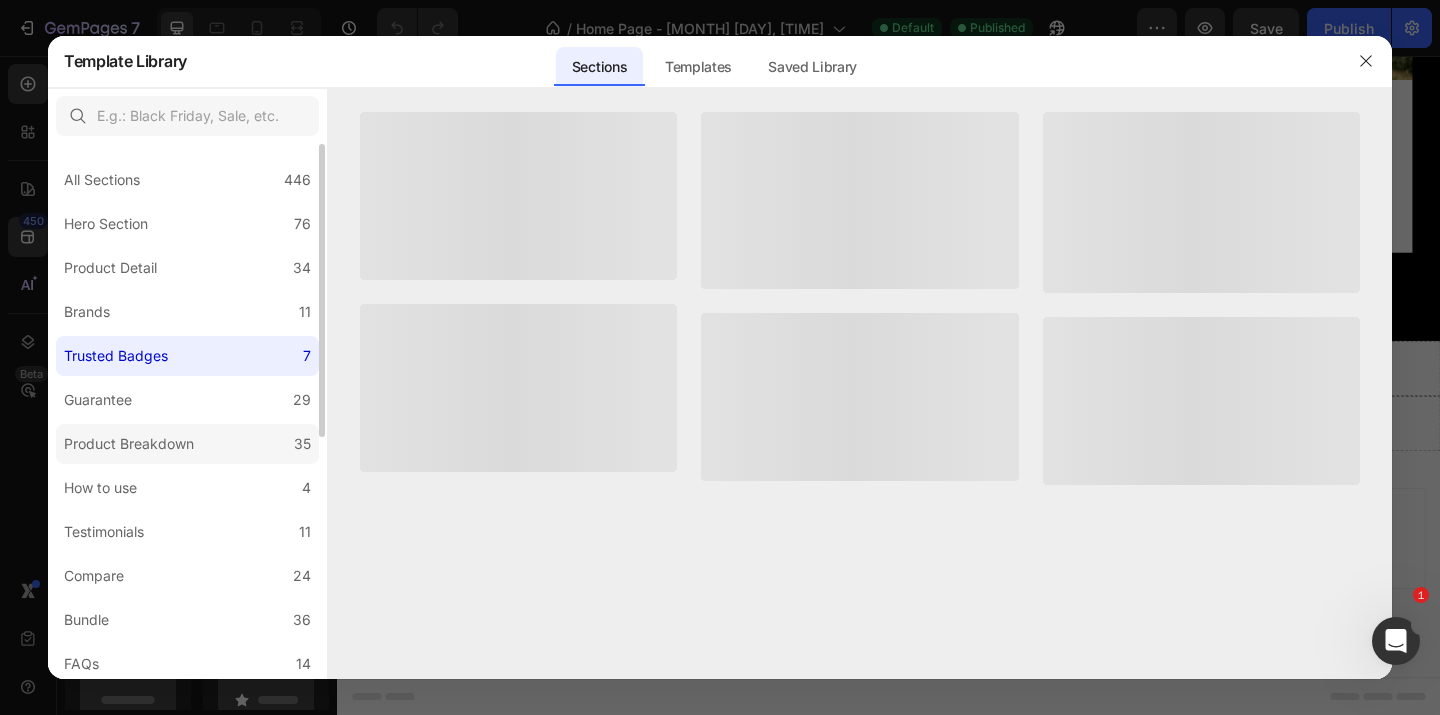 click on "Product Breakdown 35" 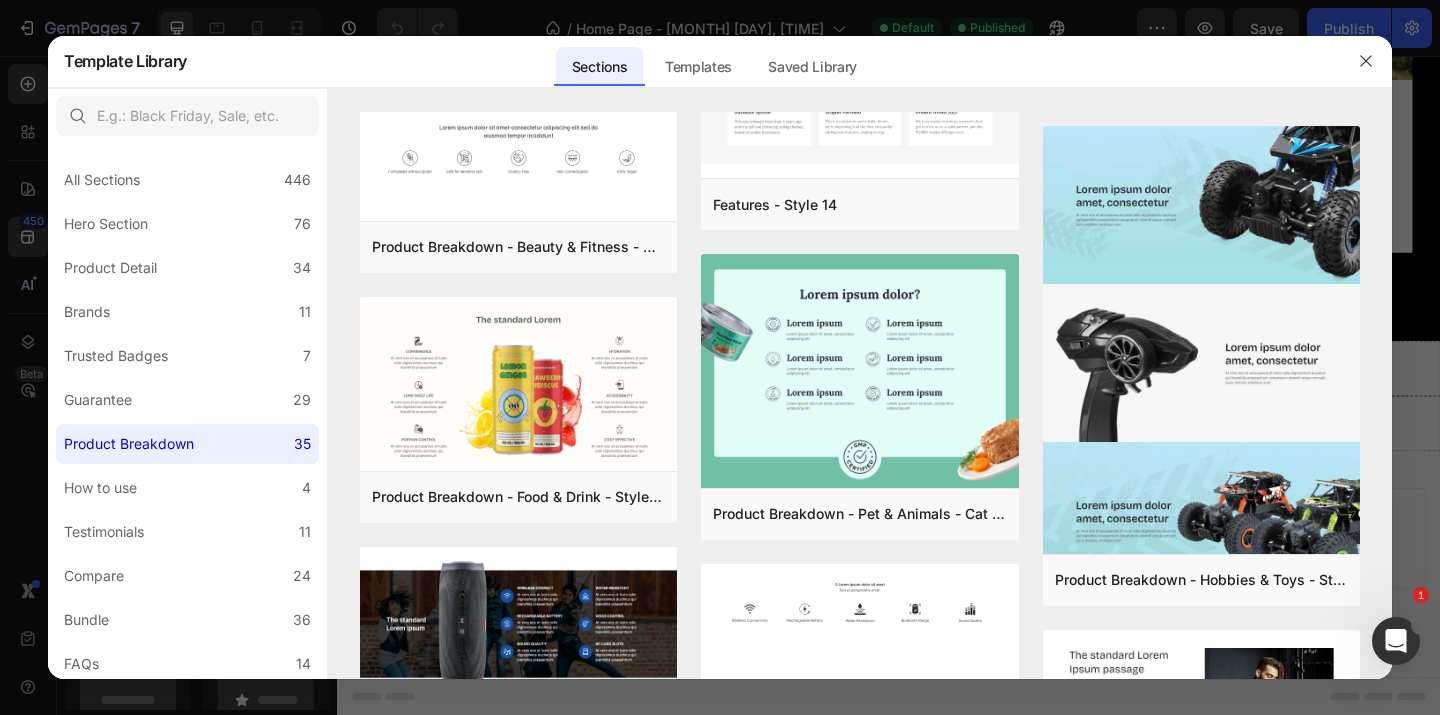 scroll, scrollTop: 2439, scrollLeft: 0, axis: vertical 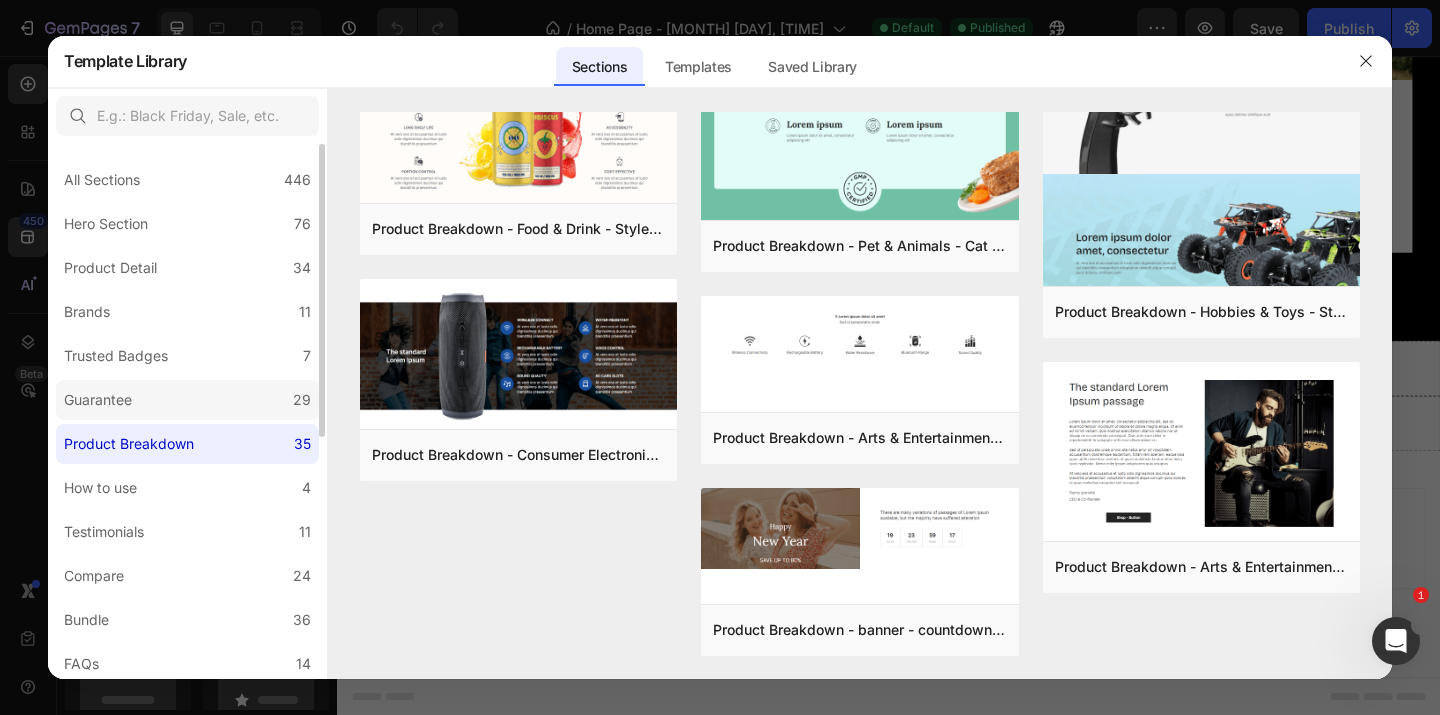 click on "Guarantee 29" 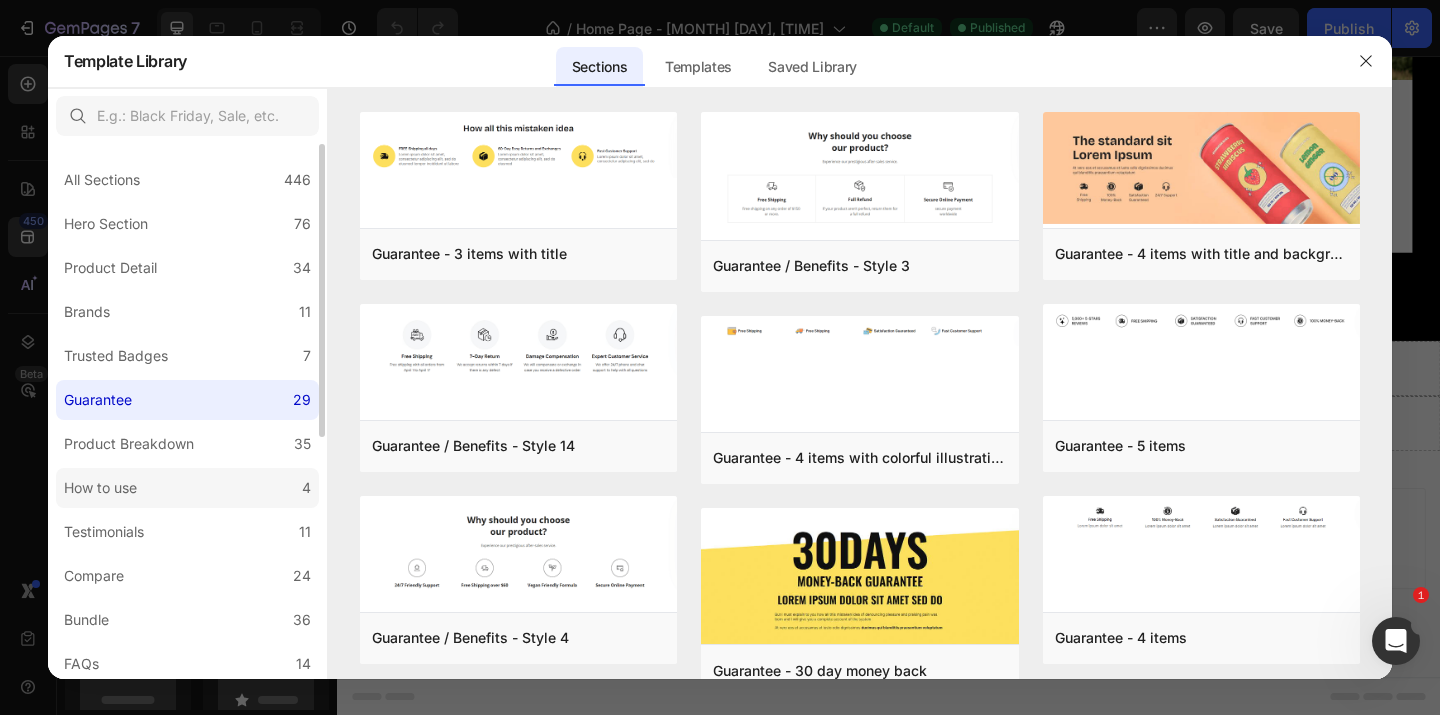click on "How to use 4" 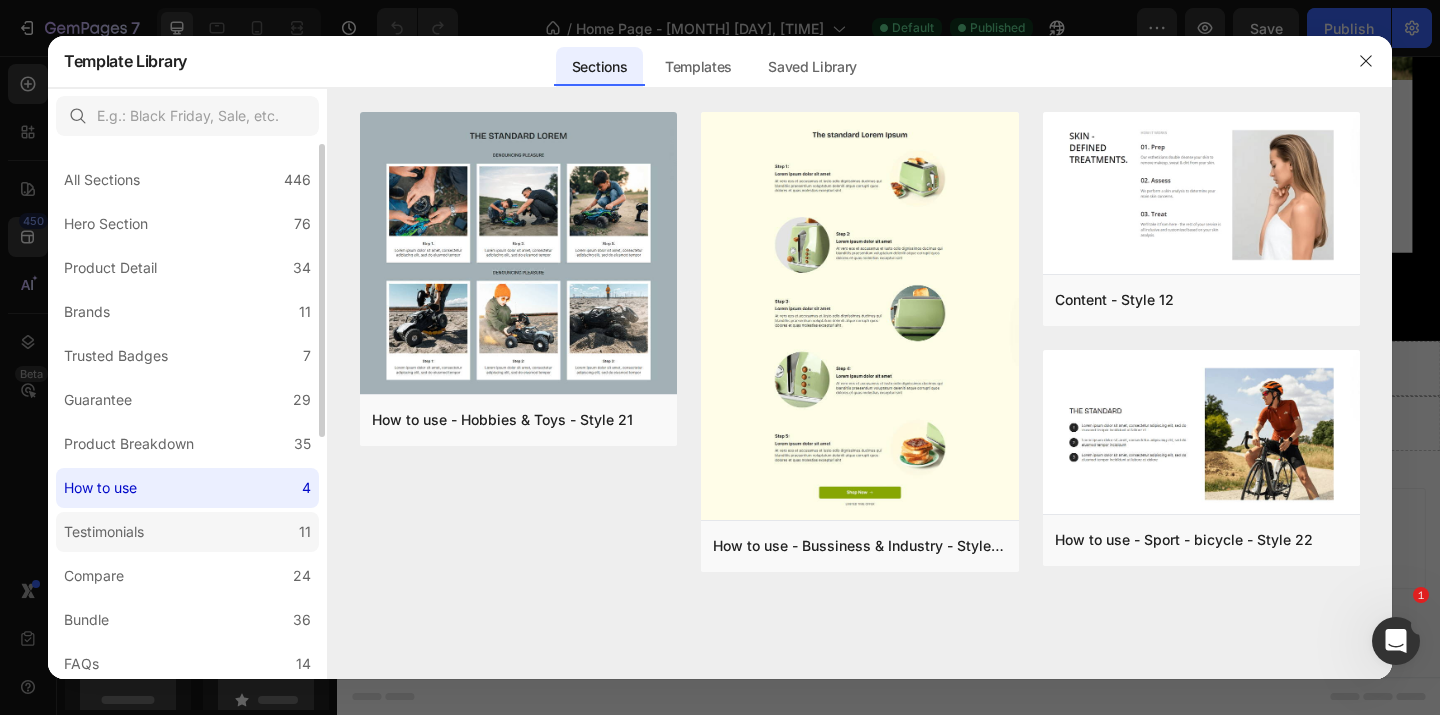 click on "Testimonials 11" 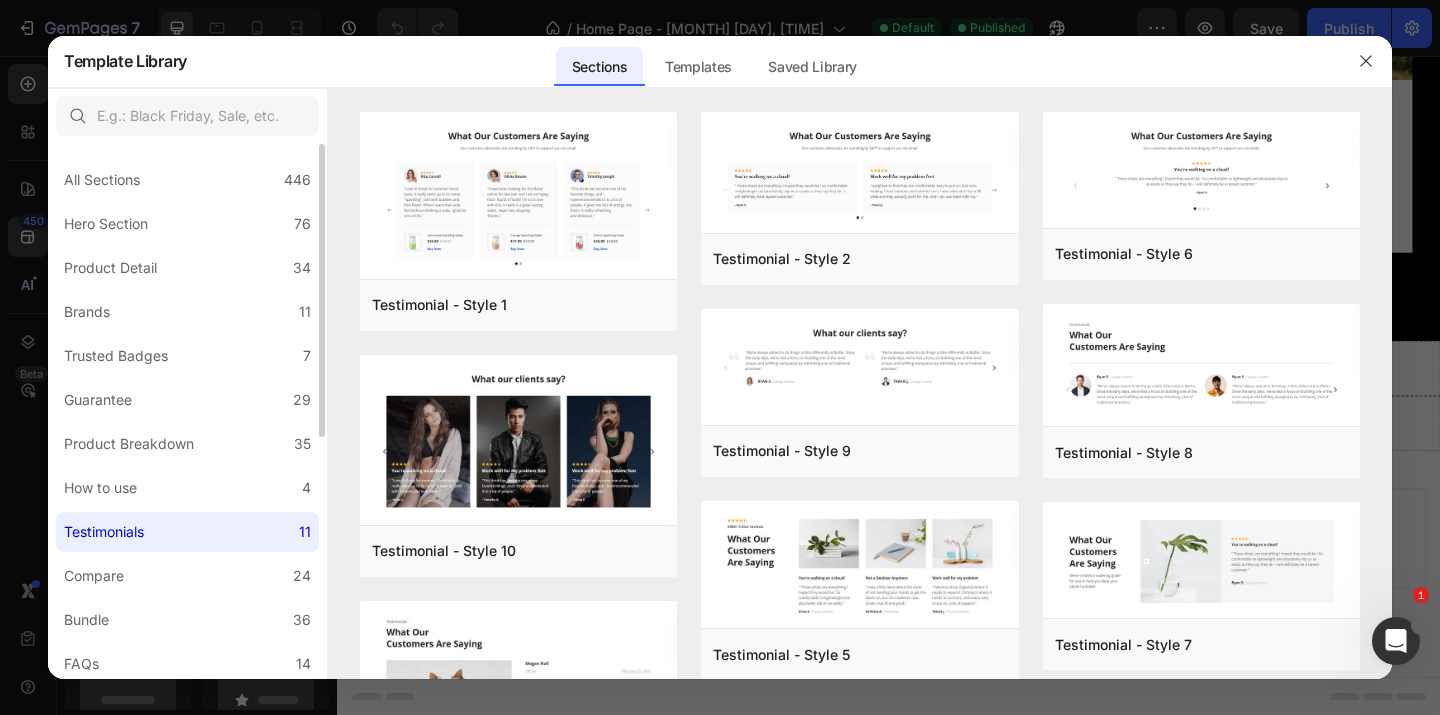 scroll, scrollTop: 275, scrollLeft: 0, axis: vertical 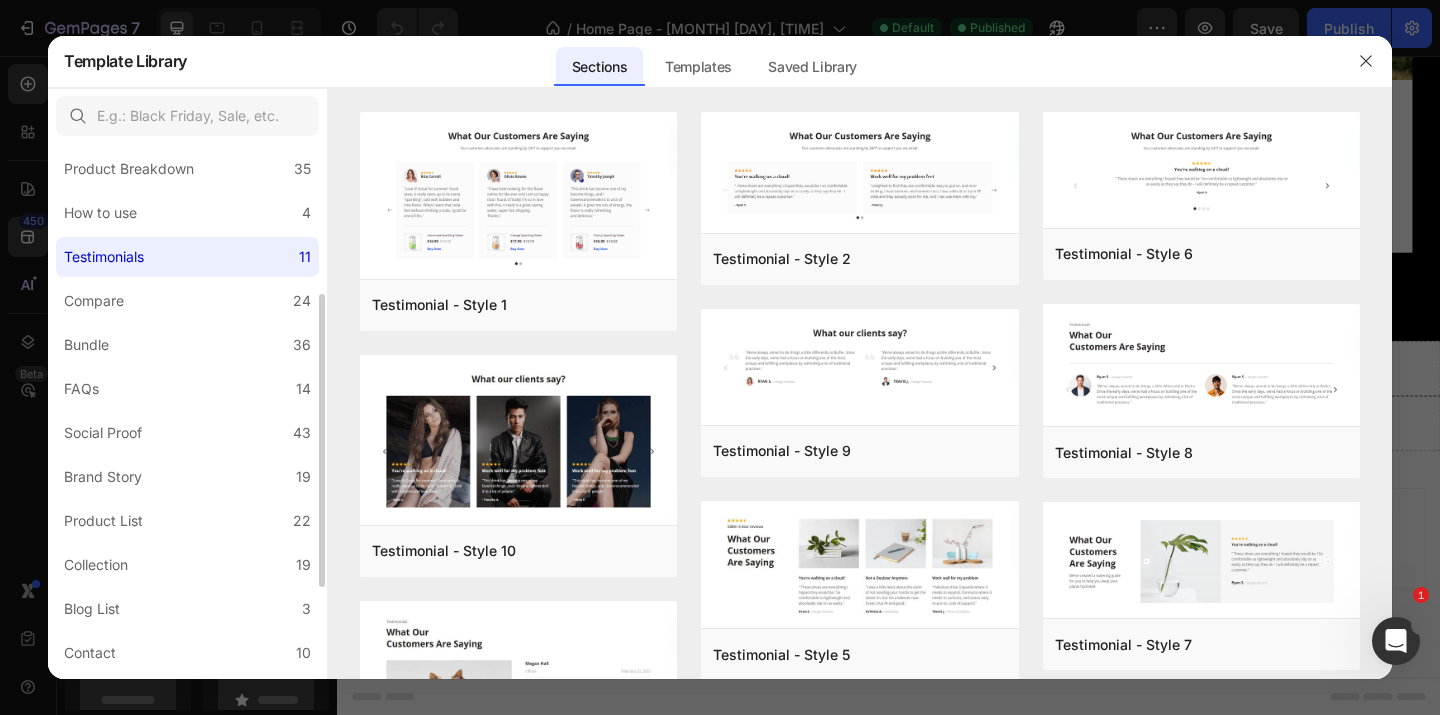 click on "All Sections 446 Hero Section 76 Product Detail 34 Brands 11 Trusted Badges 7 Guarantee 29 Product Breakdown 35 How to use 4 Testimonials 11 Compare 24 Bundle 36 FAQs 14 Social Proof 43 Brand Story 19 Product List 22 Collection 19 Blog List 3 Contact 10 Sticky Add to Cart 11 Custom Footer 15 Mobile Focused 27 Announcement Bar 7" at bounding box center (187, 359) 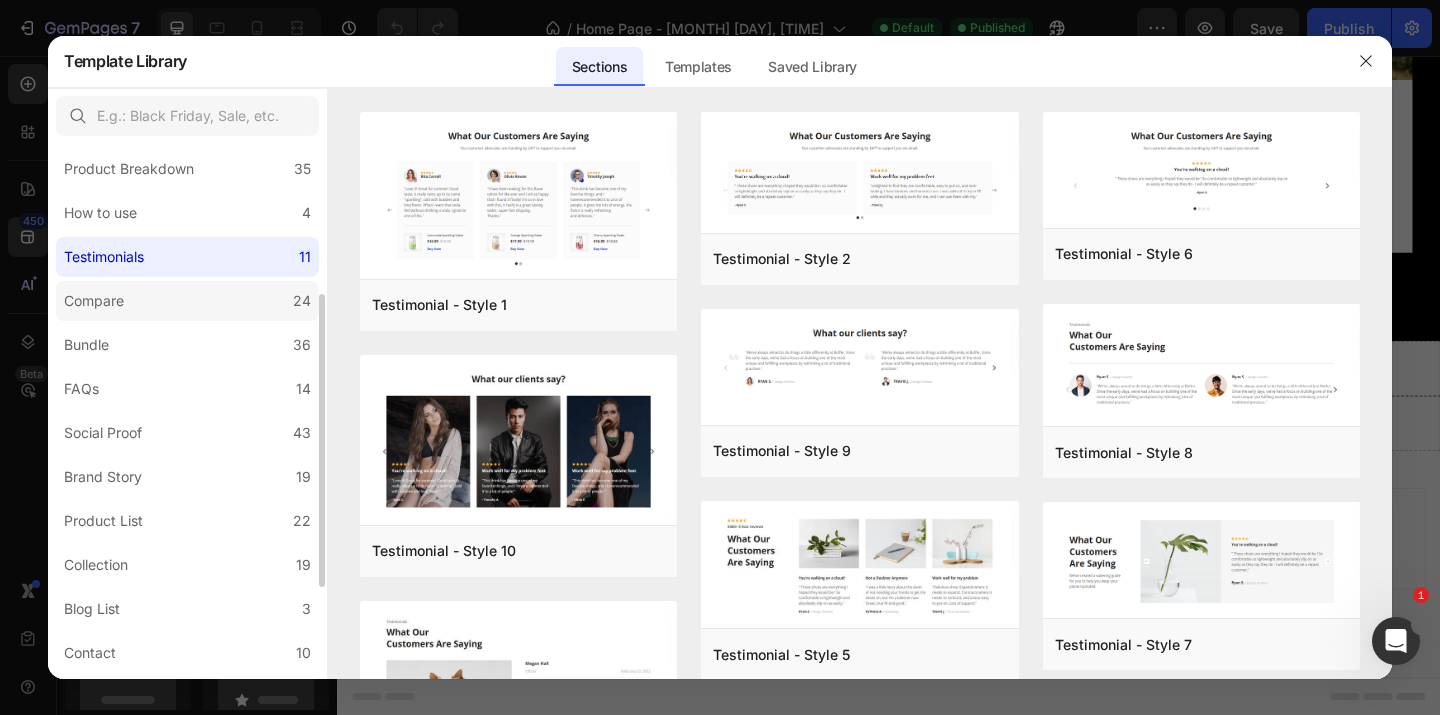 click on "Compare" at bounding box center [98, 301] 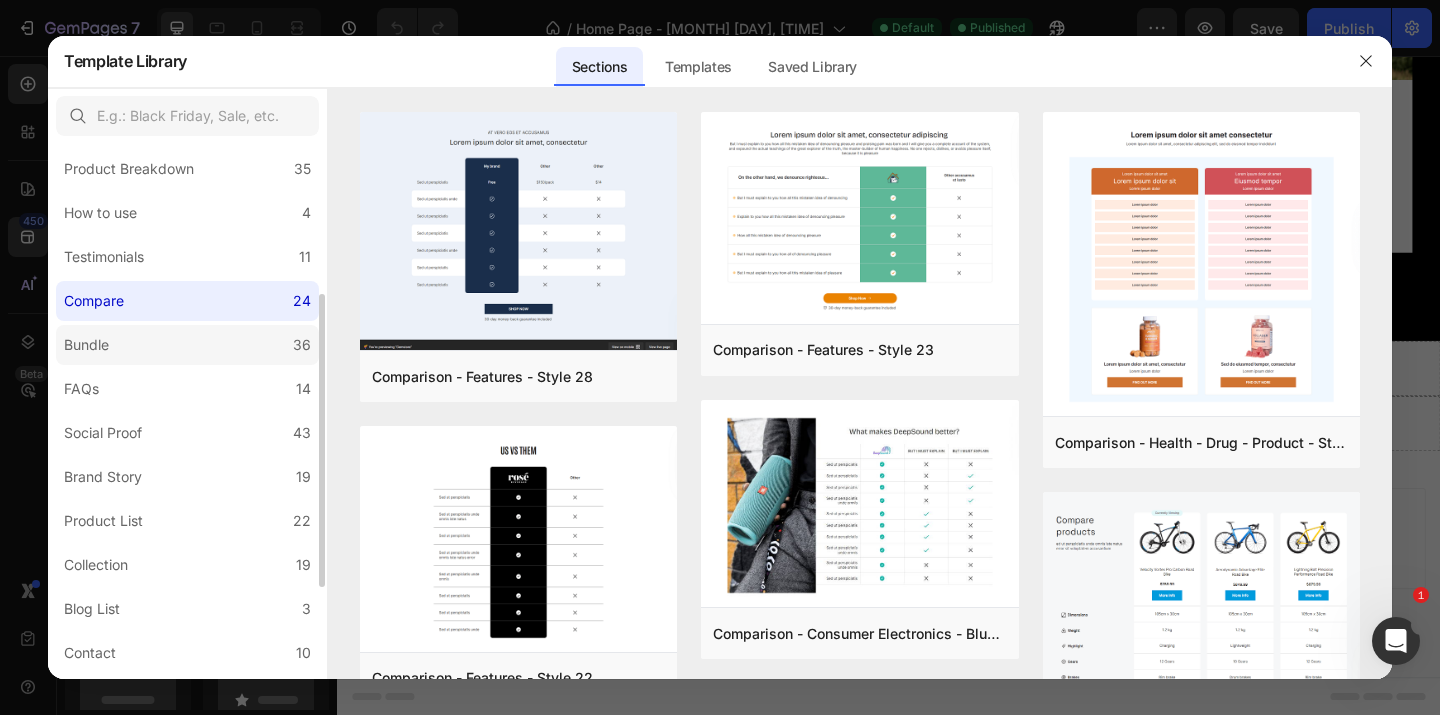 click on "Bundle 36" 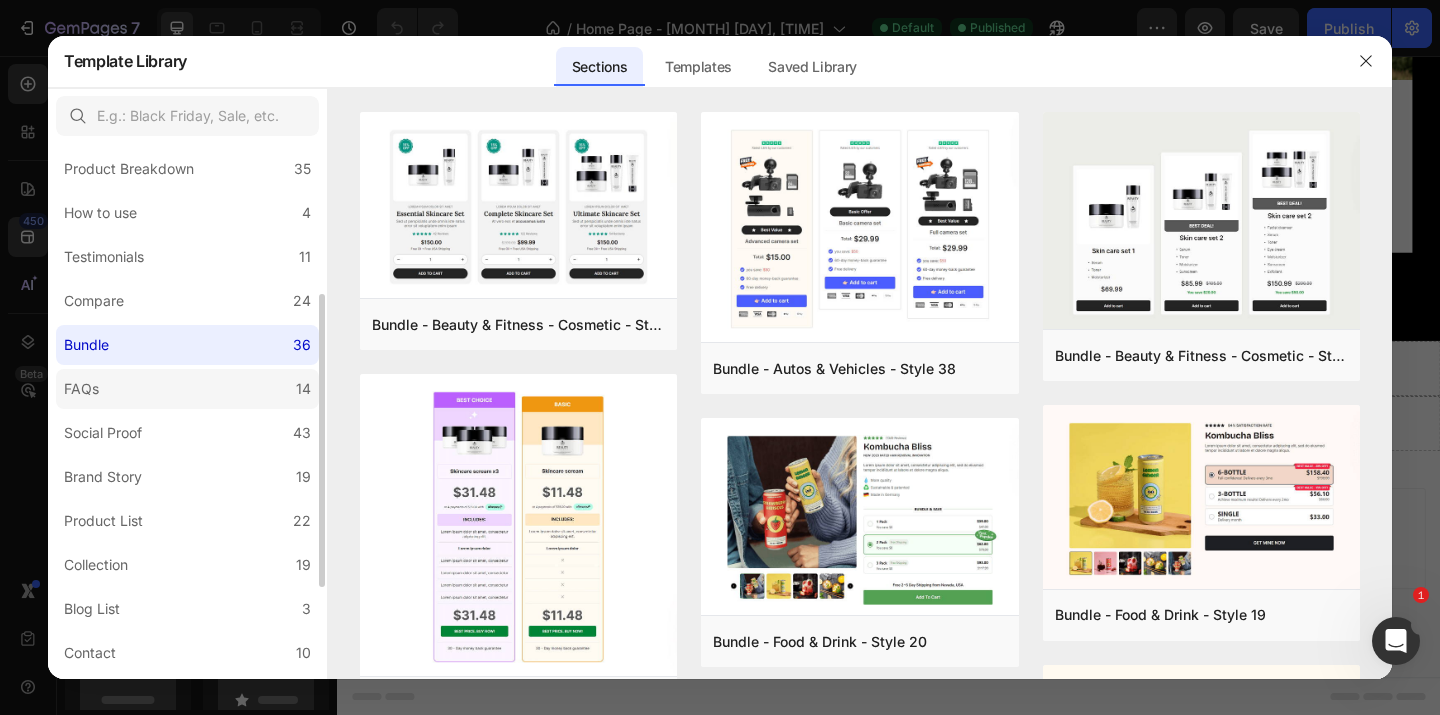 click on "FAQs 14" 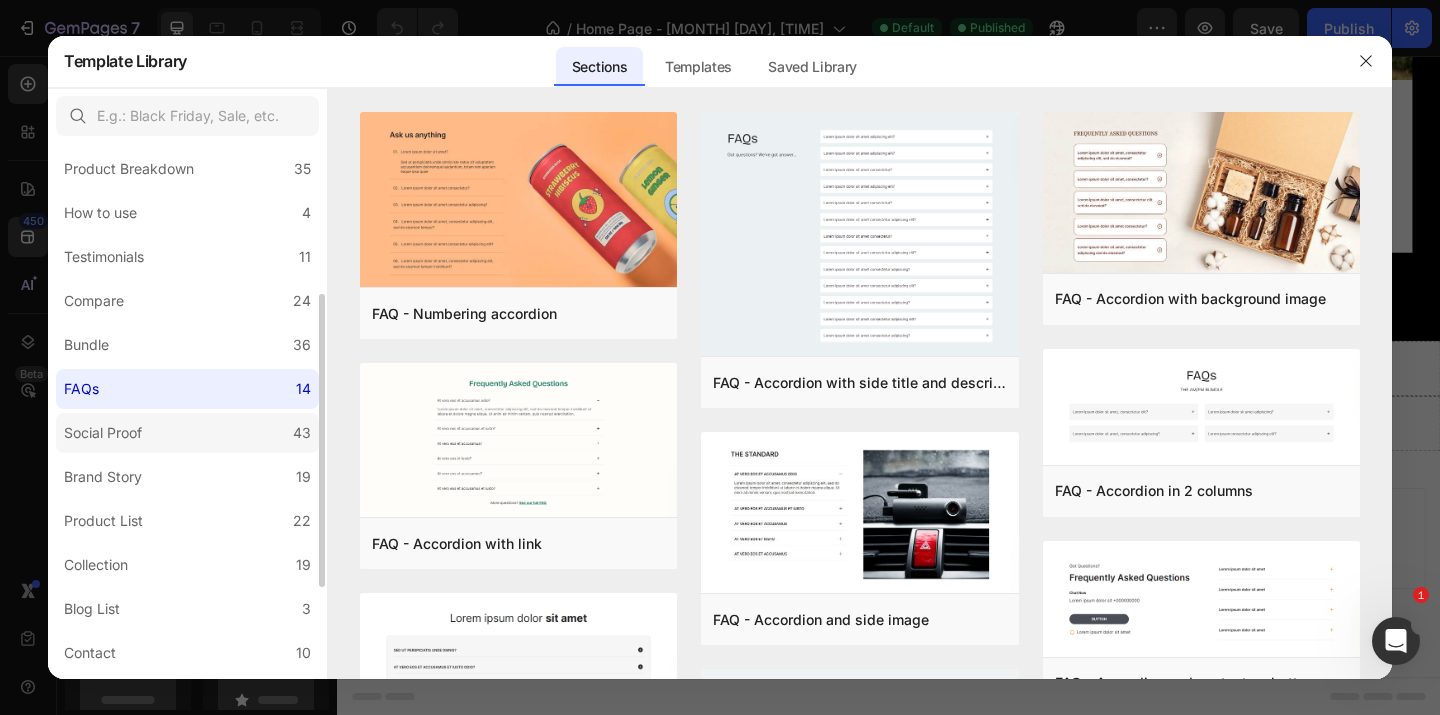 click on "Social Proof 43" 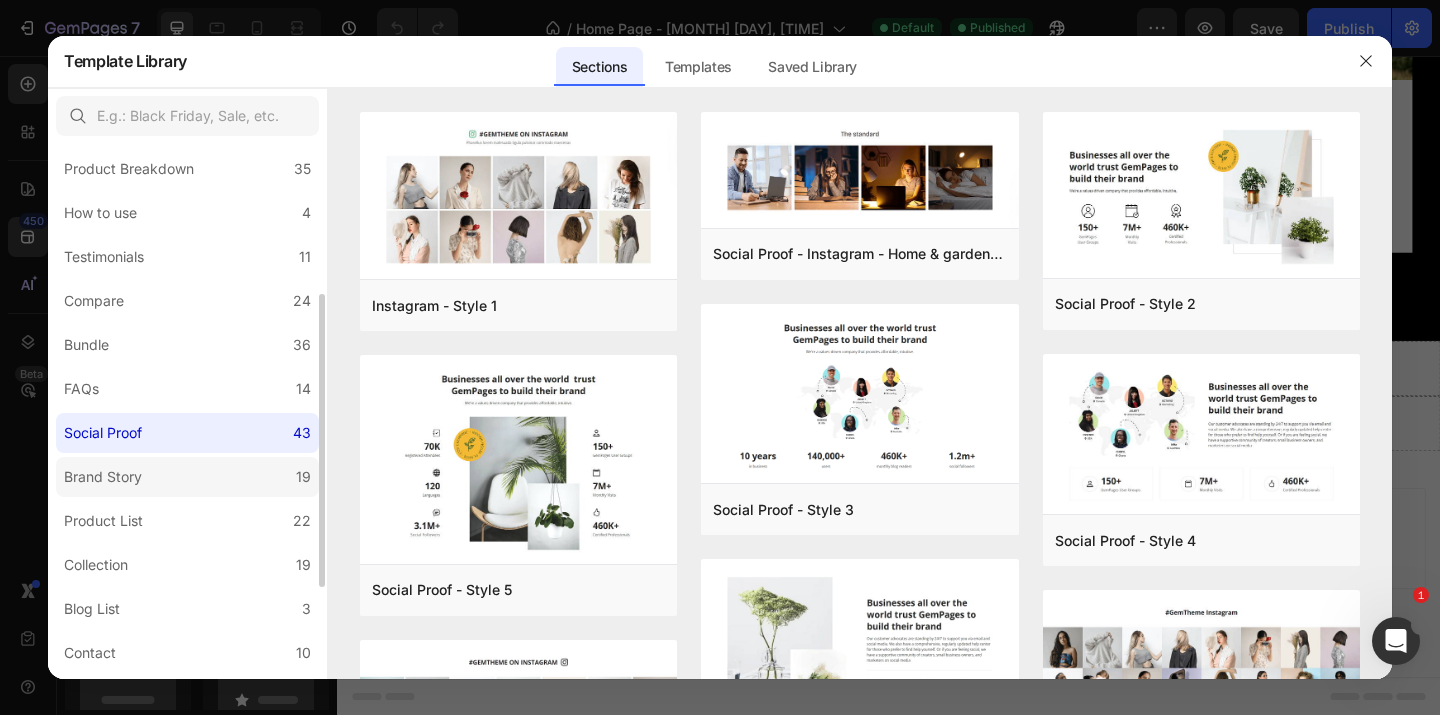 click on "Brand Story 19" 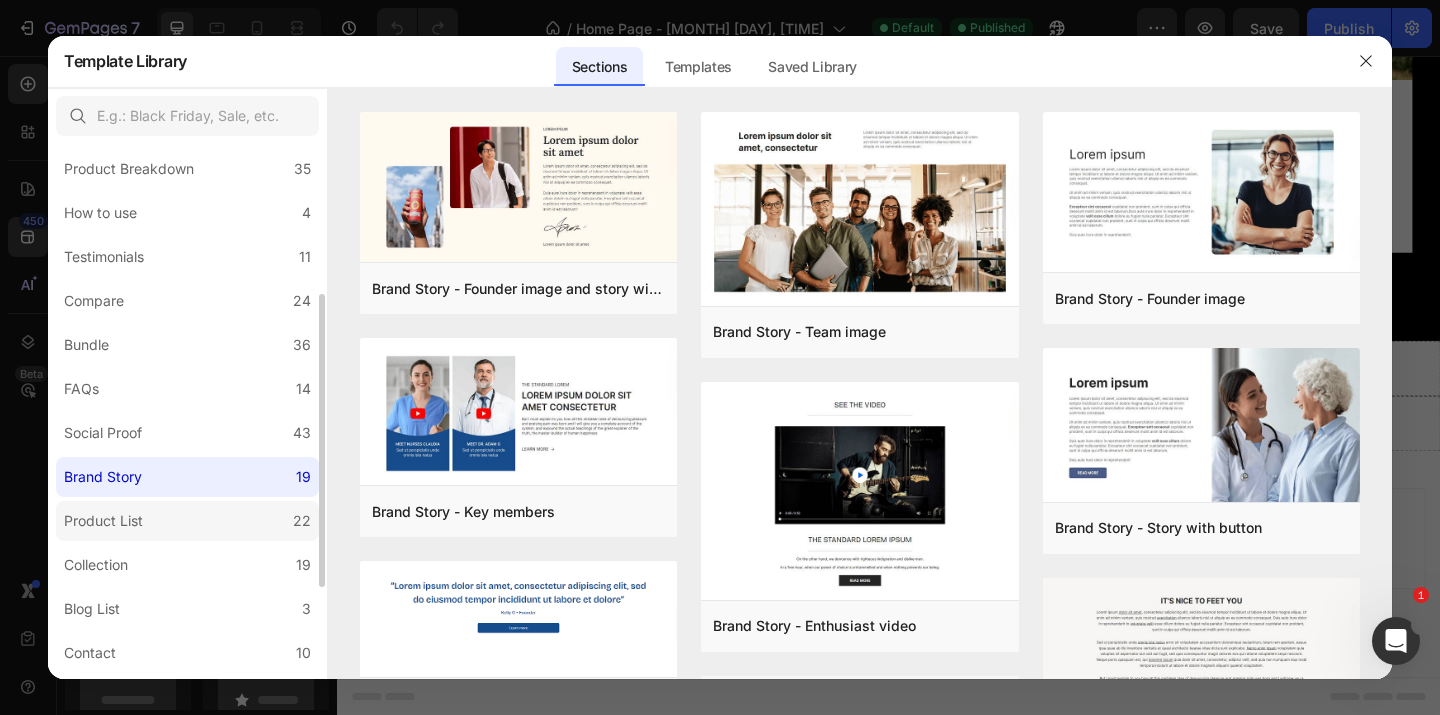 click on "Product List 22" 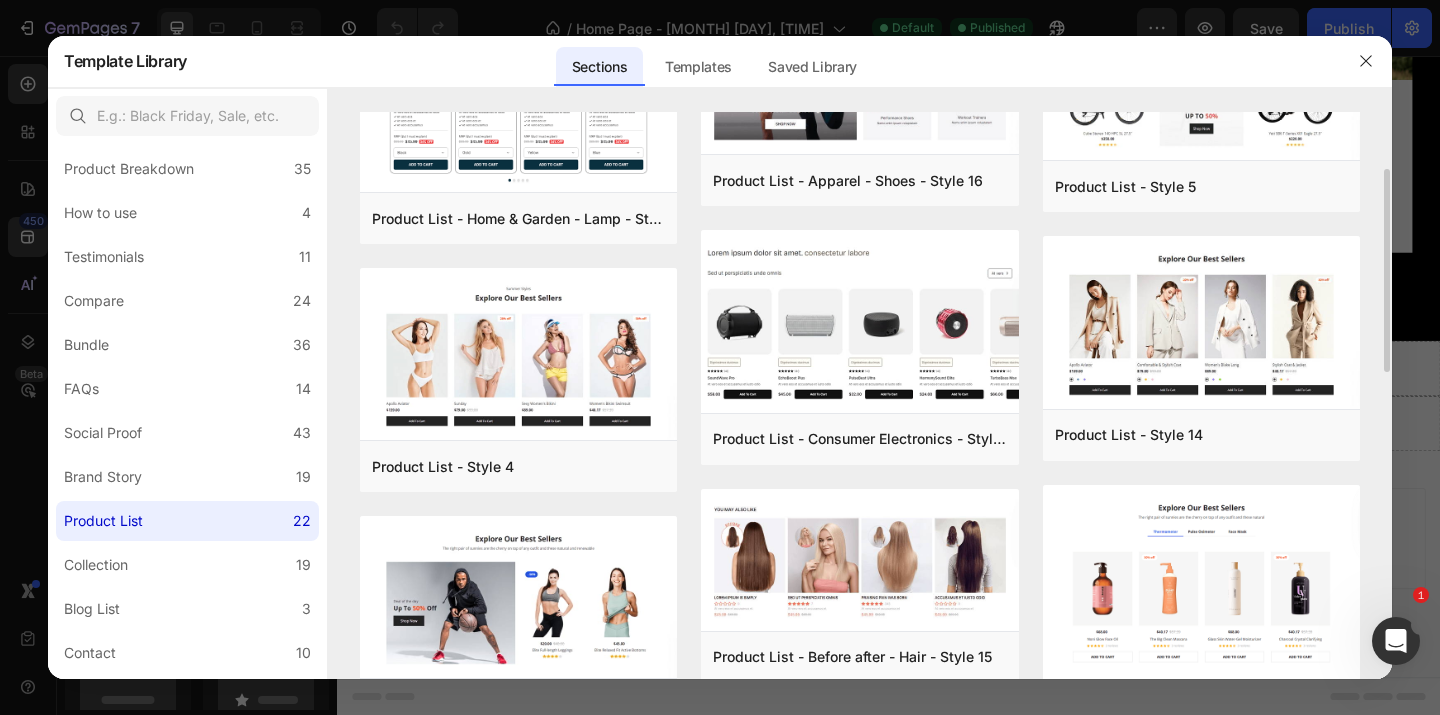 scroll, scrollTop: 318, scrollLeft: 0, axis: vertical 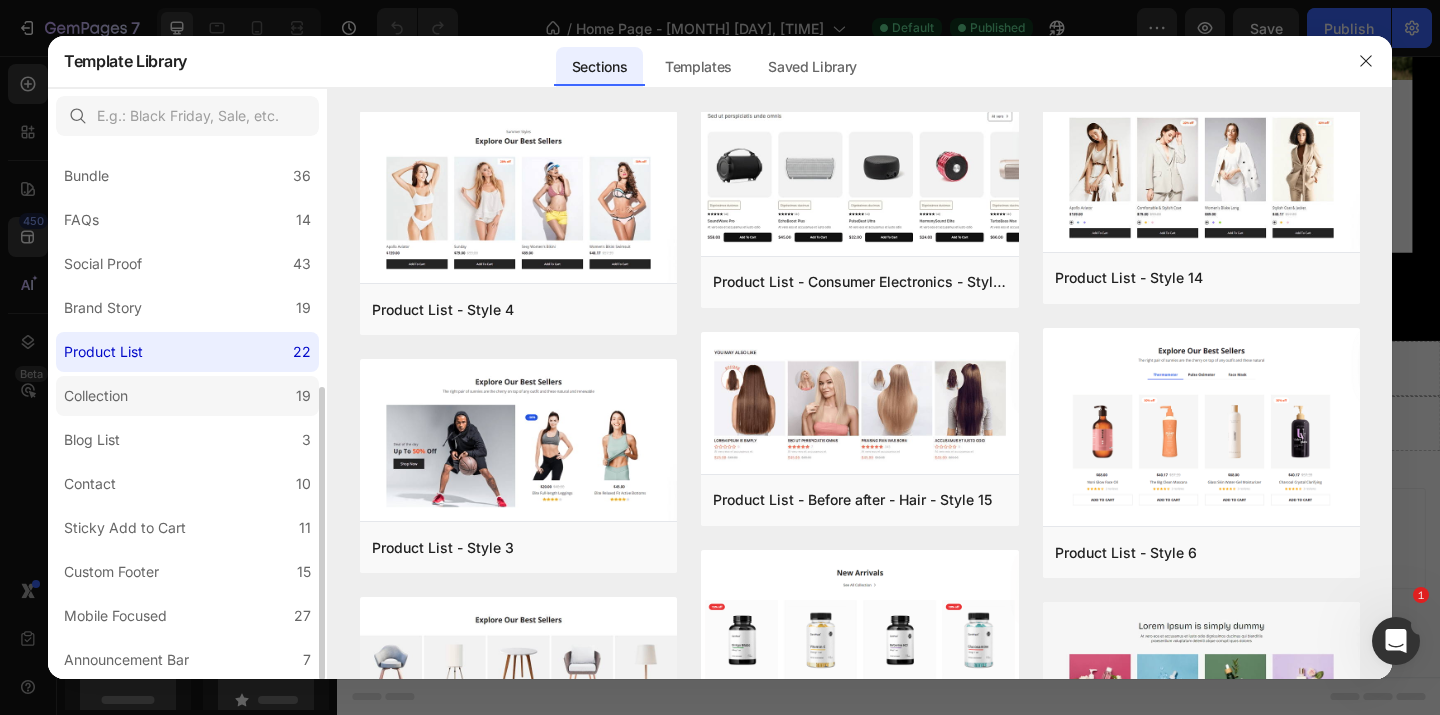 click on "Collection 19" 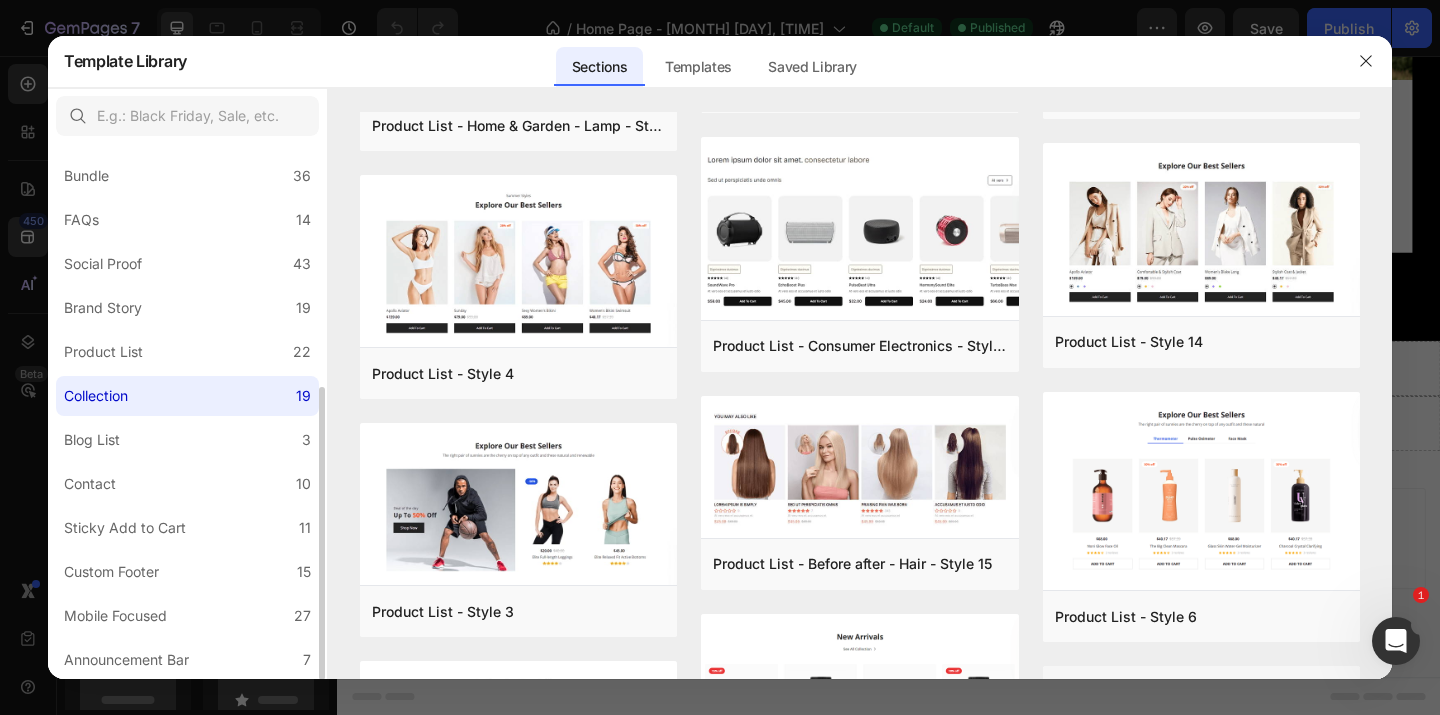 scroll, scrollTop: 0, scrollLeft: 0, axis: both 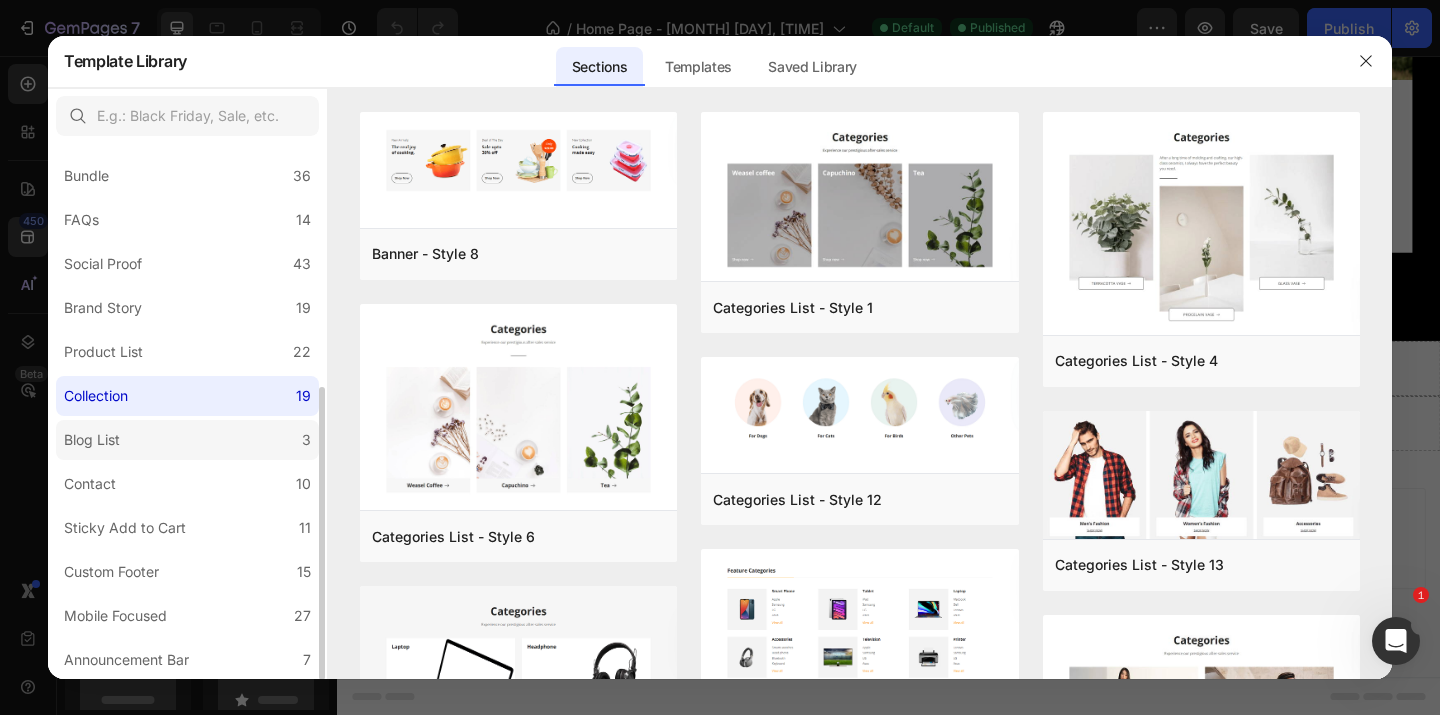 click on "Blog List 3" 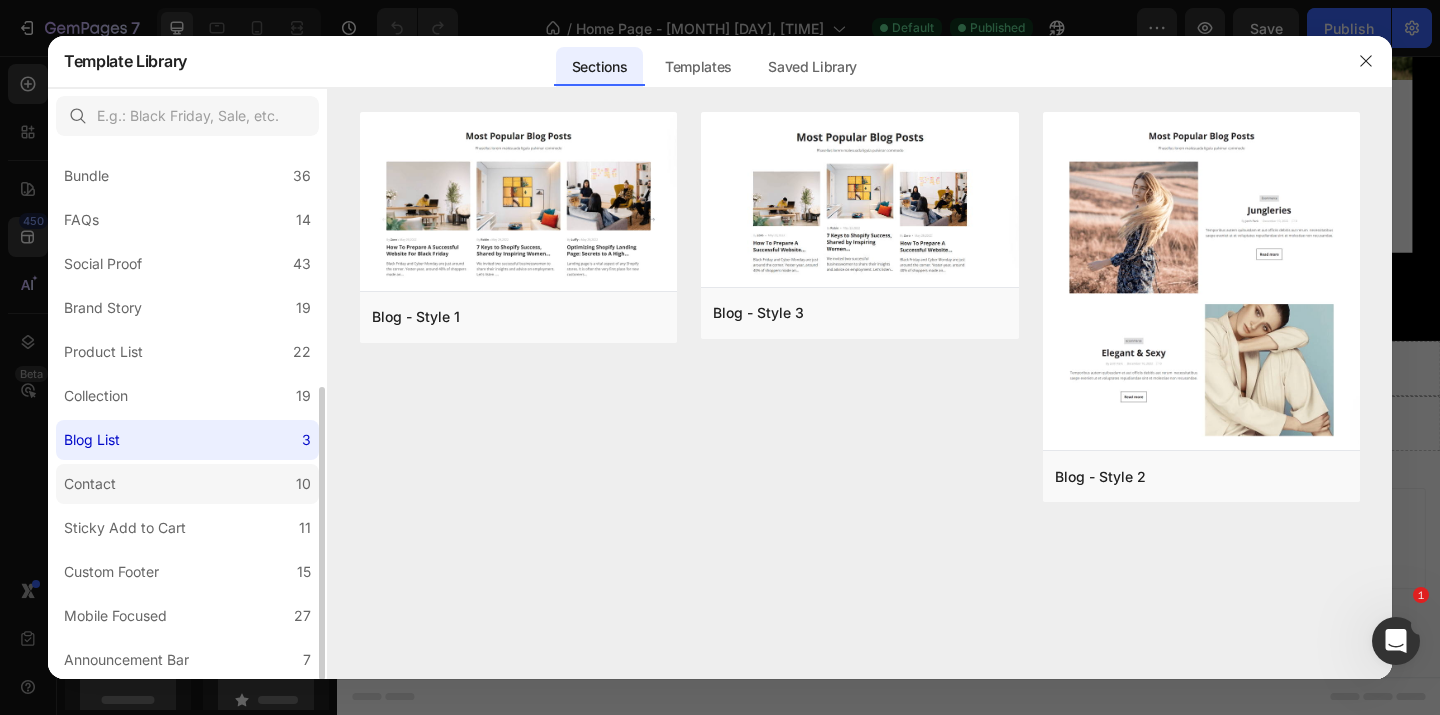 click on "Contact 10" 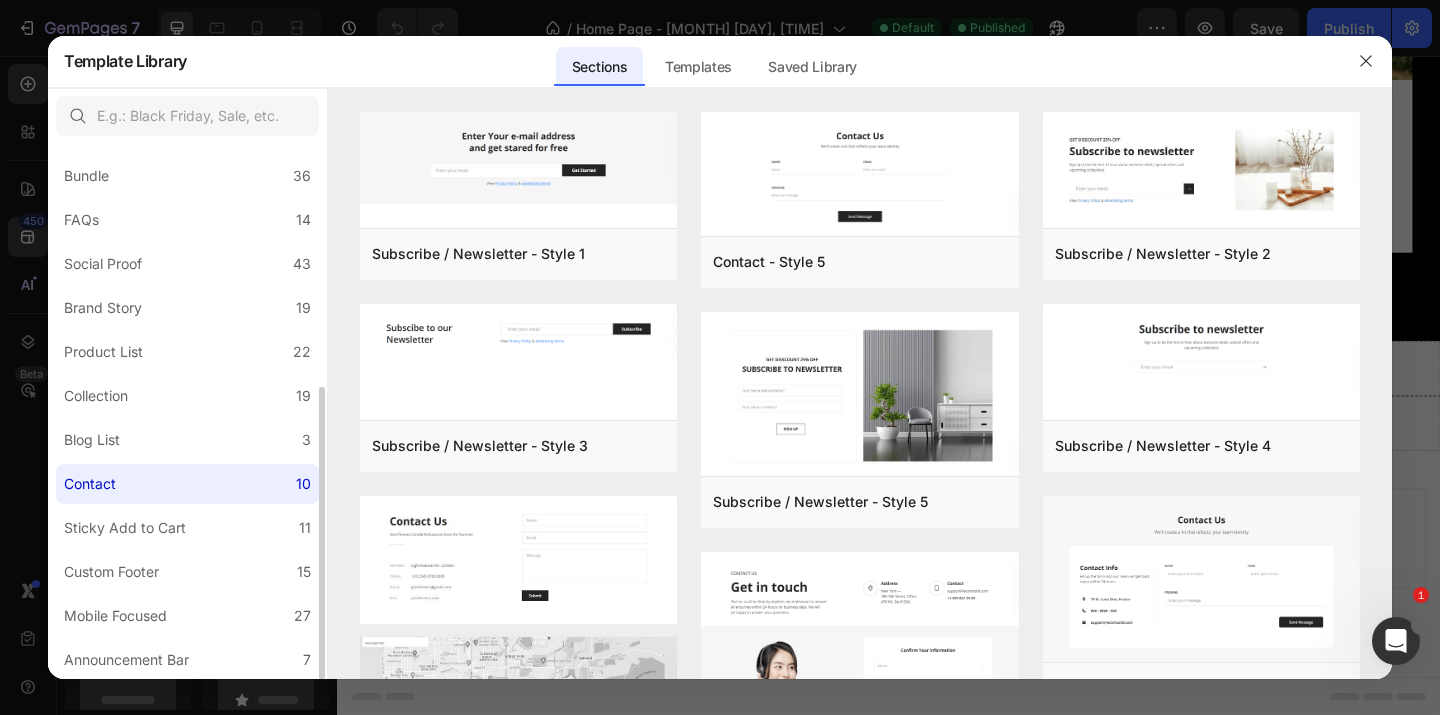 click on "Contact 10" 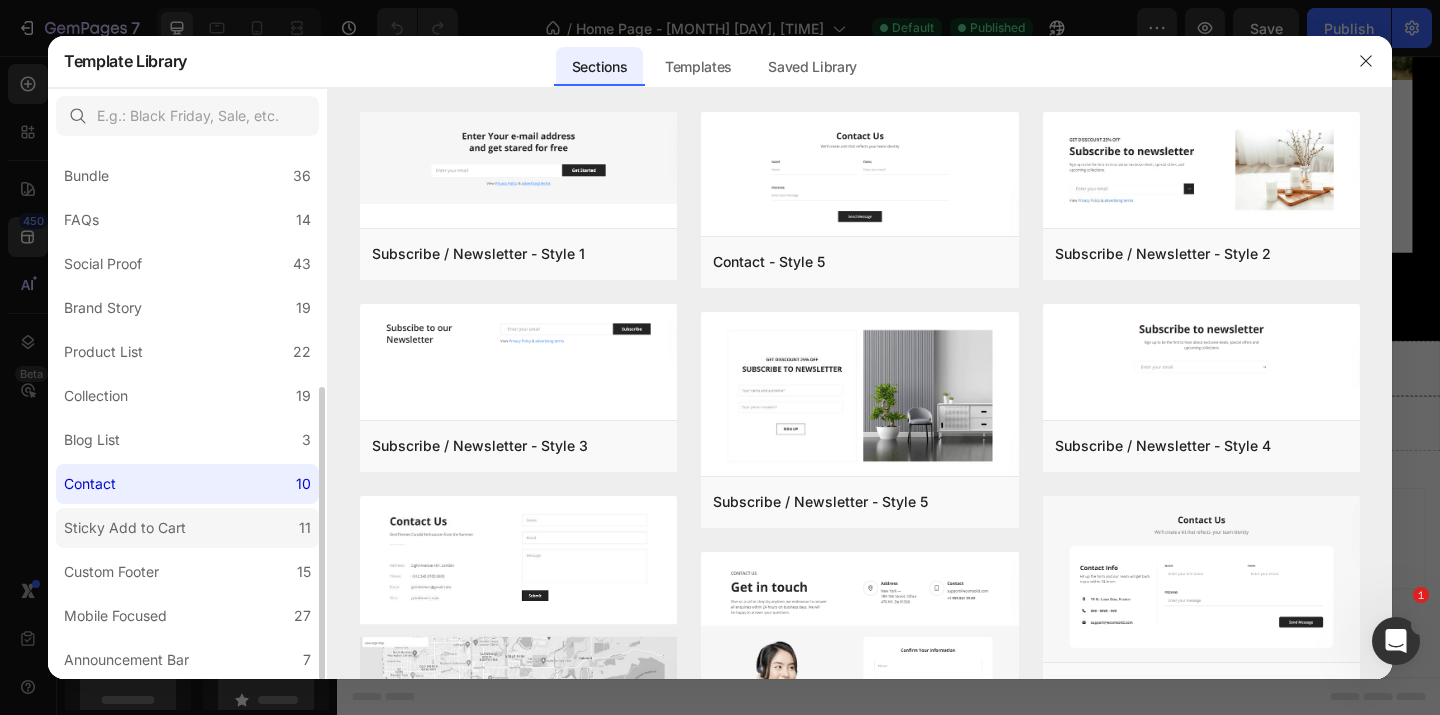 click on "Sticky Add to Cart 11" 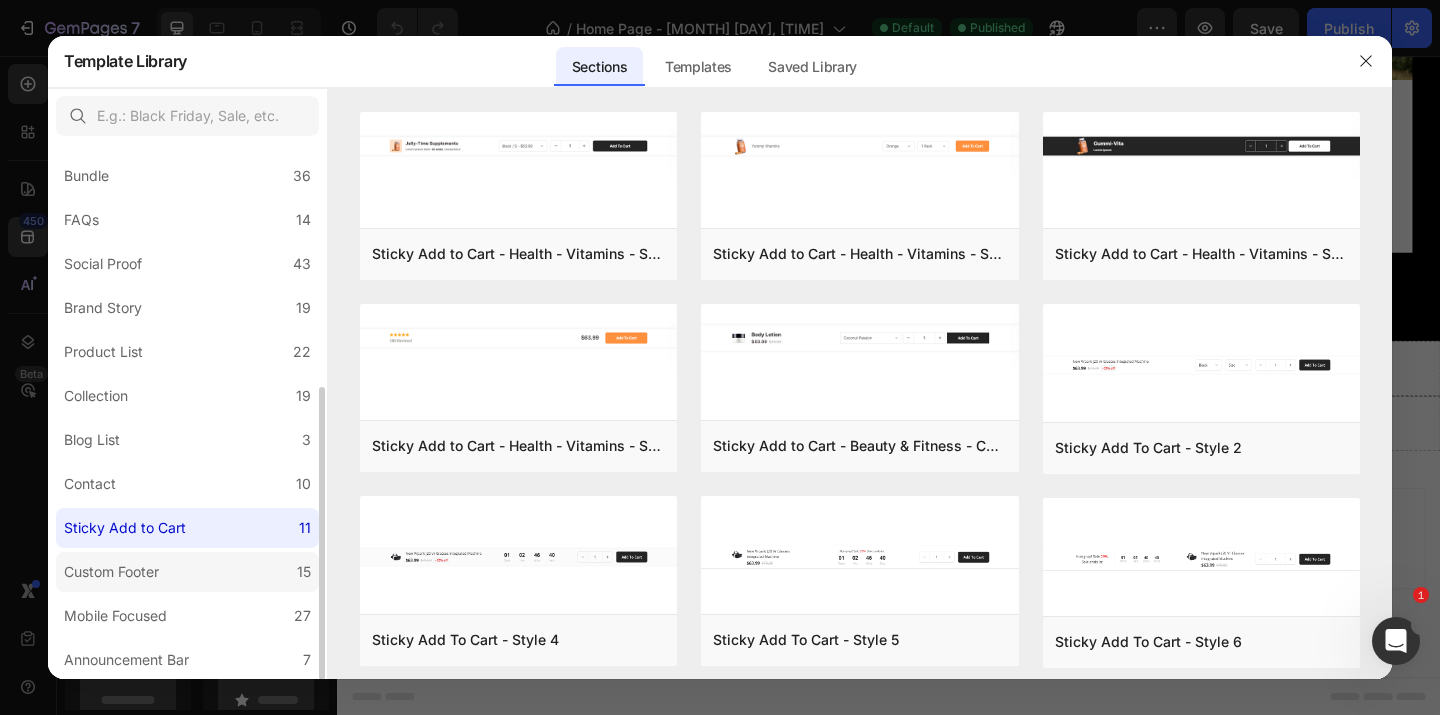 click on "Custom Footer 15" 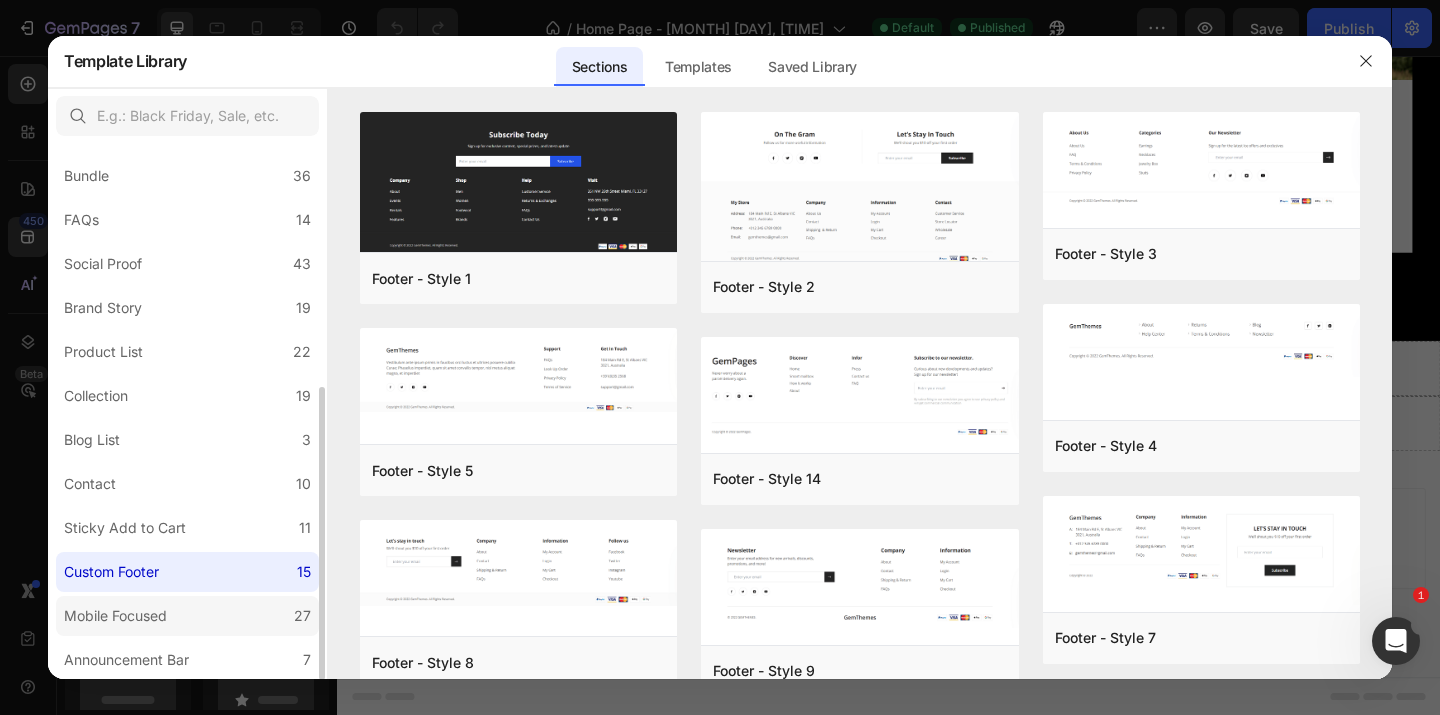 click on "Mobile Focused 27" 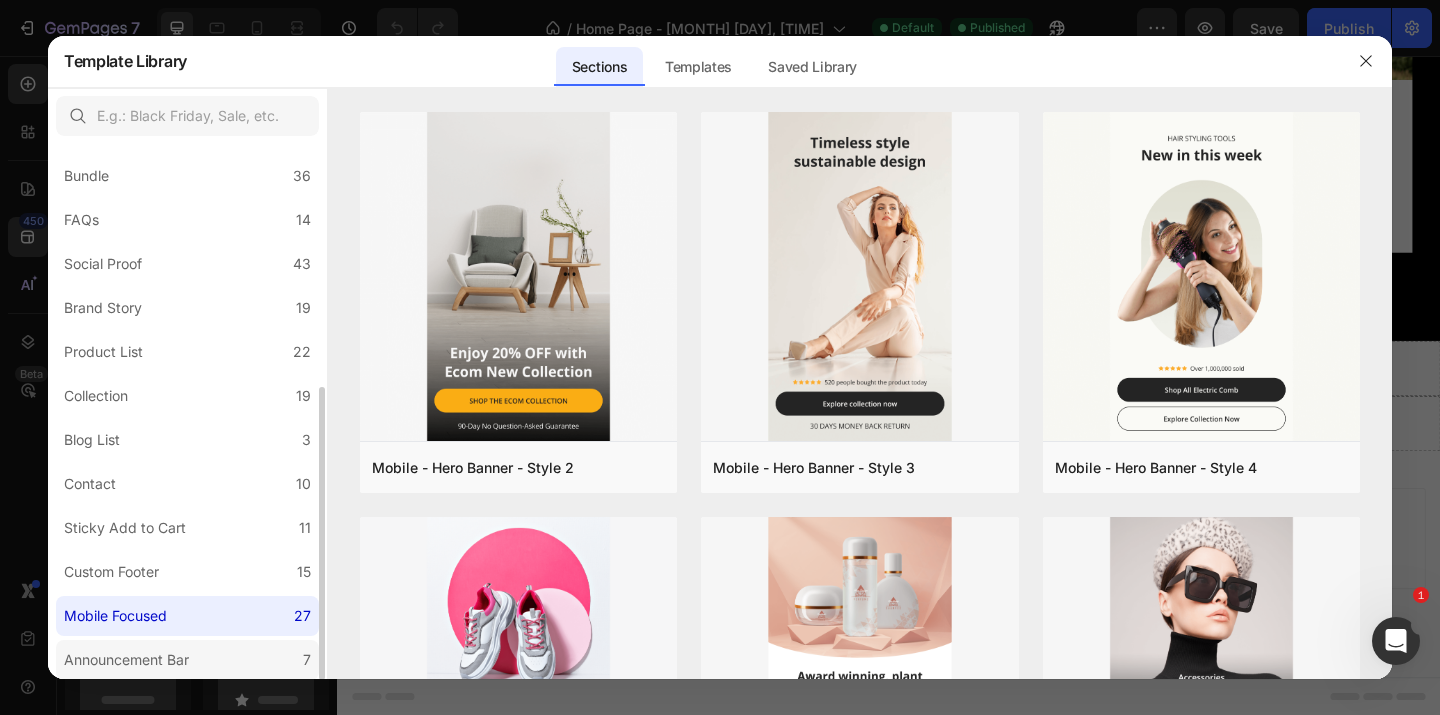 click on "Announcement Bar 7" 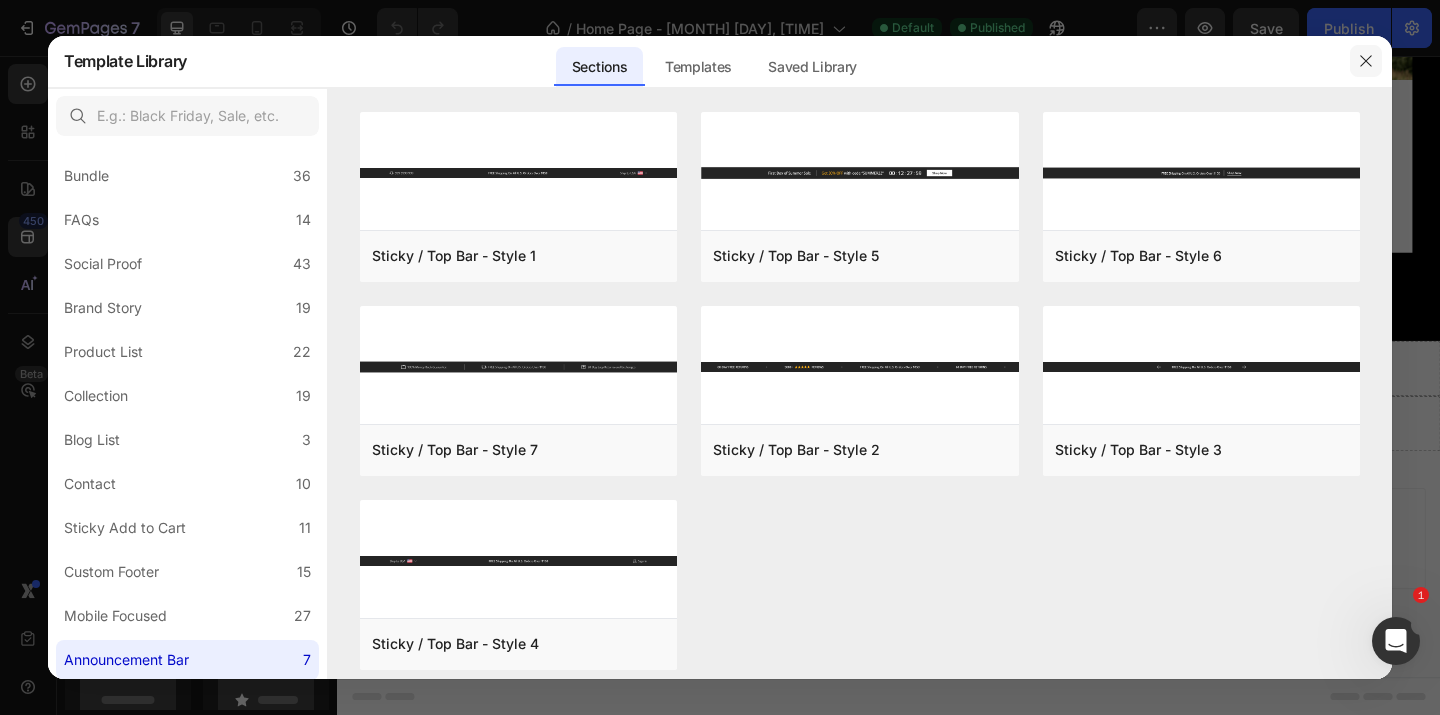 click at bounding box center (1366, 61) 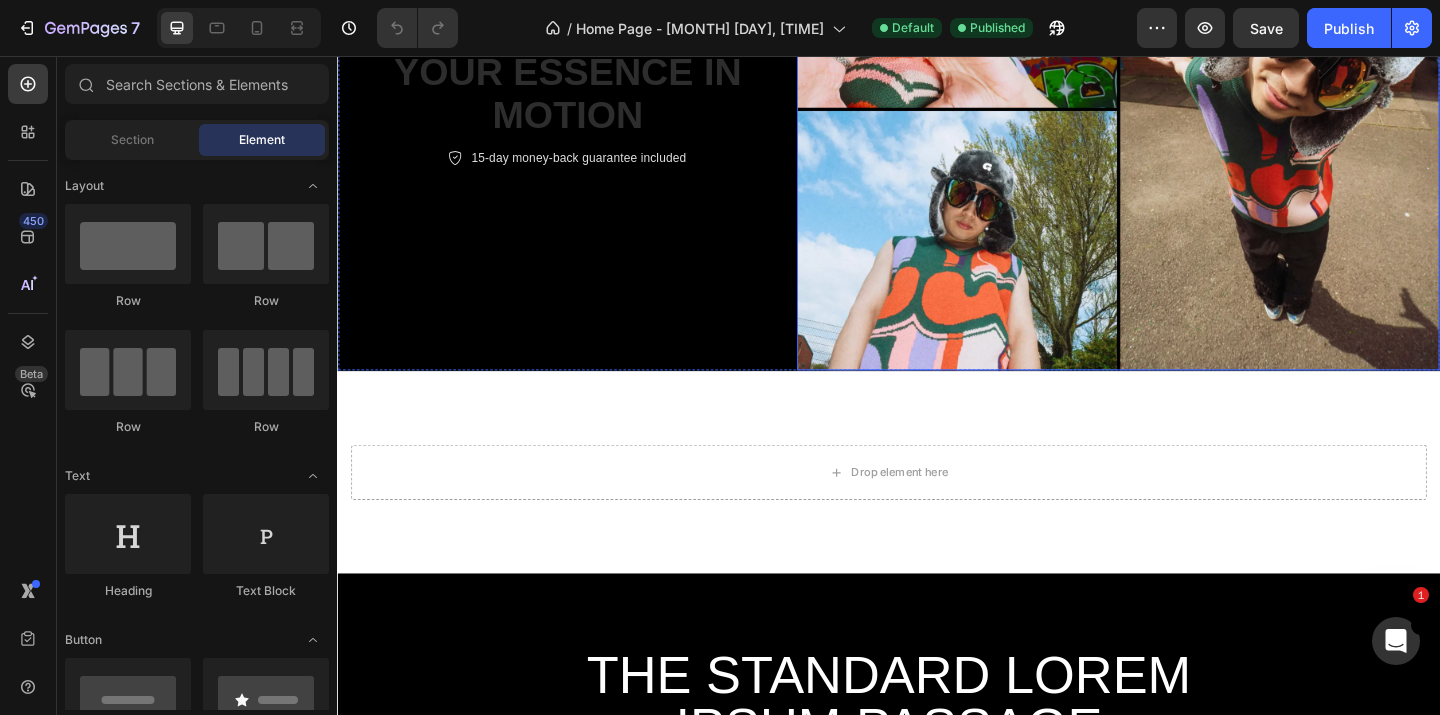 scroll, scrollTop: 409, scrollLeft: 0, axis: vertical 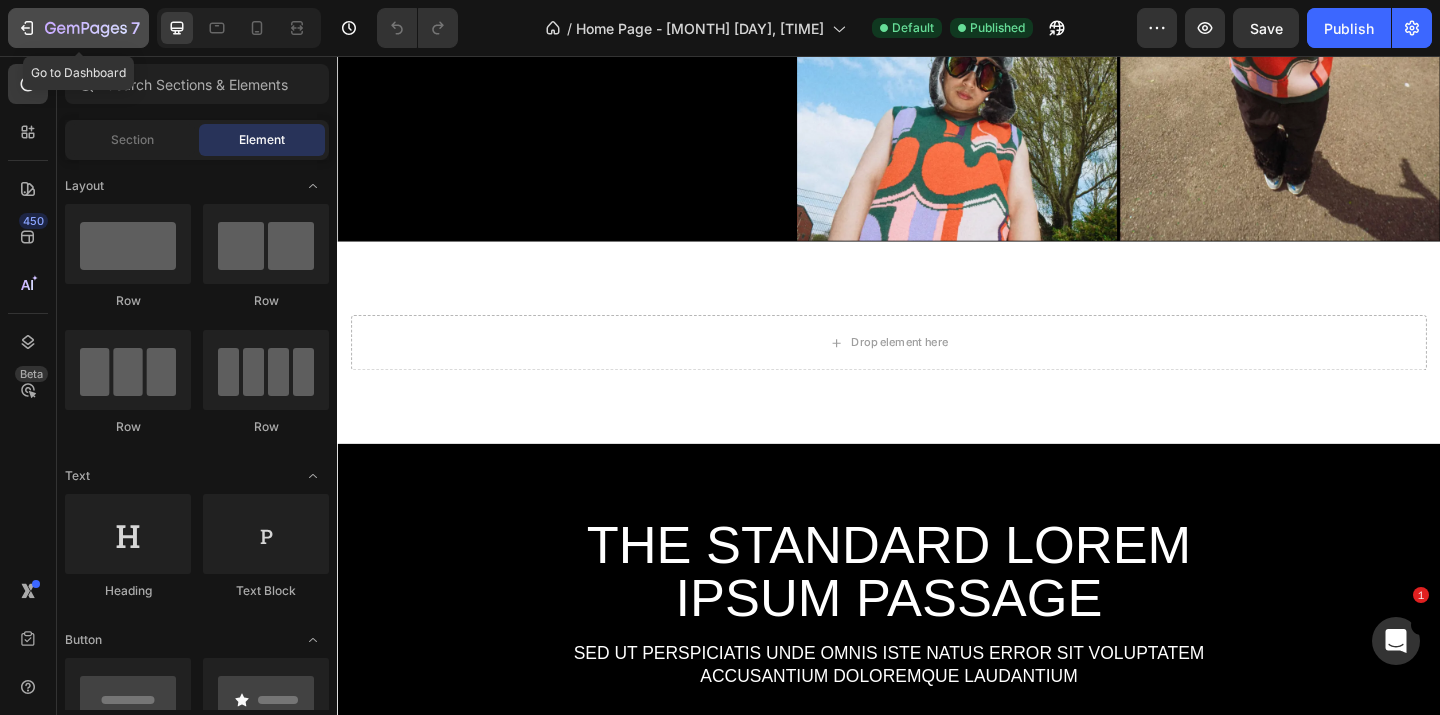 click 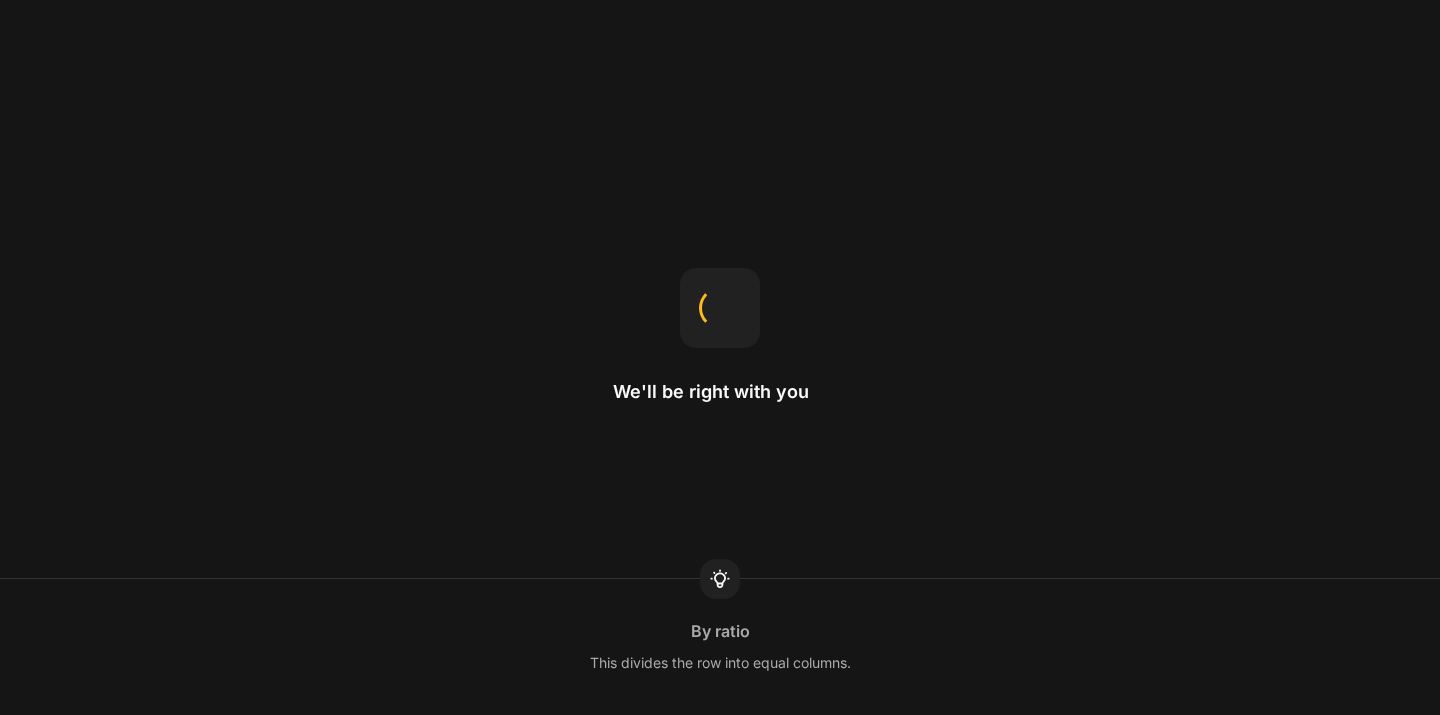 scroll, scrollTop: 0, scrollLeft: 0, axis: both 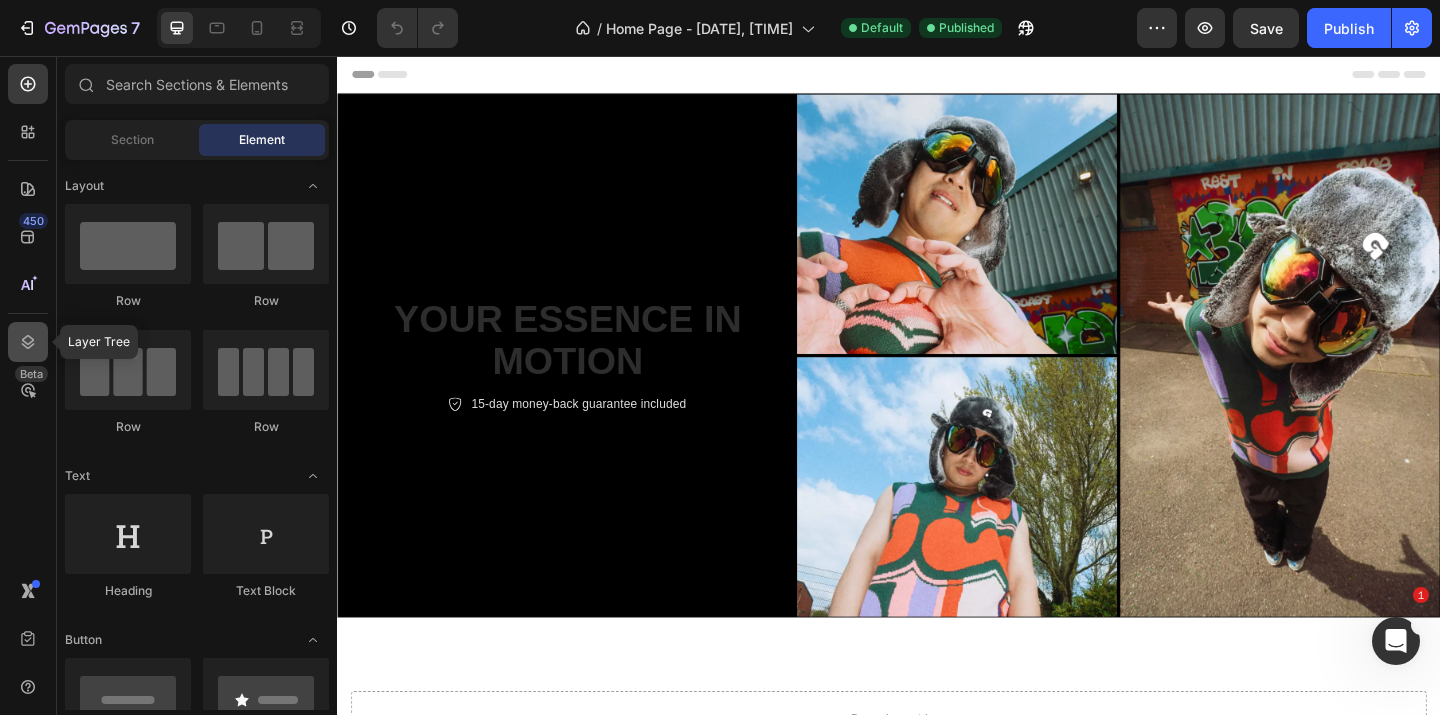 click 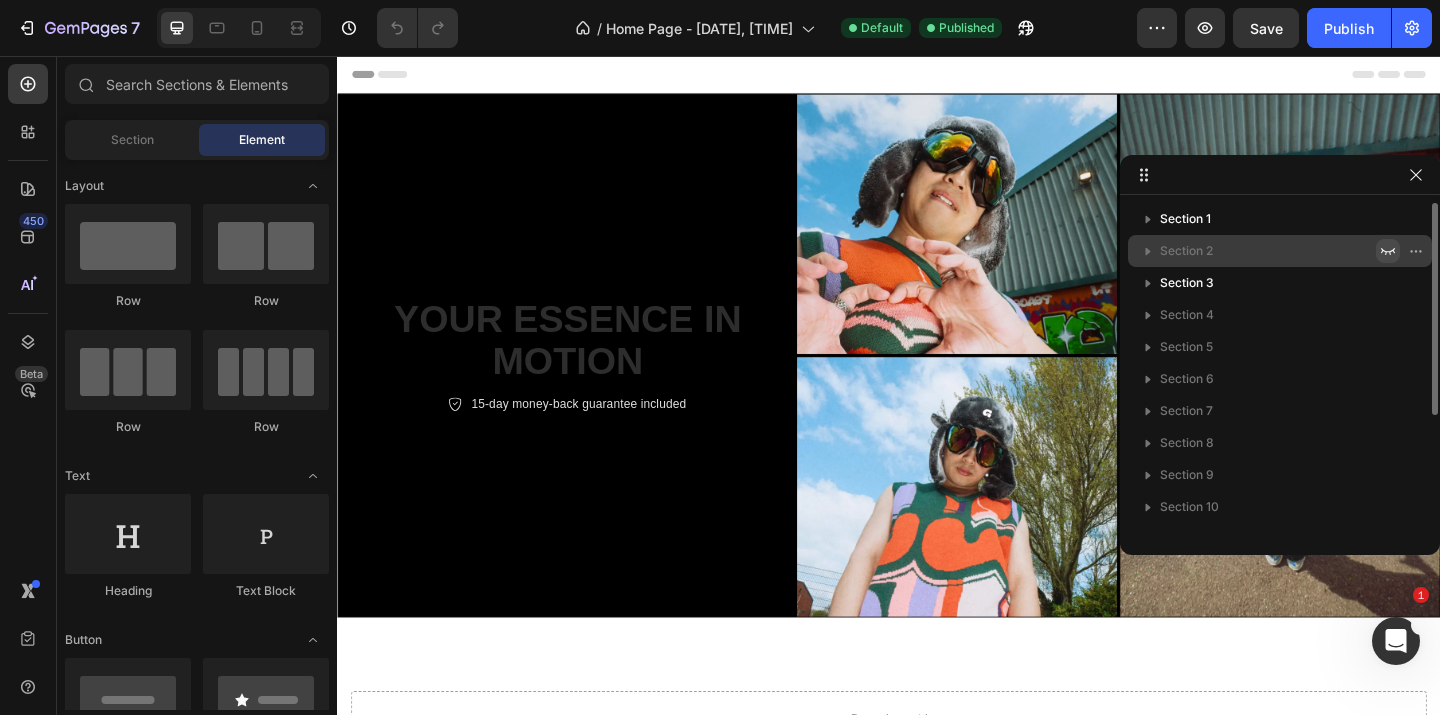 click 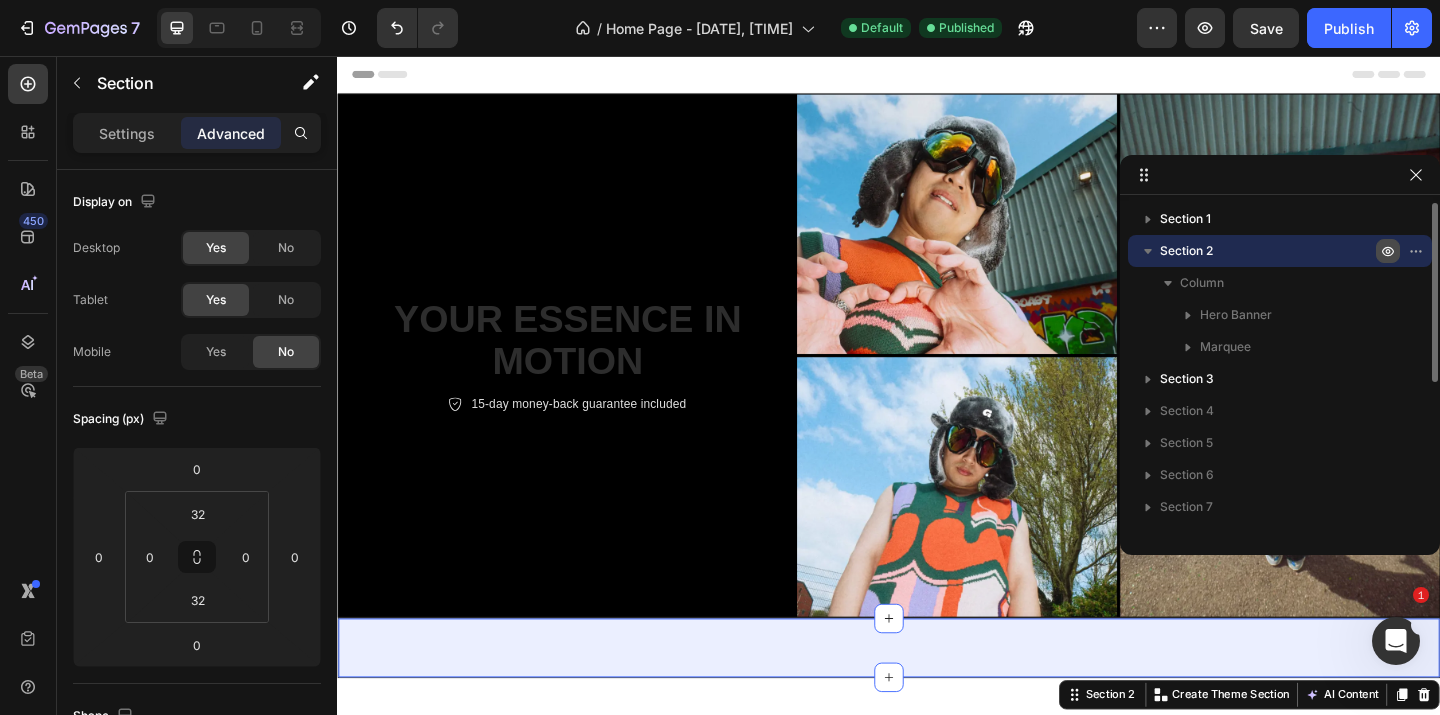 click 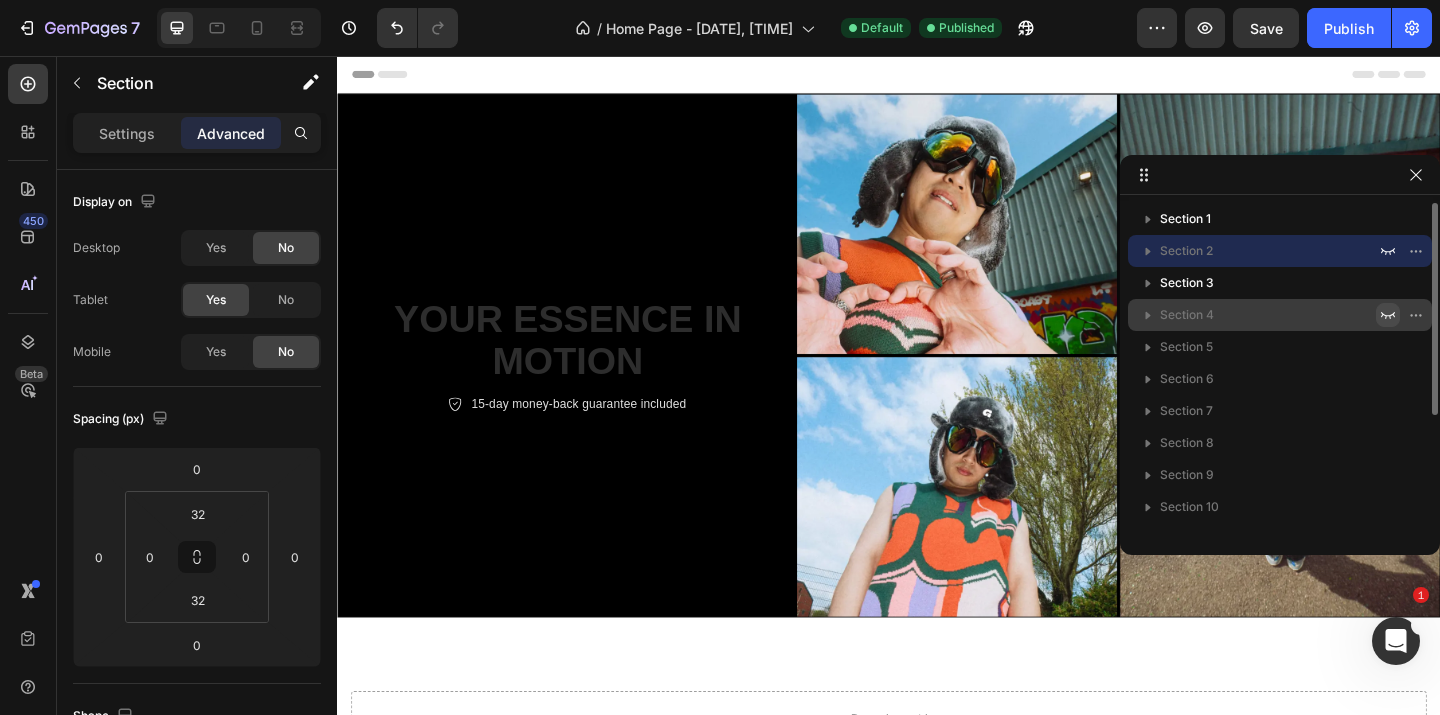 click 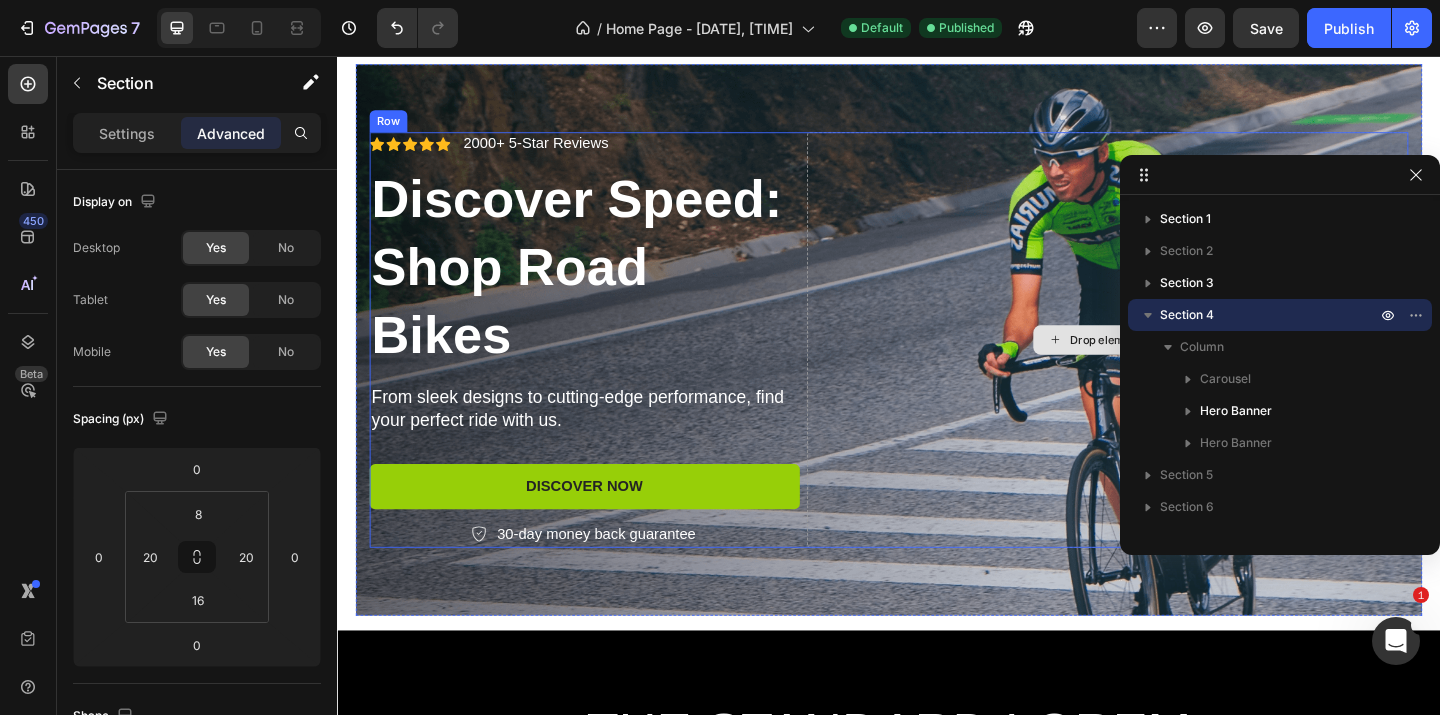 scroll, scrollTop: 822, scrollLeft: 0, axis: vertical 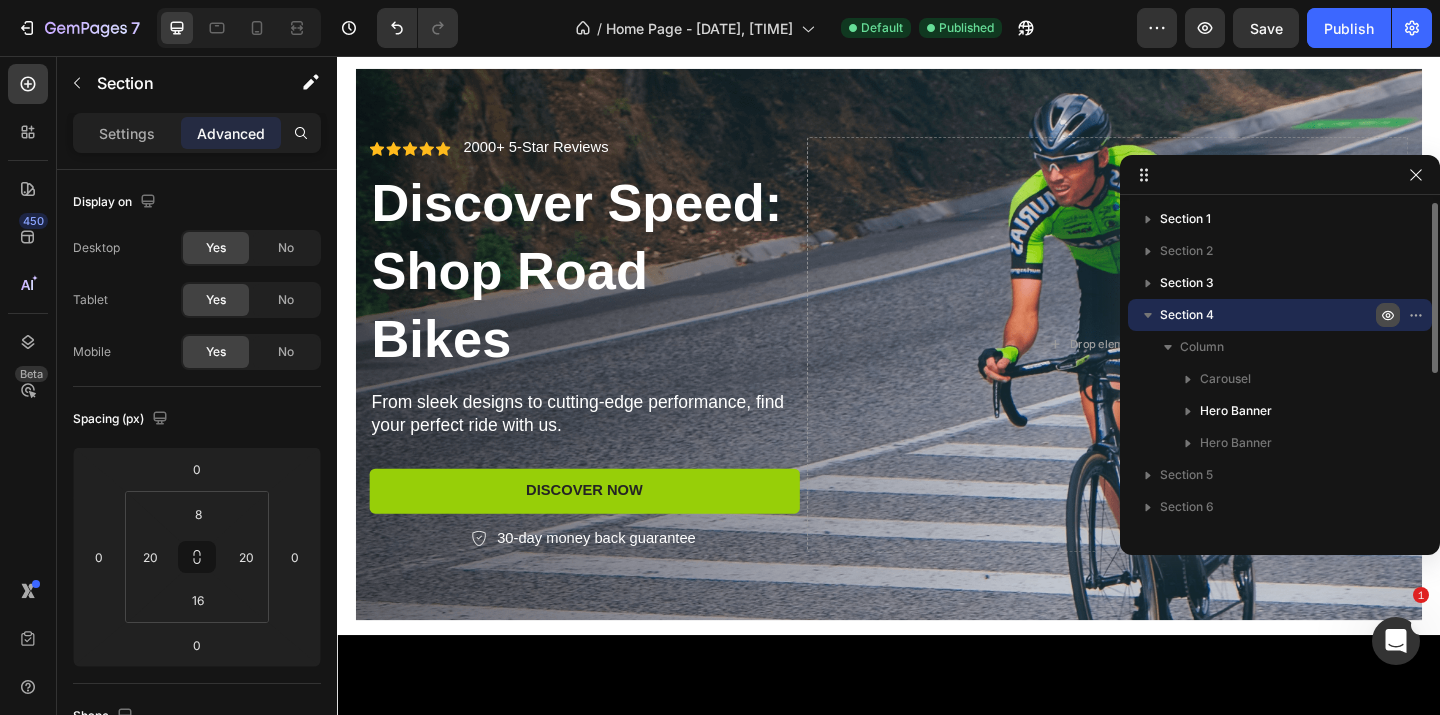 click 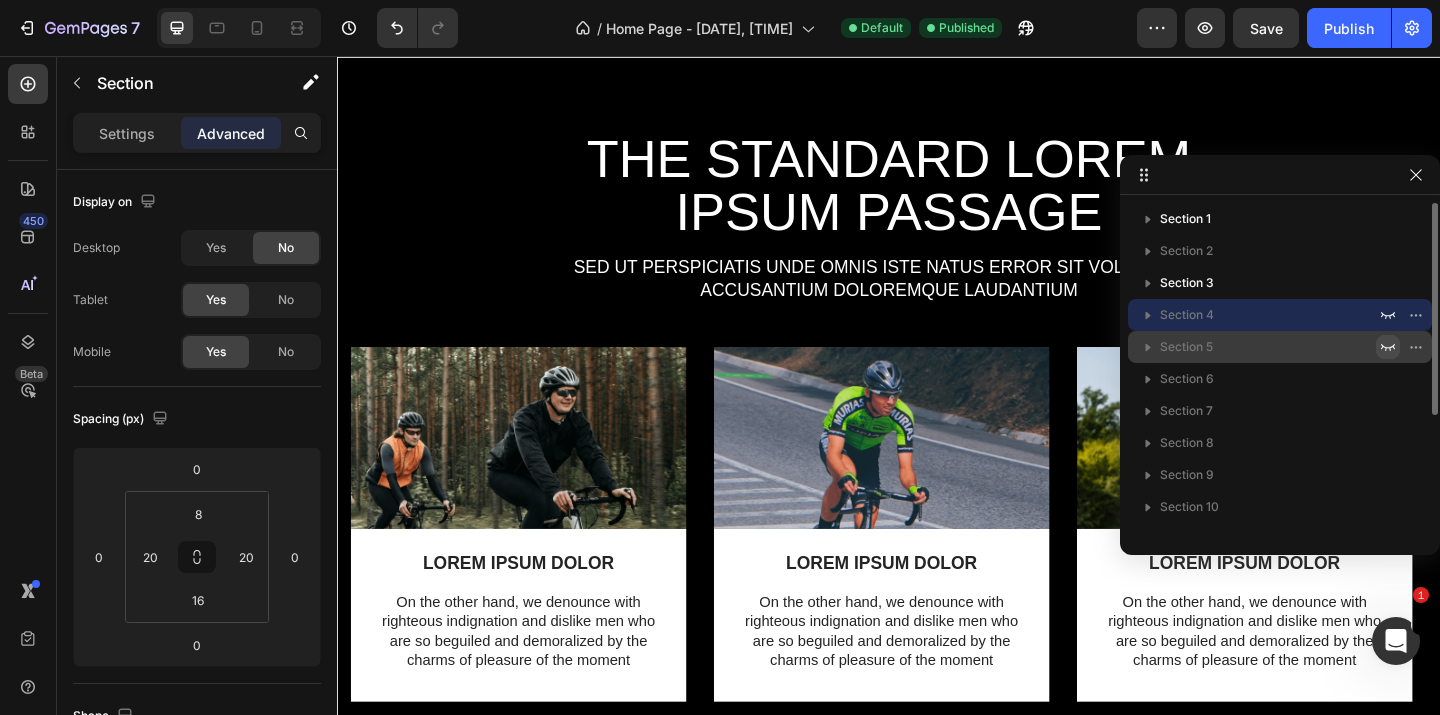 click at bounding box center (1388, 347) 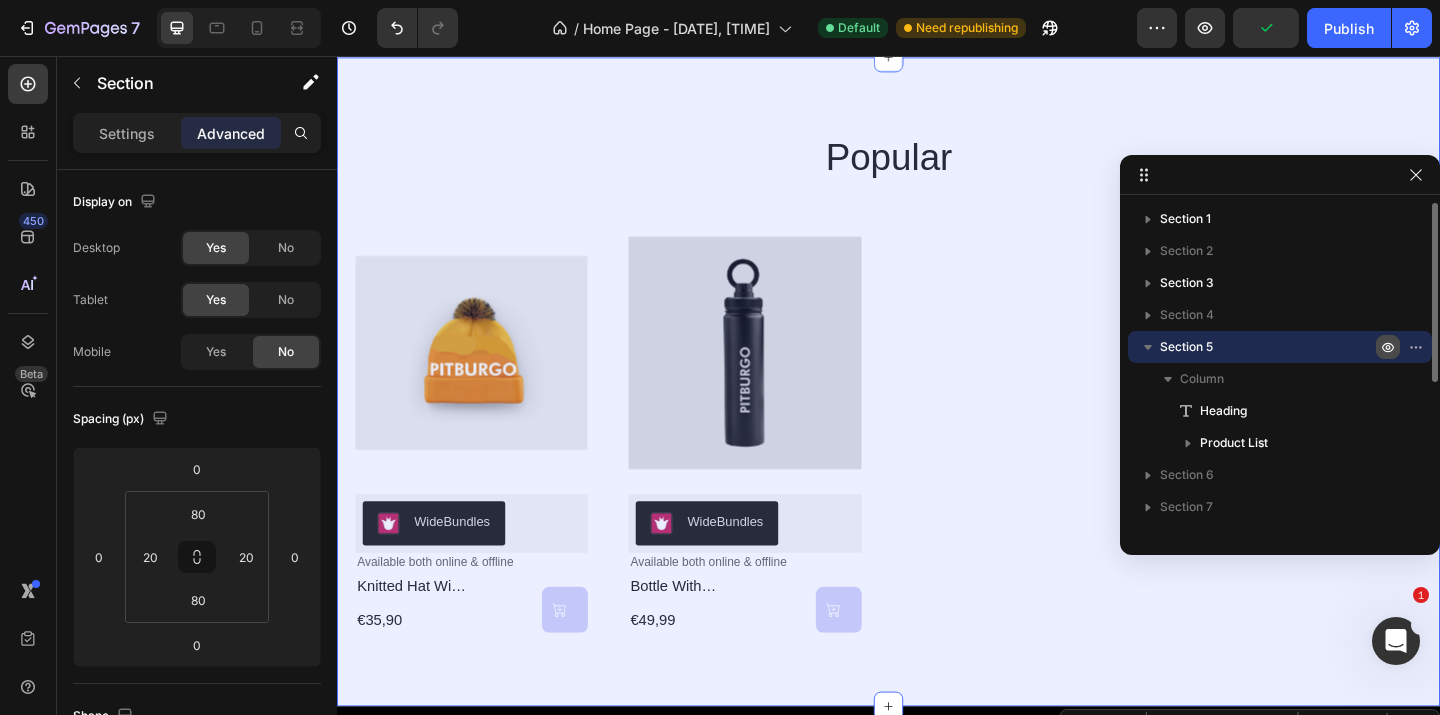 click at bounding box center (1388, 347) 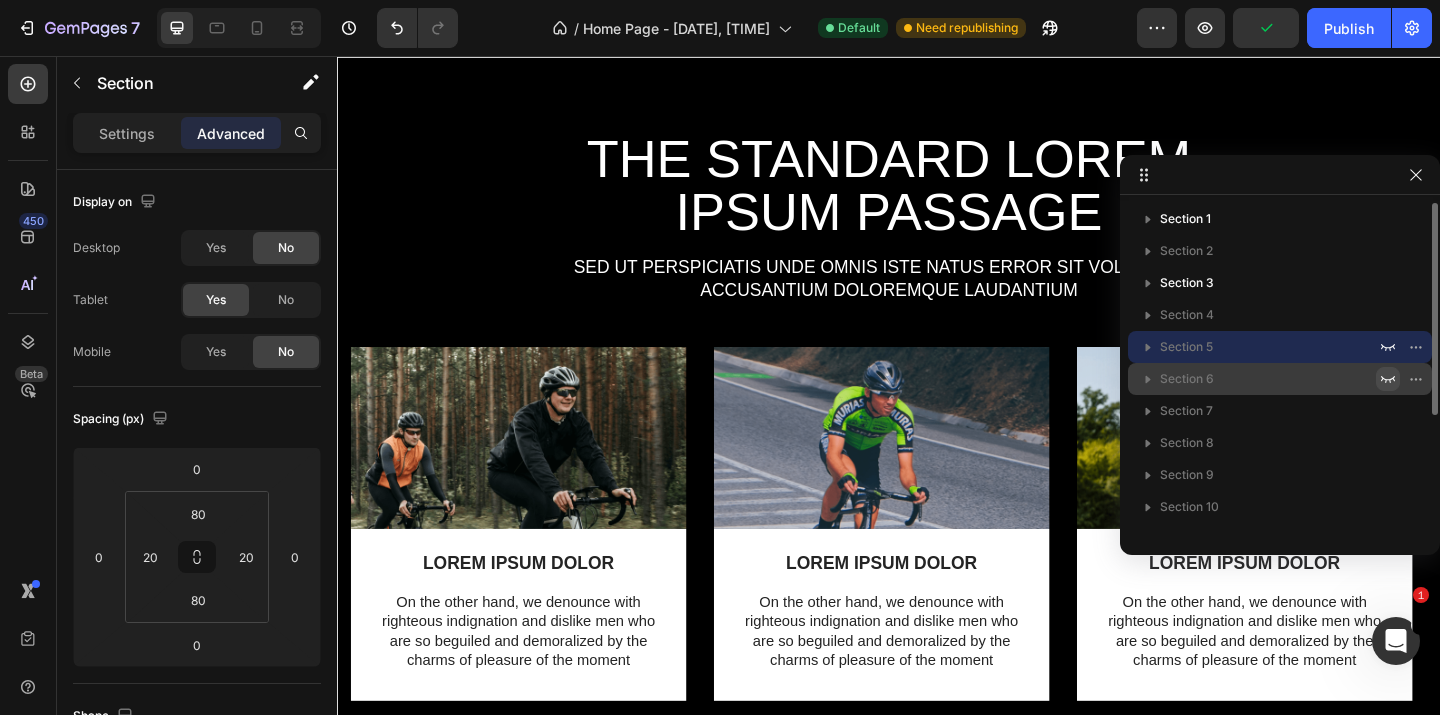 click 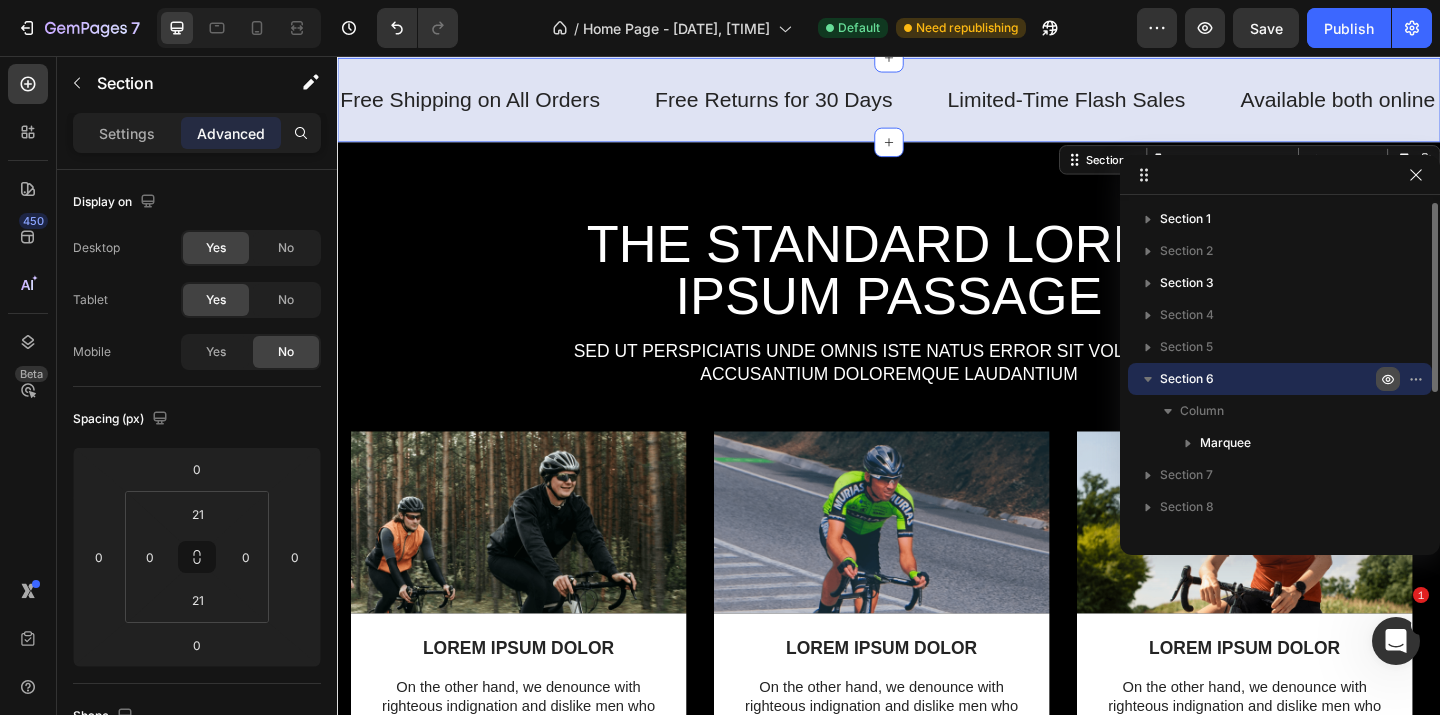 click 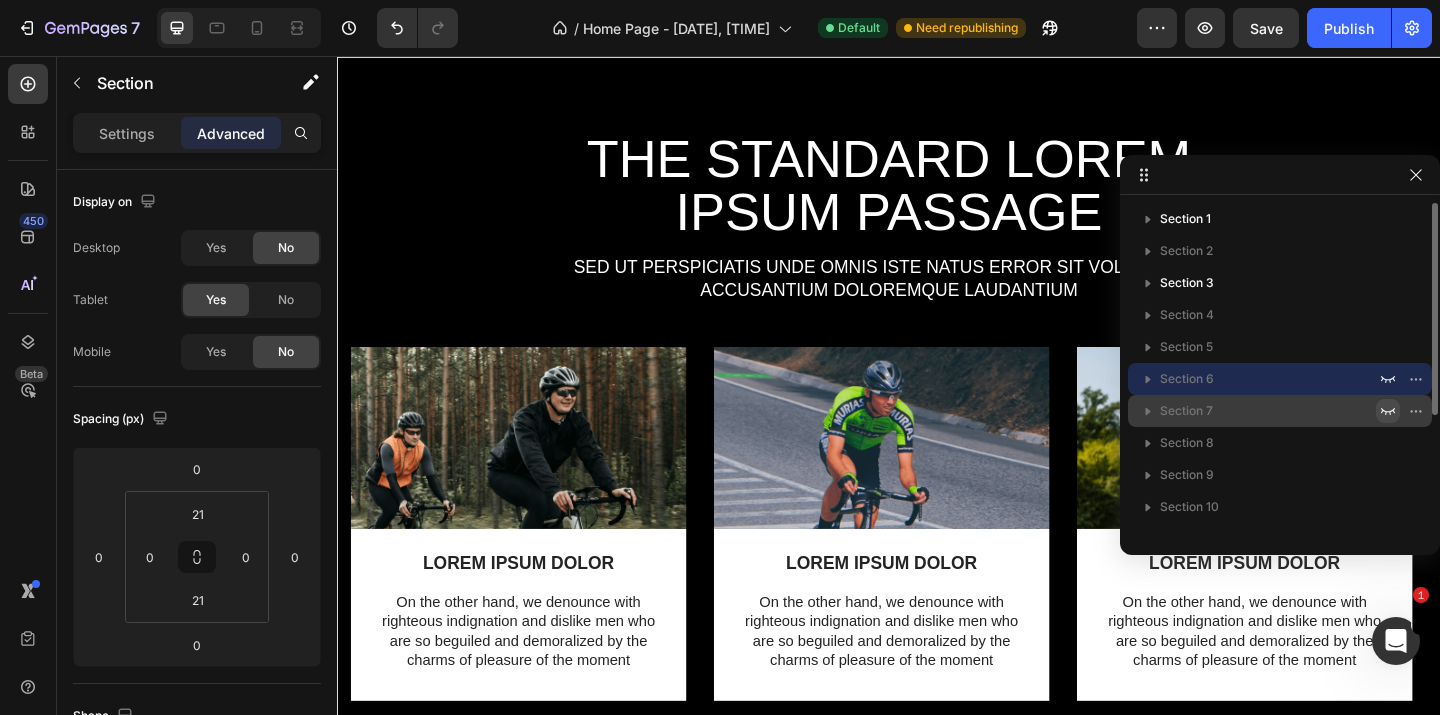 click 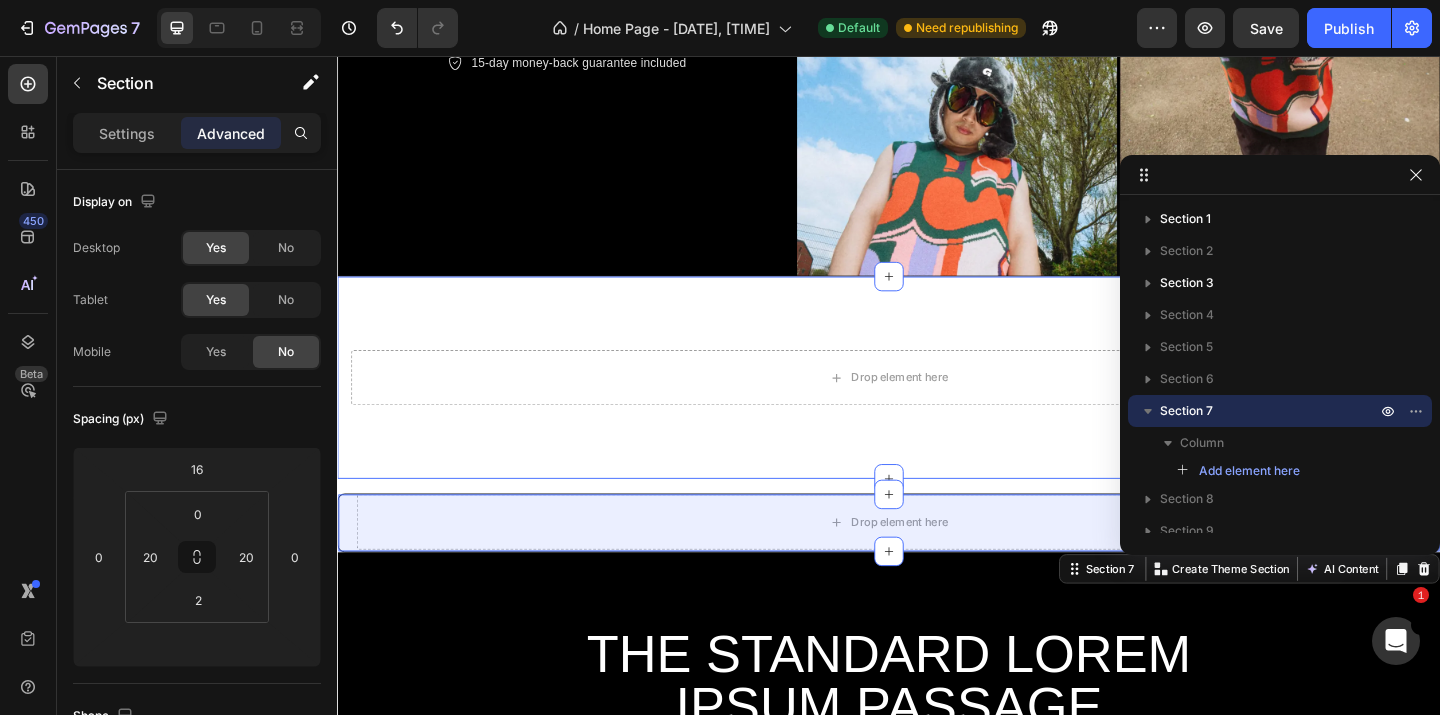 scroll, scrollTop: 236, scrollLeft: 0, axis: vertical 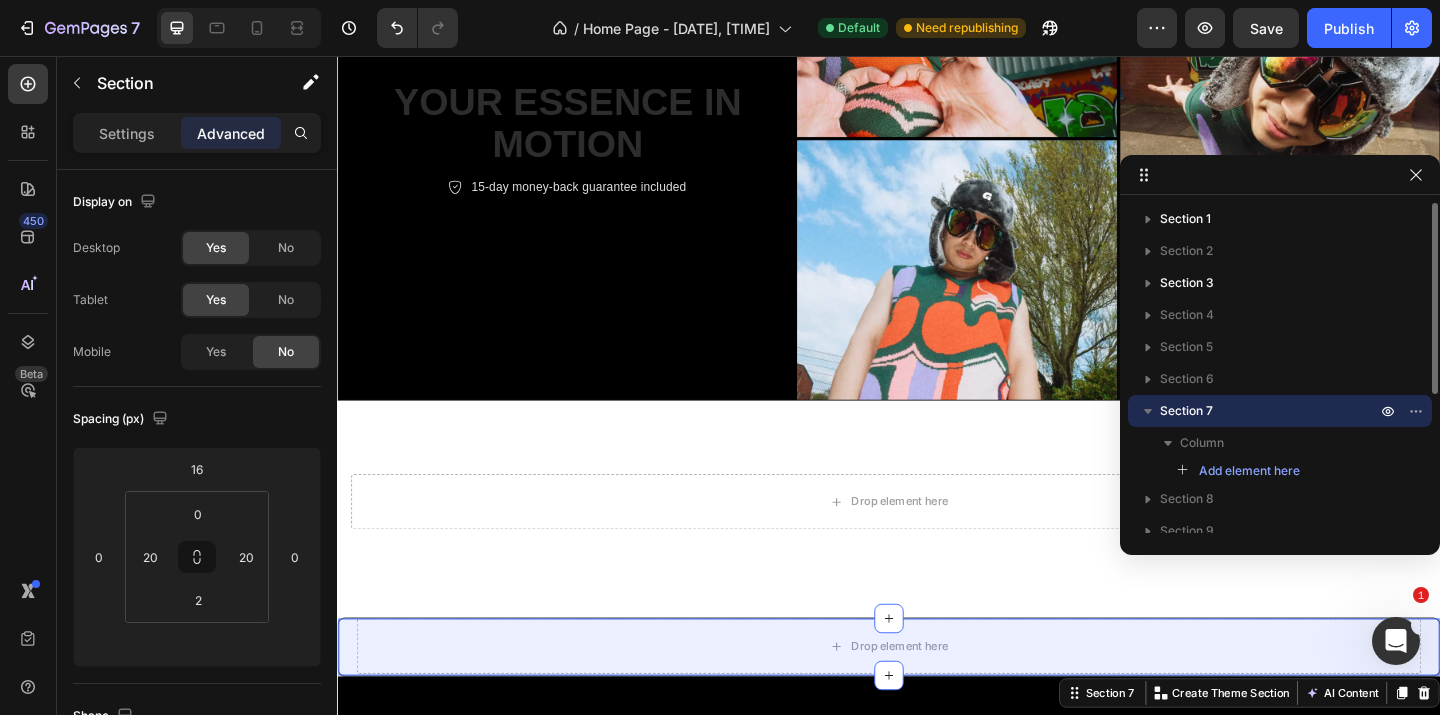 click 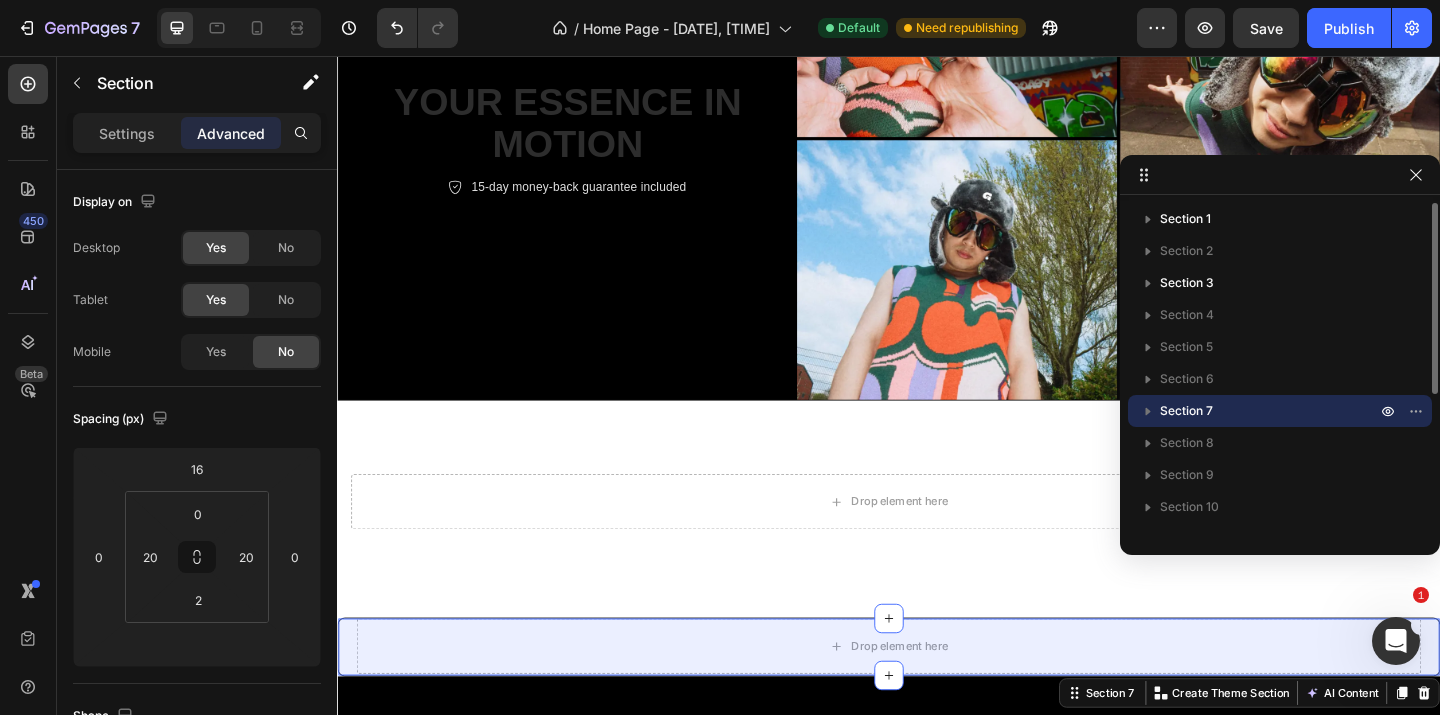 click 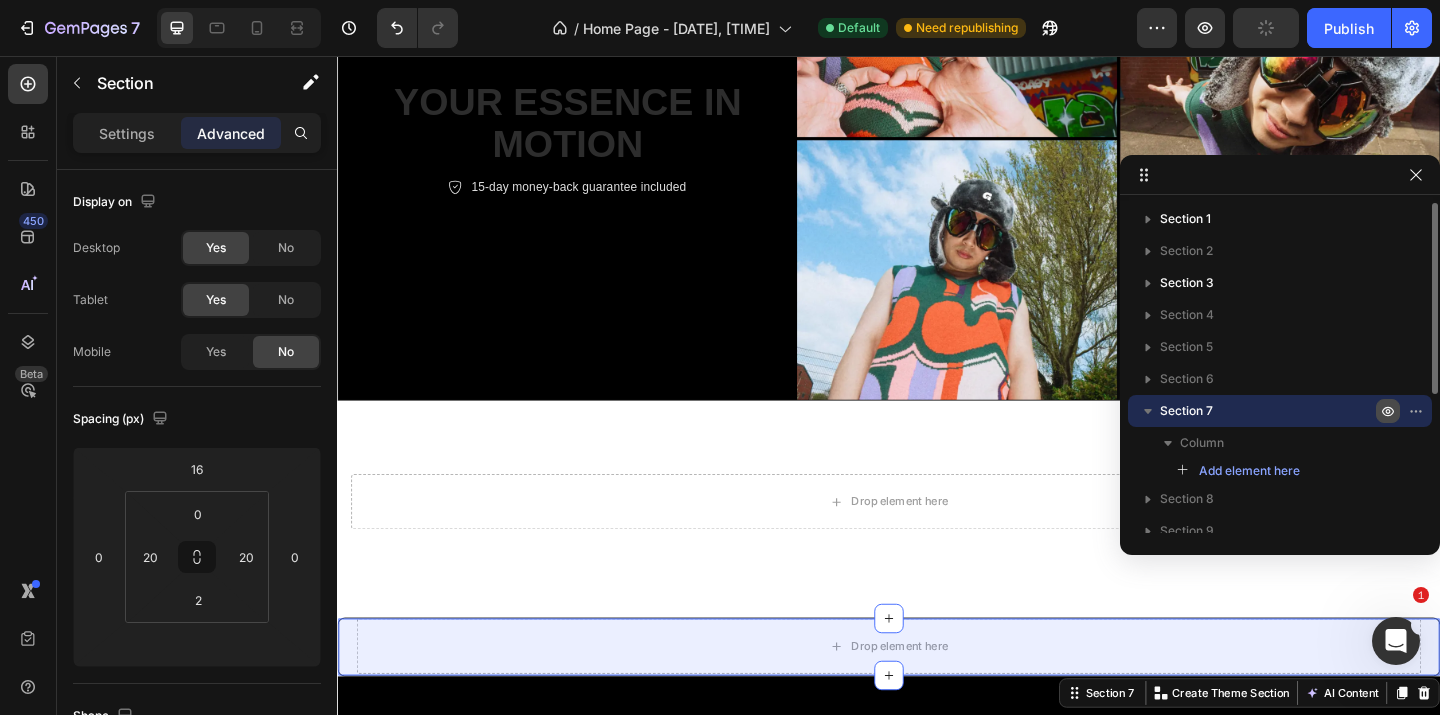 click 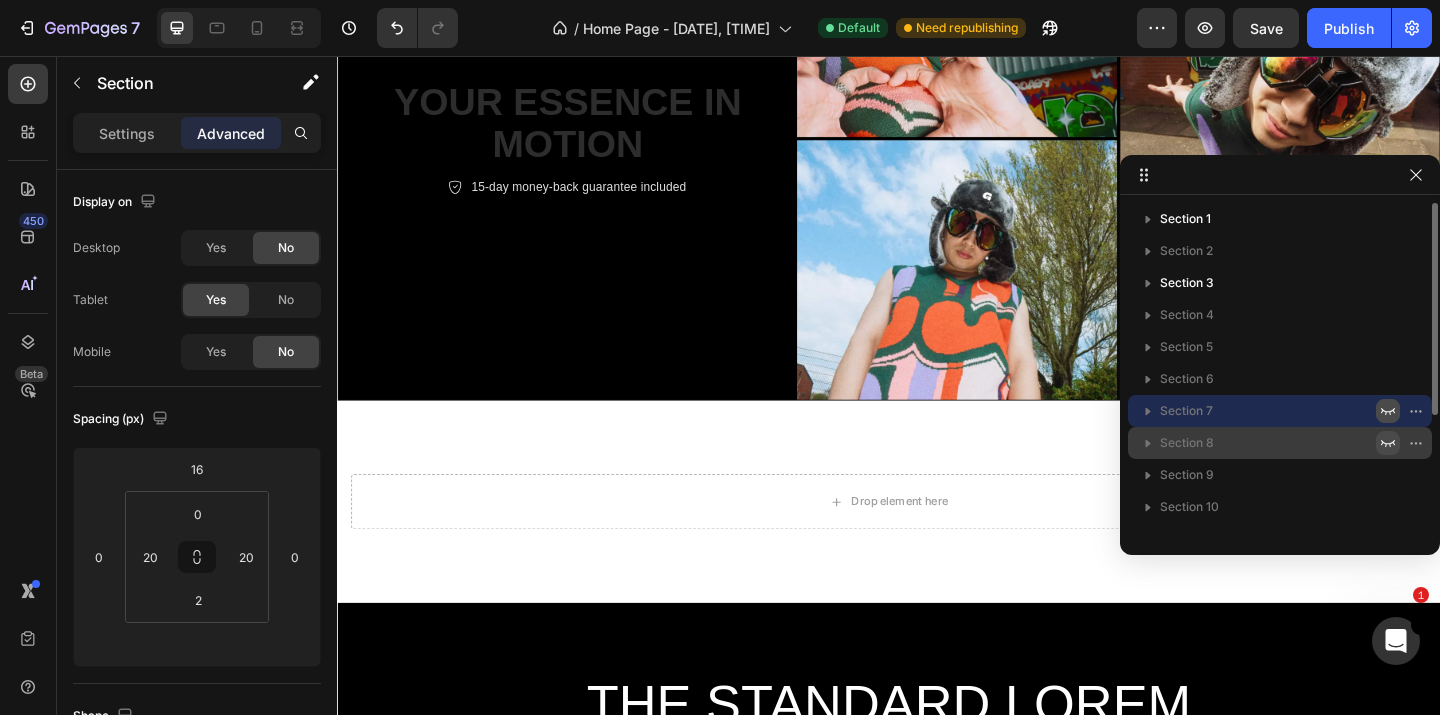 click 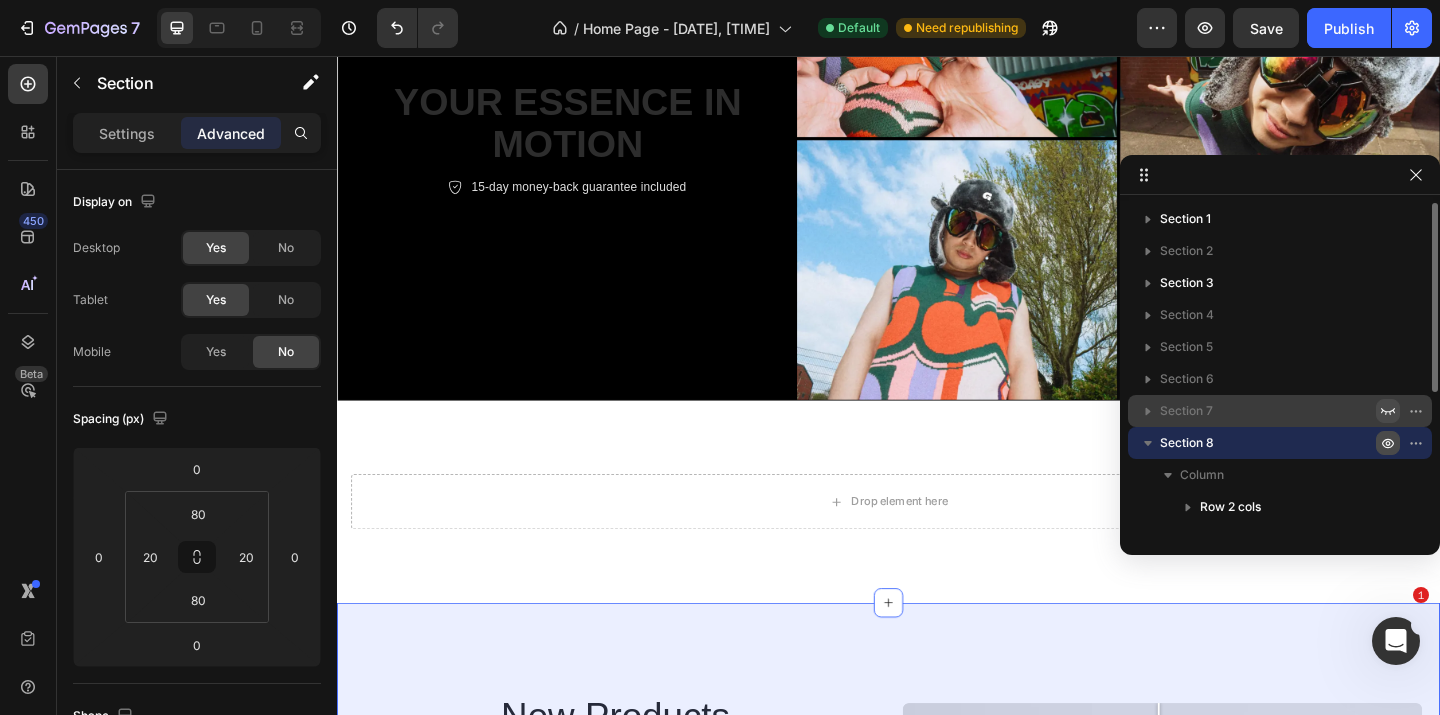 click 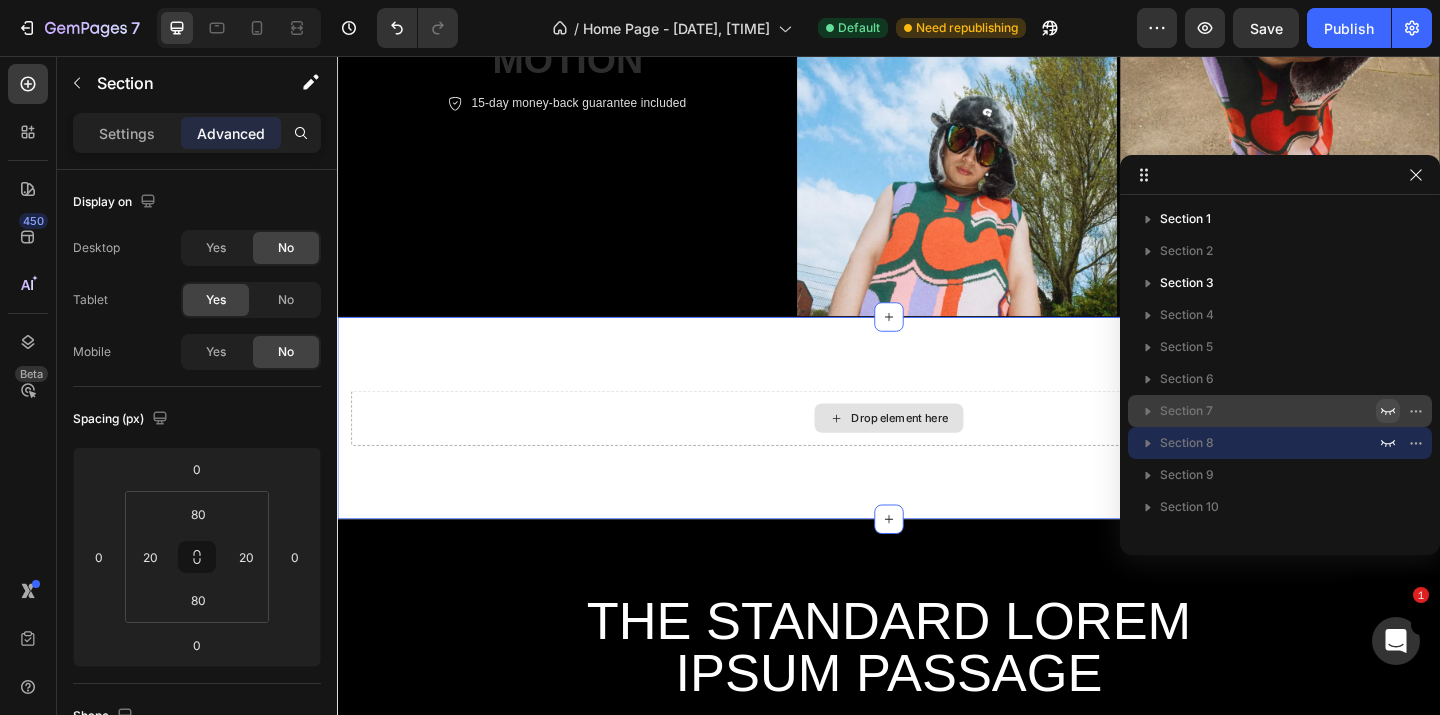 scroll, scrollTop: 398, scrollLeft: 0, axis: vertical 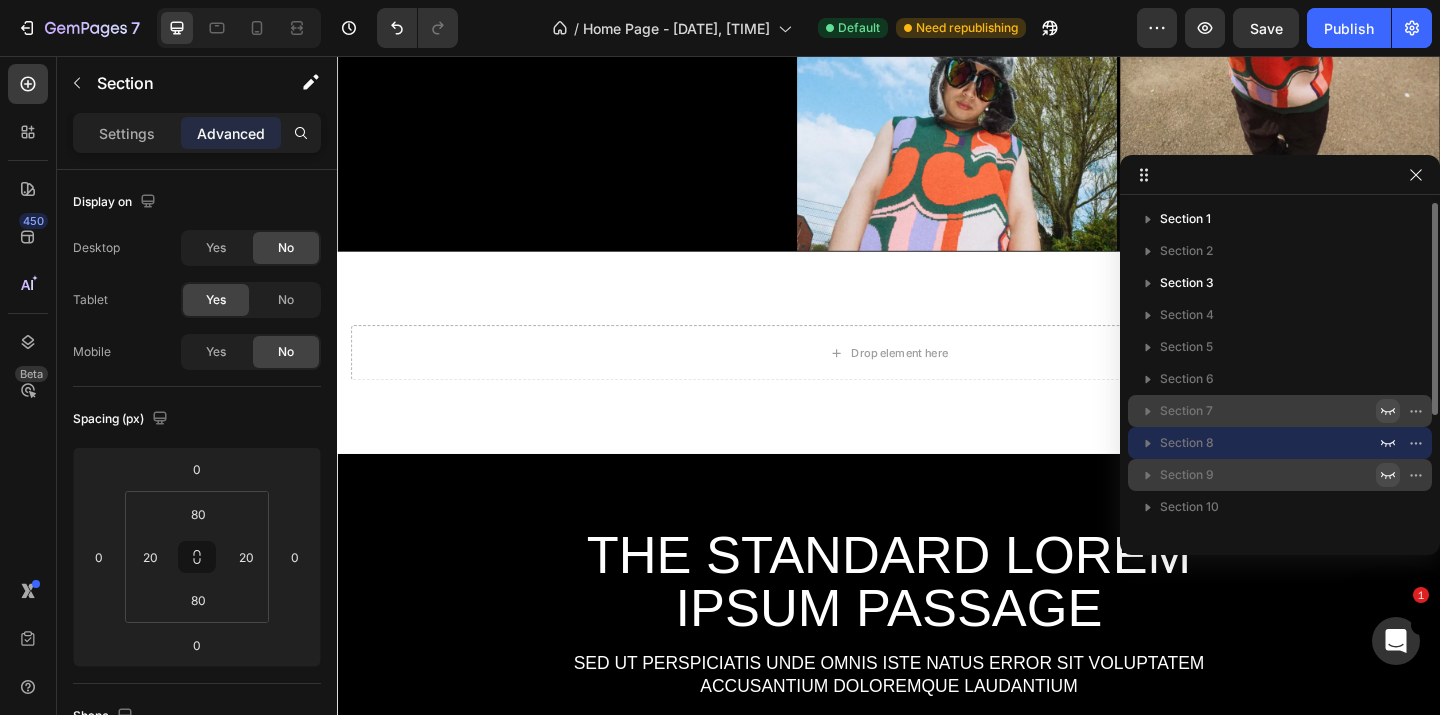 click 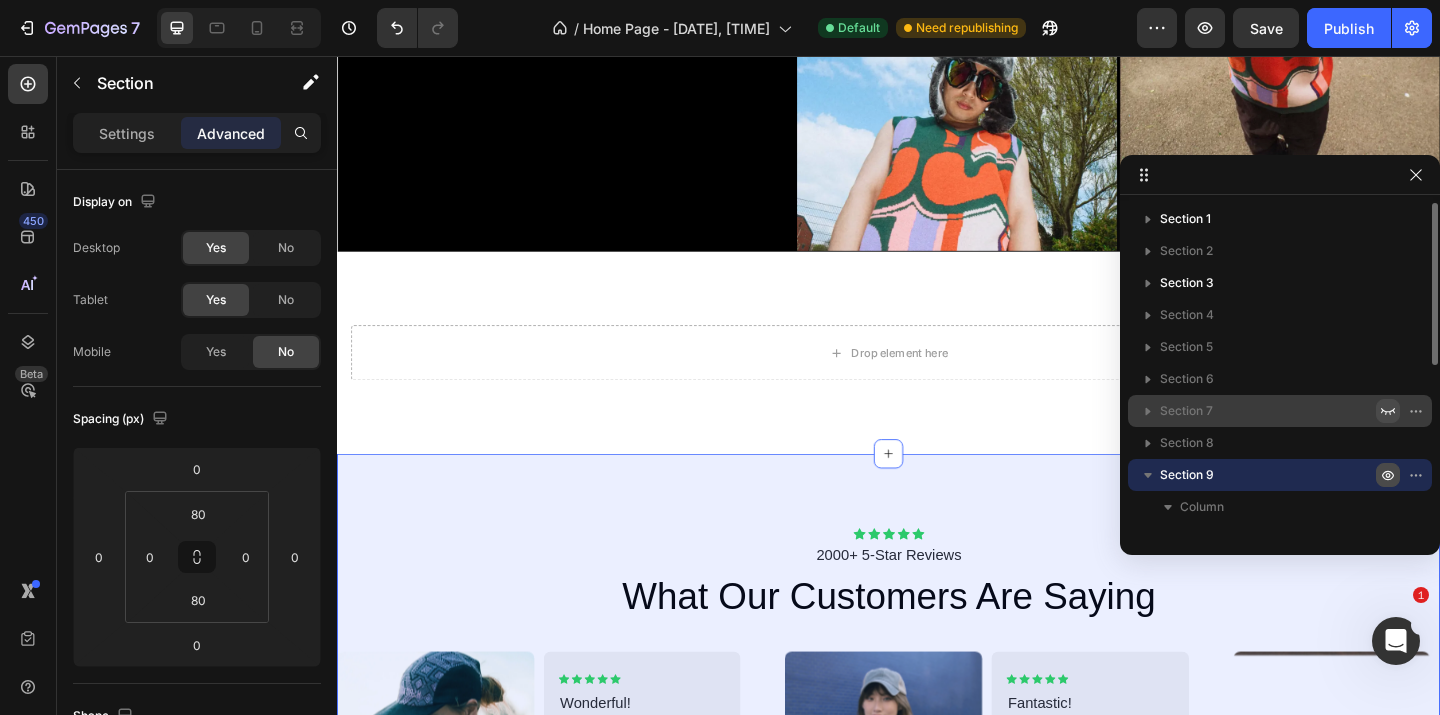 click 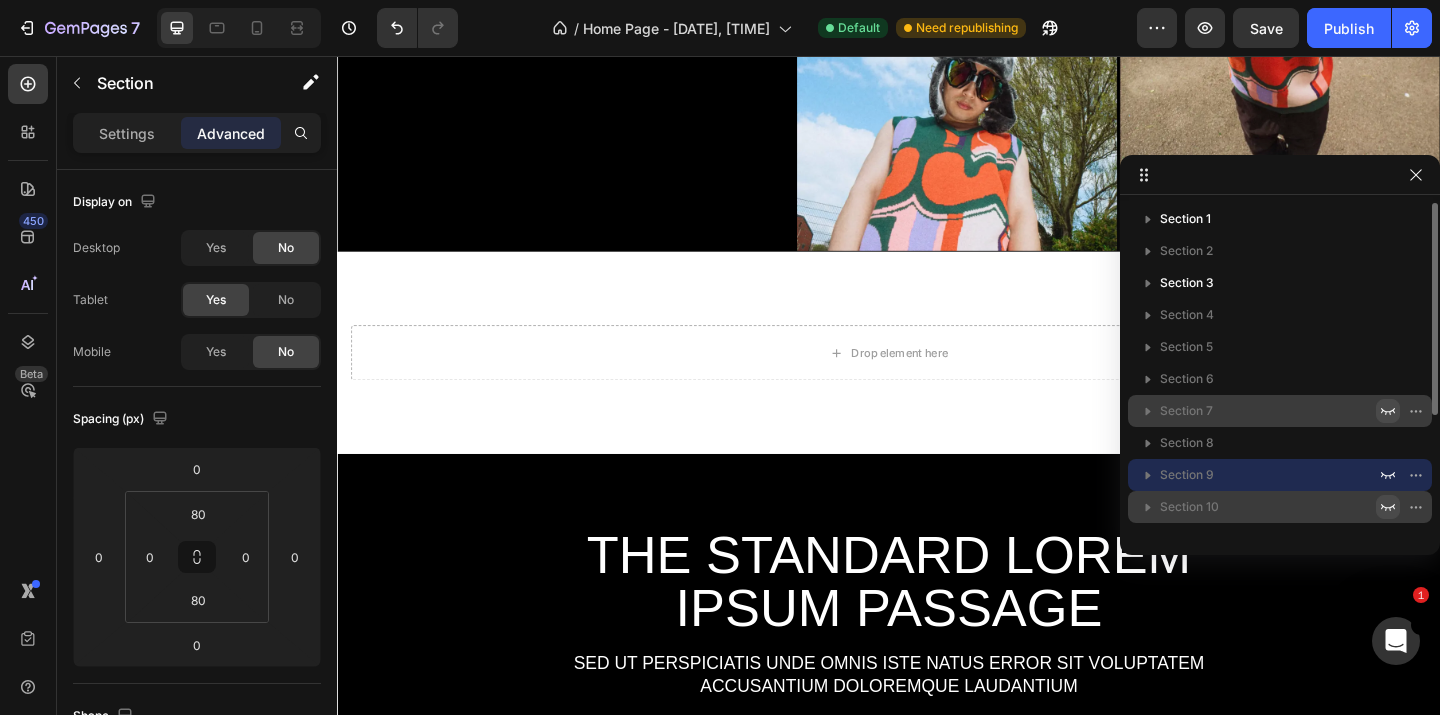 click 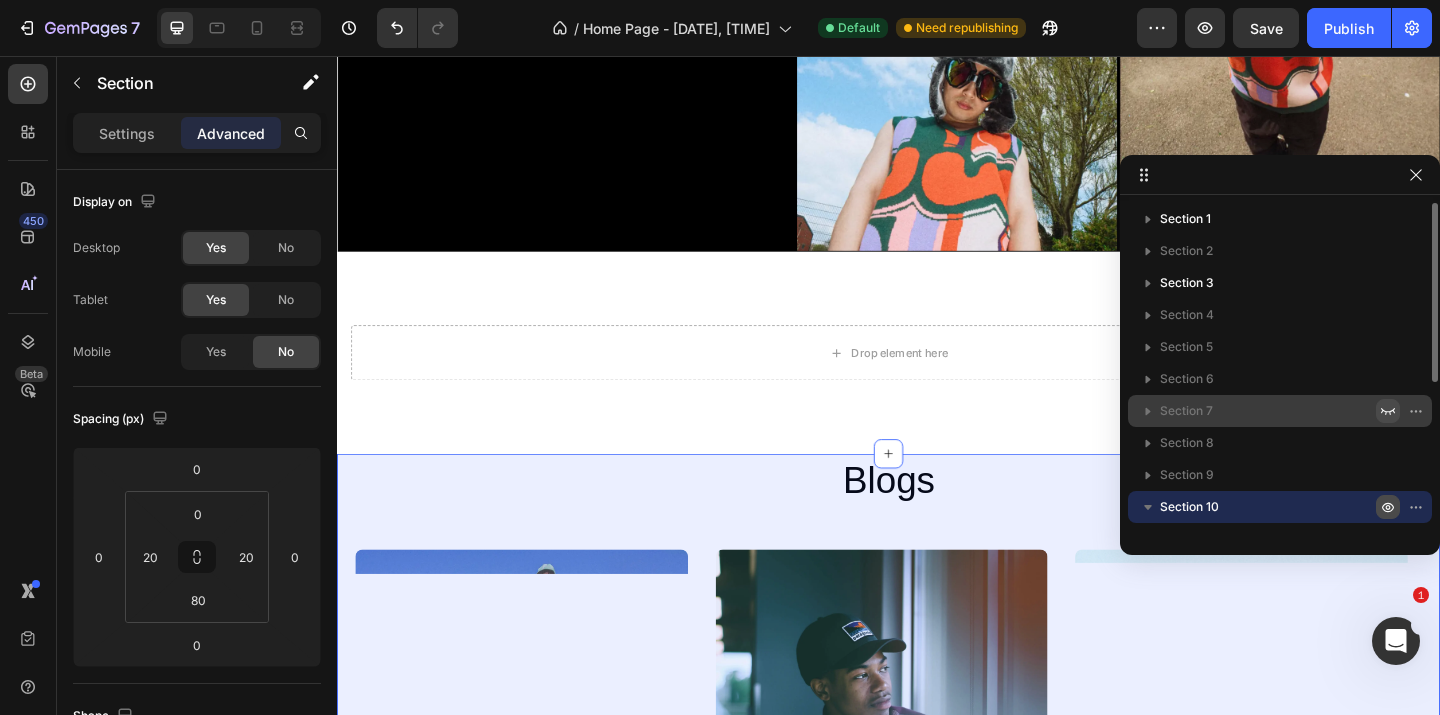 click 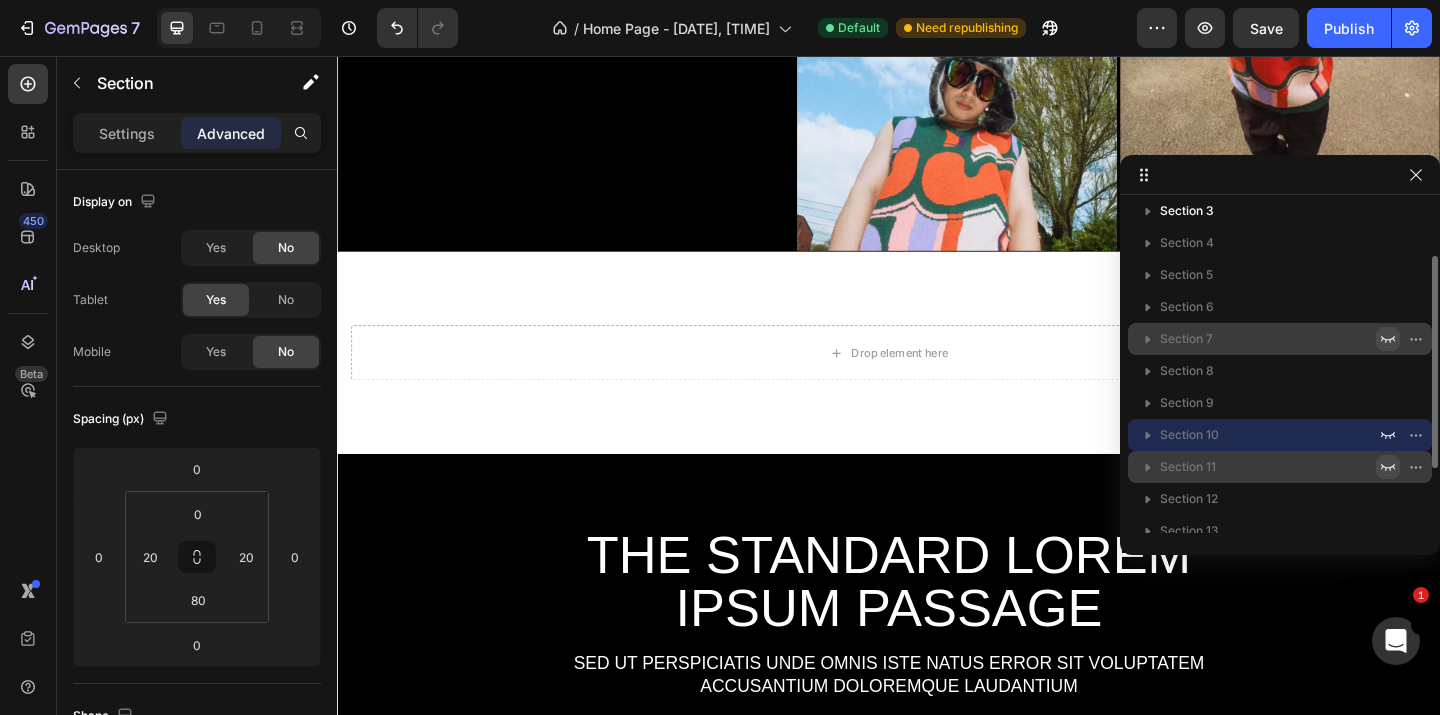 scroll, scrollTop: 76, scrollLeft: 0, axis: vertical 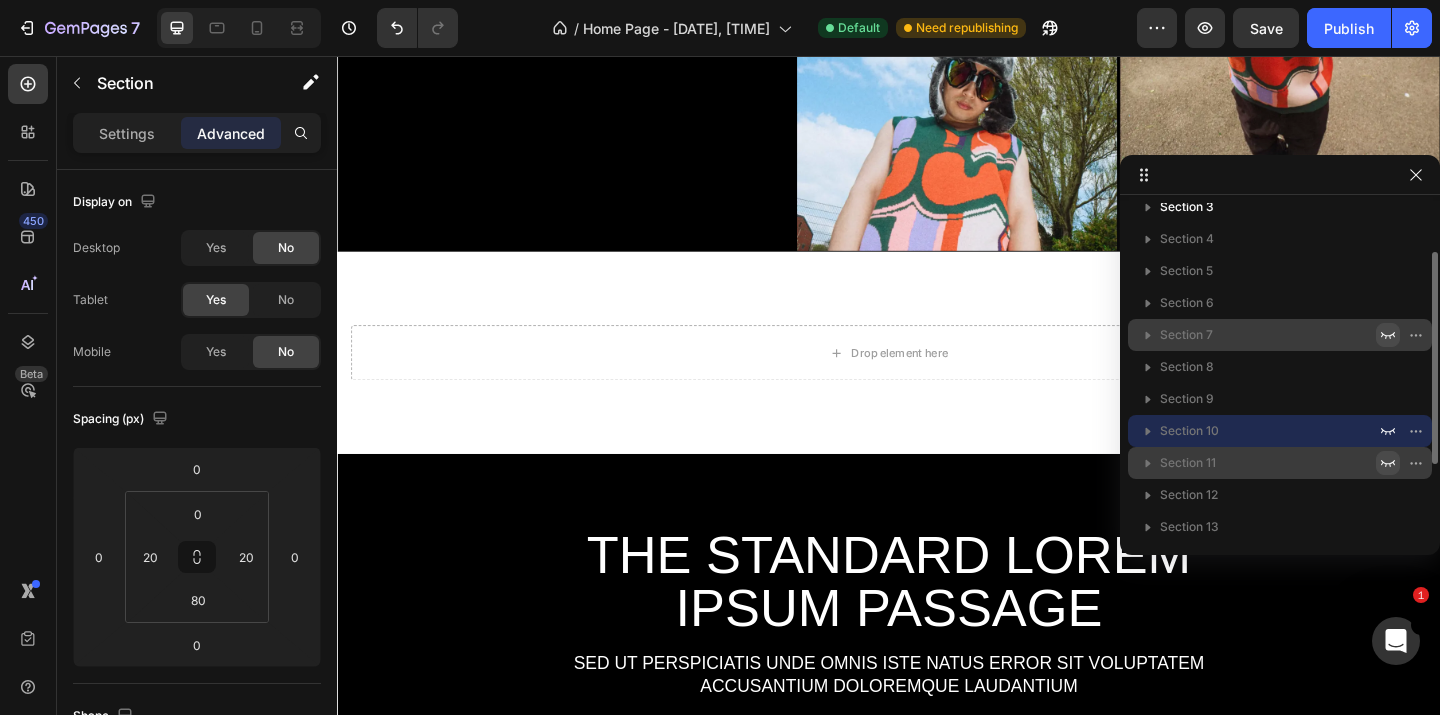 click 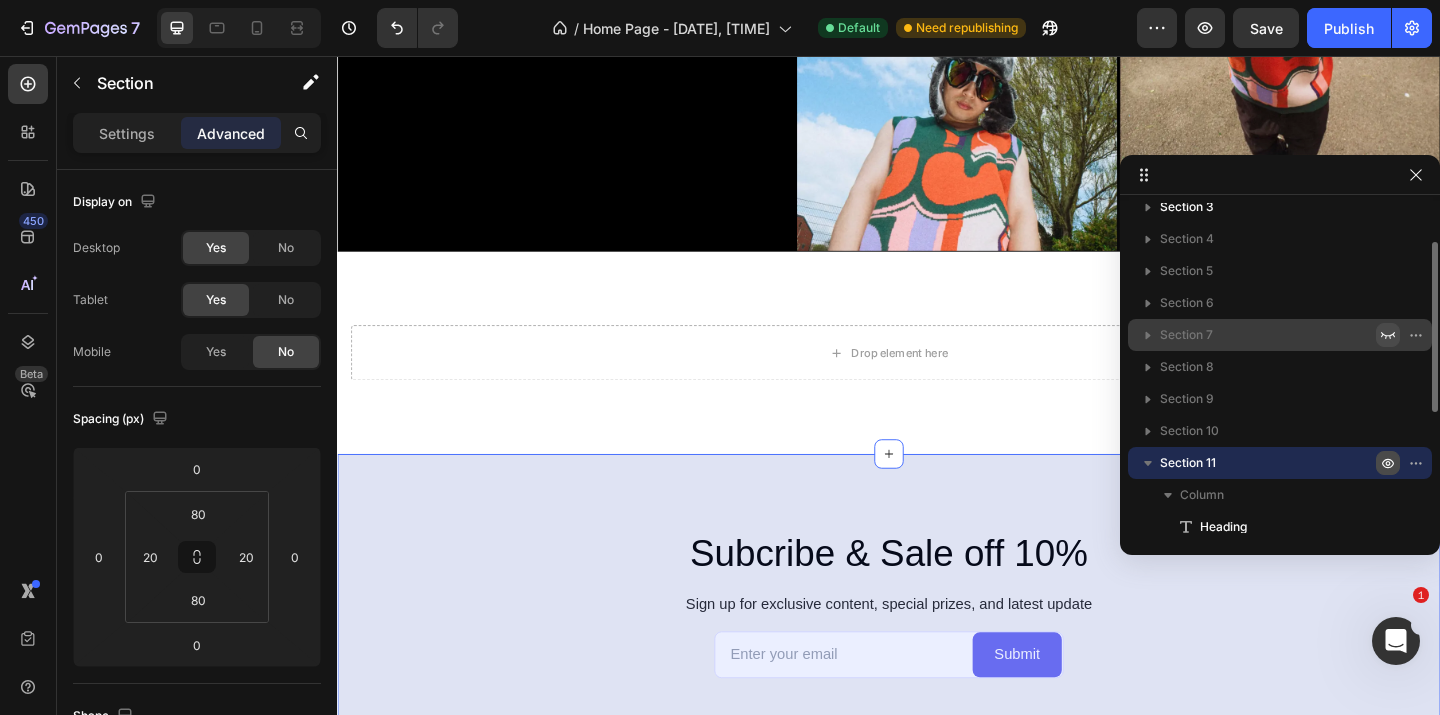 click 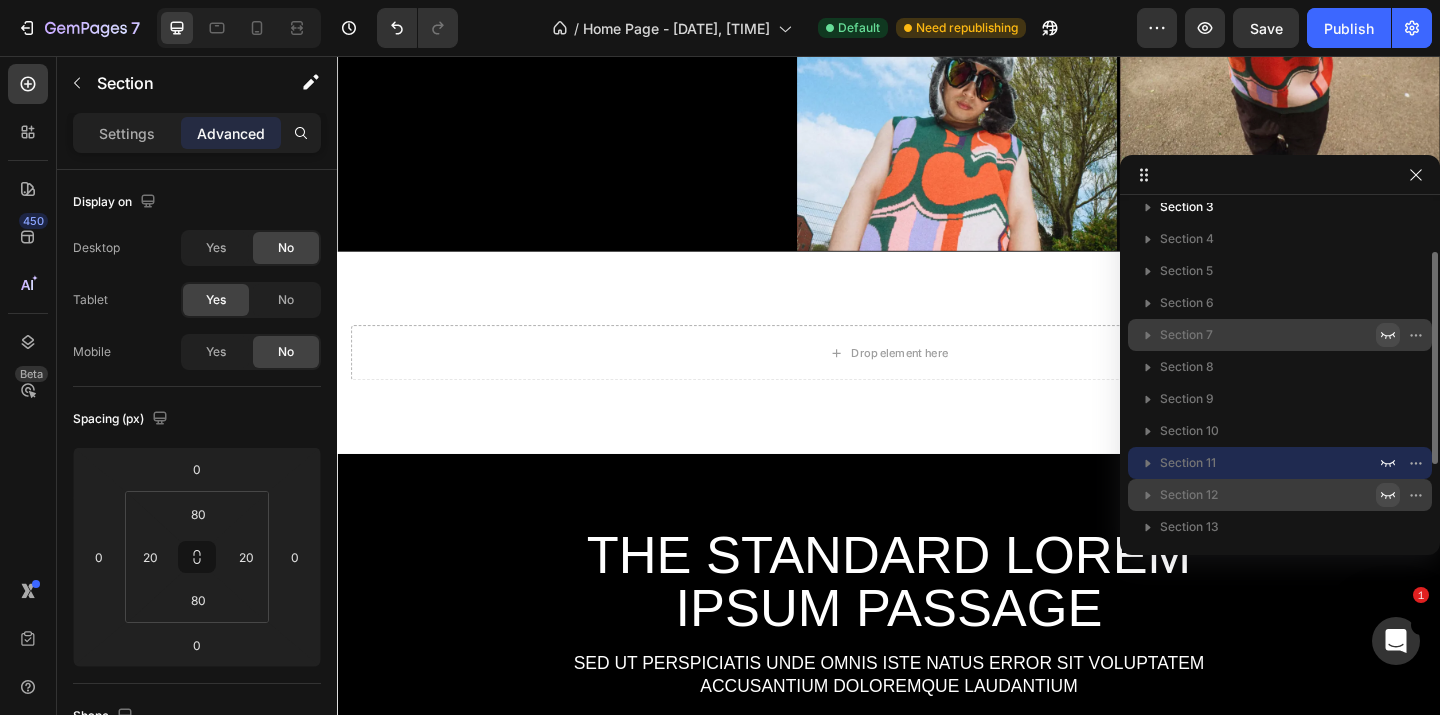 click 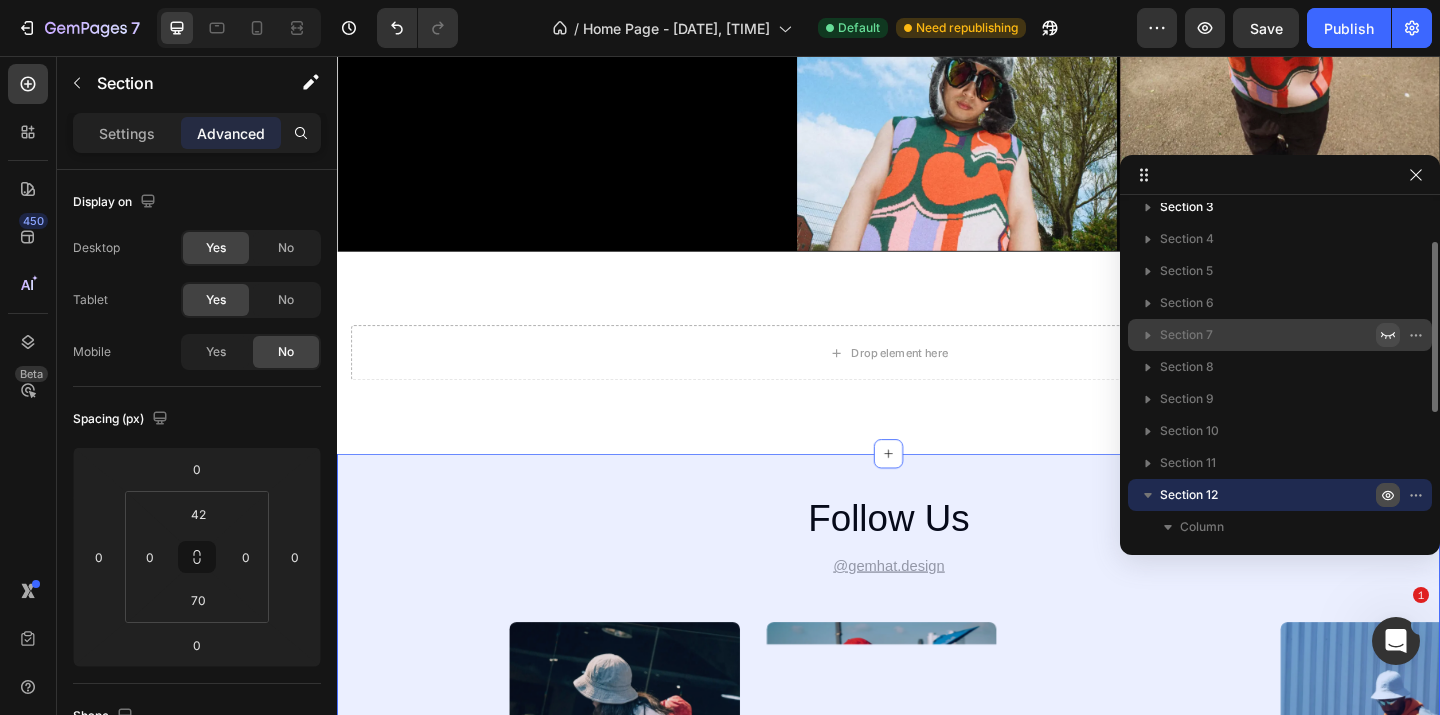 click 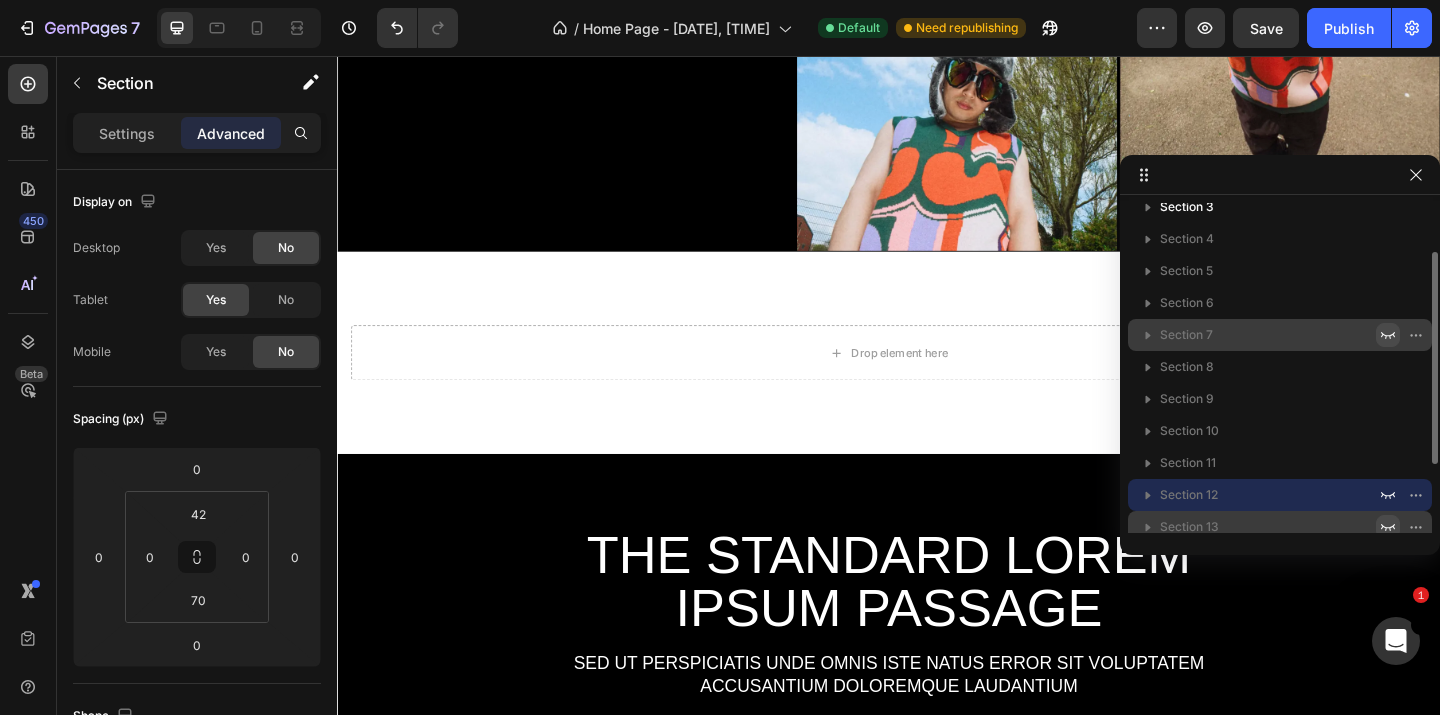 click 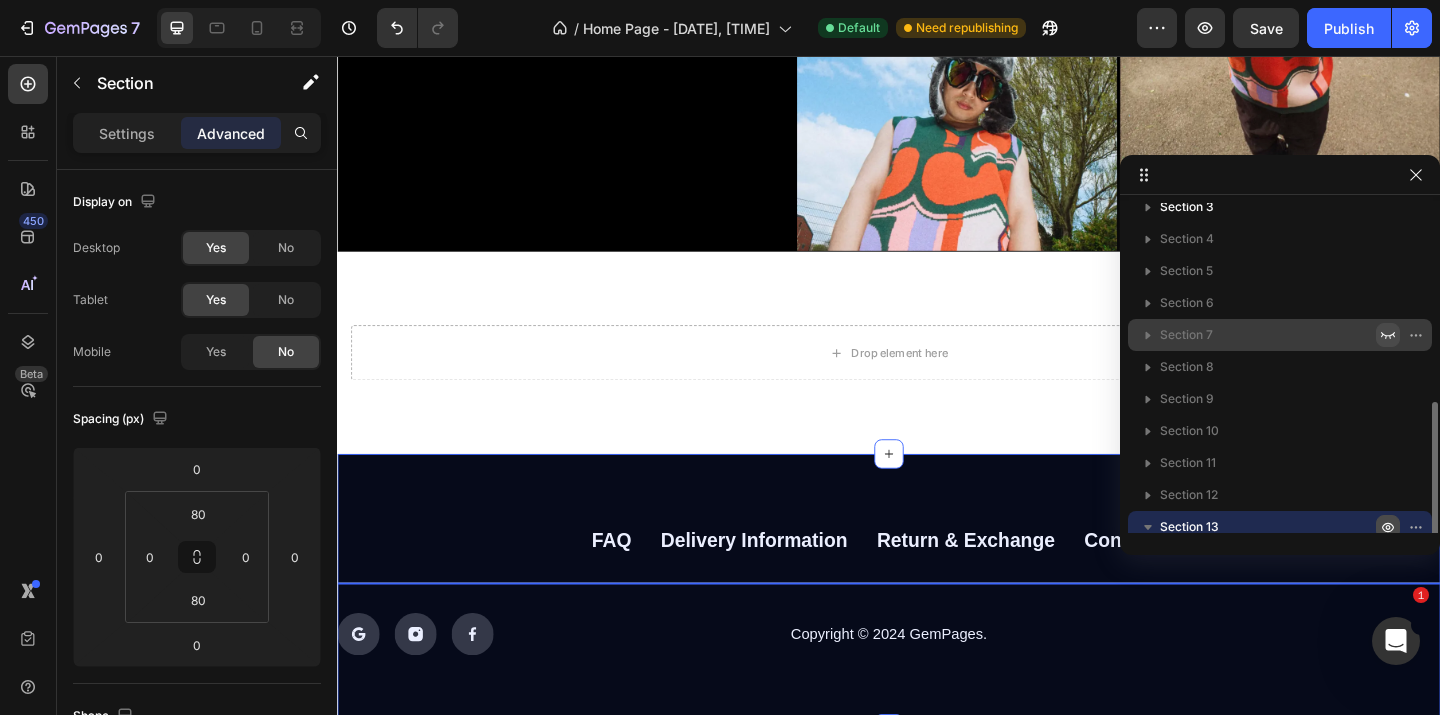 scroll, scrollTop: 182, scrollLeft: 0, axis: vertical 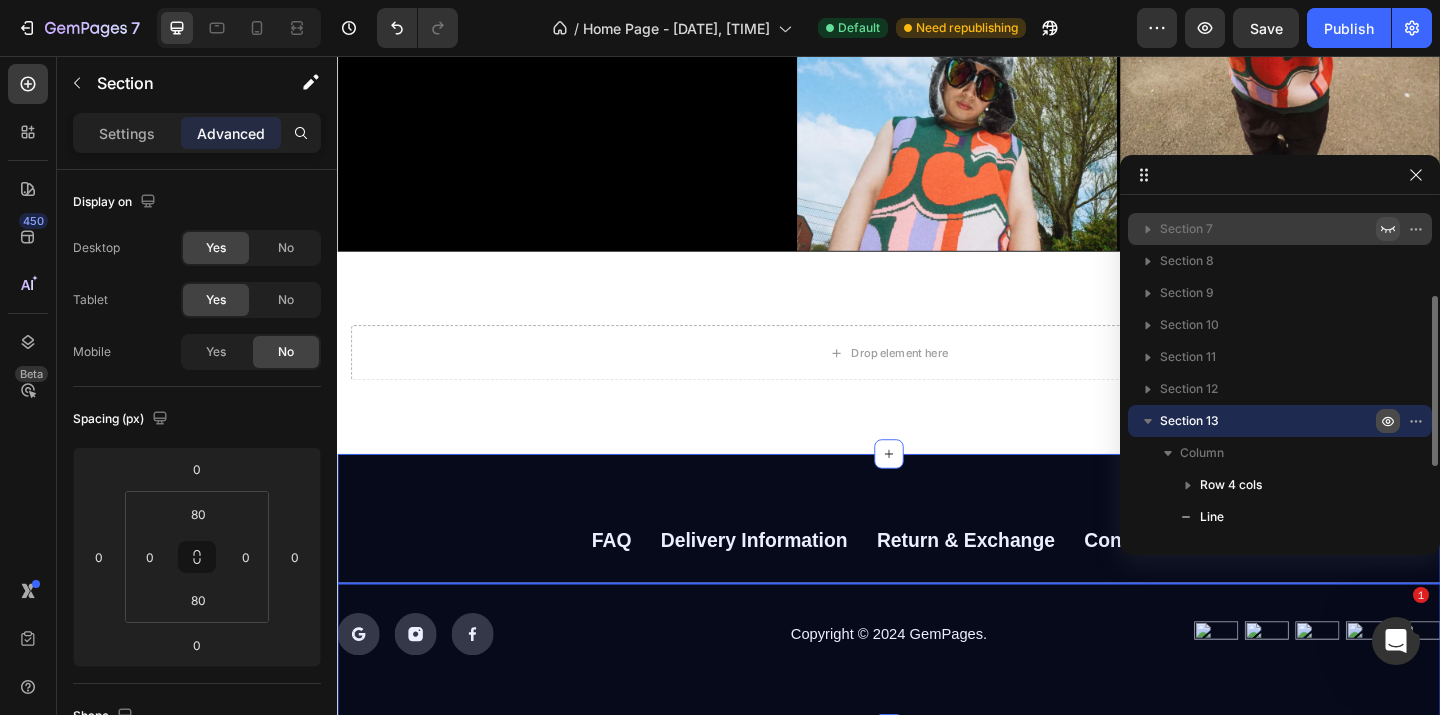 click 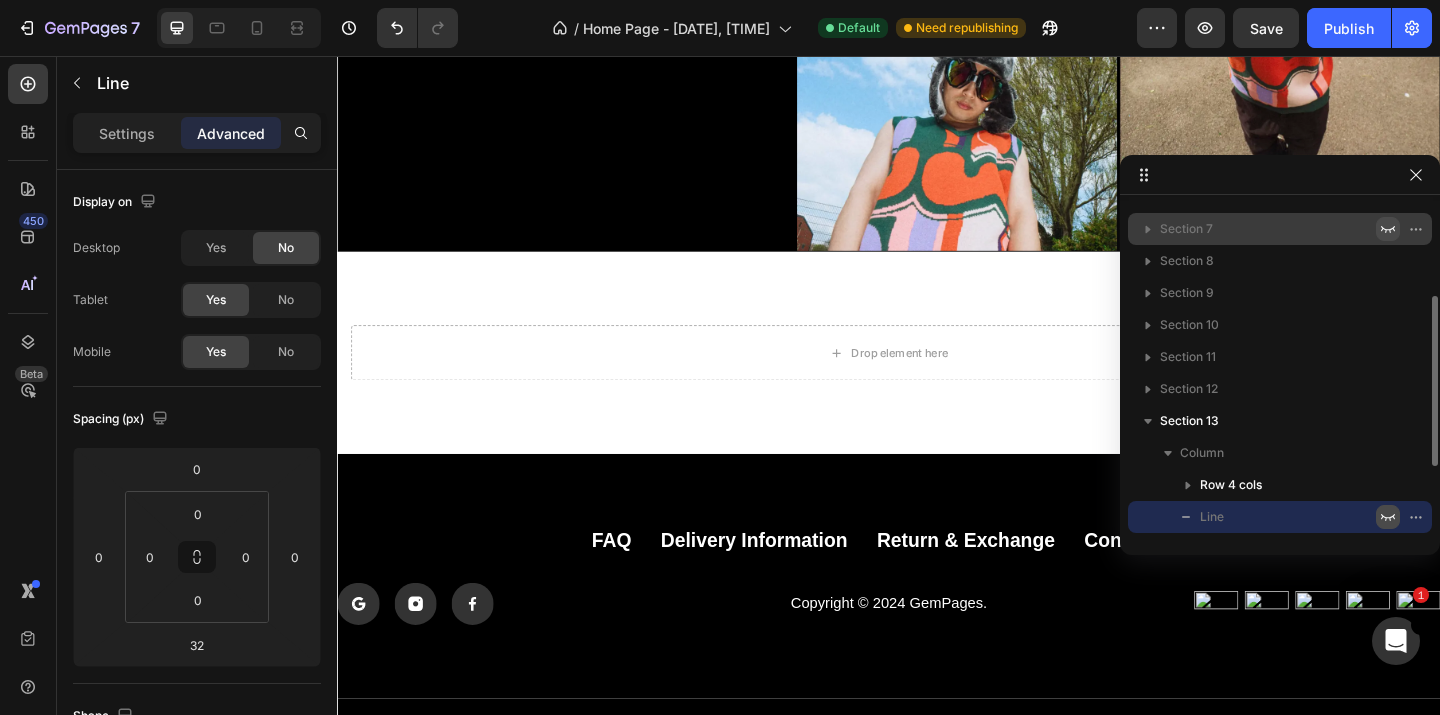 click 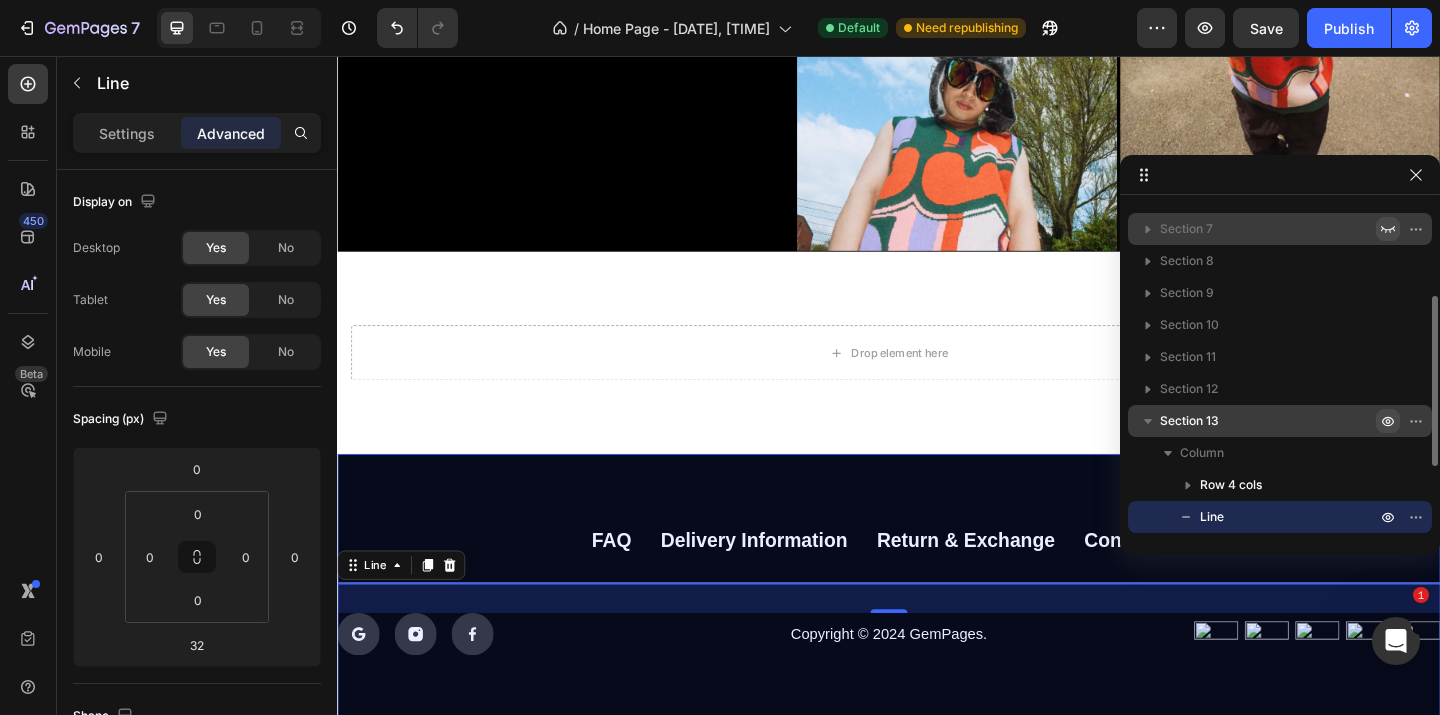 click 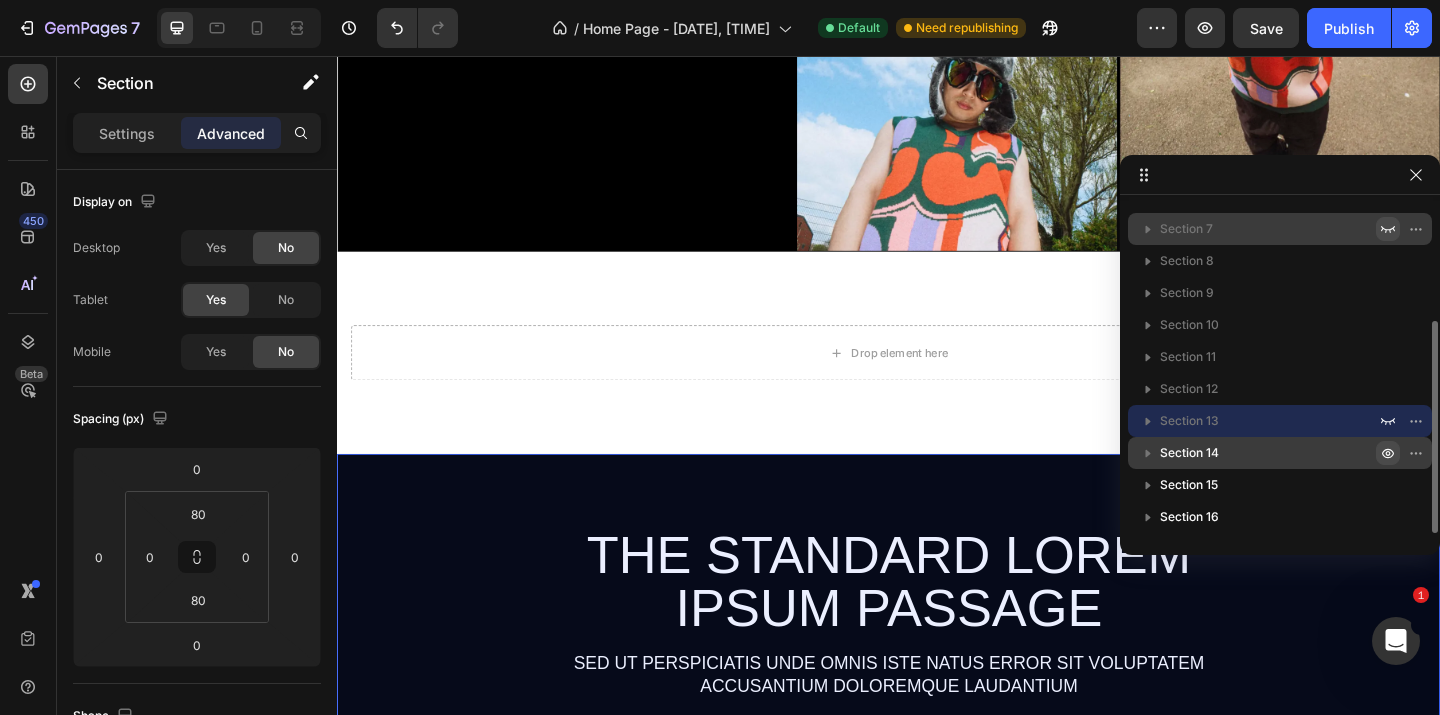 click at bounding box center (1388, 453) 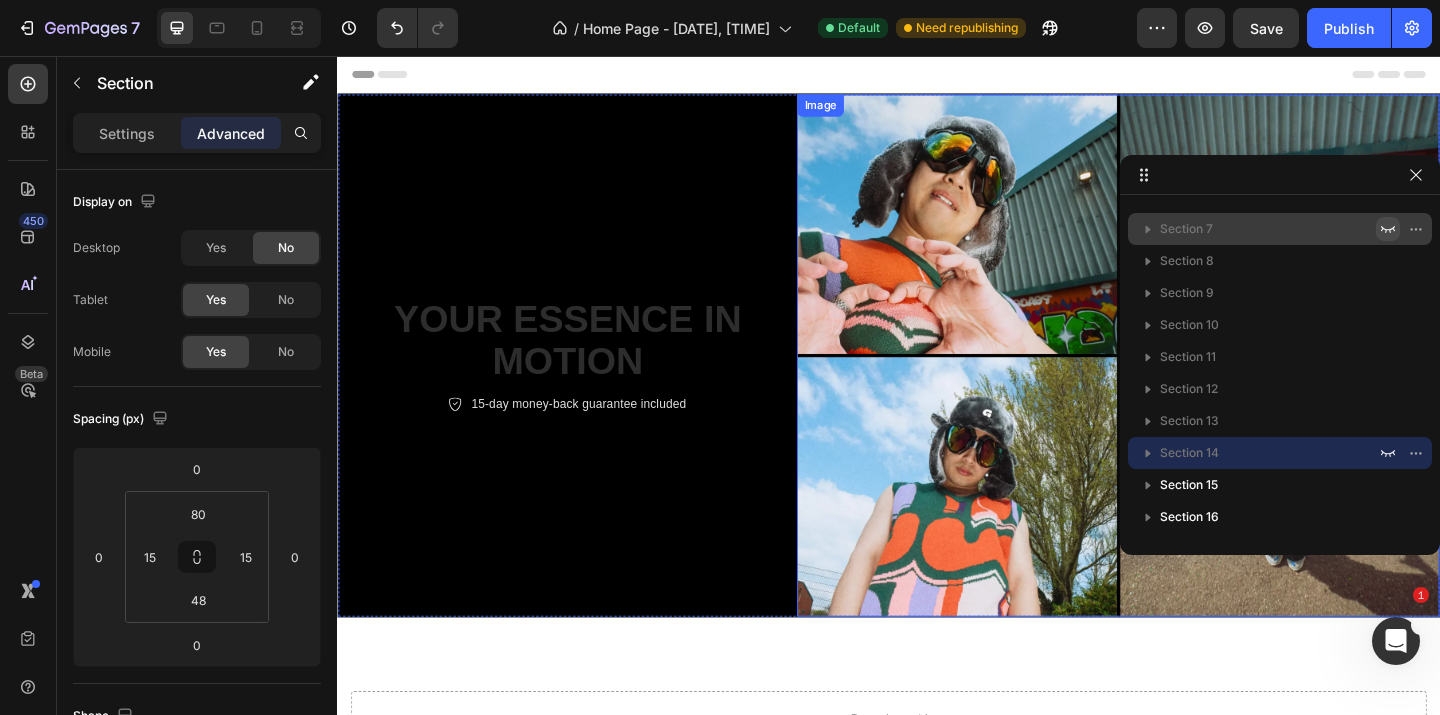 scroll, scrollTop: 515, scrollLeft: 0, axis: vertical 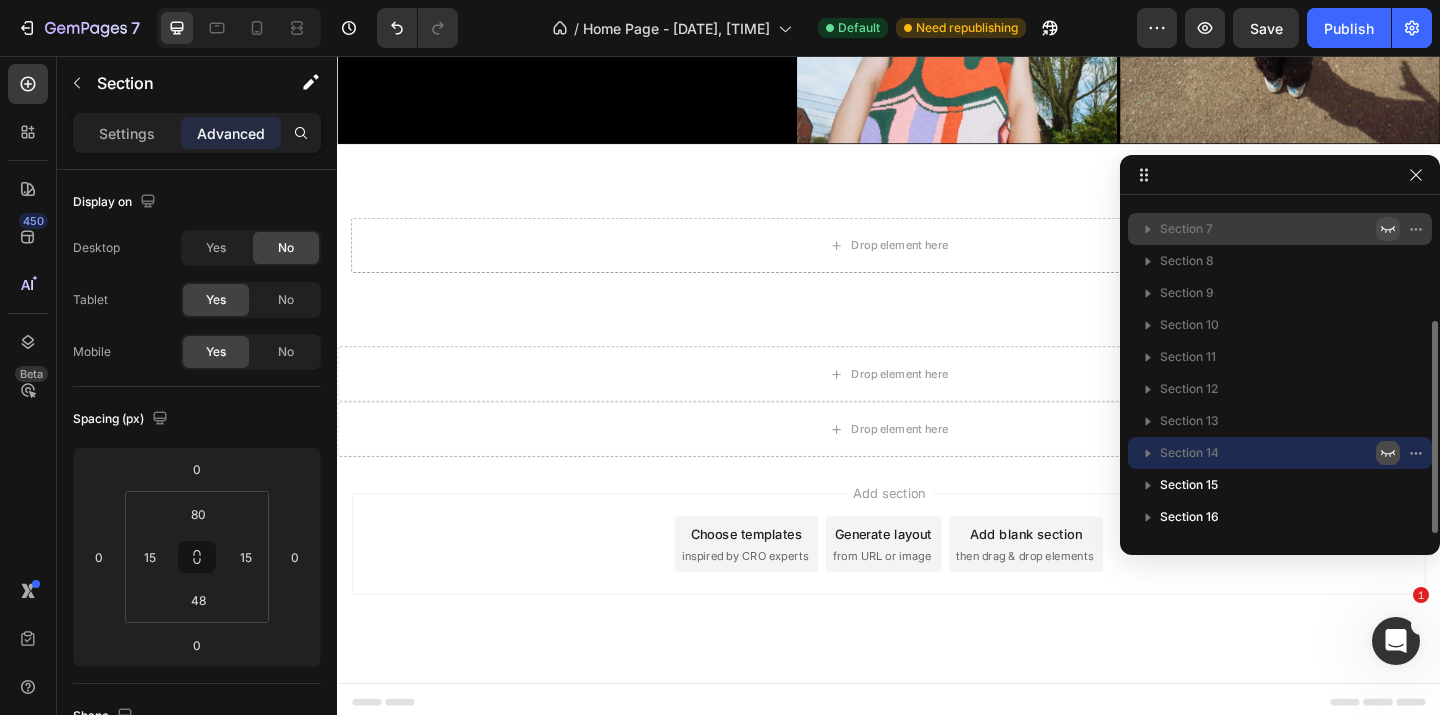 click 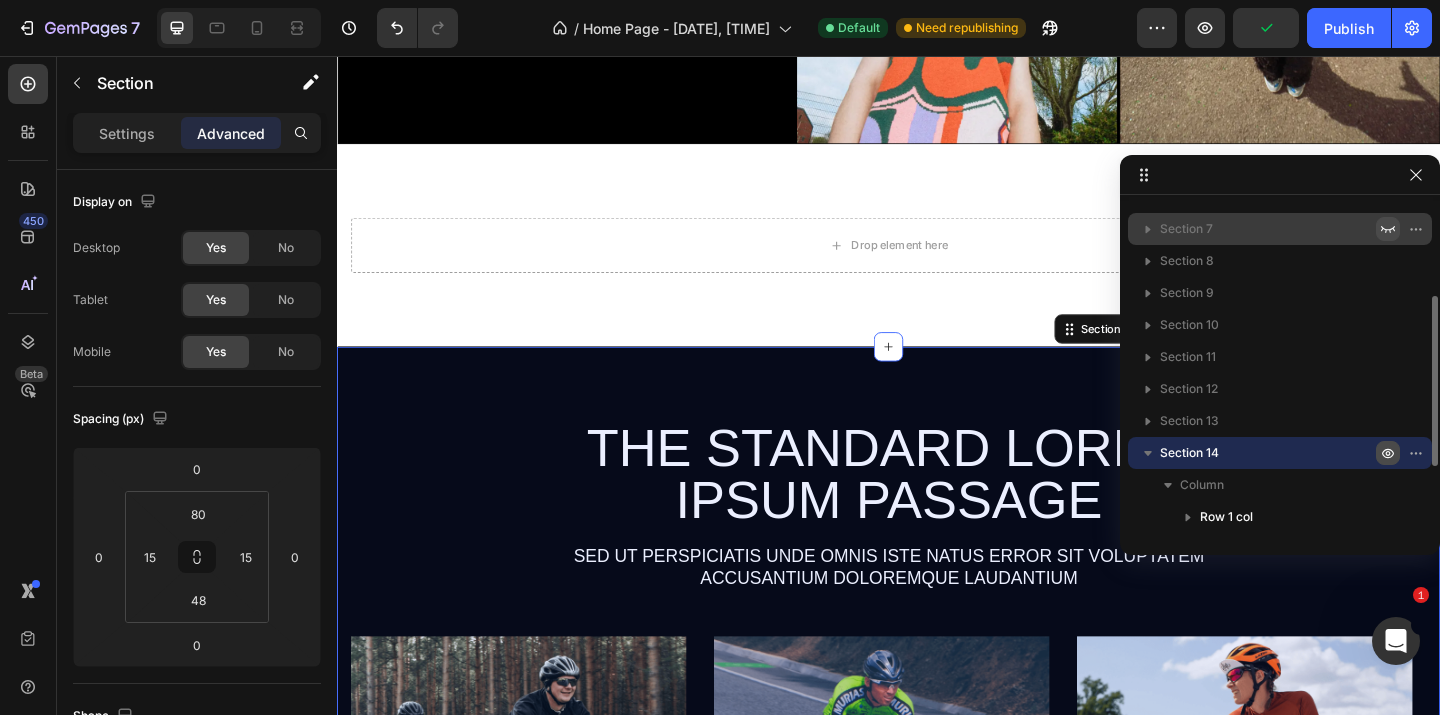click 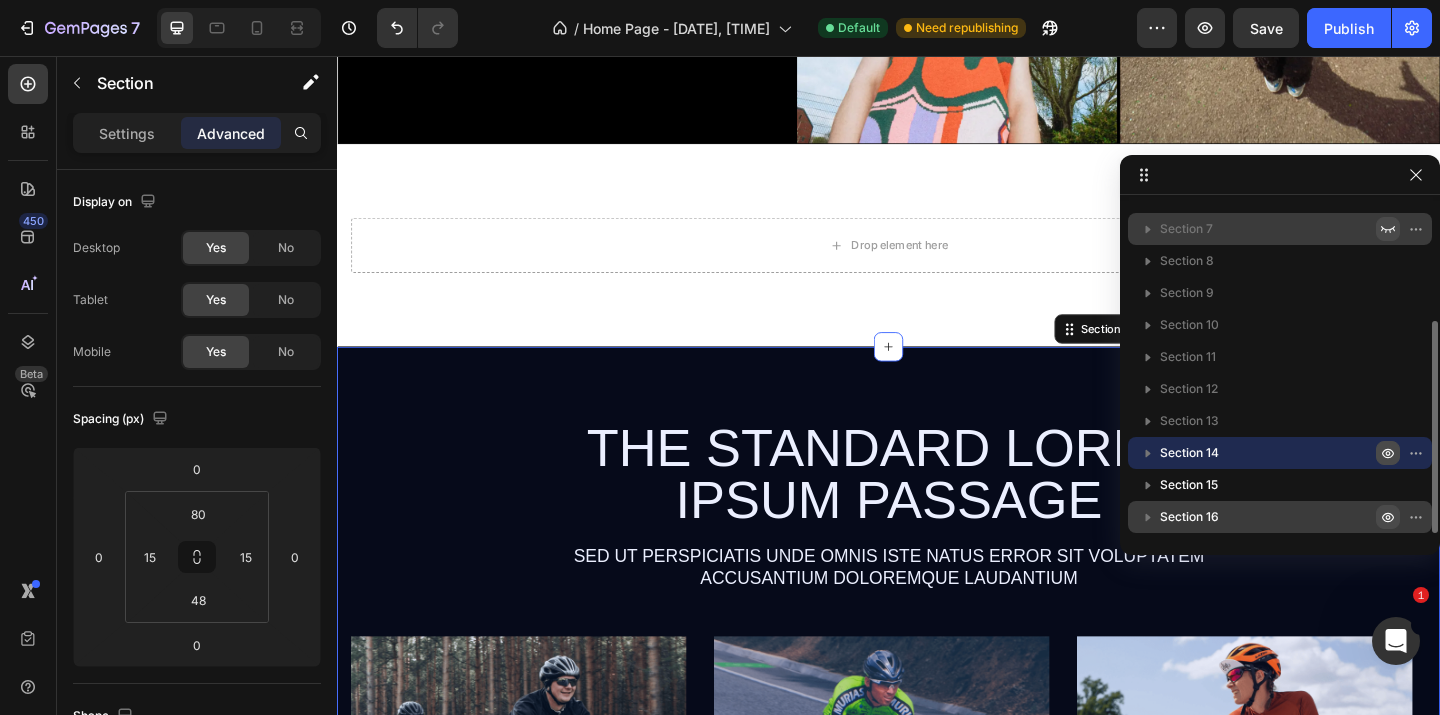 click 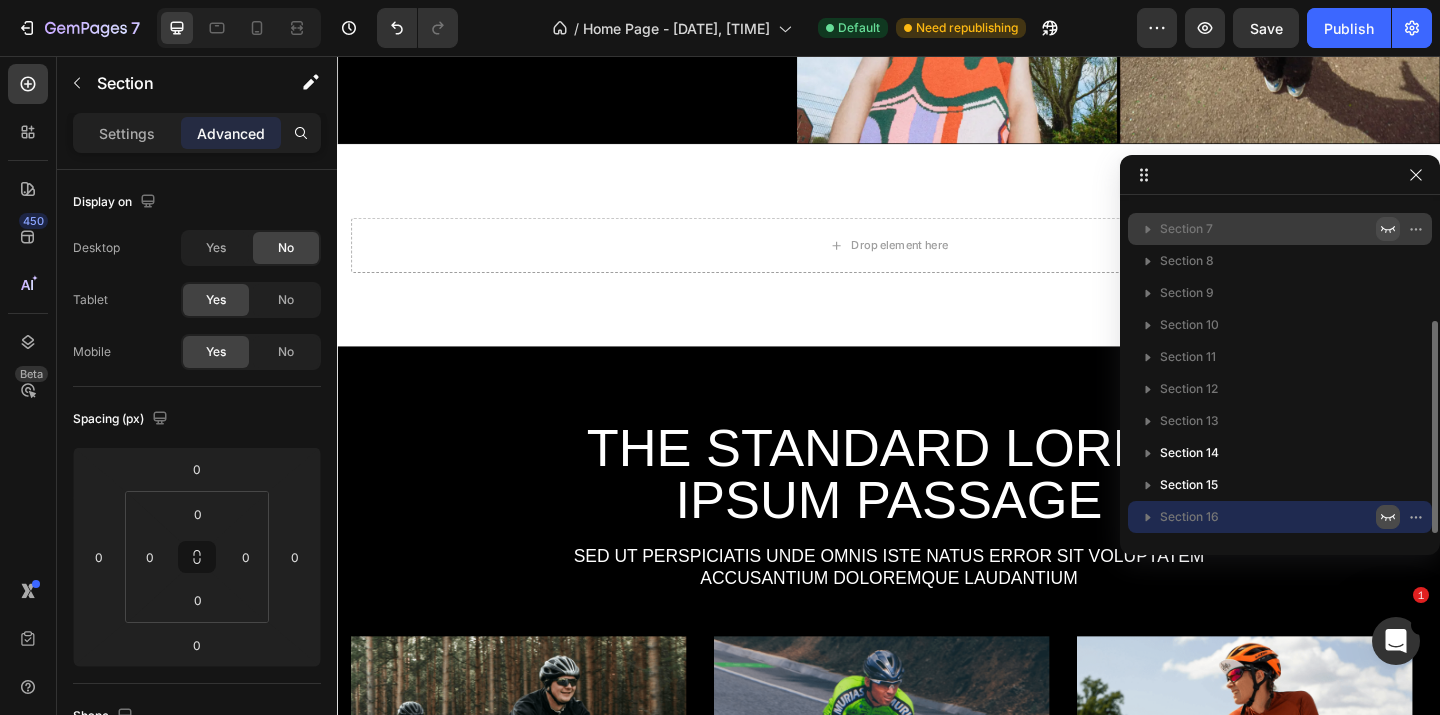 click 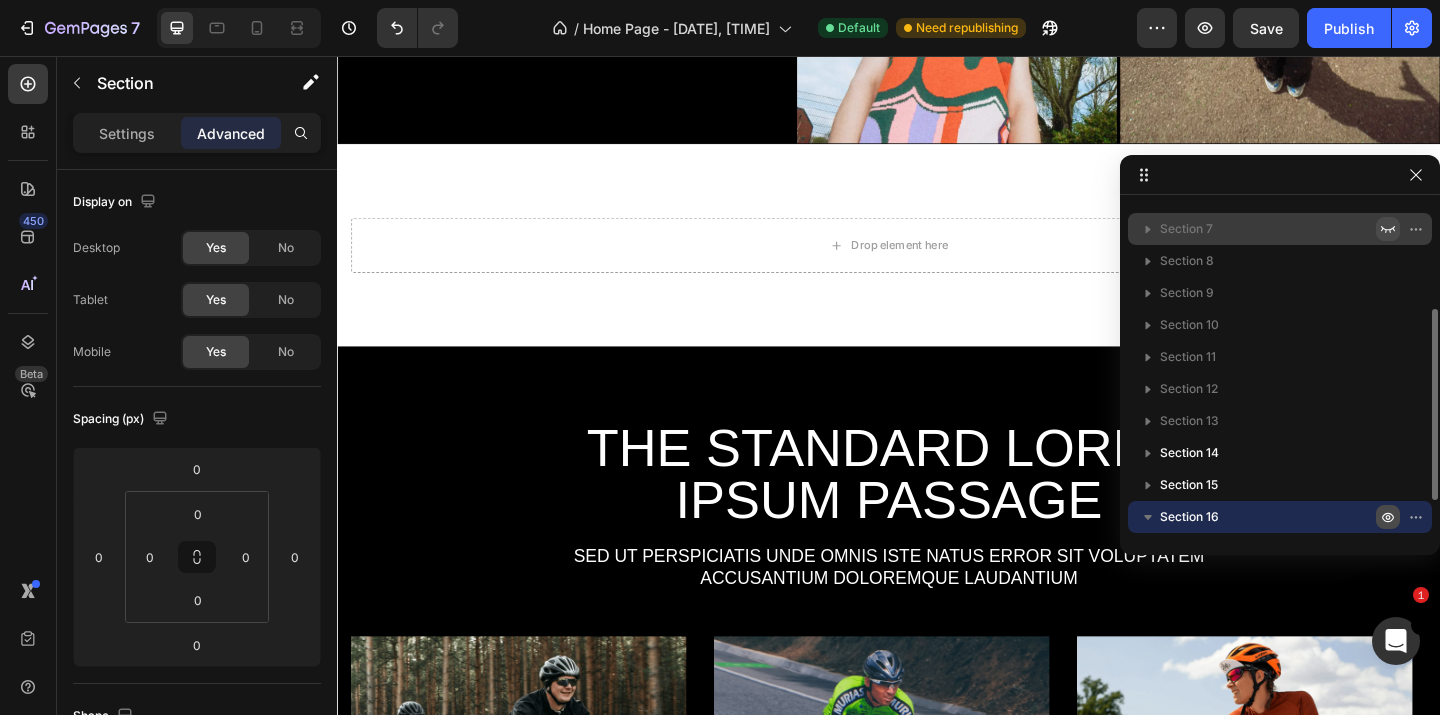 click 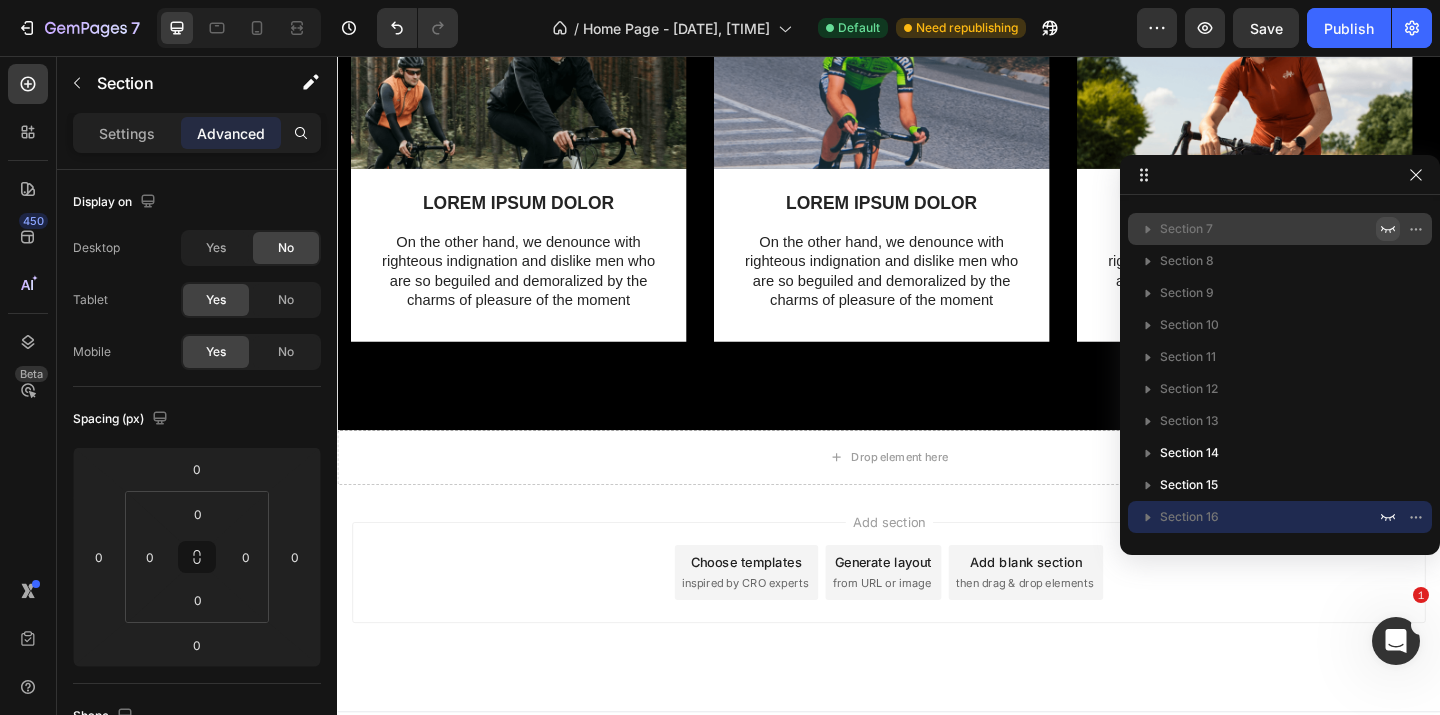 scroll, scrollTop: 1251, scrollLeft: 0, axis: vertical 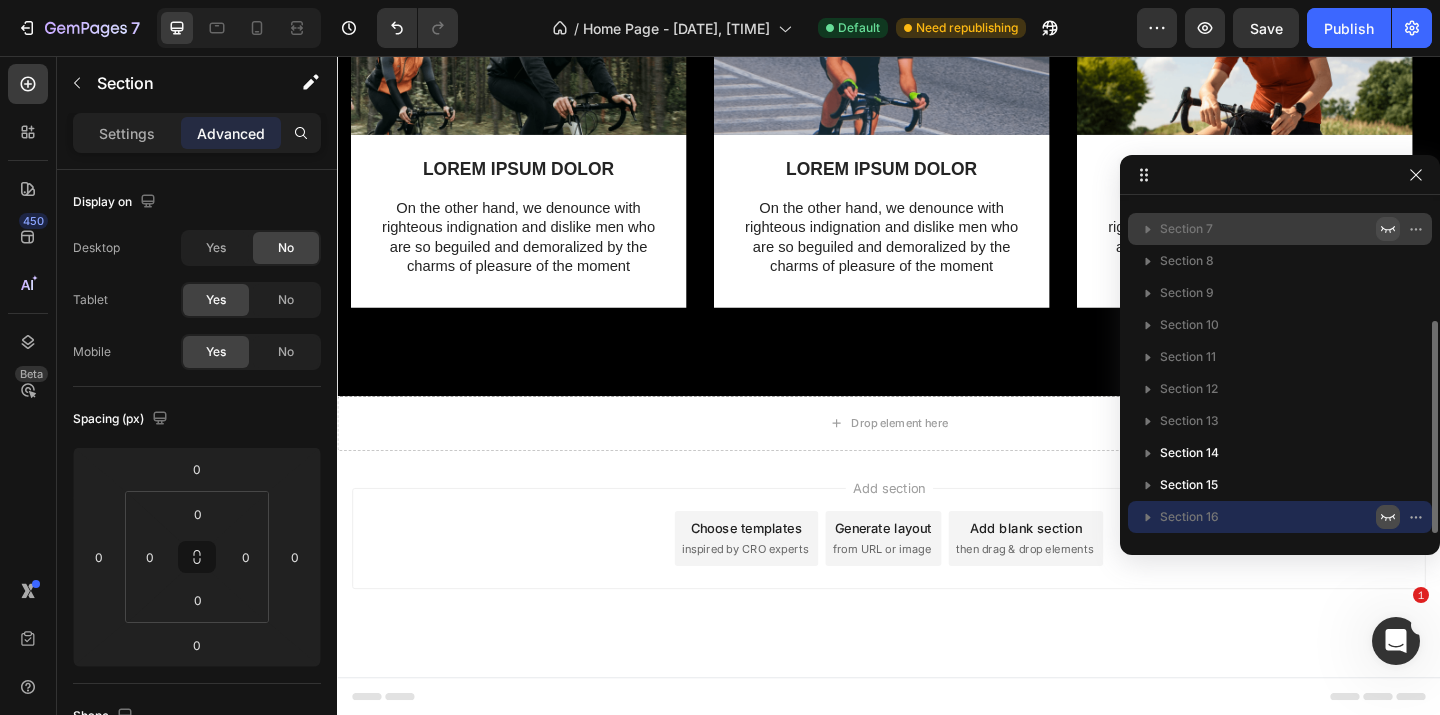 click at bounding box center [1388, 517] 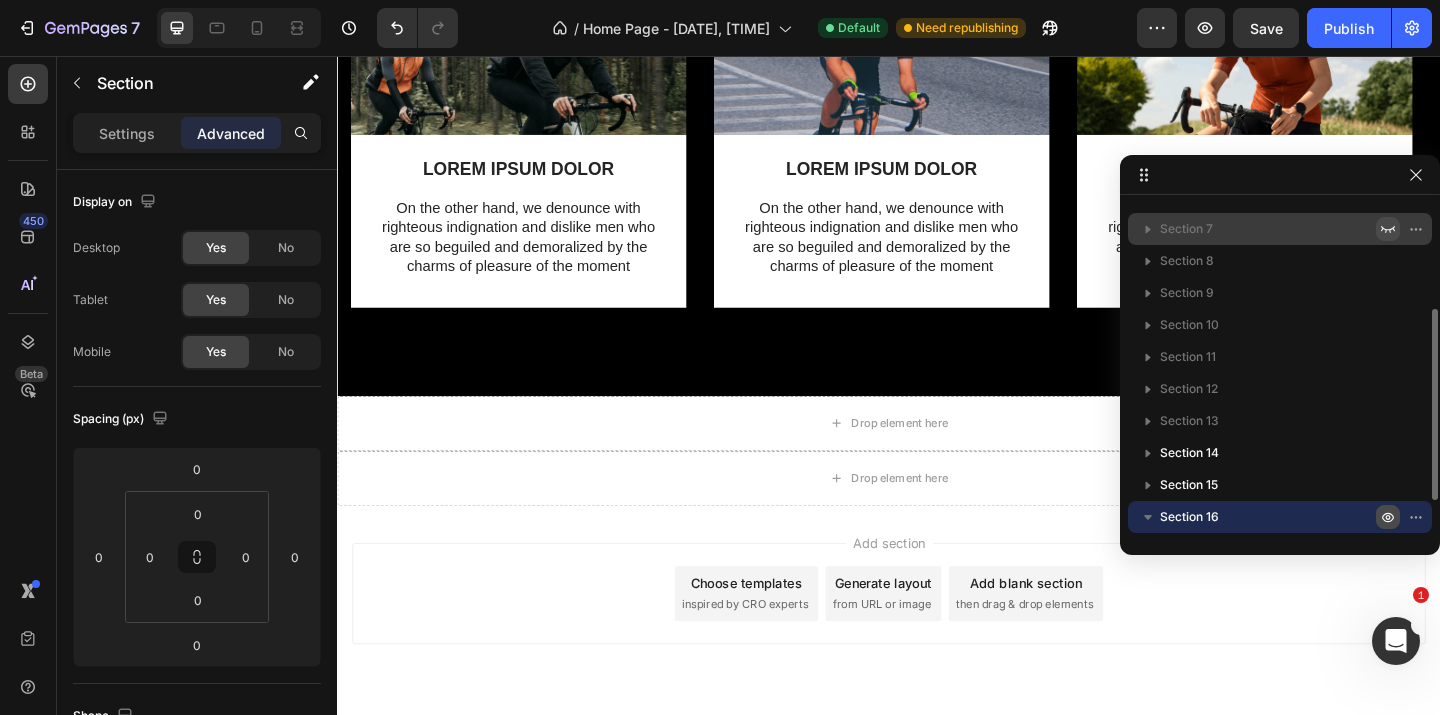 click at bounding box center (1388, 517) 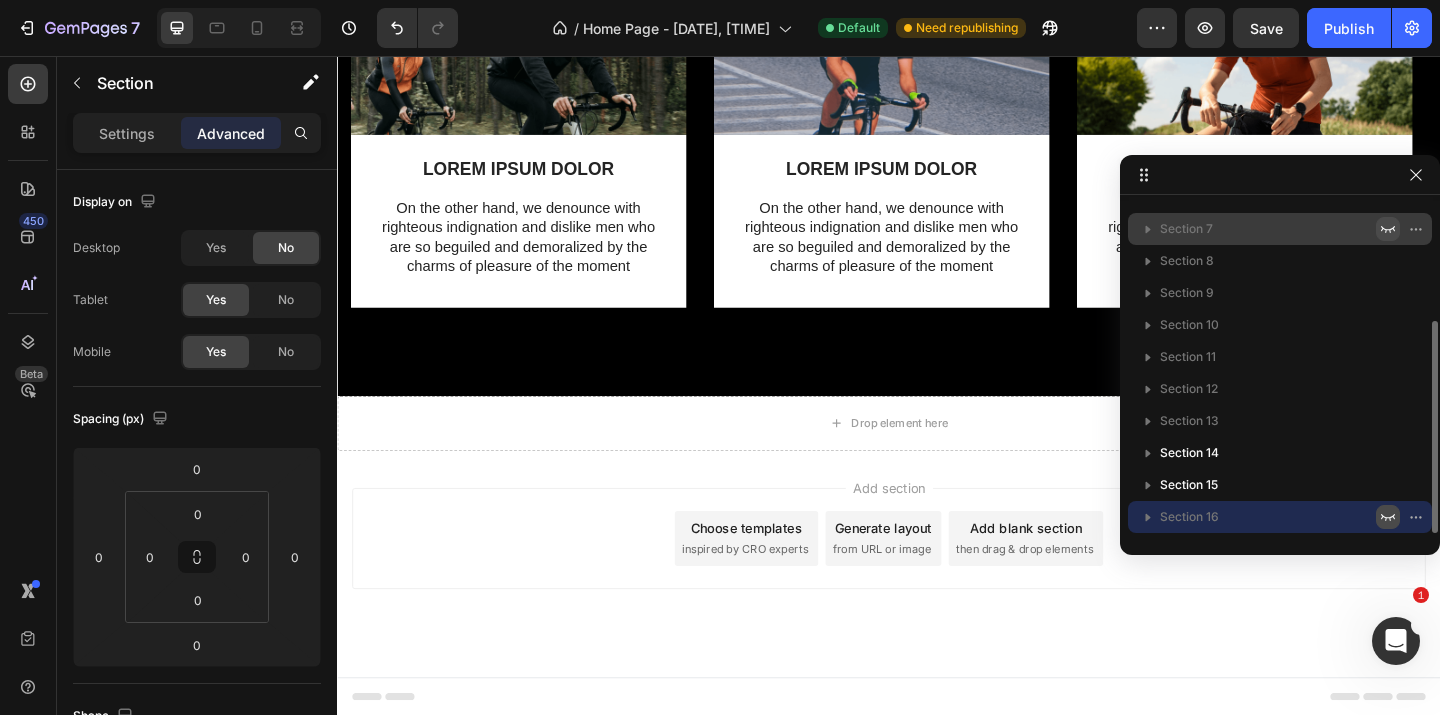 click at bounding box center [1388, 517] 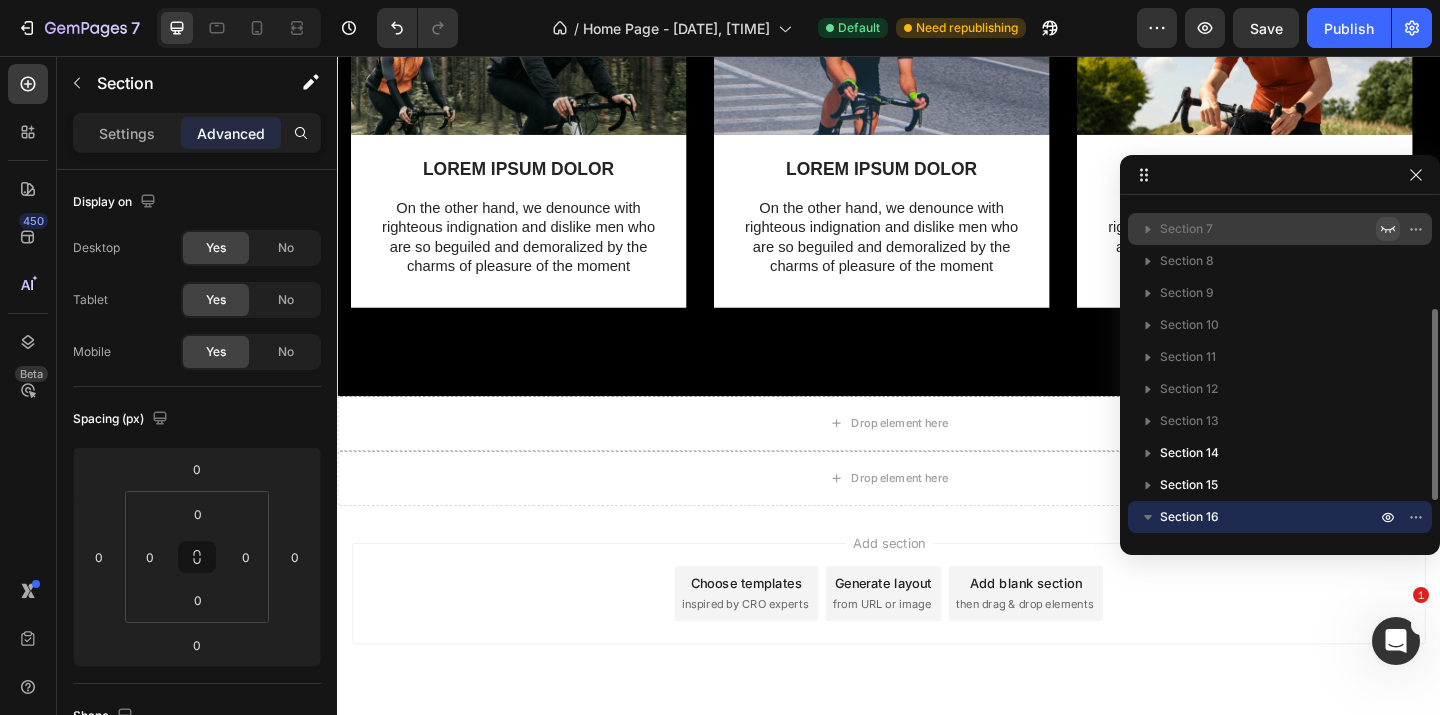 click on "Section 16" at bounding box center (1189, 517) 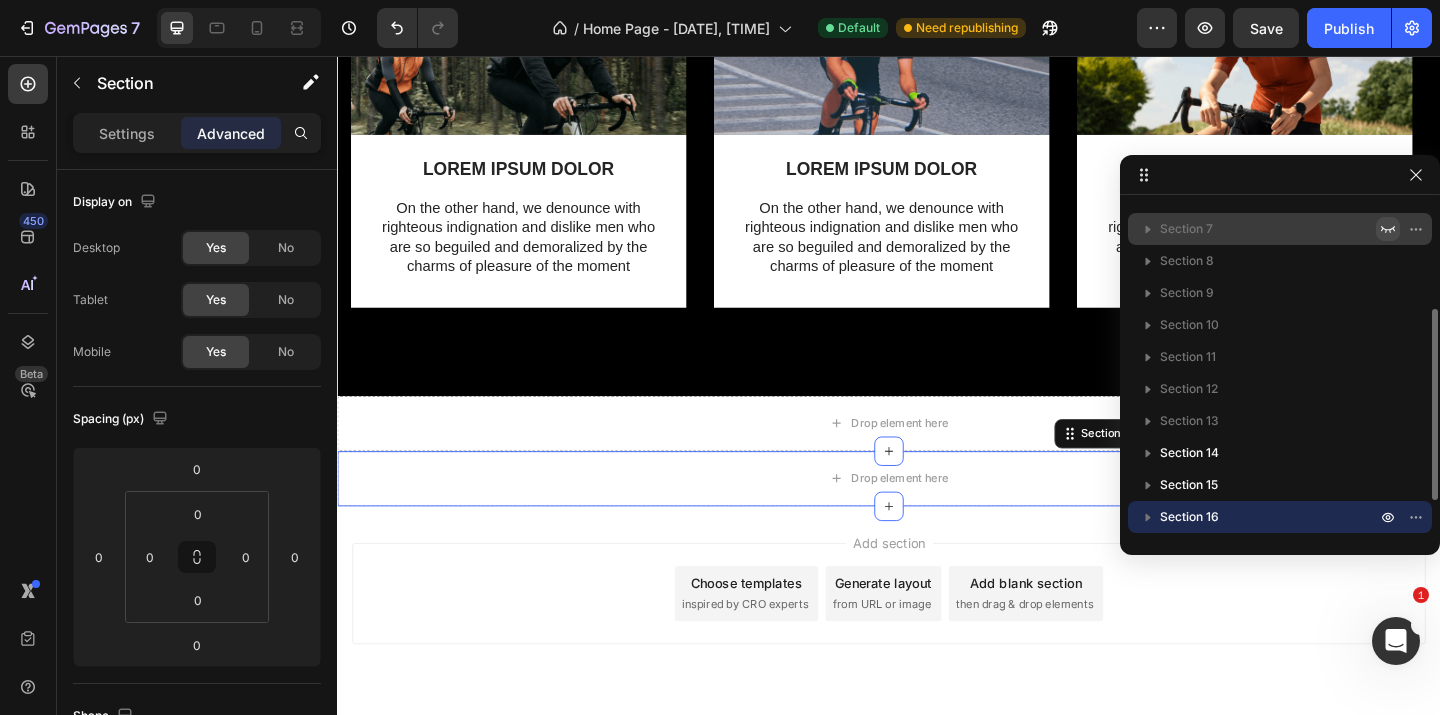 click 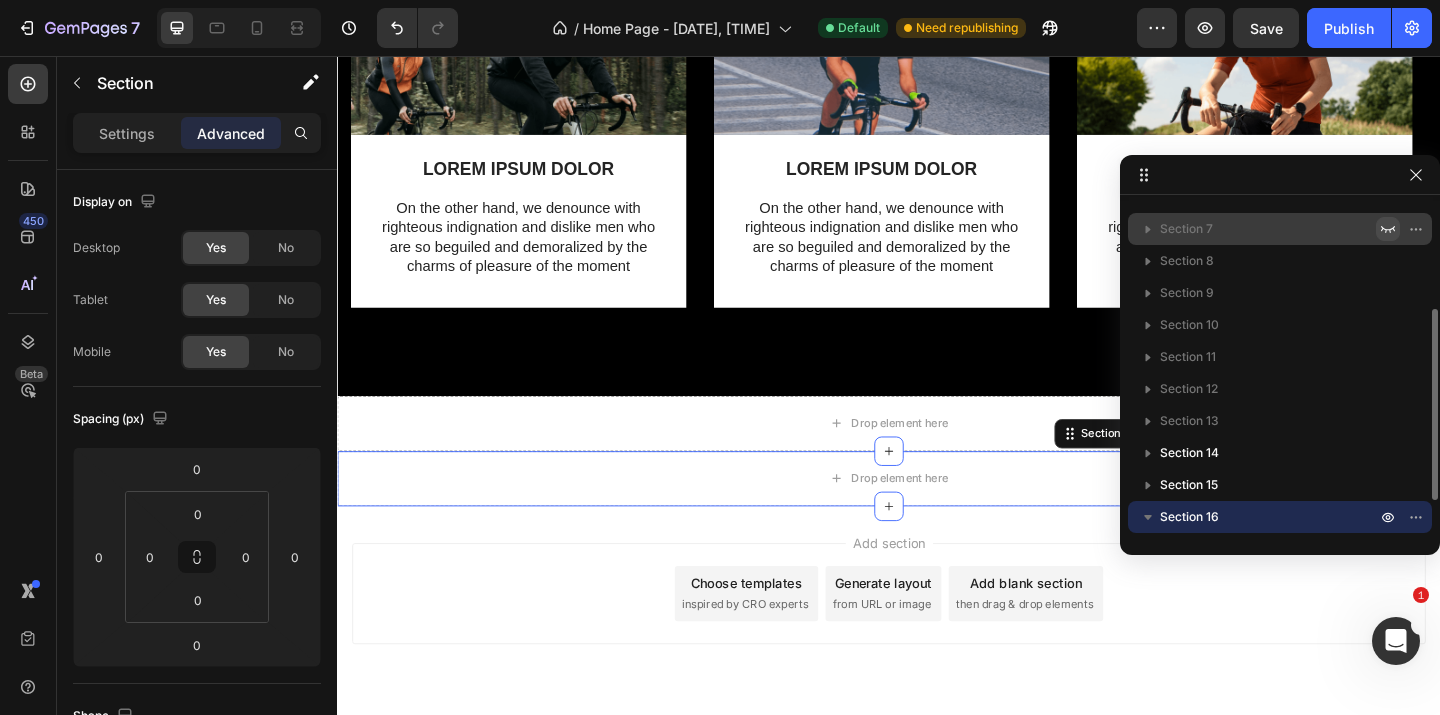click 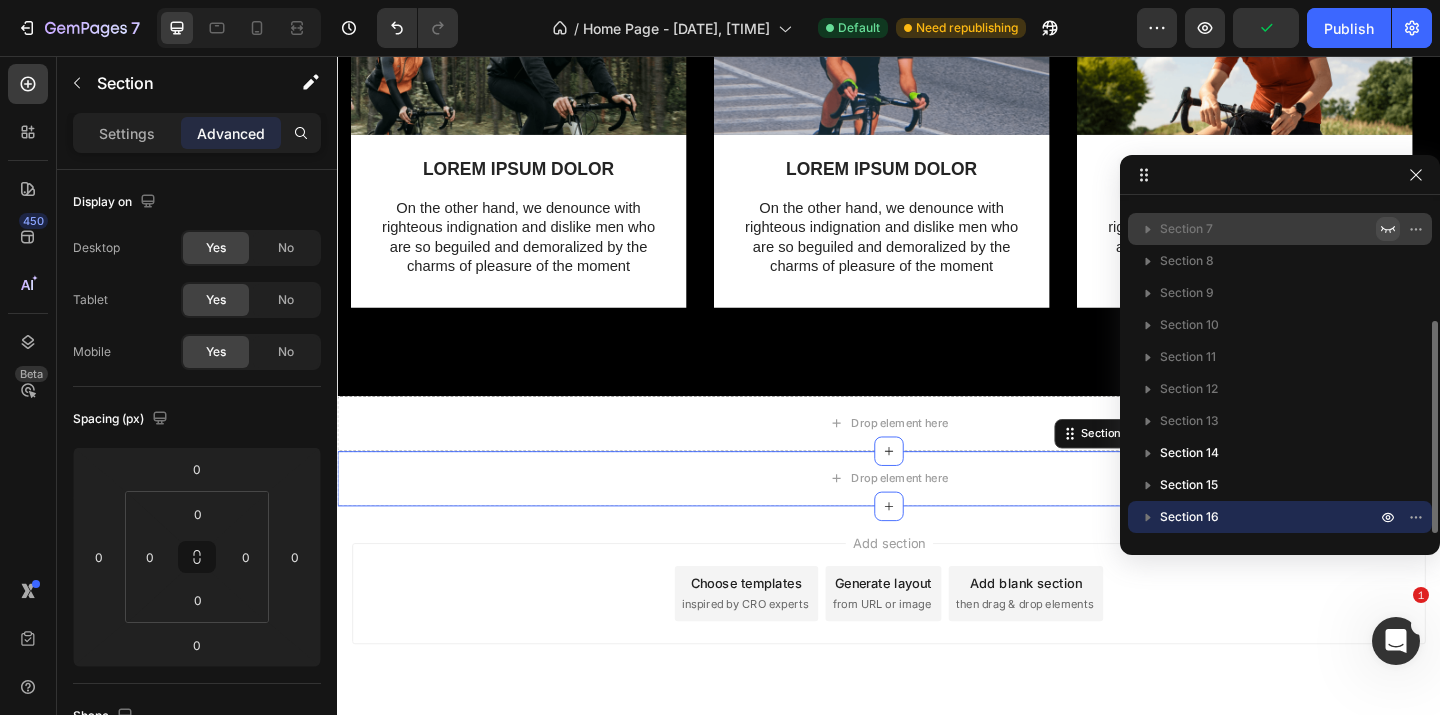 click 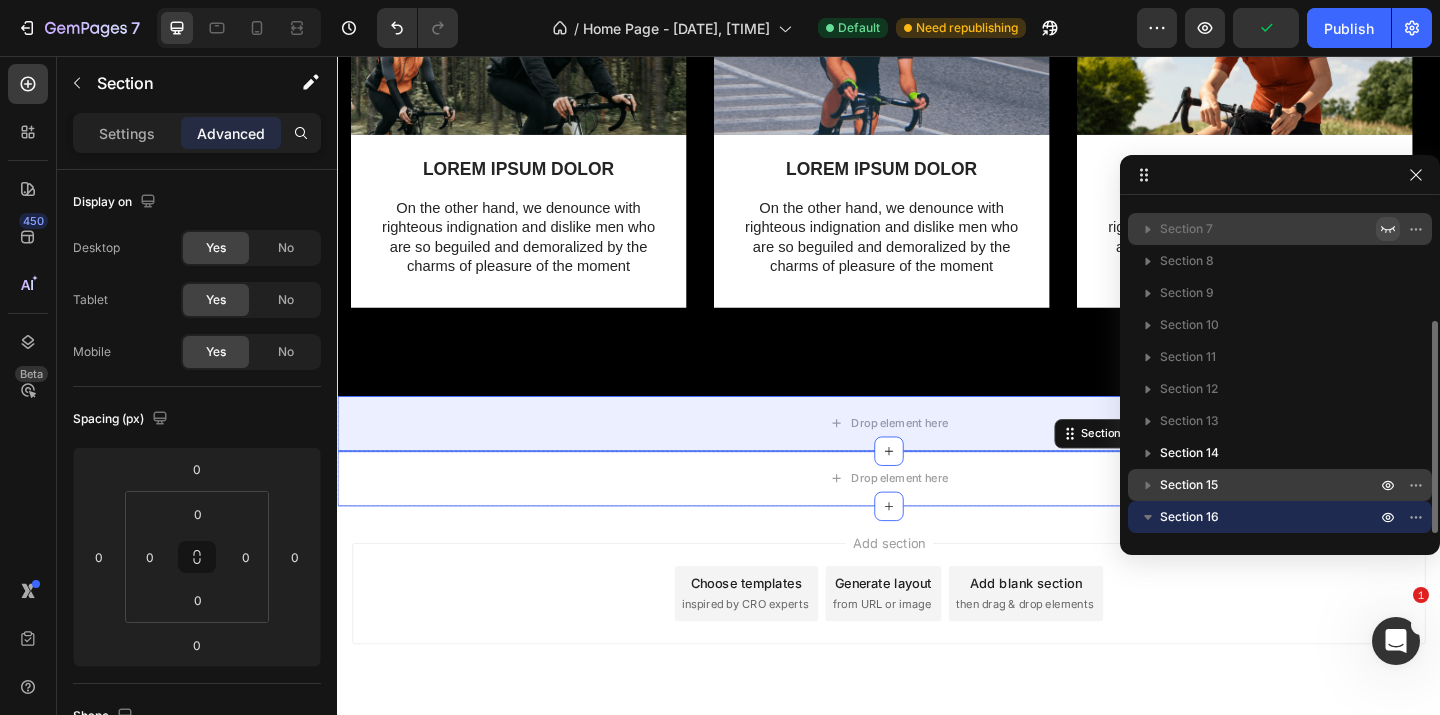 scroll, scrollTop: 238, scrollLeft: 0, axis: vertical 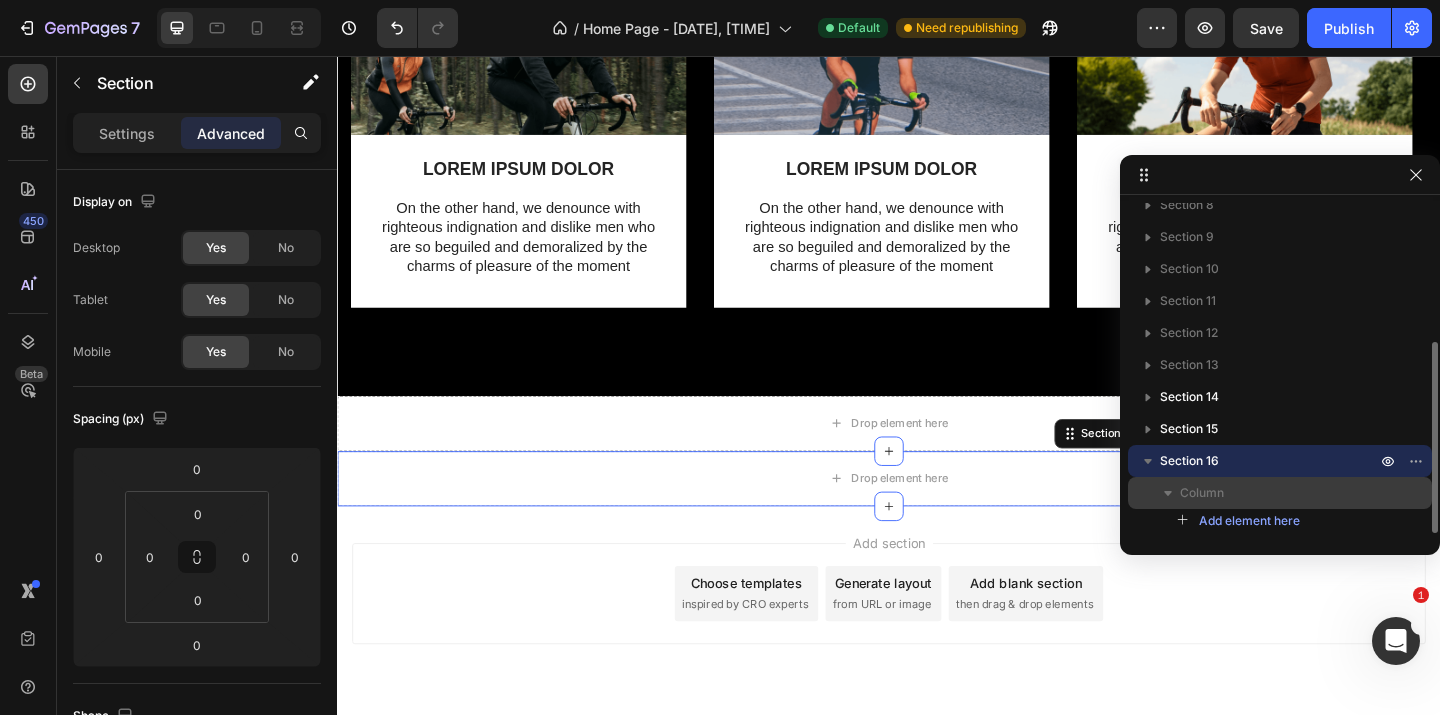 click on "Column" at bounding box center (1280, 493) 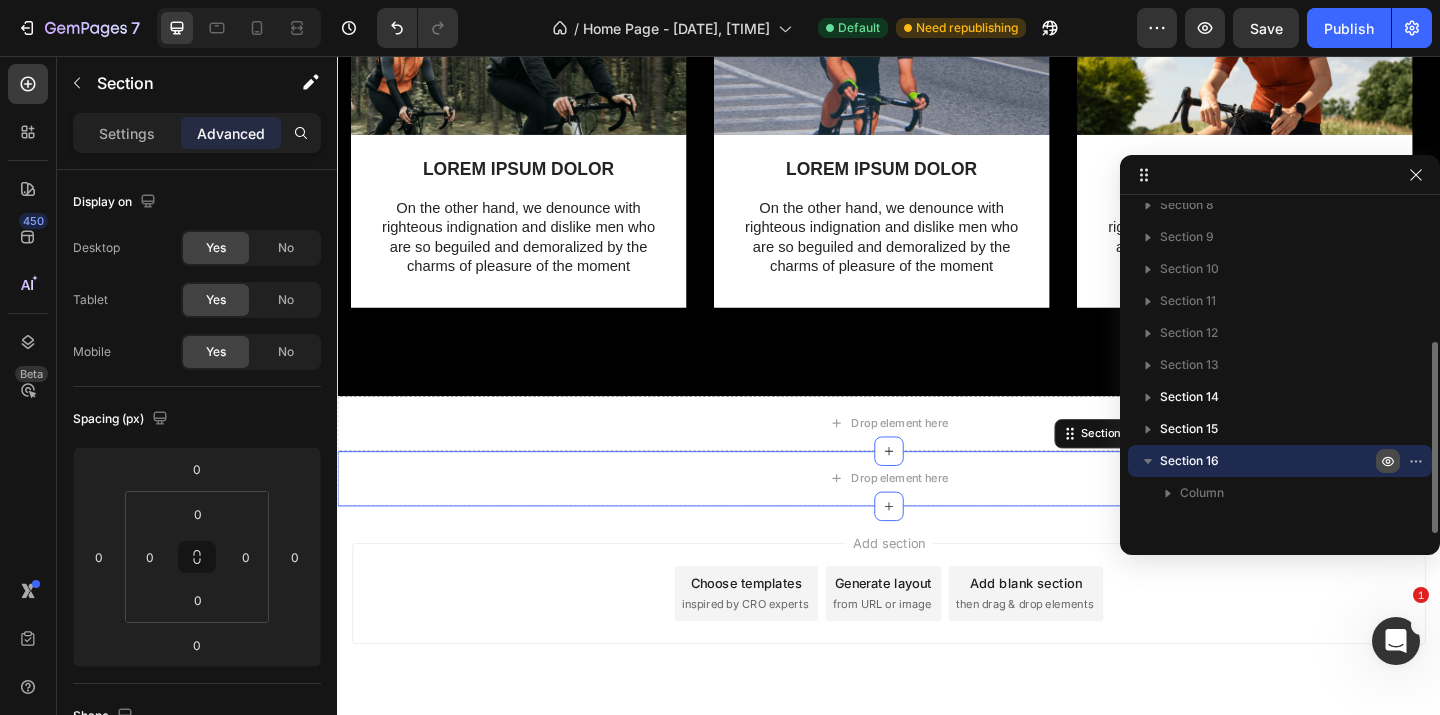 click 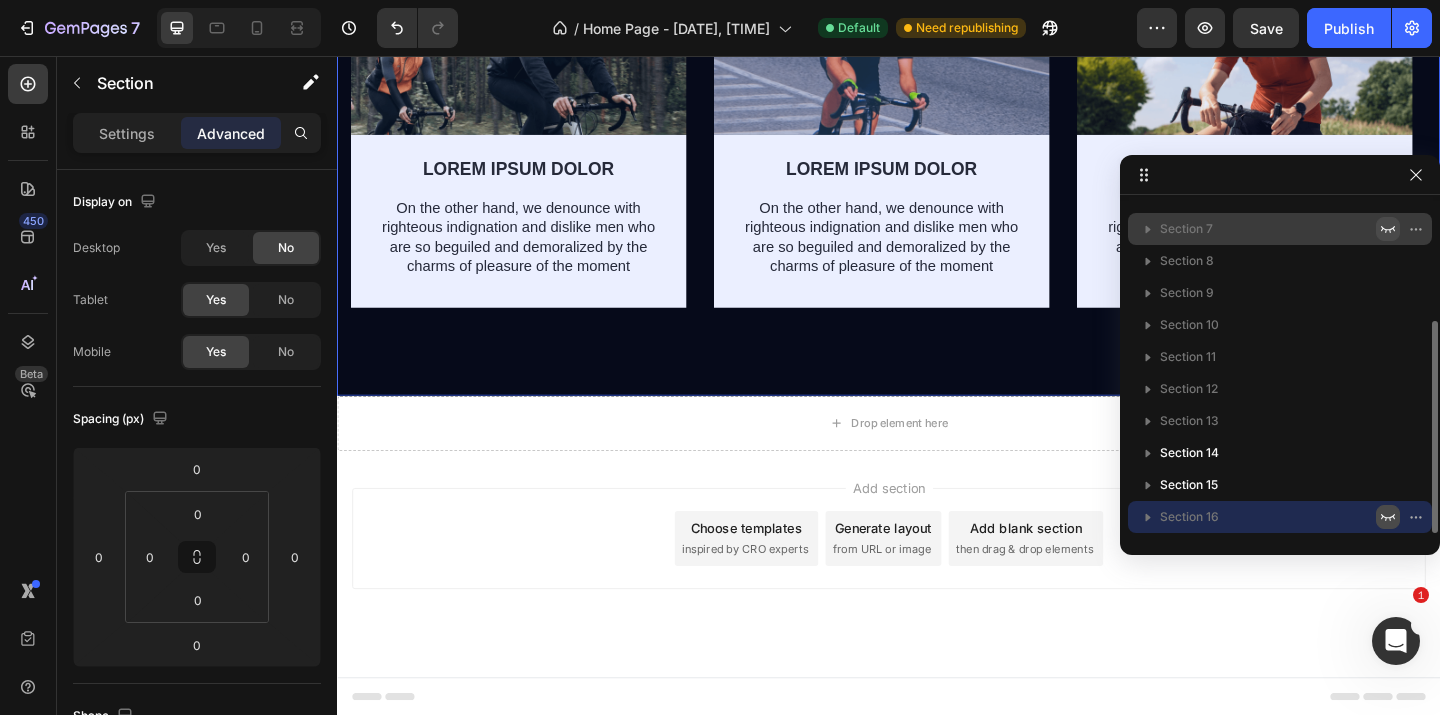 scroll, scrollTop: 182, scrollLeft: 0, axis: vertical 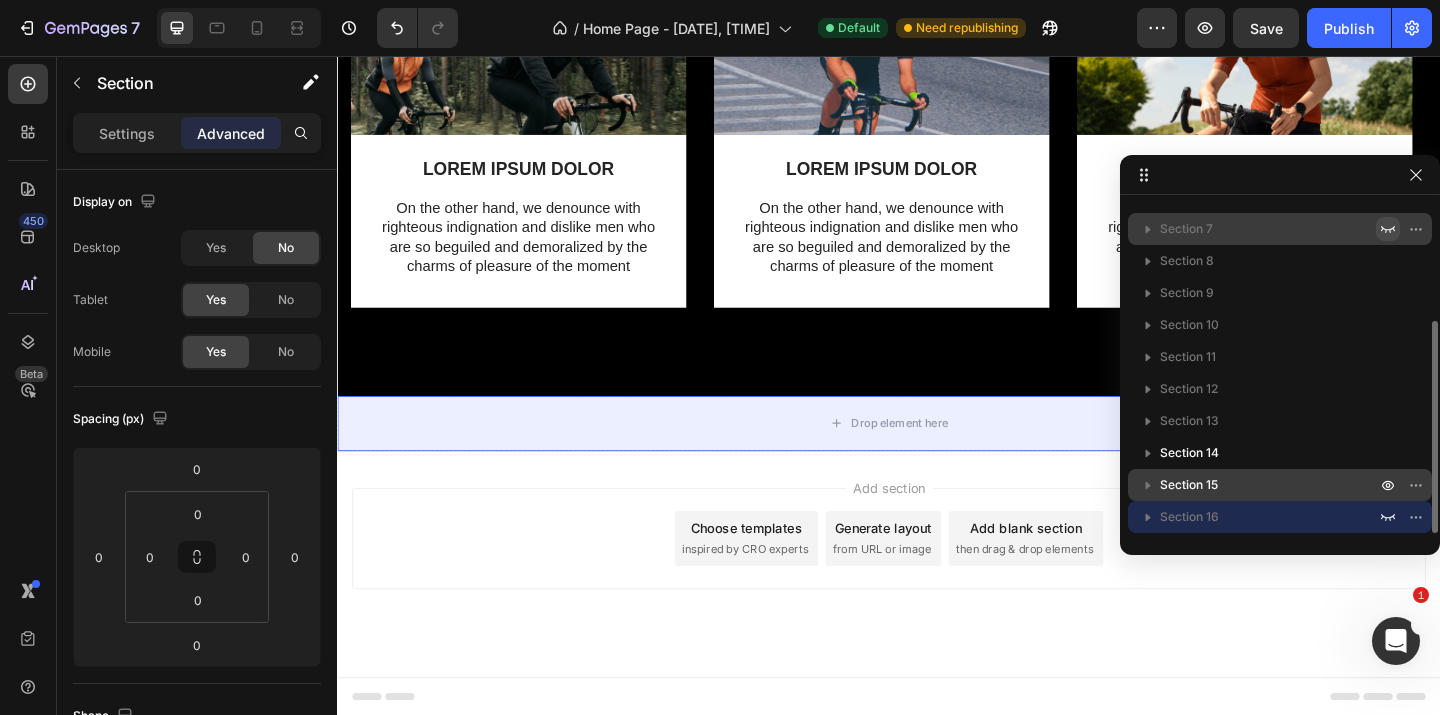 click 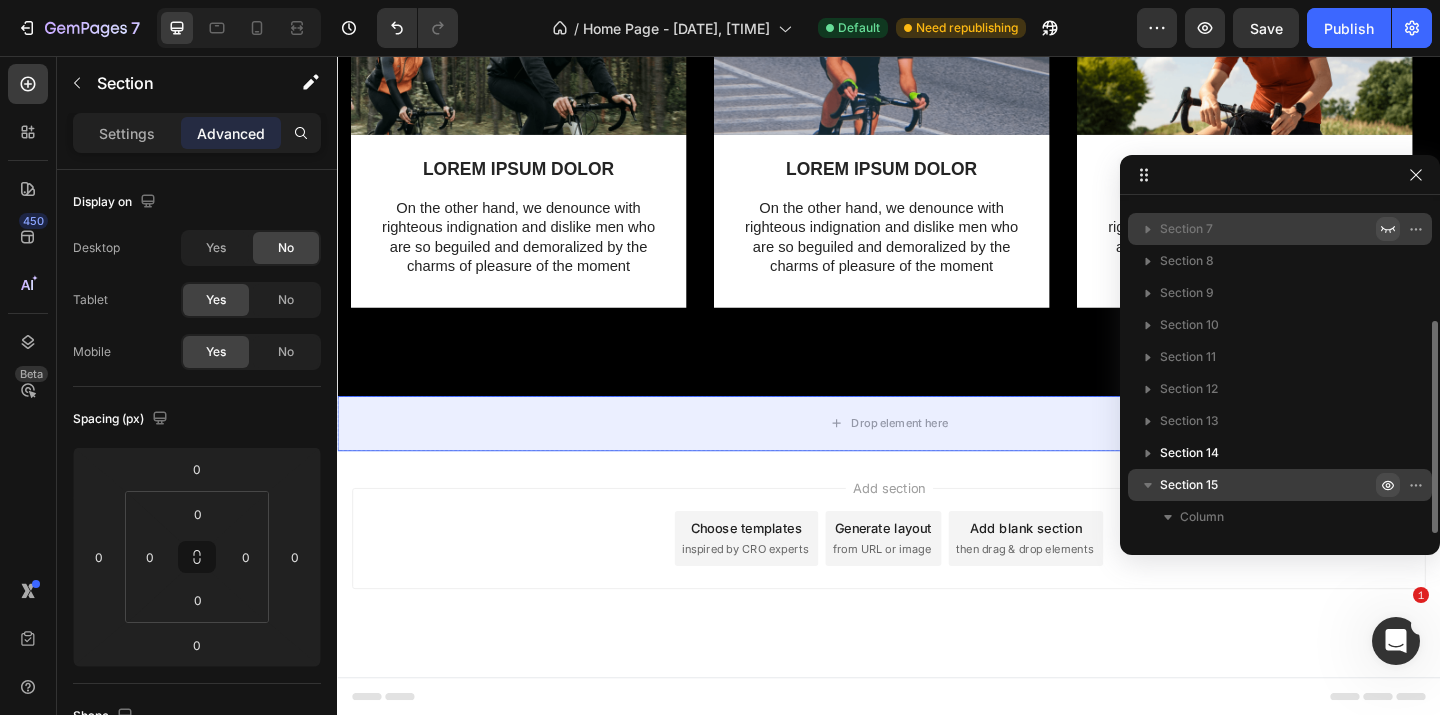 click 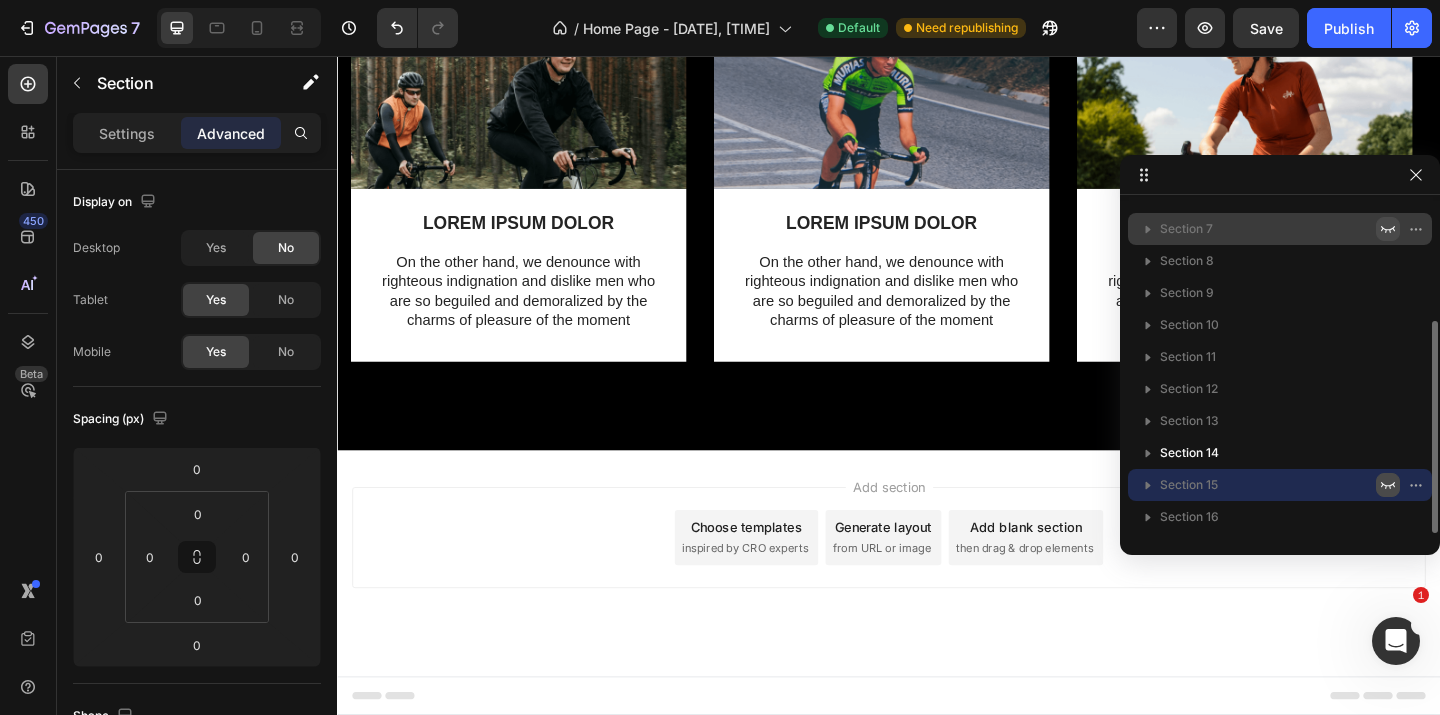 scroll, scrollTop: 1191, scrollLeft: 0, axis: vertical 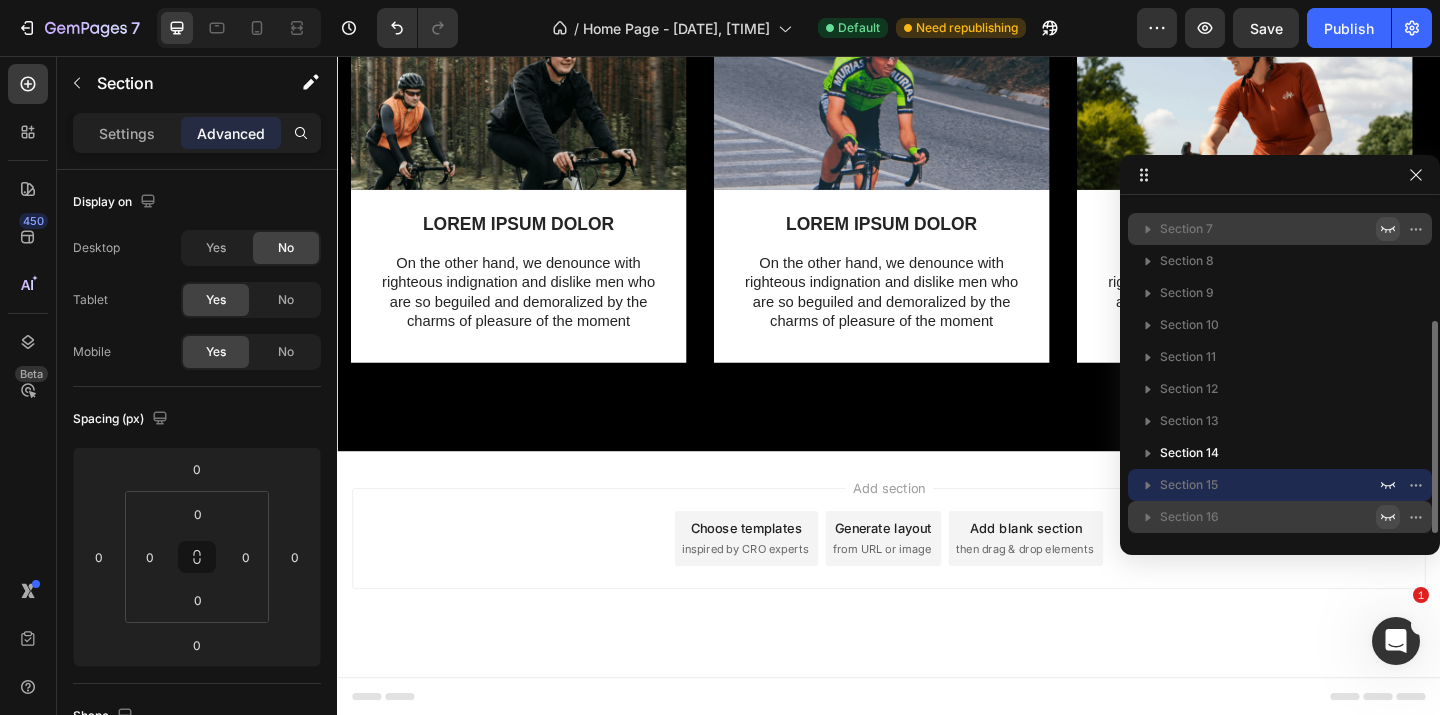 click 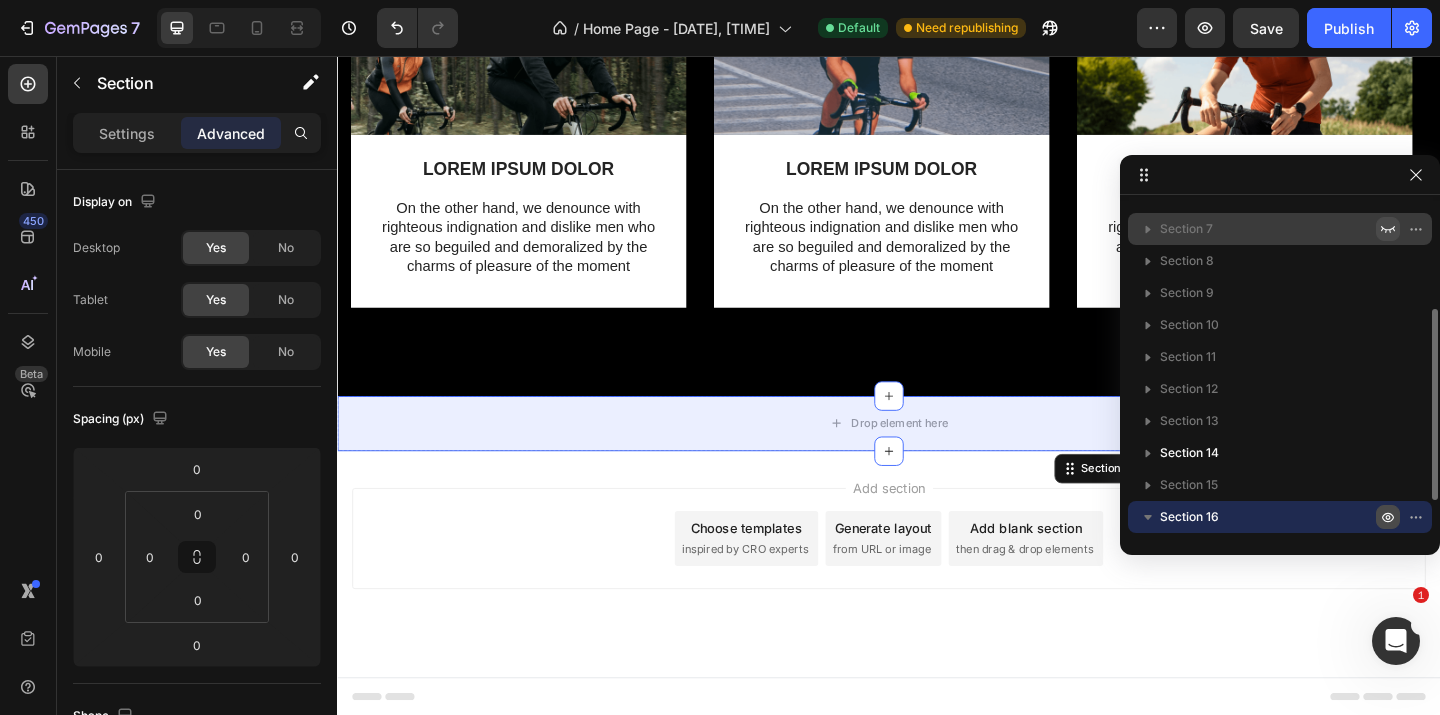 click 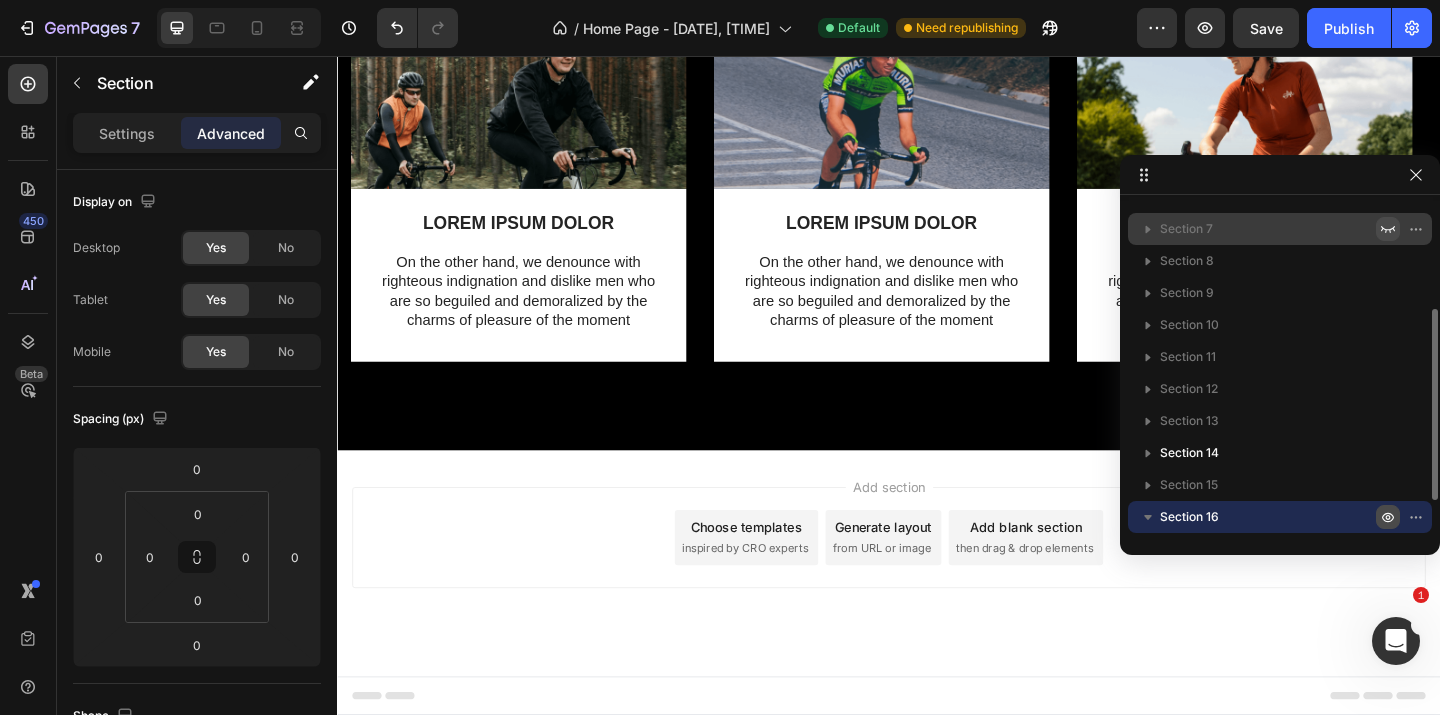 scroll, scrollTop: 1191, scrollLeft: 0, axis: vertical 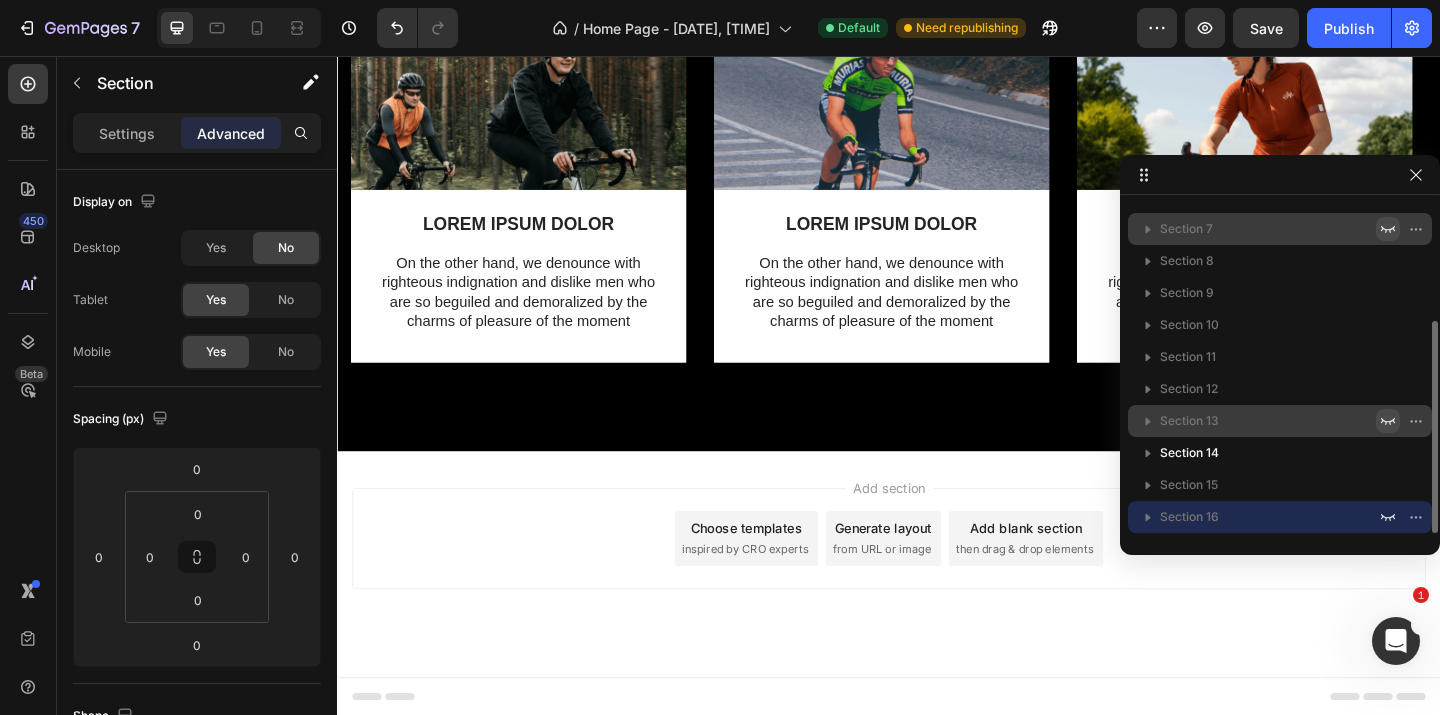 click 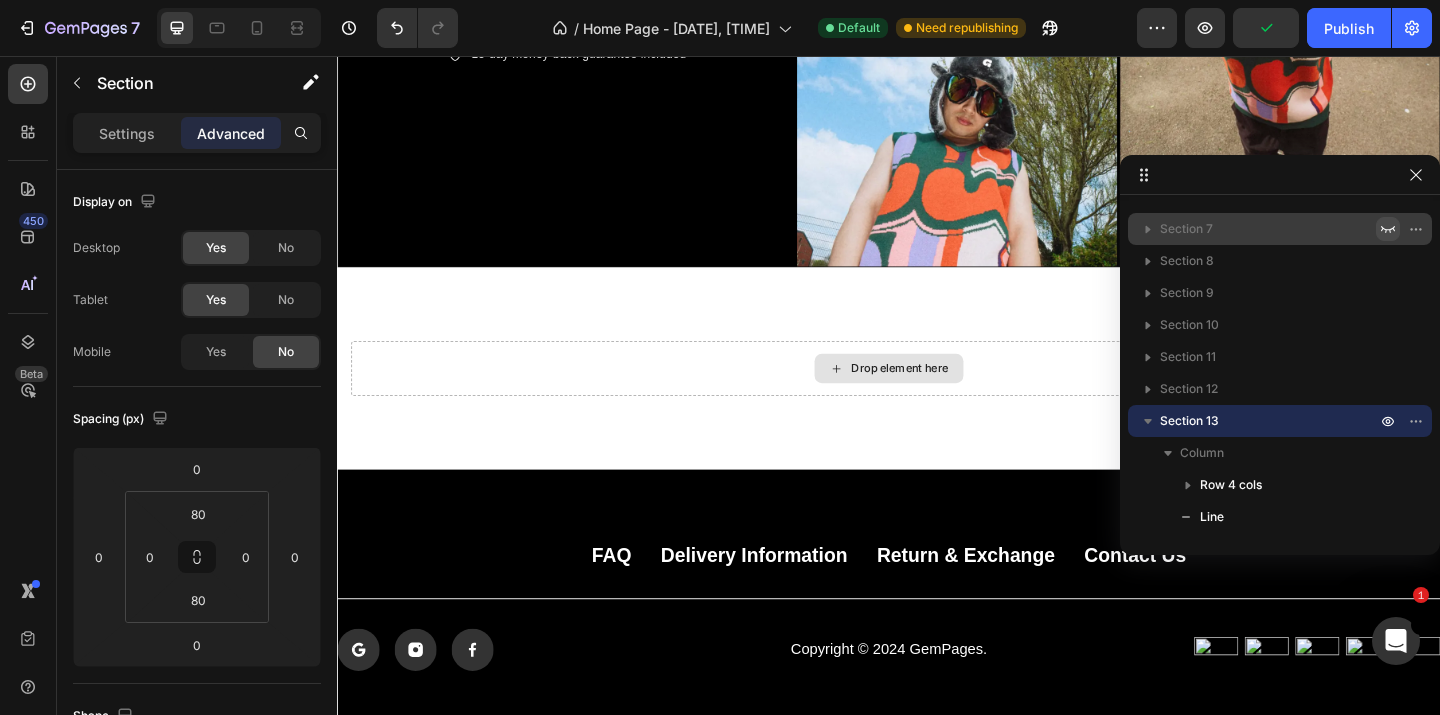 scroll, scrollTop: 522, scrollLeft: 0, axis: vertical 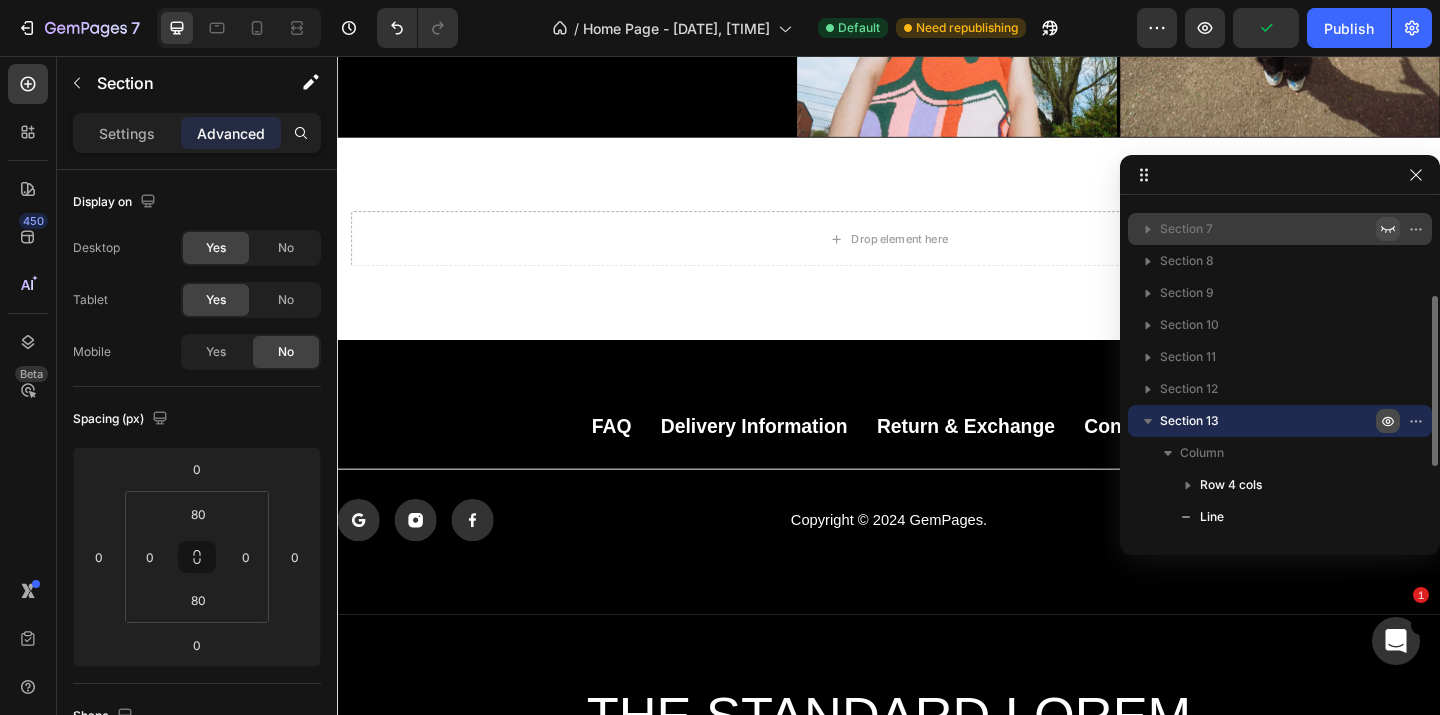 click 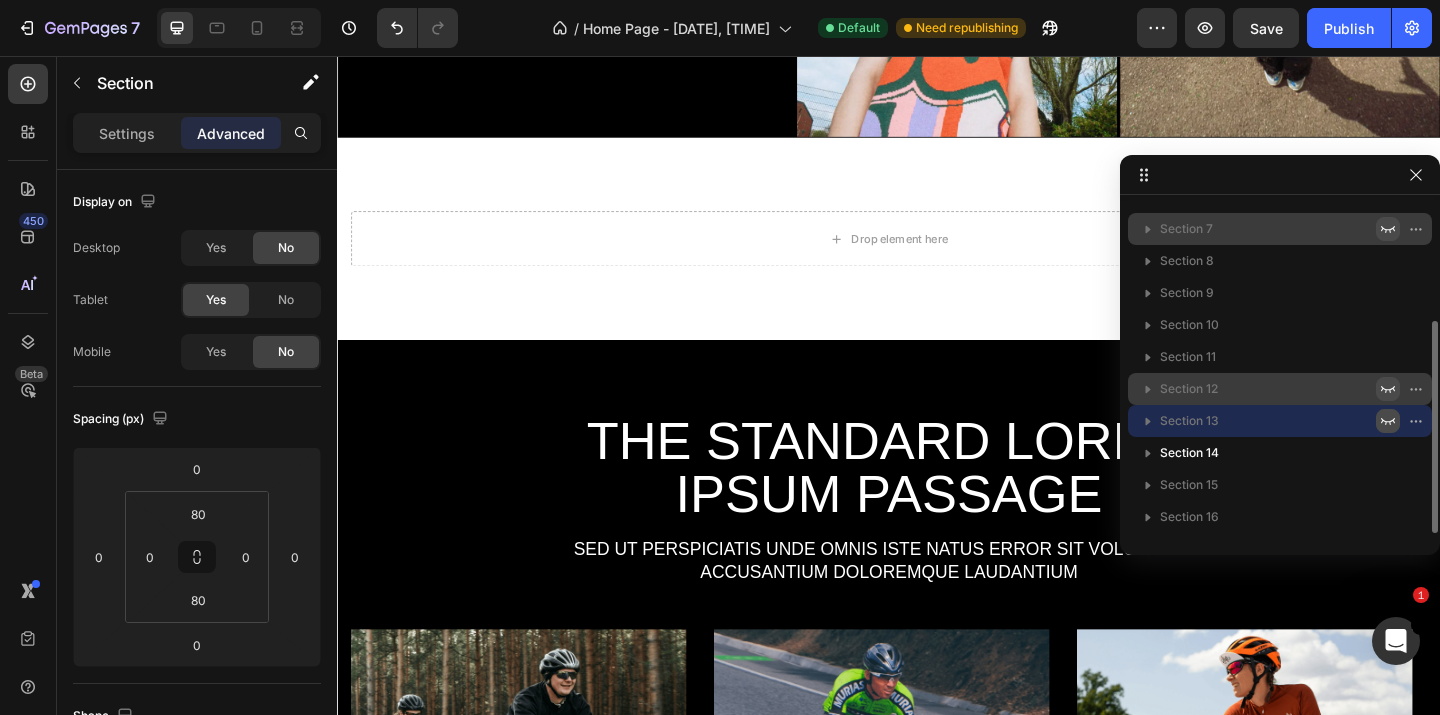 click 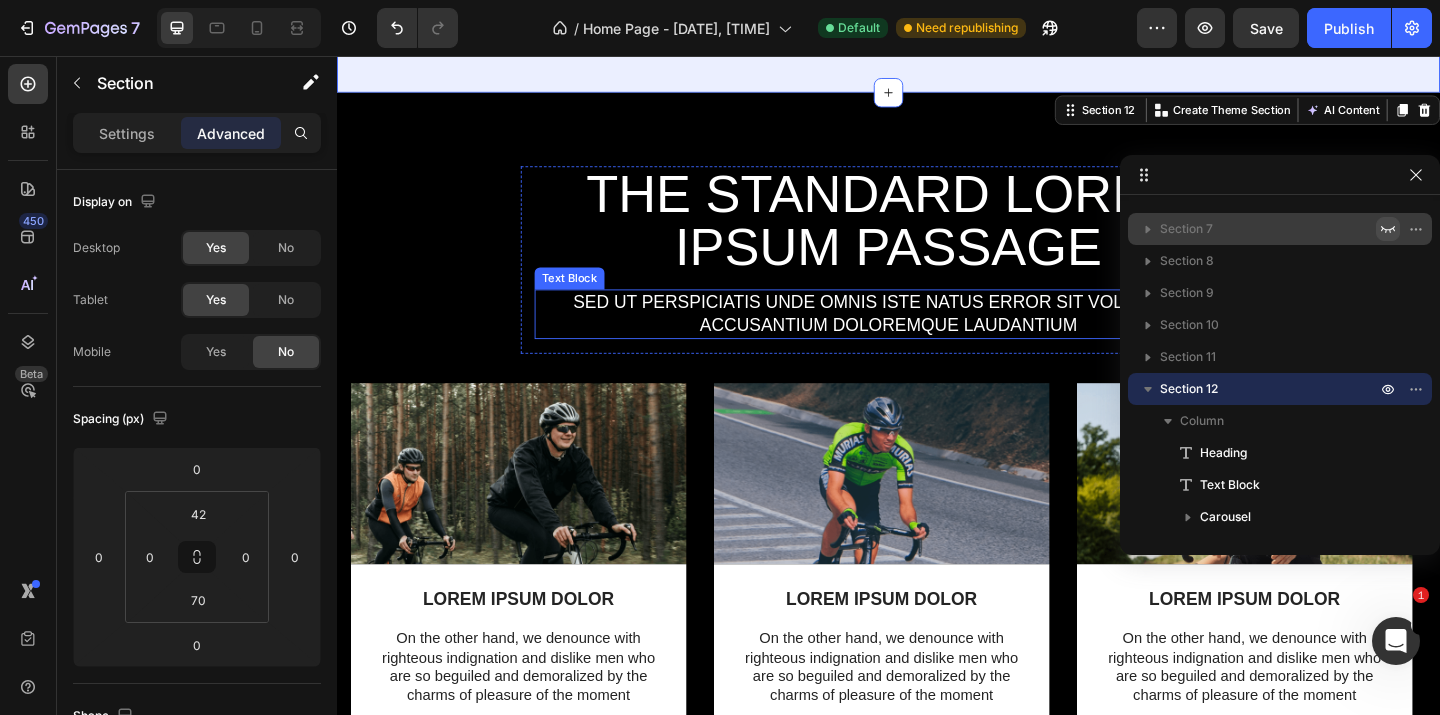 scroll, scrollTop: 681, scrollLeft: 0, axis: vertical 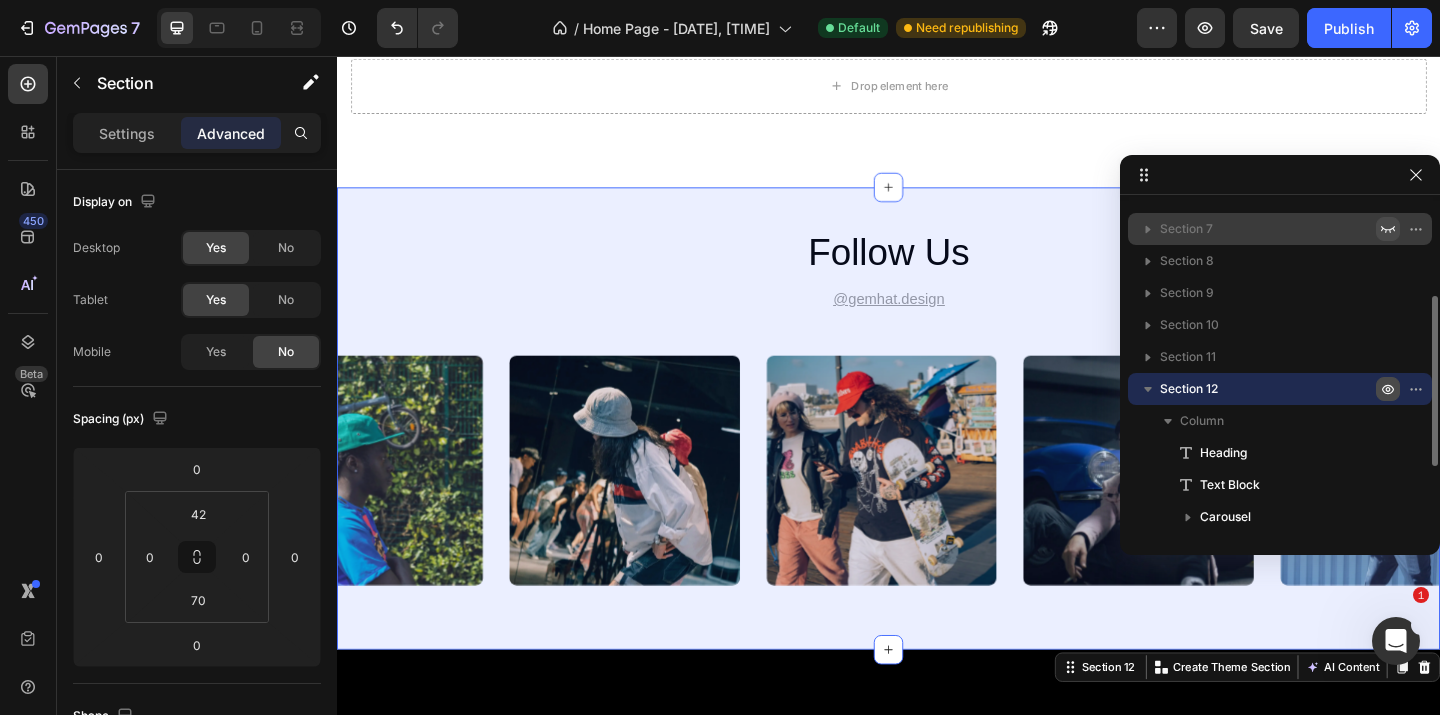 click 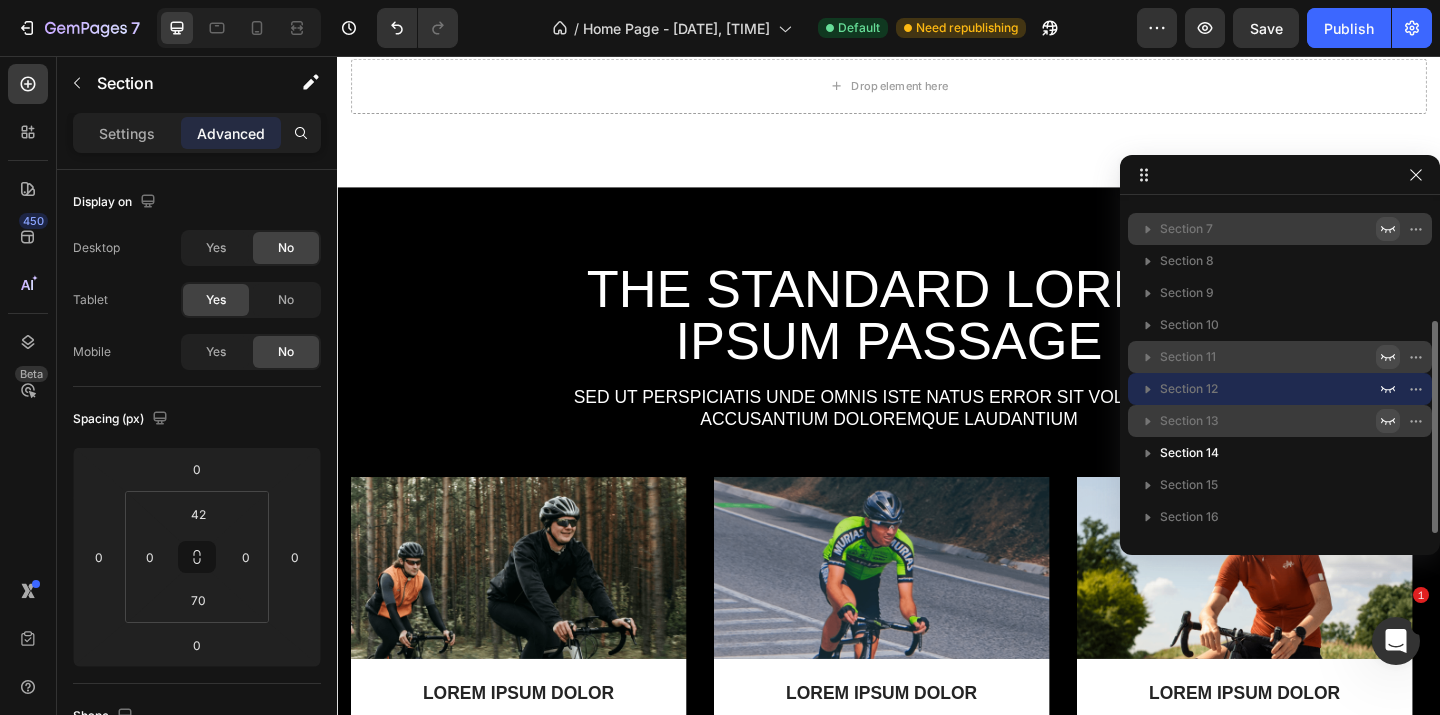 click 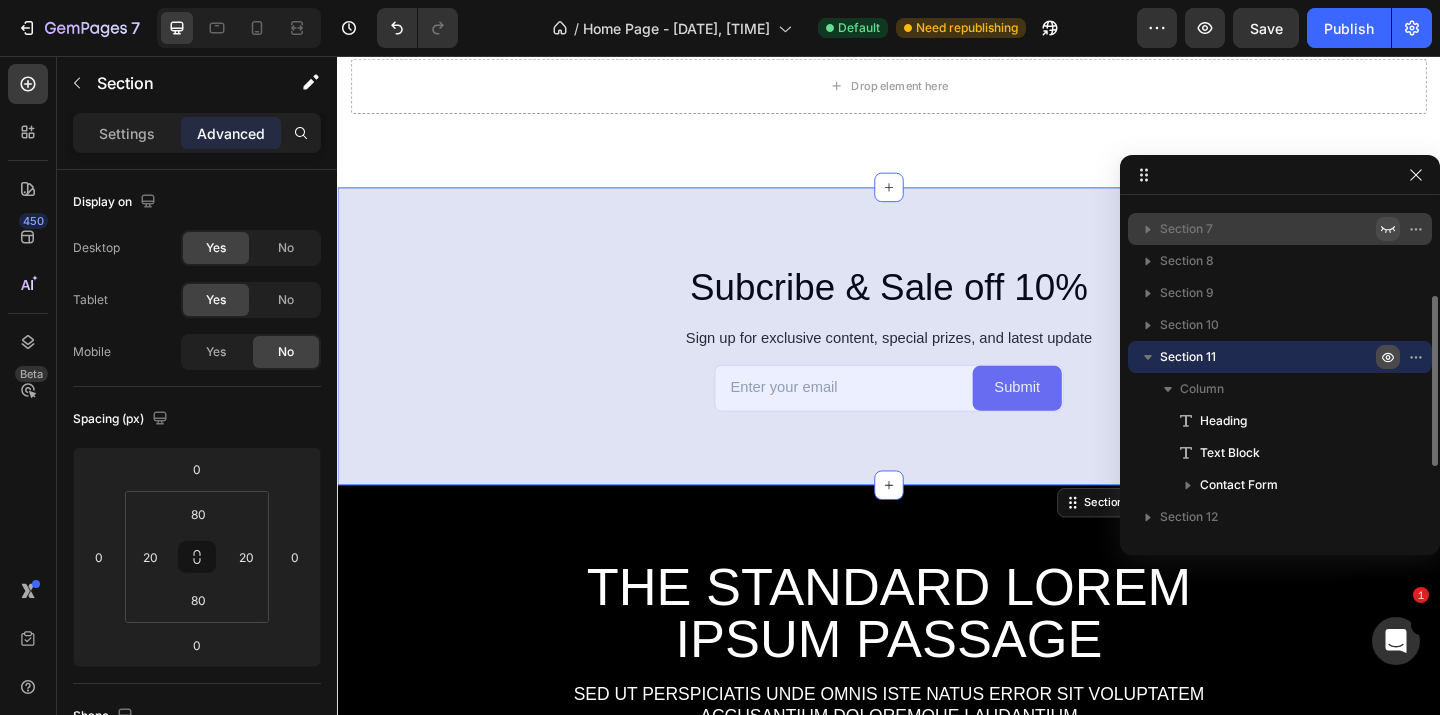 click 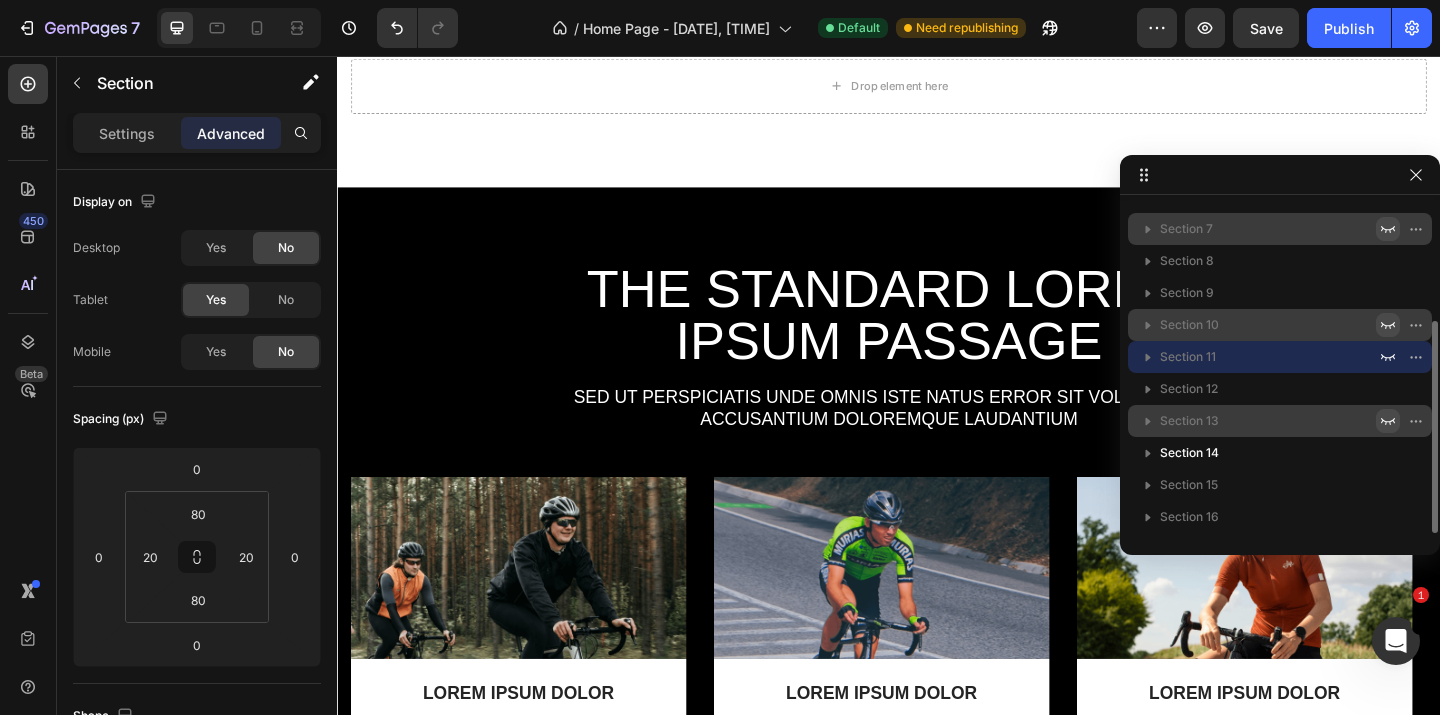 click 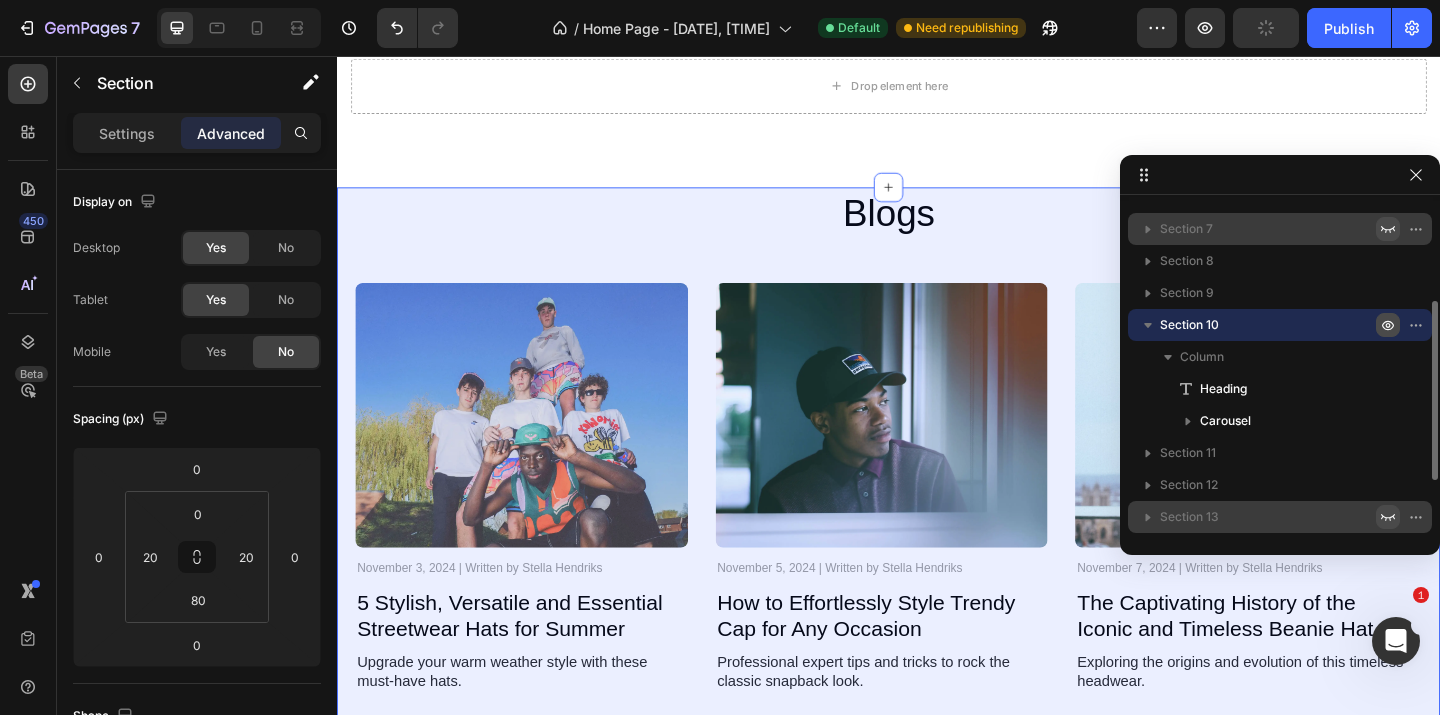 click 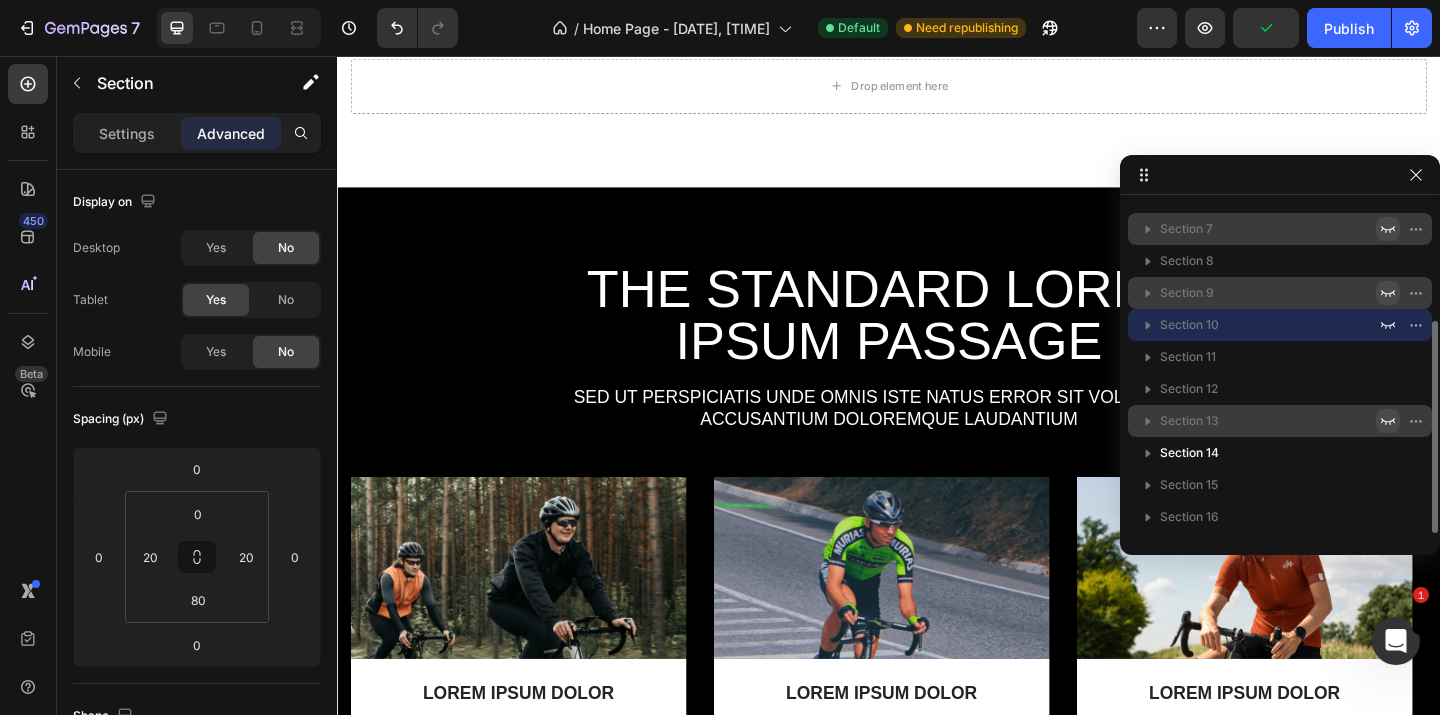 click 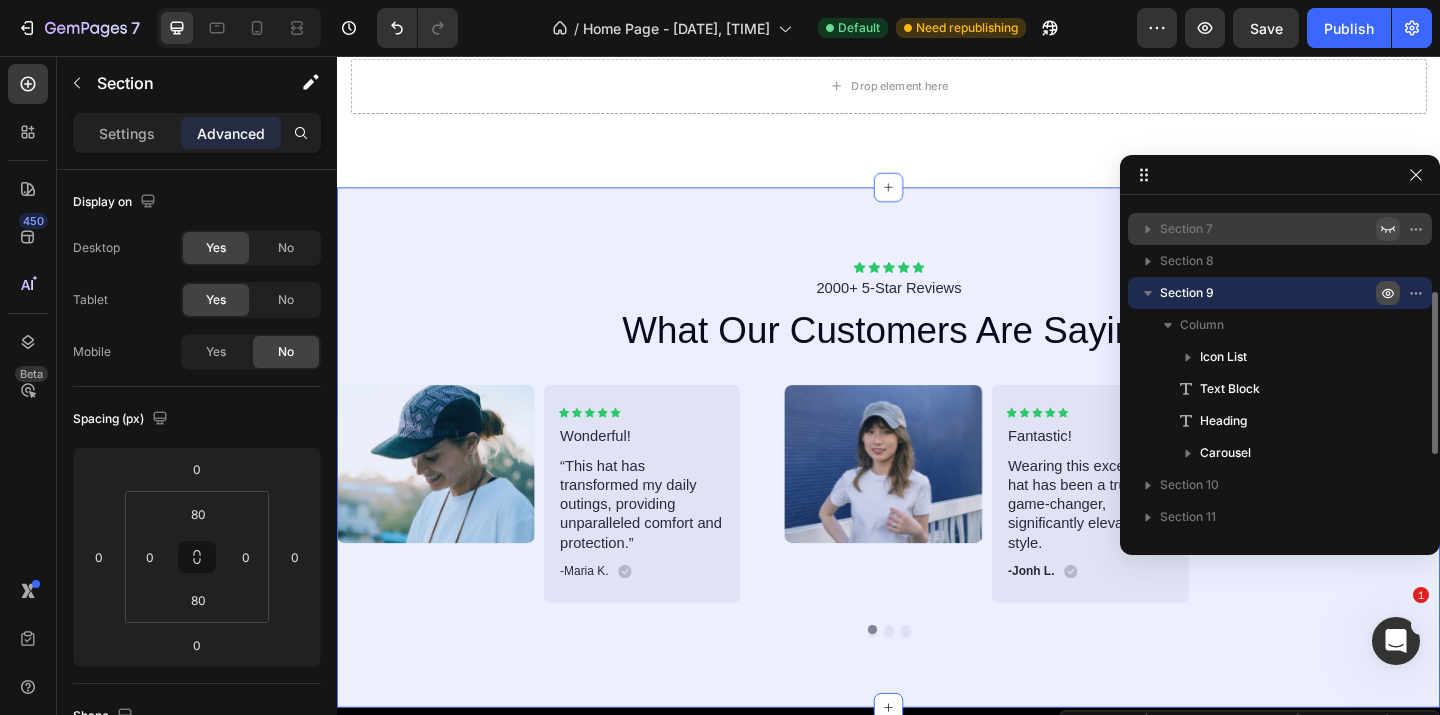 click 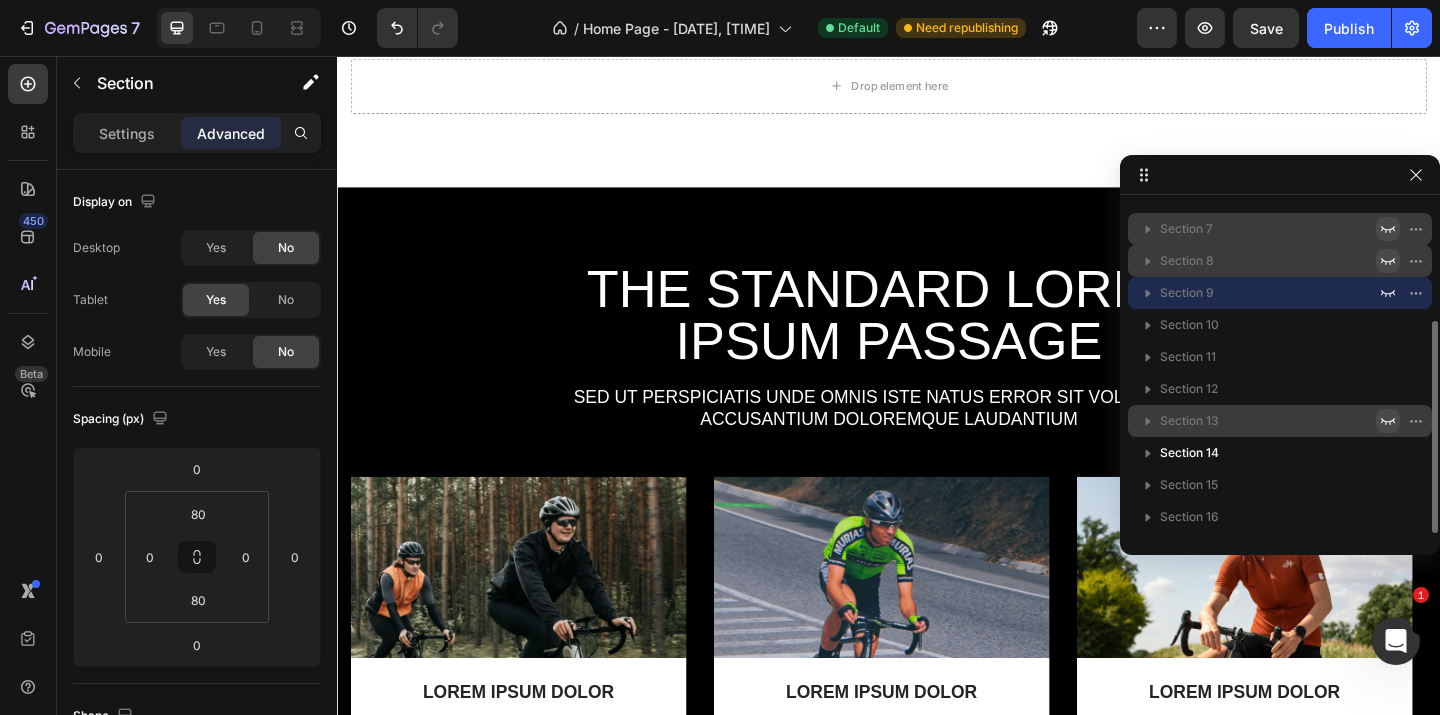 click 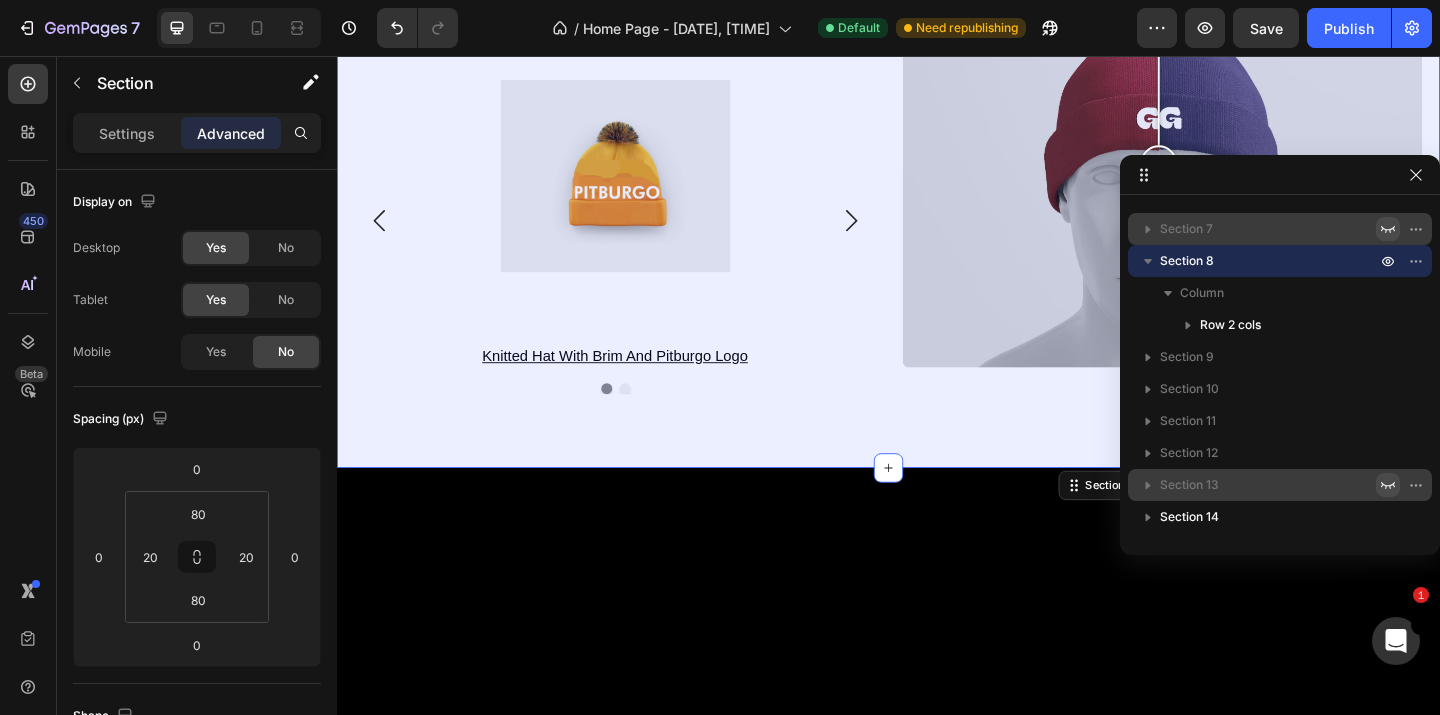 scroll, scrollTop: 637, scrollLeft: 0, axis: vertical 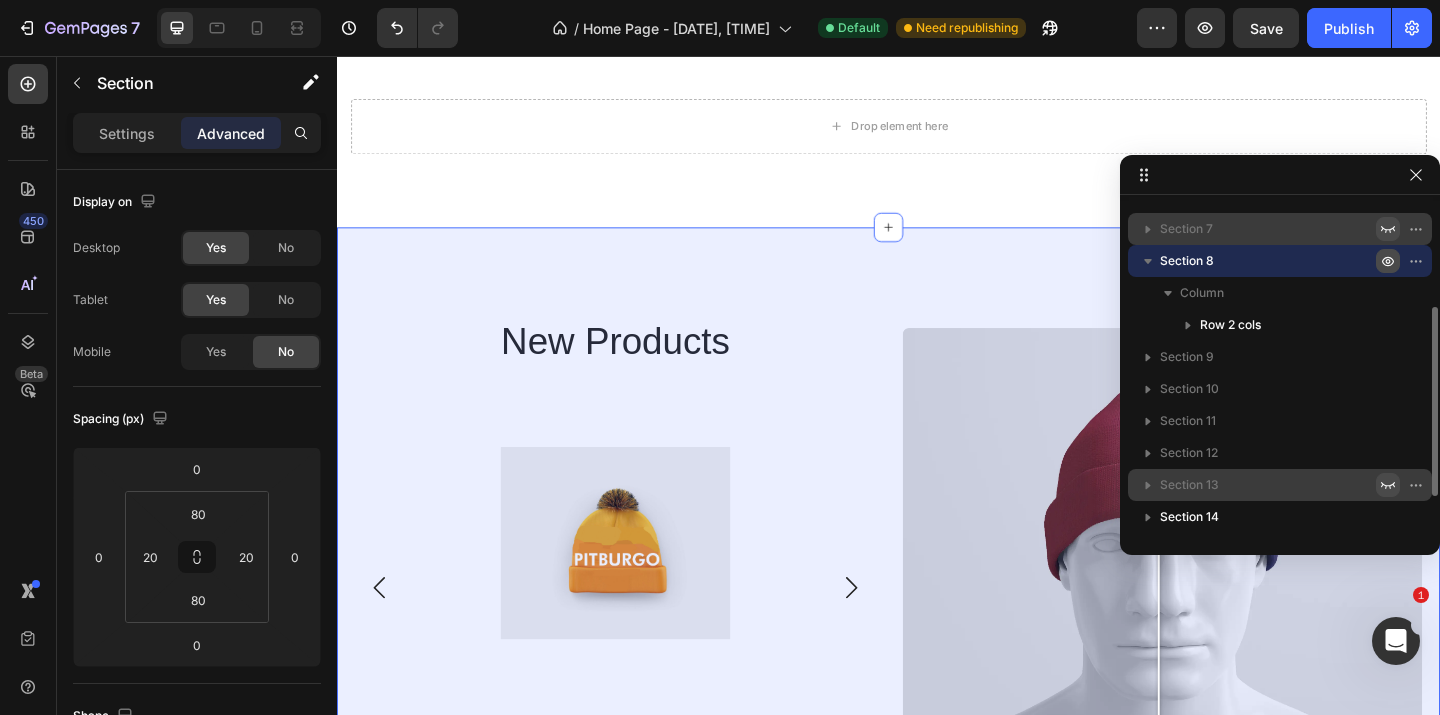 click 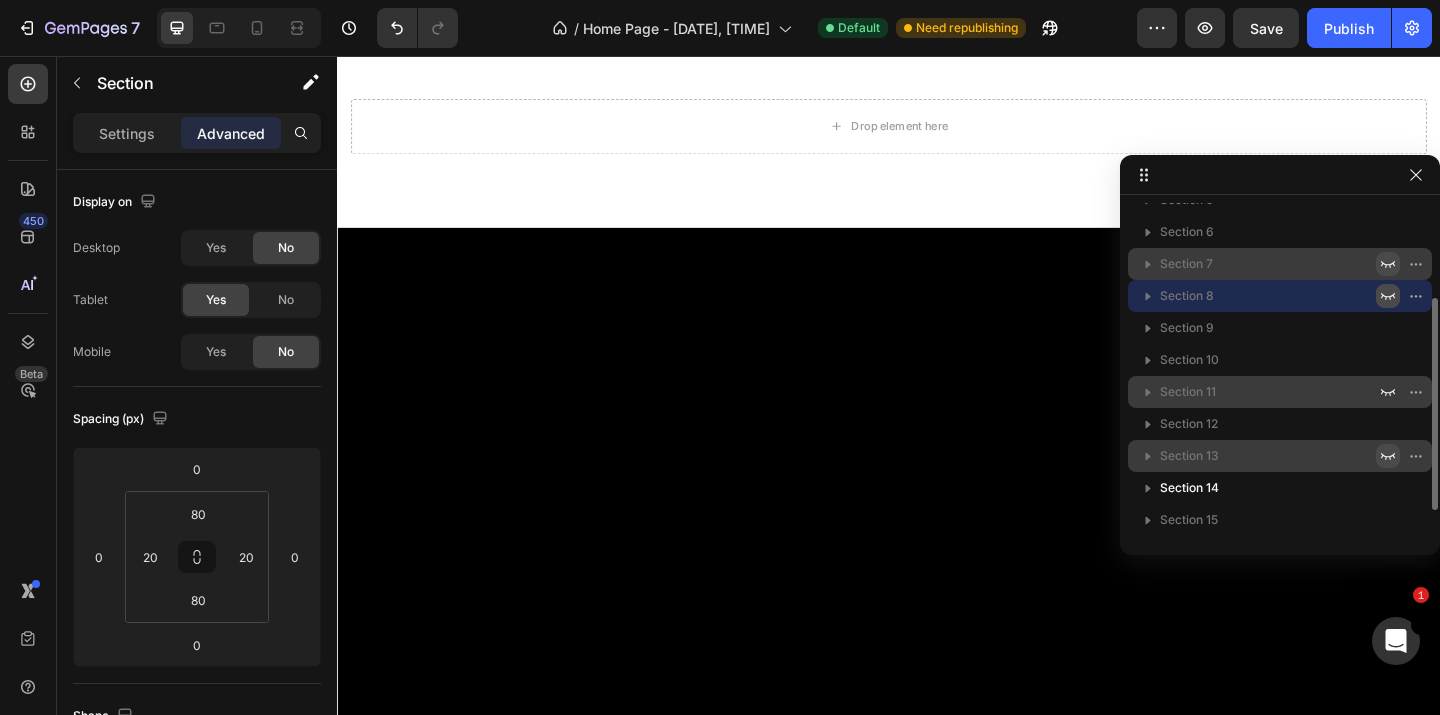 scroll, scrollTop: 10, scrollLeft: 0, axis: vertical 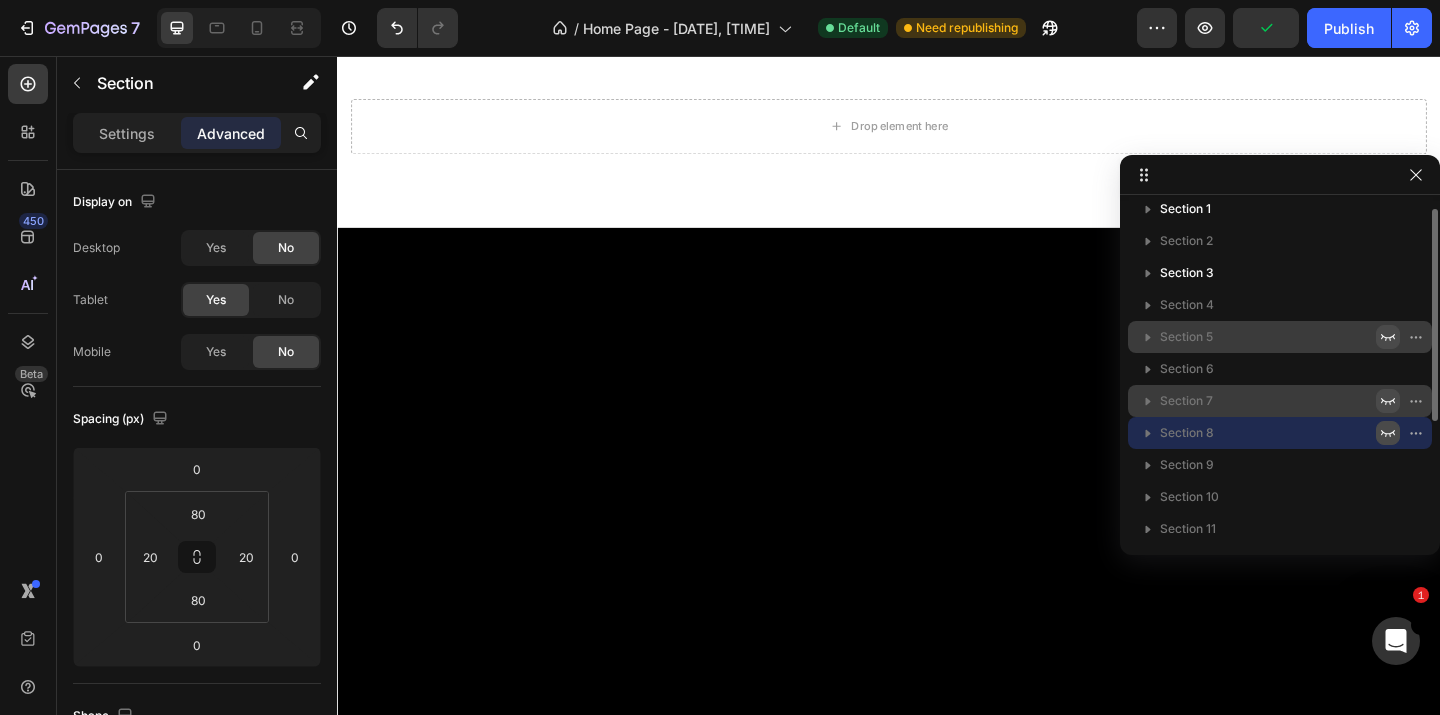 click 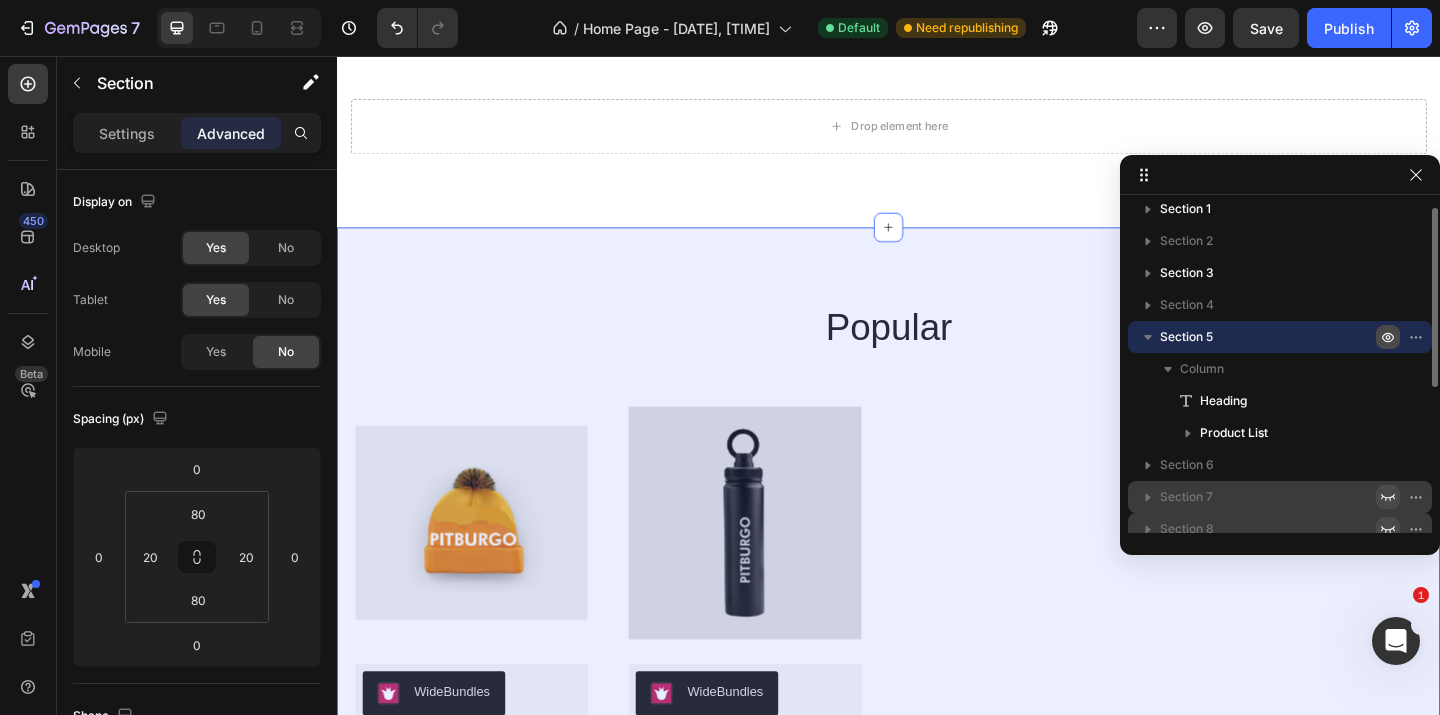 click 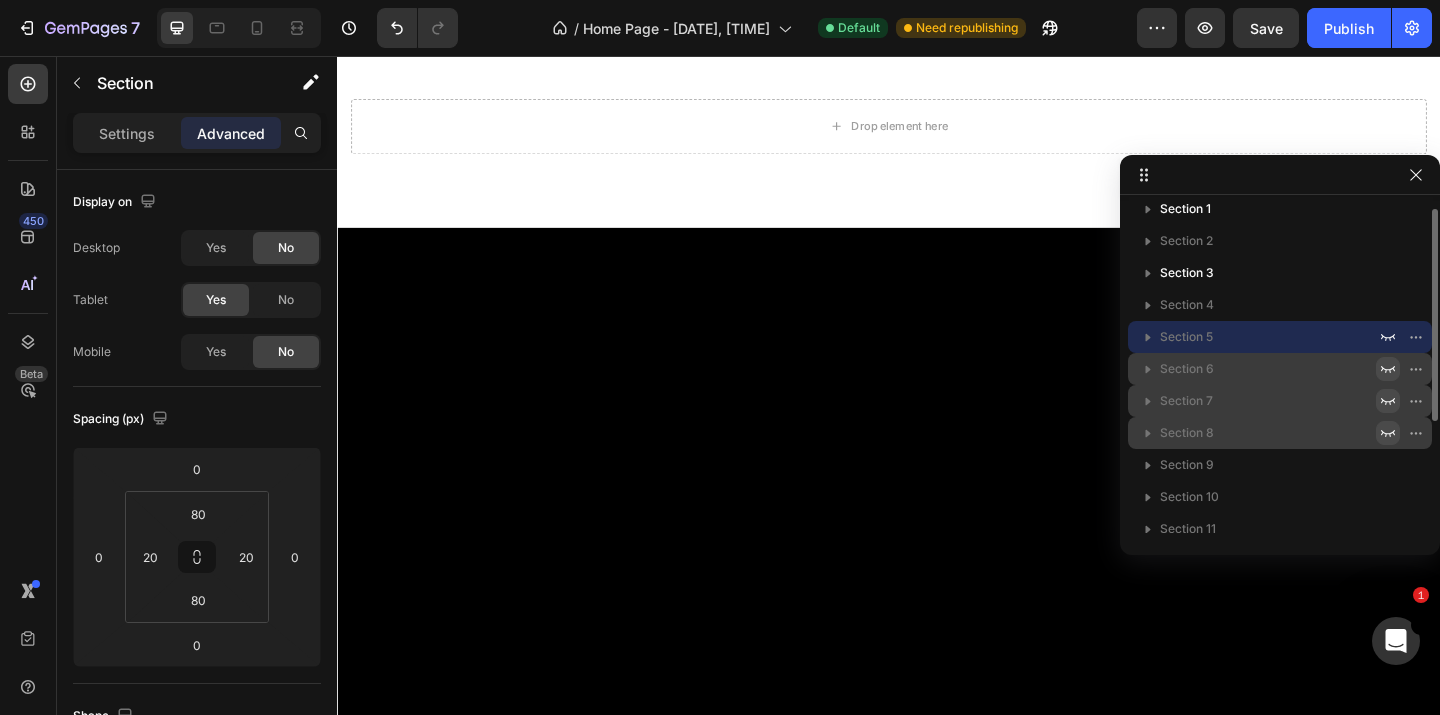 click 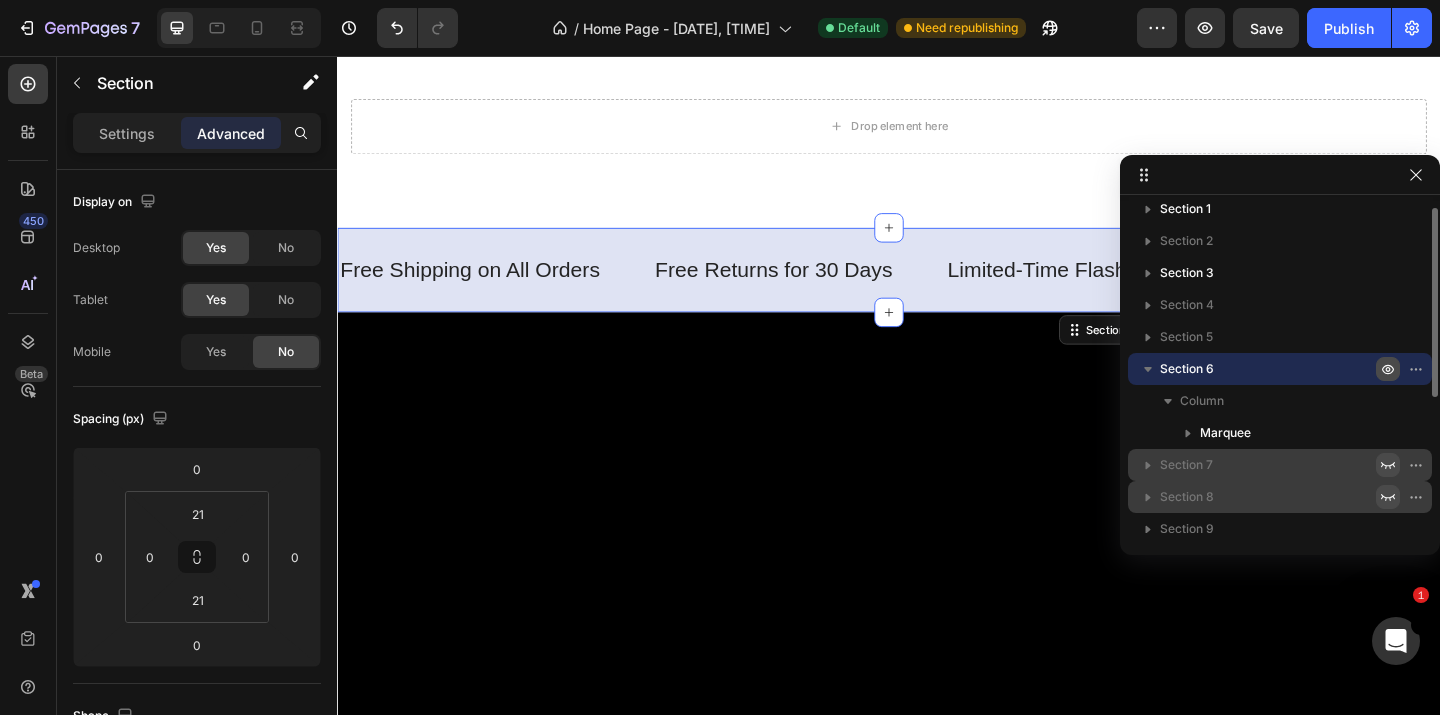 click 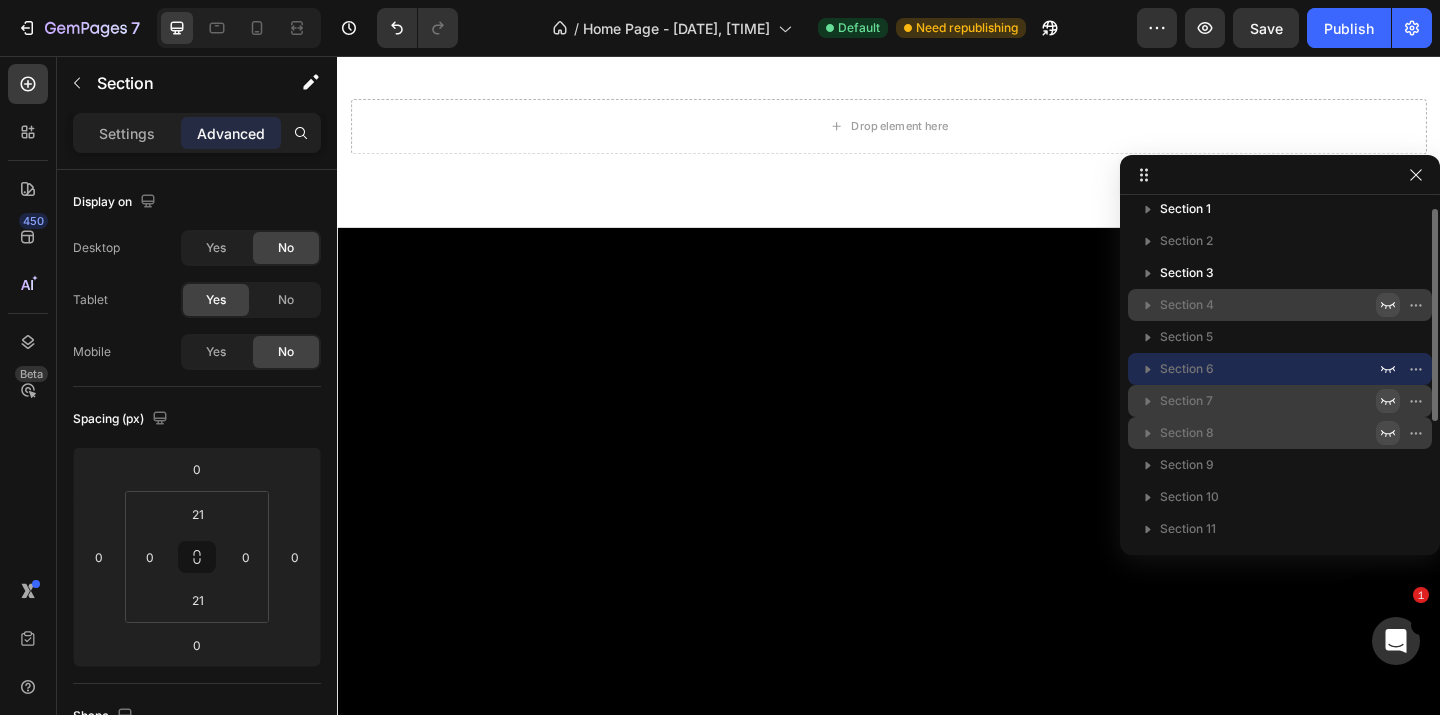 click 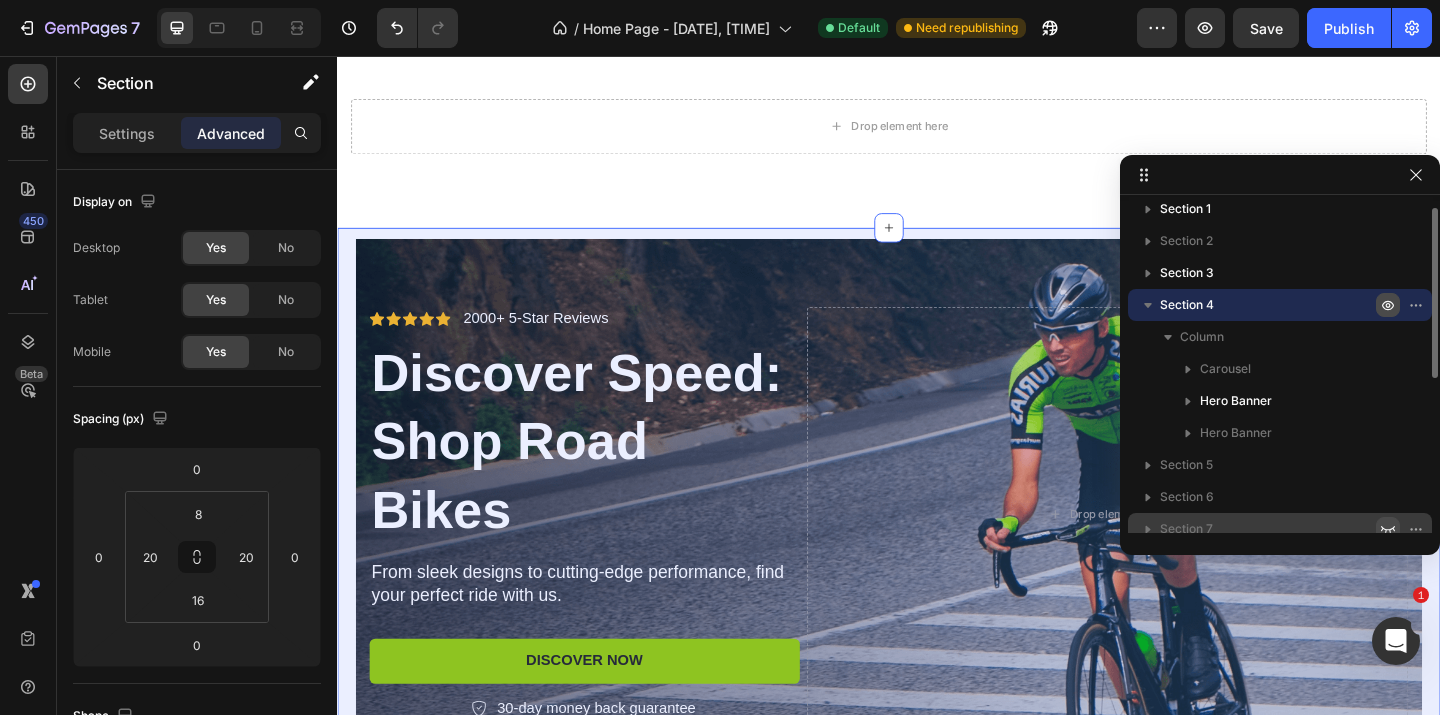 click 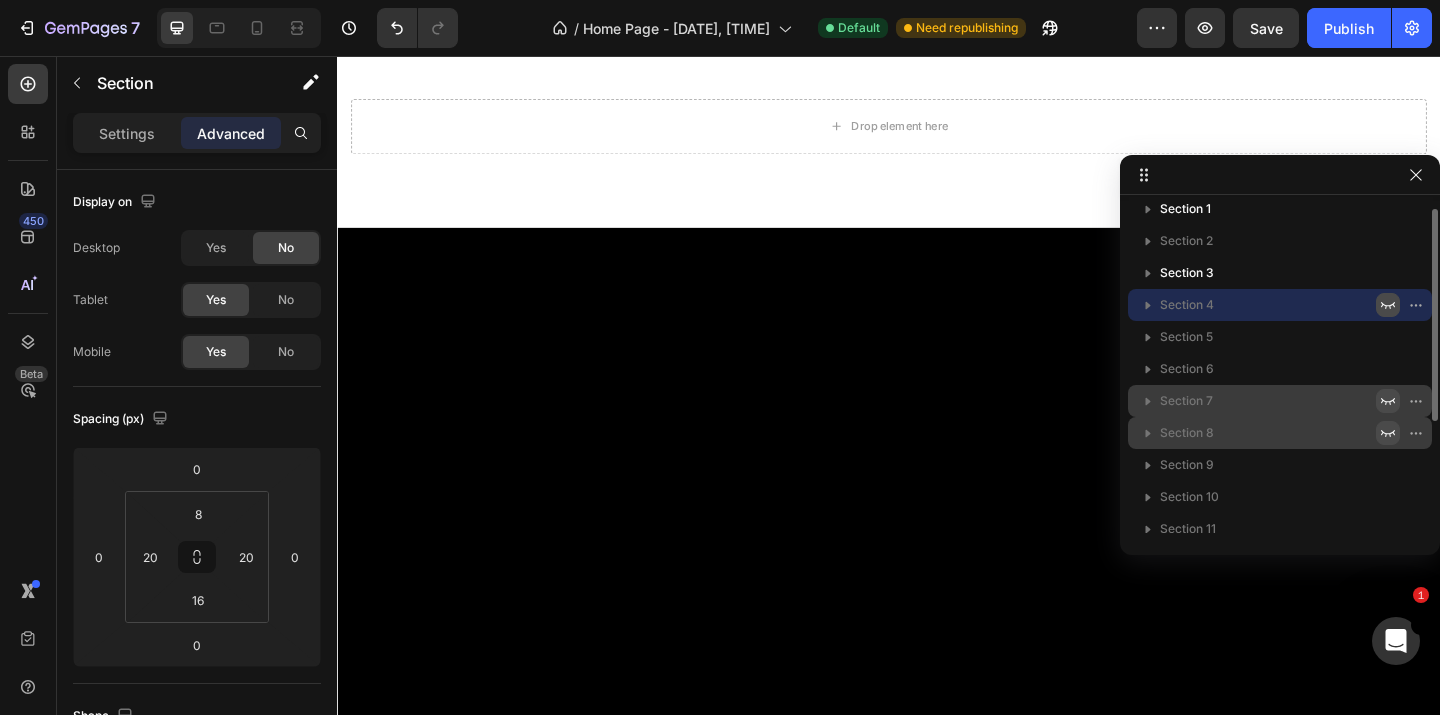 click 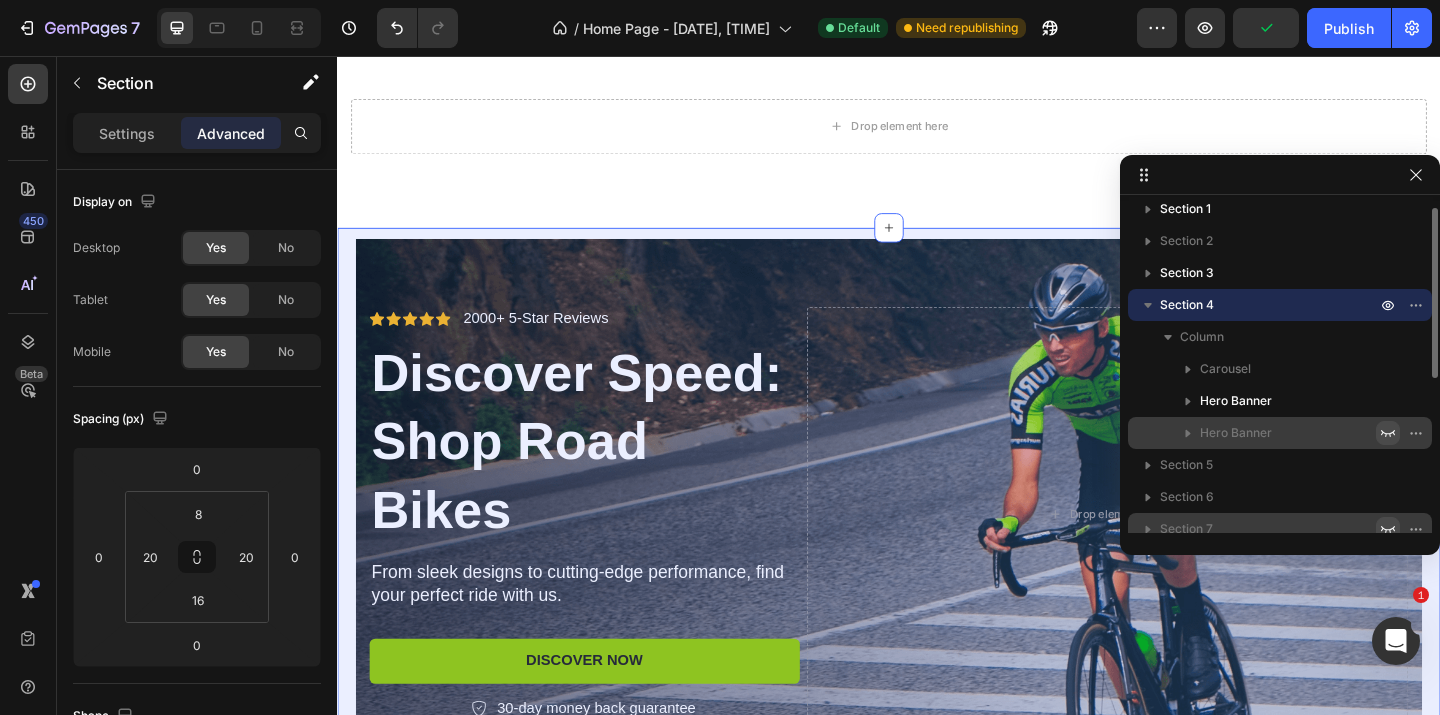 click 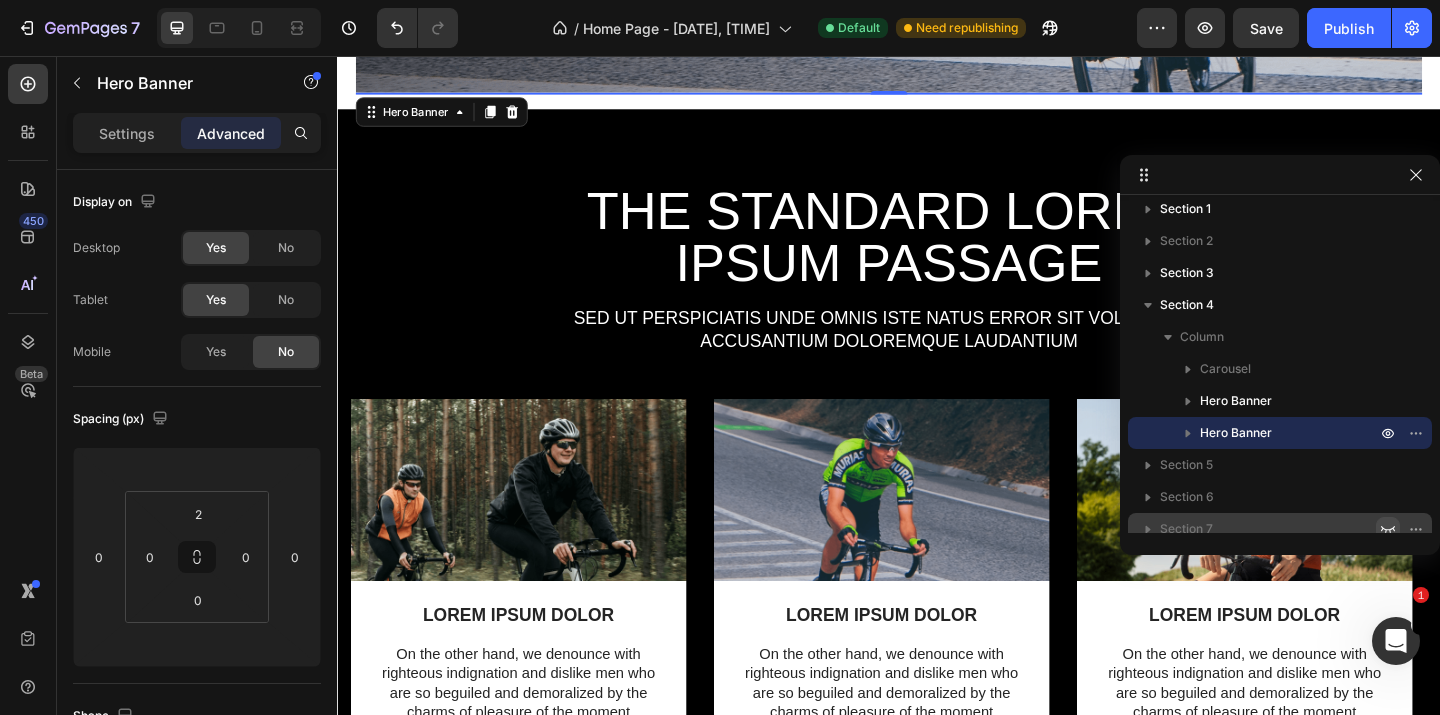 scroll, scrollTop: 1392, scrollLeft: 0, axis: vertical 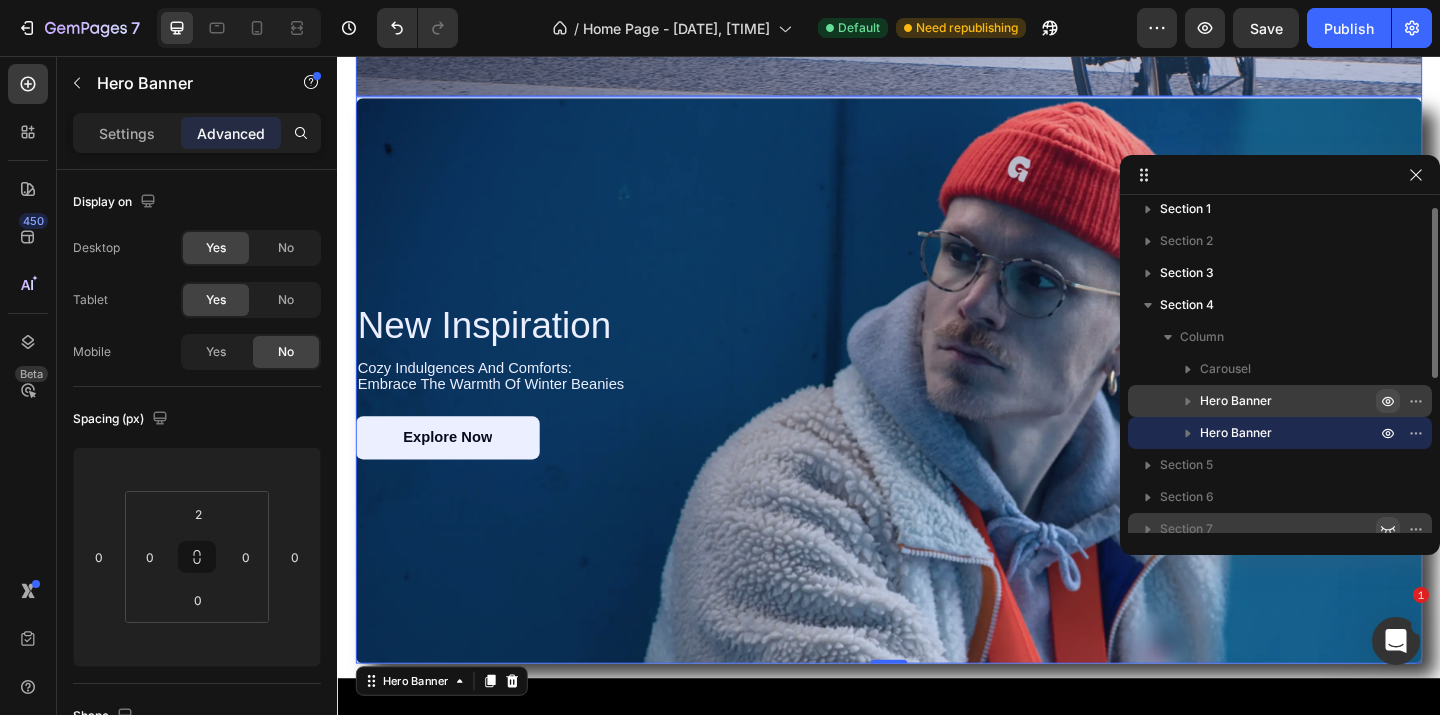 click 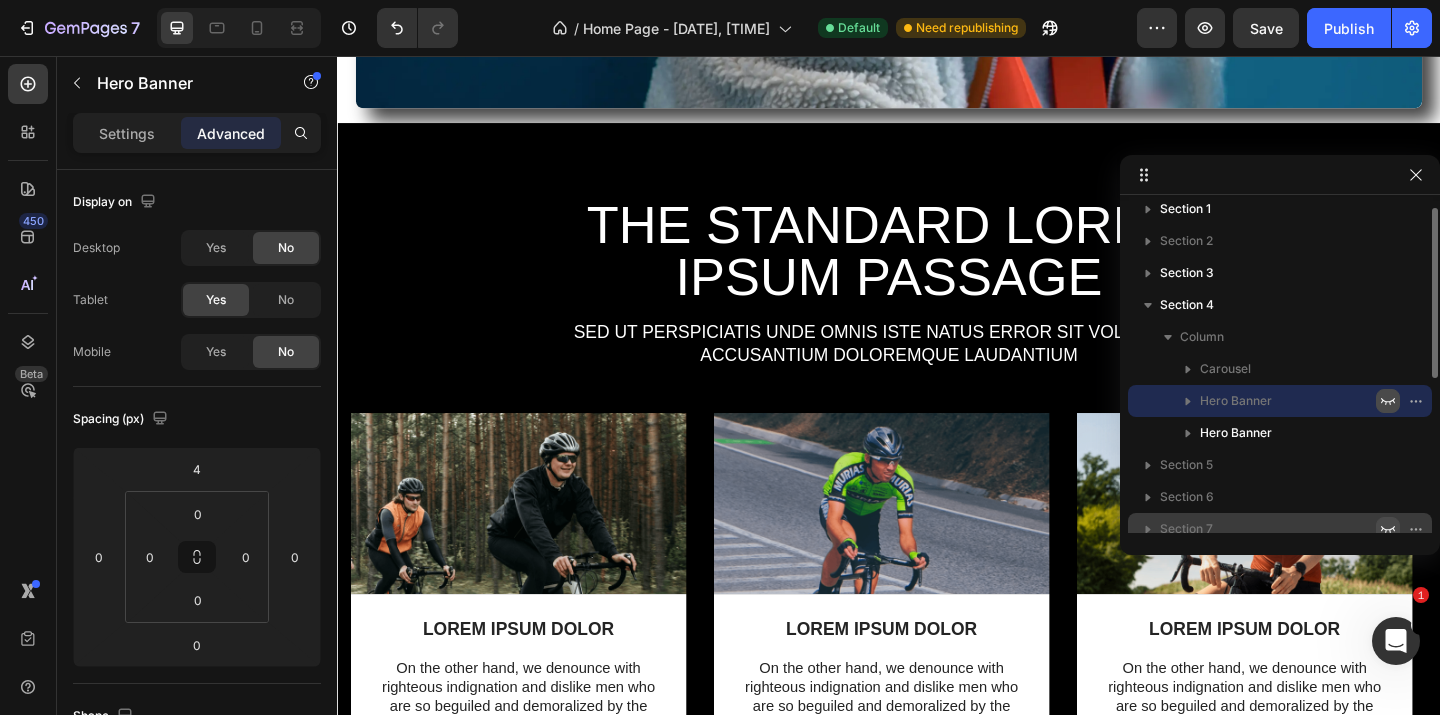 scroll, scrollTop: 788, scrollLeft: 0, axis: vertical 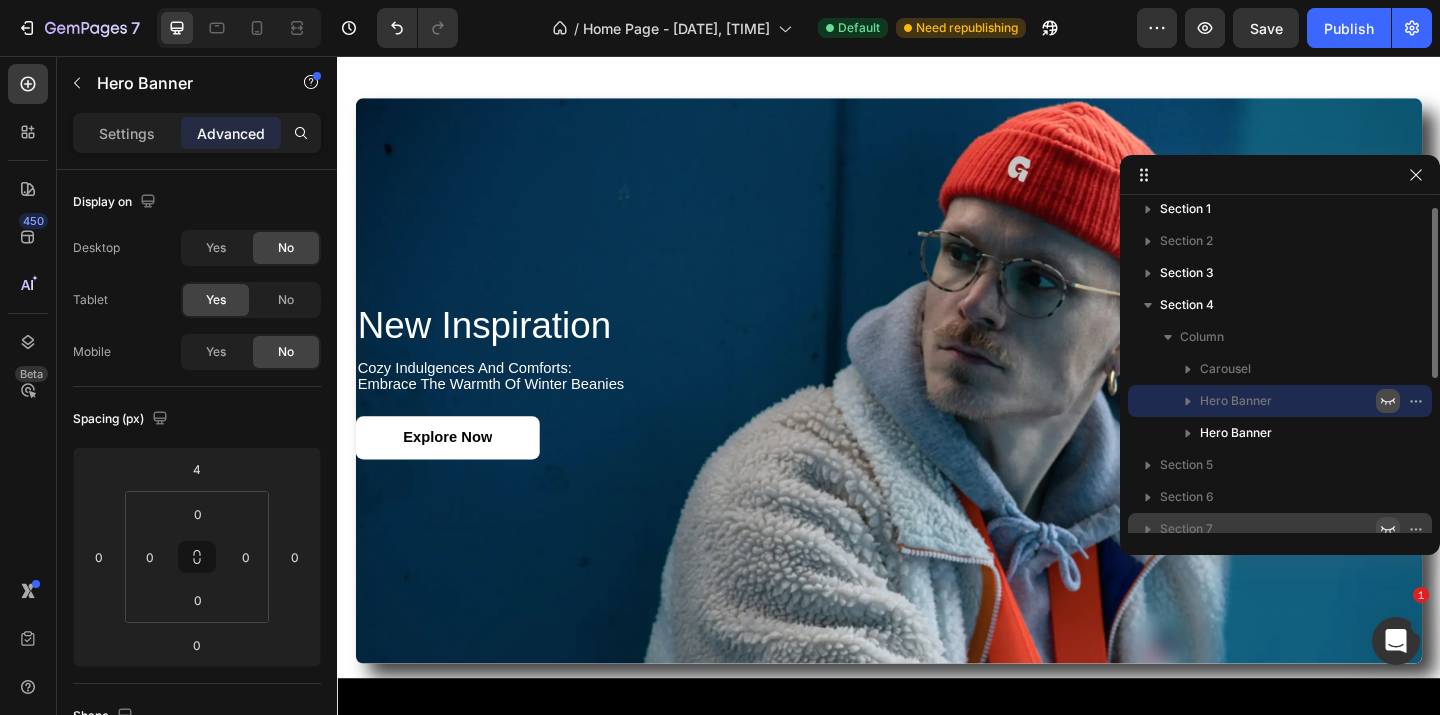 click 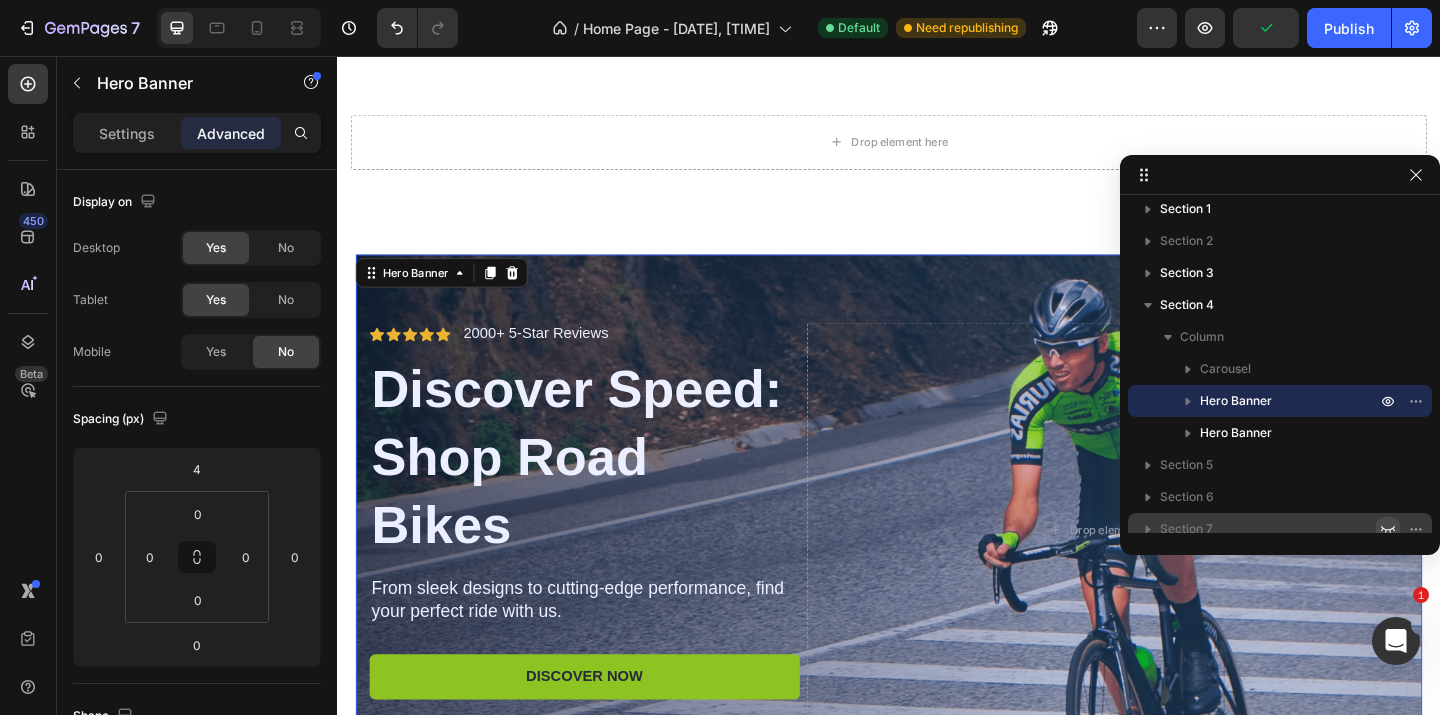 scroll, scrollTop: 612, scrollLeft: 0, axis: vertical 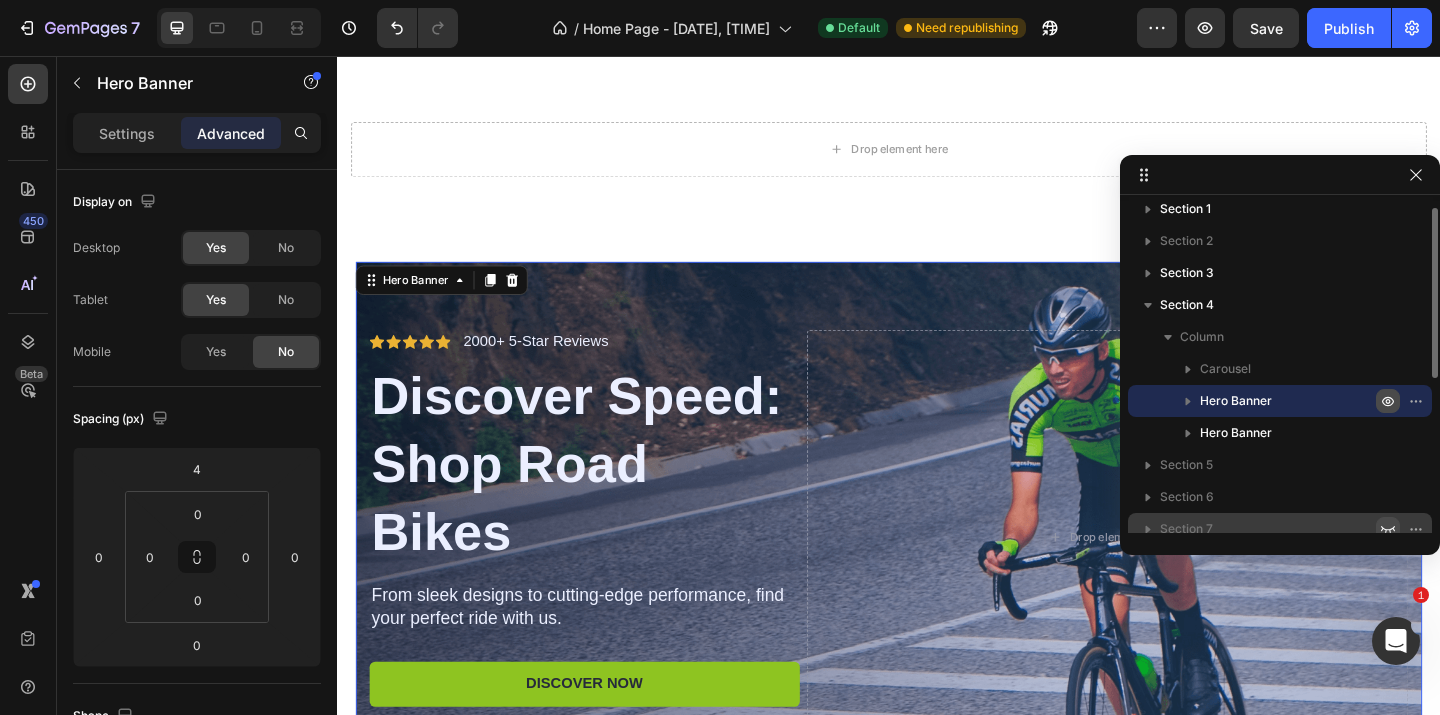 click at bounding box center [1388, 401] 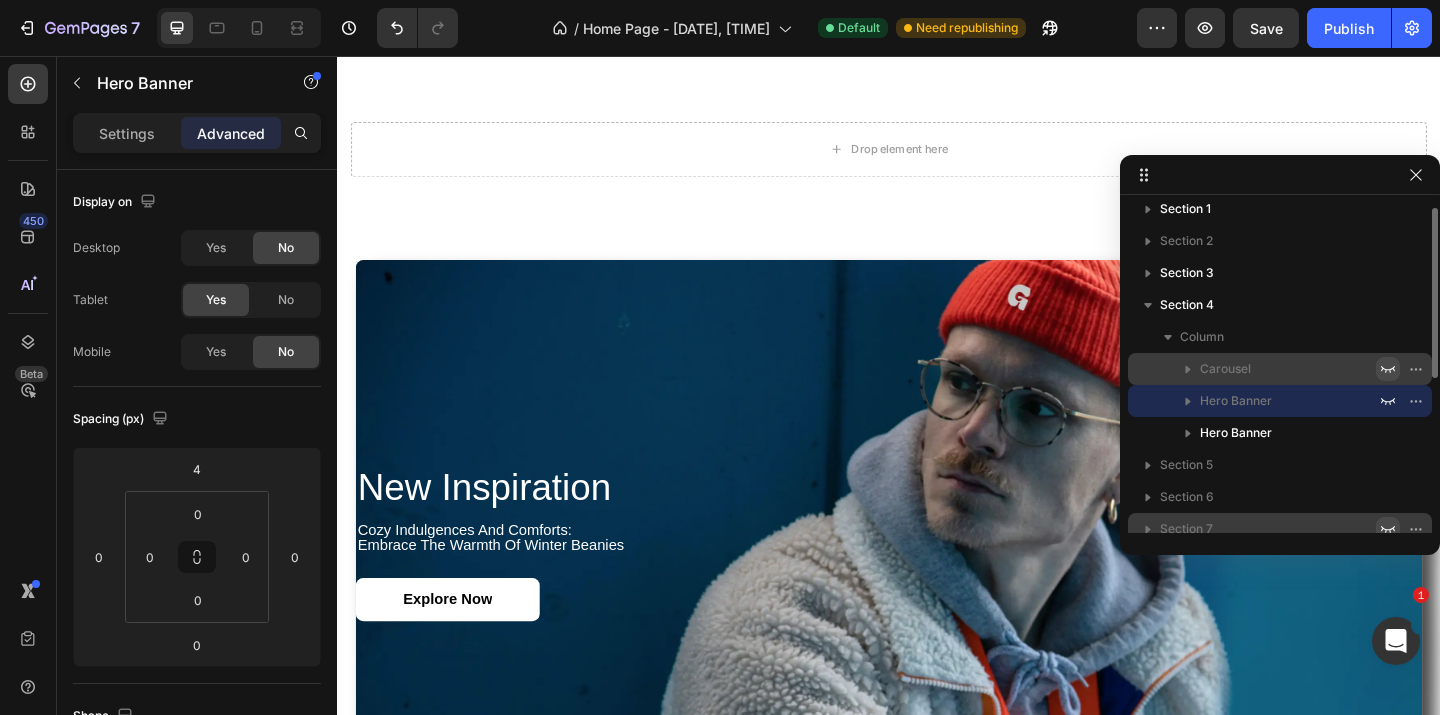 click 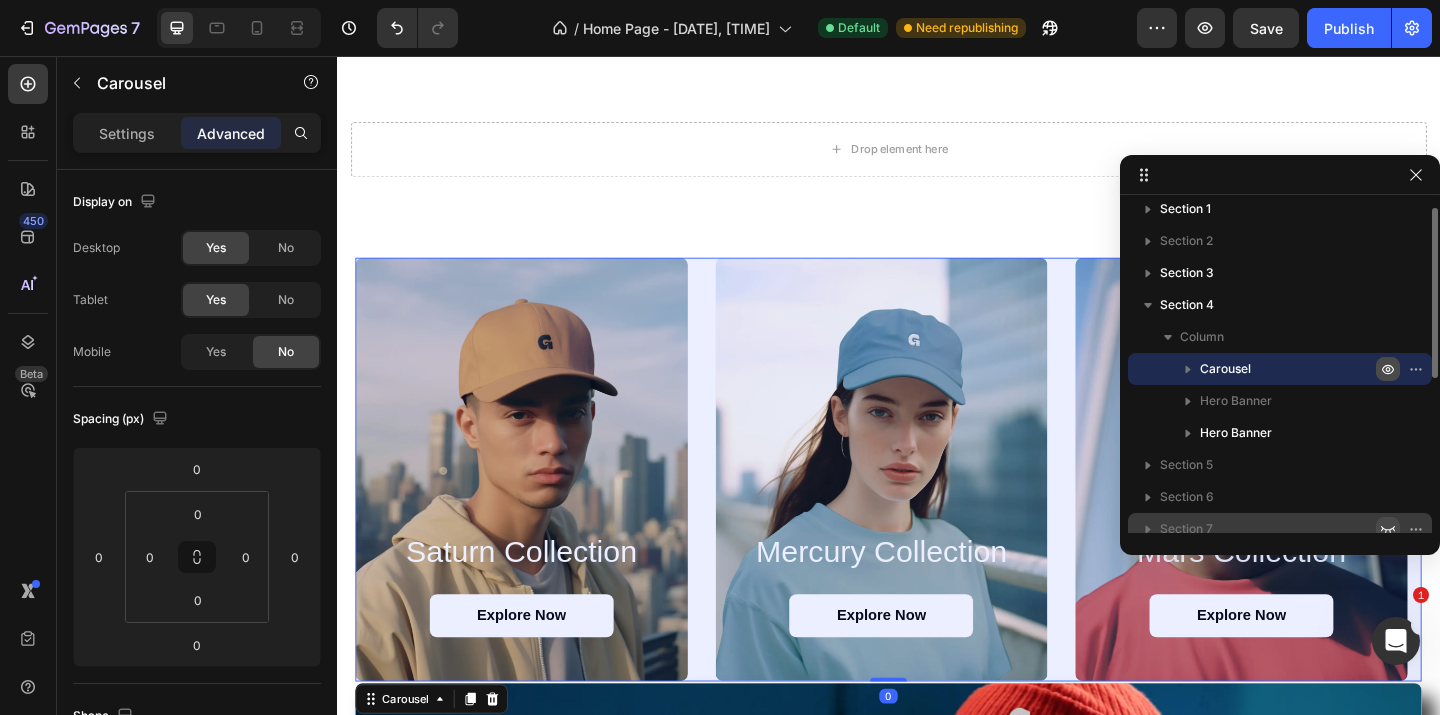 click 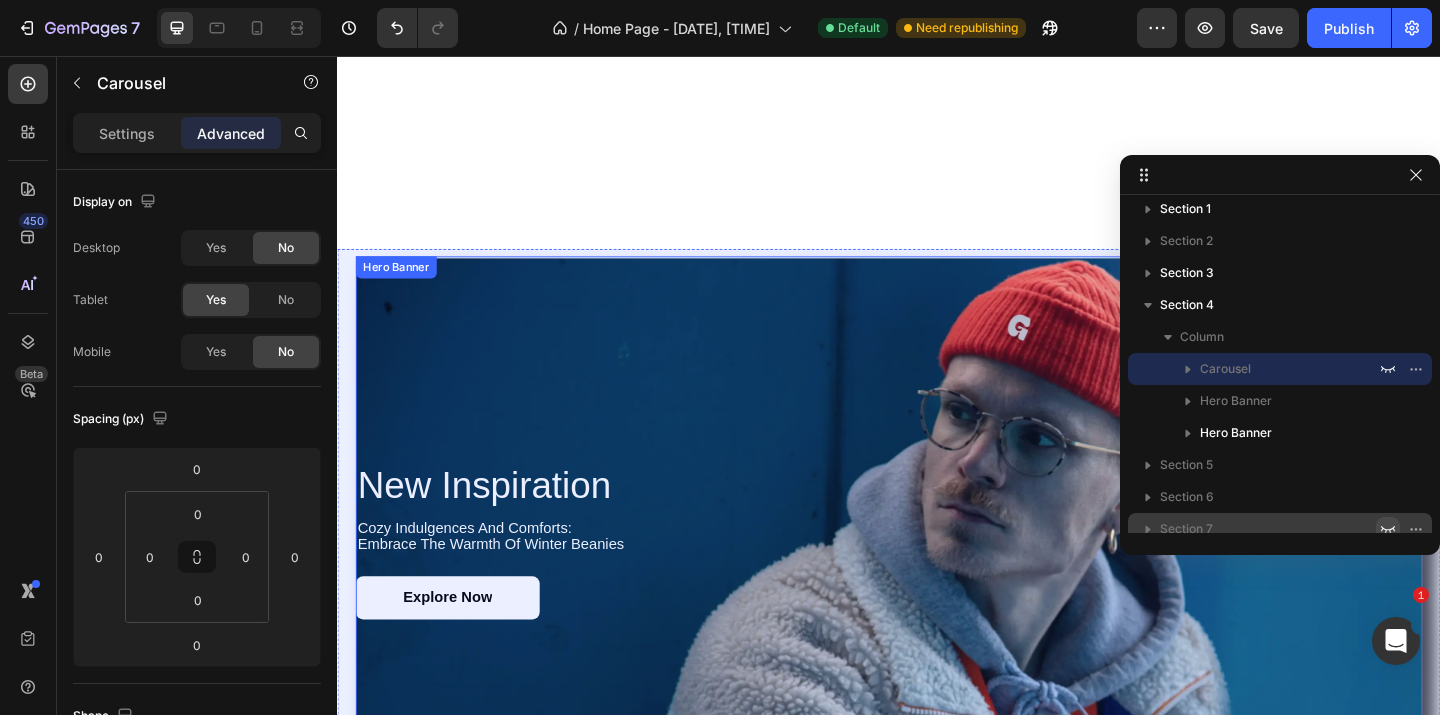 scroll, scrollTop: 925, scrollLeft: 0, axis: vertical 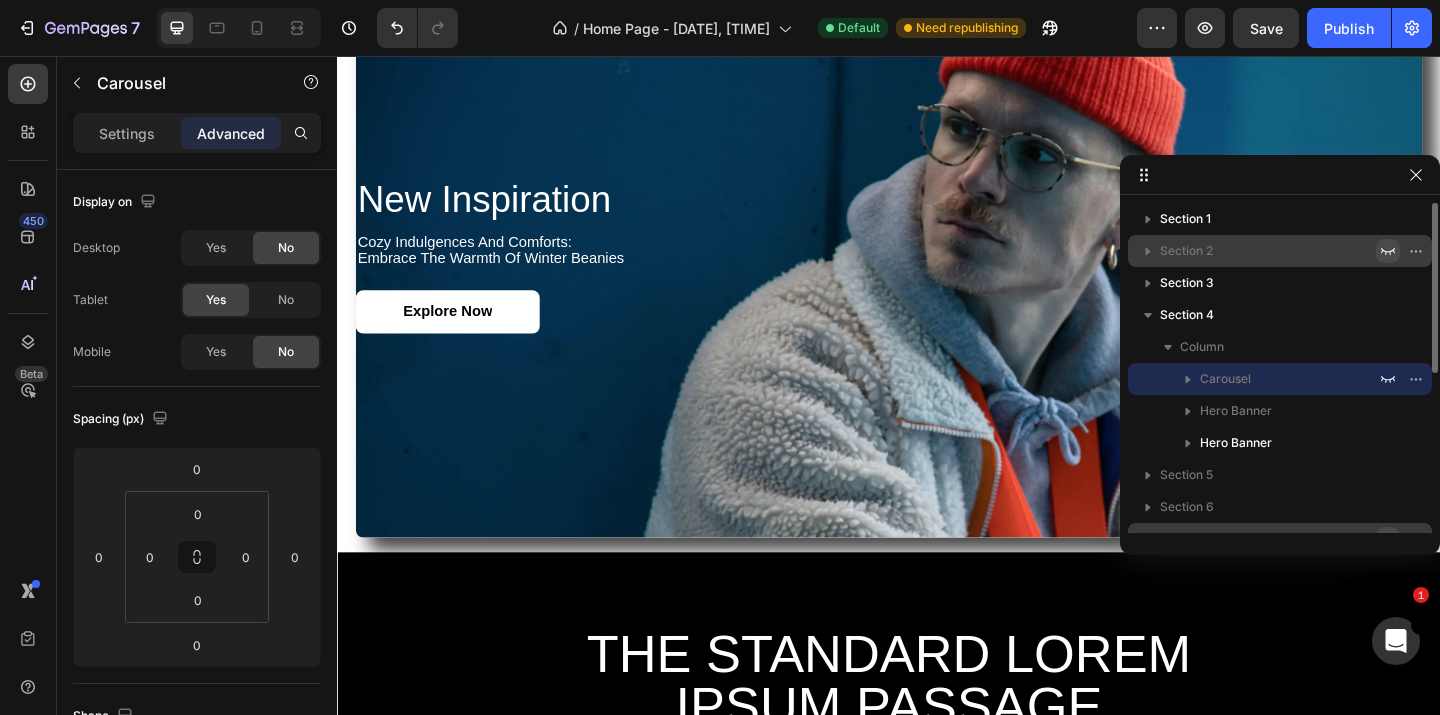 click at bounding box center (1388, 251) 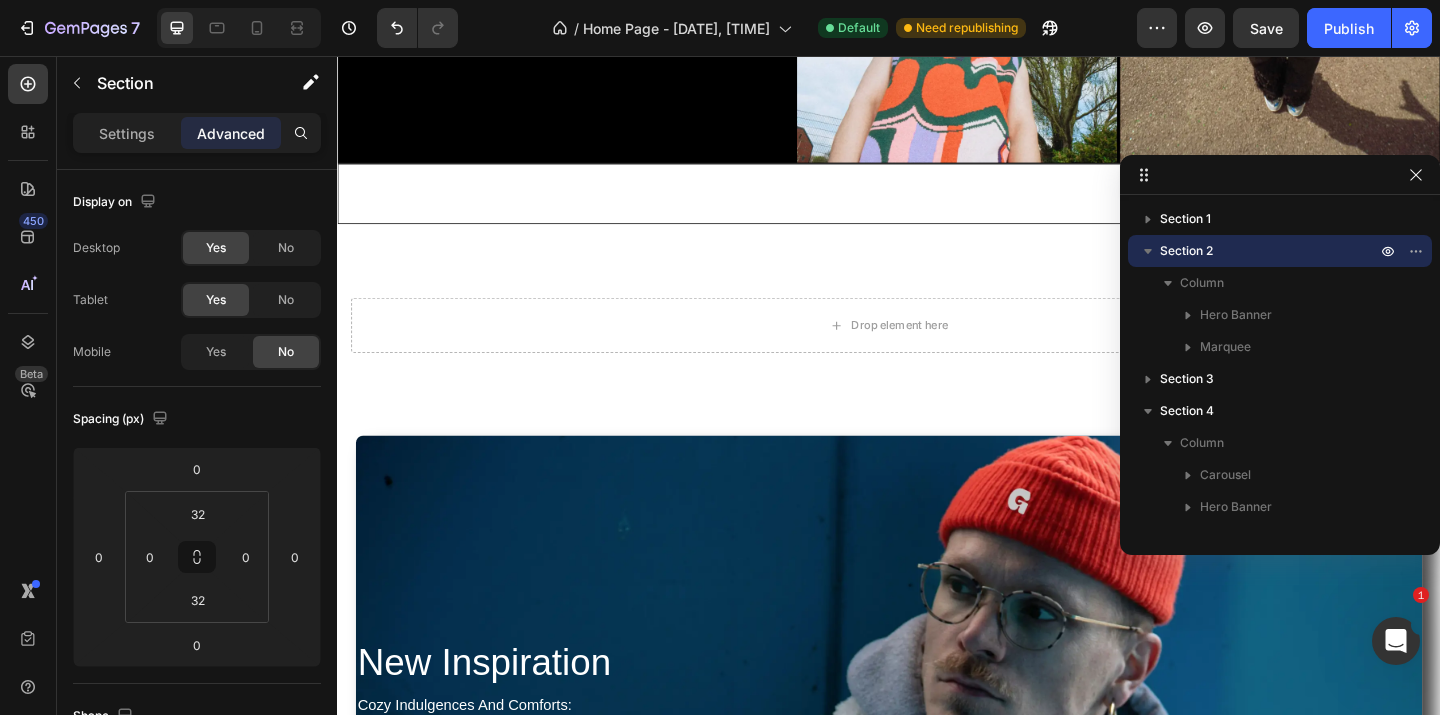 scroll, scrollTop: 458, scrollLeft: 0, axis: vertical 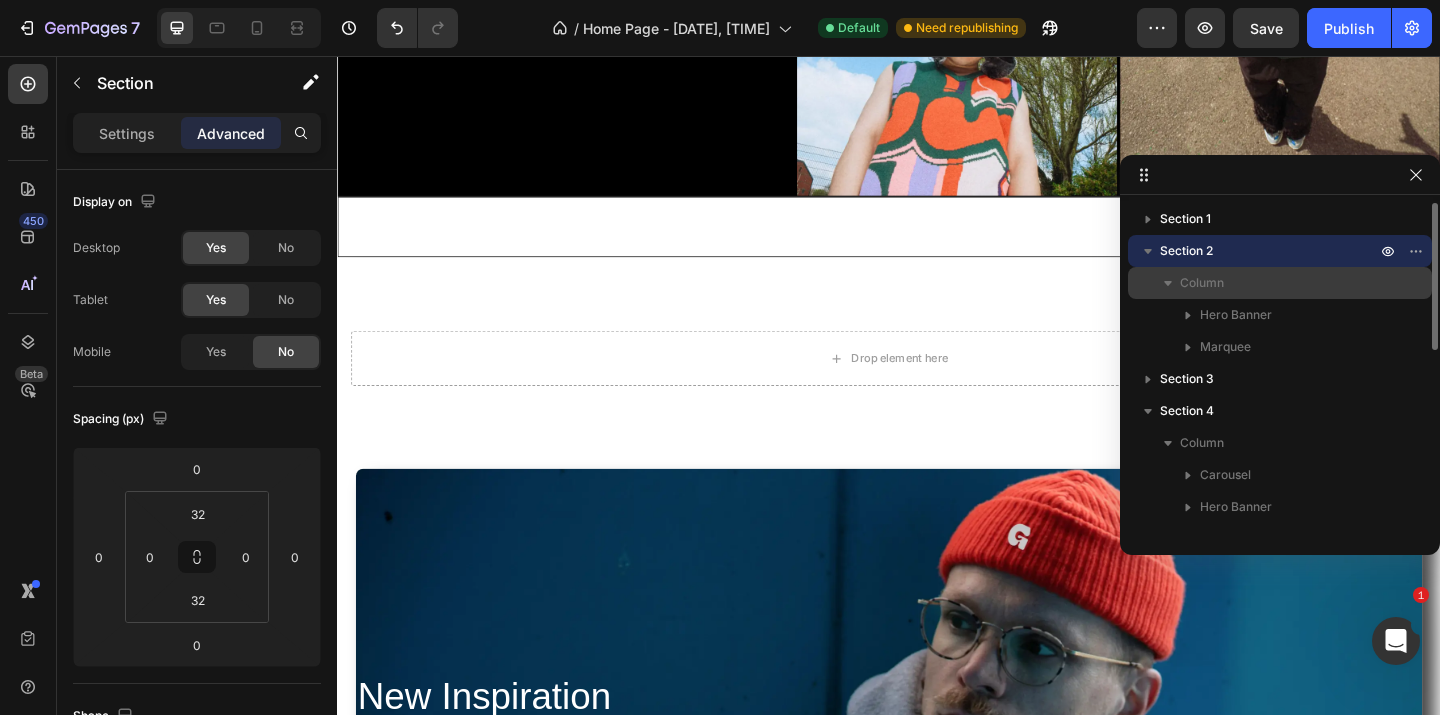 click on "Column" at bounding box center [1280, 283] 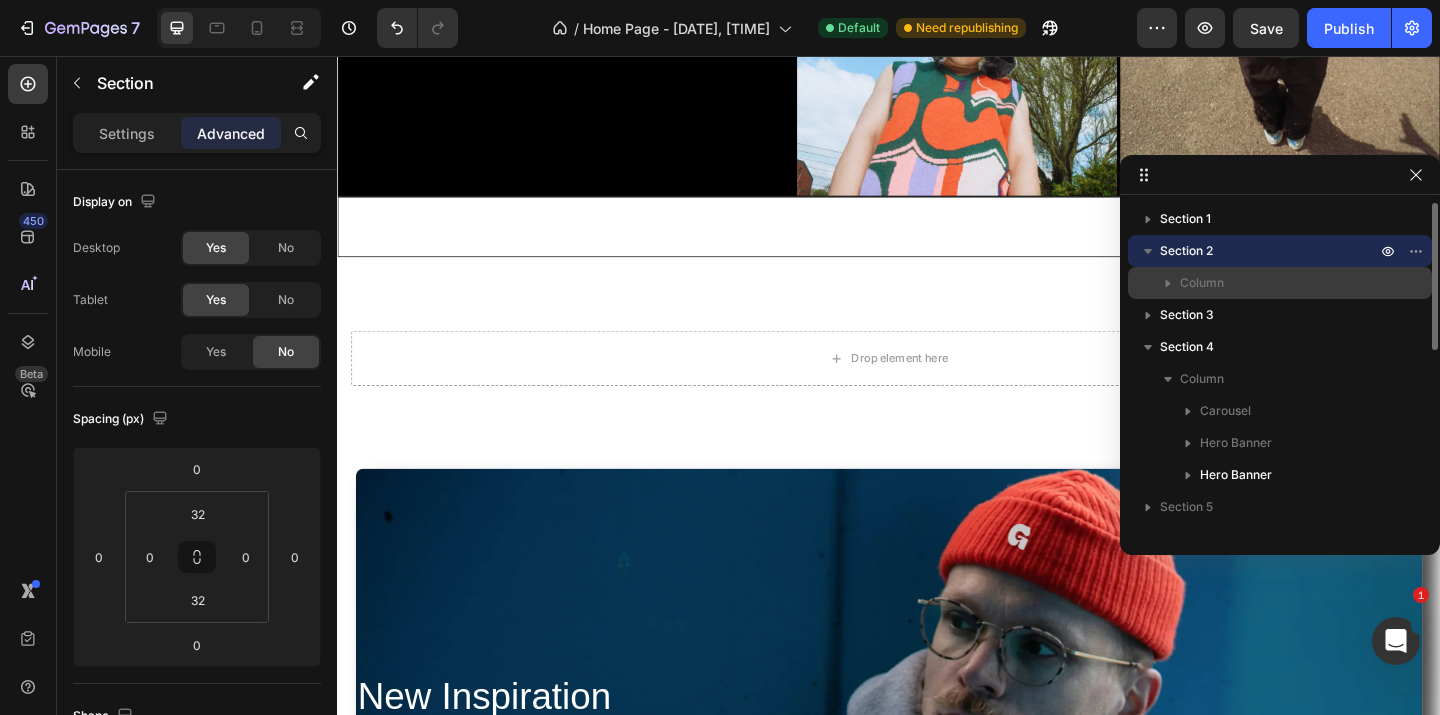click on "Column" at bounding box center [1280, 283] 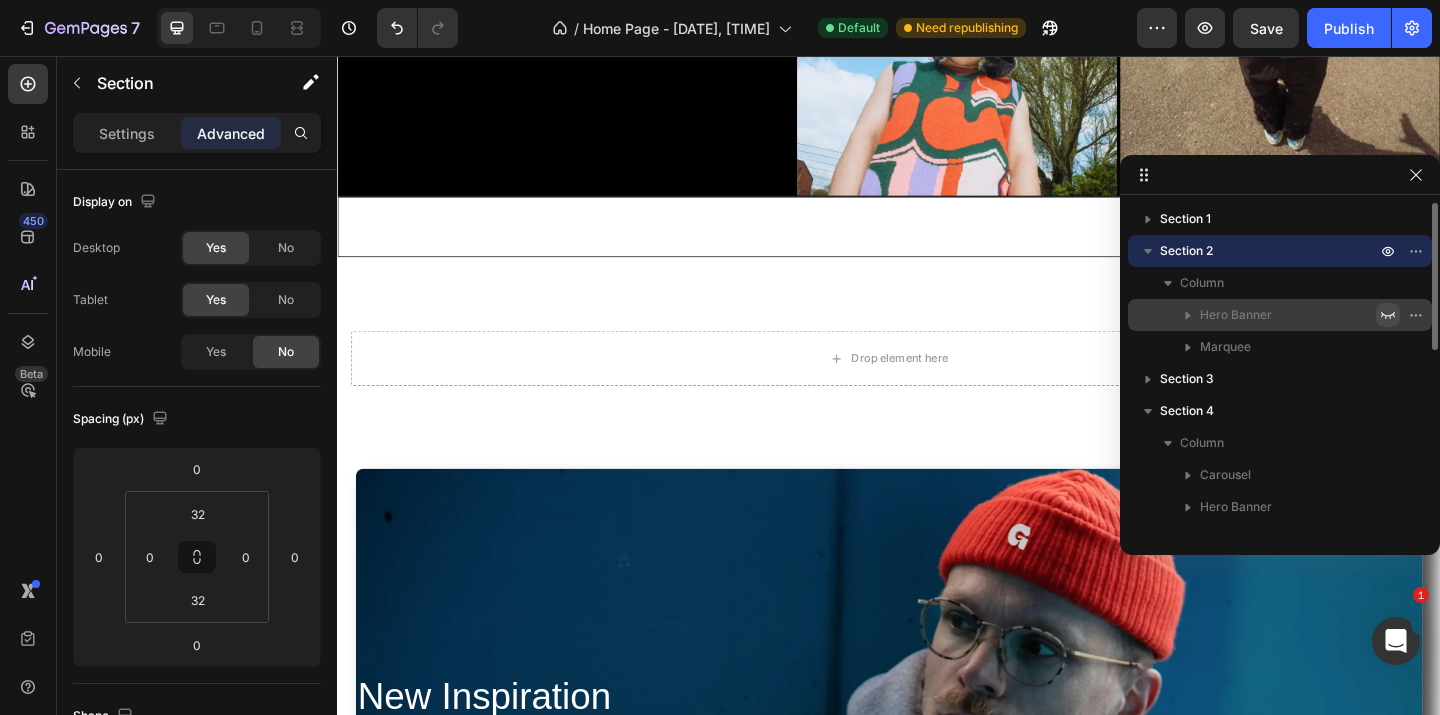 click 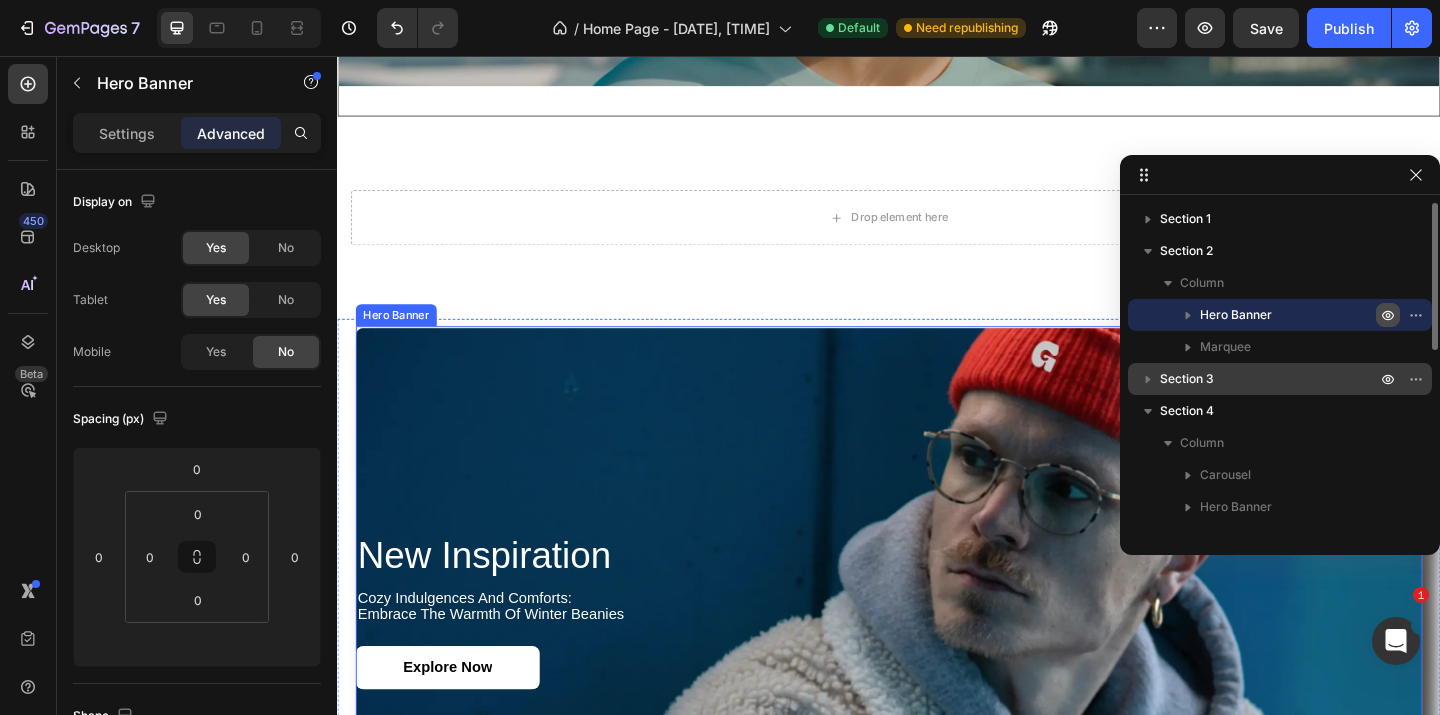 scroll, scrollTop: 1106, scrollLeft: 0, axis: vertical 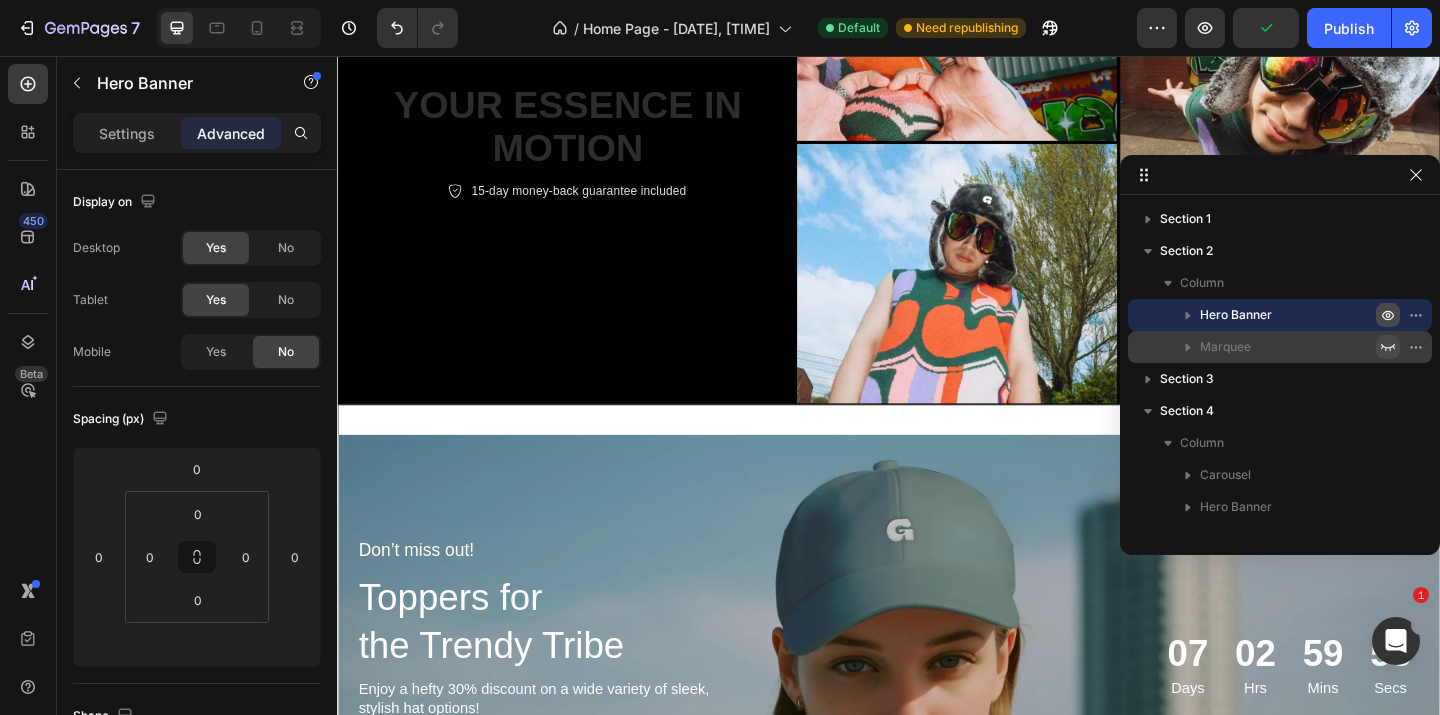 click 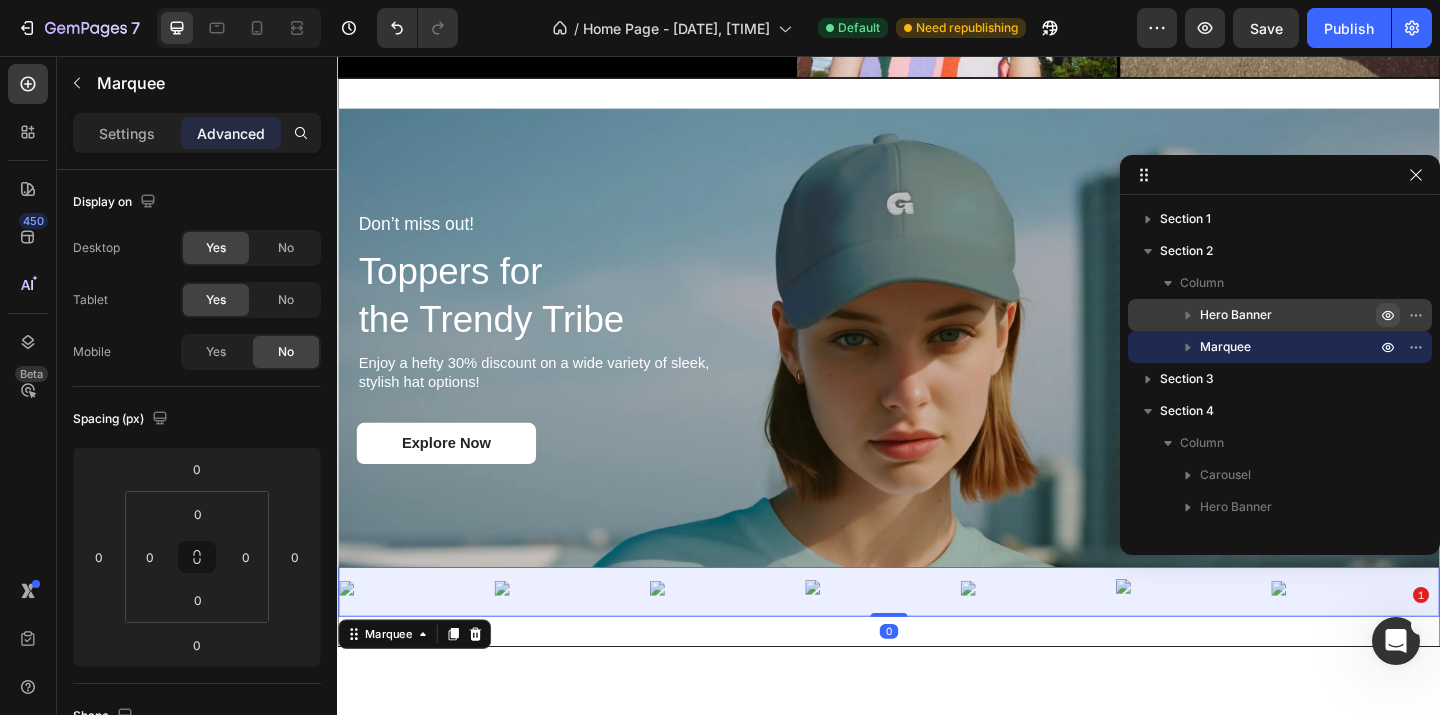 scroll, scrollTop: 587, scrollLeft: 0, axis: vertical 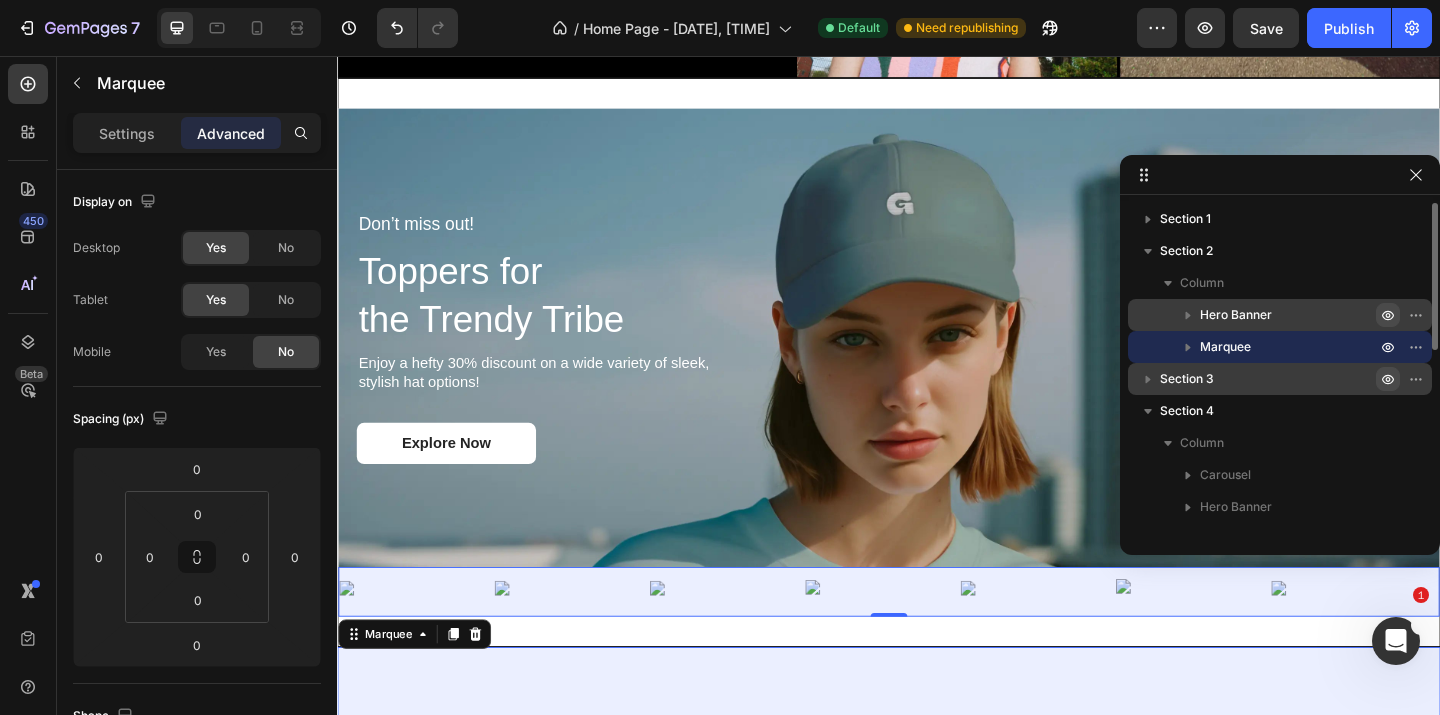 click 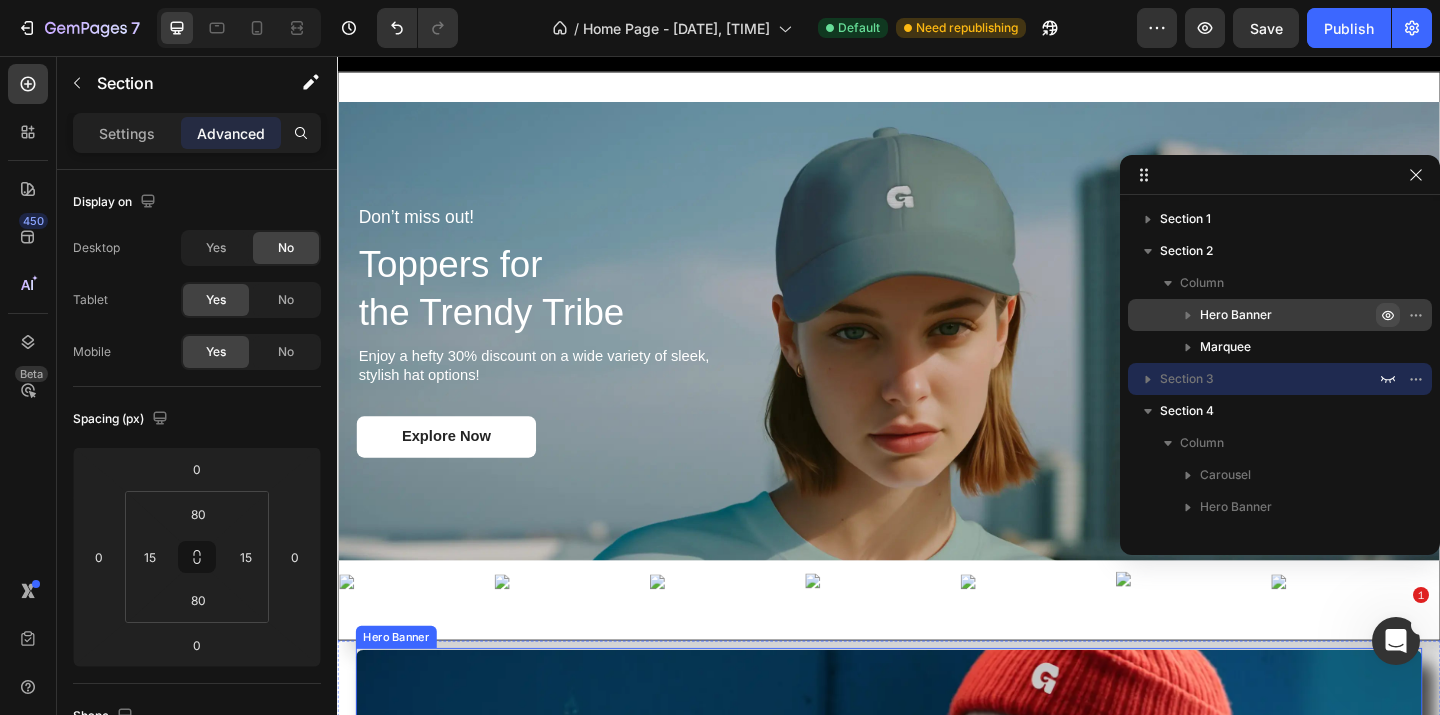scroll, scrollTop: 1134, scrollLeft: 0, axis: vertical 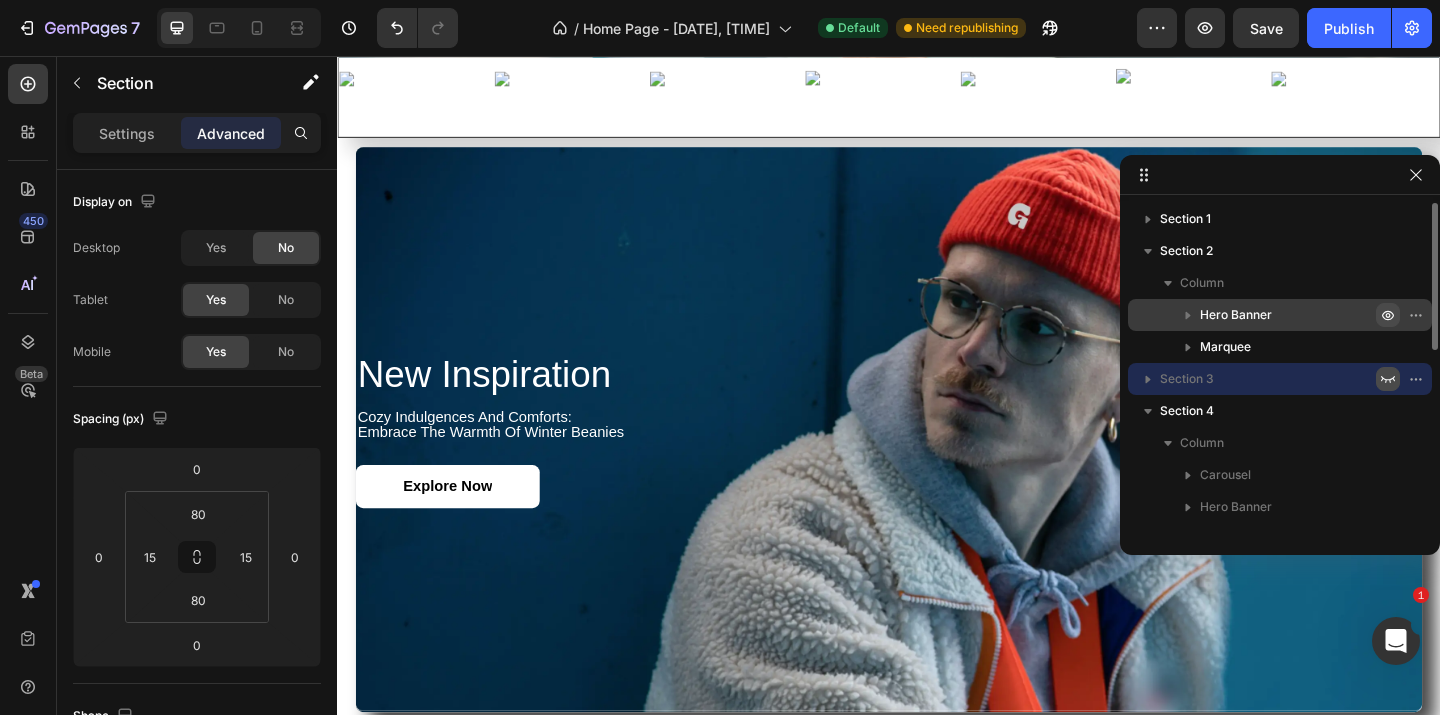 click 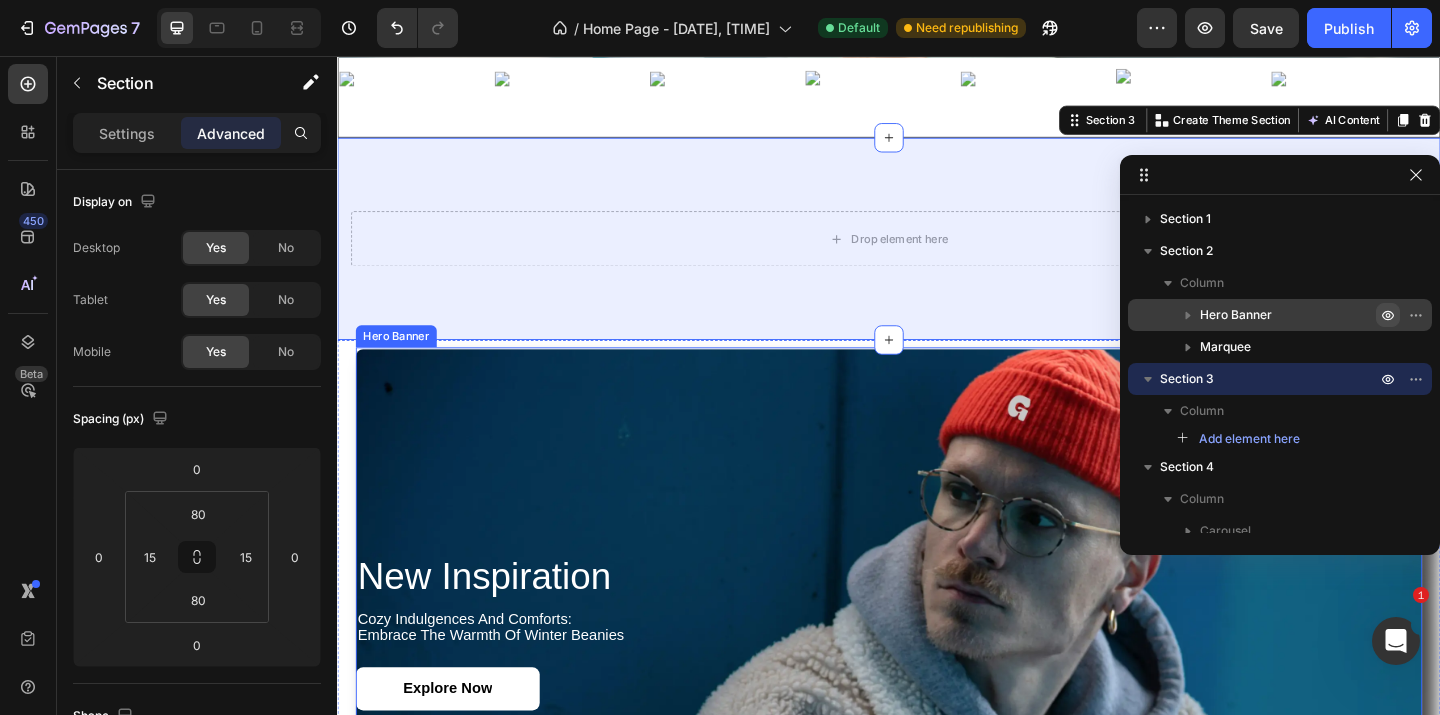scroll, scrollTop: 1130, scrollLeft: 0, axis: vertical 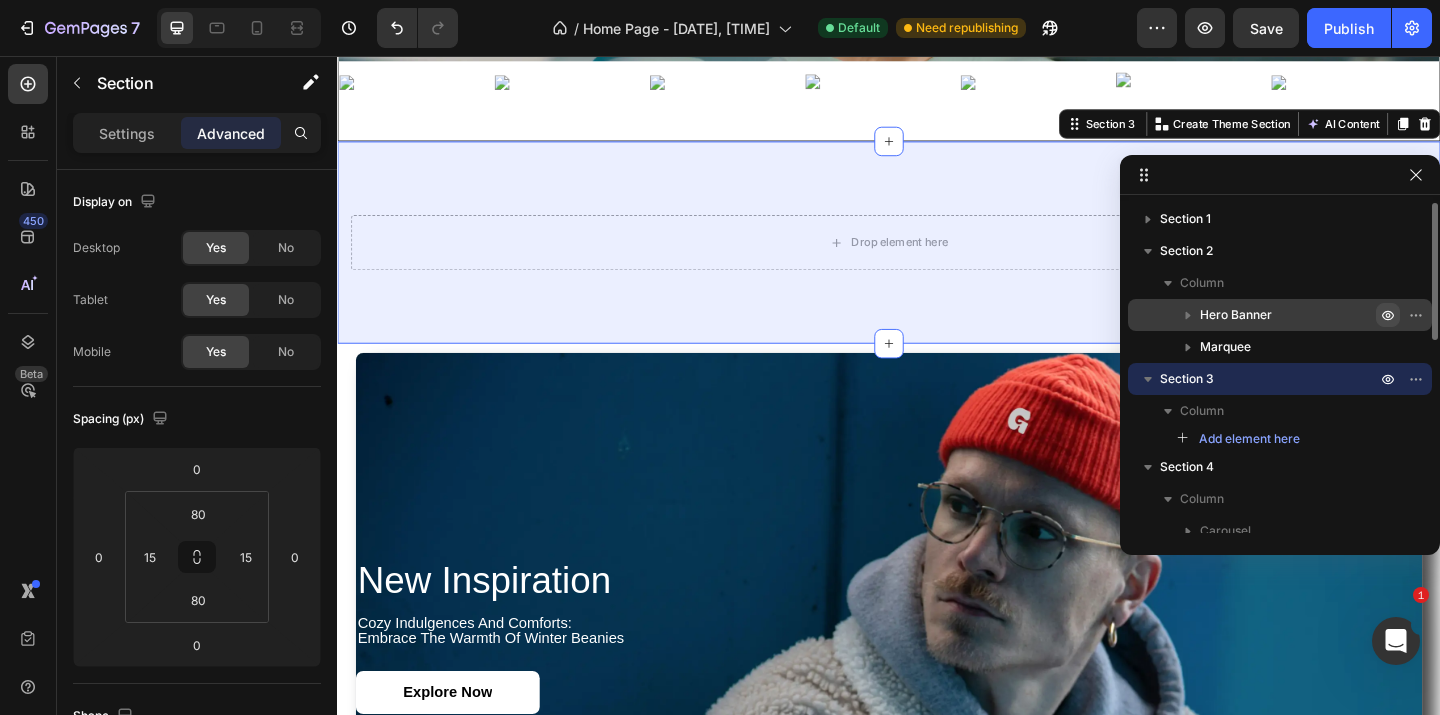 click 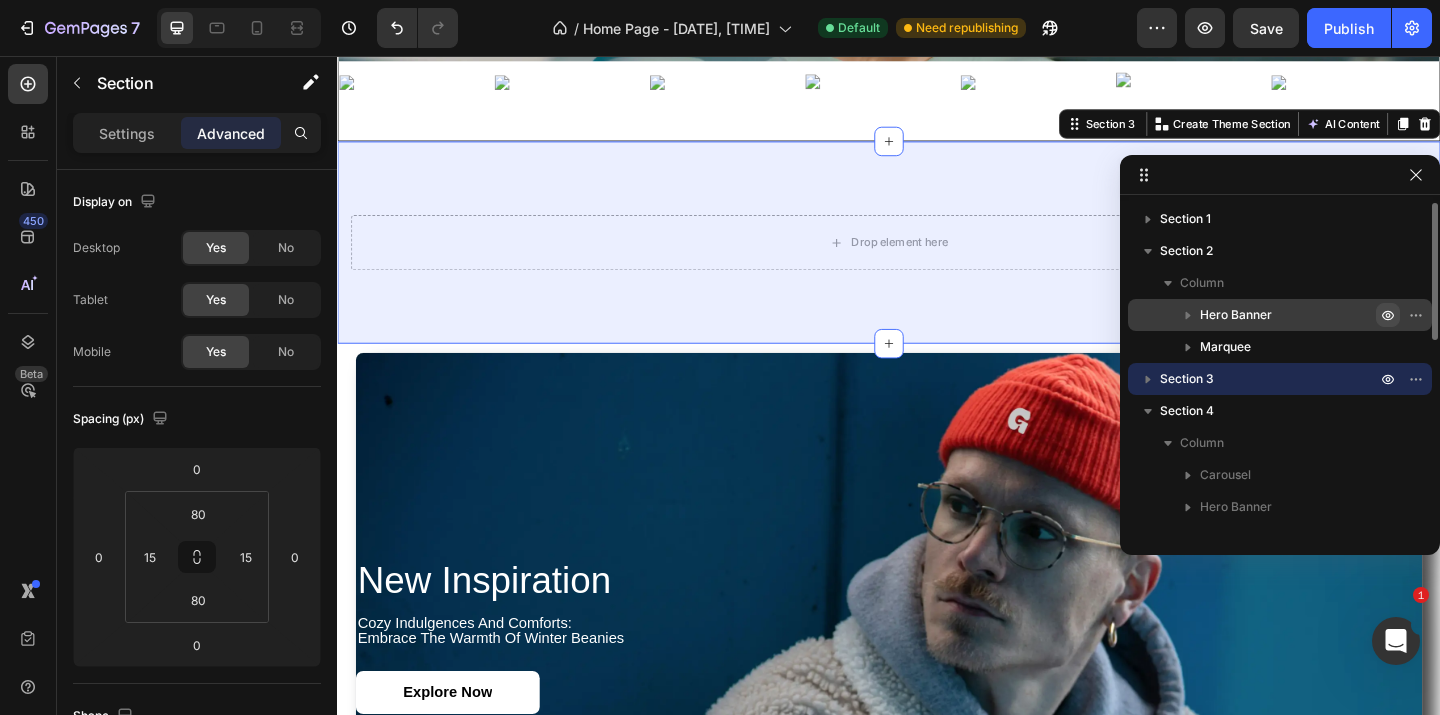 click on "Section 3" at bounding box center [1187, 379] 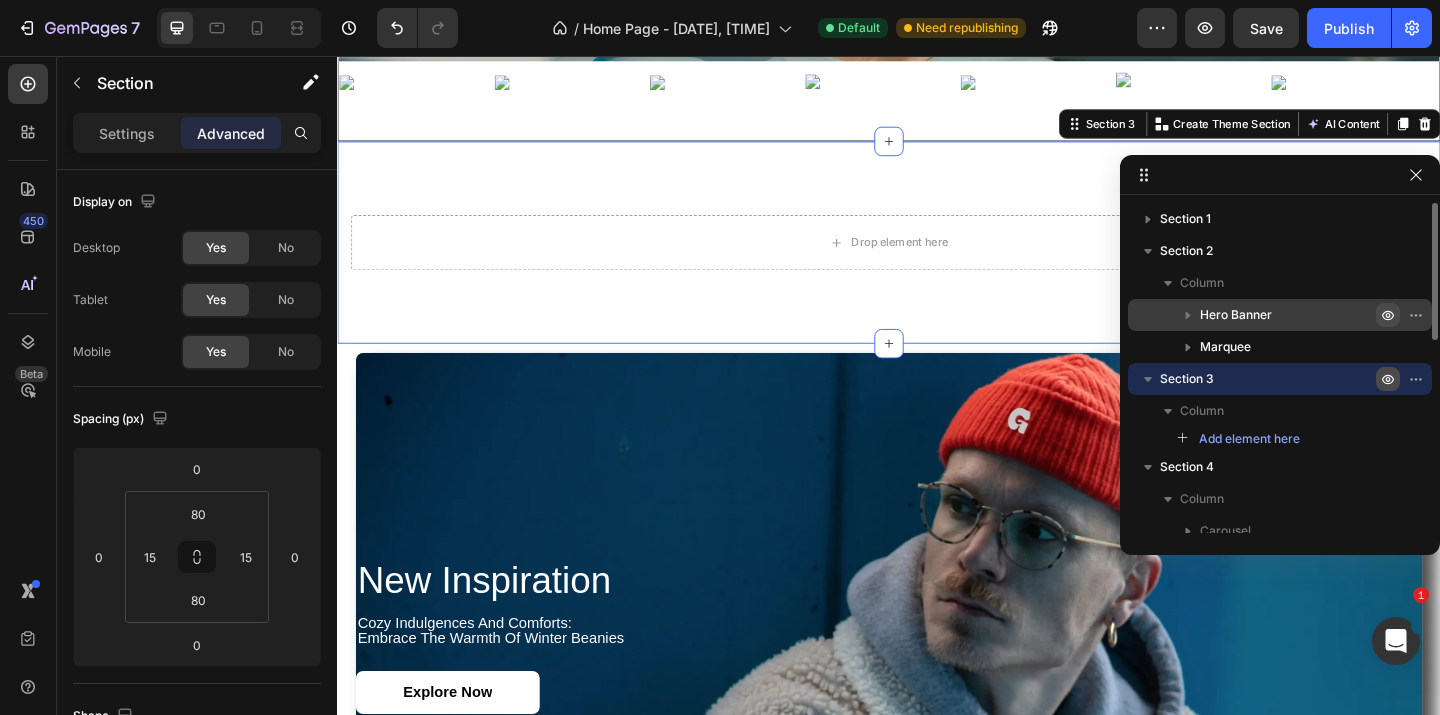 click 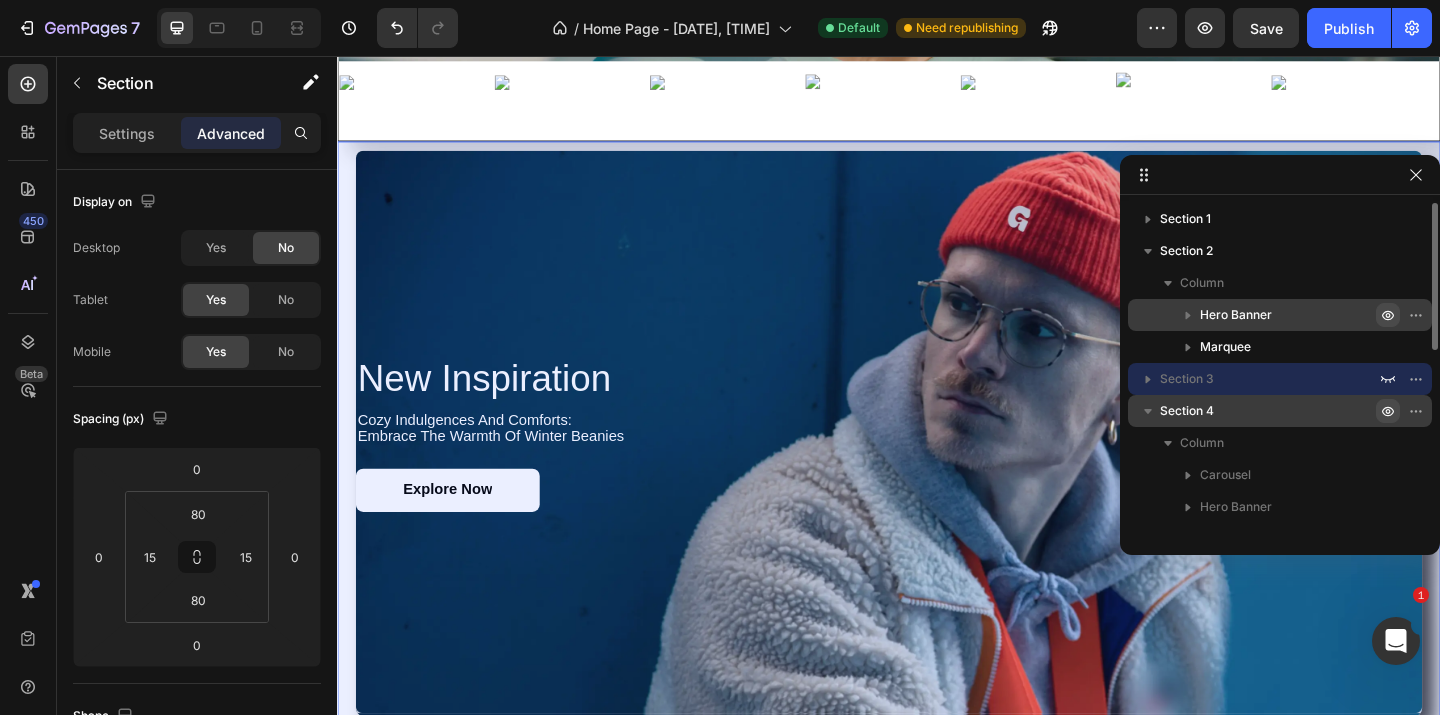 click 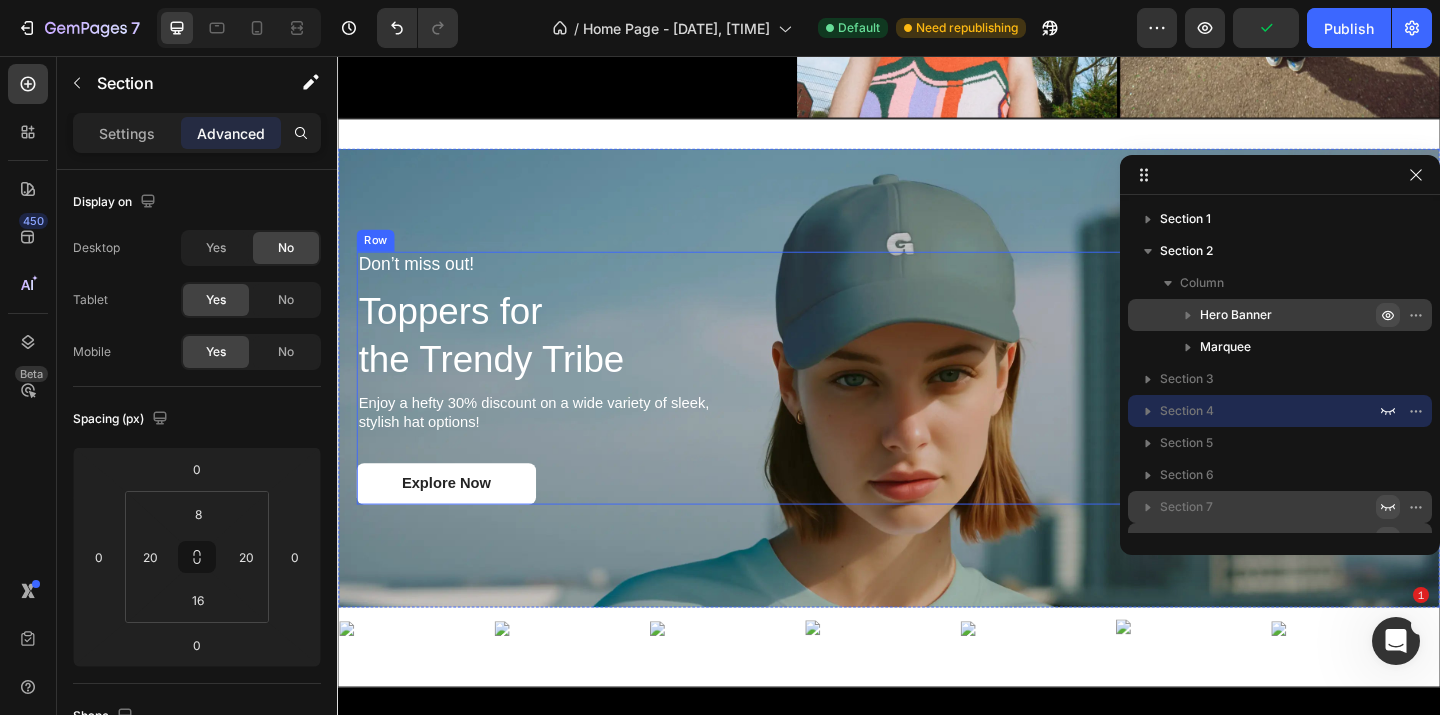 scroll, scrollTop: 159, scrollLeft: 0, axis: vertical 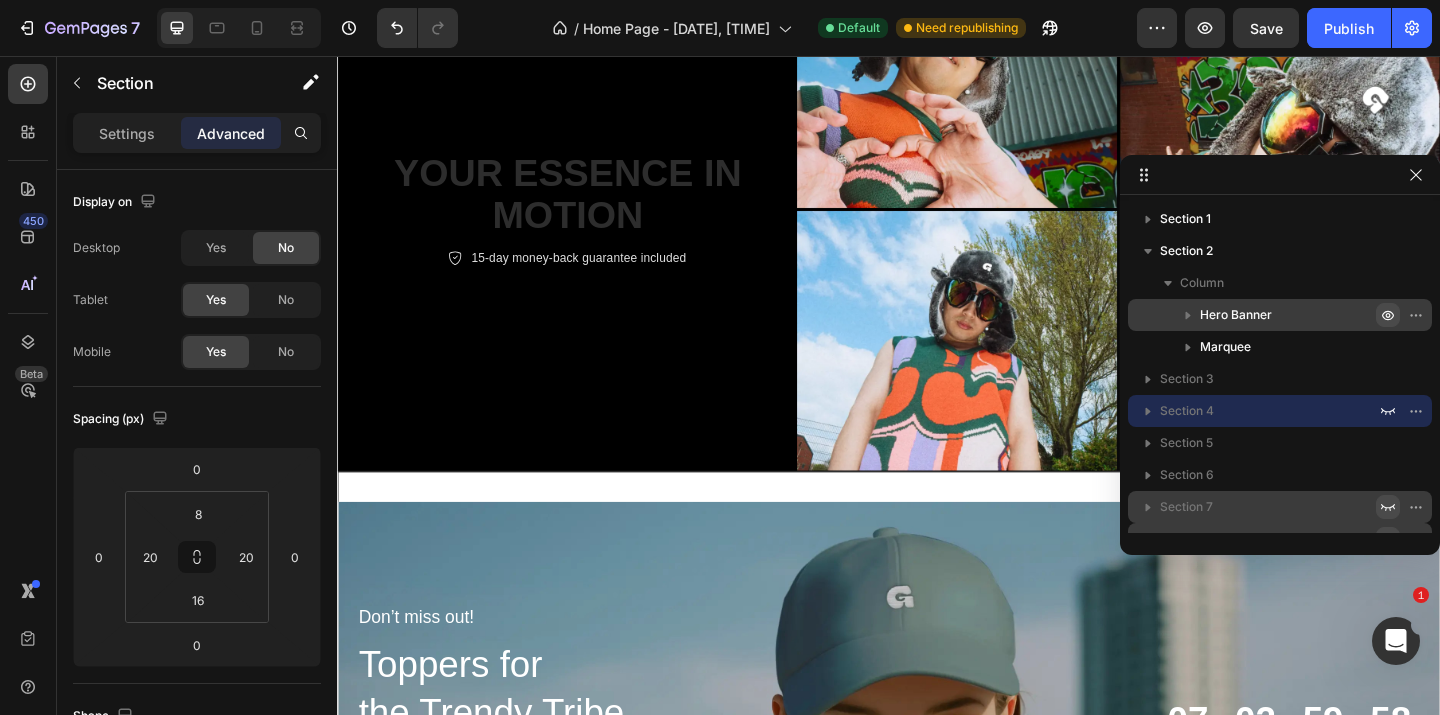 click on "/  Home Page - [DATE], [TIME] Default Need republishing" 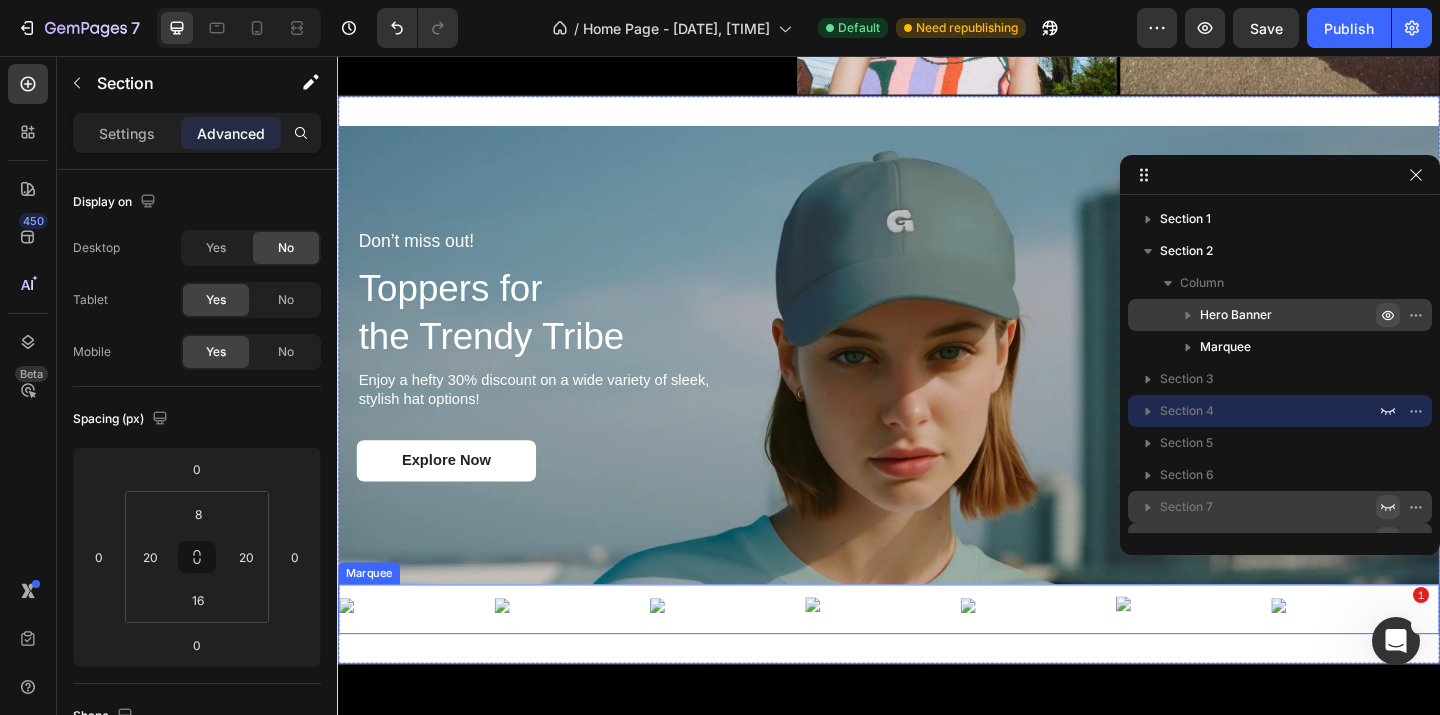 scroll, scrollTop: 570, scrollLeft: 0, axis: vertical 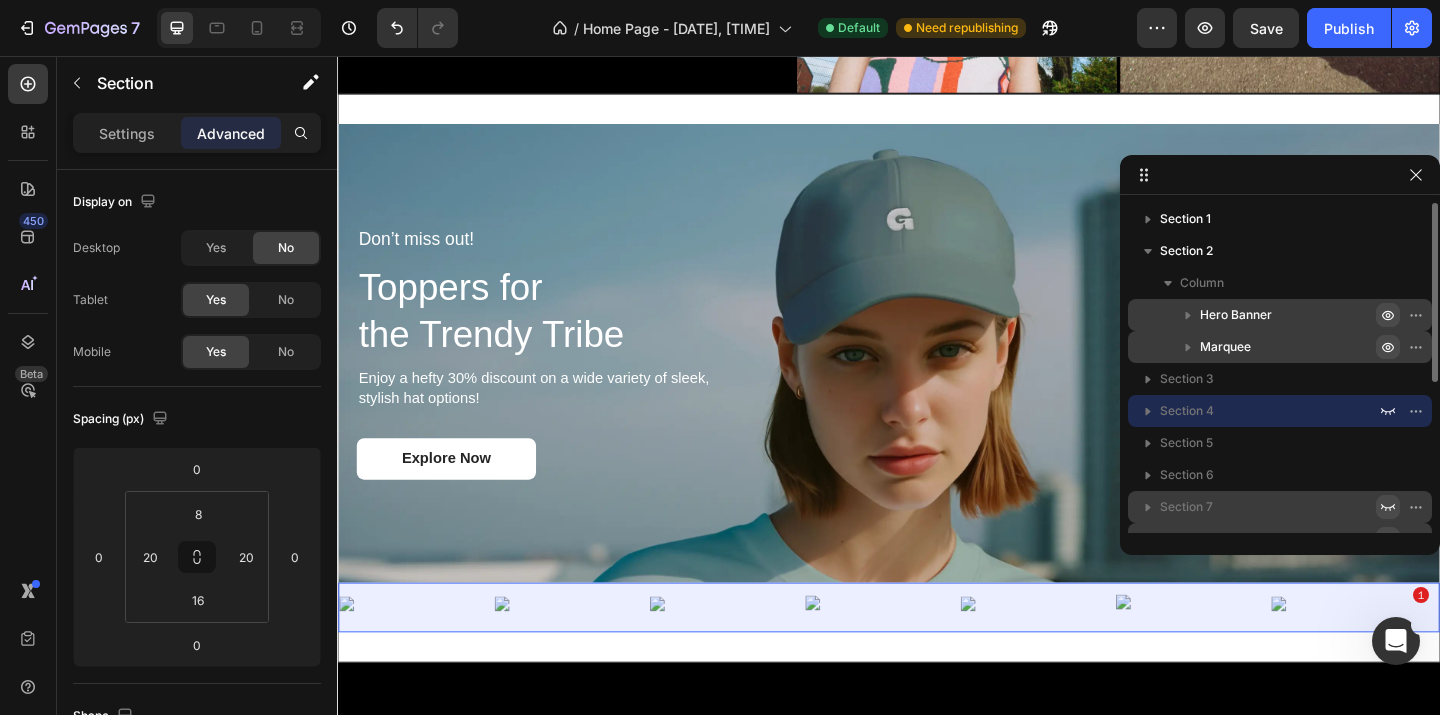 click 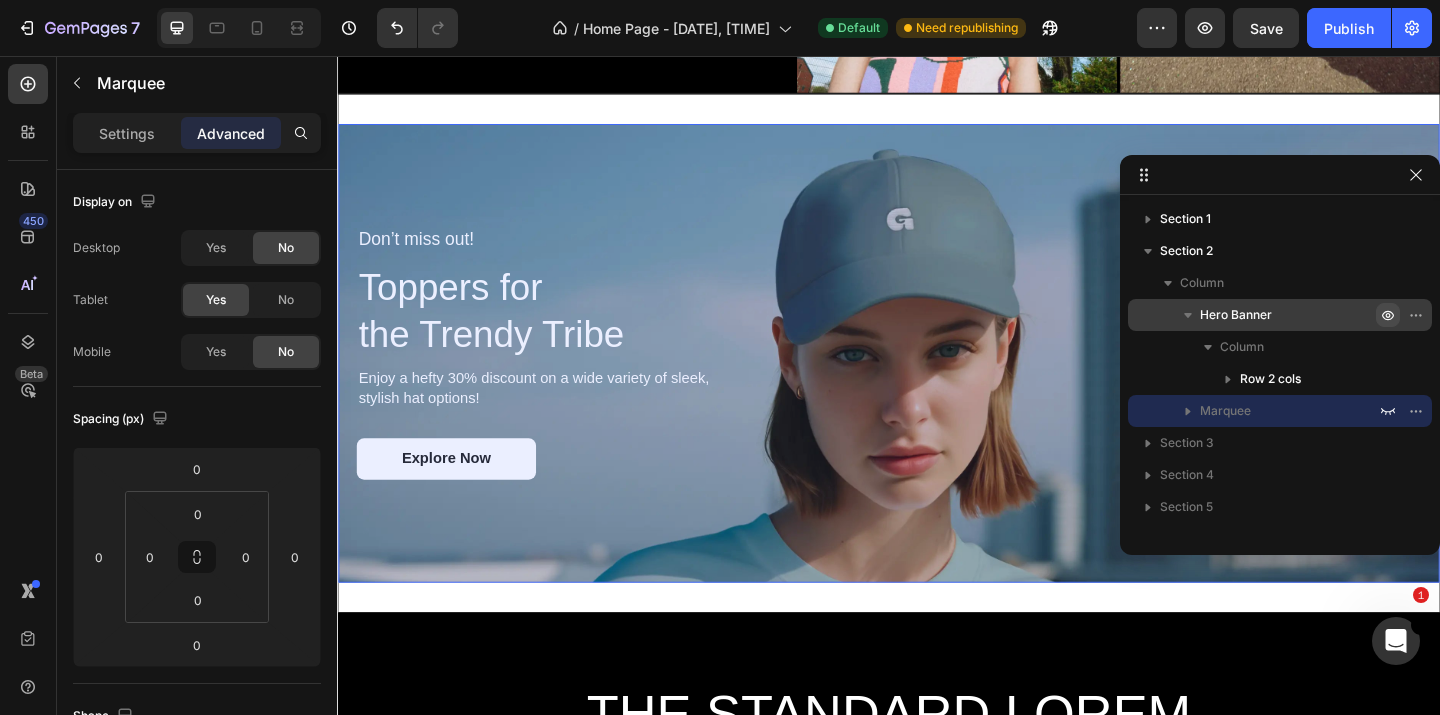 click 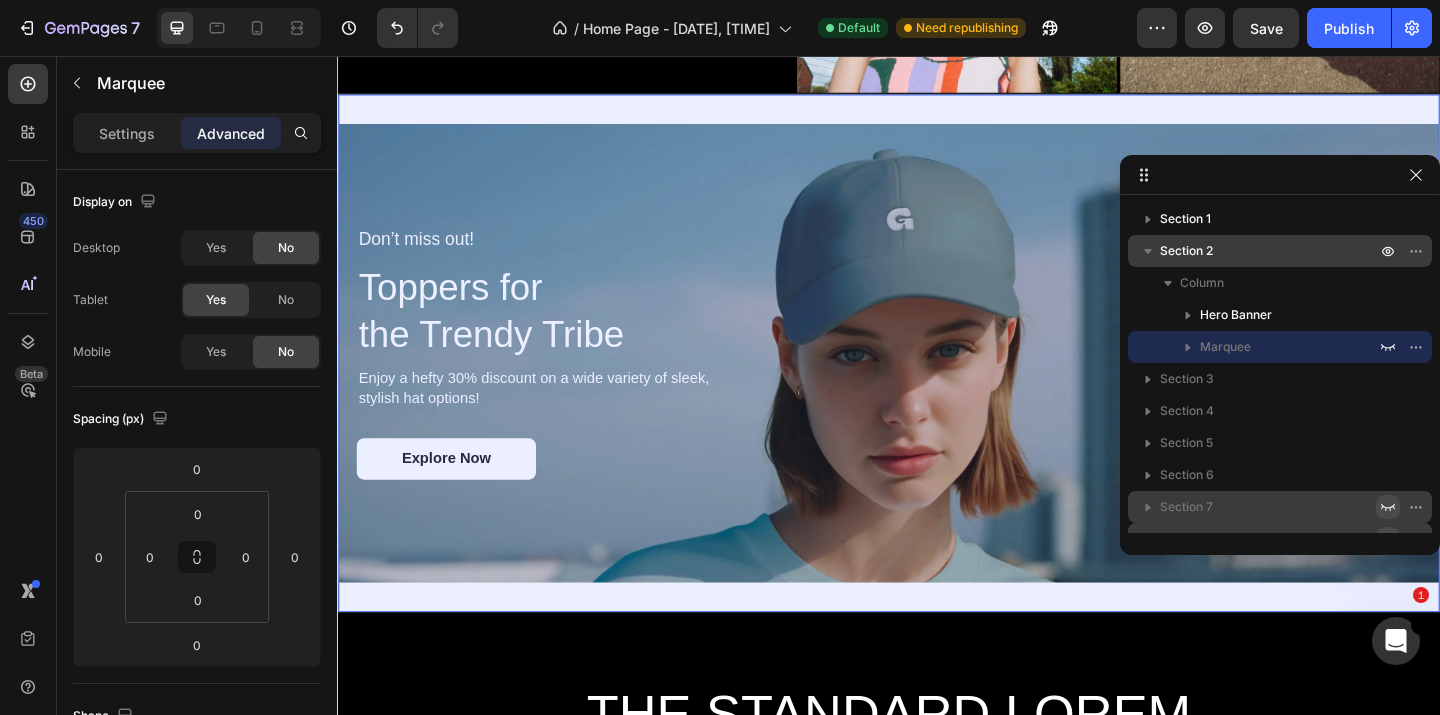 click 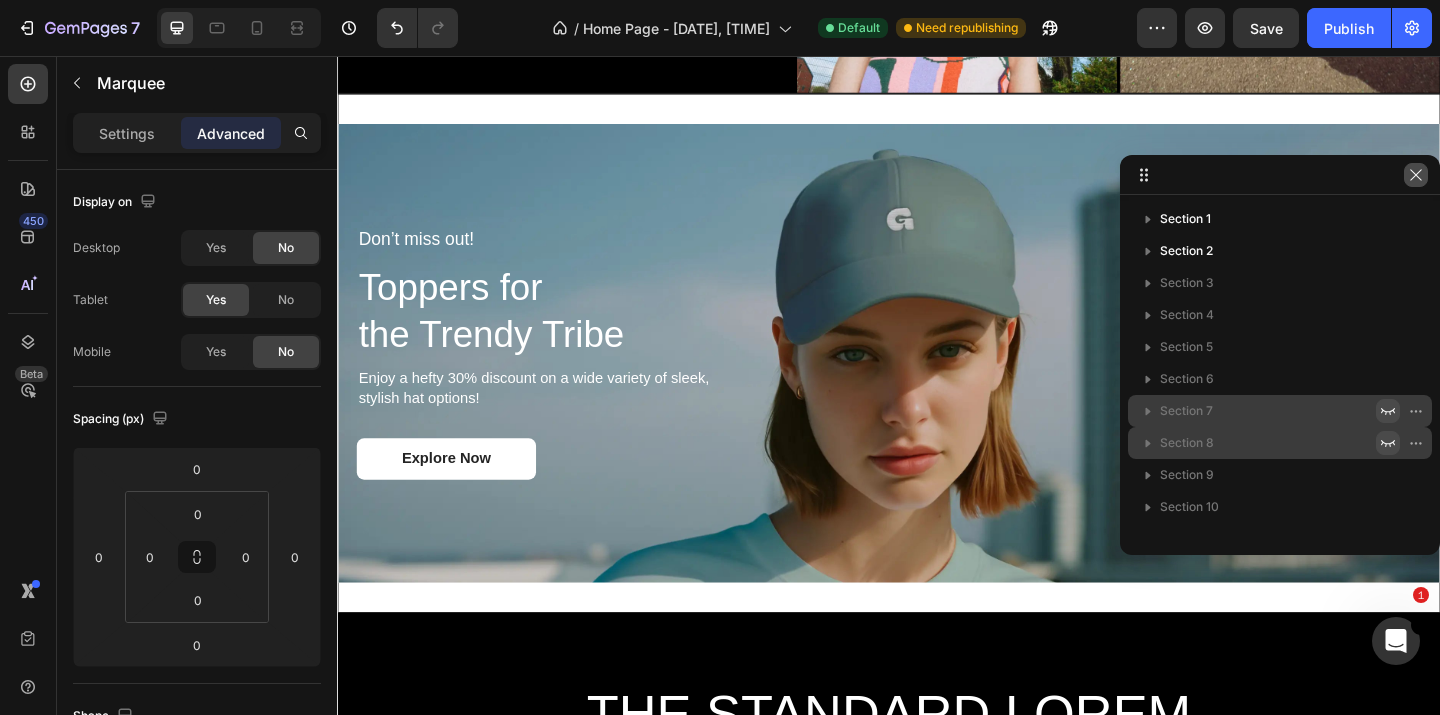 click at bounding box center [1416, 175] 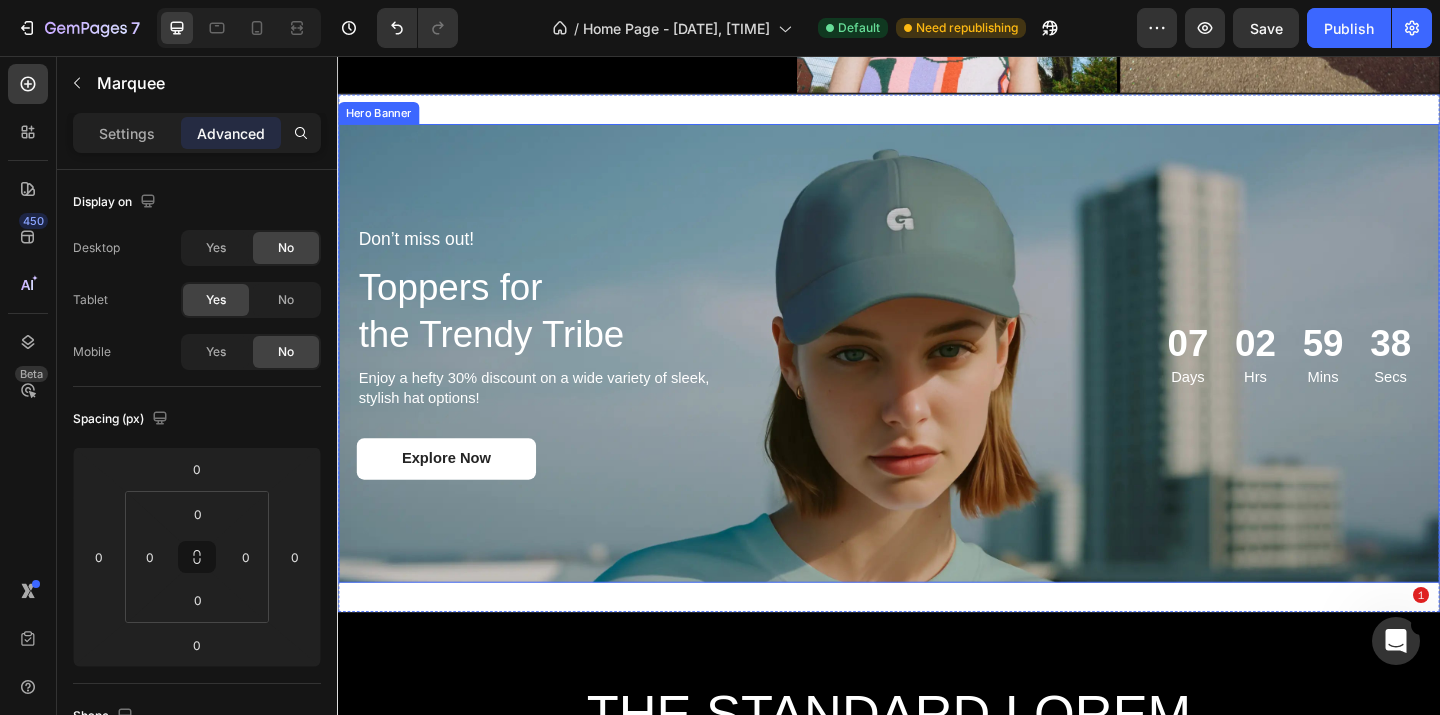click at bounding box center [937, 379] 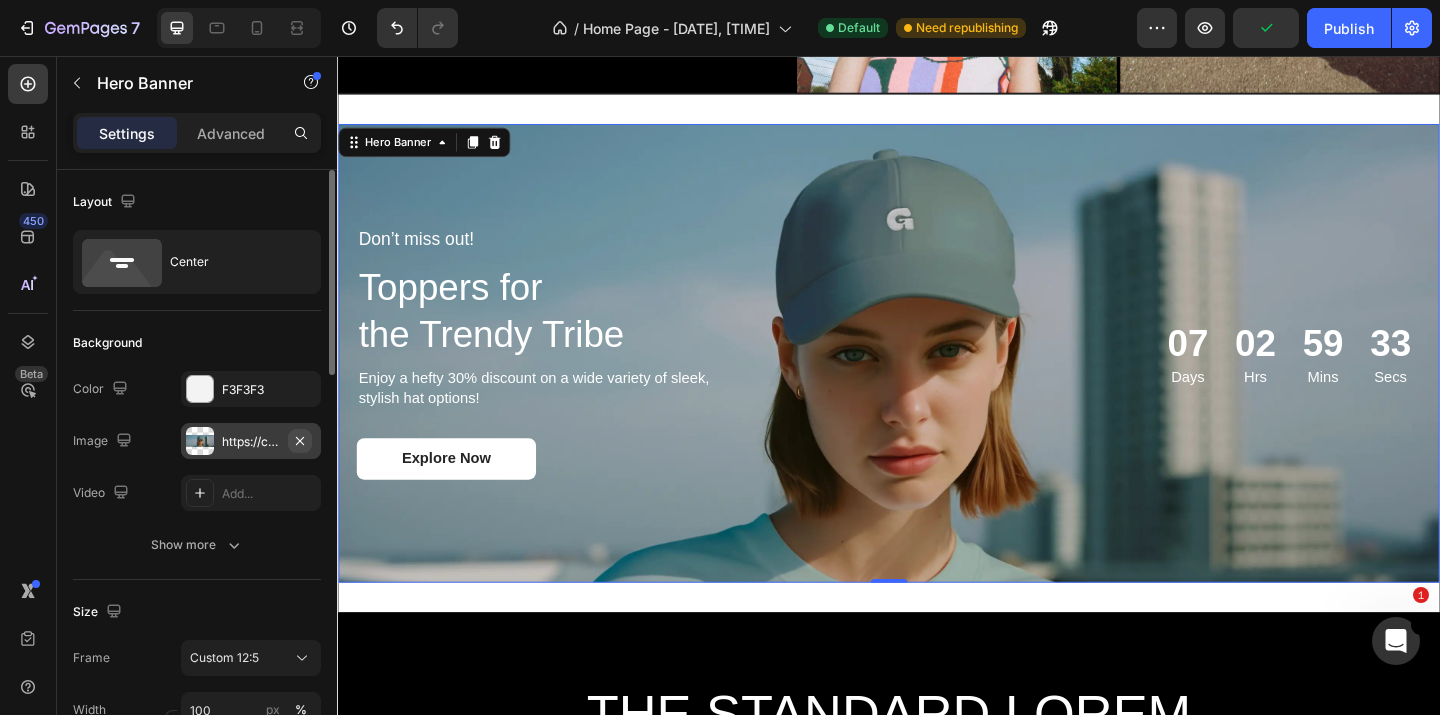 click 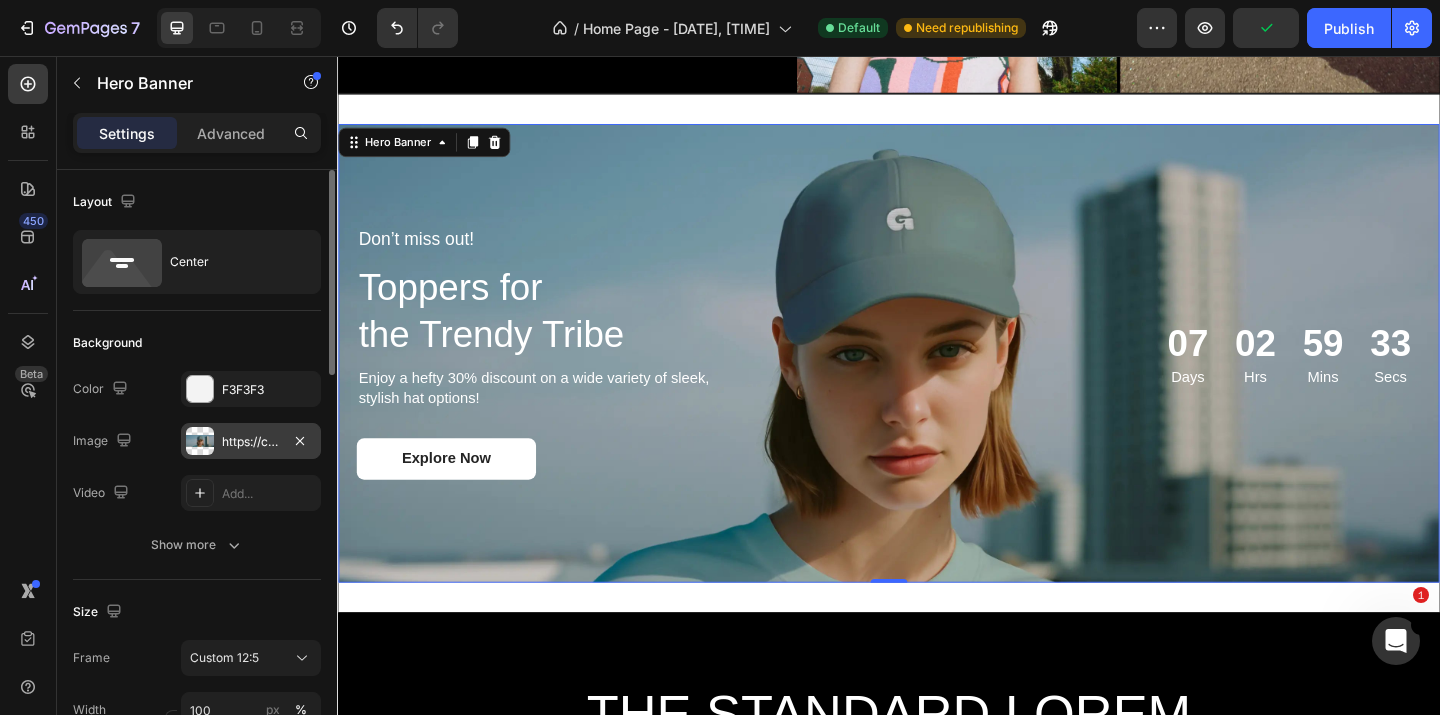 type on "Auto" 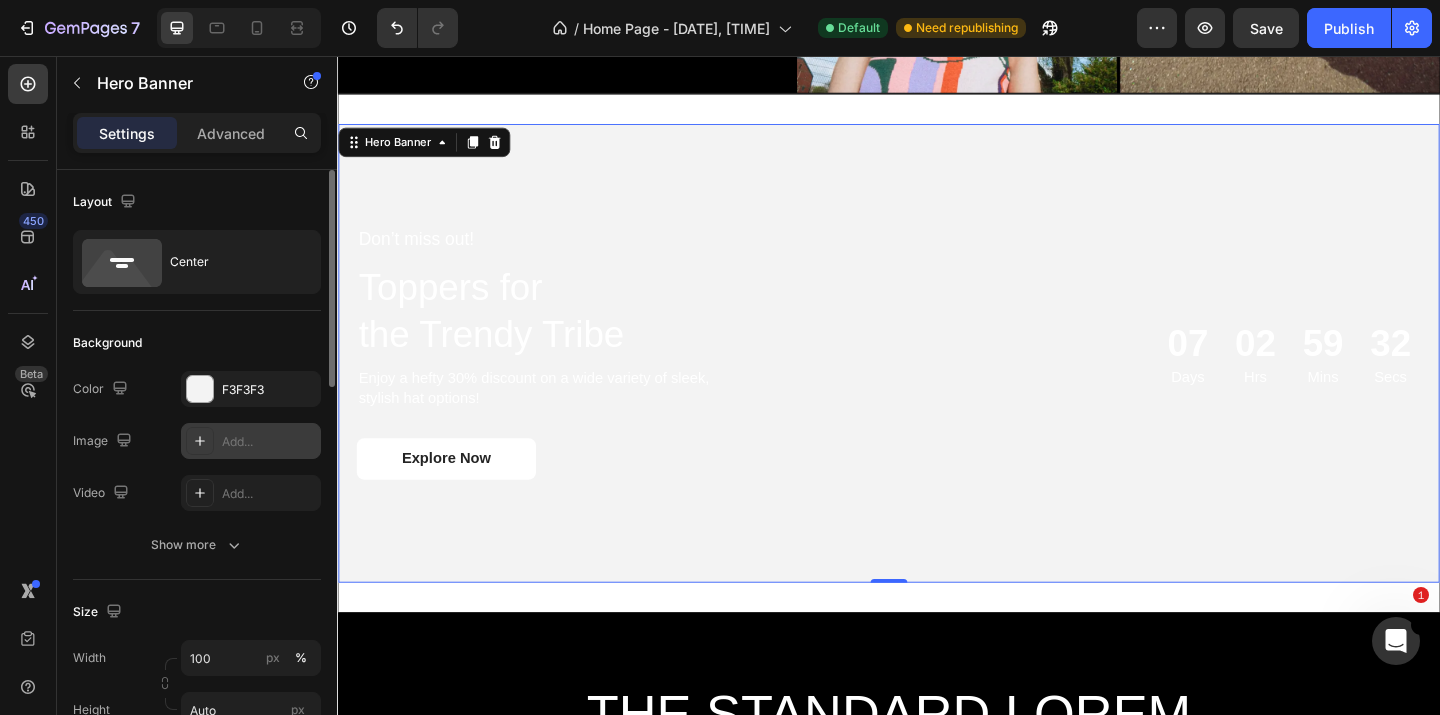 click on "Add..." at bounding box center (269, 442) 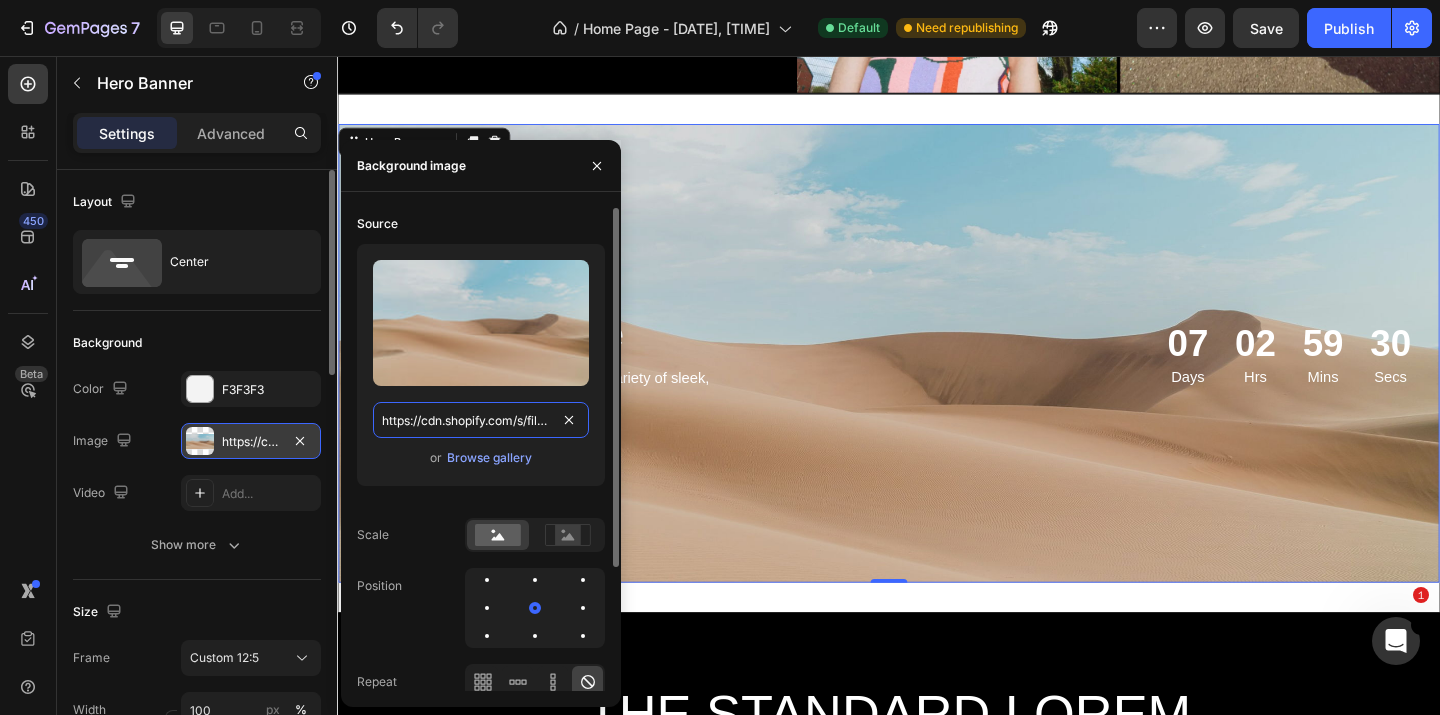 click on "https://cdn.shopify.com/s/files/1/2005/9307/files/background_settings.jpg" at bounding box center (481, 420) 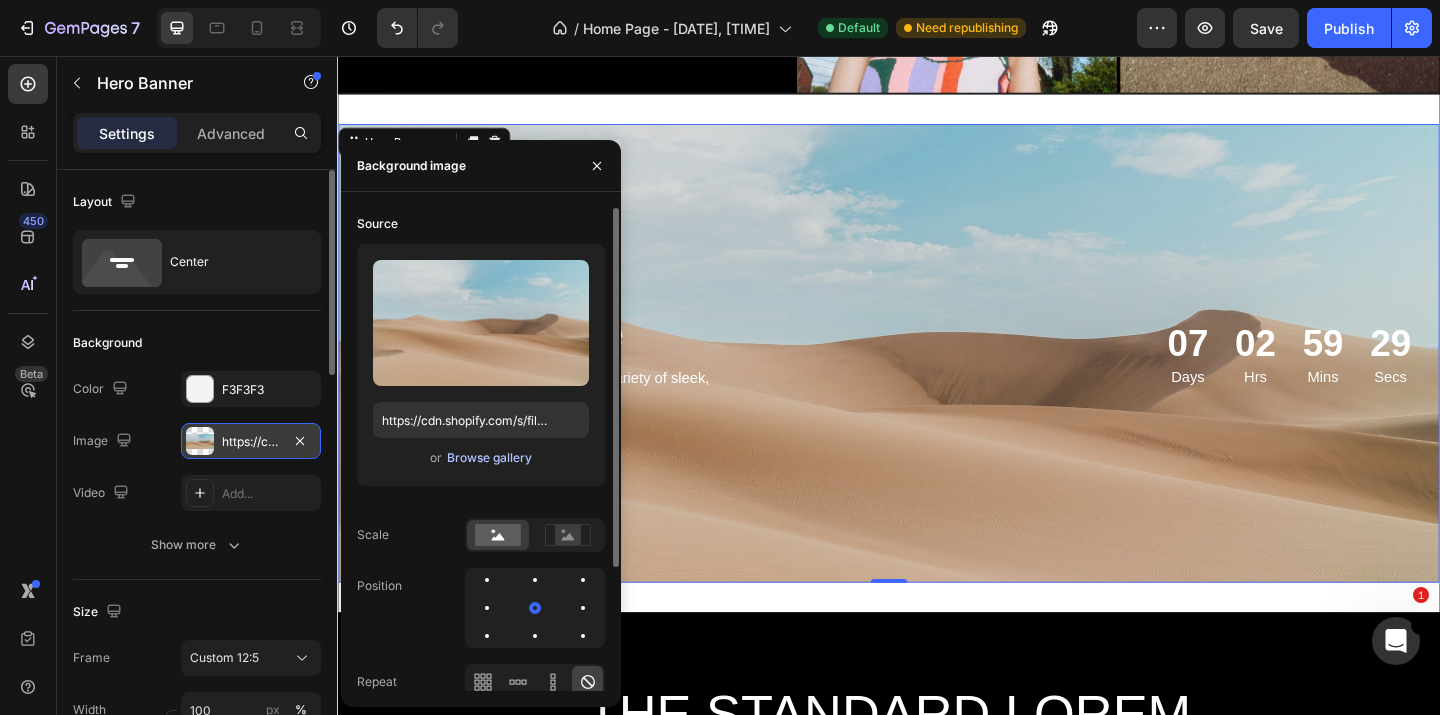 click on "Browse gallery" at bounding box center (489, 458) 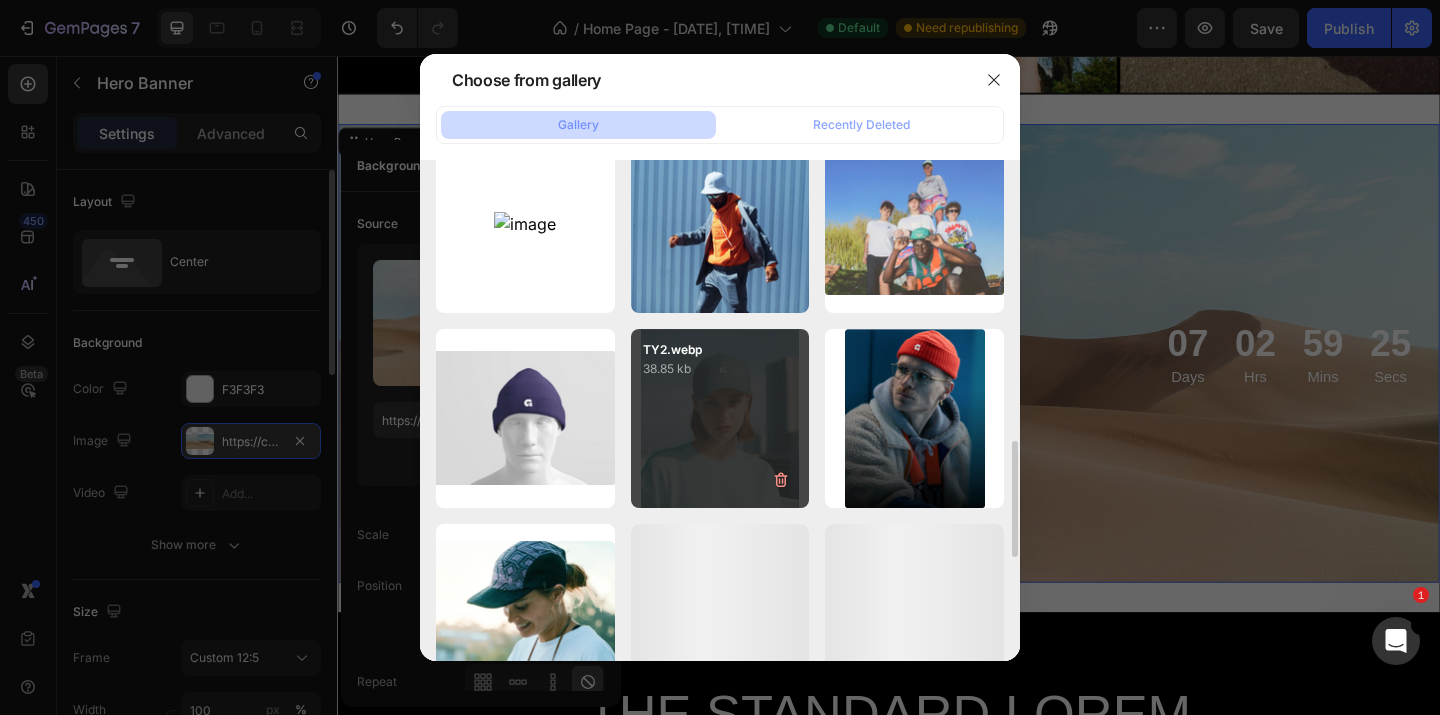 scroll, scrollTop: 1239, scrollLeft: 0, axis: vertical 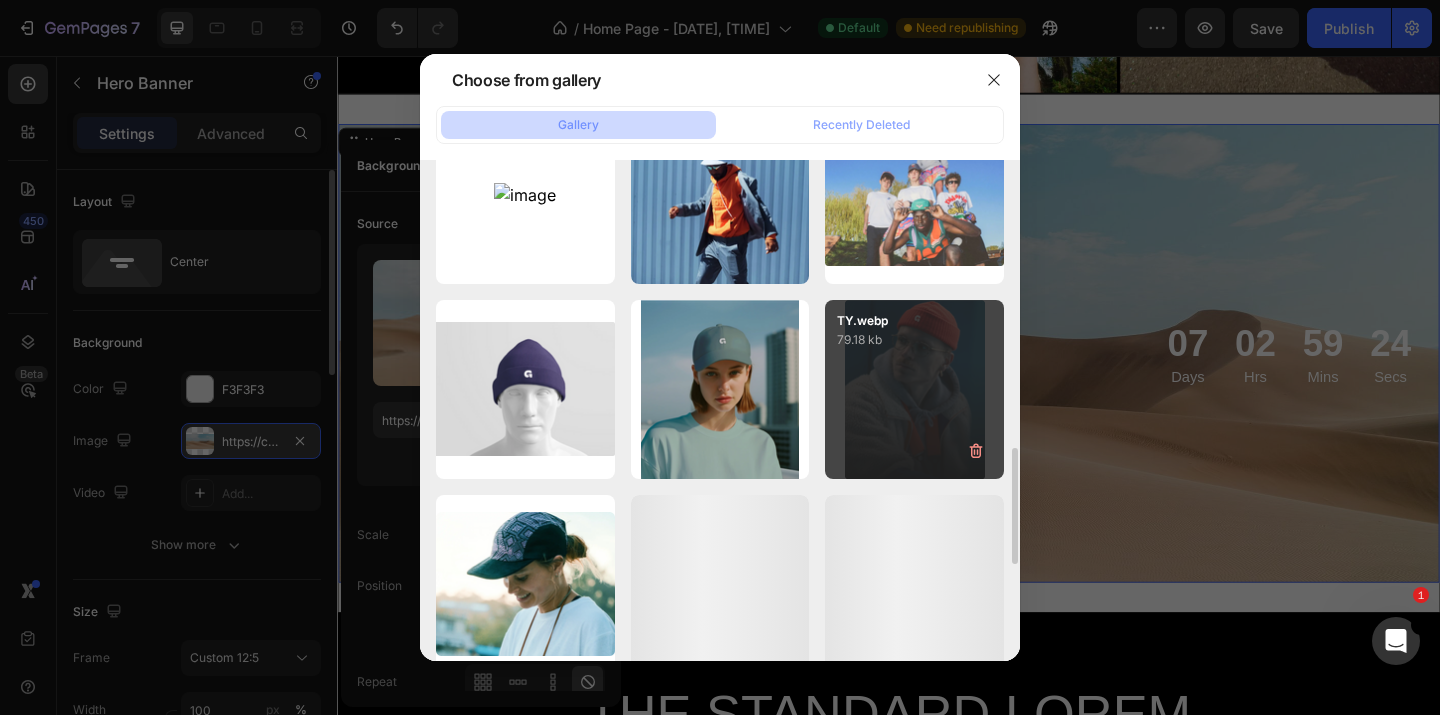 click on "TY.webp 79.18 kb" at bounding box center (914, 389) 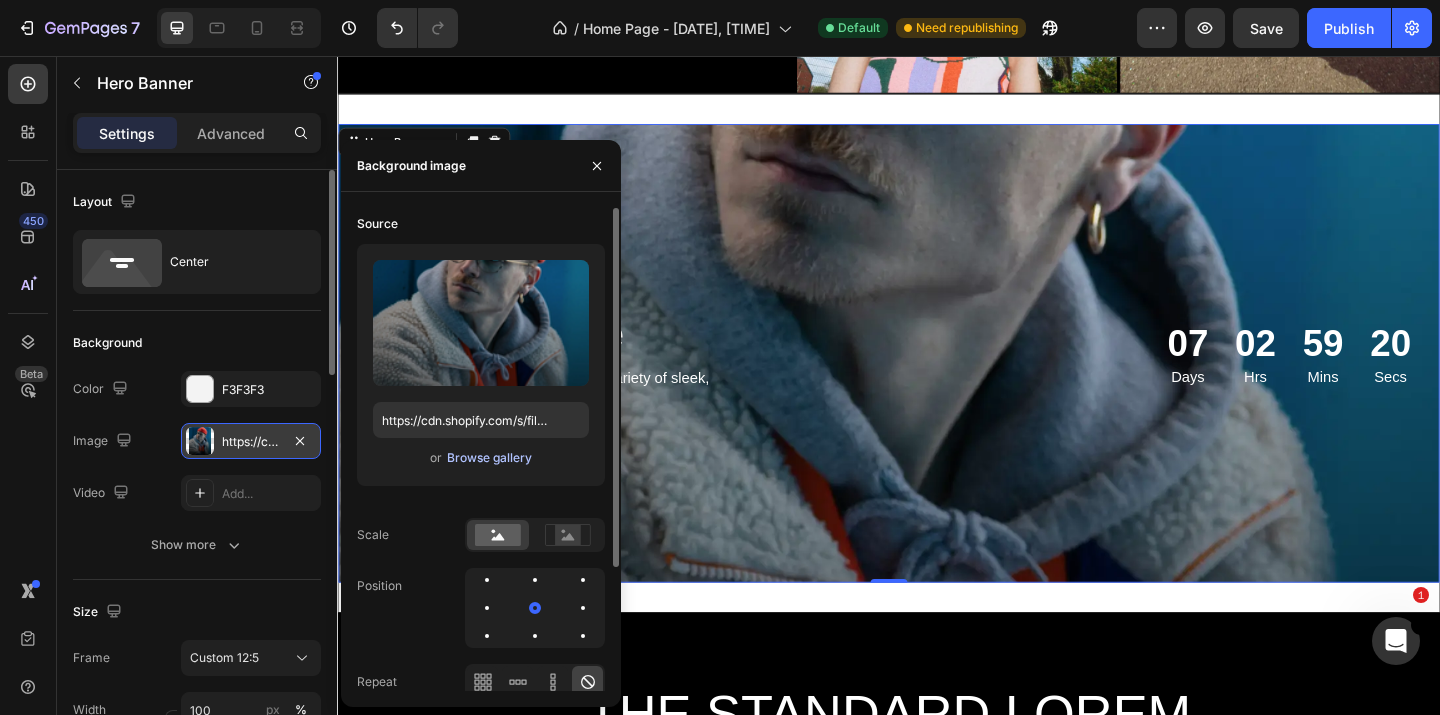 click on "Browse gallery" at bounding box center [489, 458] 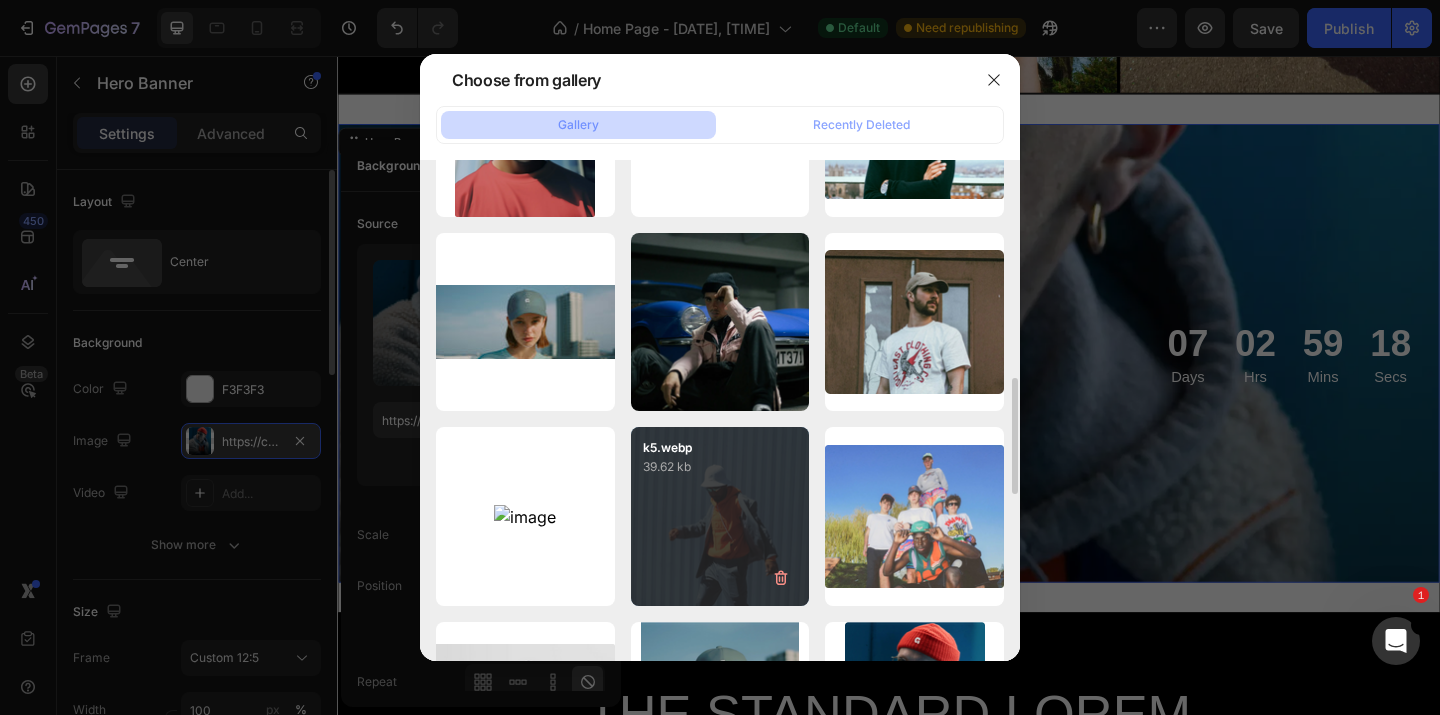 scroll, scrollTop: 921, scrollLeft: 0, axis: vertical 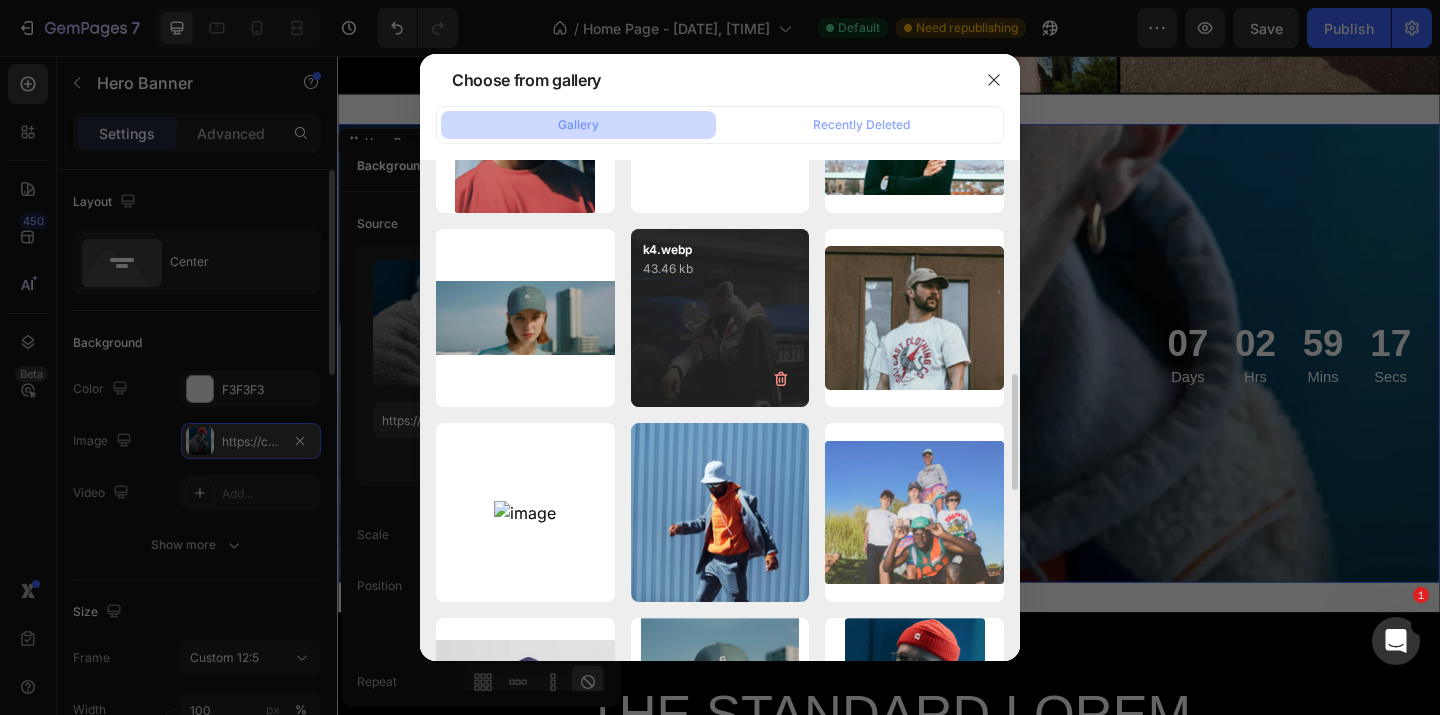 click on "k4.webp 43.46 kb" at bounding box center [720, 318] 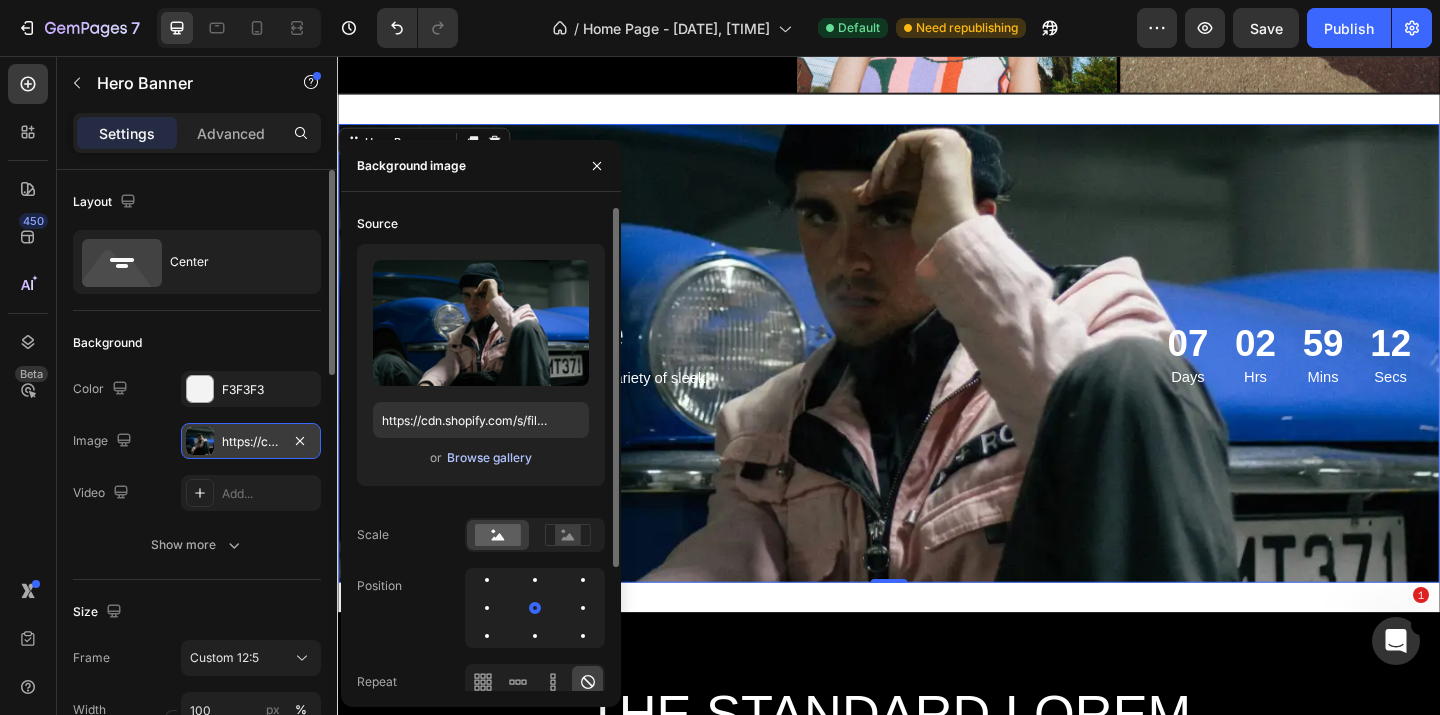 click on "Browse gallery" at bounding box center (489, 458) 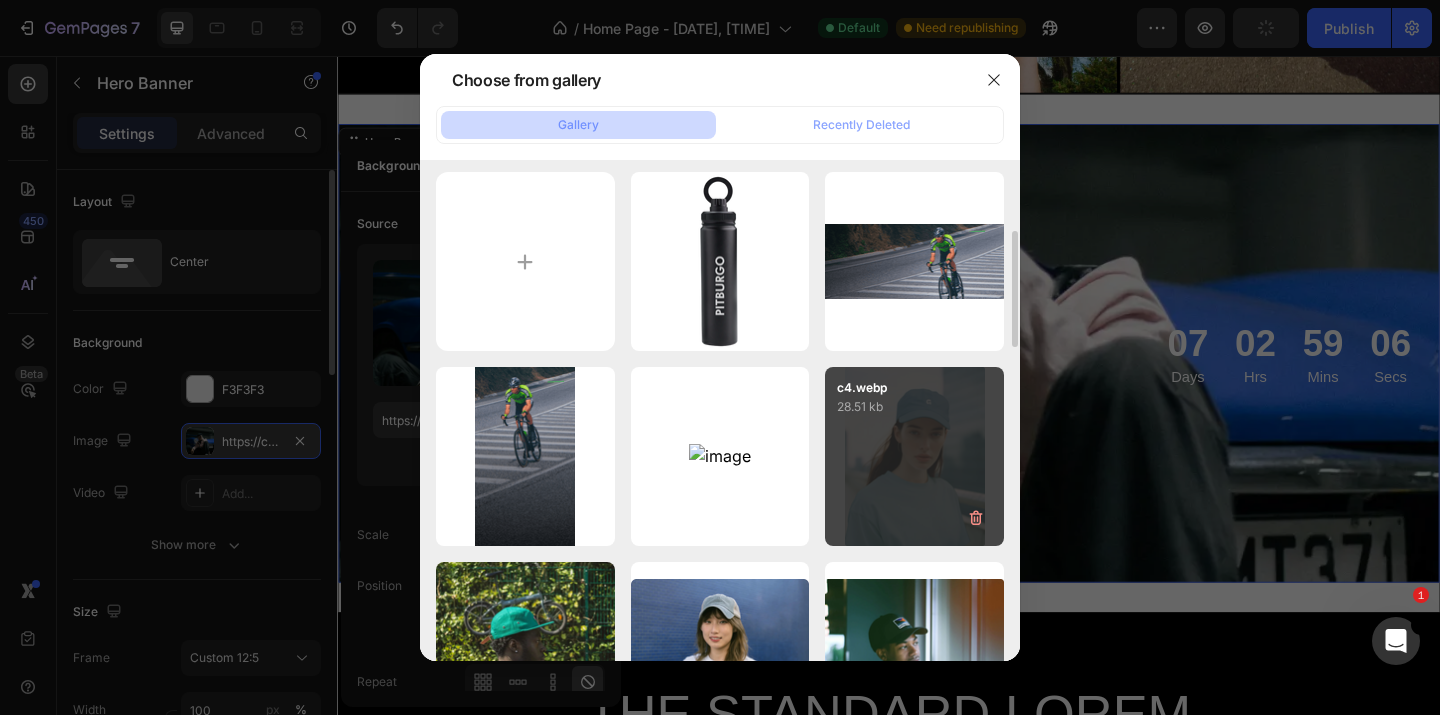 scroll, scrollTop: 61, scrollLeft: 0, axis: vertical 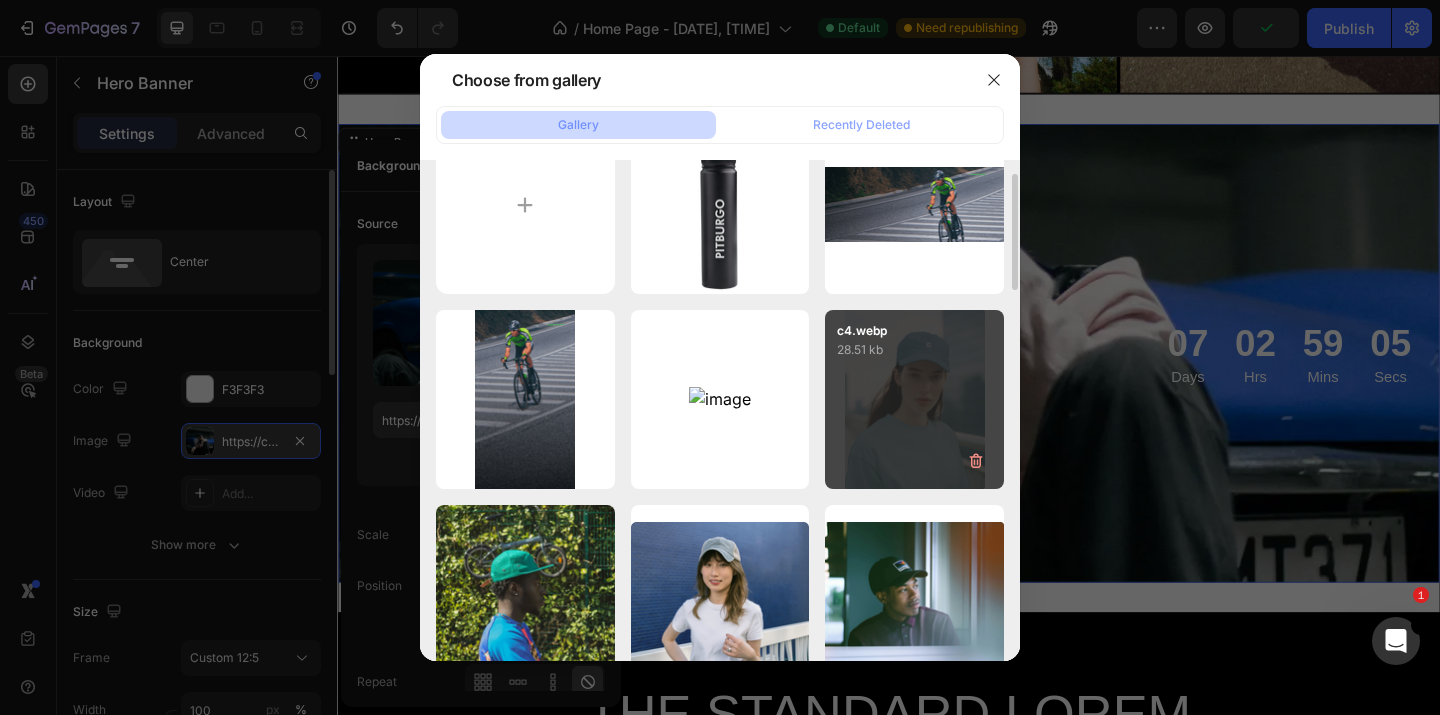 click on "c4.webp 28.51 kb" at bounding box center [914, 399] 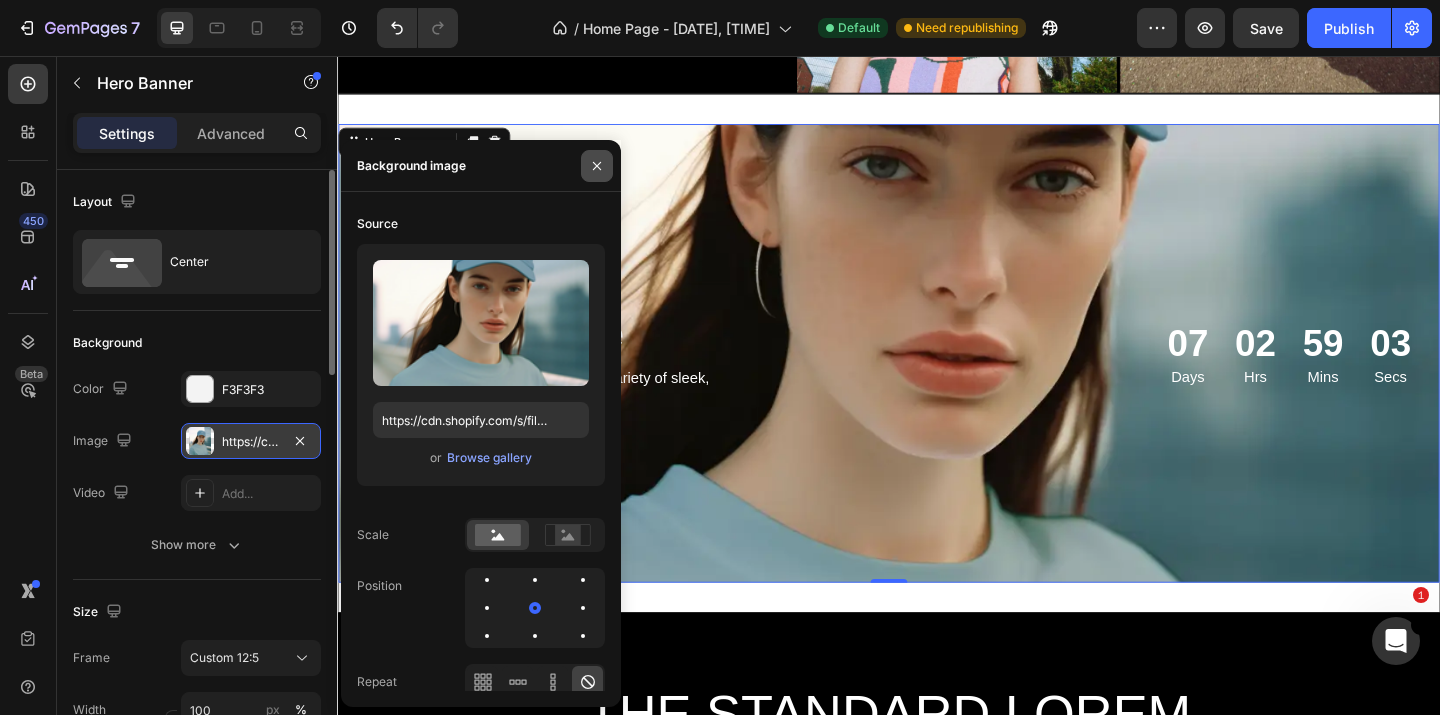 click at bounding box center (597, 166) 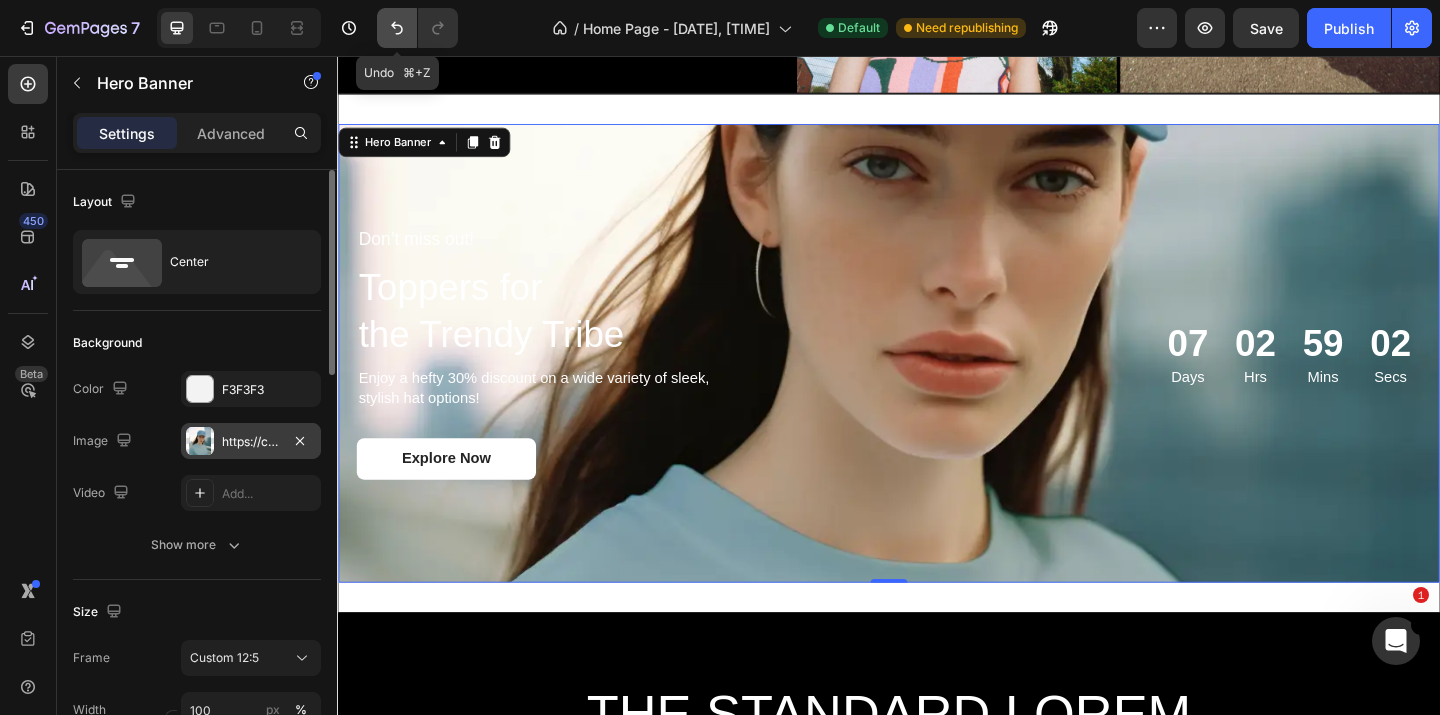 click 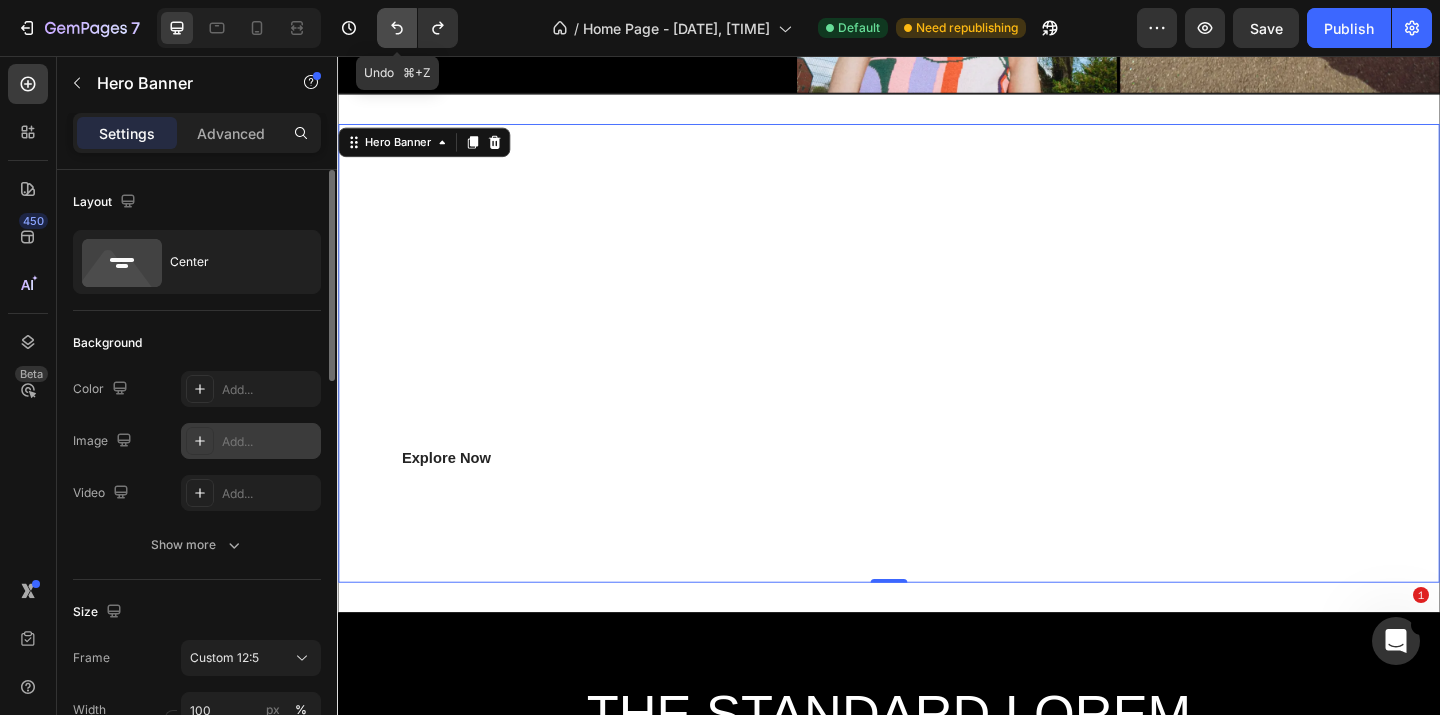 click 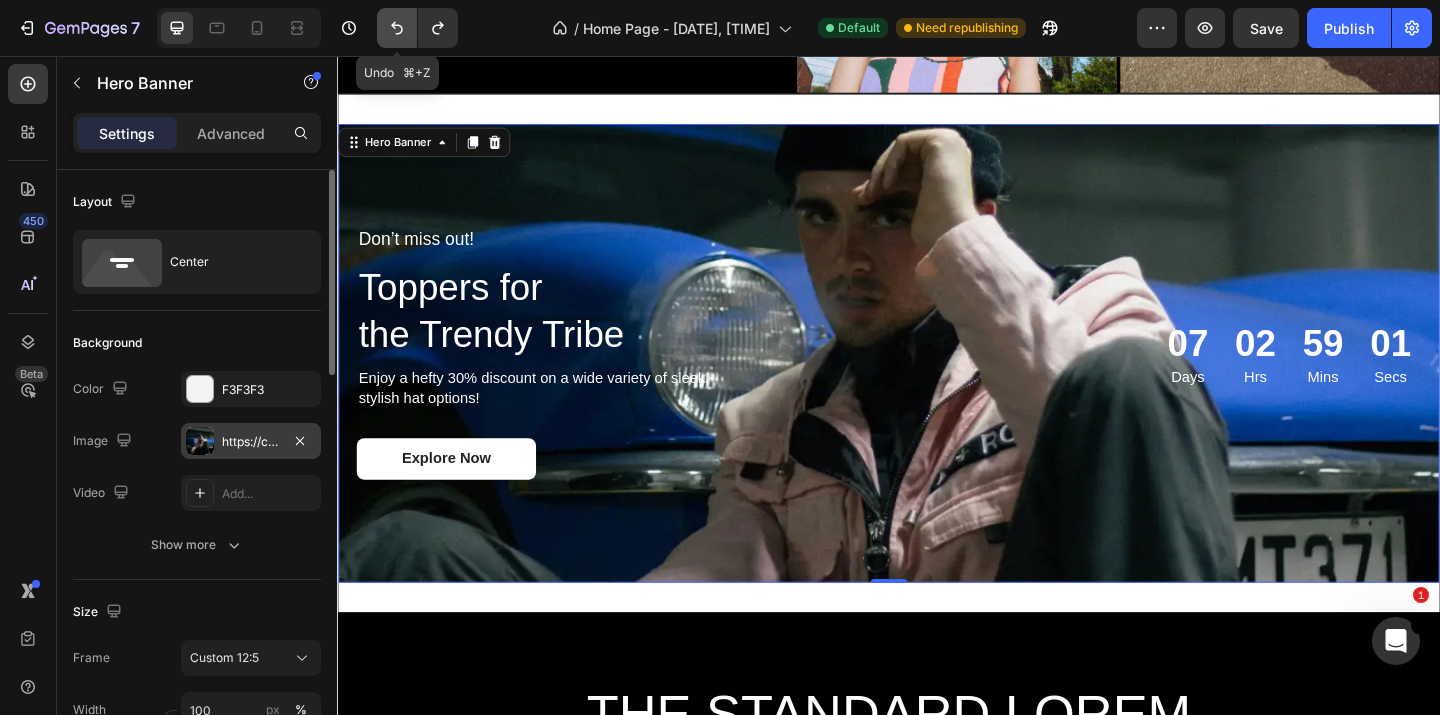 click 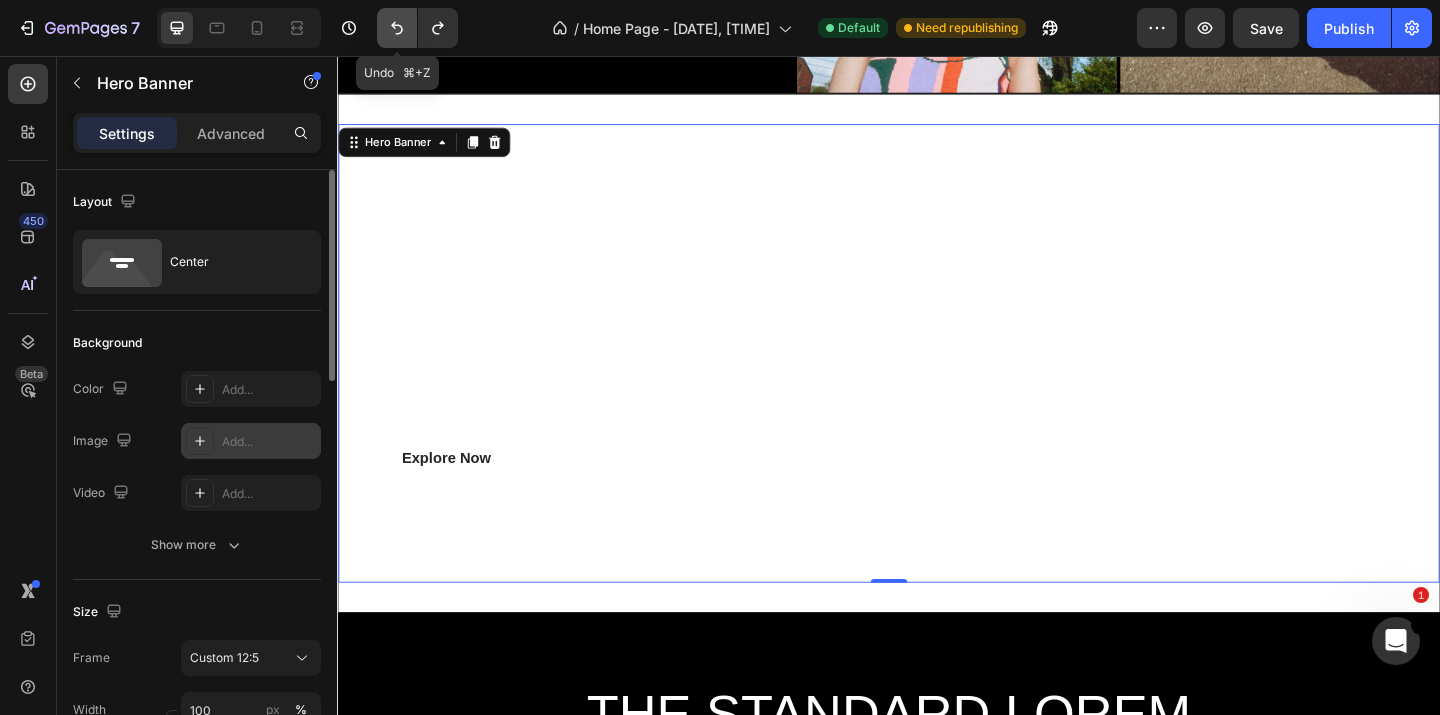 click 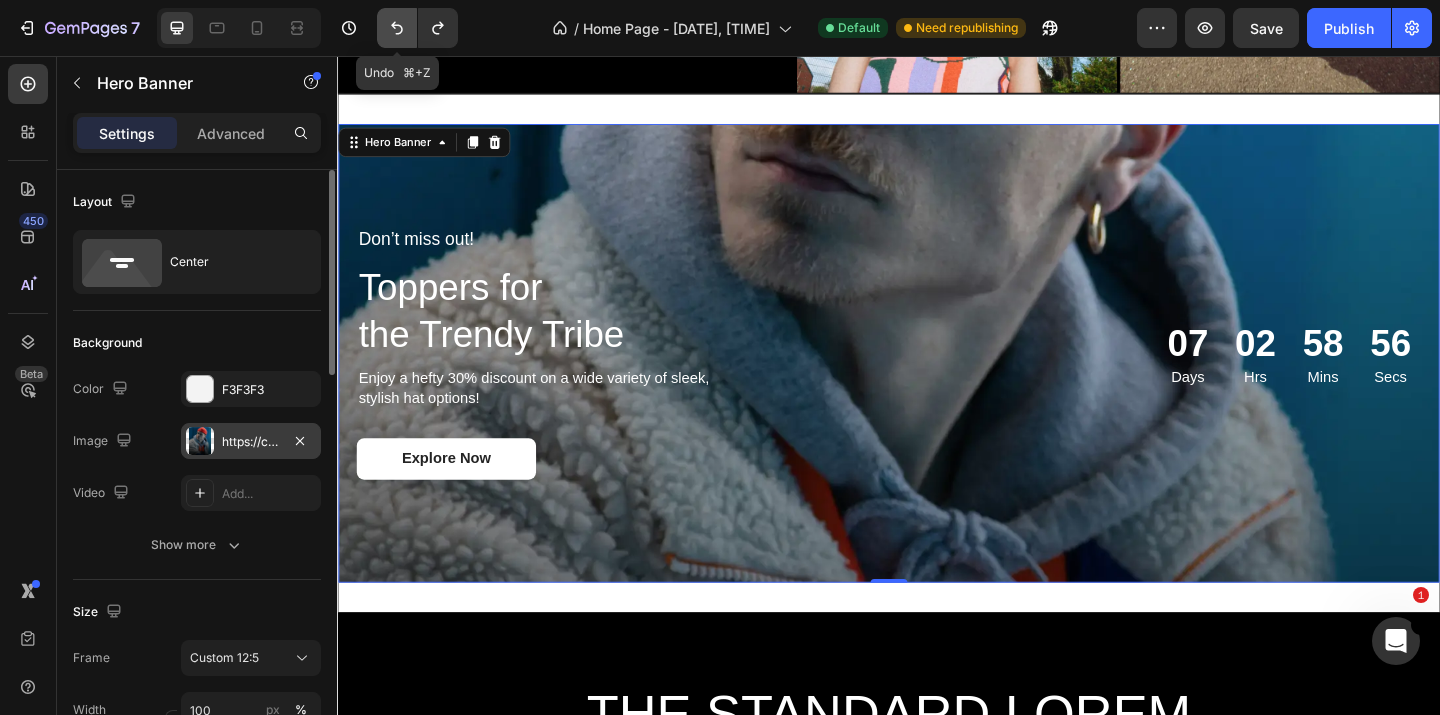 click 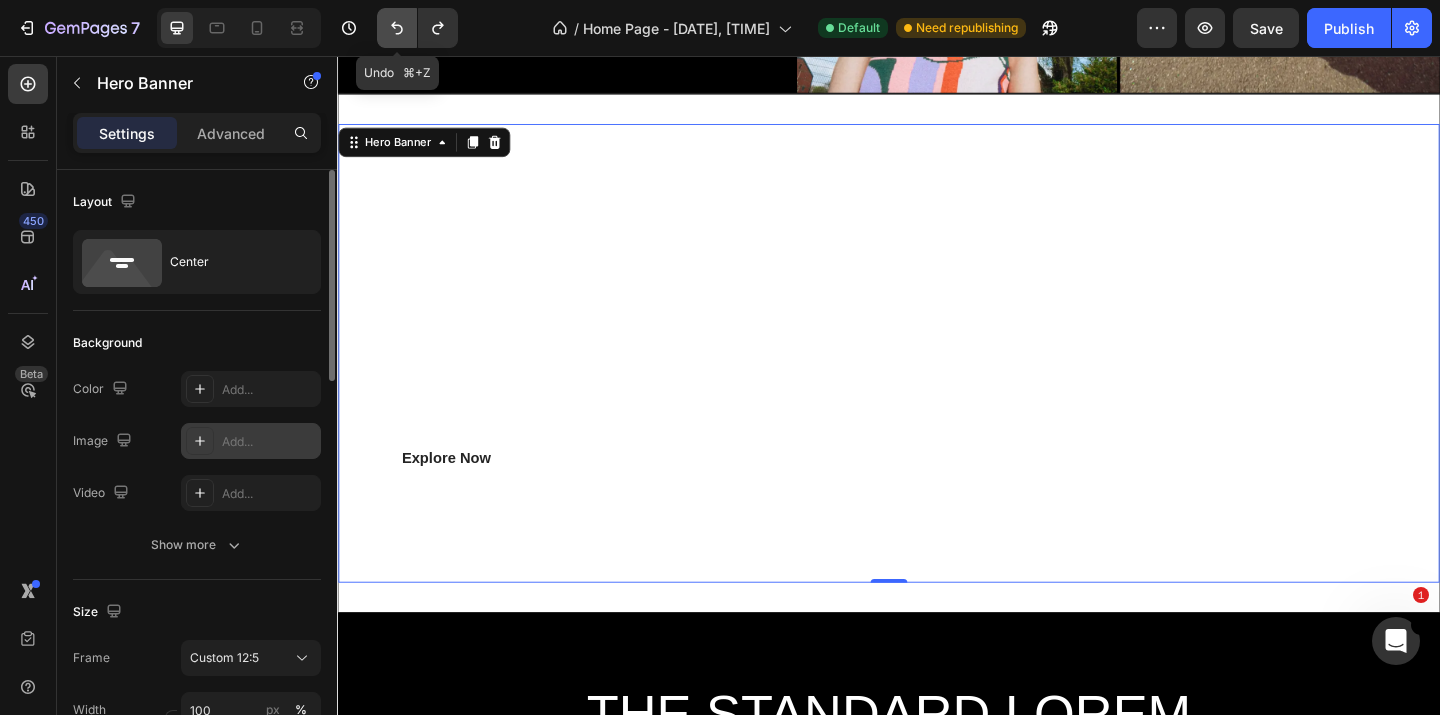 click 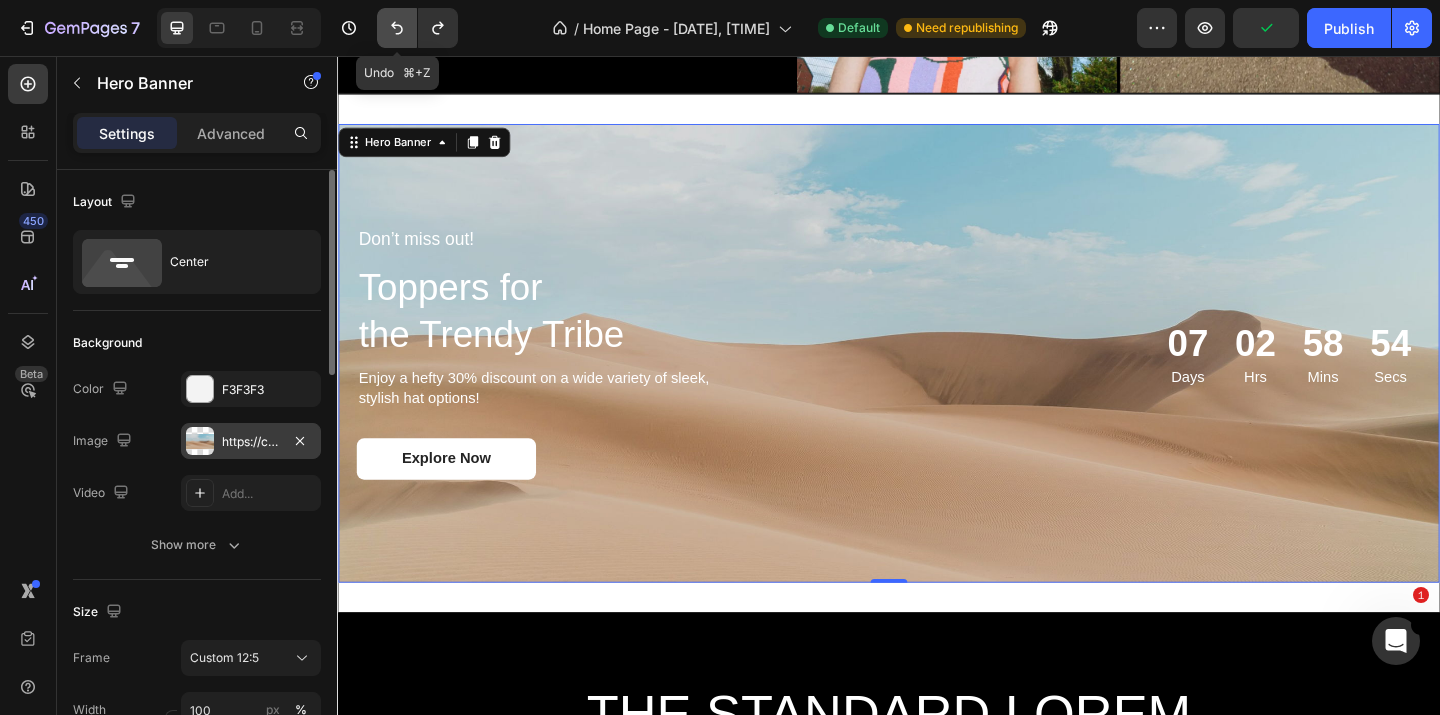 click 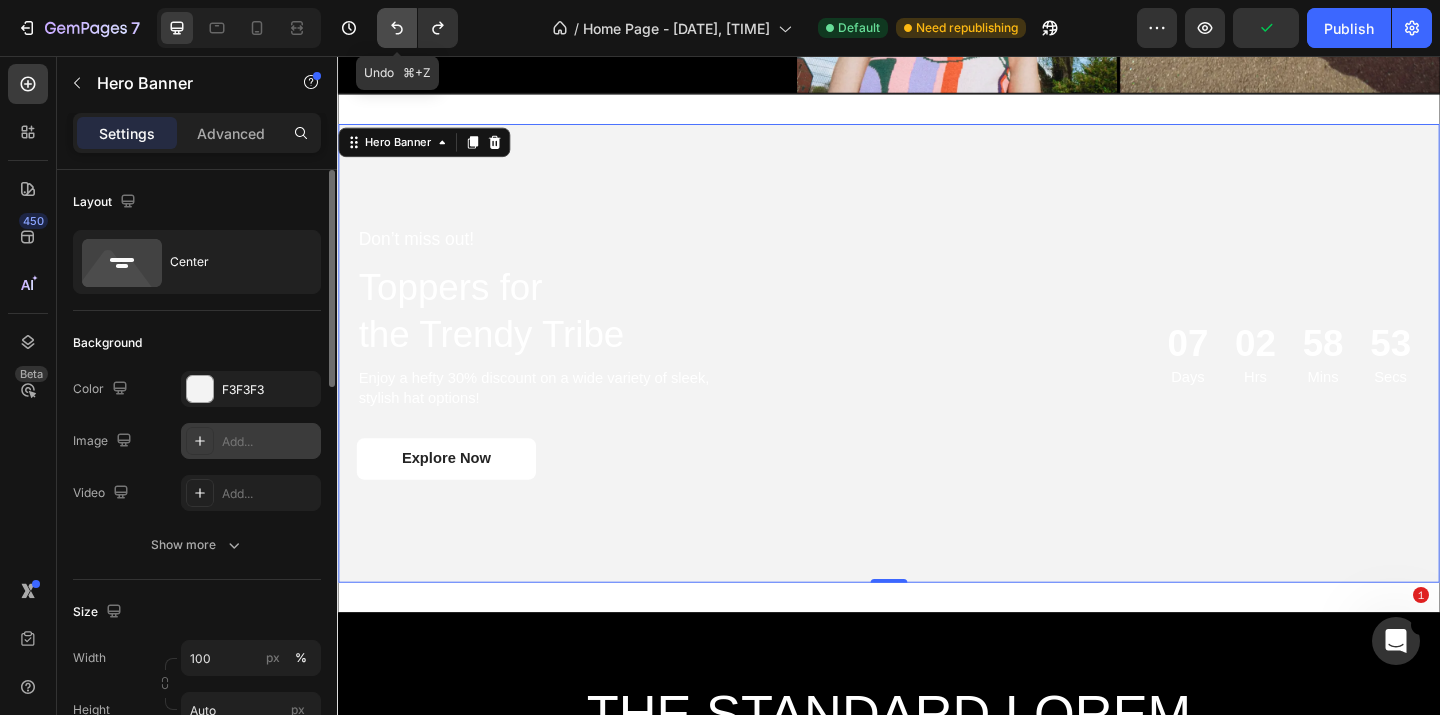 click 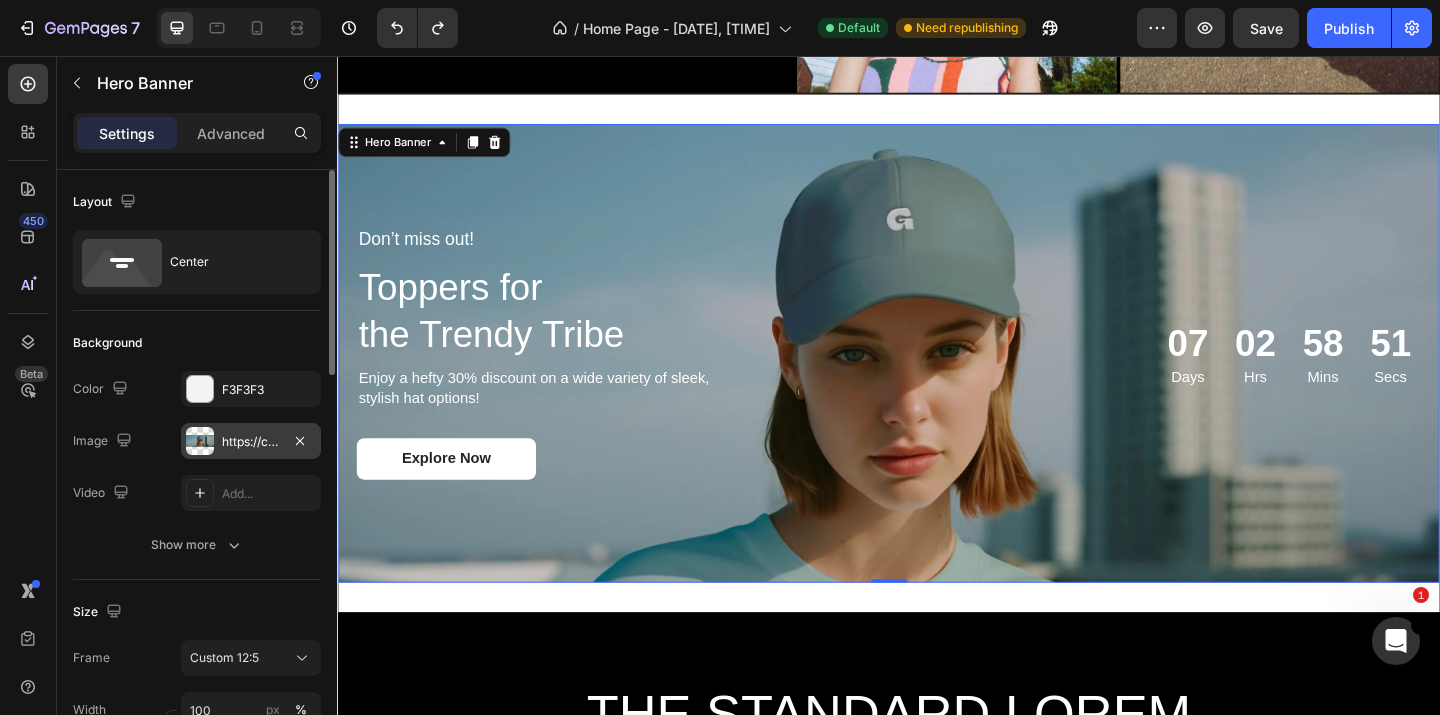 click on "Layout" at bounding box center [197, 202] 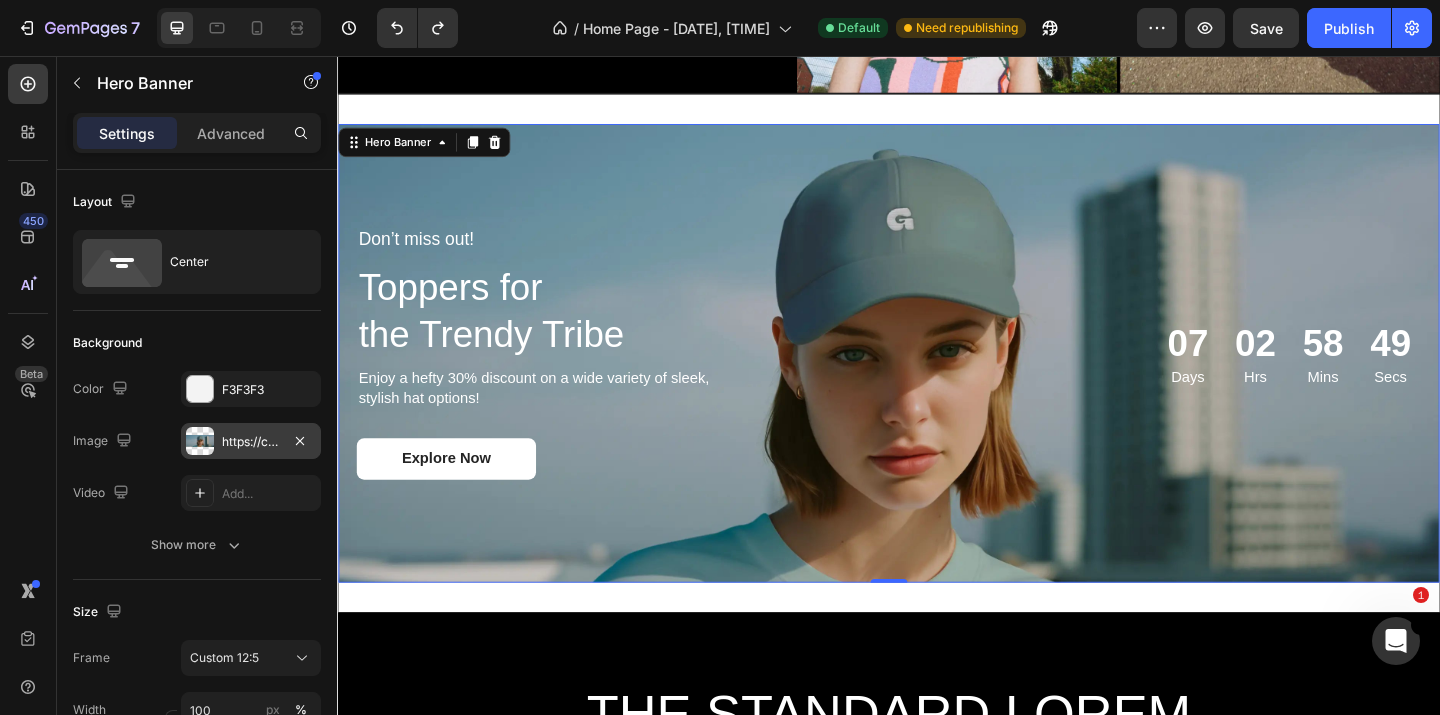 click at bounding box center [937, 379] 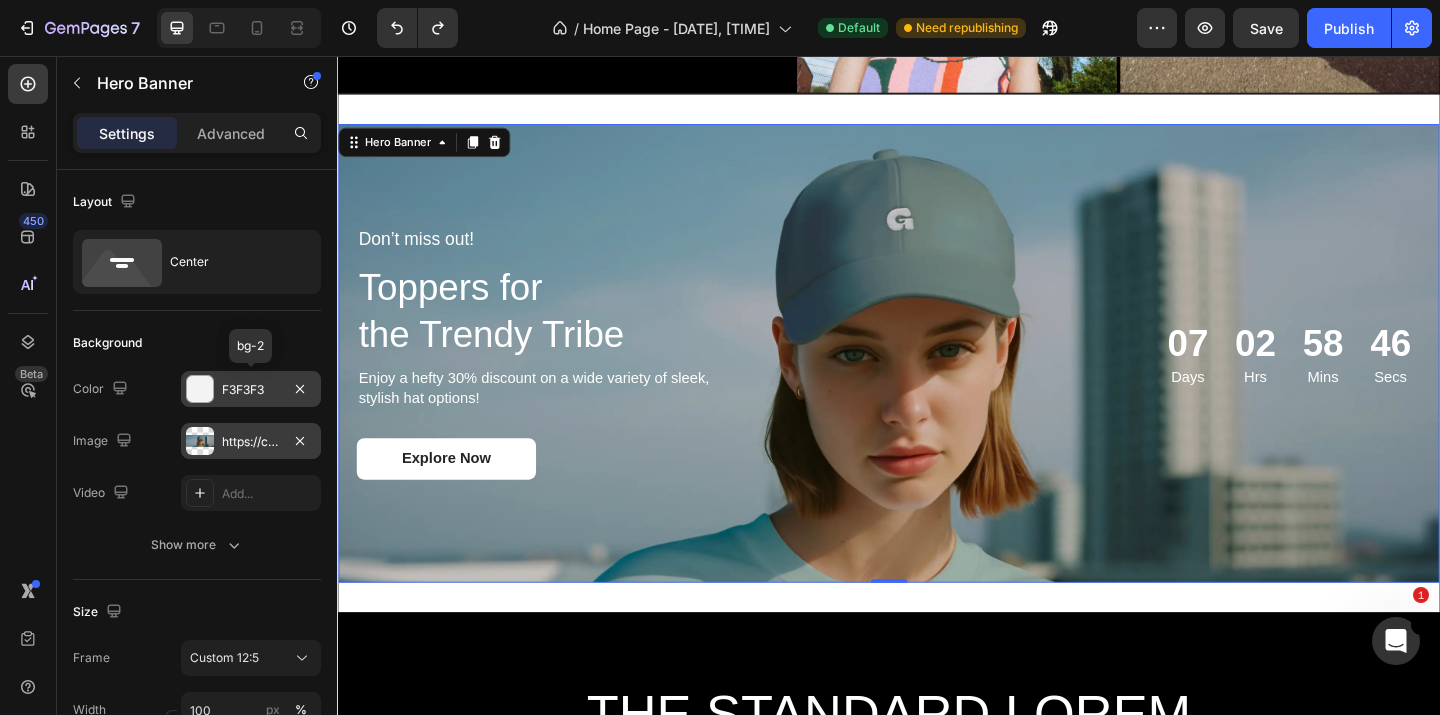 click on "F3F3F3" at bounding box center [251, 390] 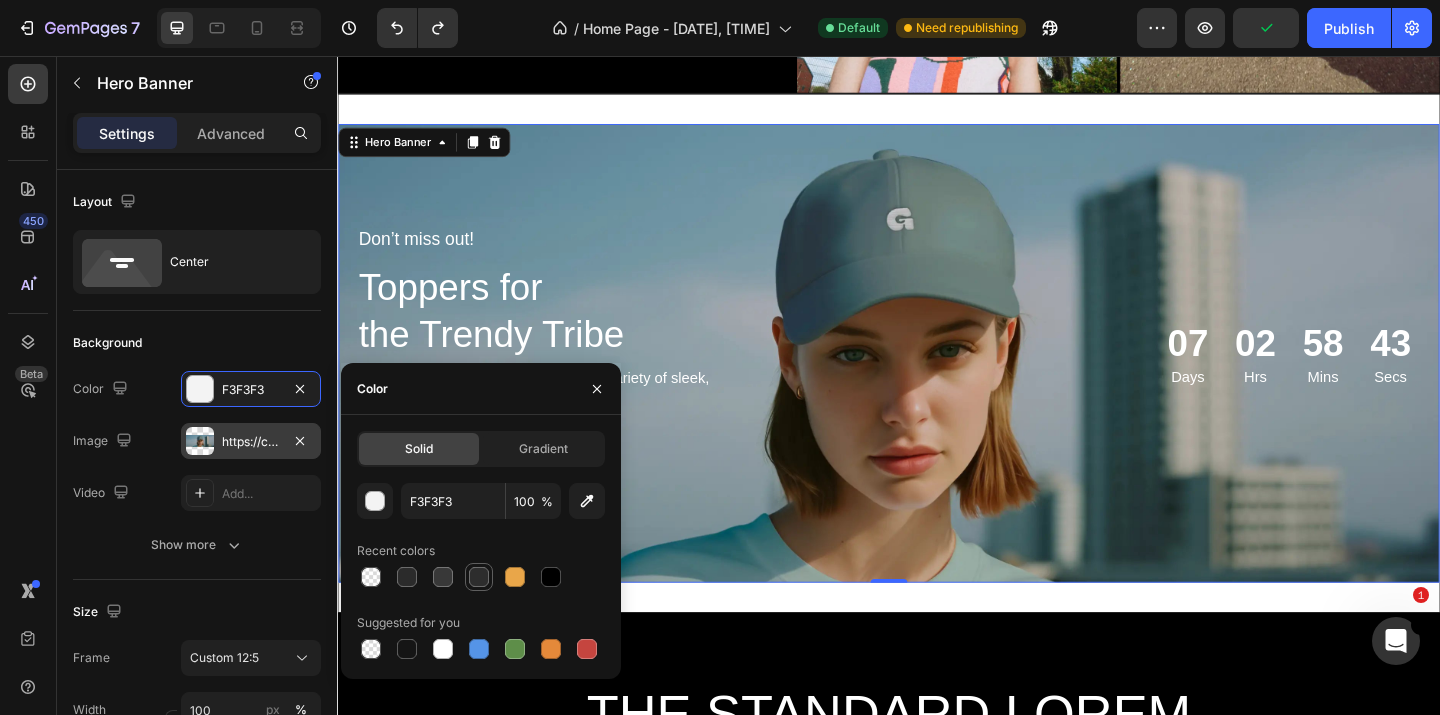 click at bounding box center [479, 577] 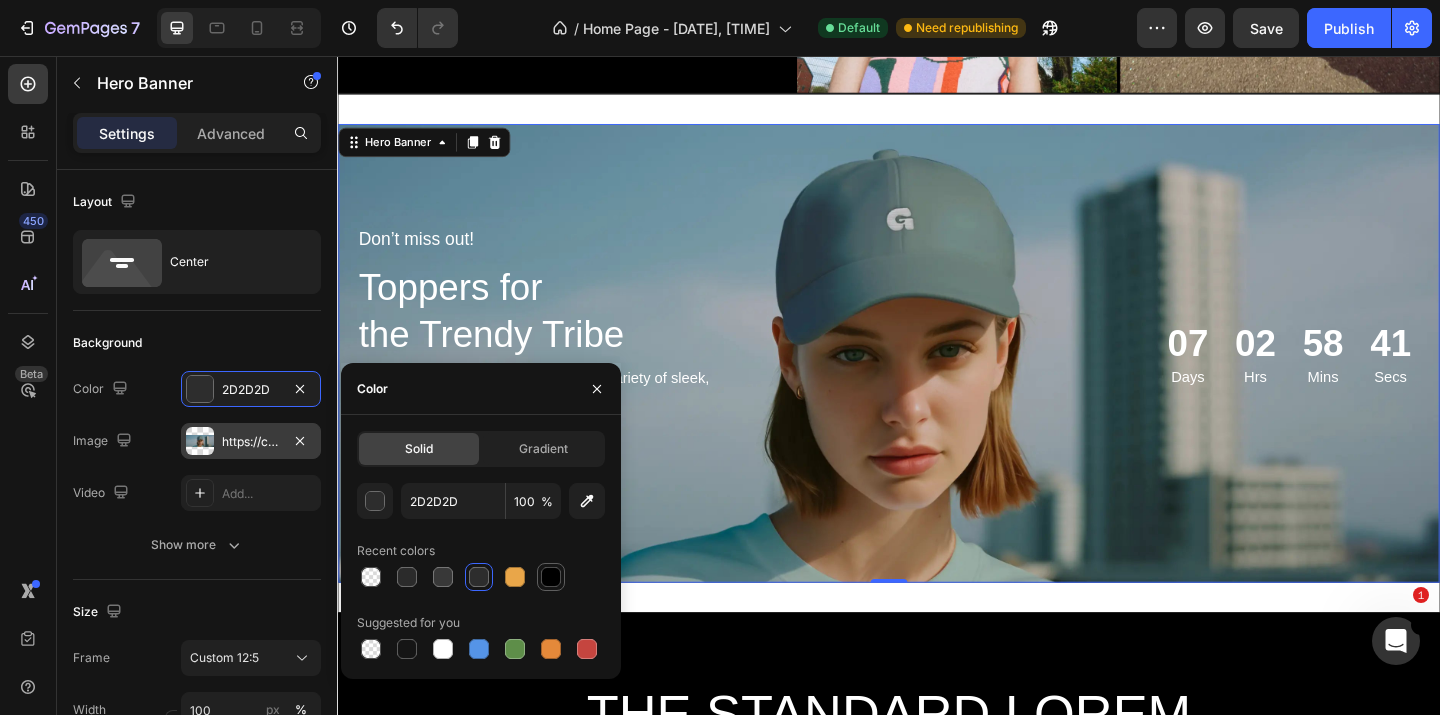 click at bounding box center [551, 577] 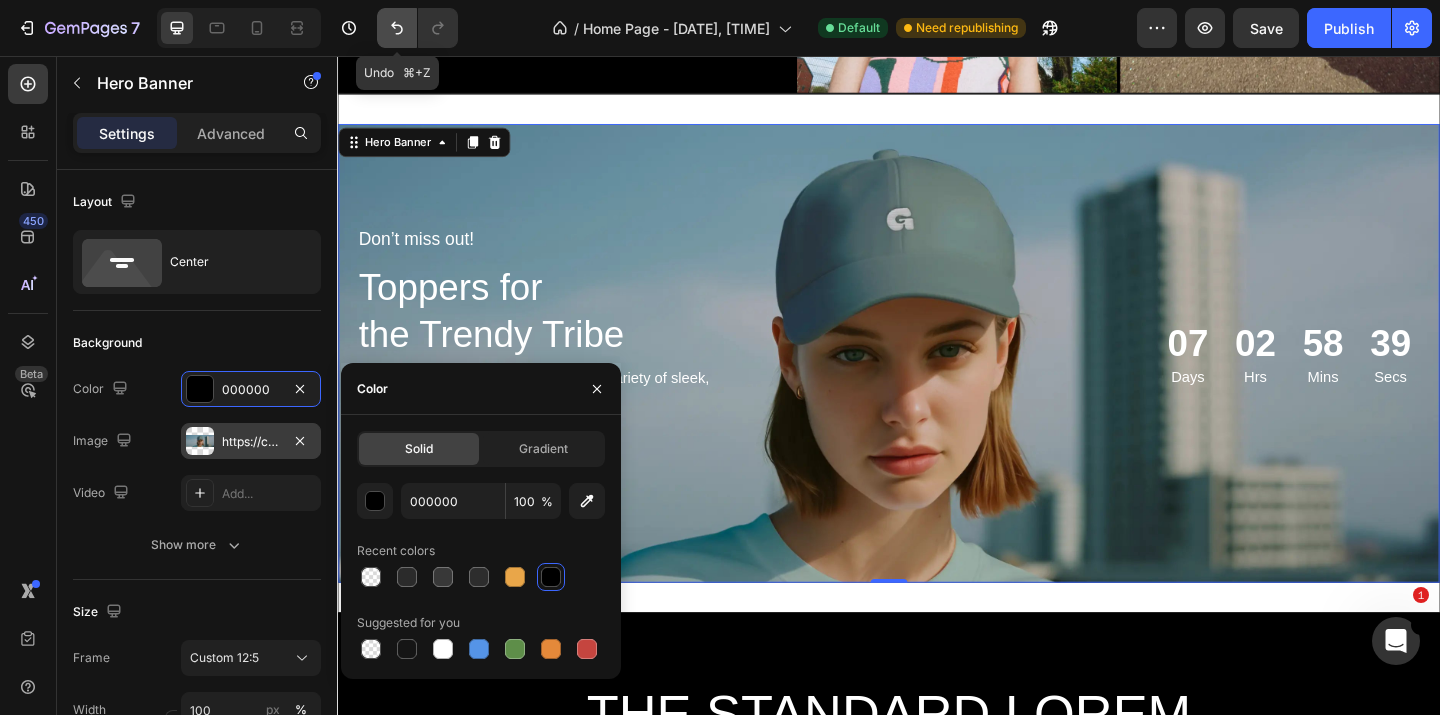 click 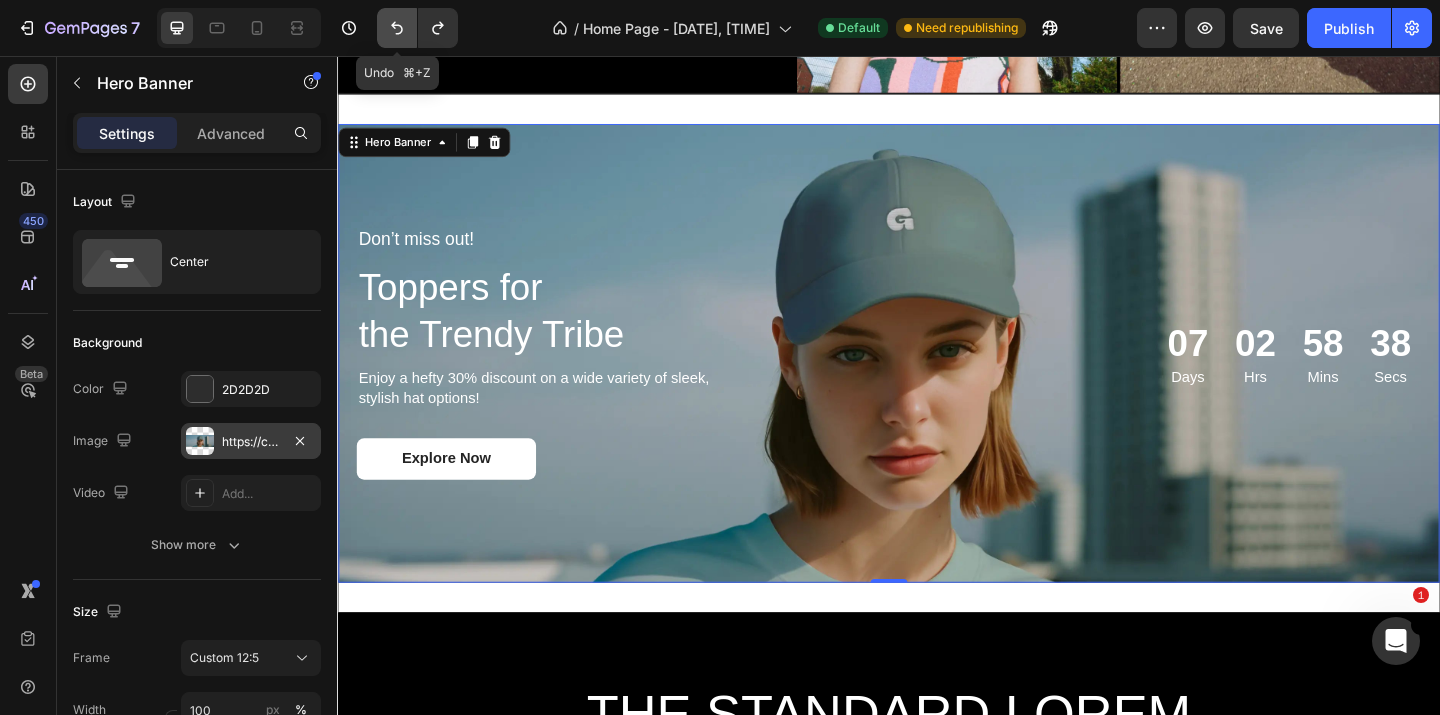 click 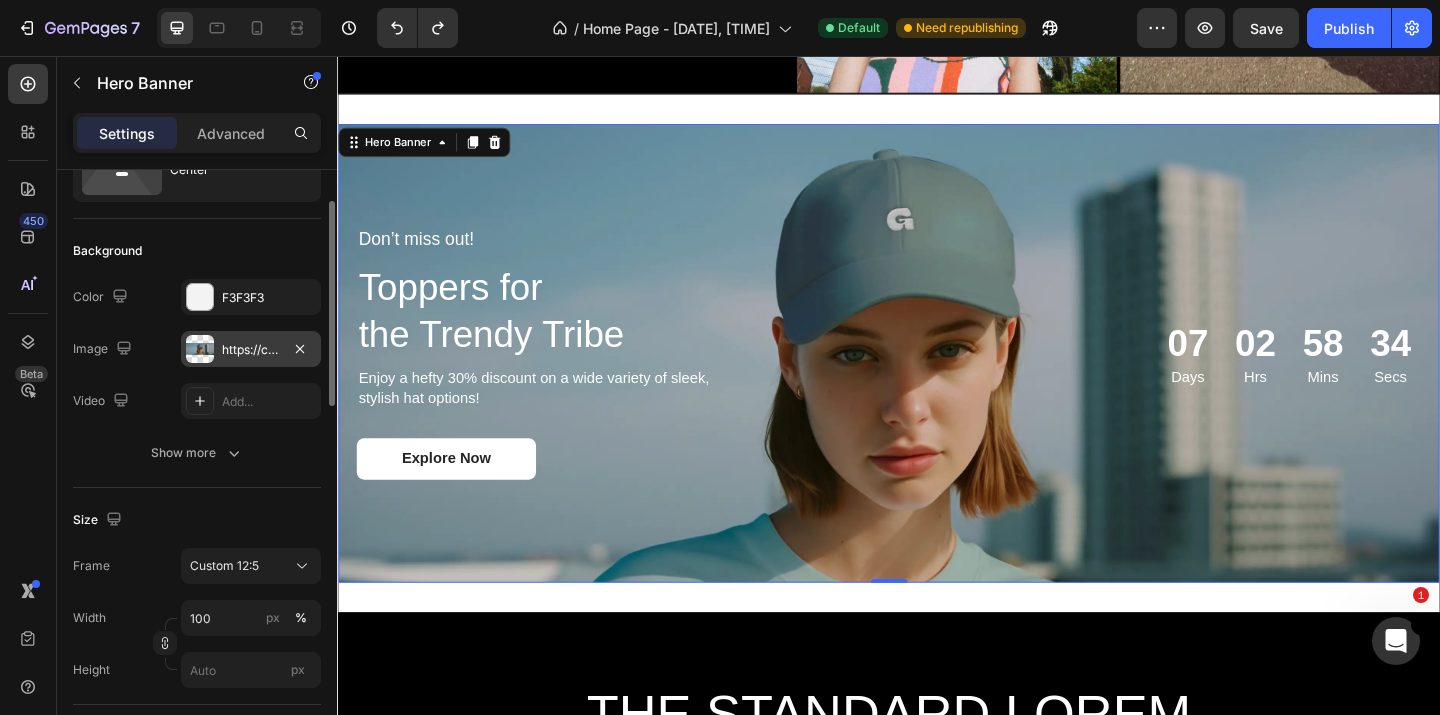 scroll, scrollTop: 222, scrollLeft: 0, axis: vertical 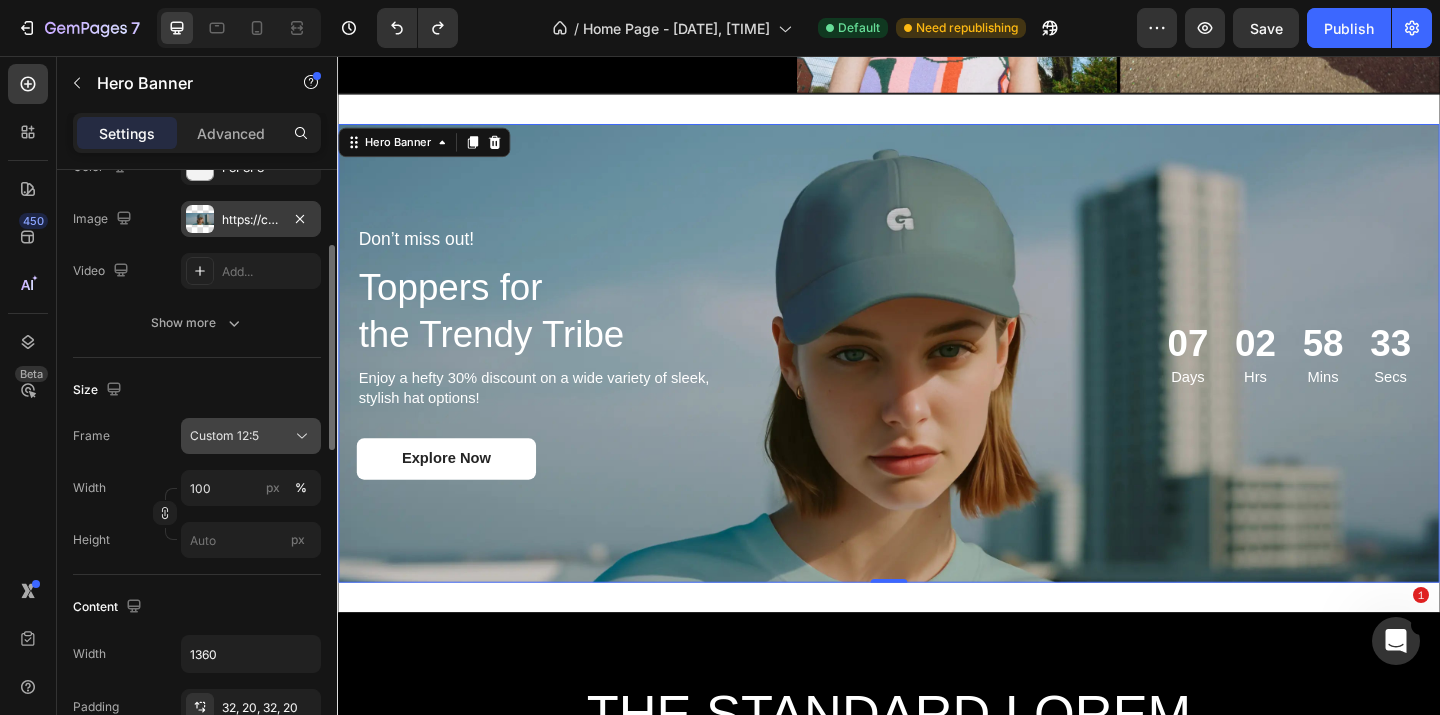 click on "Custom 12:5" 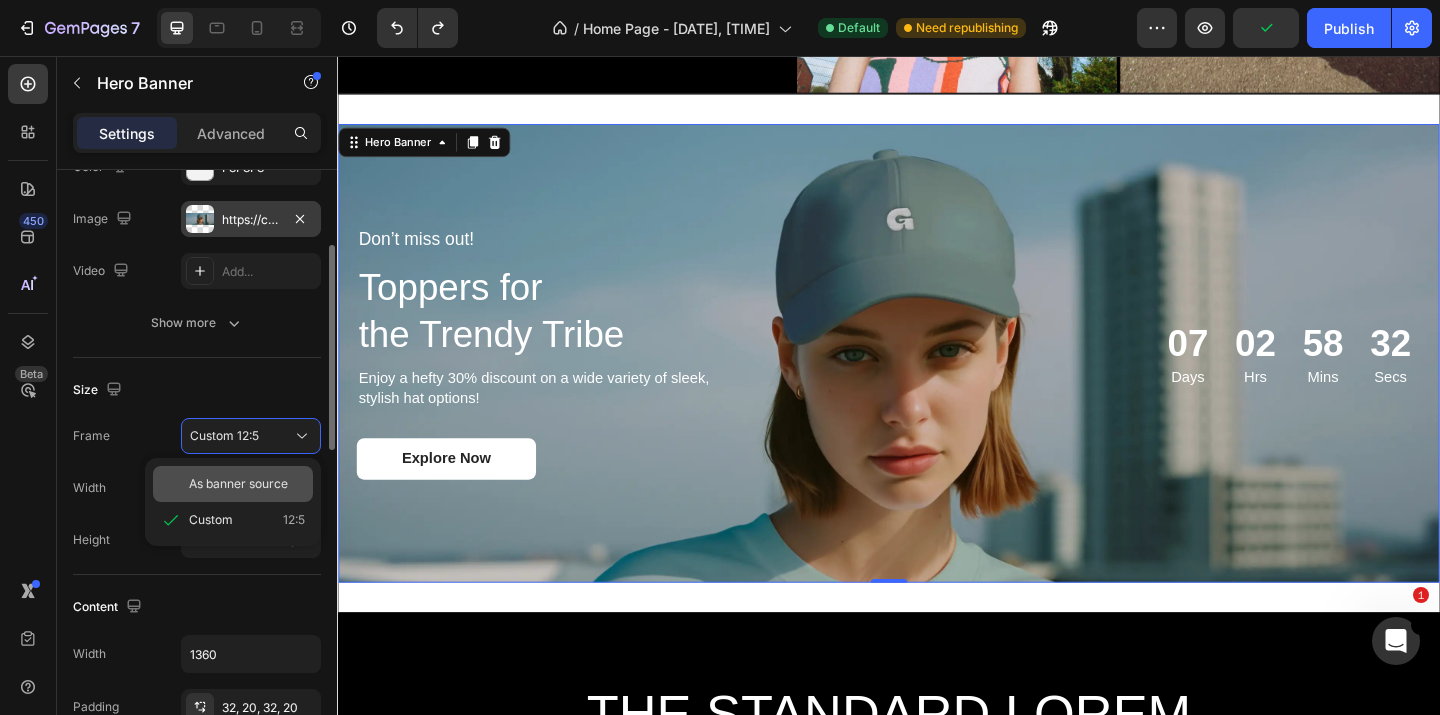 click on "As banner source" 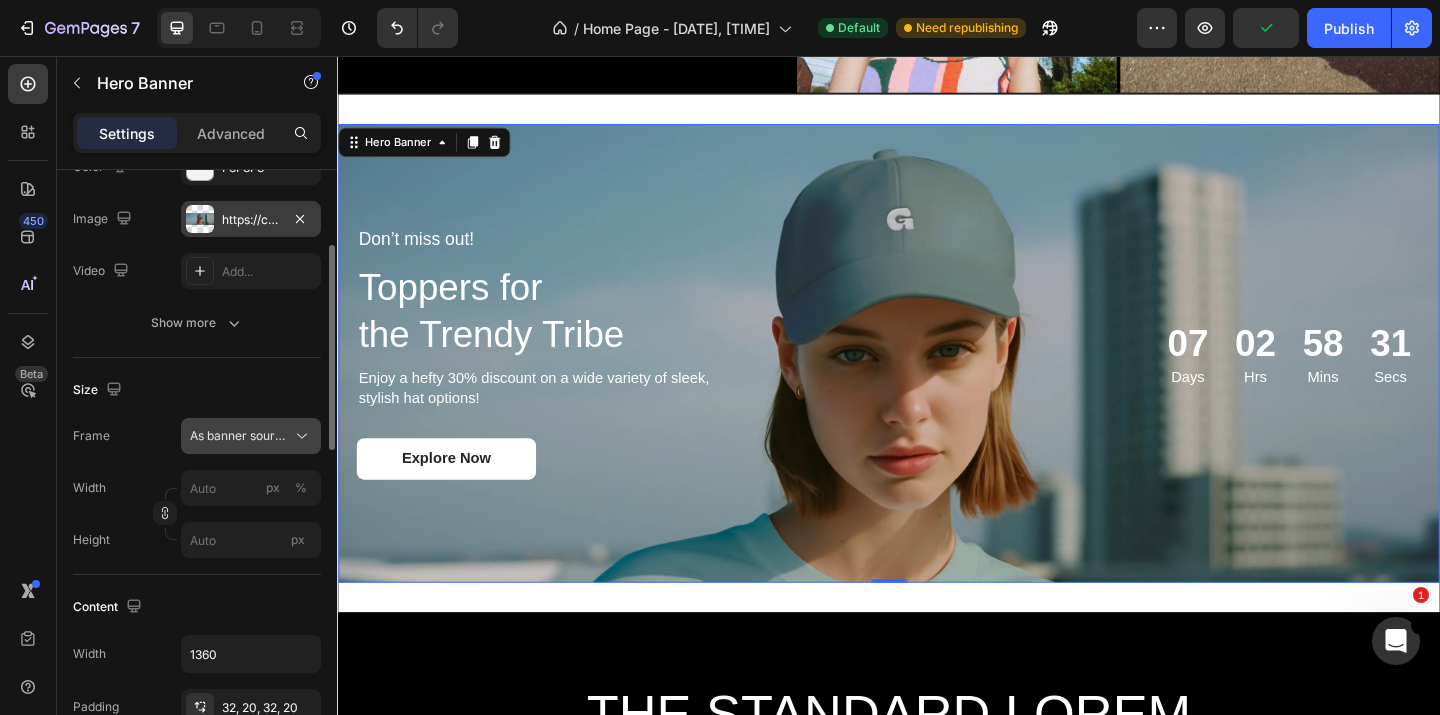 click on "As banner source" at bounding box center [239, 436] 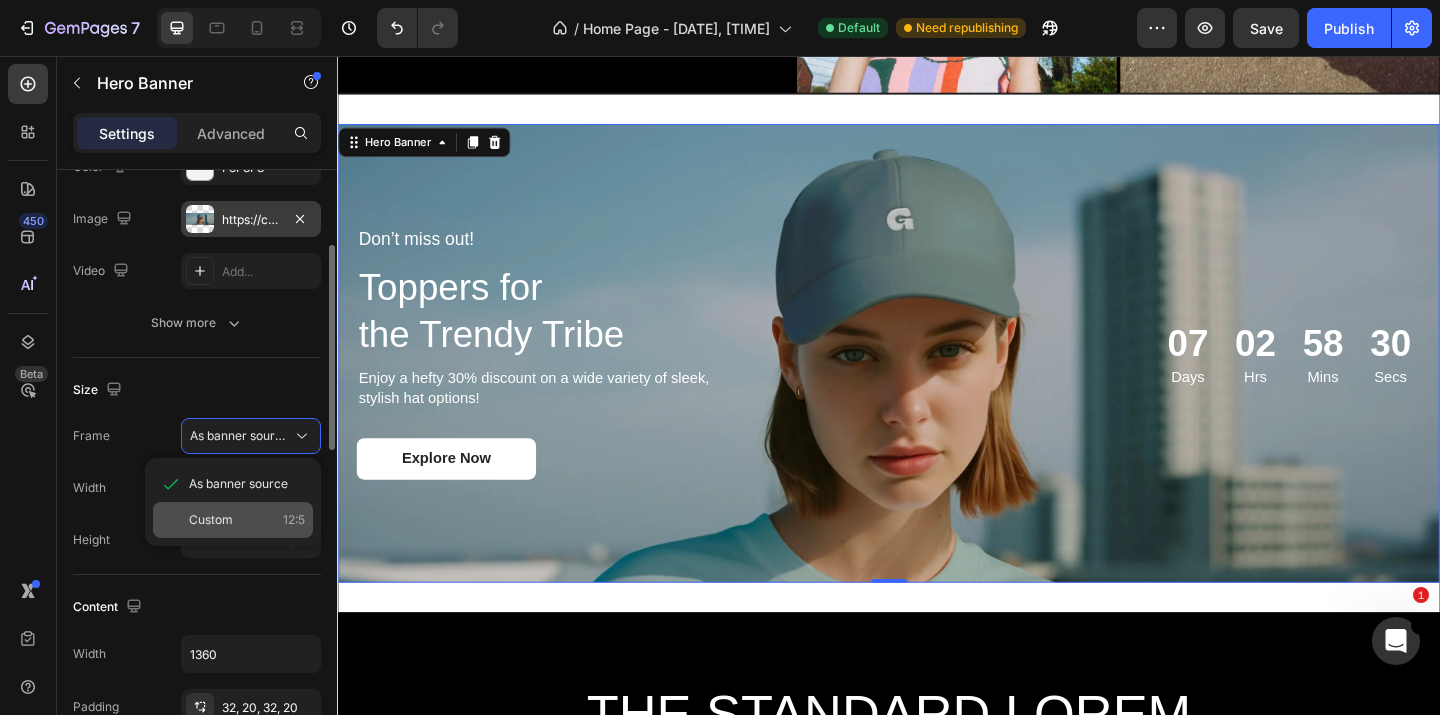 click on "Custom 12:5" at bounding box center (247, 520) 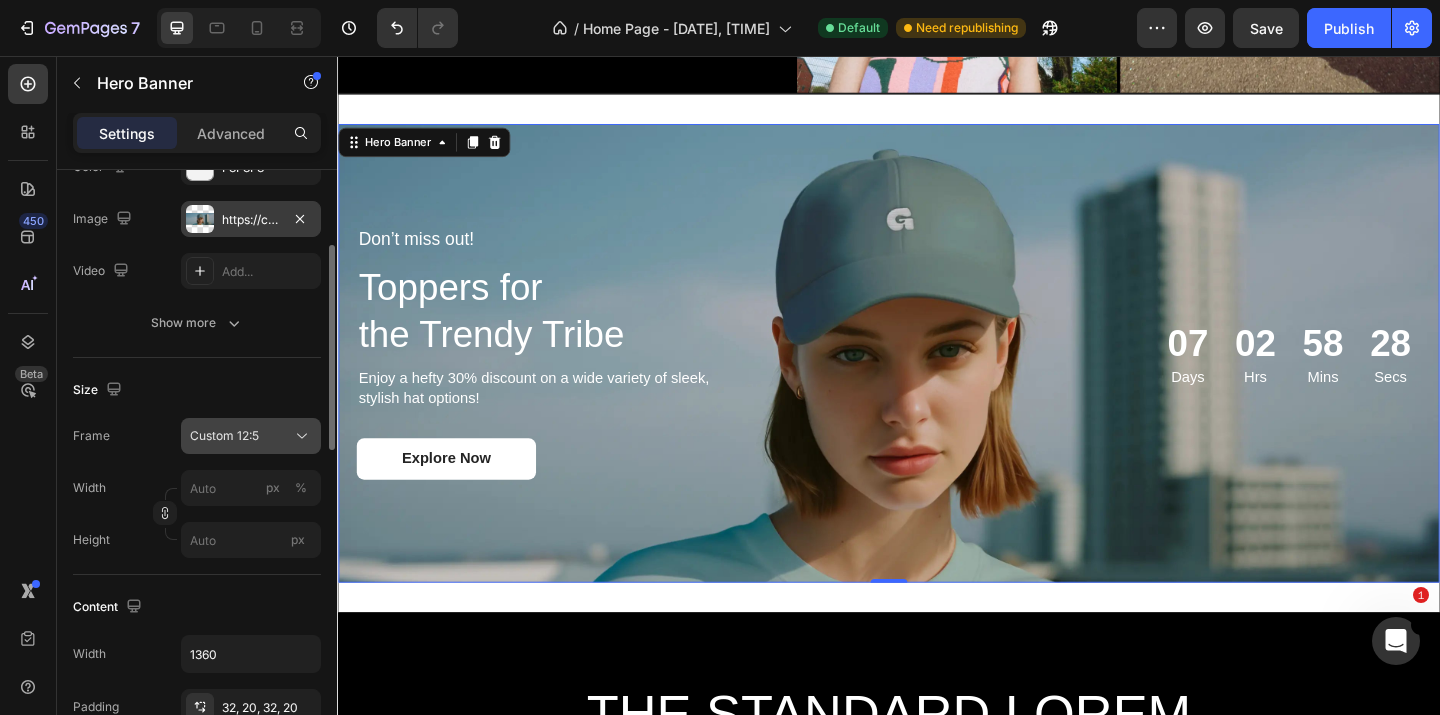 click on "Custom 12:5" at bounding box center (224, 436) 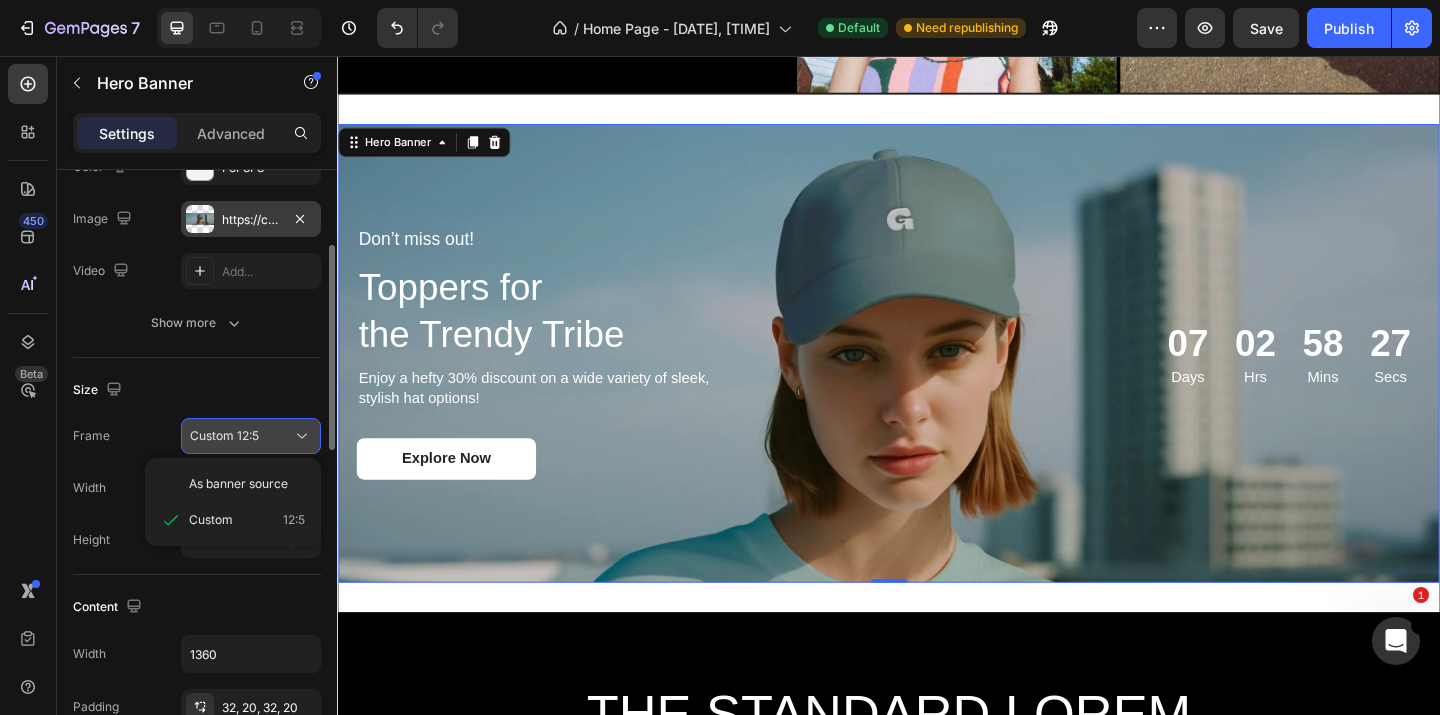 click on "Custom 12:5" 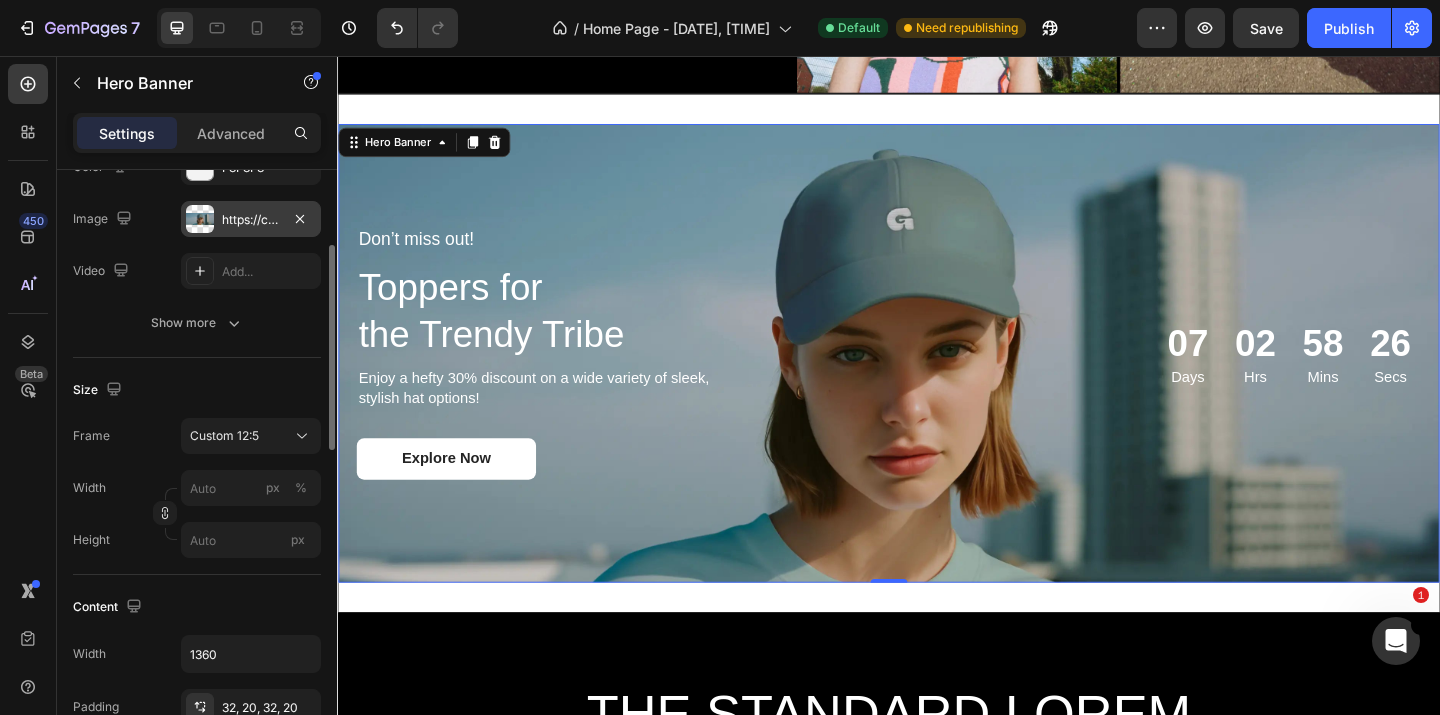 scroll, scrollTop: 361, scrollLeft: 0, axis: vertical 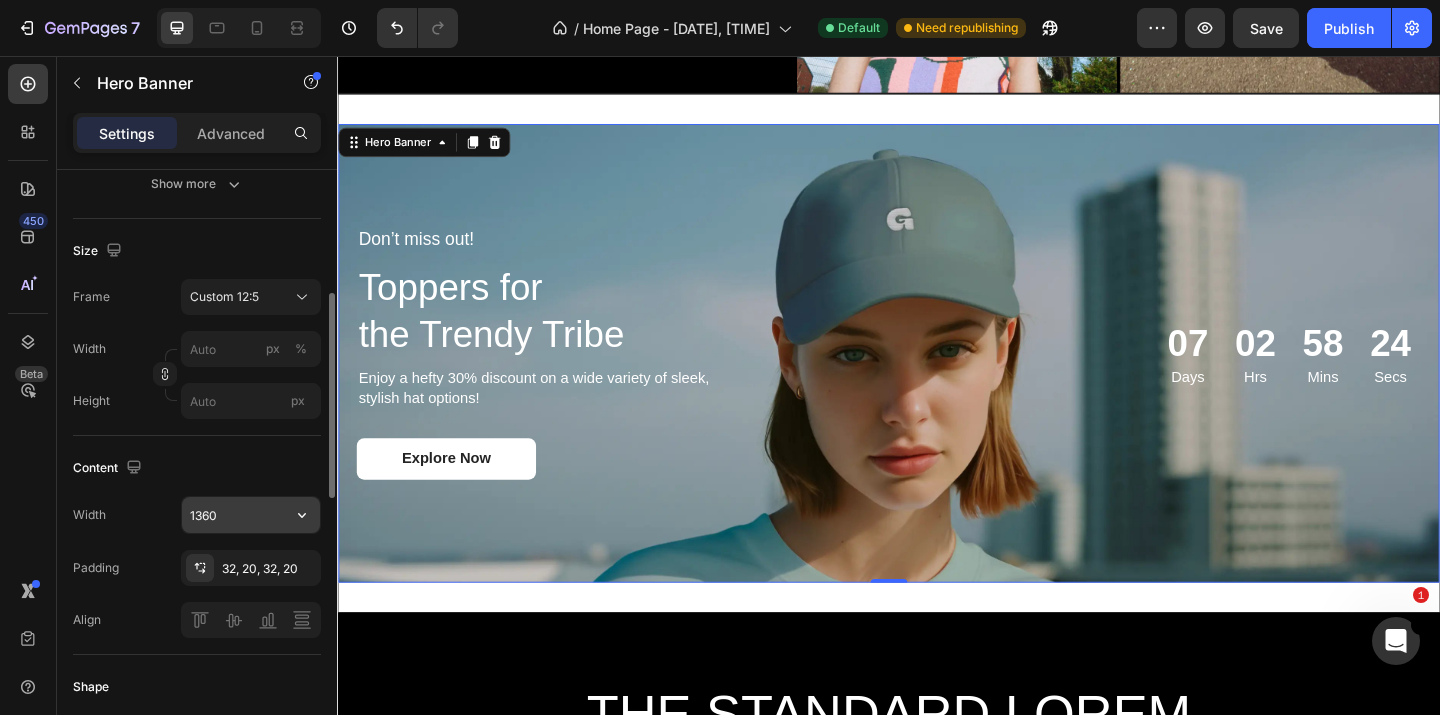 click on "1360" at bounding box center (251, 515) 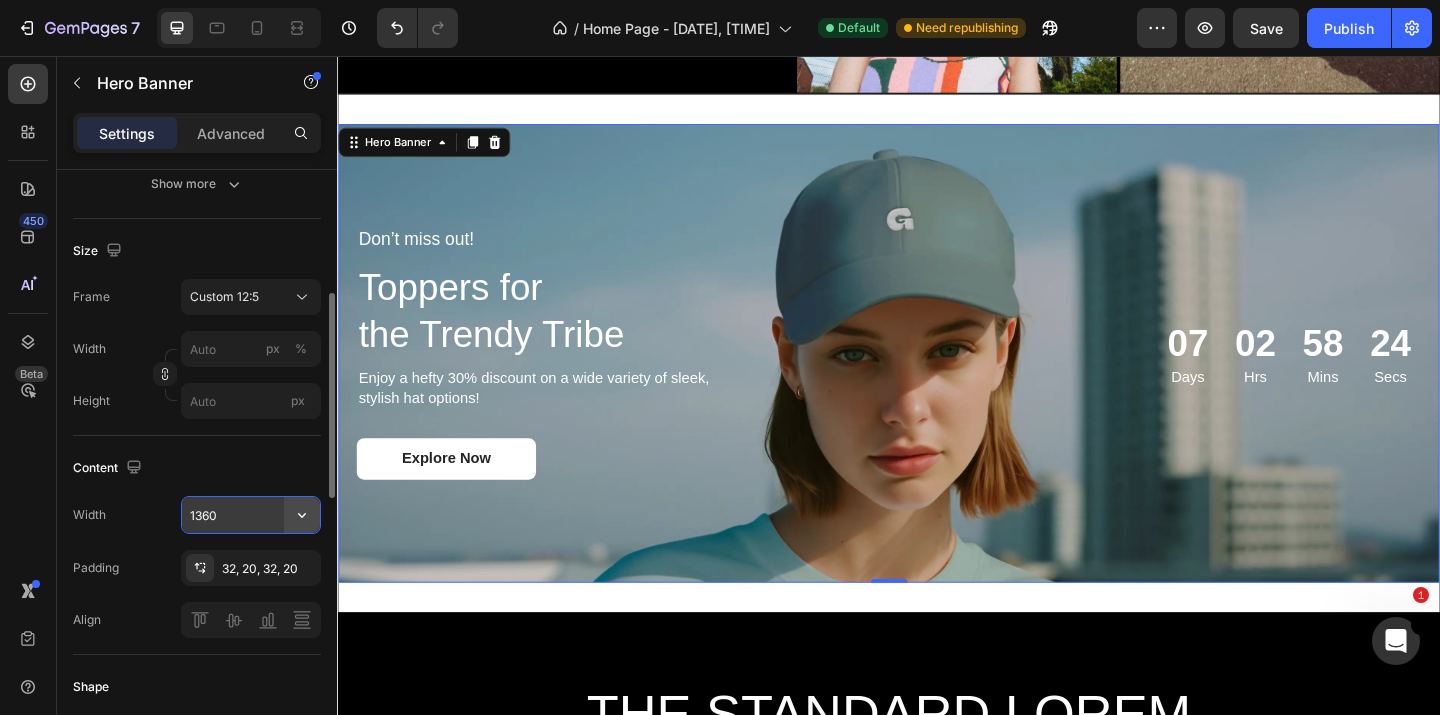 click 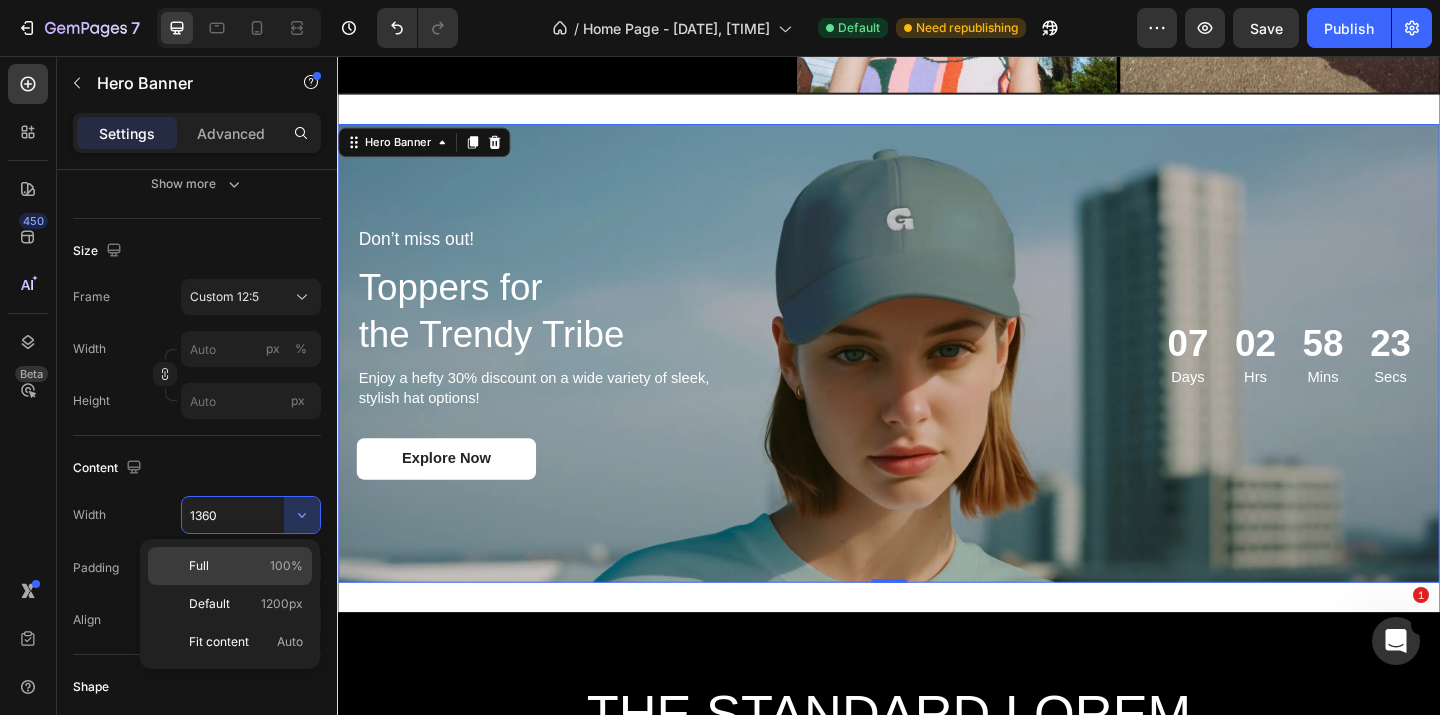 click on "100%" at bounding box center (286, 566) 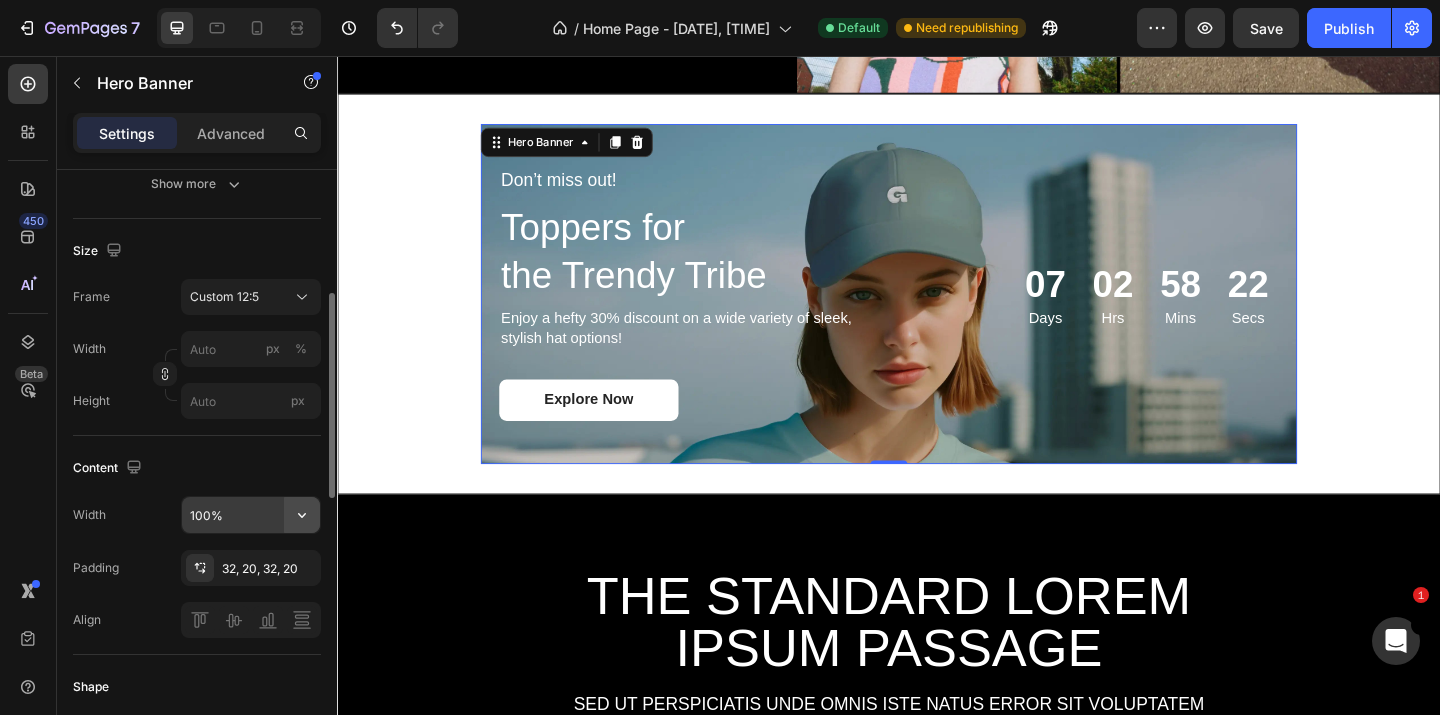 click 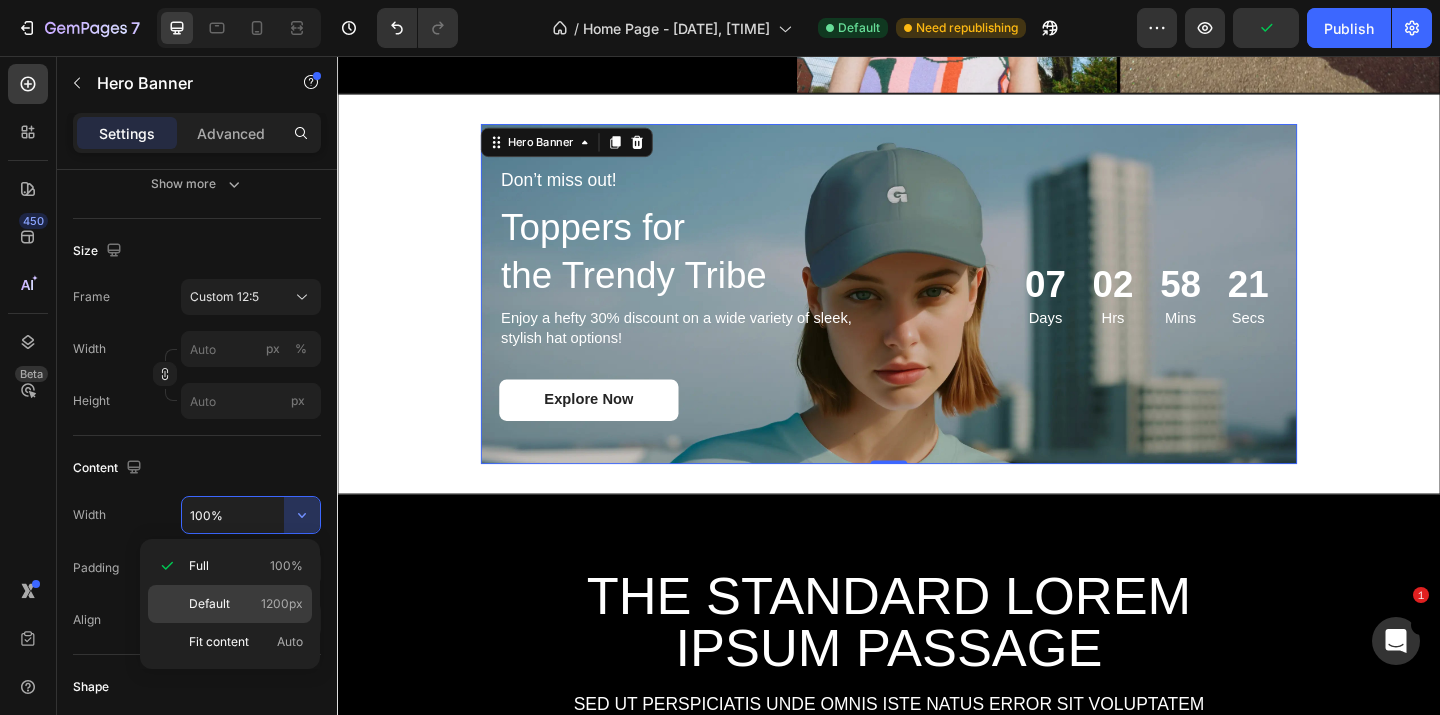 click on "1200px" at bounding box center [282, 604] 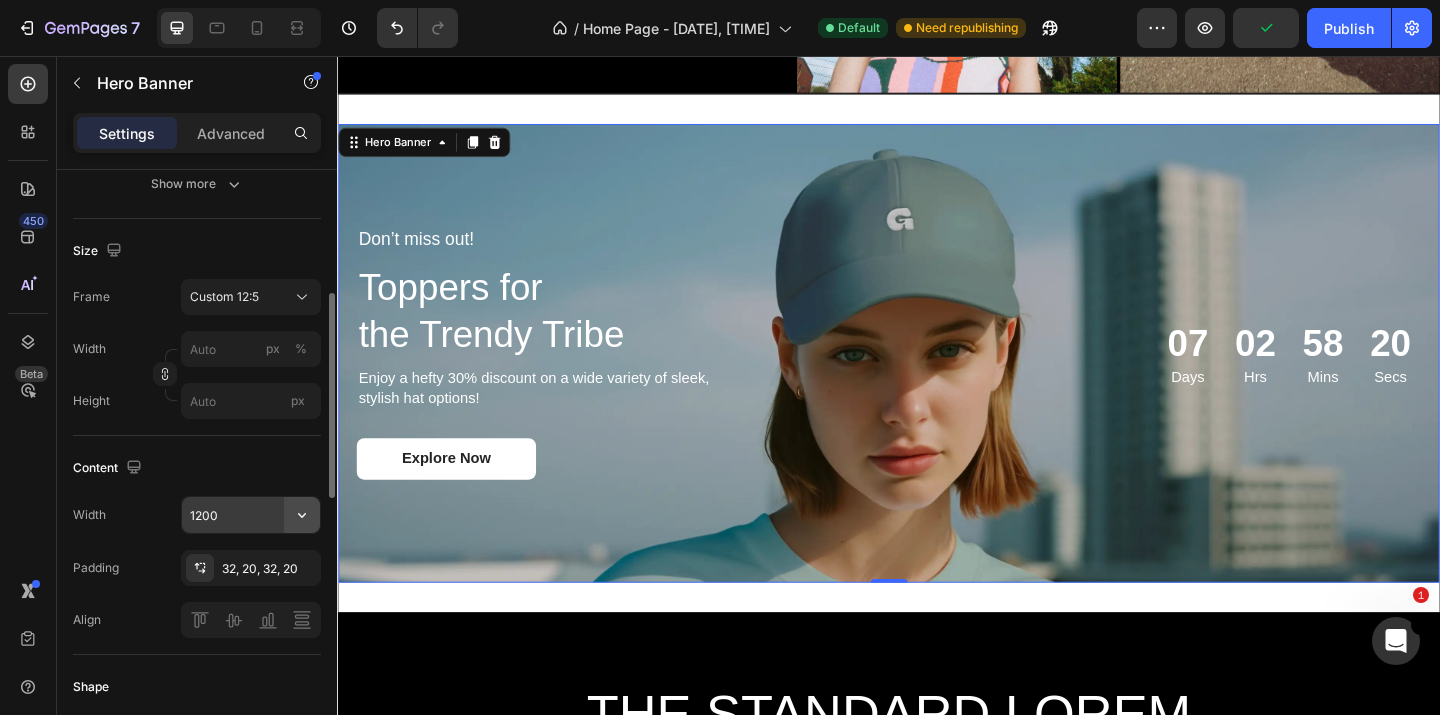 click 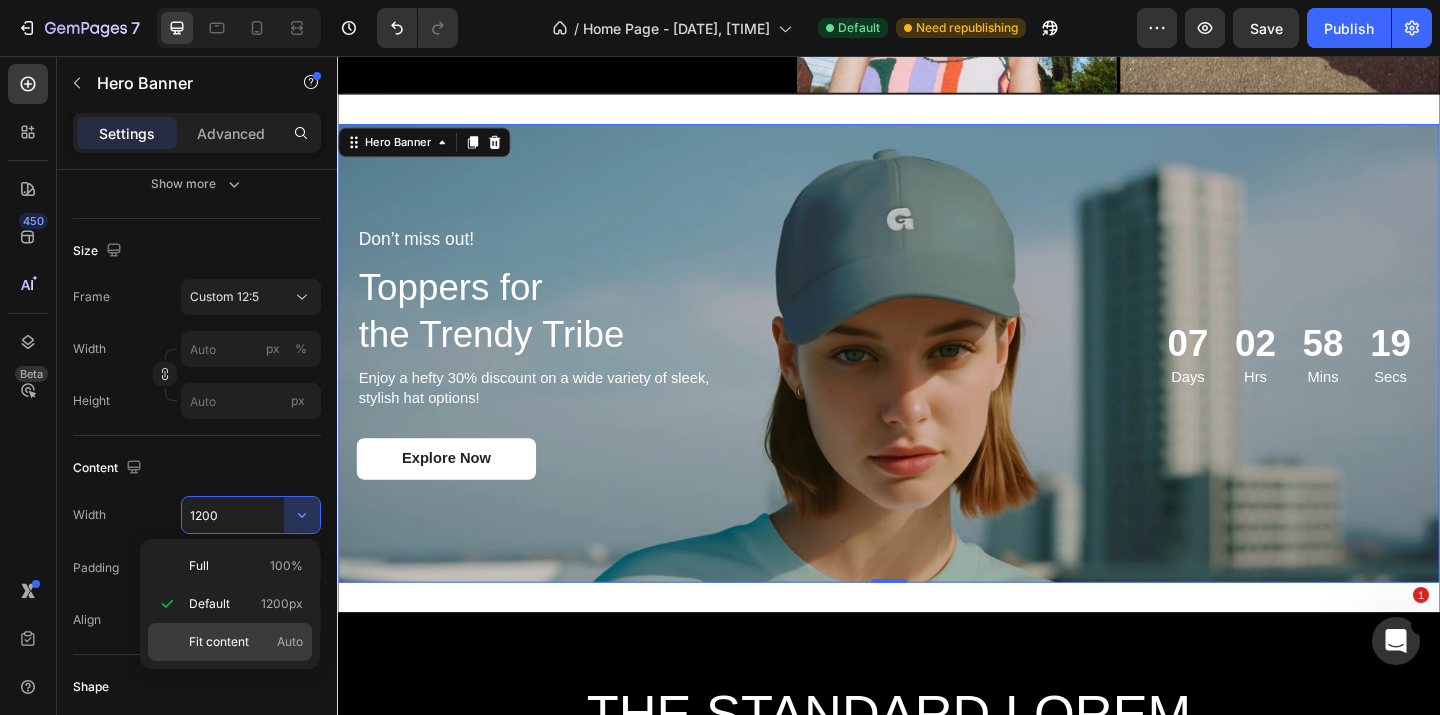 click on "Fit content Auto" 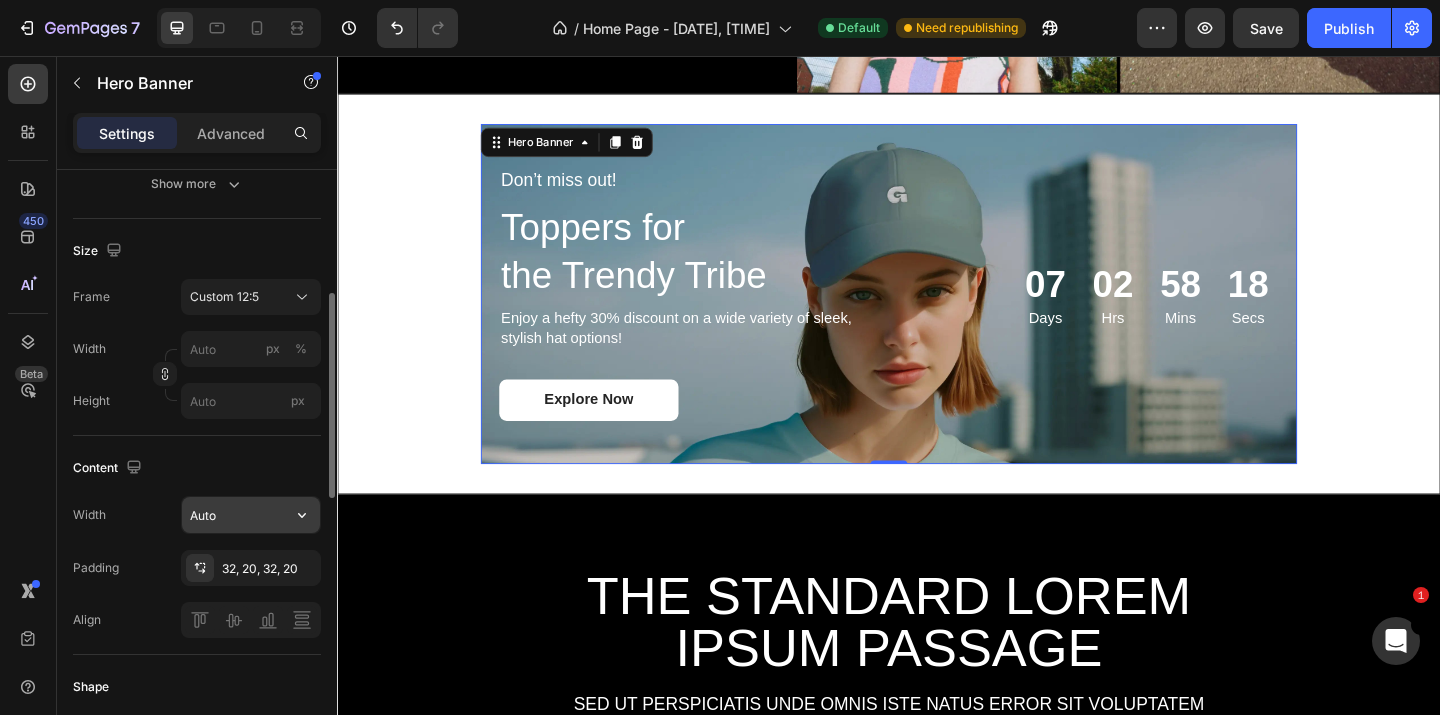 click 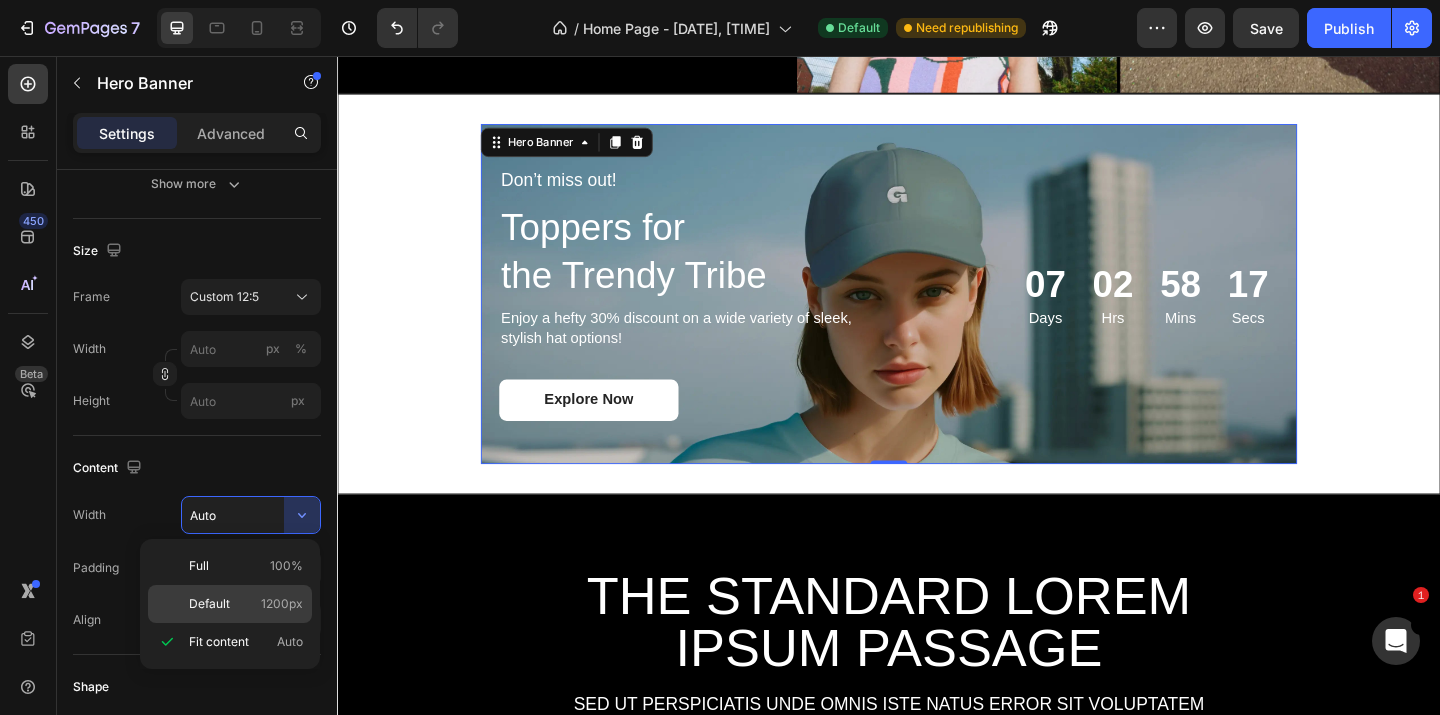 click on "Default 1200px" 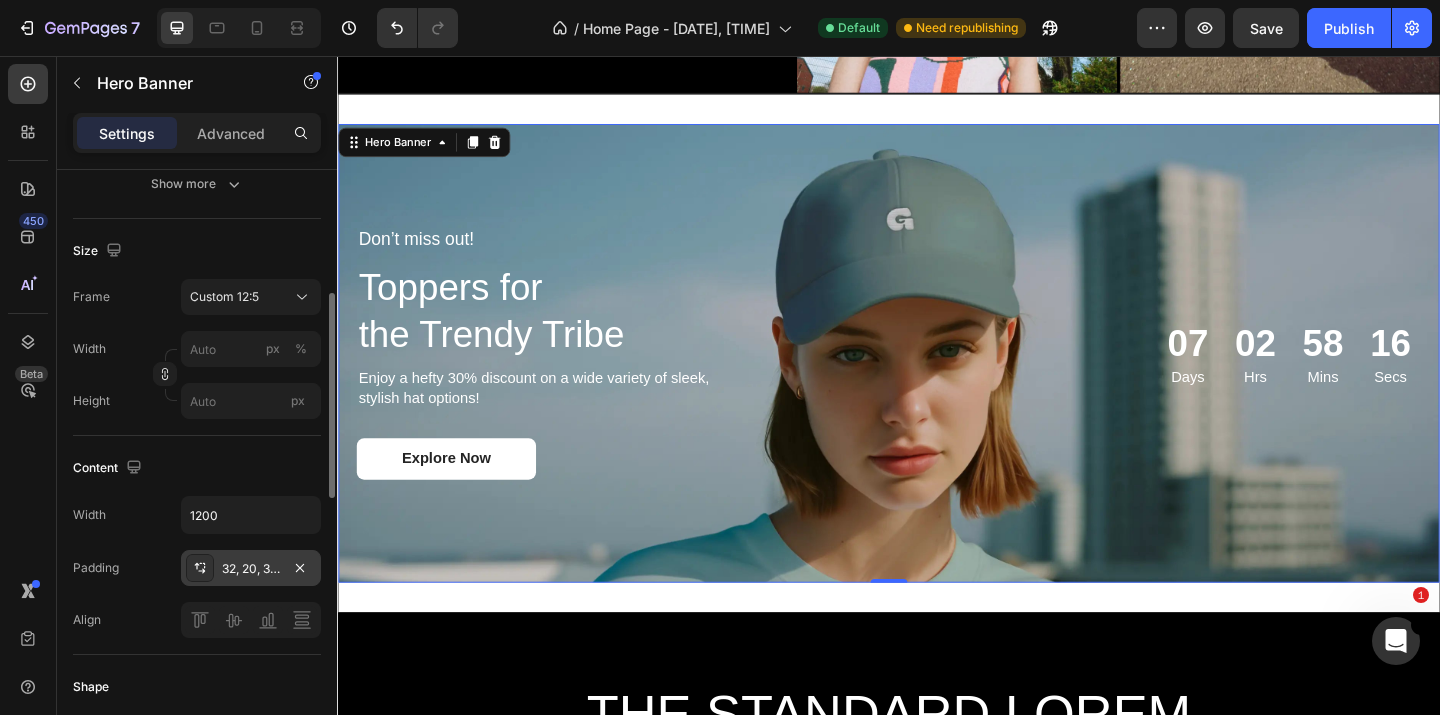click on "32, 20, 32, 20" at bounding box center [251, 569] 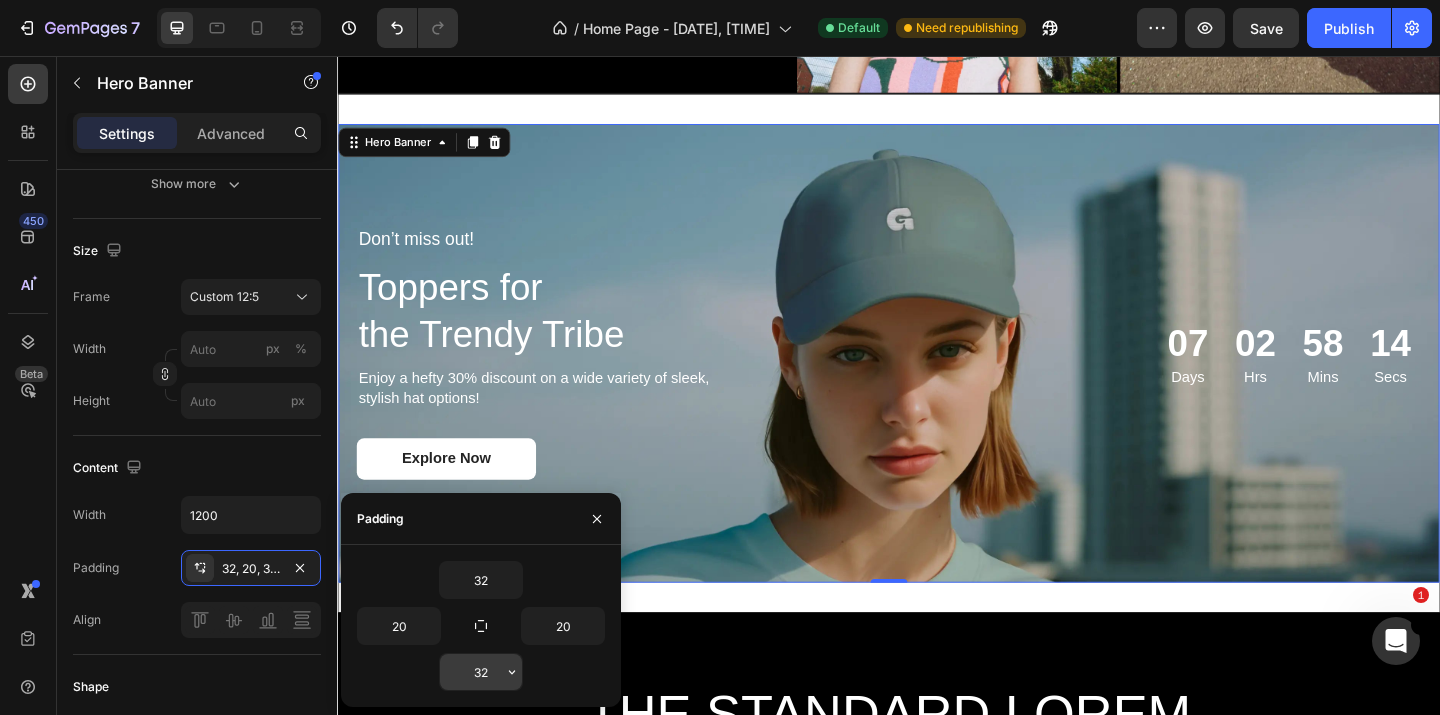 click on "32" at bounding box center [481, 672] 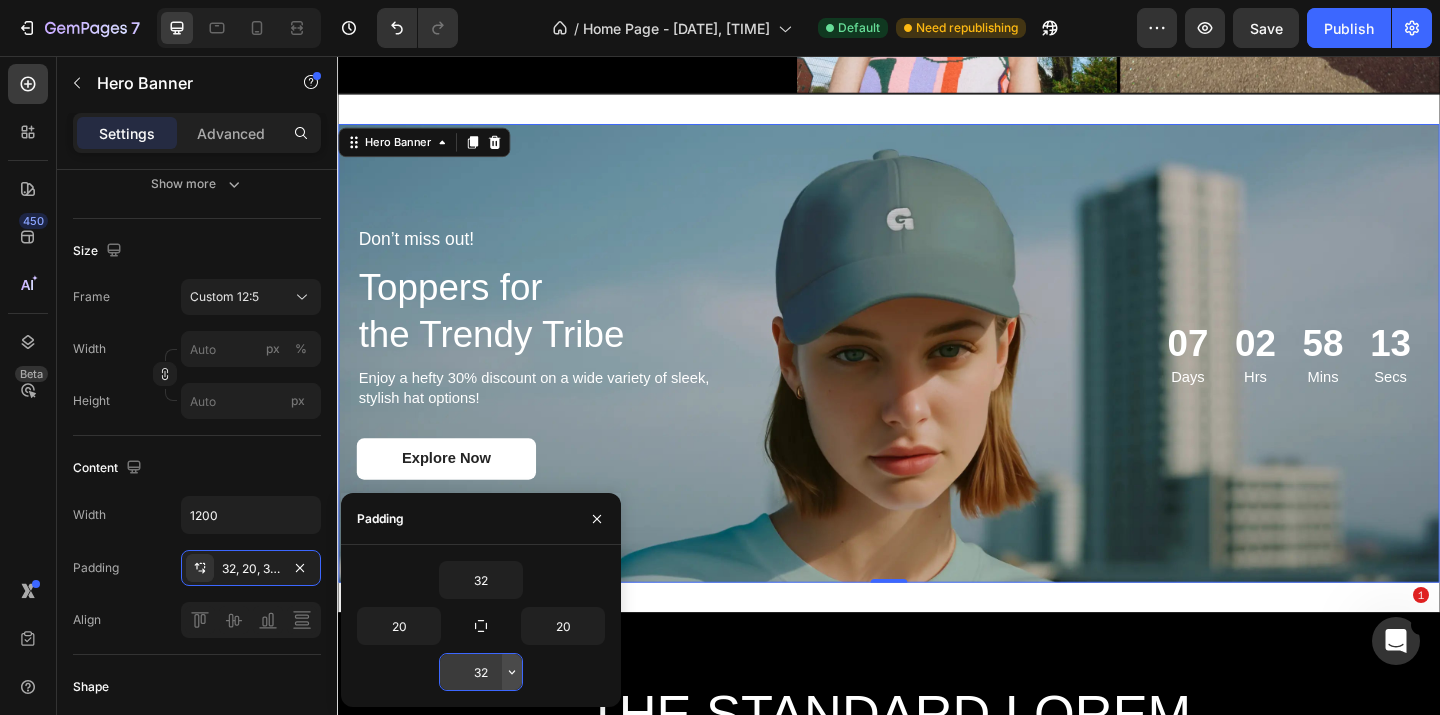 click 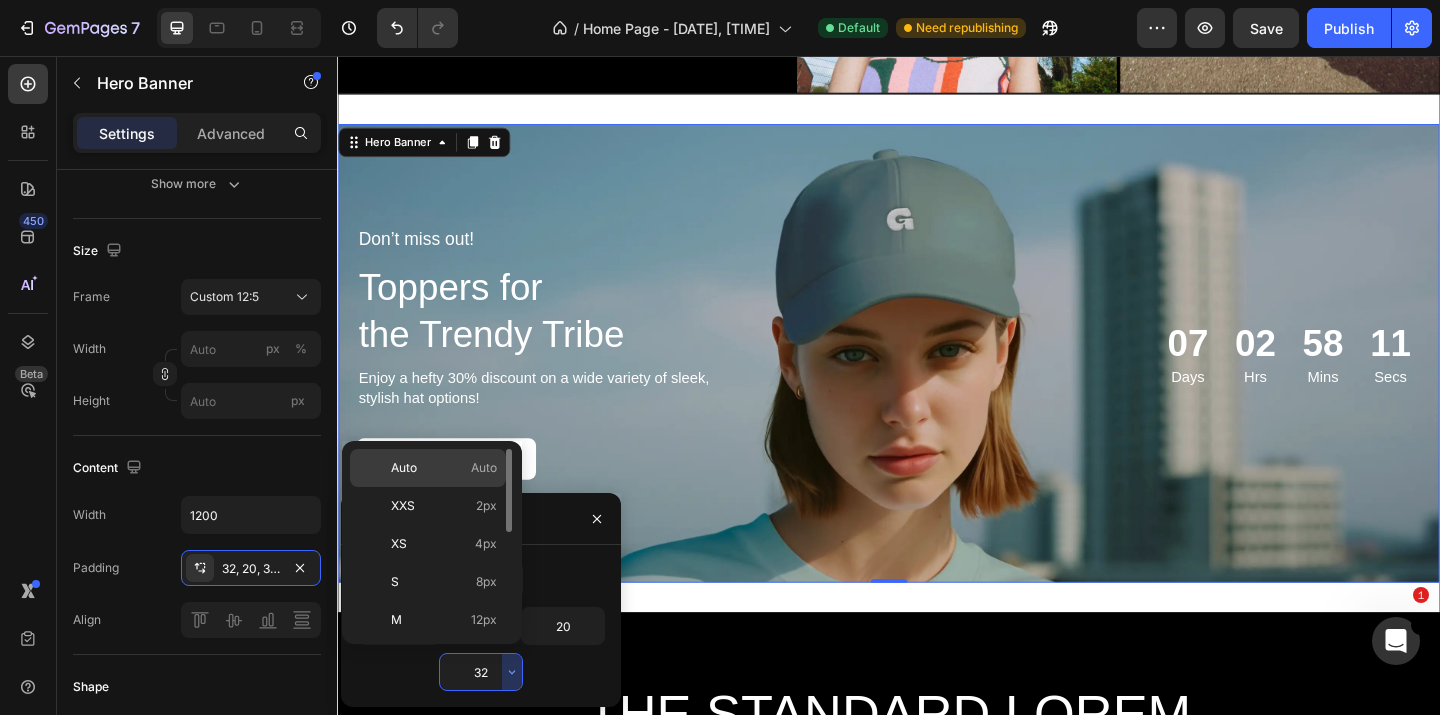 click on "Auto Auto" at bounding box center [444, 468] 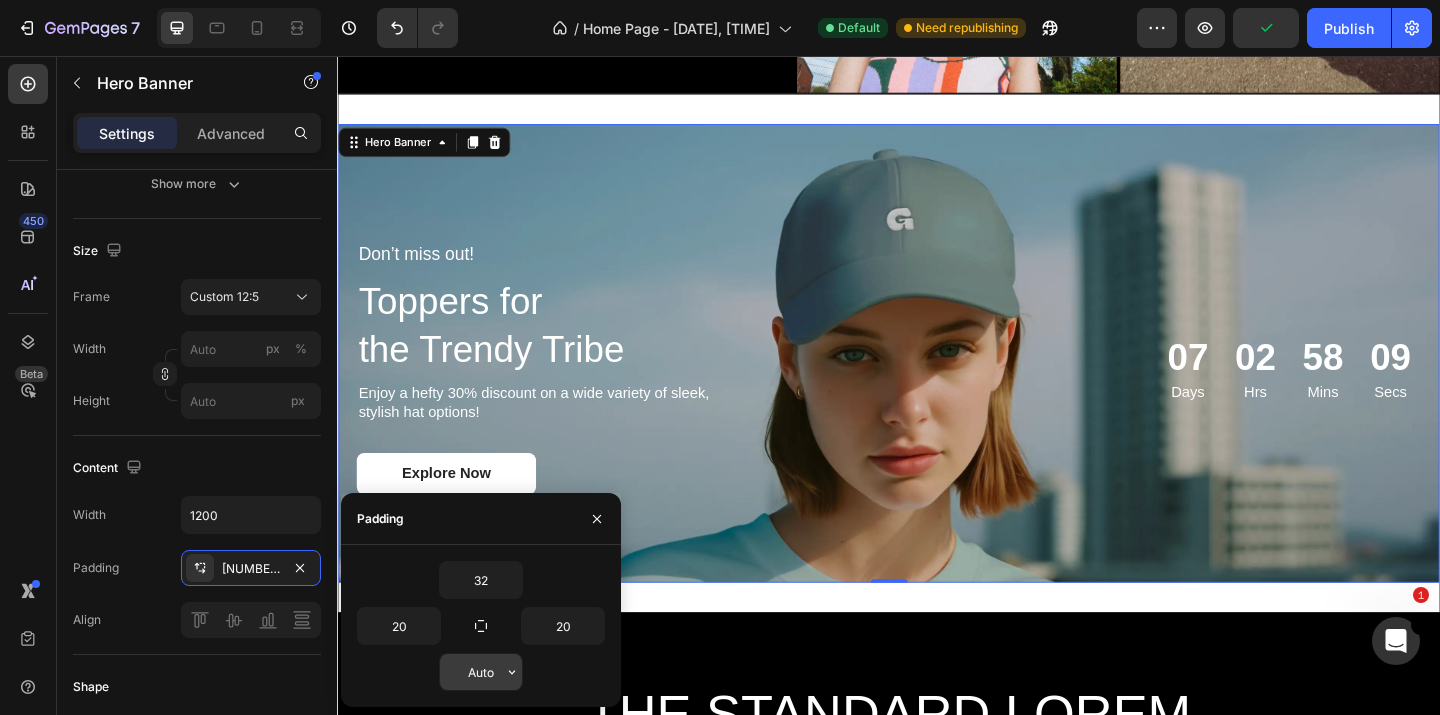 click on "Auto" at bounding box center (481, 672) 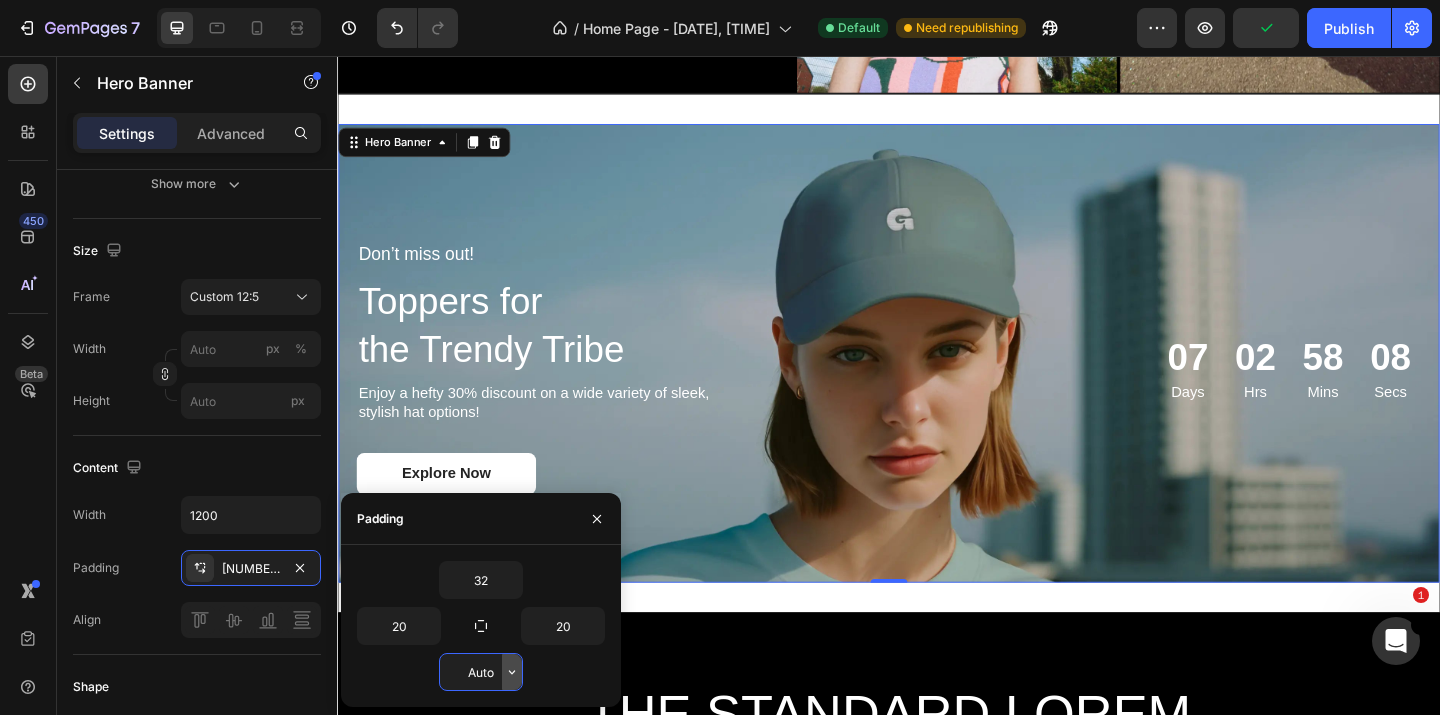 click 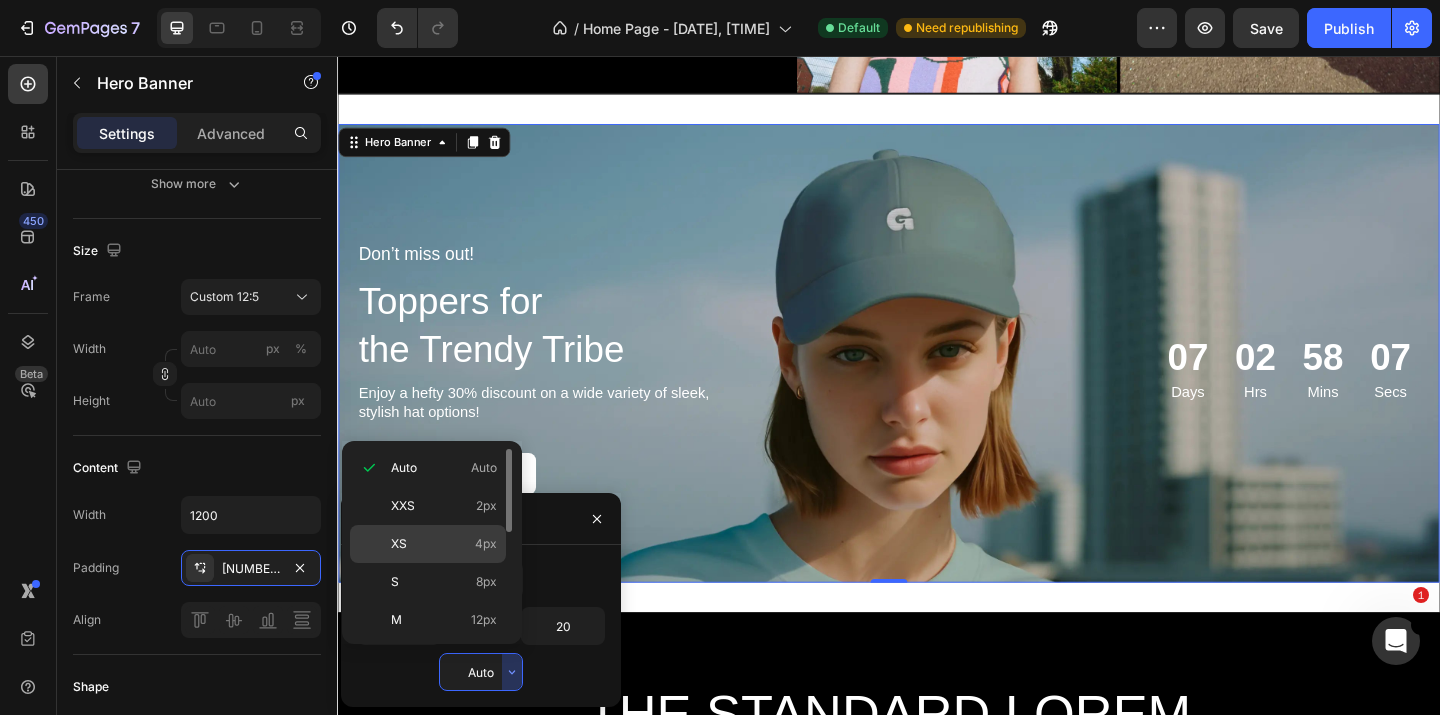click on "XS 4px" at bounding box center [444, 544] 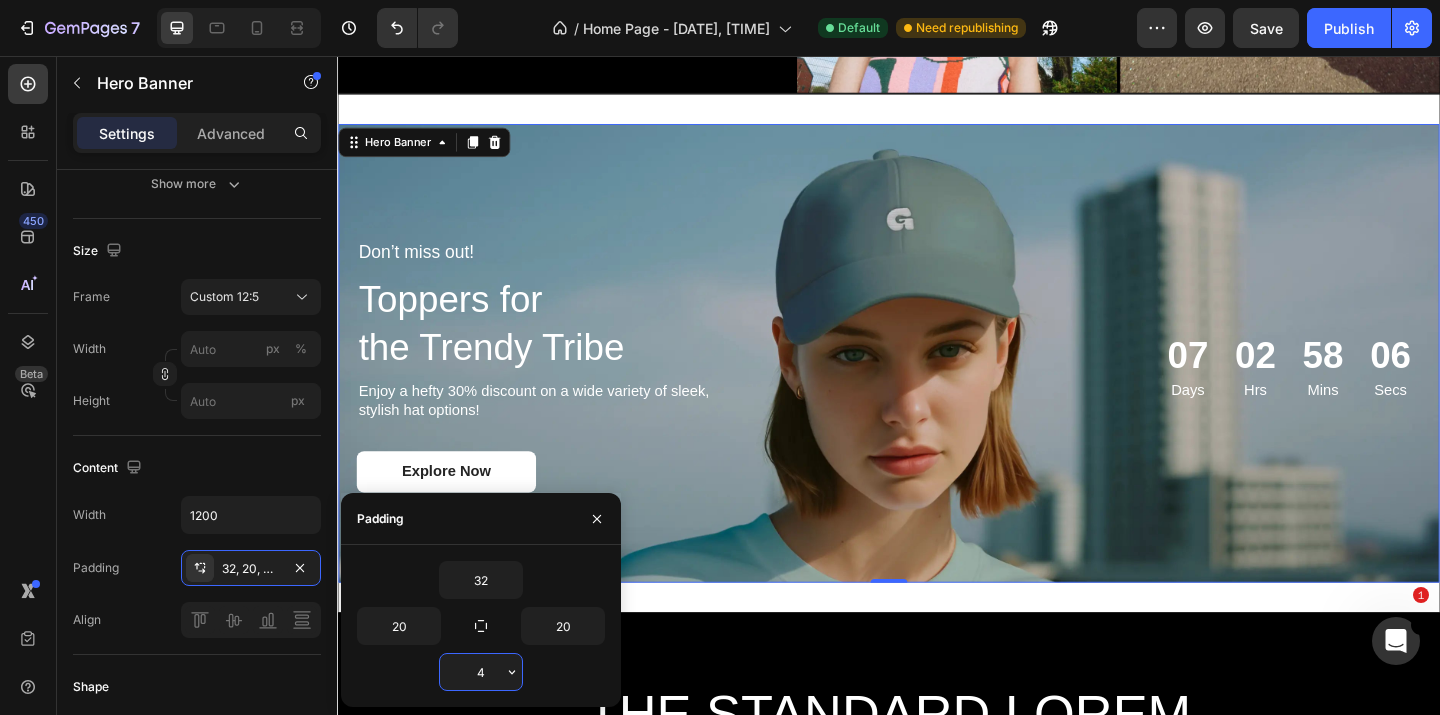 click on "4" at bounding box center [481, 672] 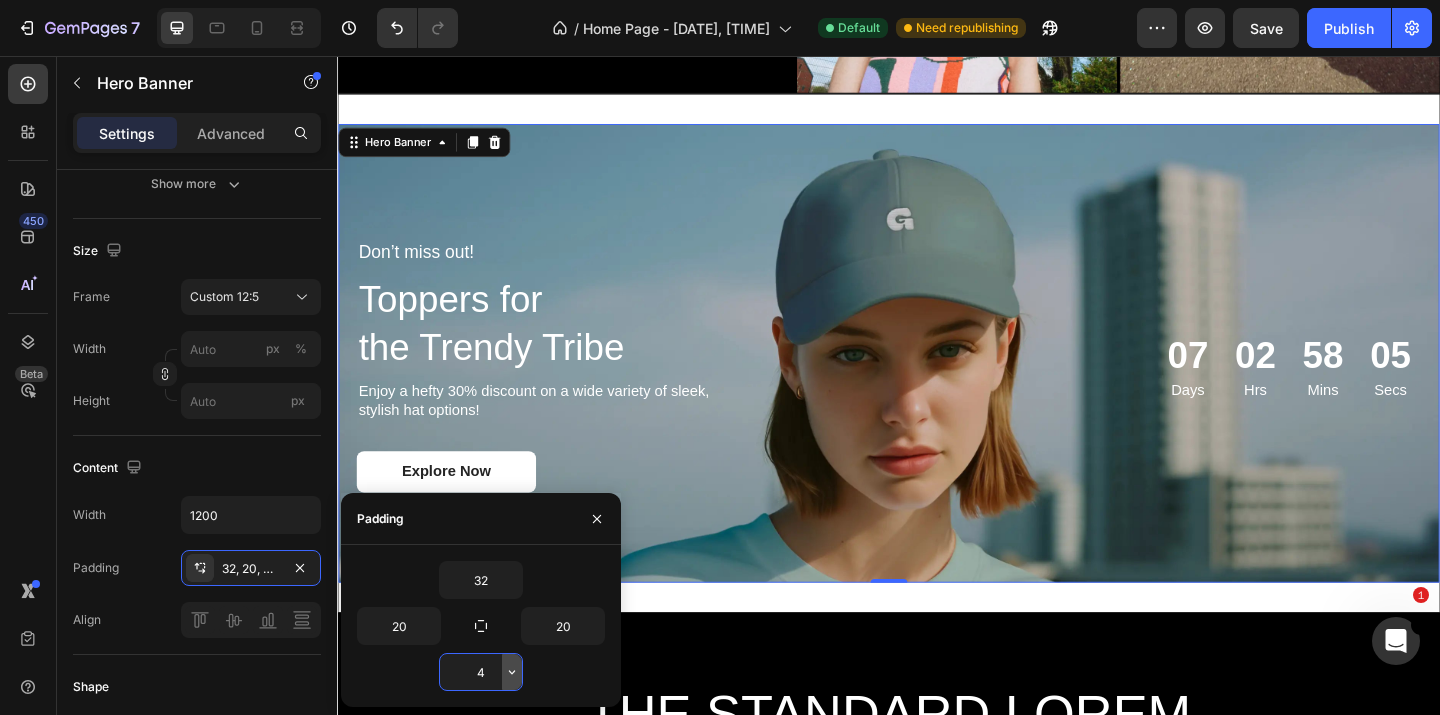 click 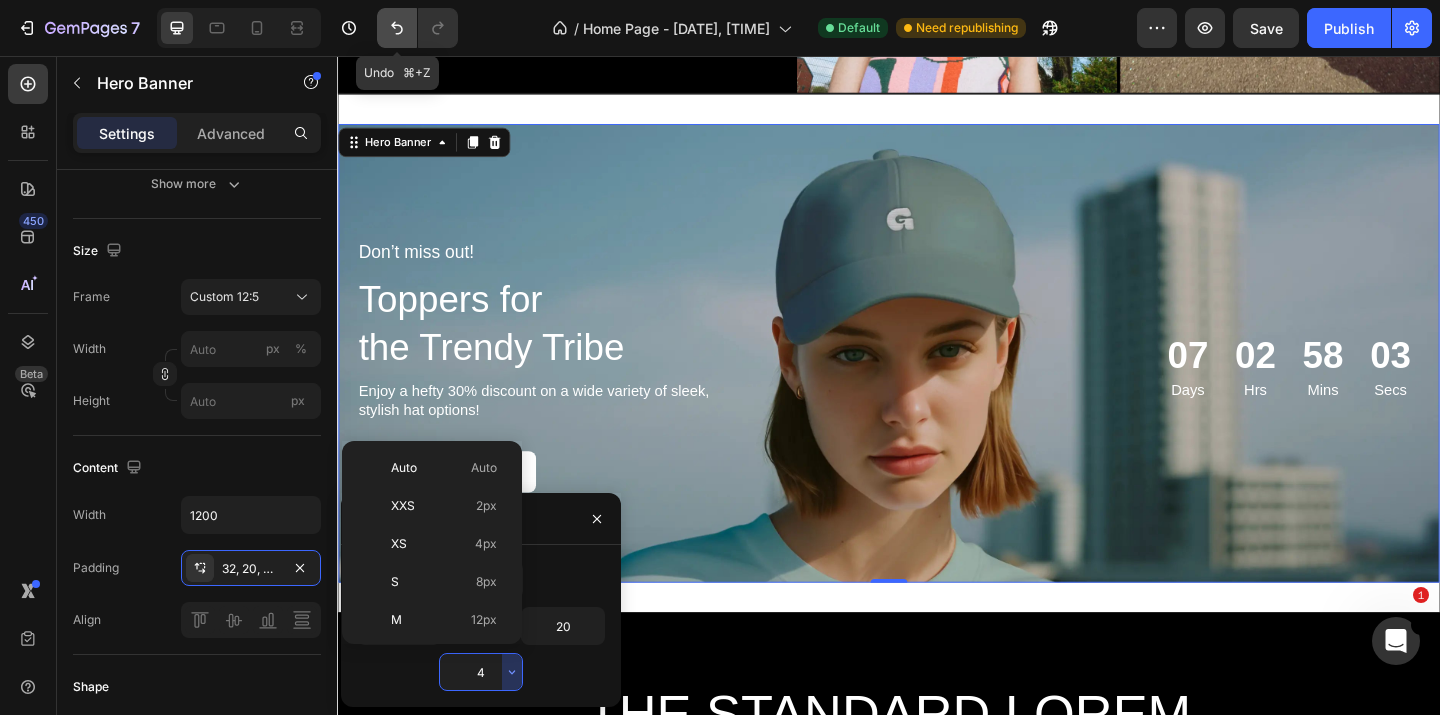 click 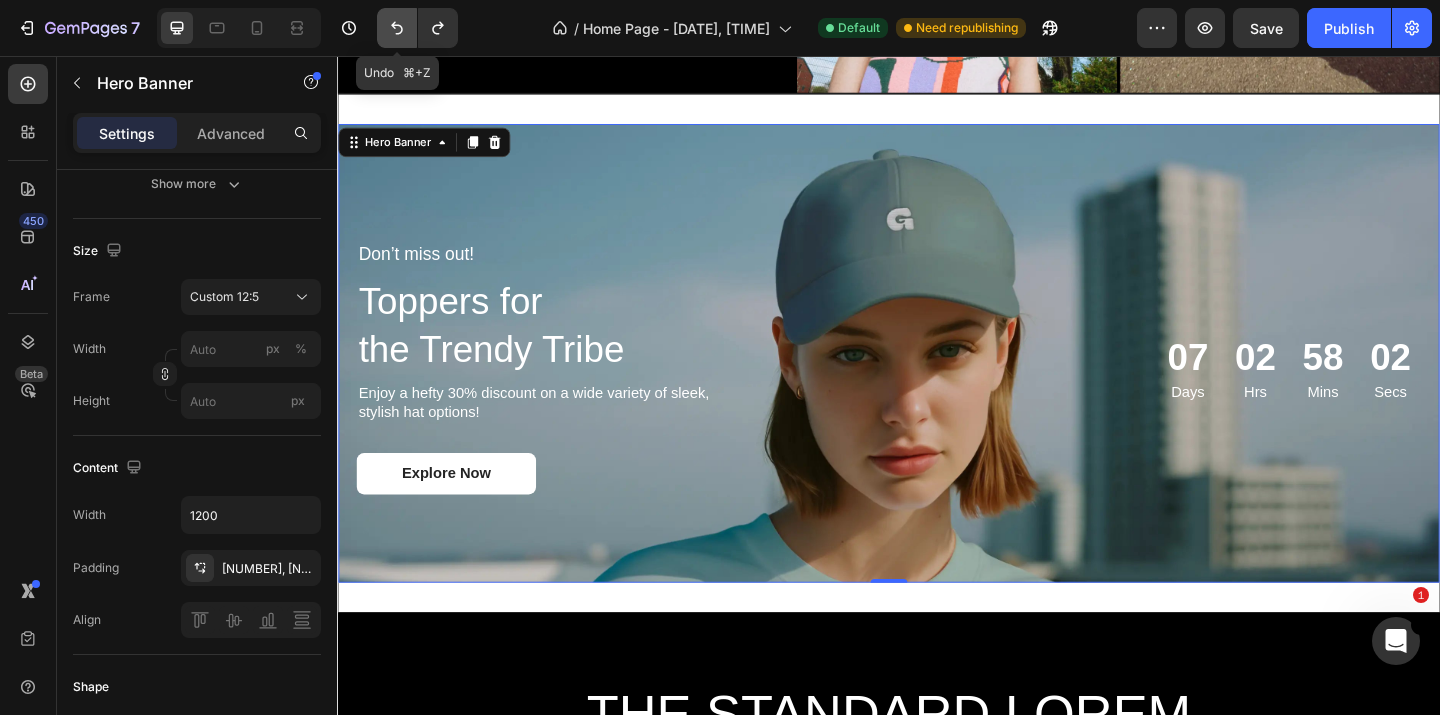 click 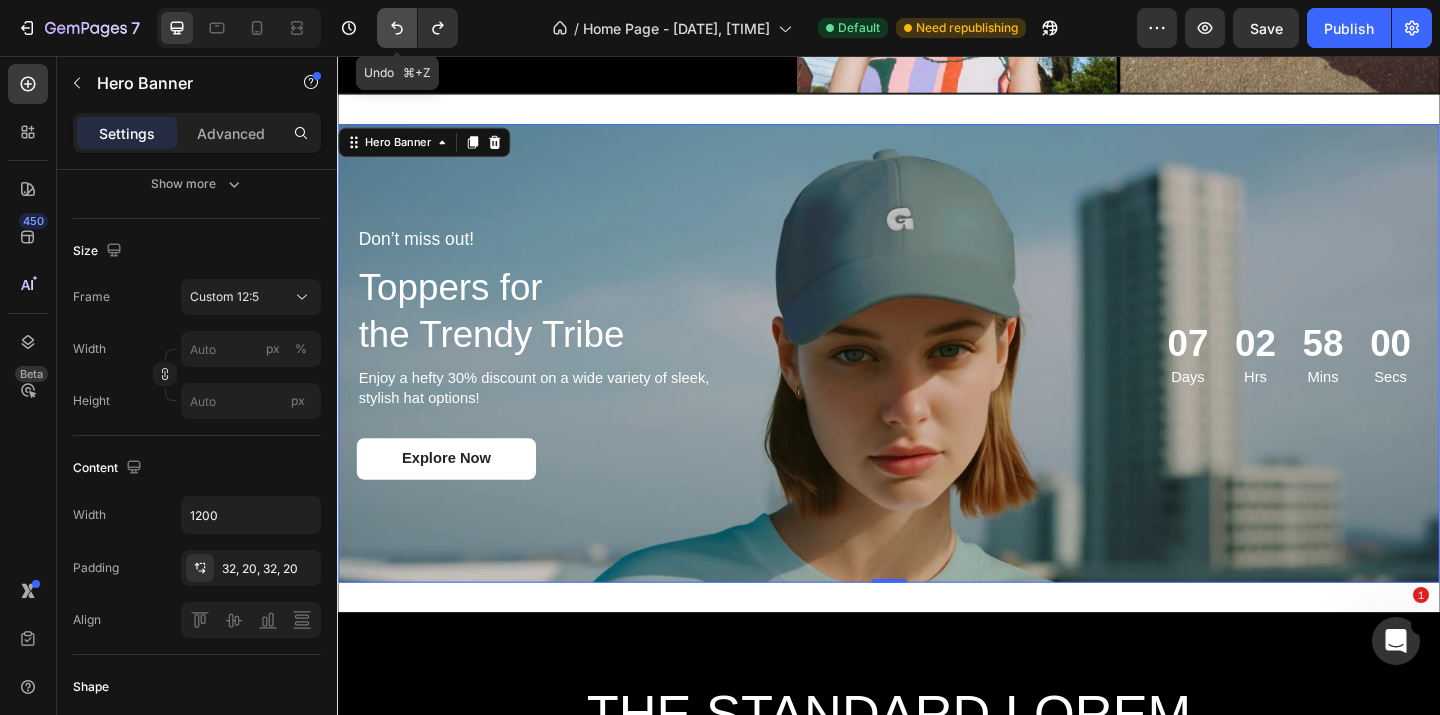 click 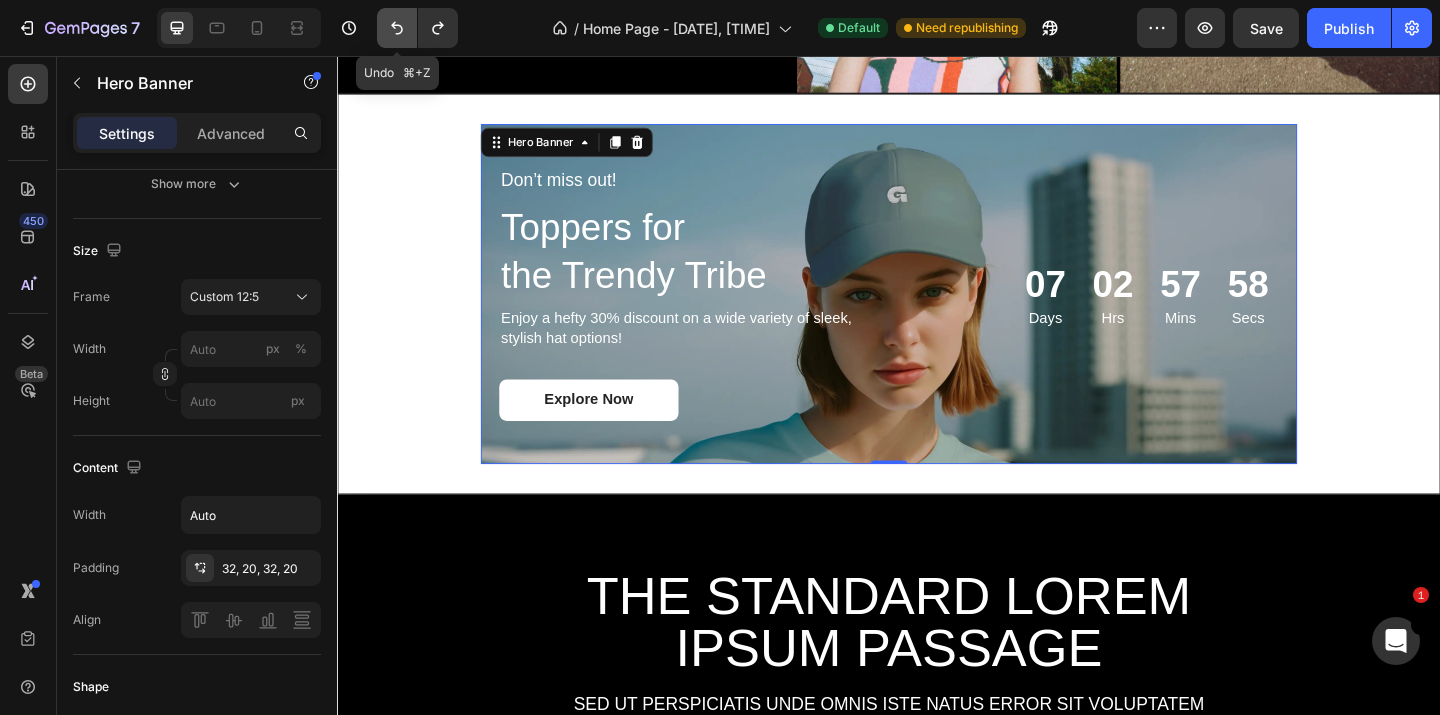 click 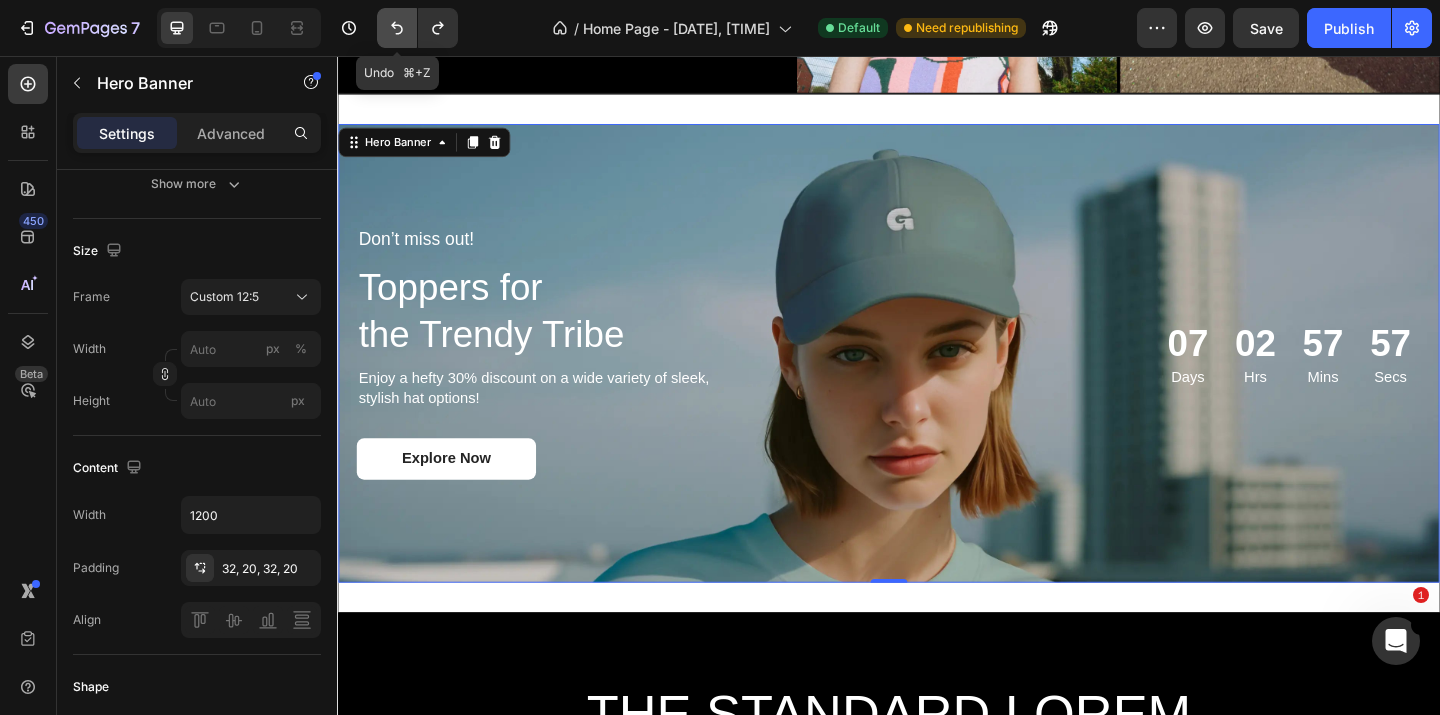 click 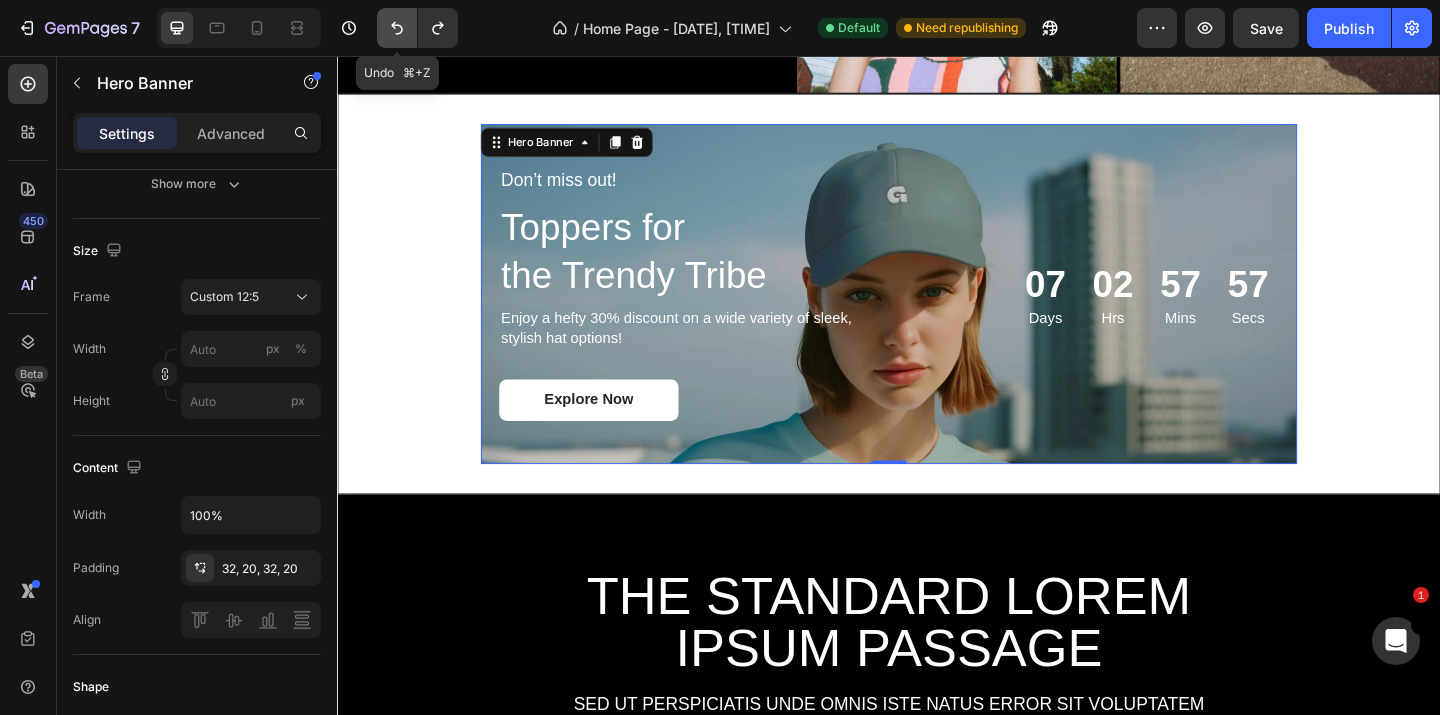 click 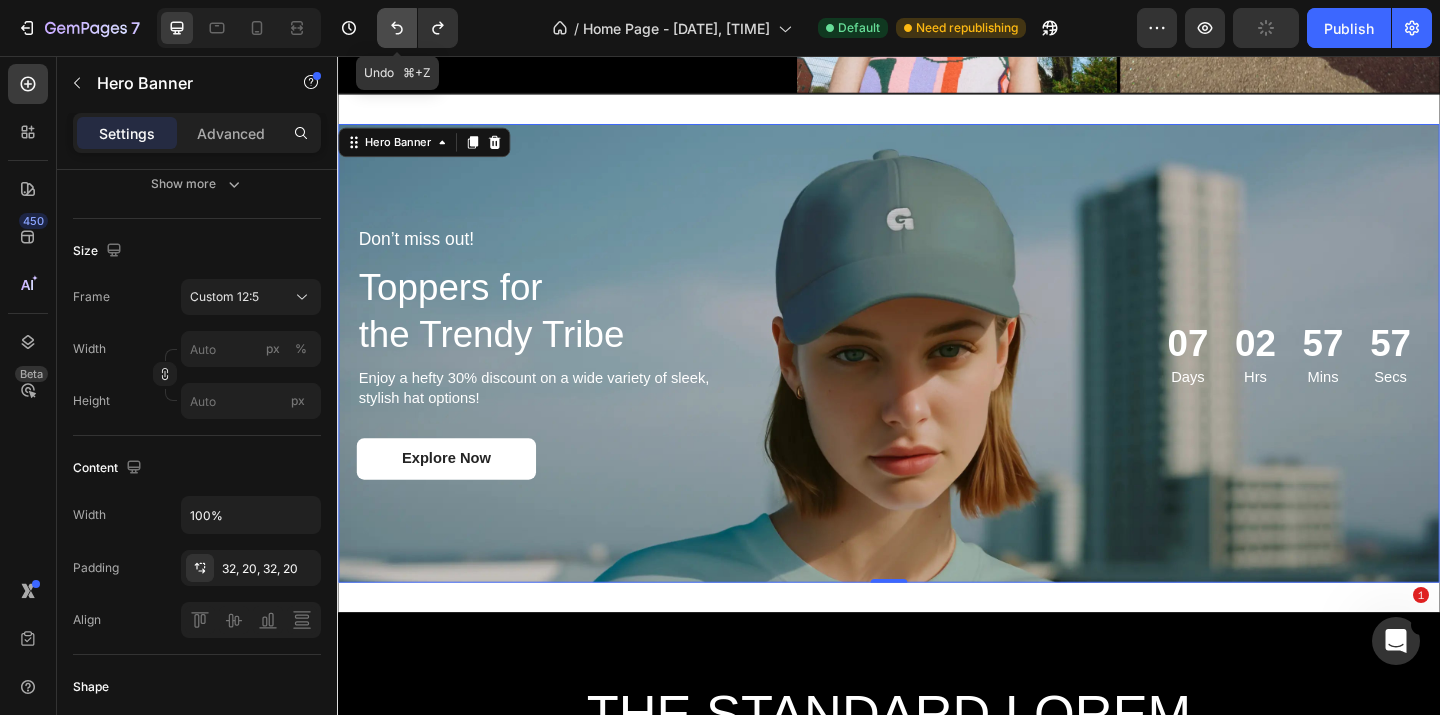 type on "1360" 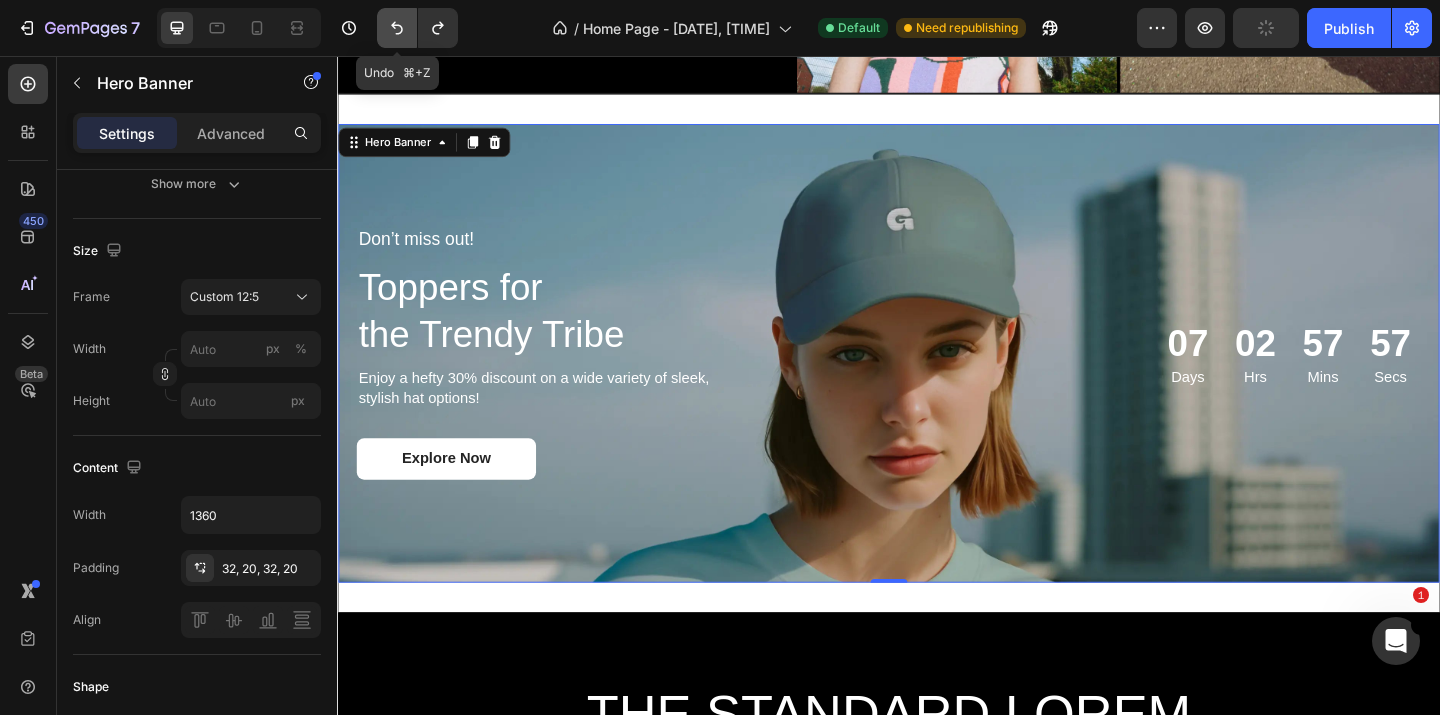 click 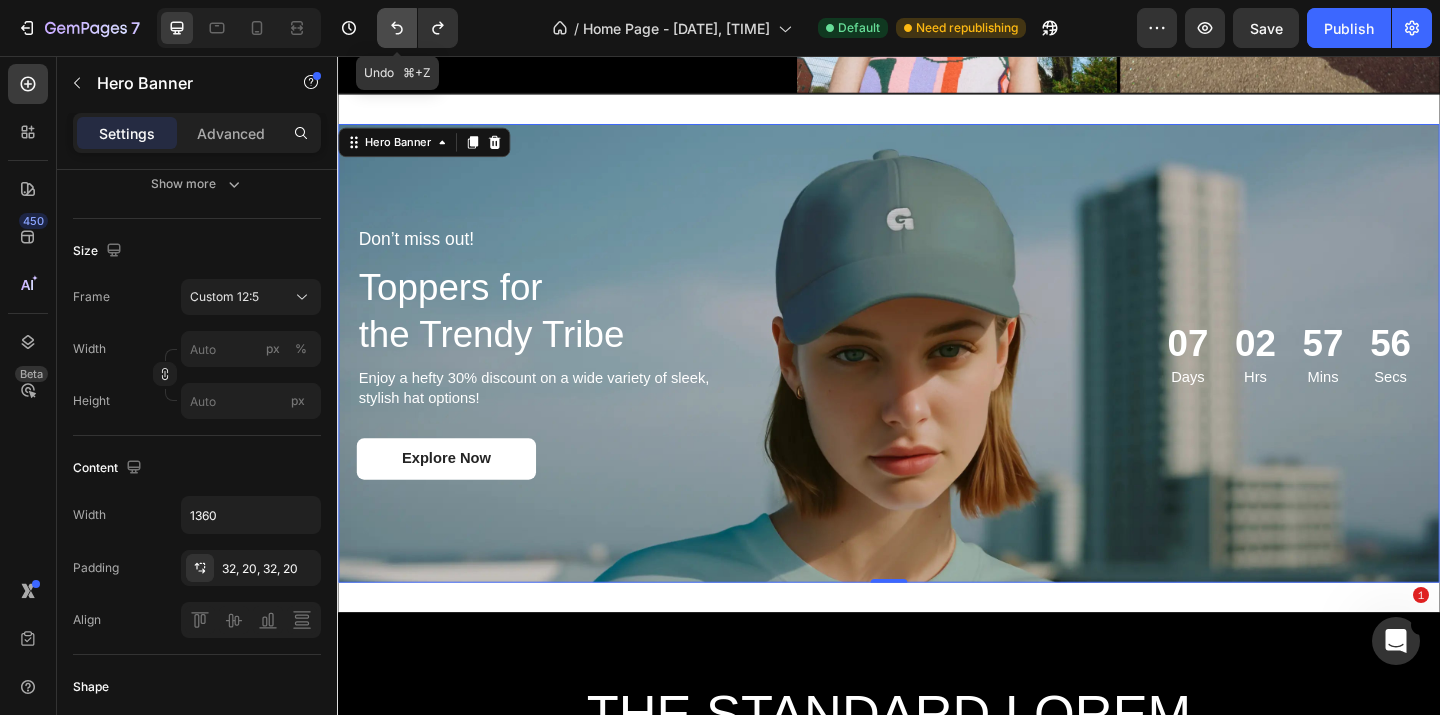 click 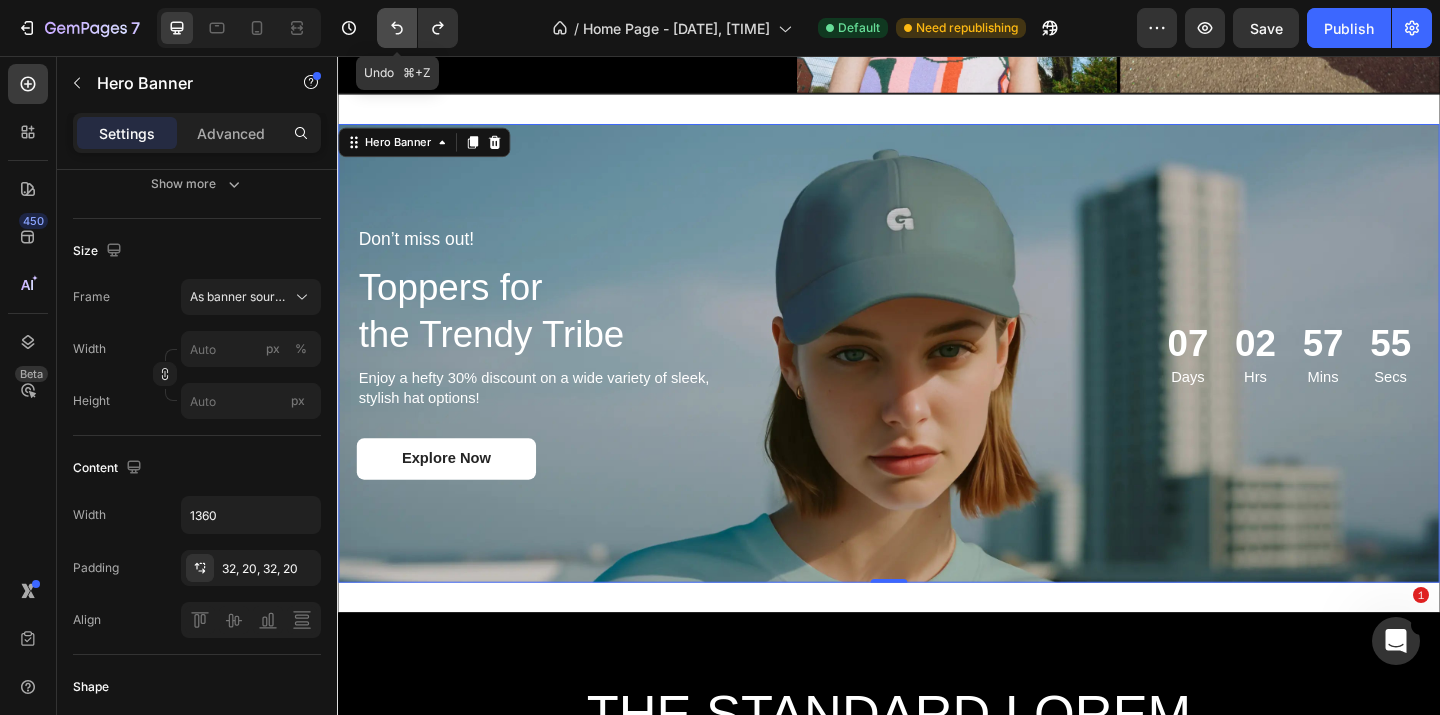 click 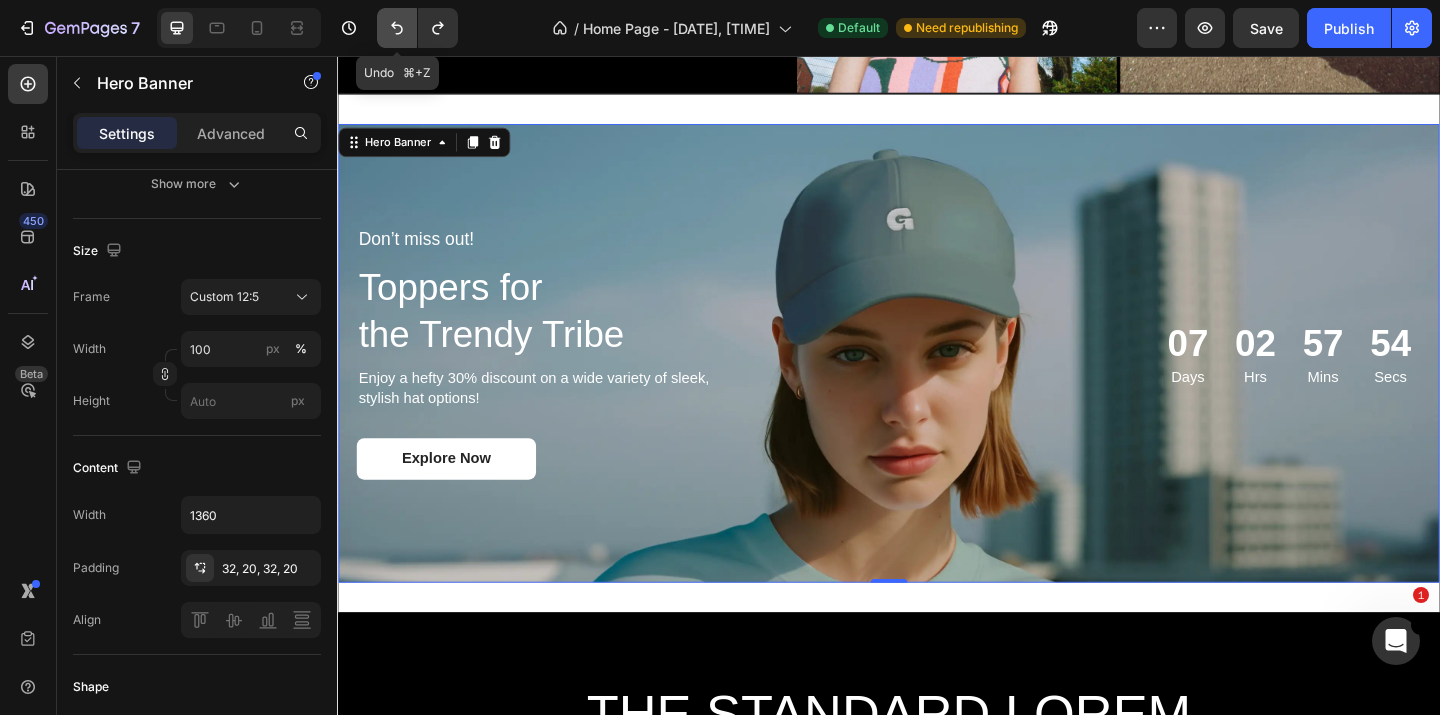 click 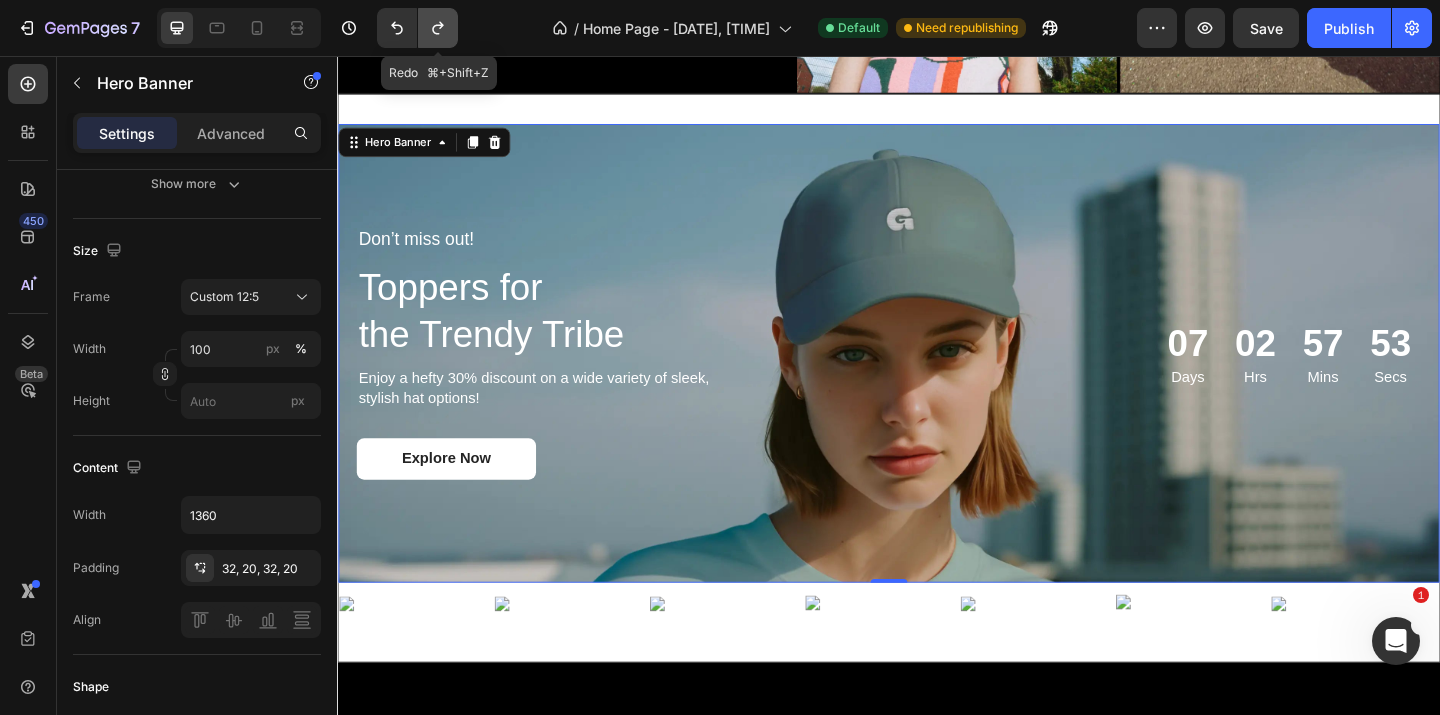click 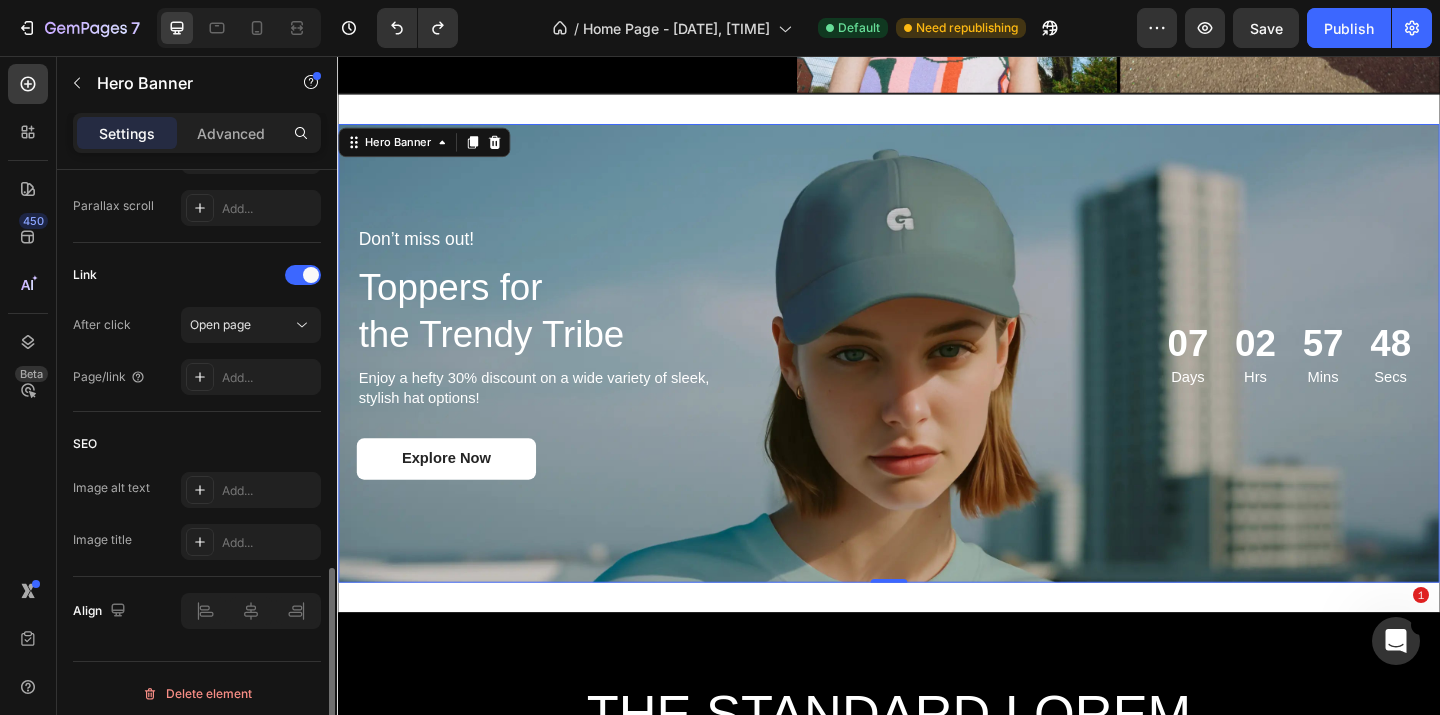 scroll, scrollTop: 1165, scrollLeft: 0, axis: vertical 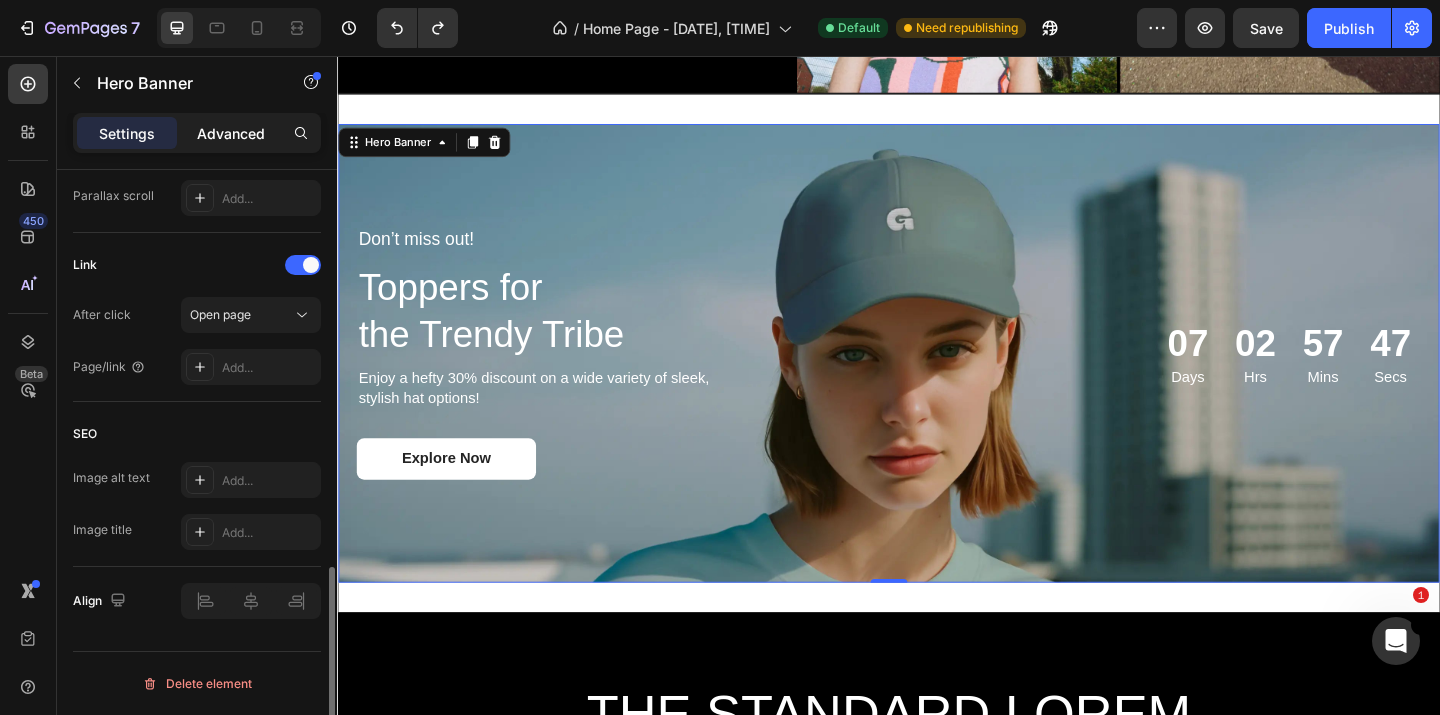 click on "Advanced" at bounding box center (231, 133) 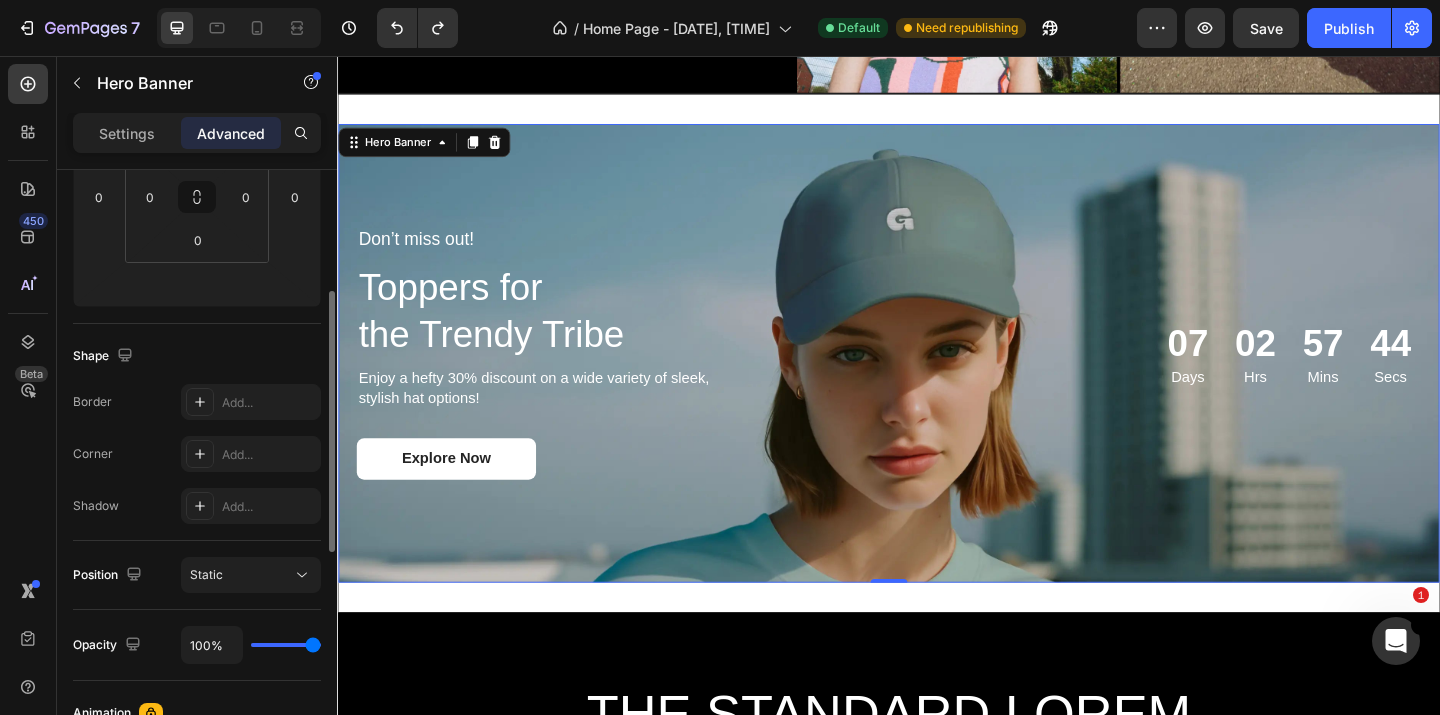 scroll, scrollTop: 336, scrollLeft: 0, axis: vertical 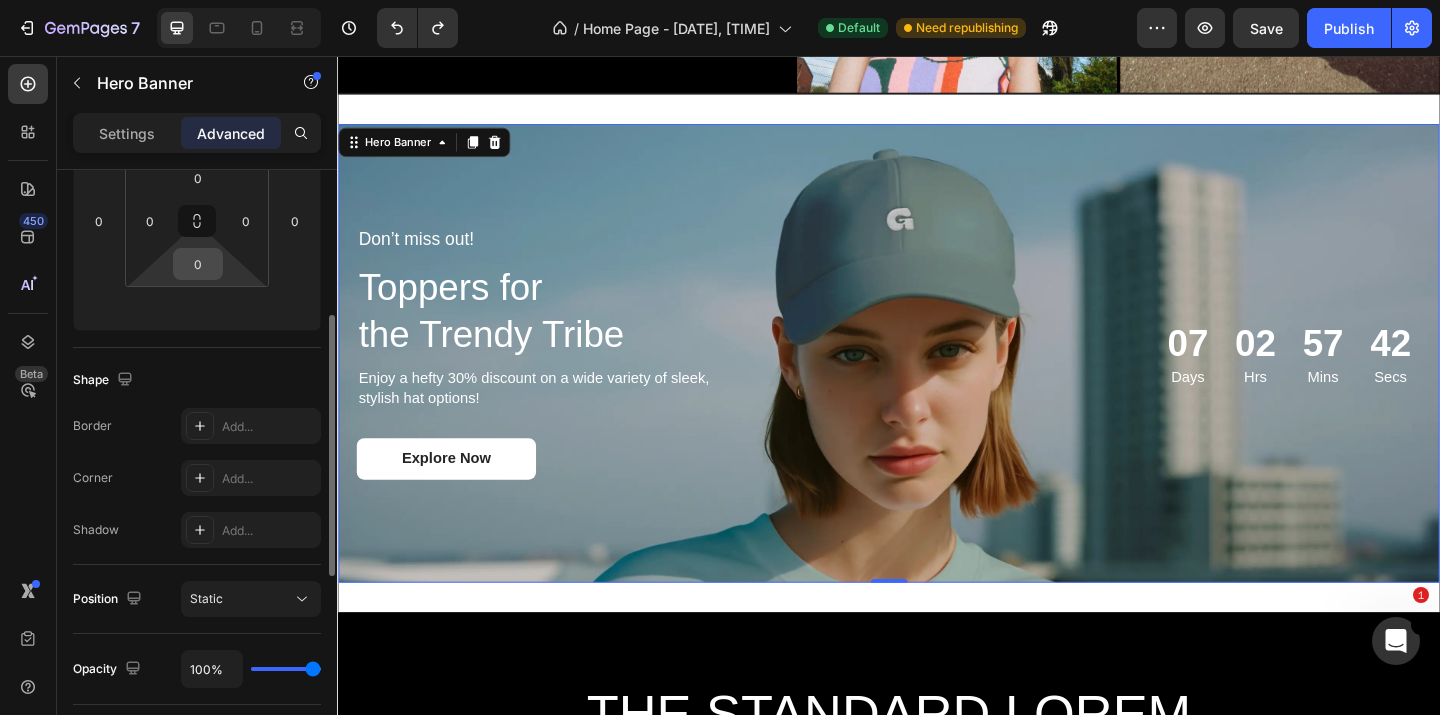 click on "0" at bounding box center (198, 264) 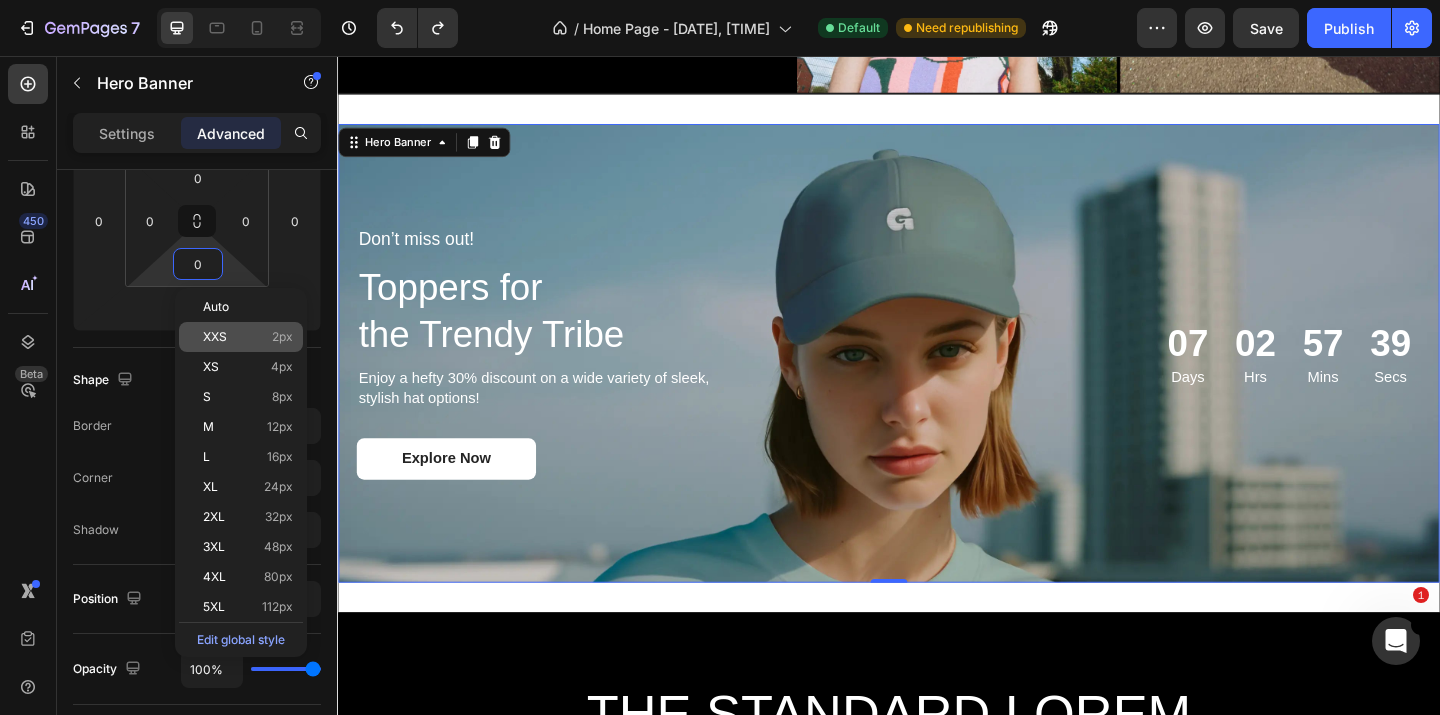 click on "XXS 2px" at bounding box center (248, 337) 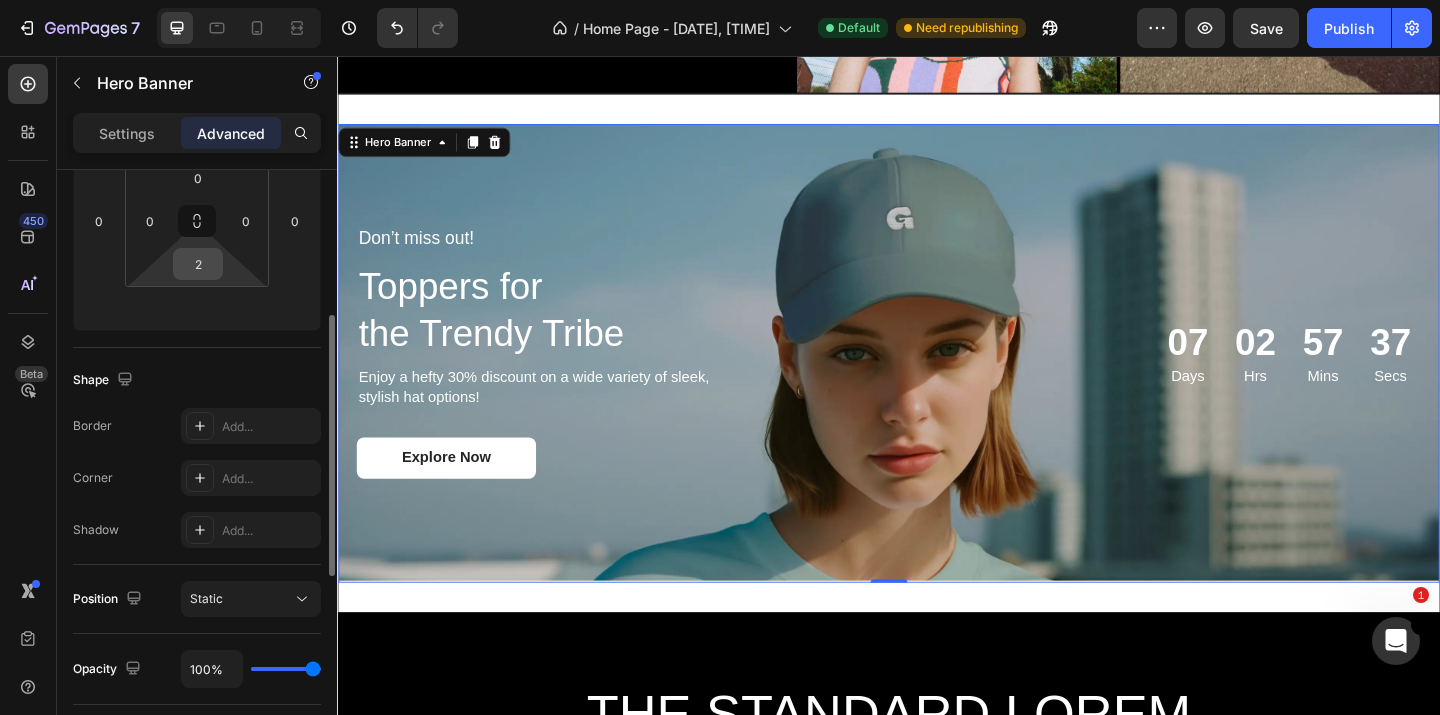 click on "2" at bounding box center [198, 264] 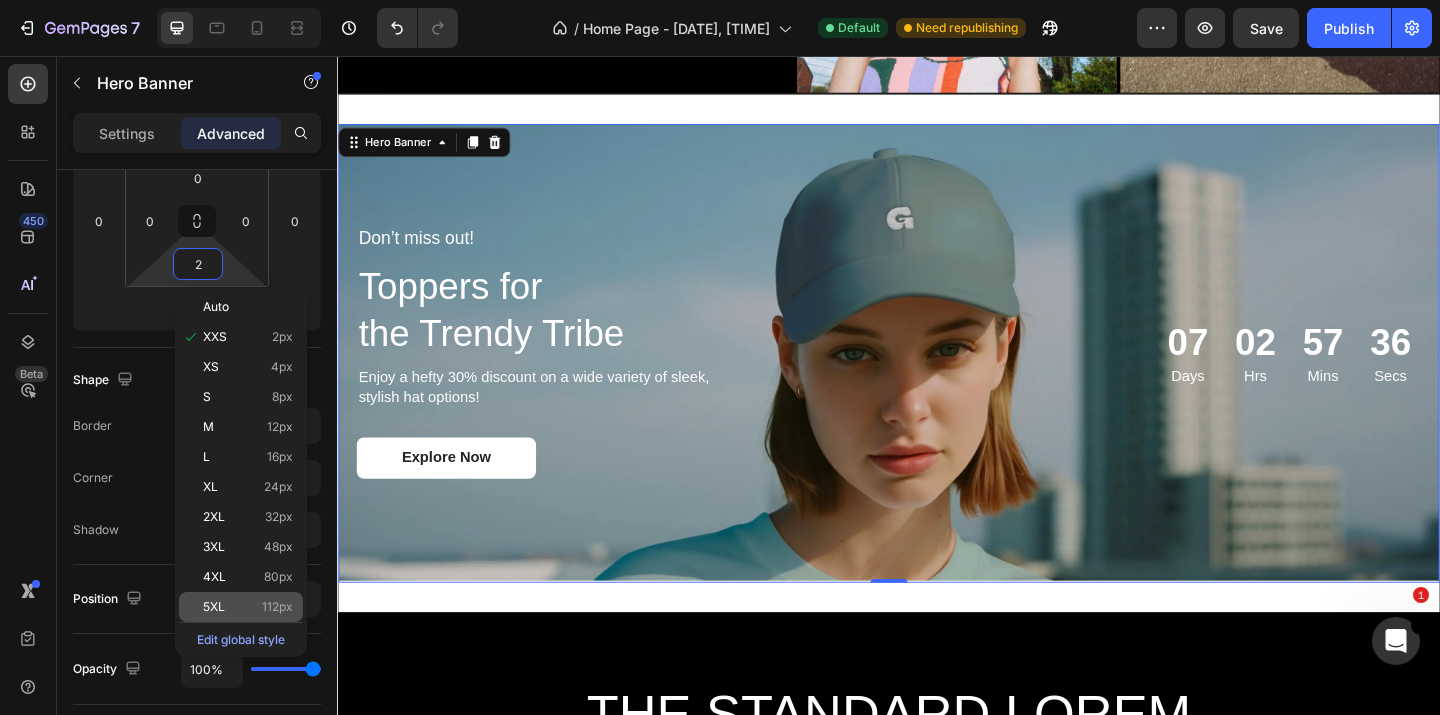 click on "5XL 112px" at bounding box center (248, 607) 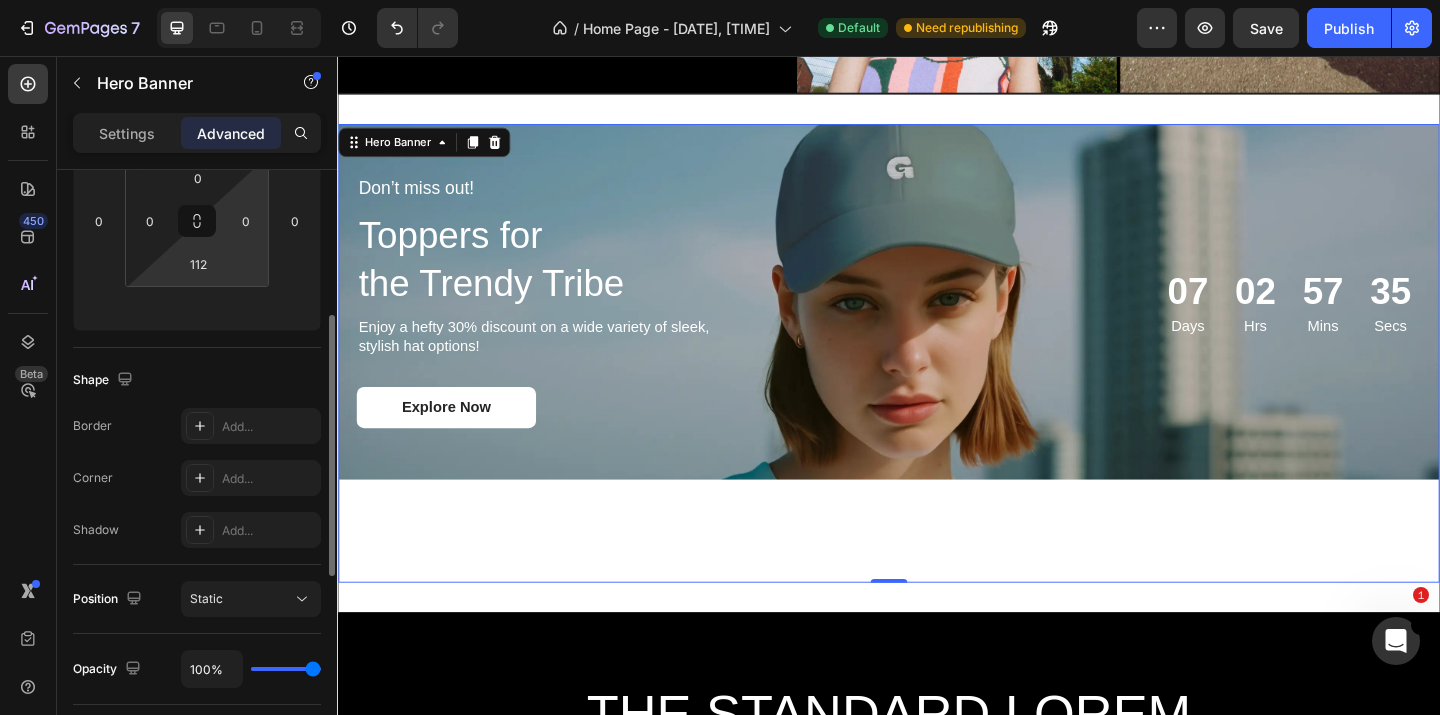 click on "[NUMBER] / Home Page - [DATE], [TIME] Default Need republishing Preview Save Publish 450 Beta Sections([NUMBER]) Elements([NUMBER]) Section Element Hero Section Product Detail Brands Trusted Badges Guarantee Product Breakdown How to use Testimonials Compare Bundle FAQs Social Proof Brand Story Product List Collection Blog List Contact Sticky Add to Cart Custom Footer Browse Library 450 Layout Row Row Row Row Text Heading Text Block Button Button Button Media Image Image Image Video" at bounding box center [720, 0] 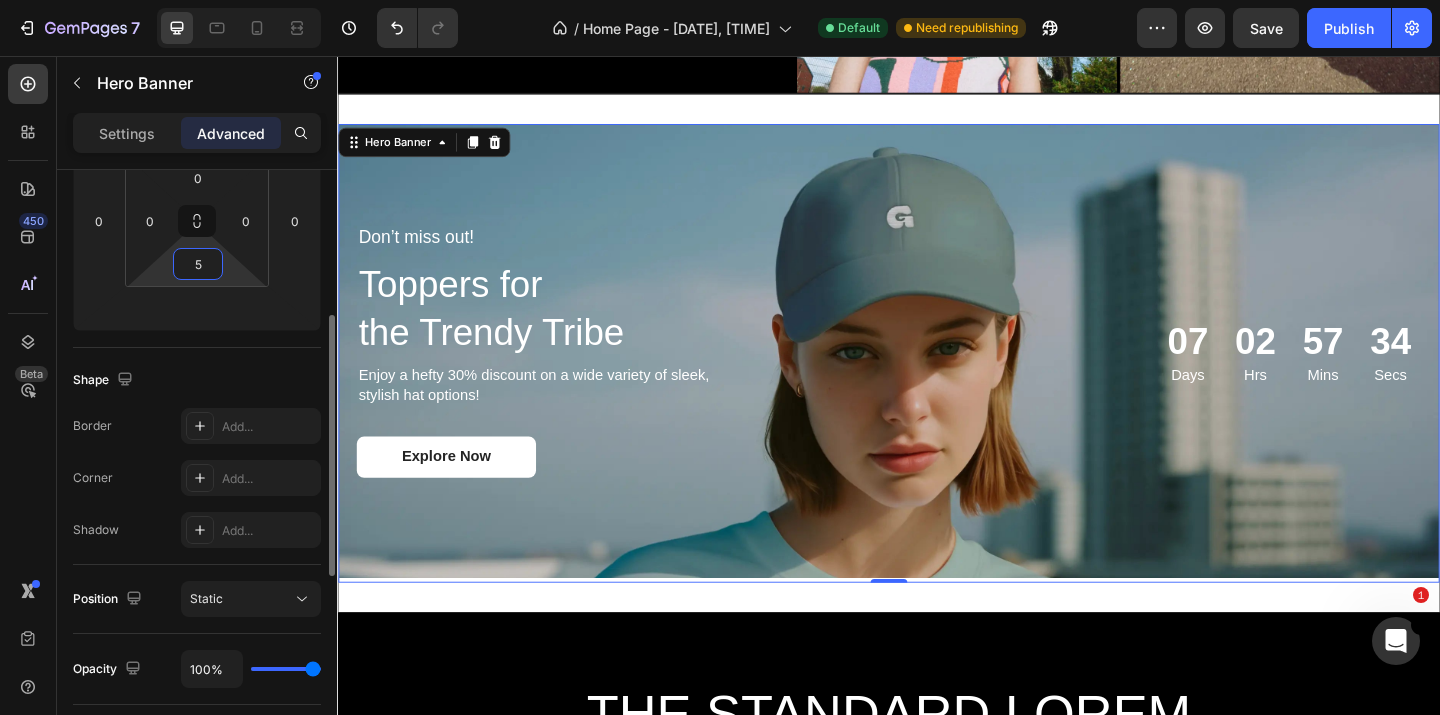 click on "5" at bounding box center [198, 264] 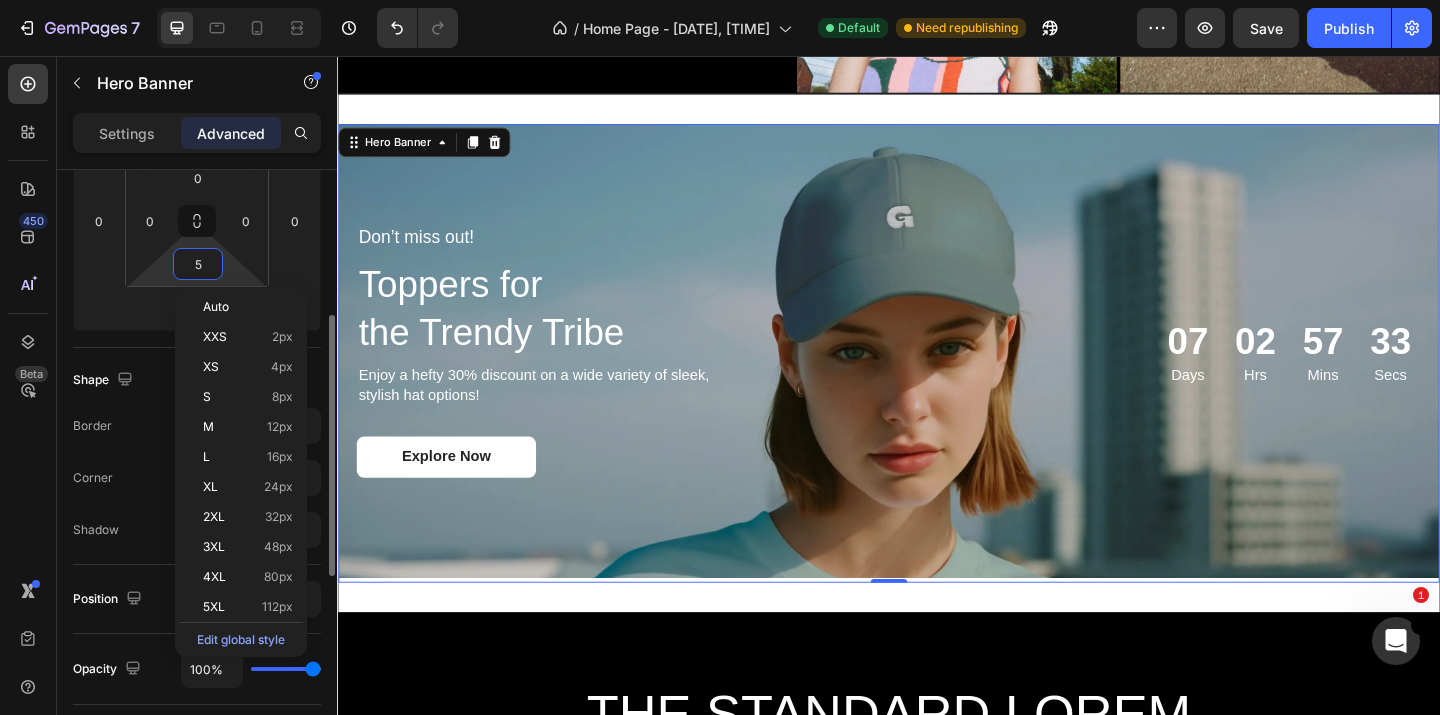 click on "5" at bounding box center (198, 264) 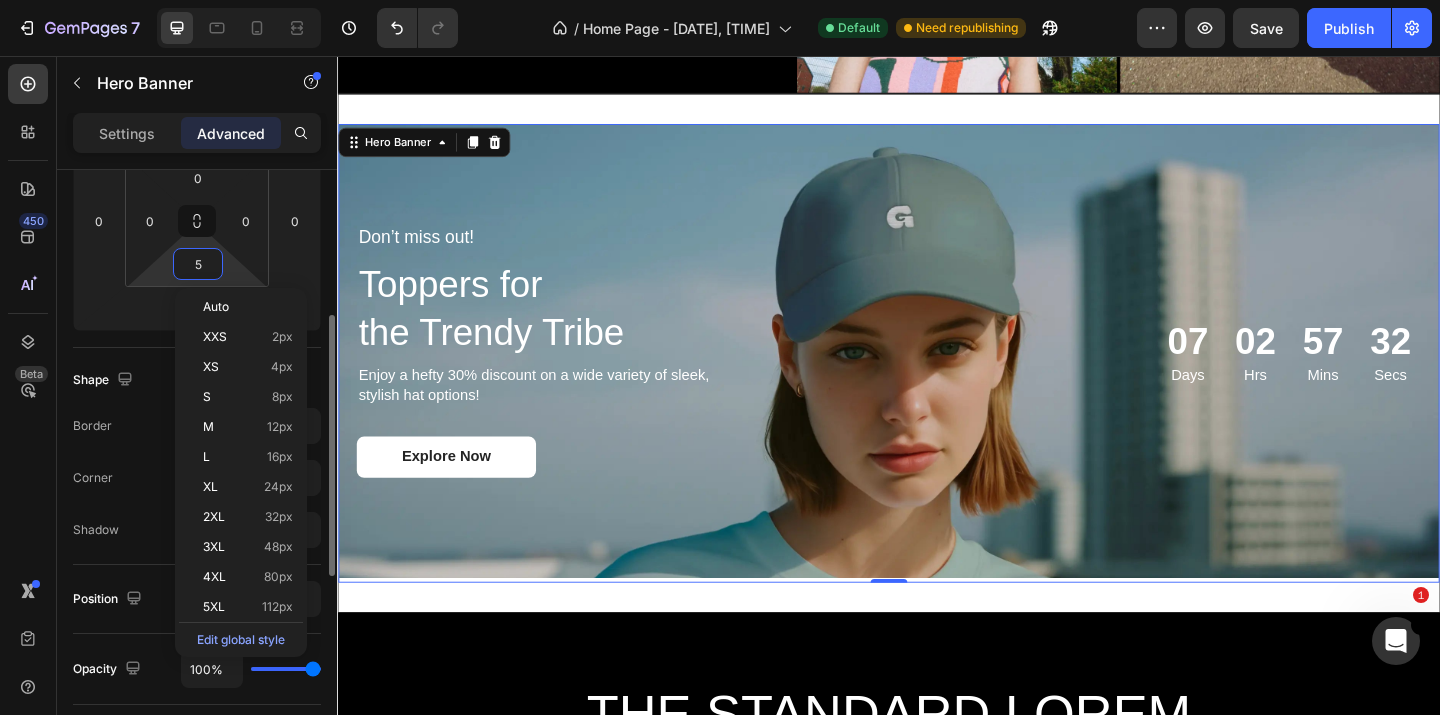 click on "5" at bounding box center (198, 264) 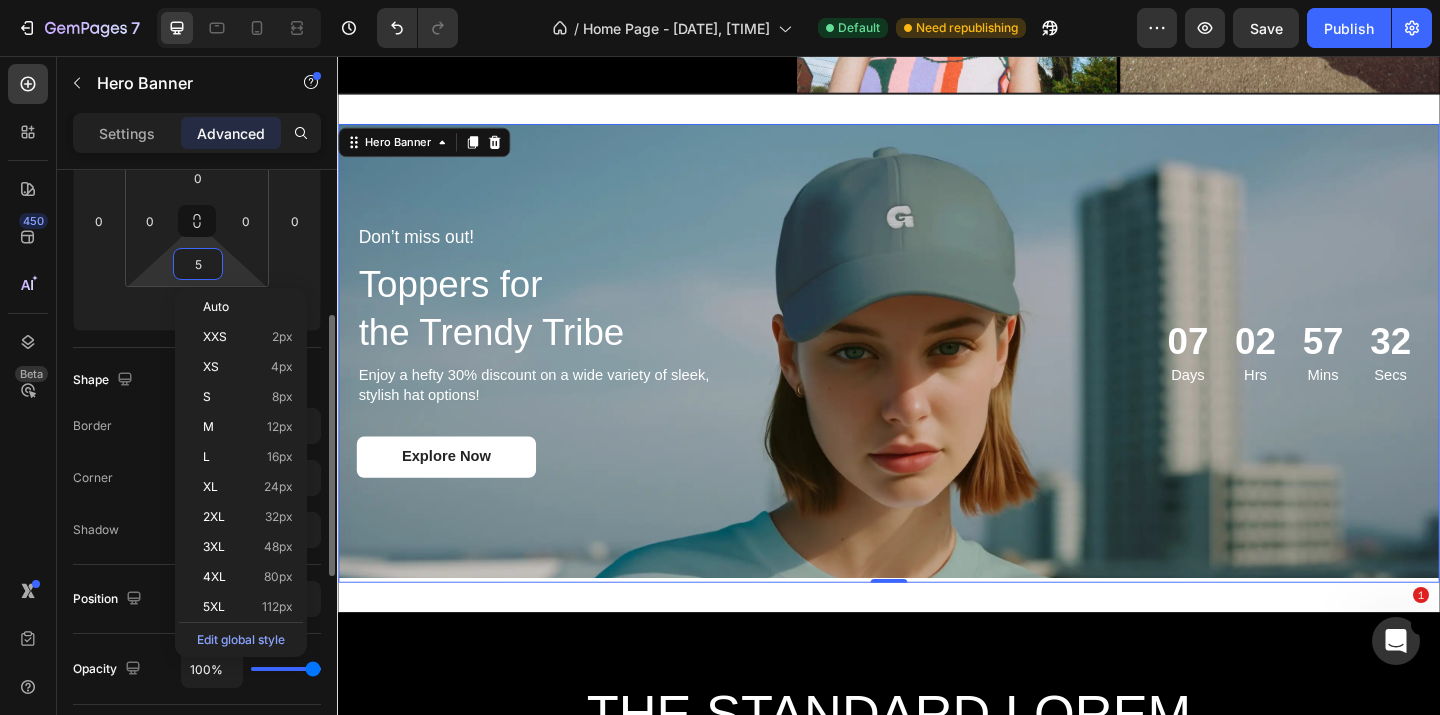 click on "5" at bounding box center (198, 264) 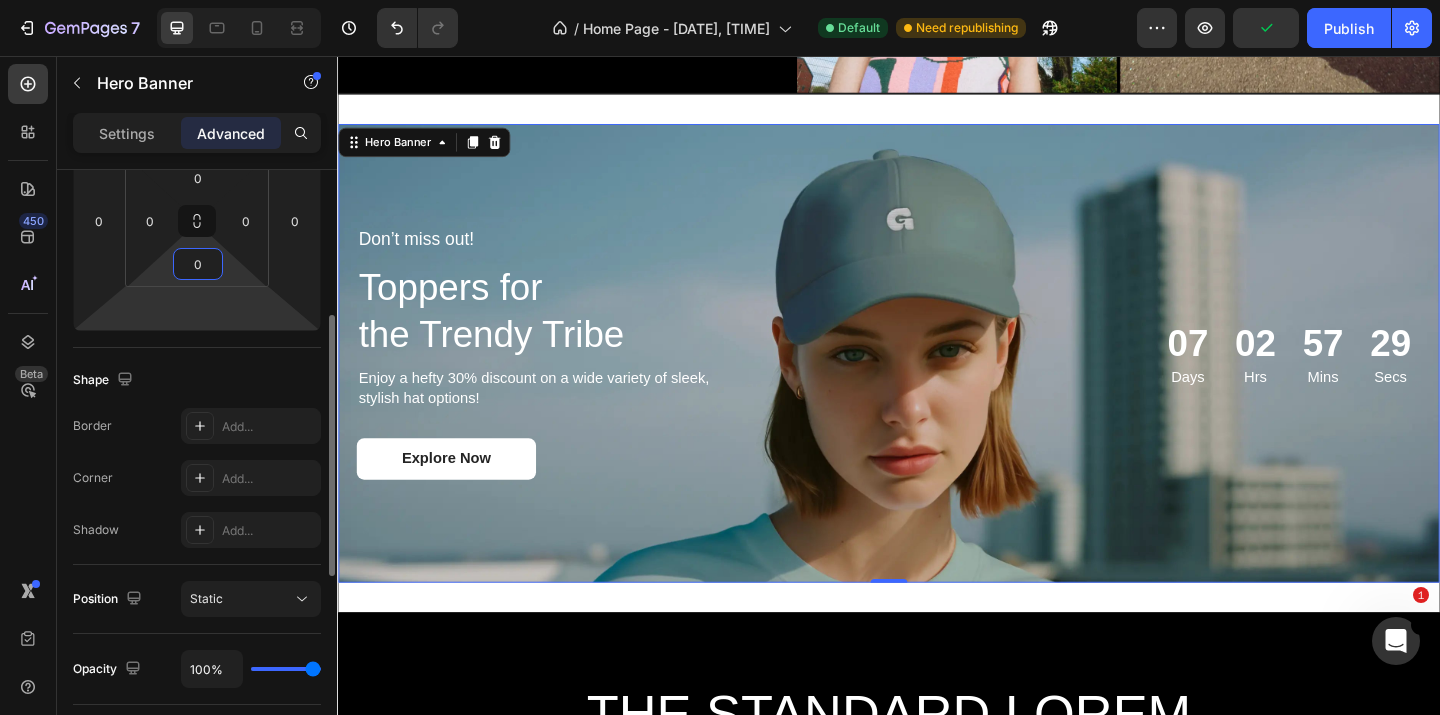 type on "0" 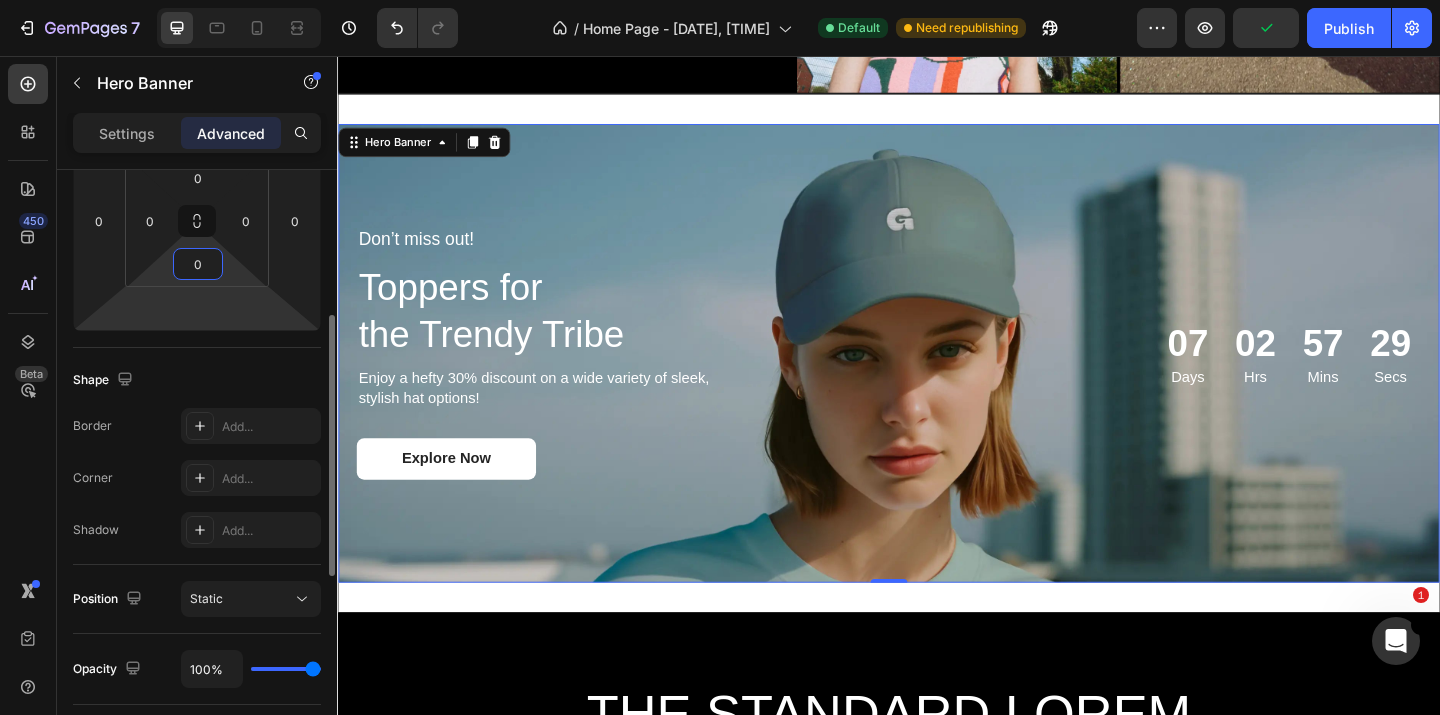 click on "Spacing (px) 0 0 0 0 0 0 0" 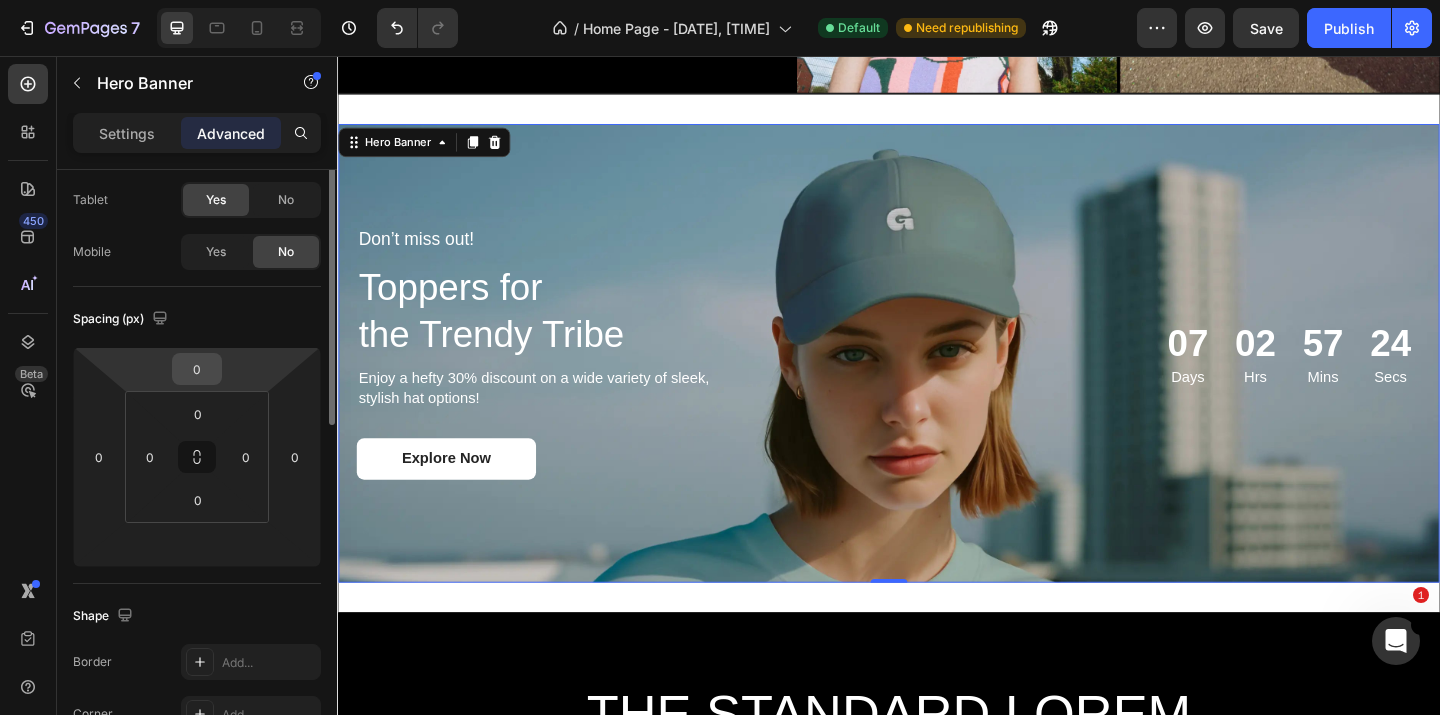 scroll, scrollTop: 0, scrollLeft: 0, axis: both 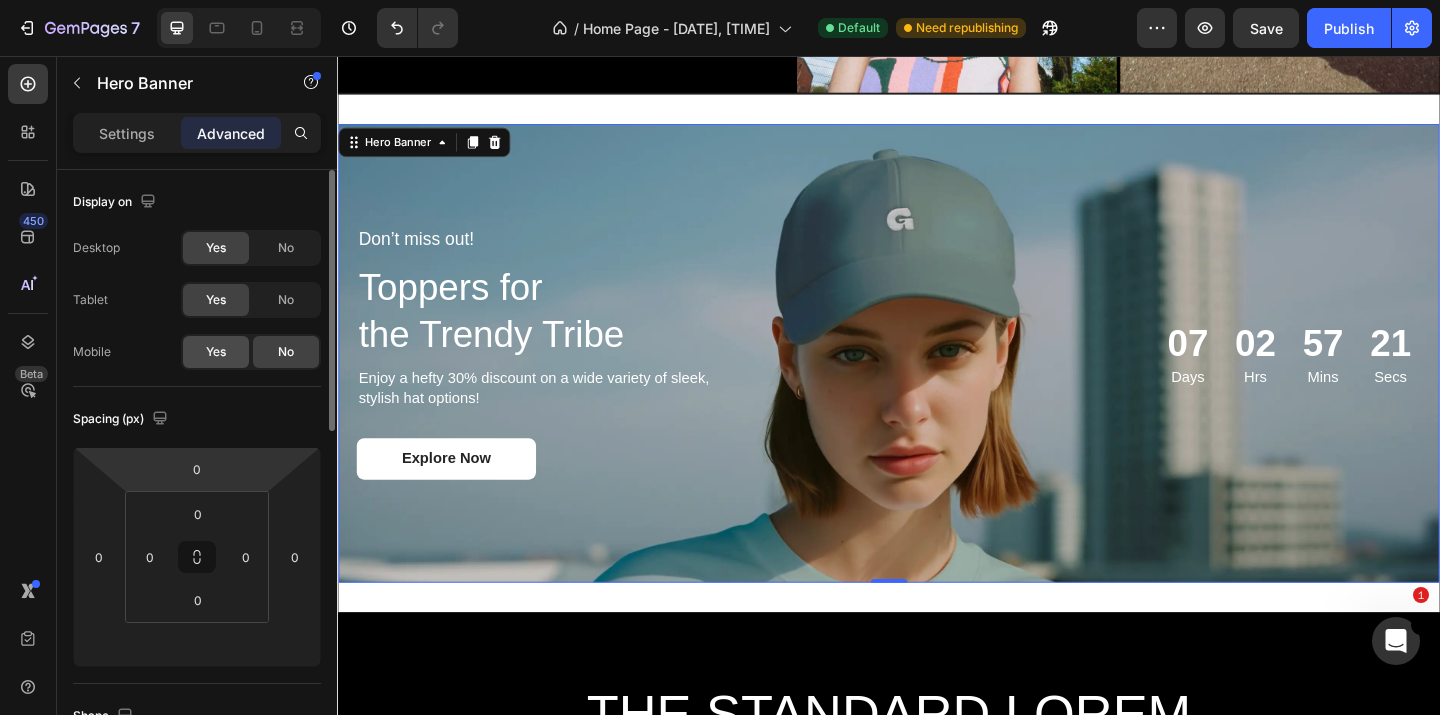 click on "Yes" 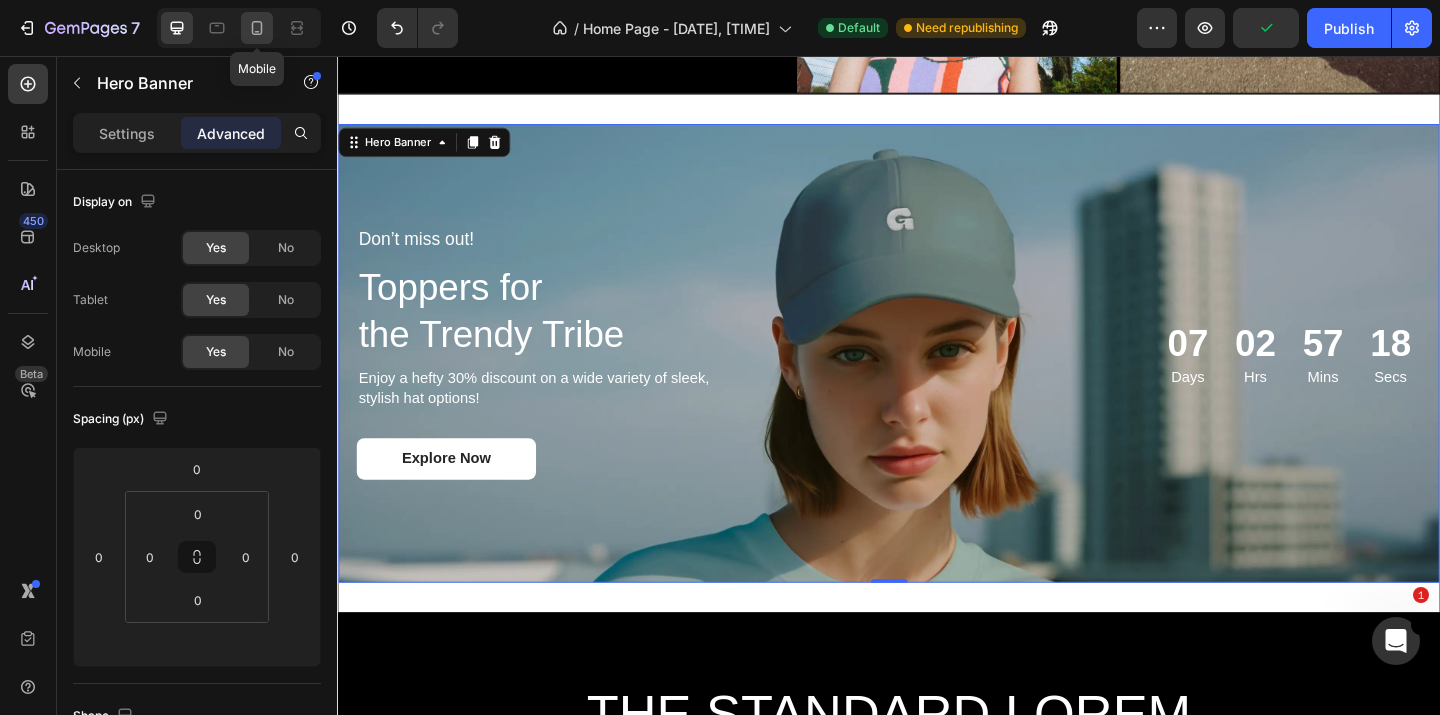 click 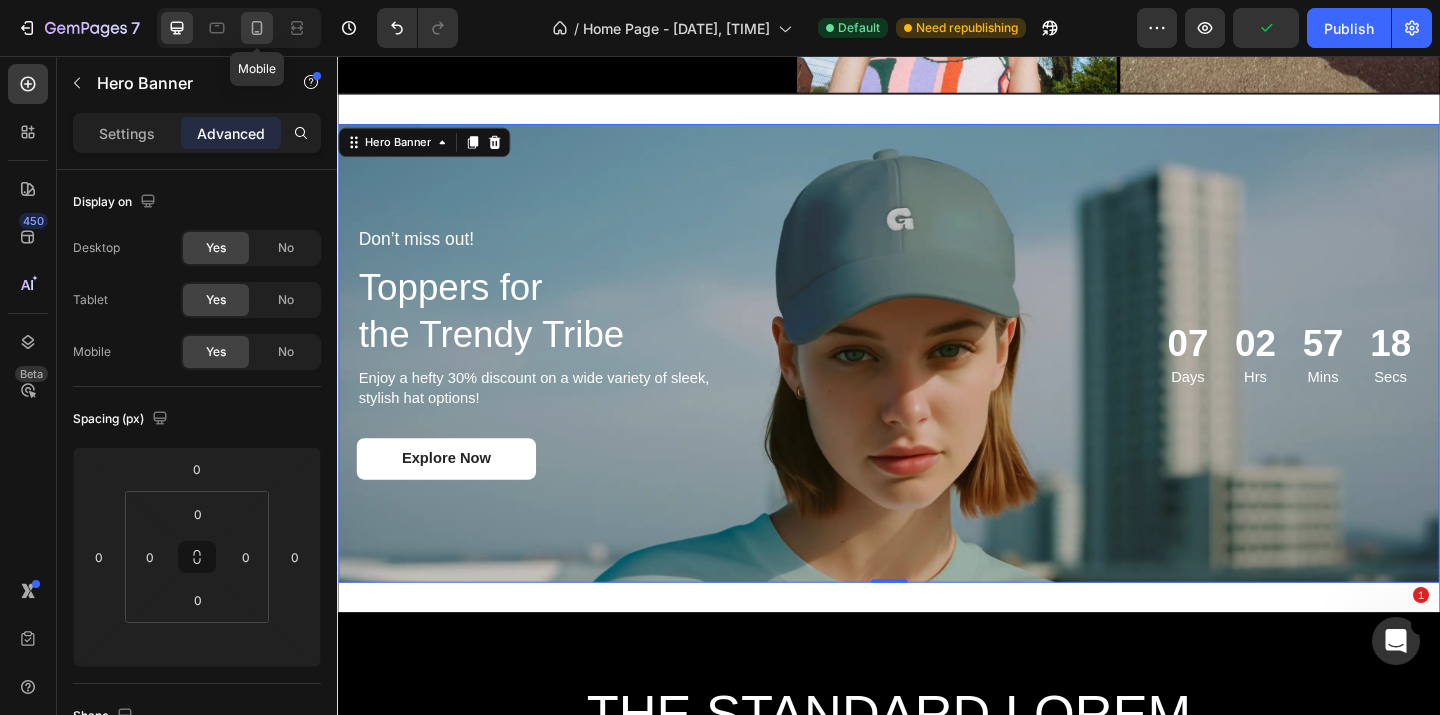 type 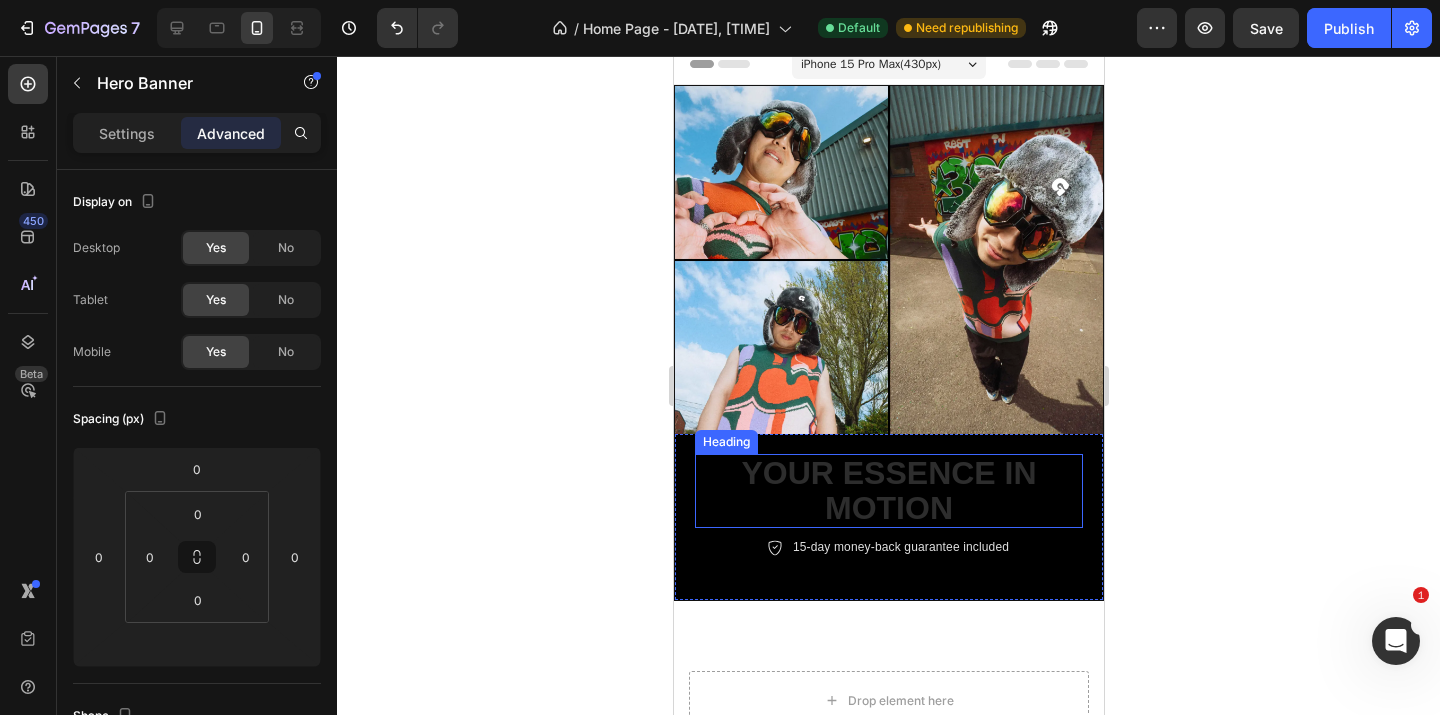 scroll, scrollTop: 0, scrollLeft: 0, axis: both 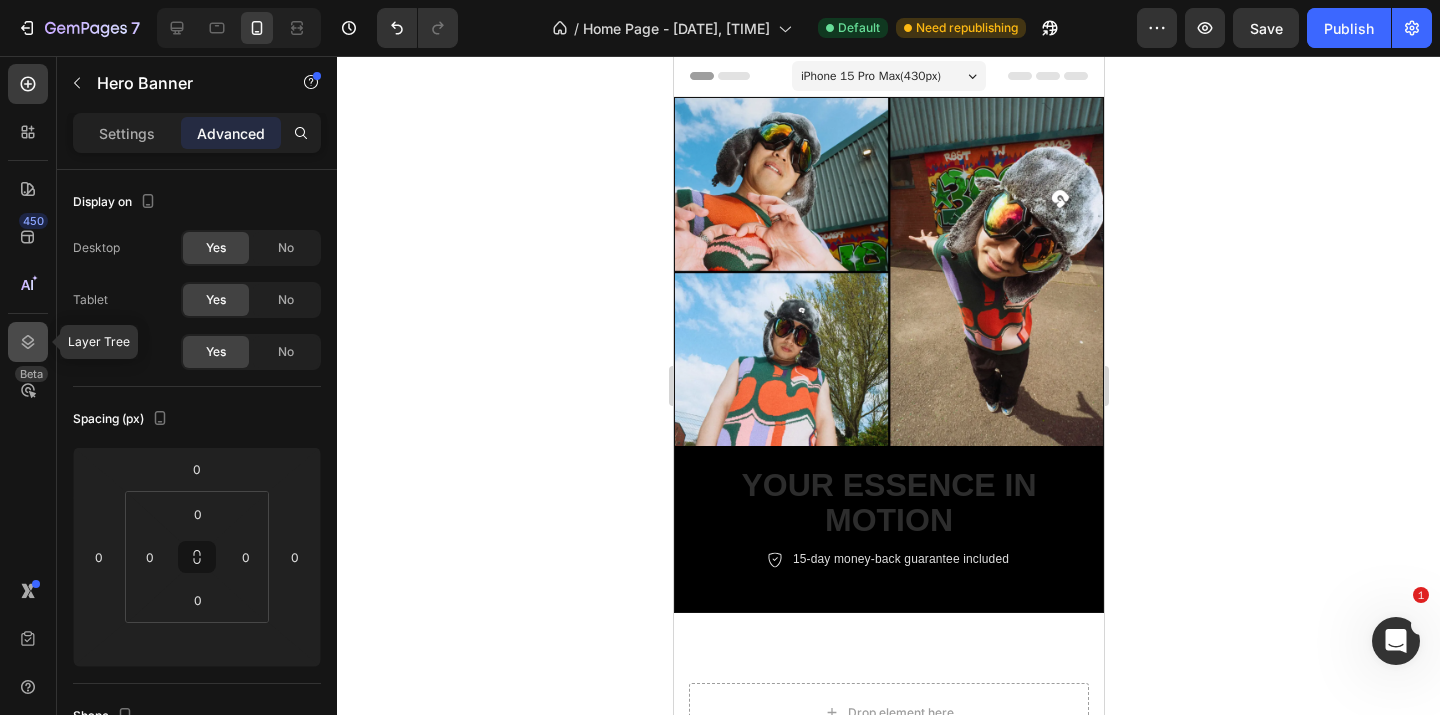 click 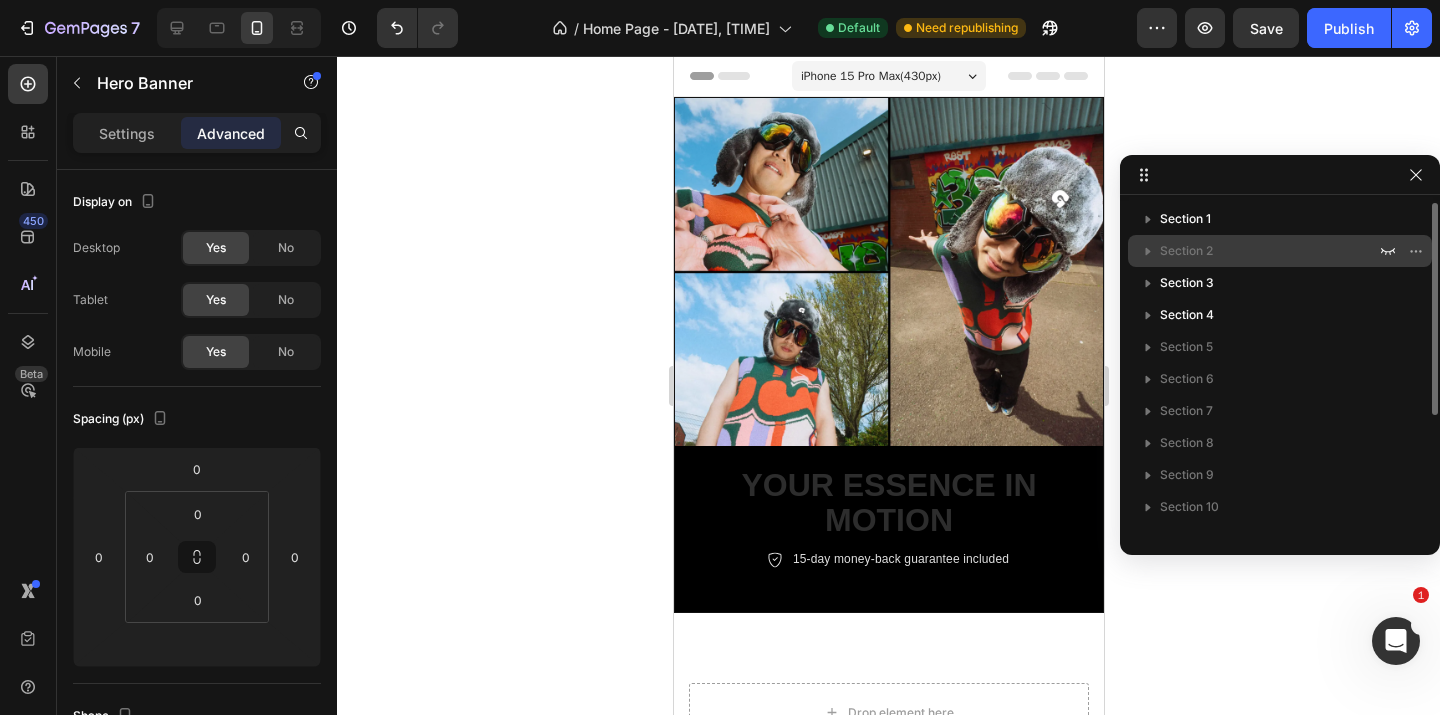 click 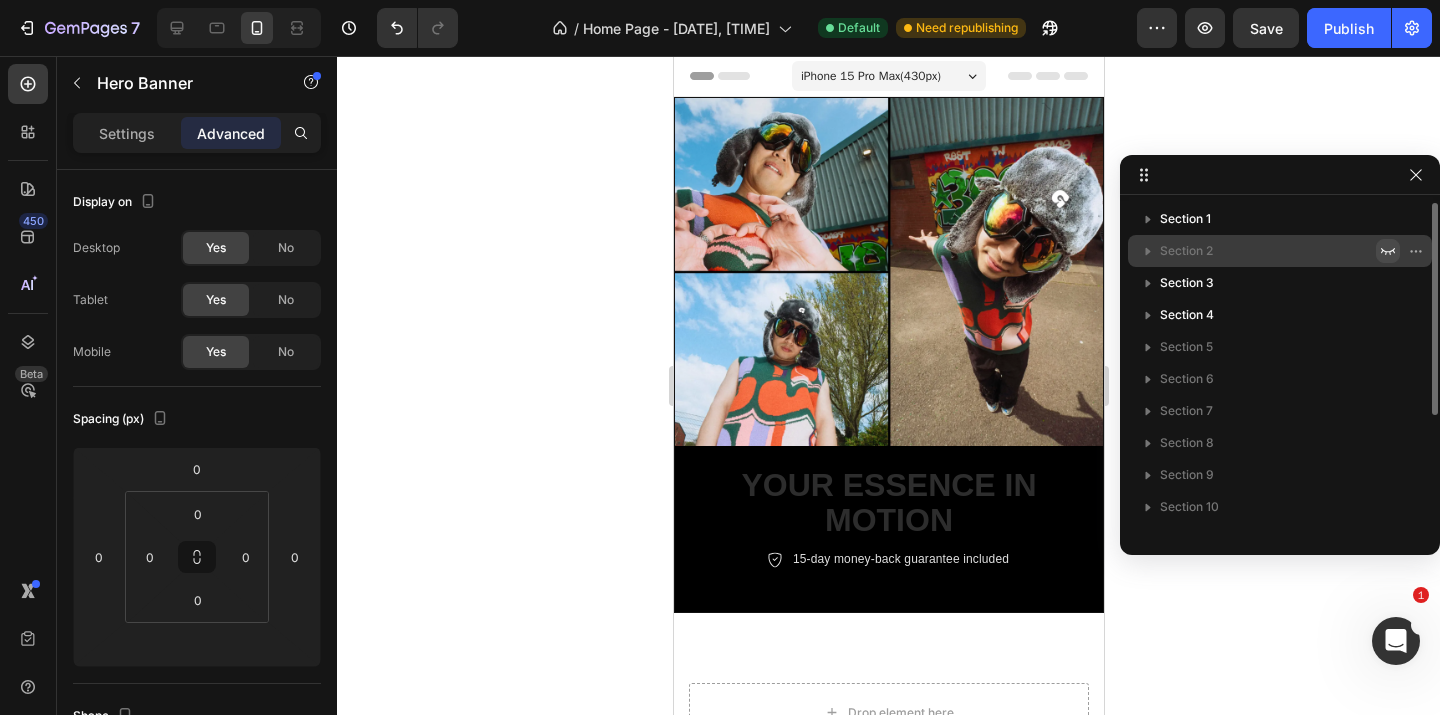 click 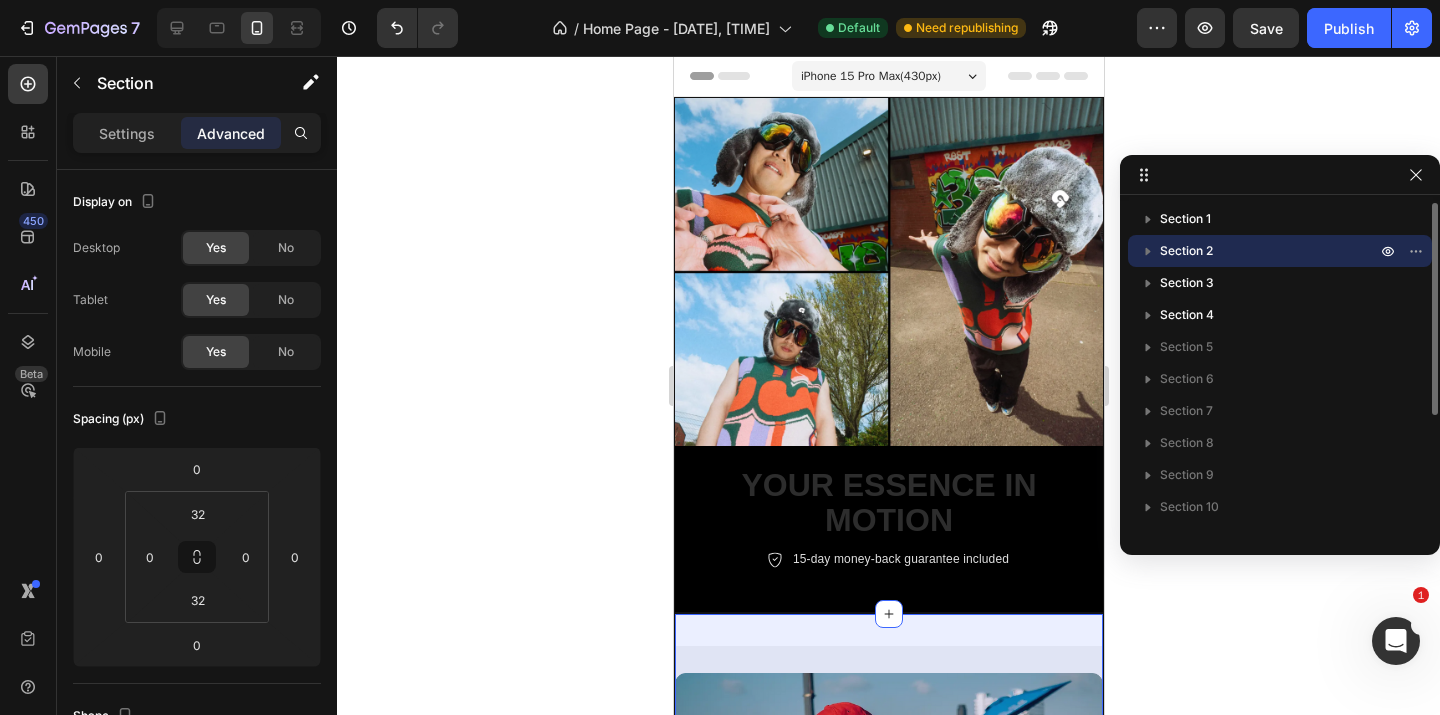 click on "Section 2" at bounding box center [1186, 251] 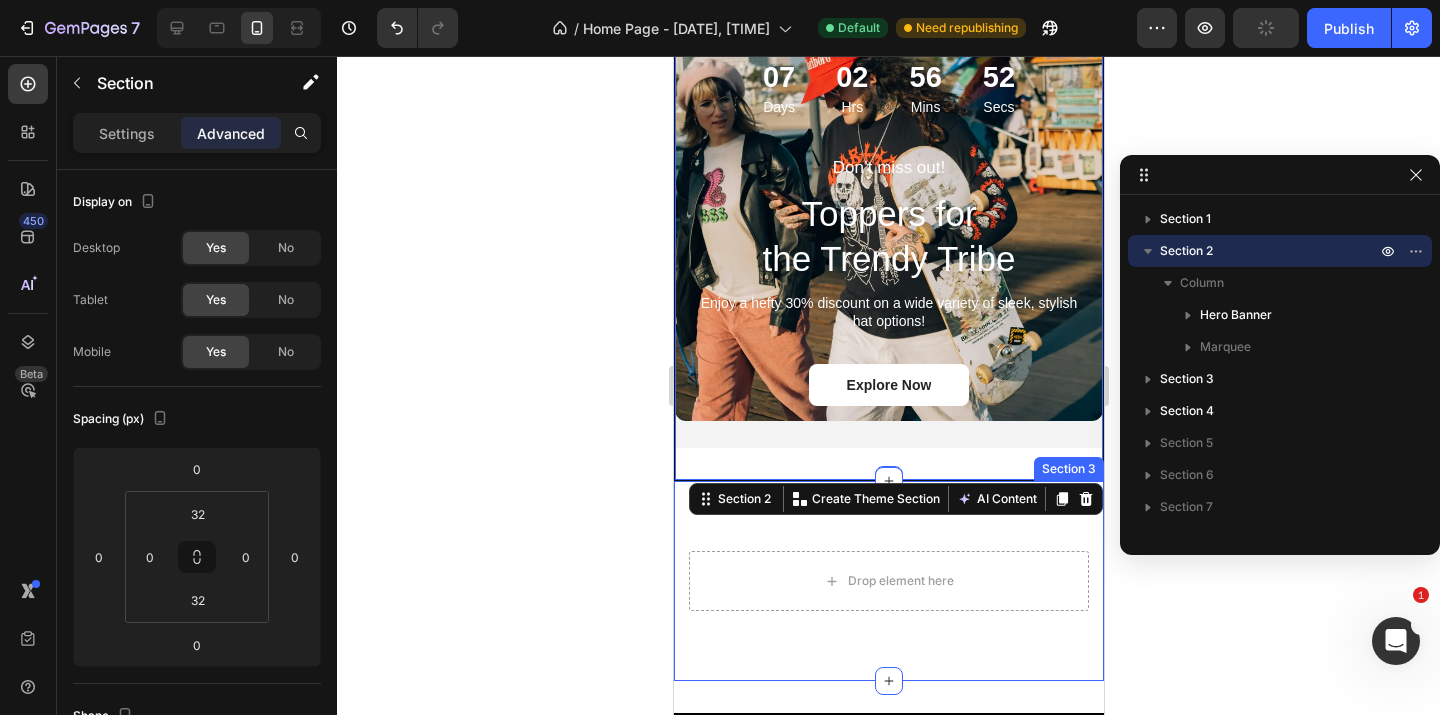 scroll, scrollTop: 704, scrollLeft: 0, axis: vertical 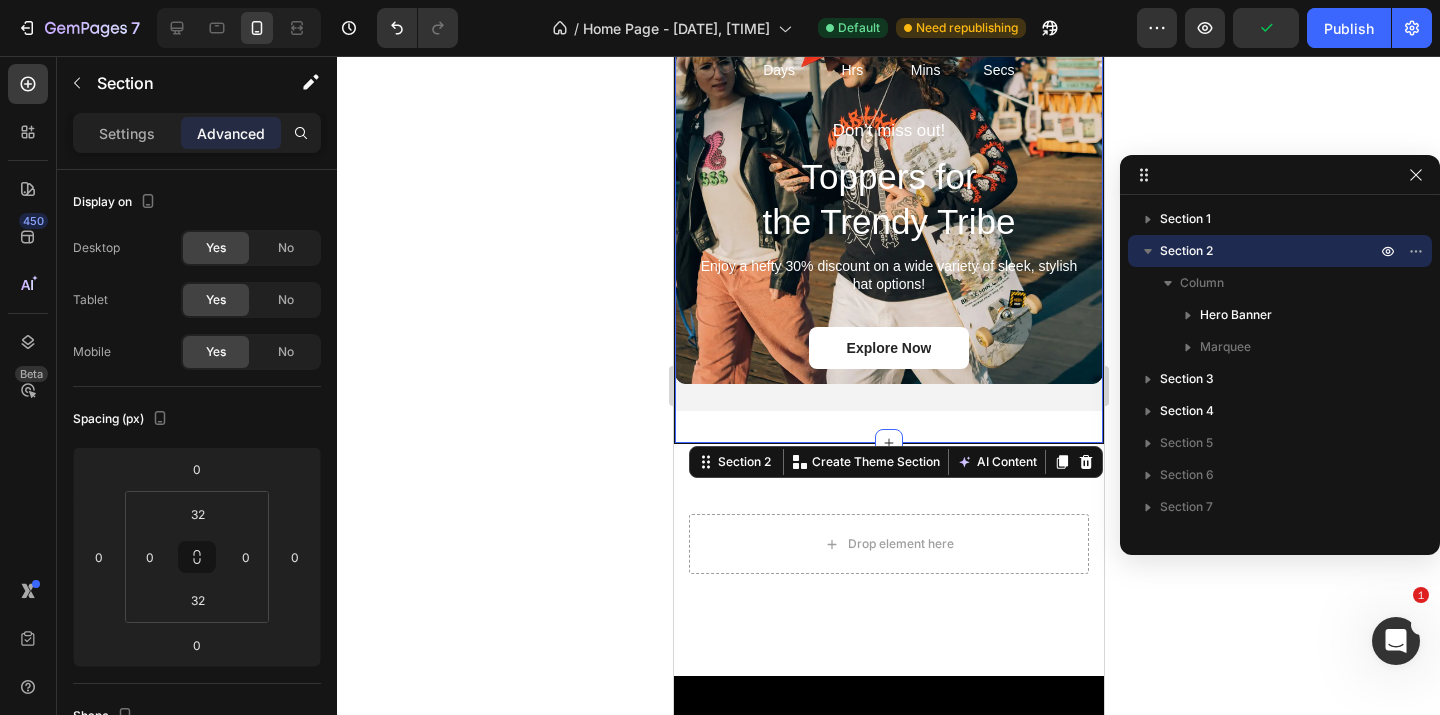 click 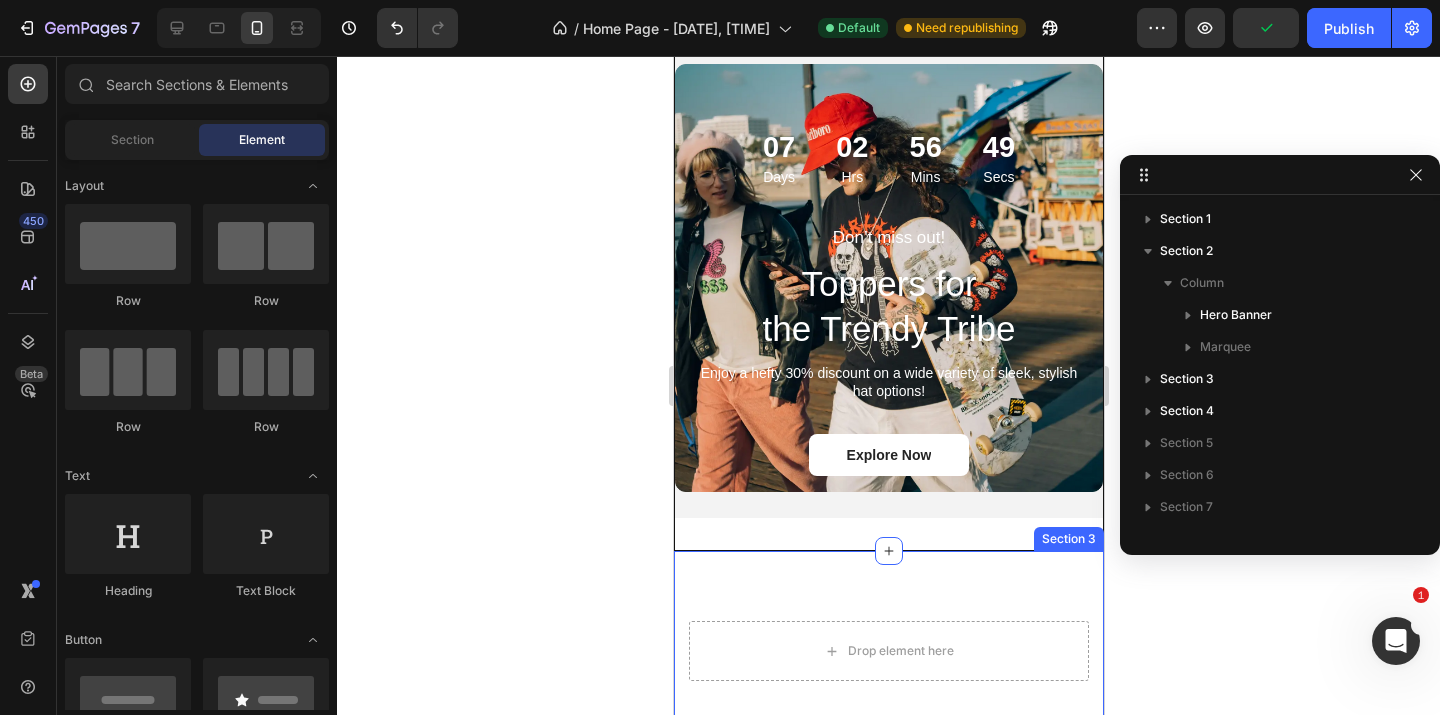 scroll, scrollTop: 441, scrollLeft: 0, axis: vertical 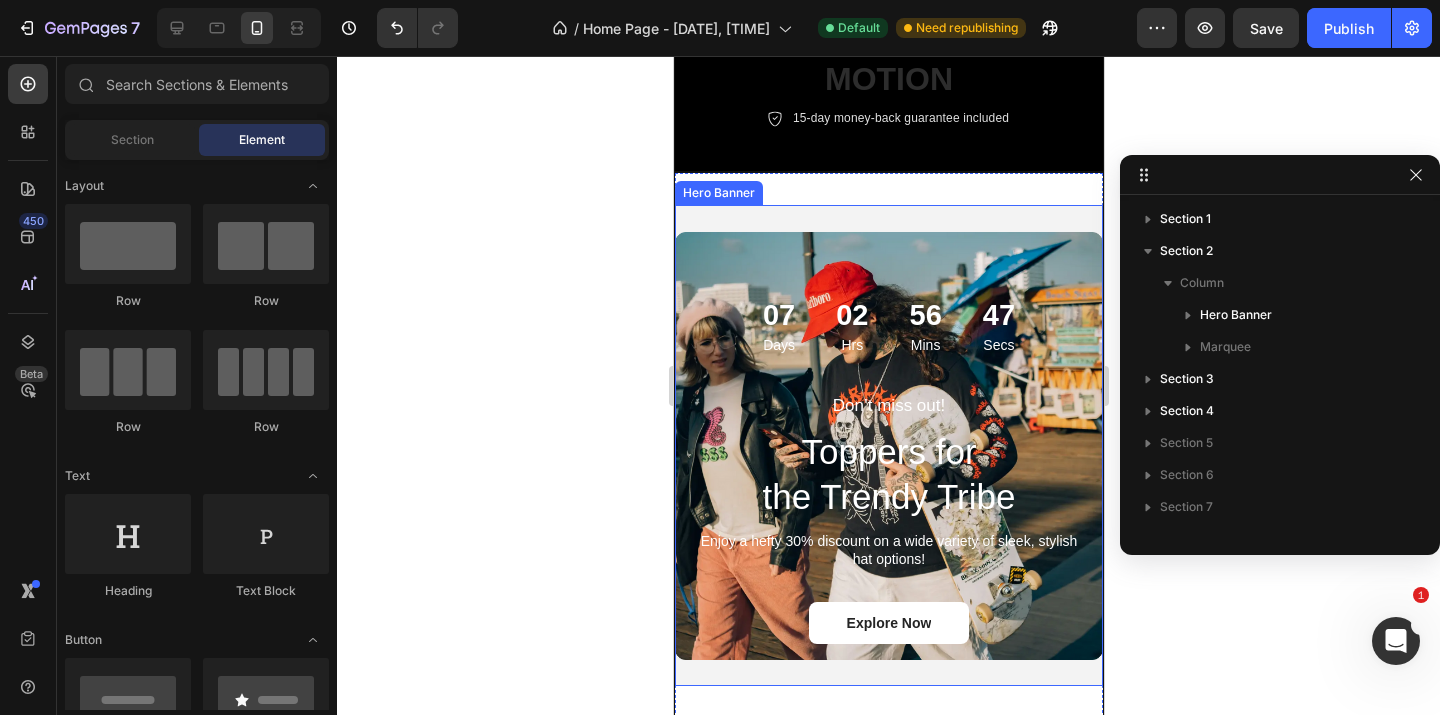 click on "Don’t miss out! Text Block Toppers for the Trendy Tribe Heading Enjoy a hefty 30% discount on a wide variety of sleek, stylish hat options! Text Block Explore Now Button [DAYS] Days [HOURS] Hrs [MINS] Mins [SECS] Secs Countdown Timer Row" at bounding box center [888, 487] 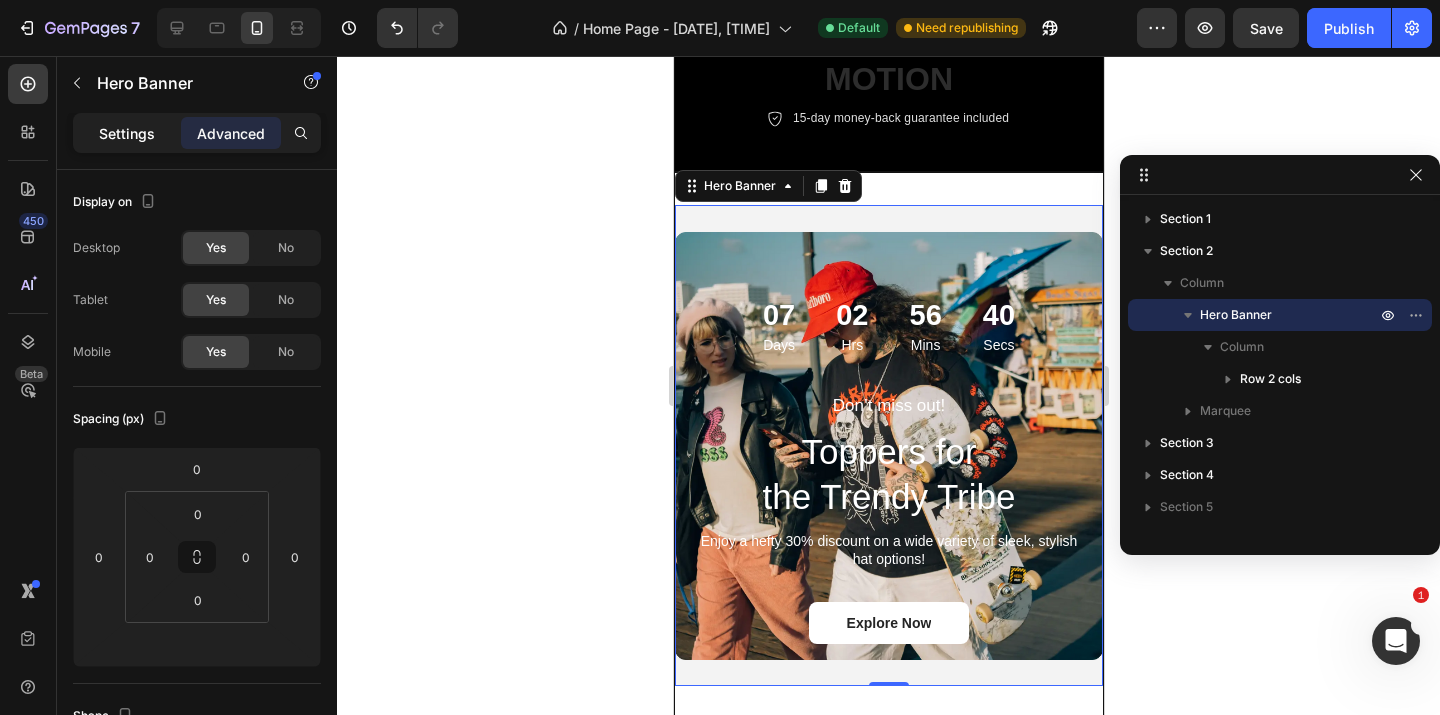 click on "Settings" at bounding box center (127, 133) 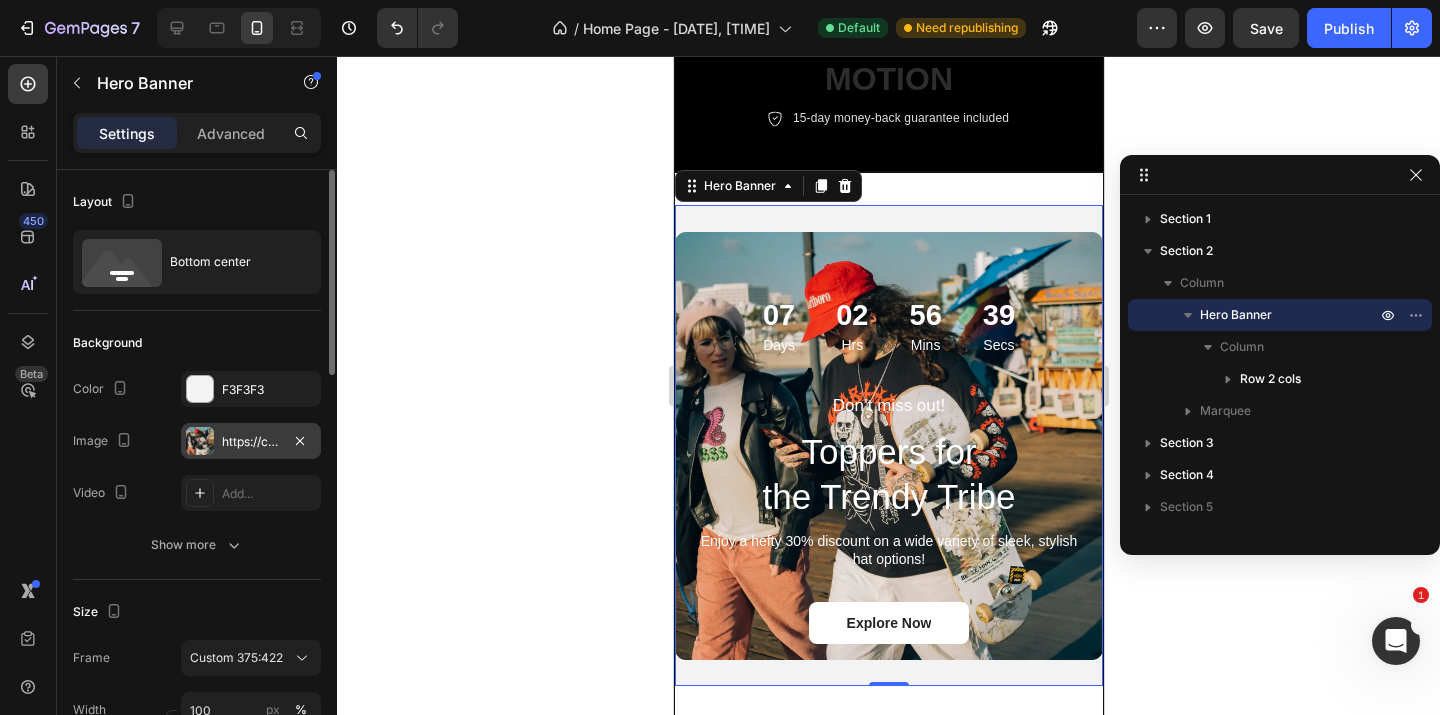 click on "https://cdn.shopify.com/s/files/1/0822/8608/4430/files/gempages_577485241053086611-e2201518-b55f-4ee0-9563-2945283a147c.webp" at bounding box center (251, 442) 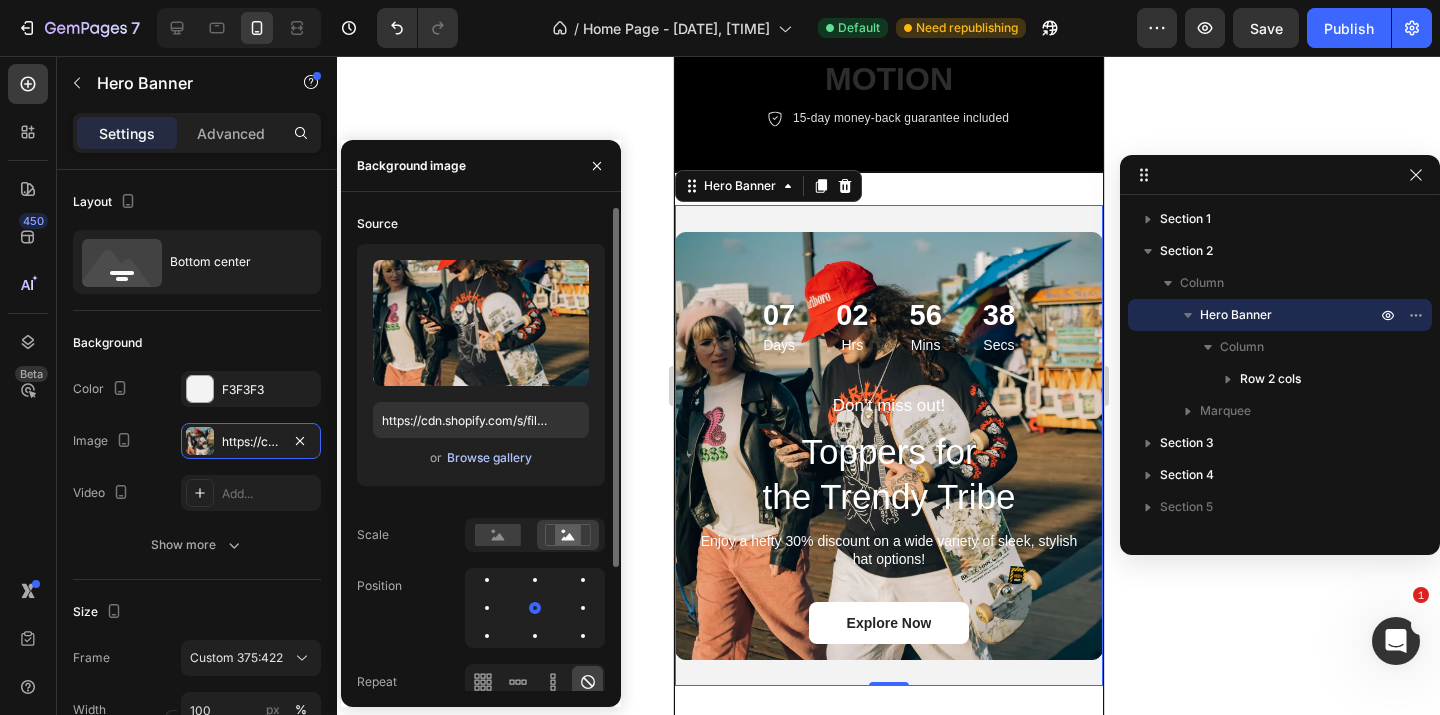 click on "Browse gallery" at bounding box center (489, 458) 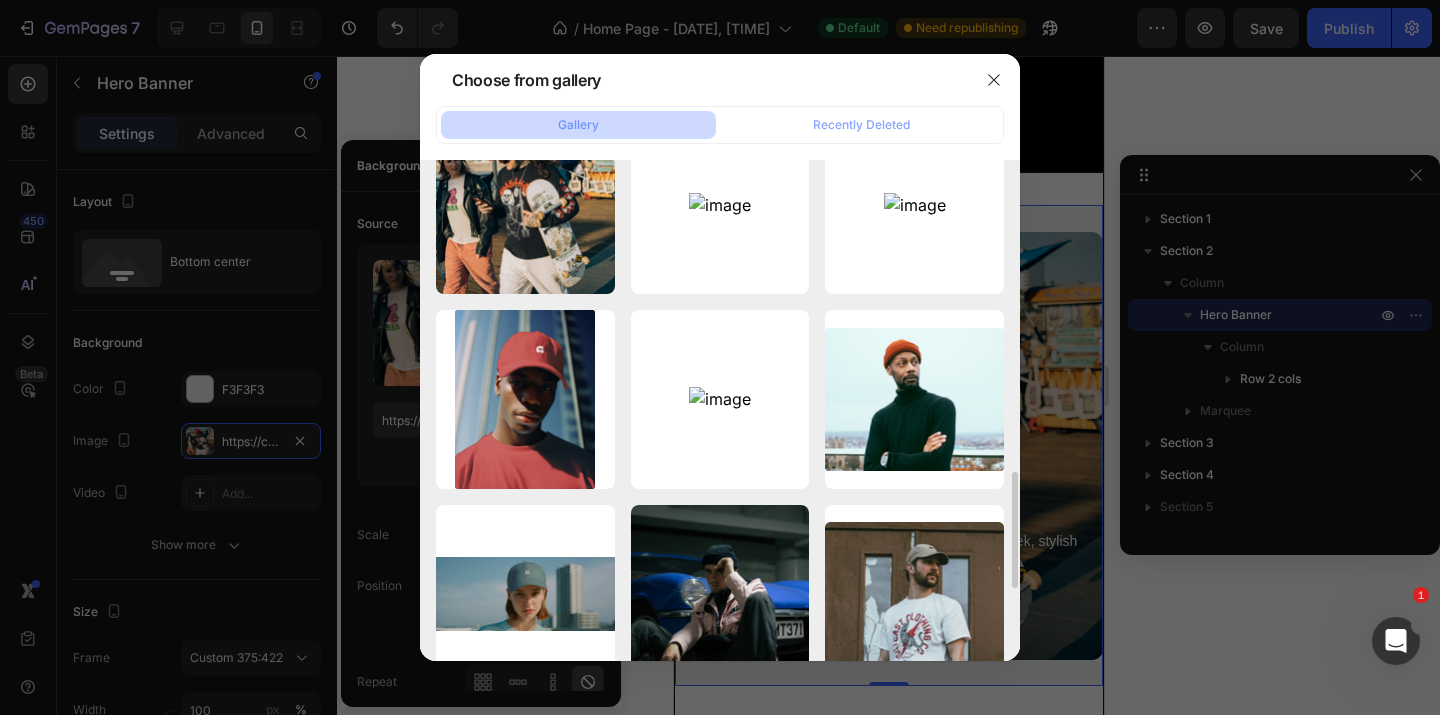 scroll, scrollTop: 777, scrollLeft: 0, axis: vertical 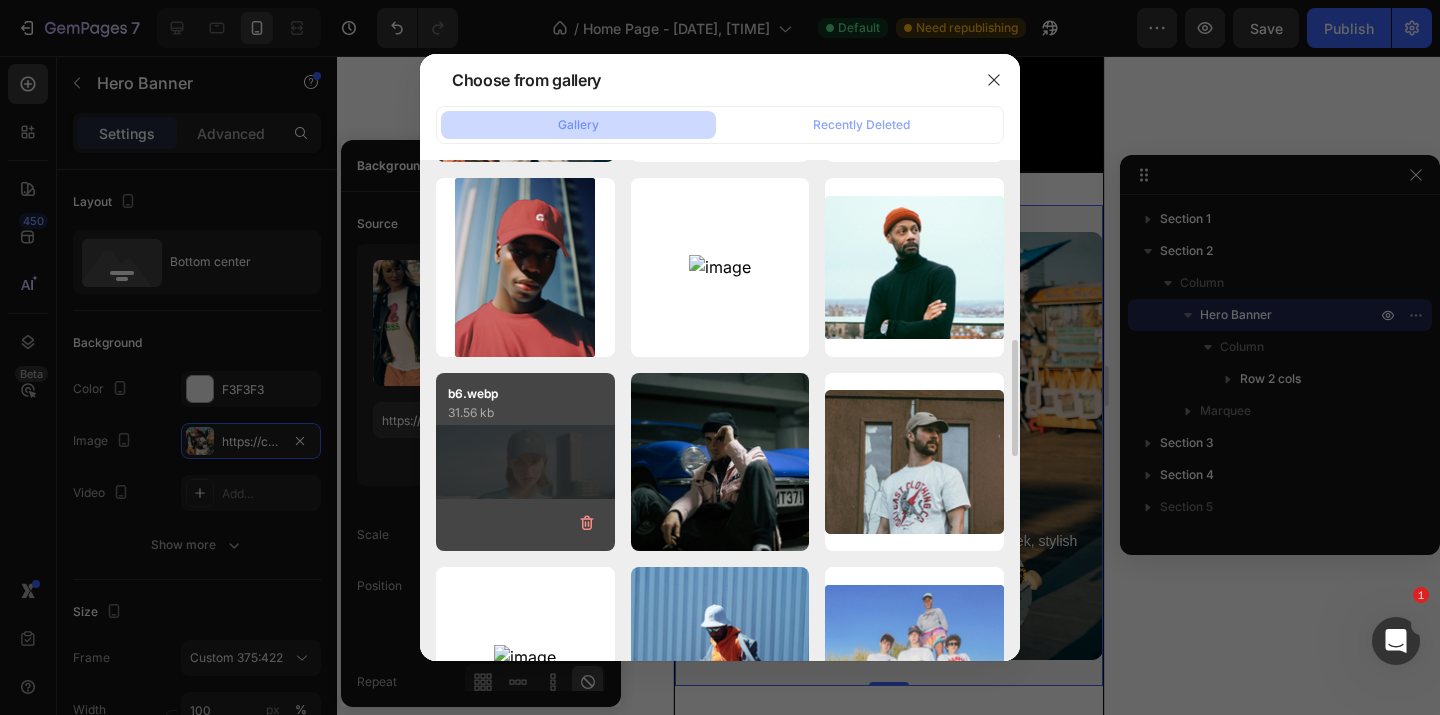 click on "b6.webp 31.56 kb" at bounding box center [525, 462] 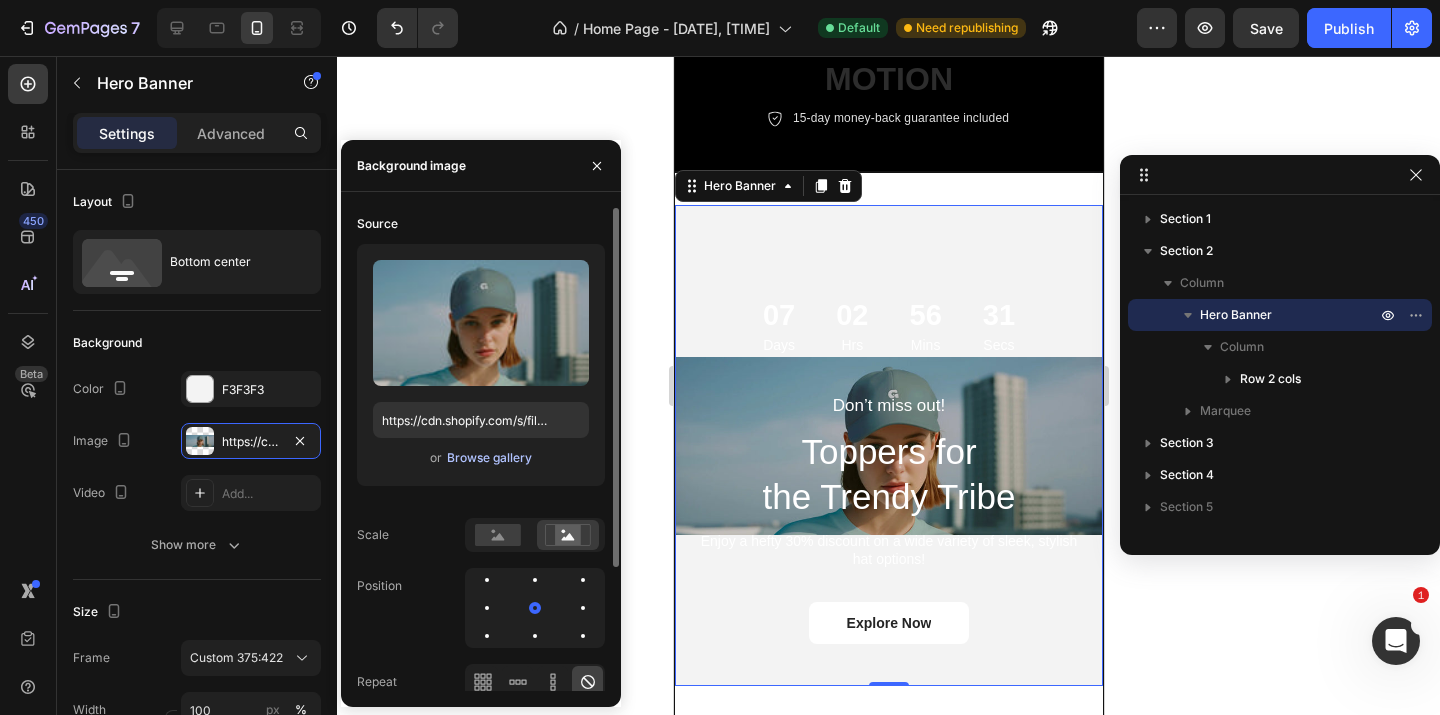 click on "Browse gallery" at bounding box center (489, 458) 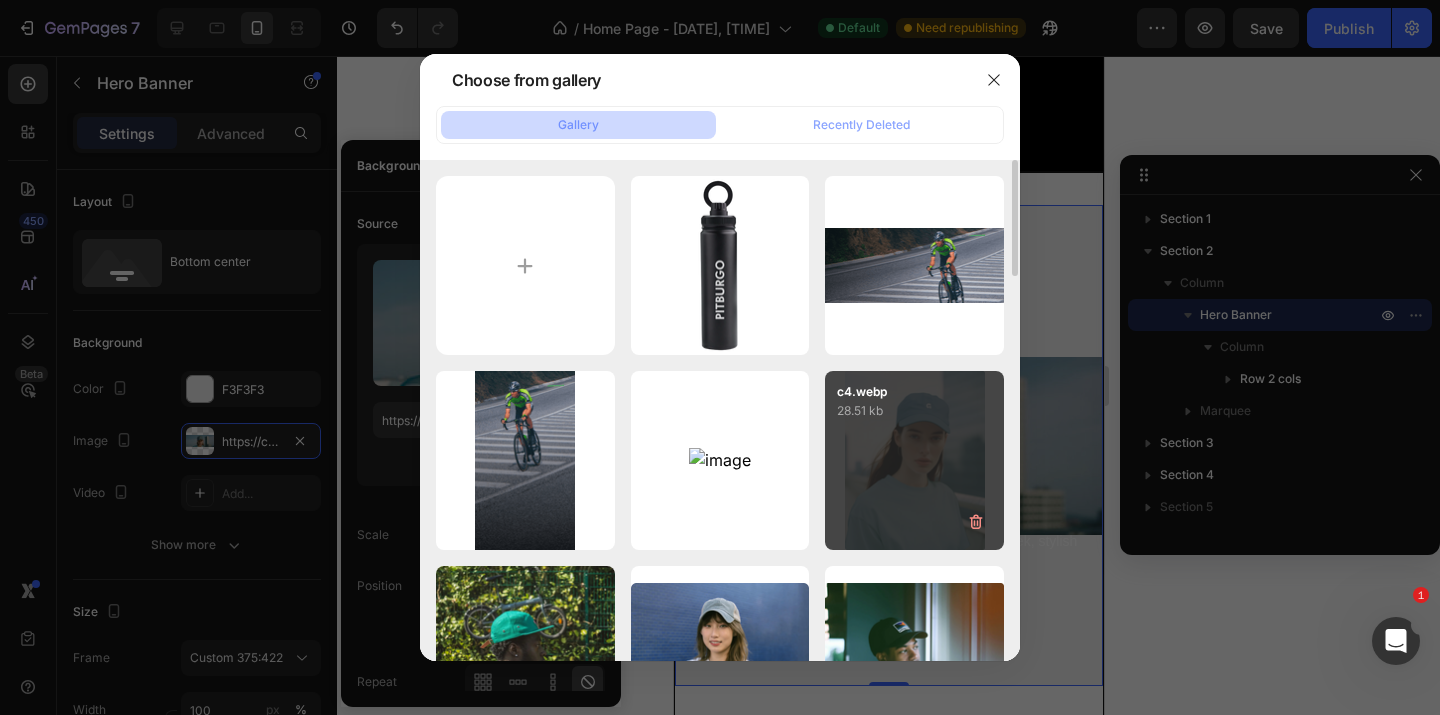click on "c4.webp 28.51 kb" at bounding box center [914, 460] 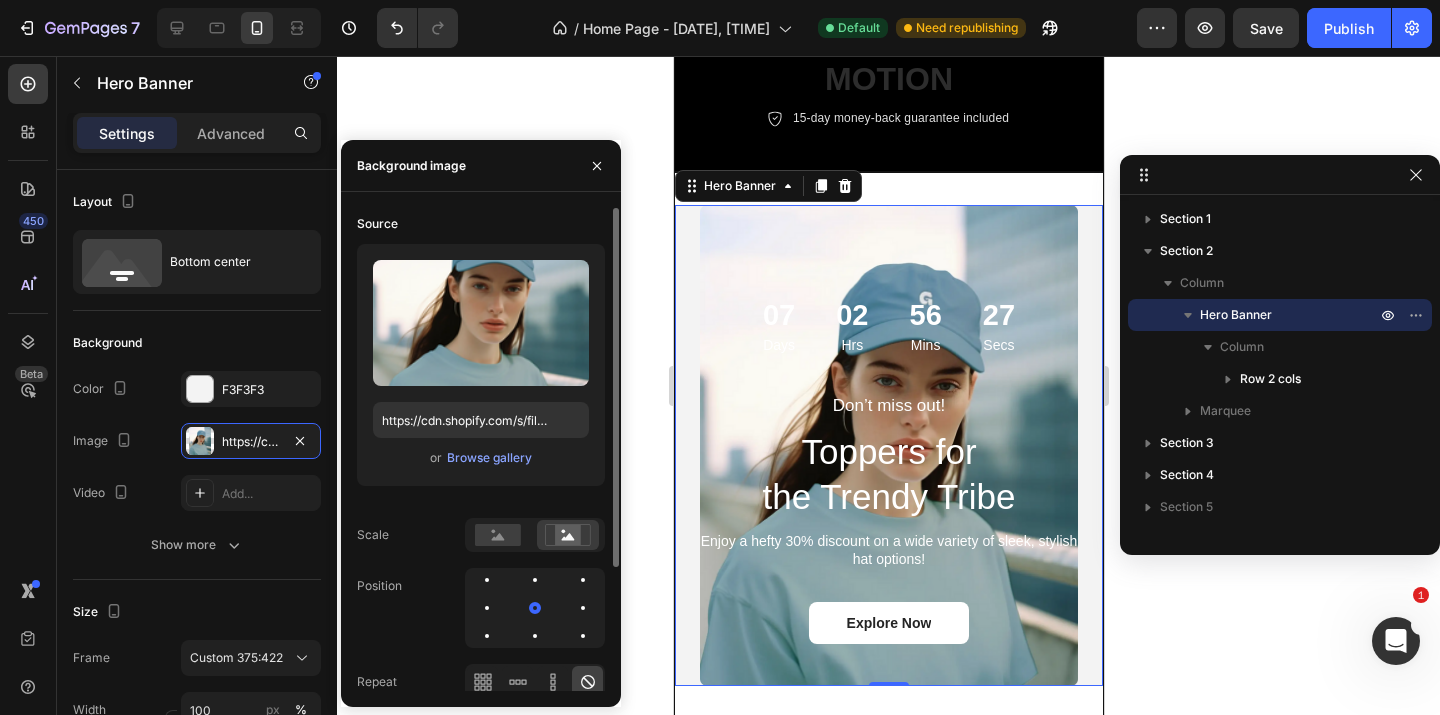 click on "or  Browse gallery" at bounding box center (481, 458) 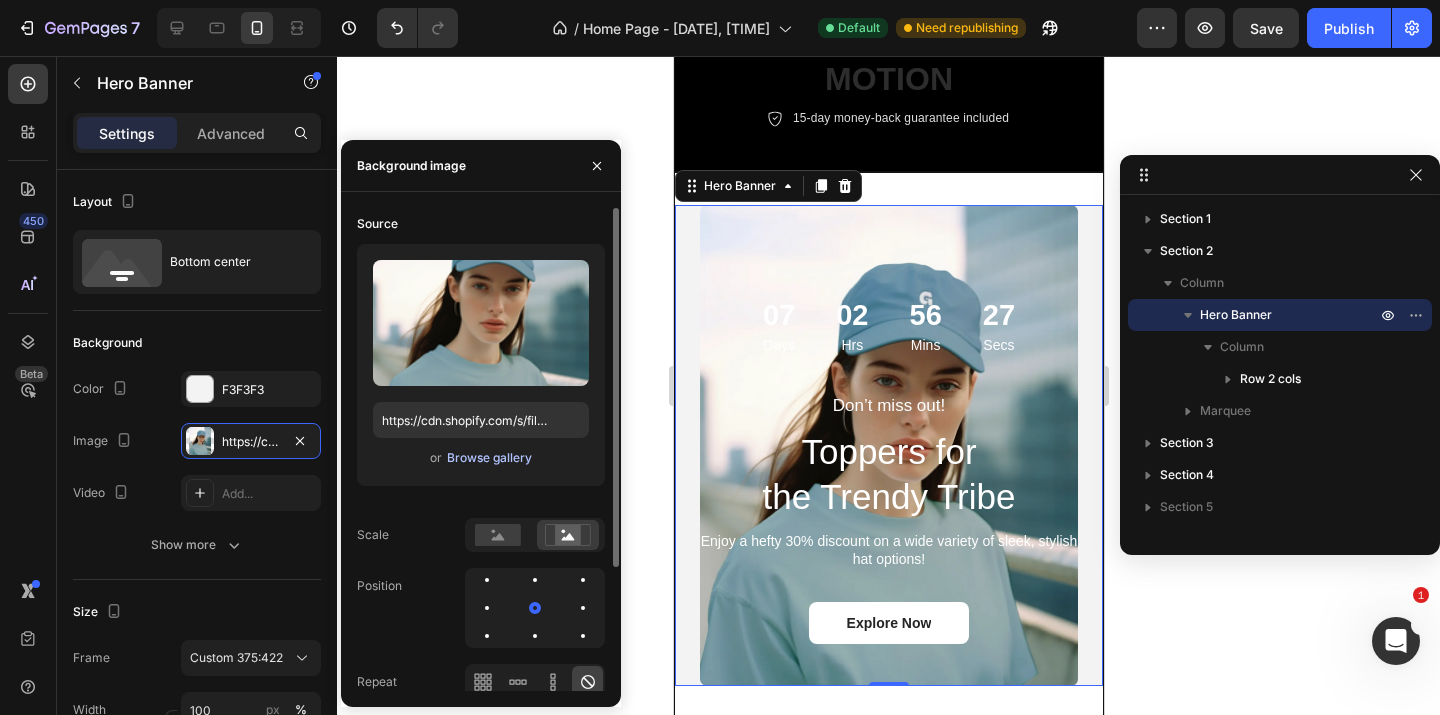 click on "Browse gallery" at bounding box center [489, 458] 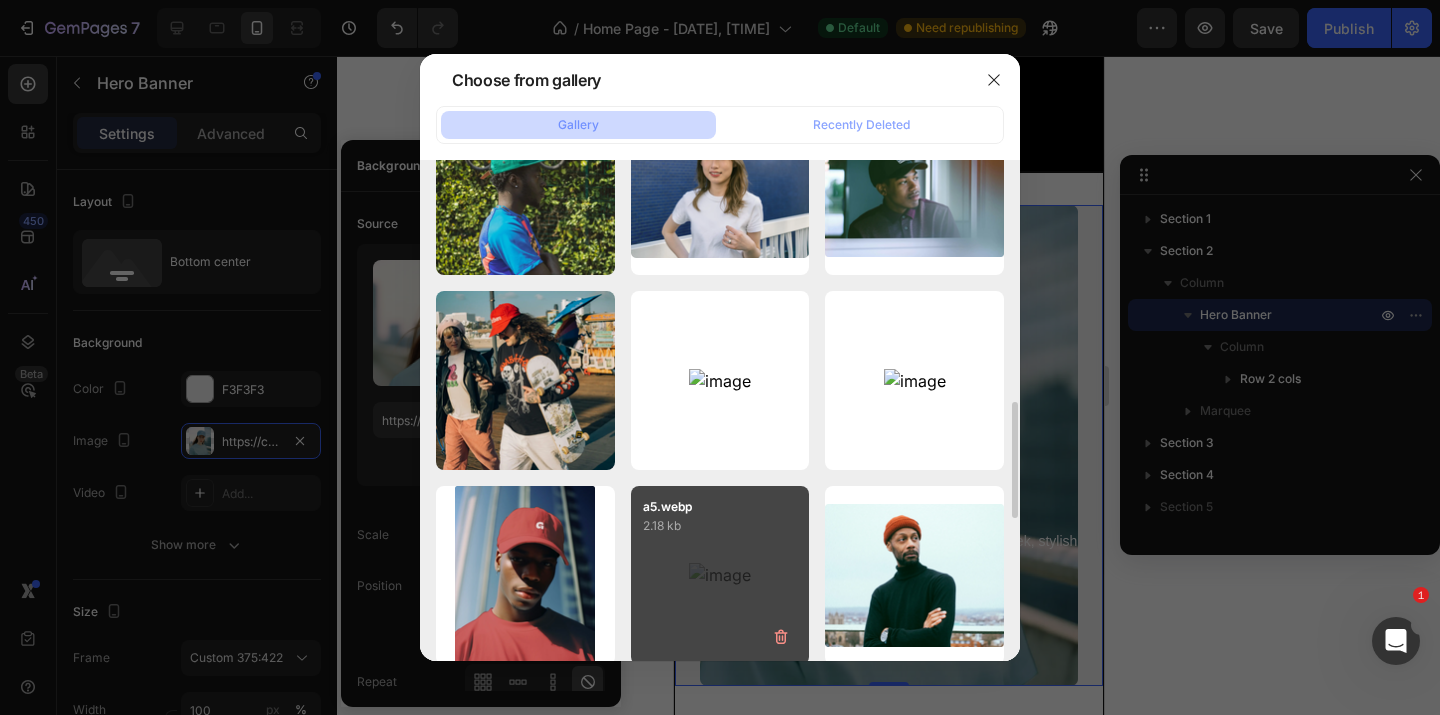 scroll, scrollTop: 577, scrollLeft: 0, axis: vertical 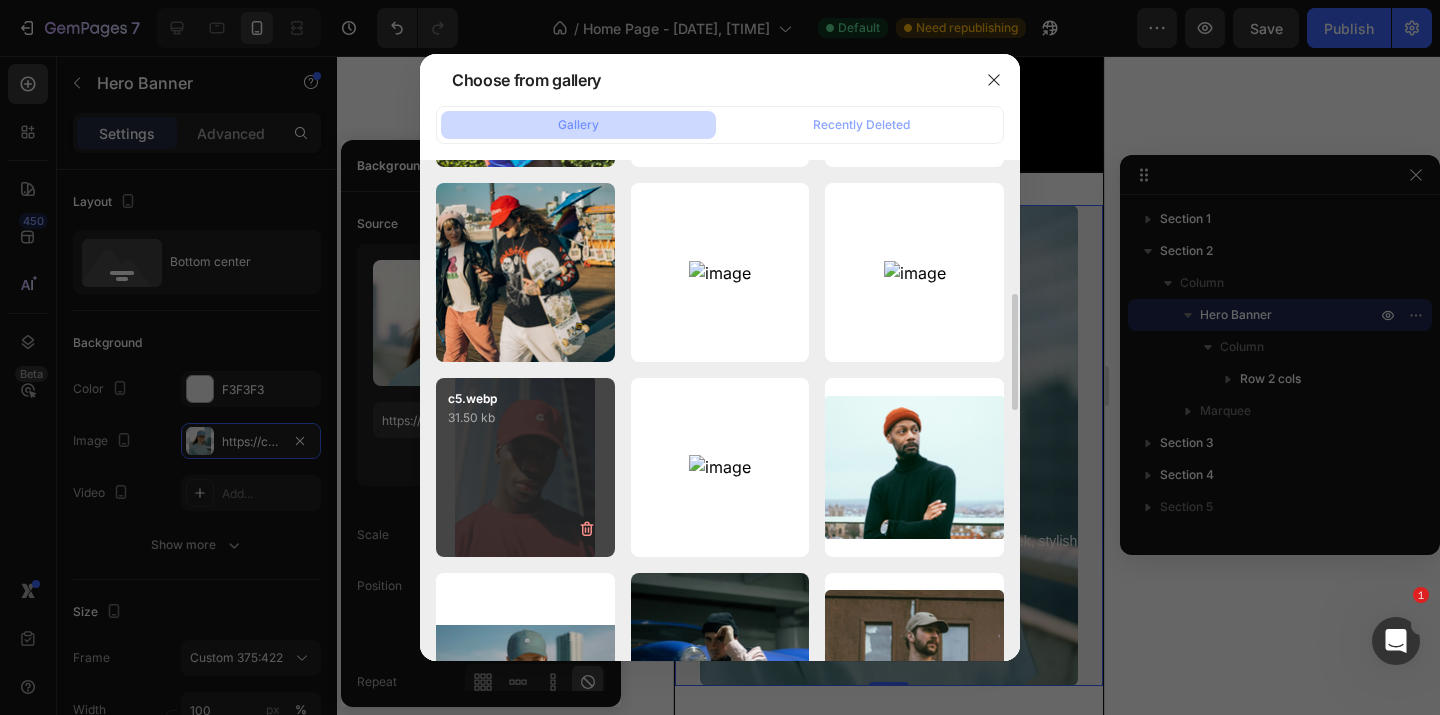 click on "c5.webp 31.50 kb" at bounding box center (525, 467) 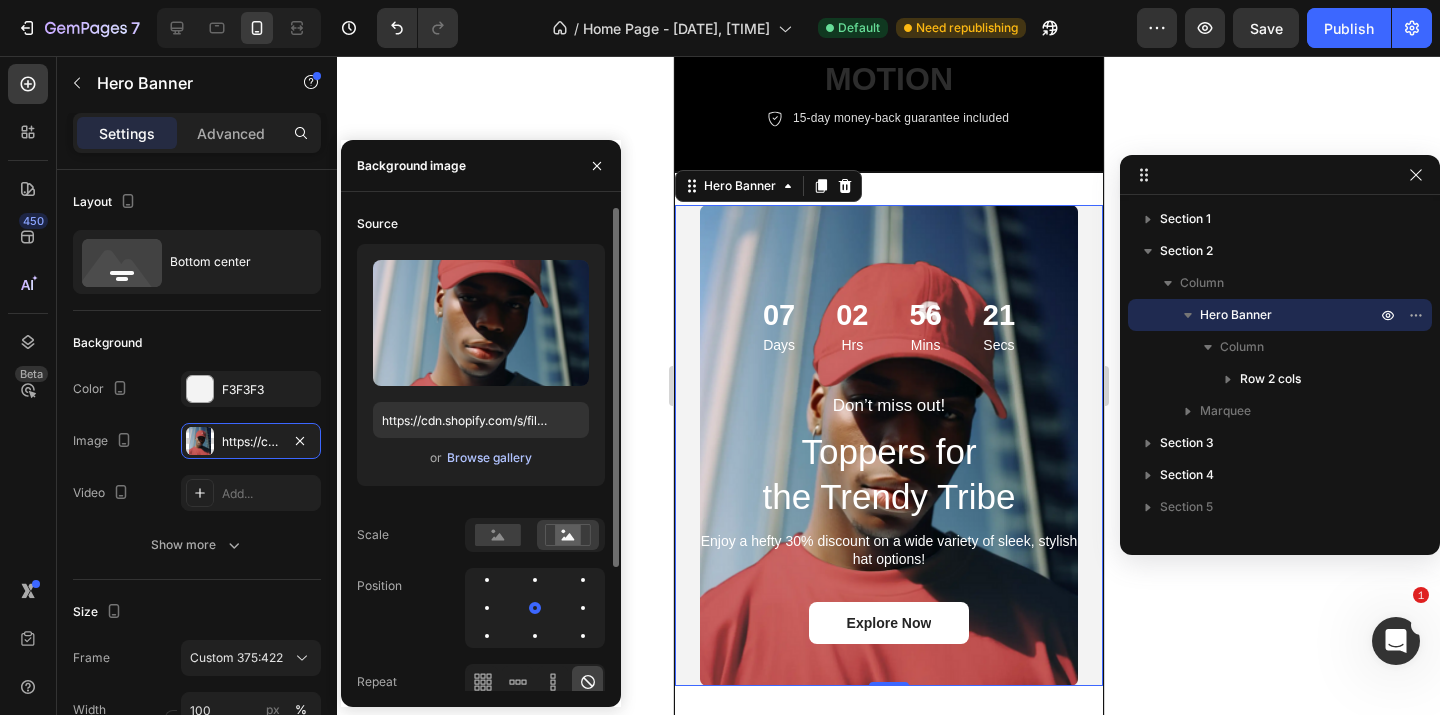 click on "Browse gallery" at bounding box center [489, 458] 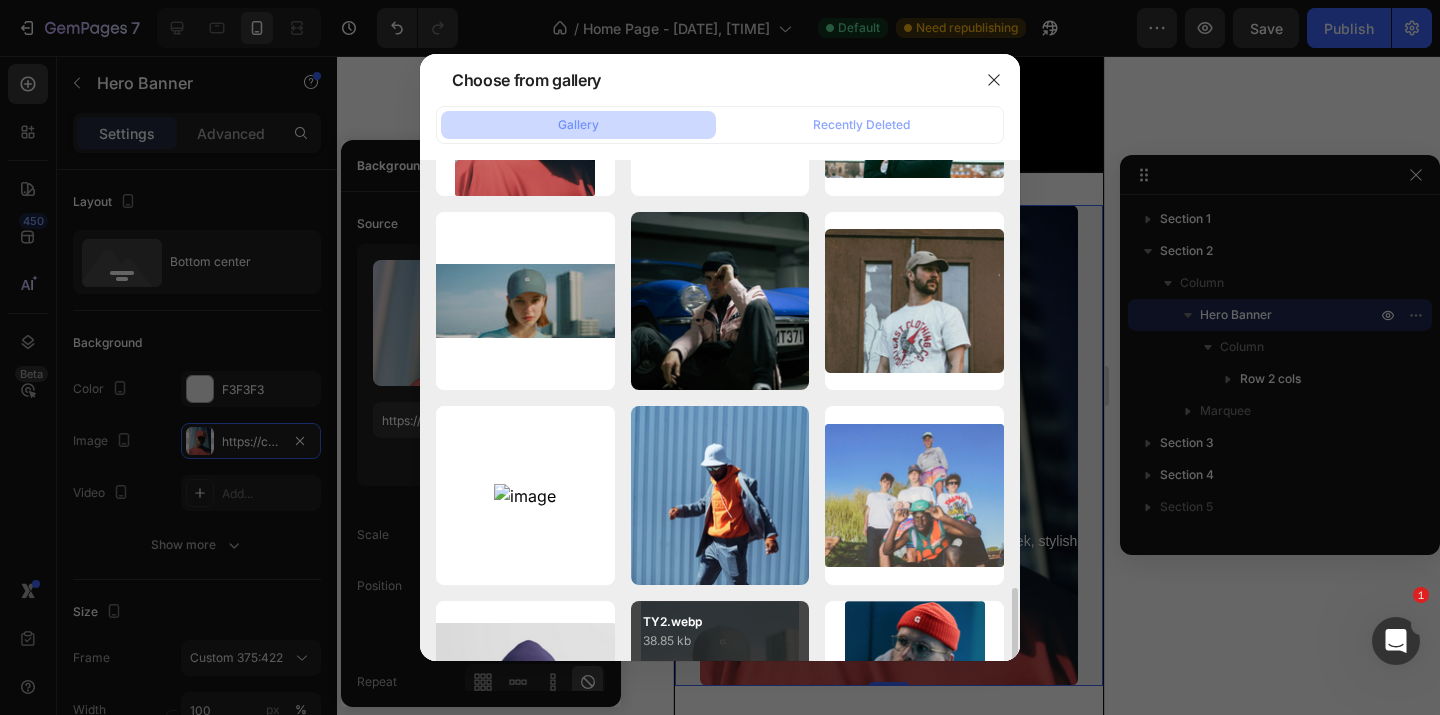 scroll, scrollTop: 1297, scrollLeft: 0, axis: vertical 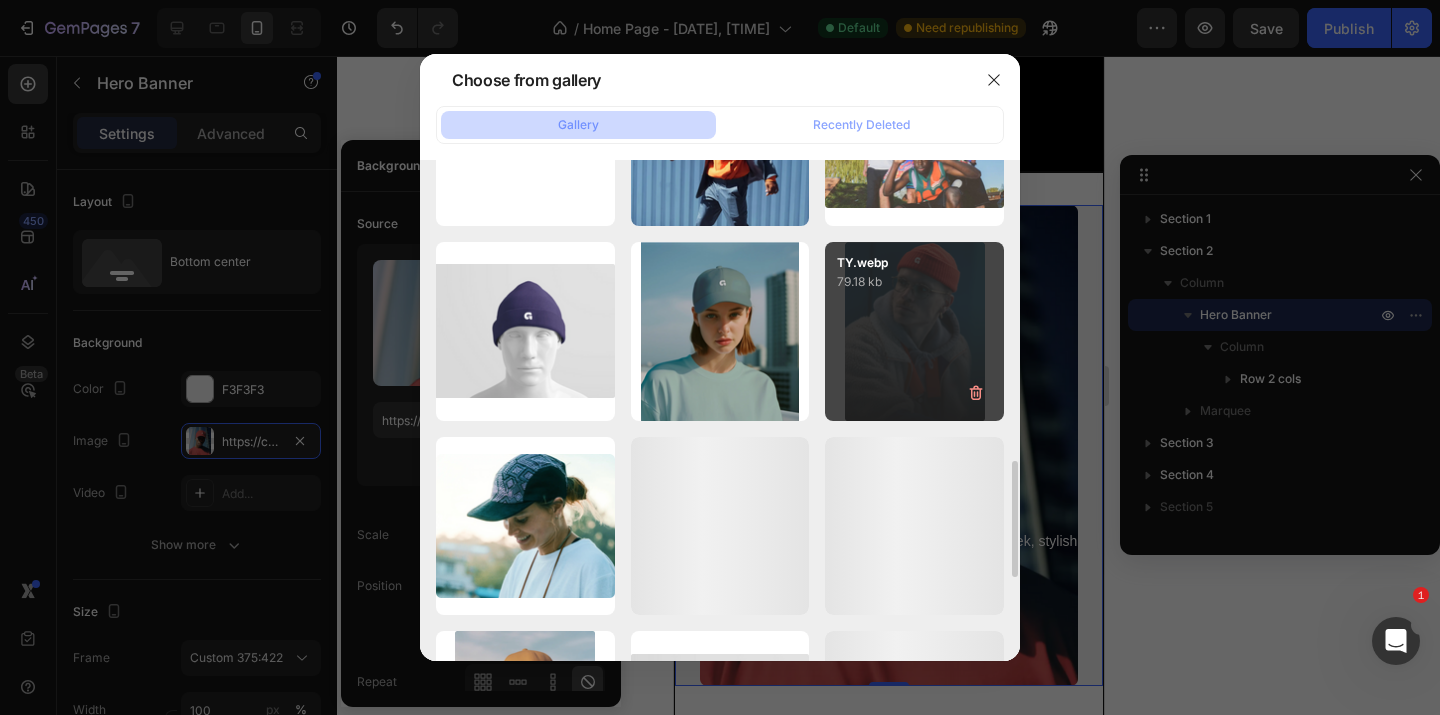 click on "TY.webp 79.18 kb" at bounding box center [914, 331] 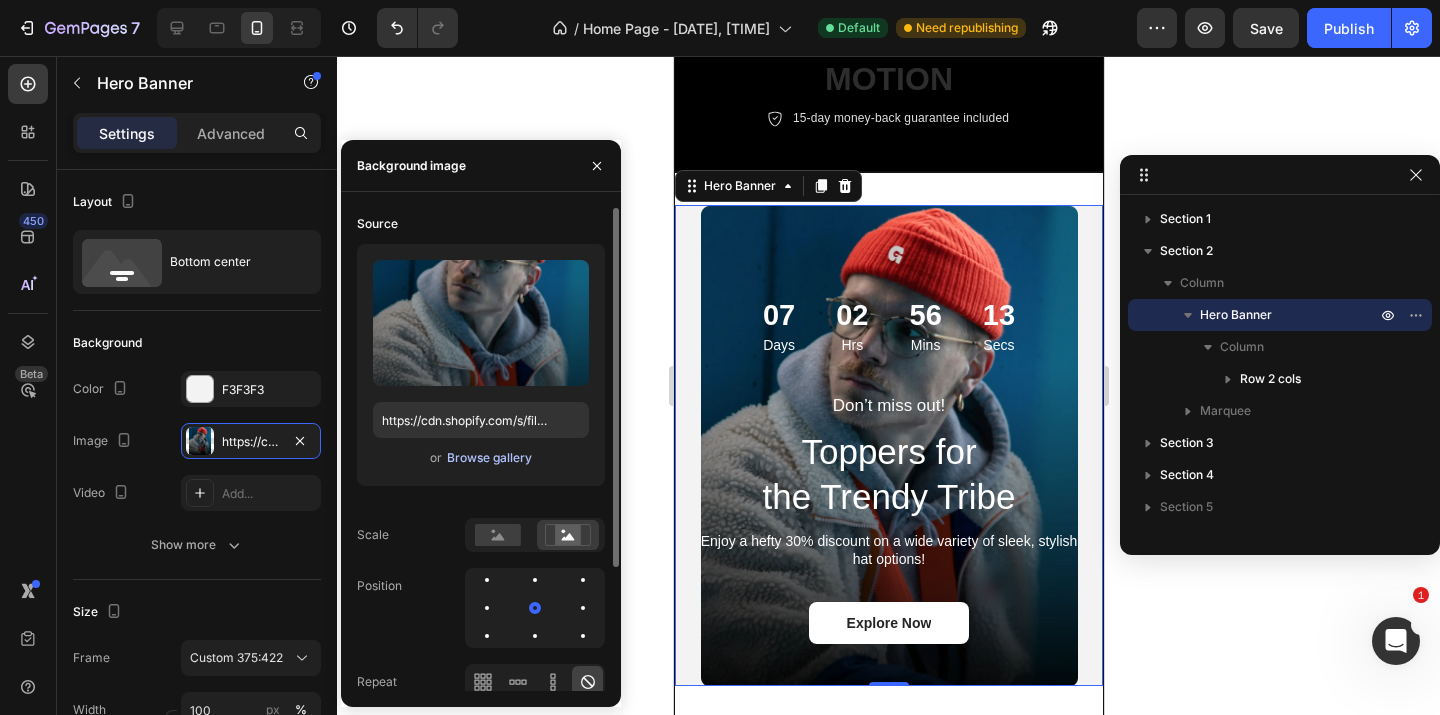 click on "Browse gallery" at bounding box center (489, 458) 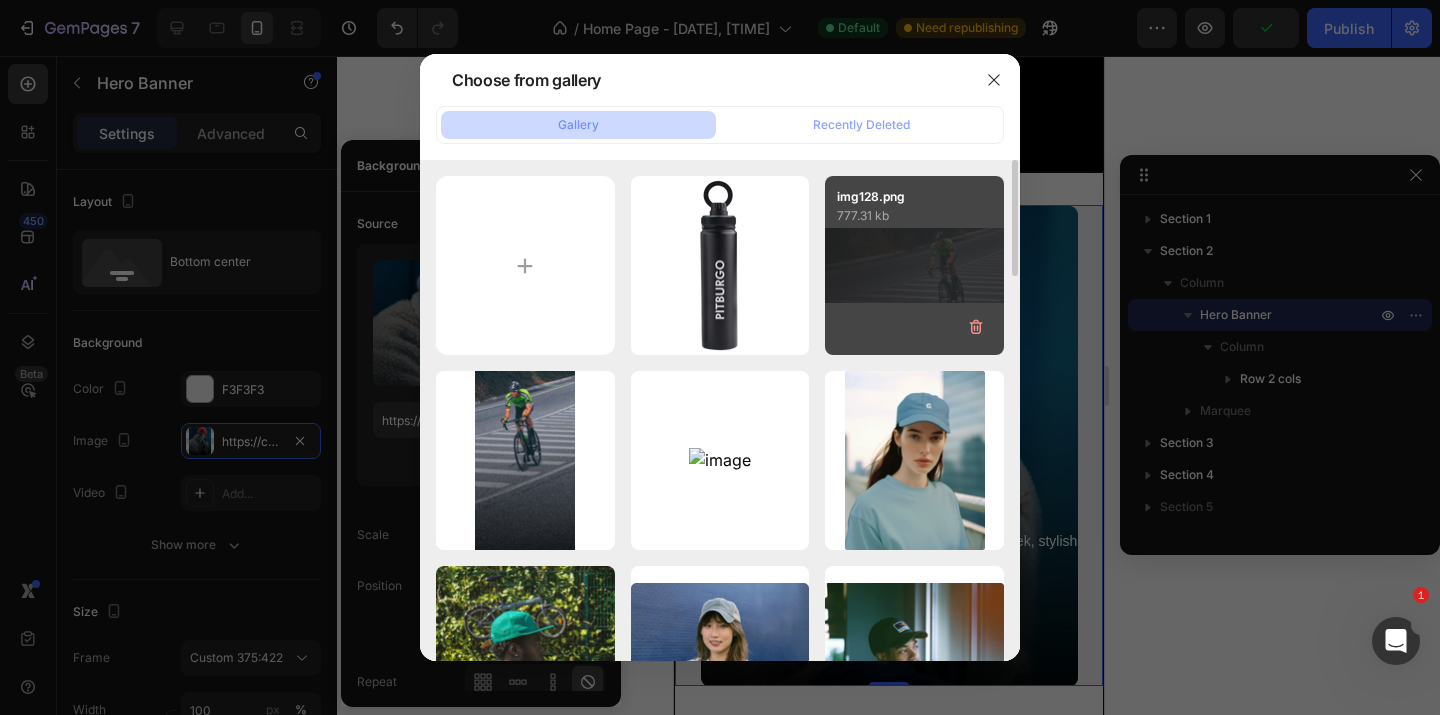 click on "img128.png 777.31 kb" at bounding box center [914, 265] 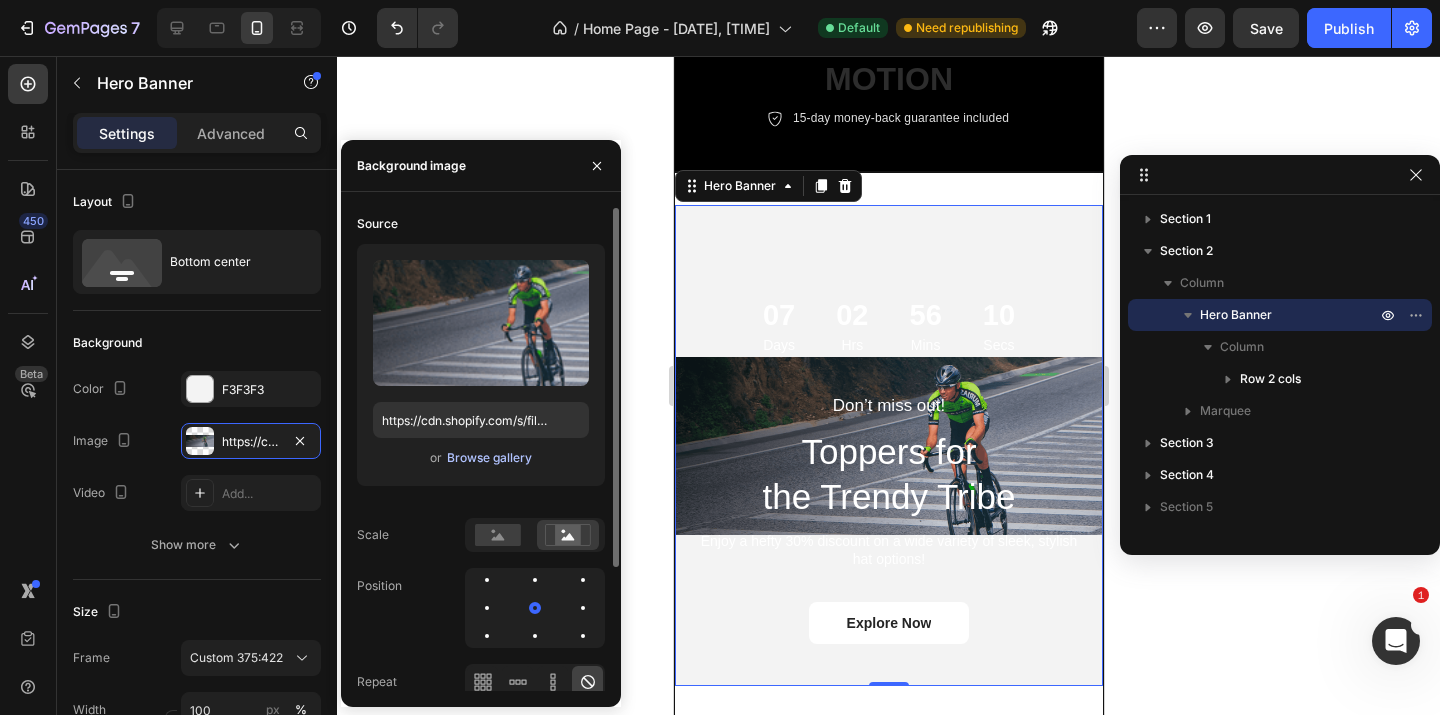 click on "Browse gallery" at bounding box center [489, 458] 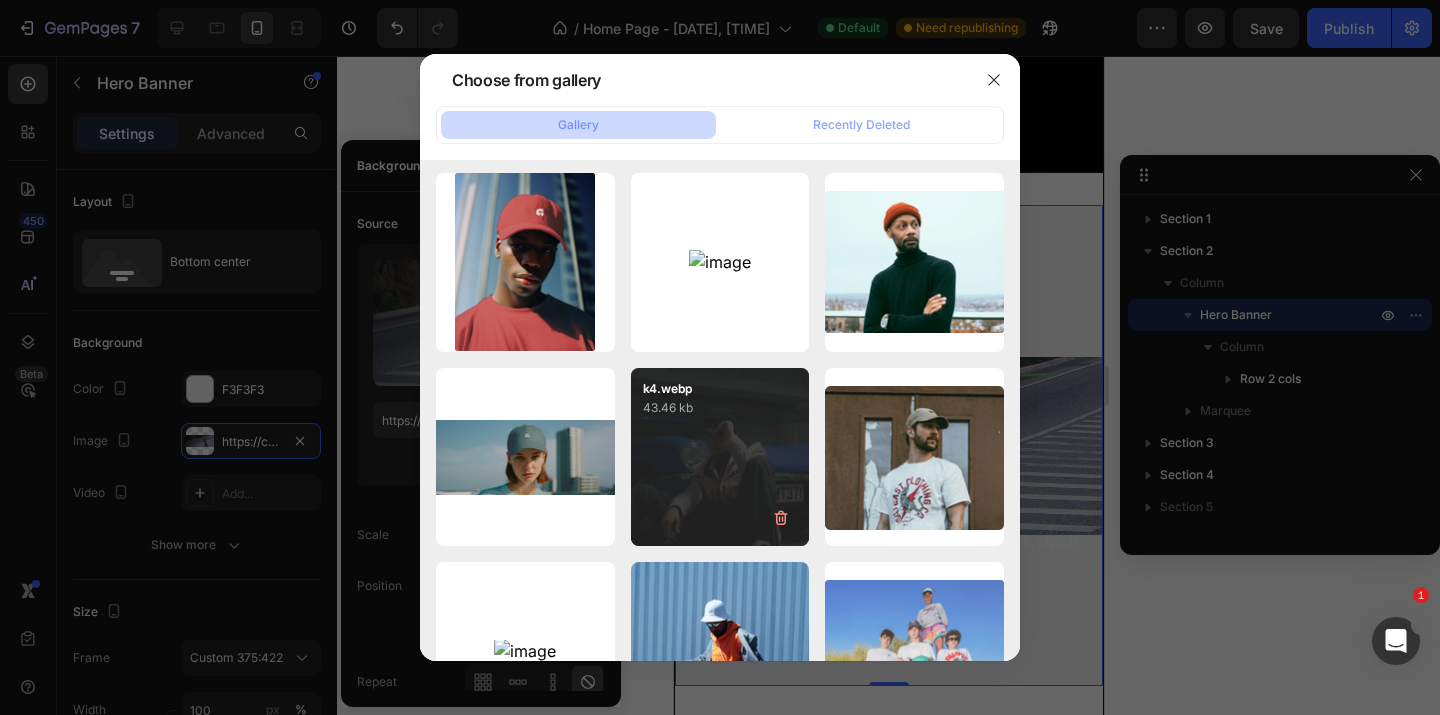 scroll, scrollTop: 1118, scrollLeft: 0, axis: vertical 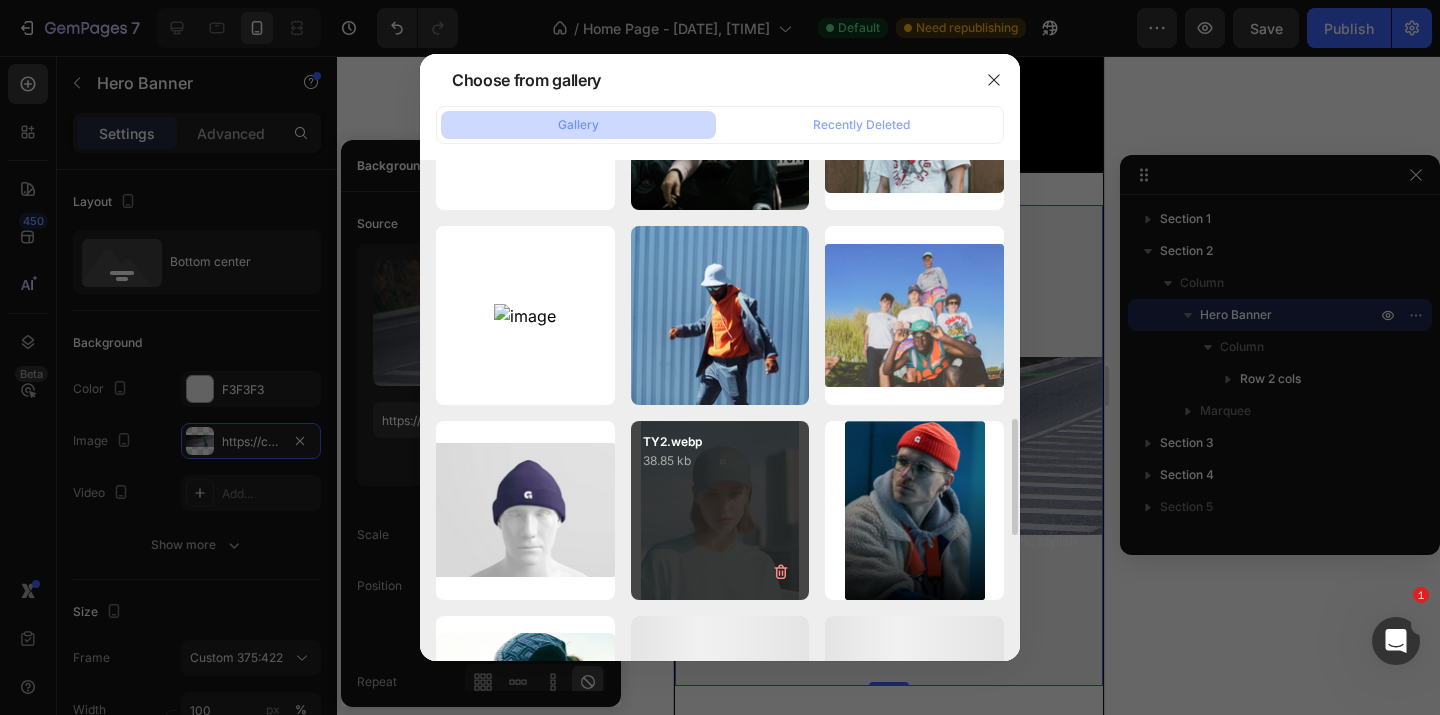 click on "TY2.webp 38.85 kb" at bounding box center (720, 510) 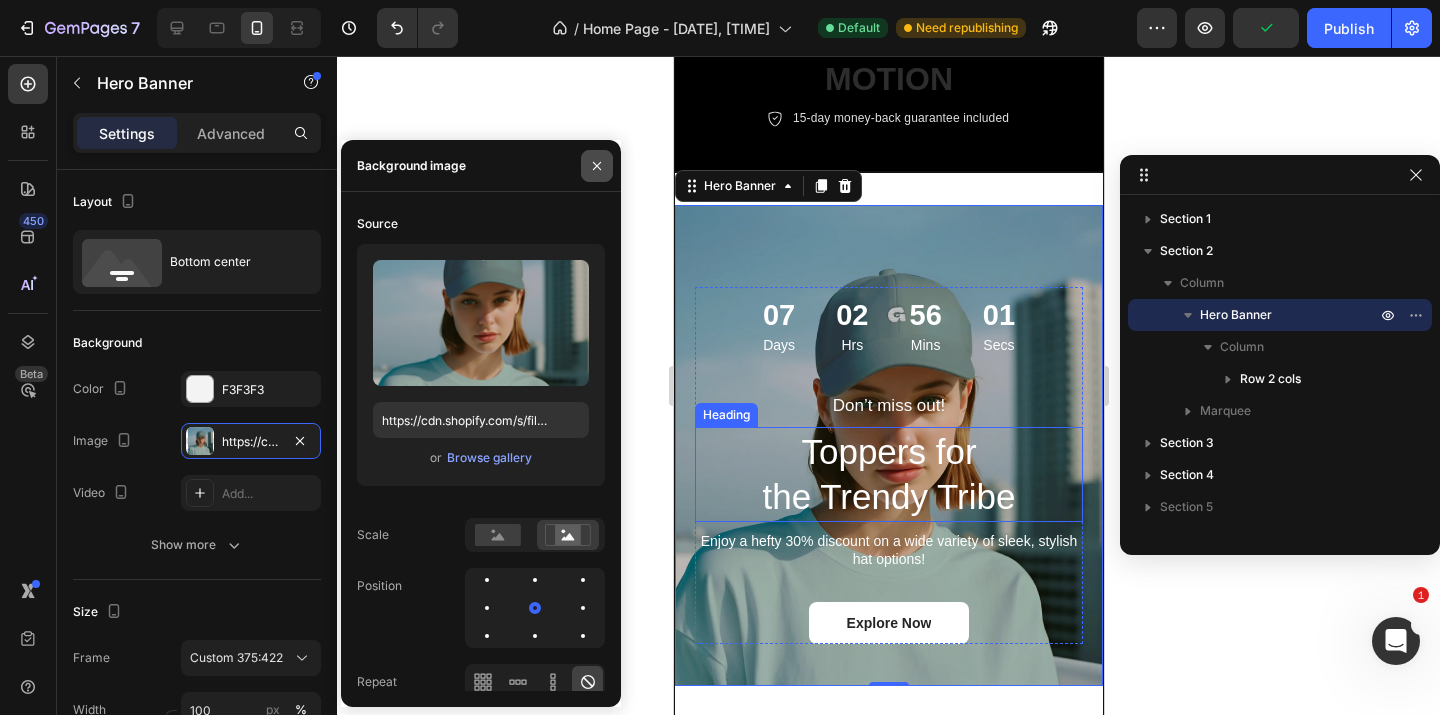 click 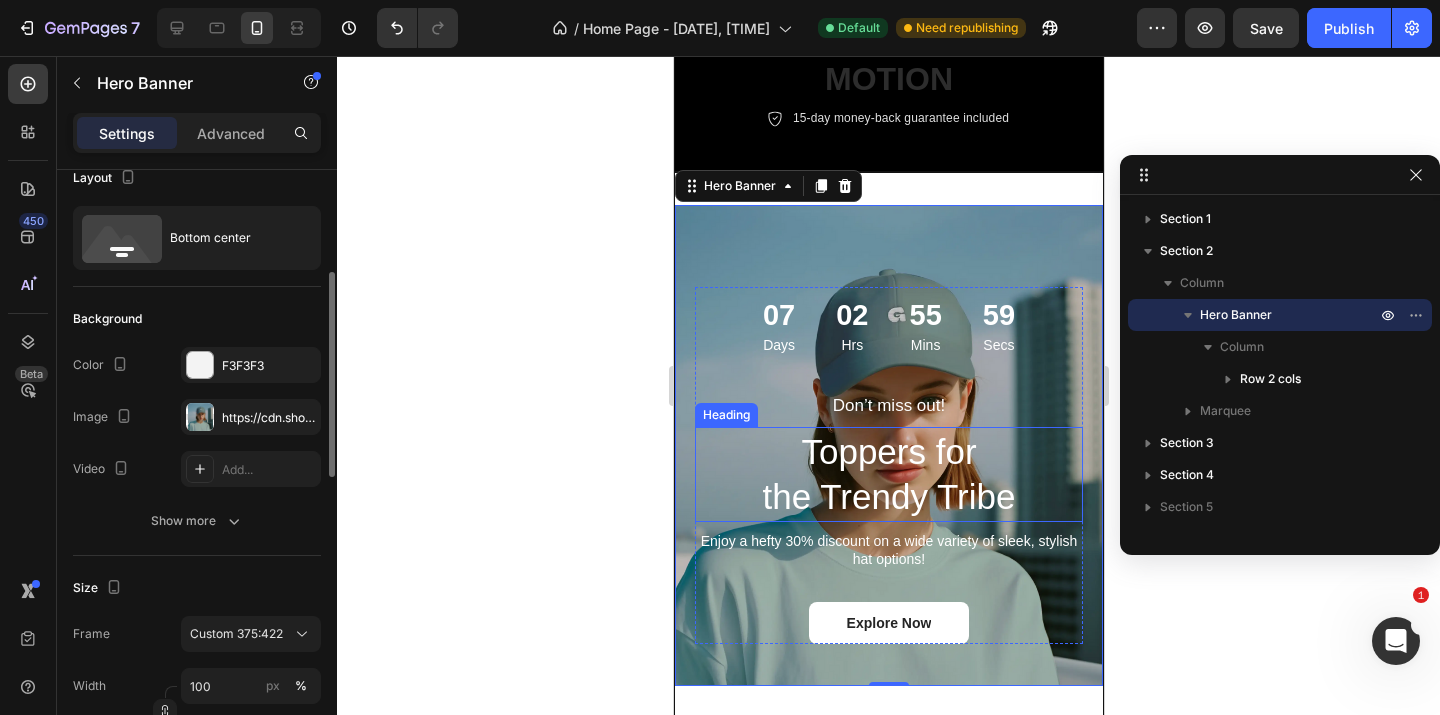 scroll, scrollTop: 94, scrollLeft: 0, axis: vertical 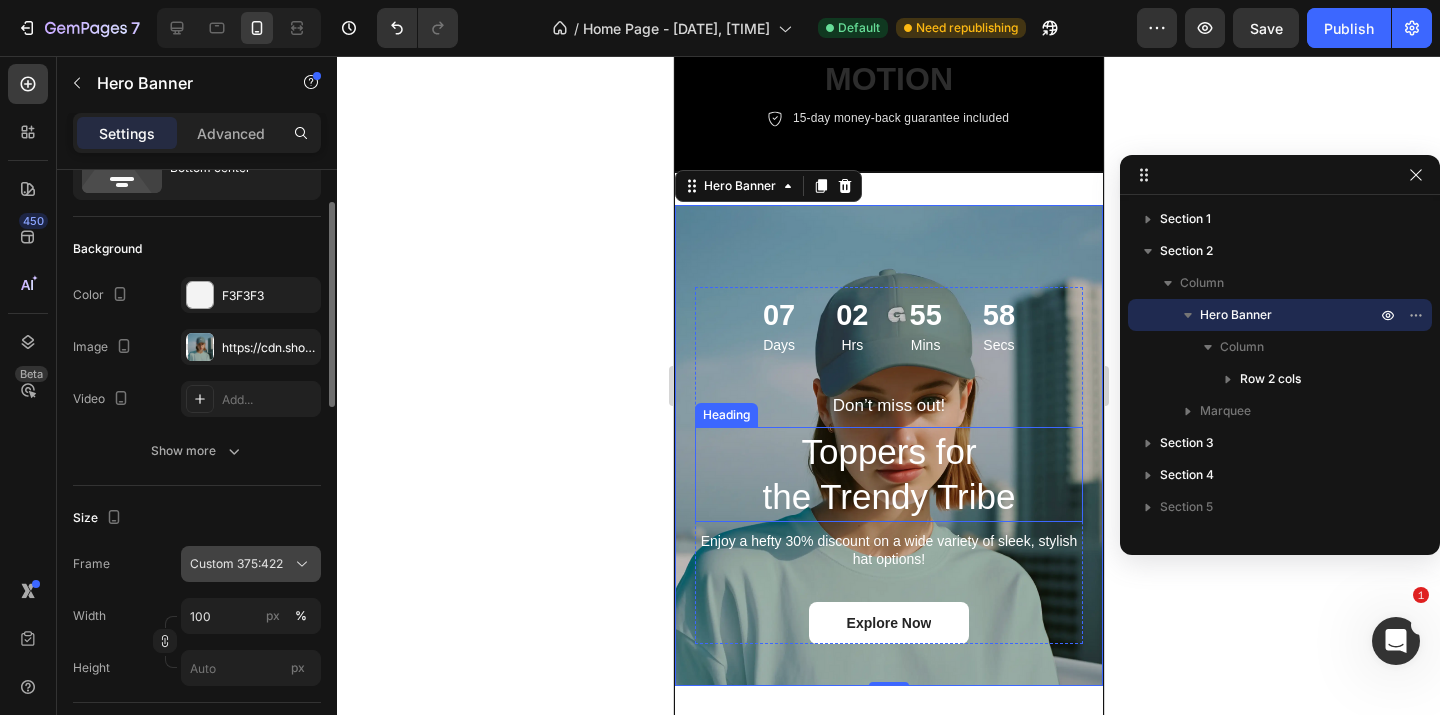 click on "Custom 375:422" at bounding box center (251, 564) 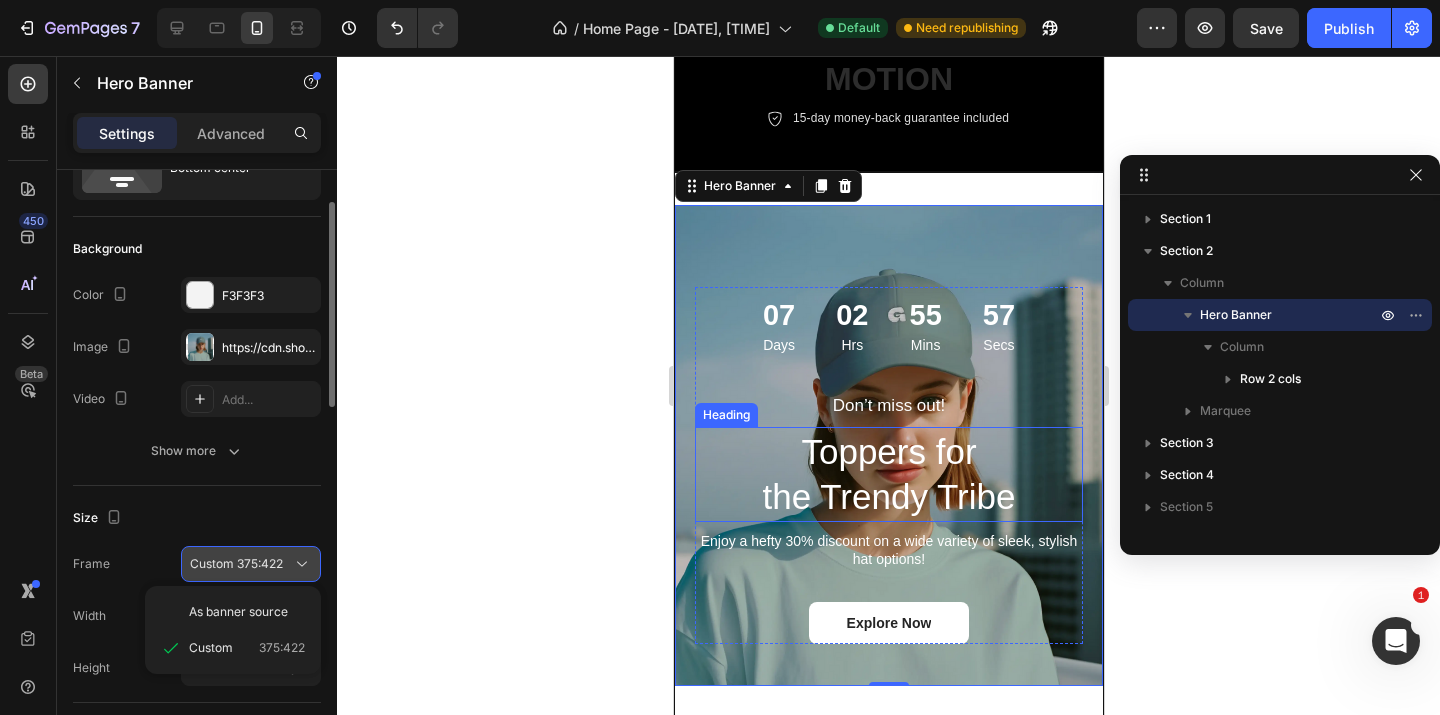 click 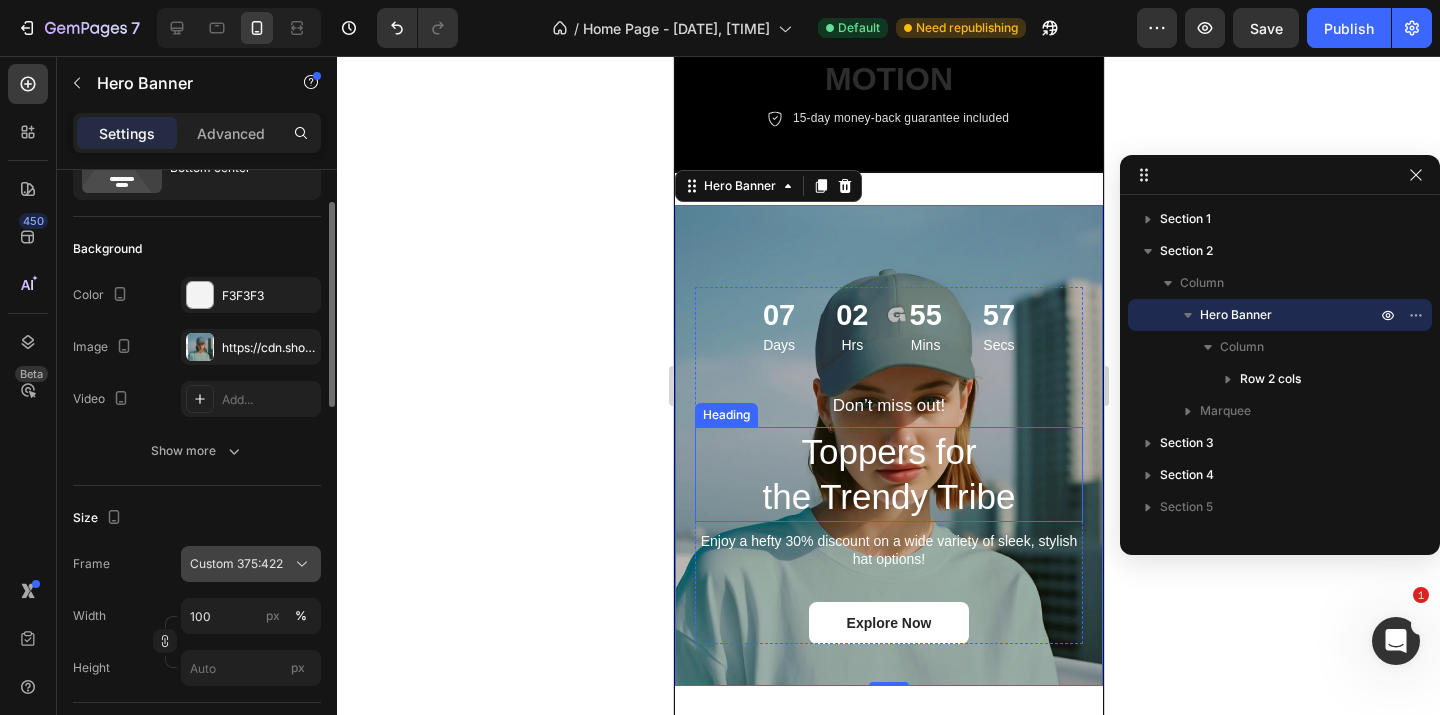 click 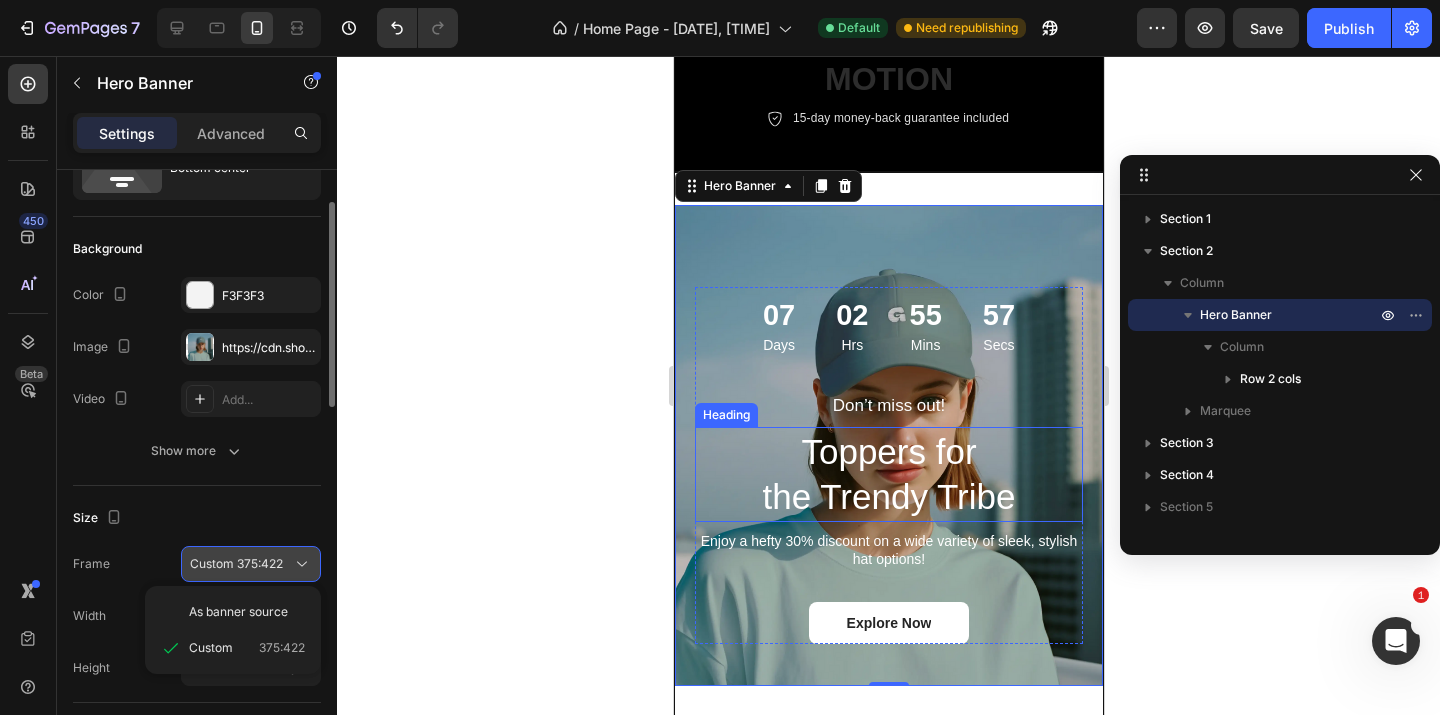 click 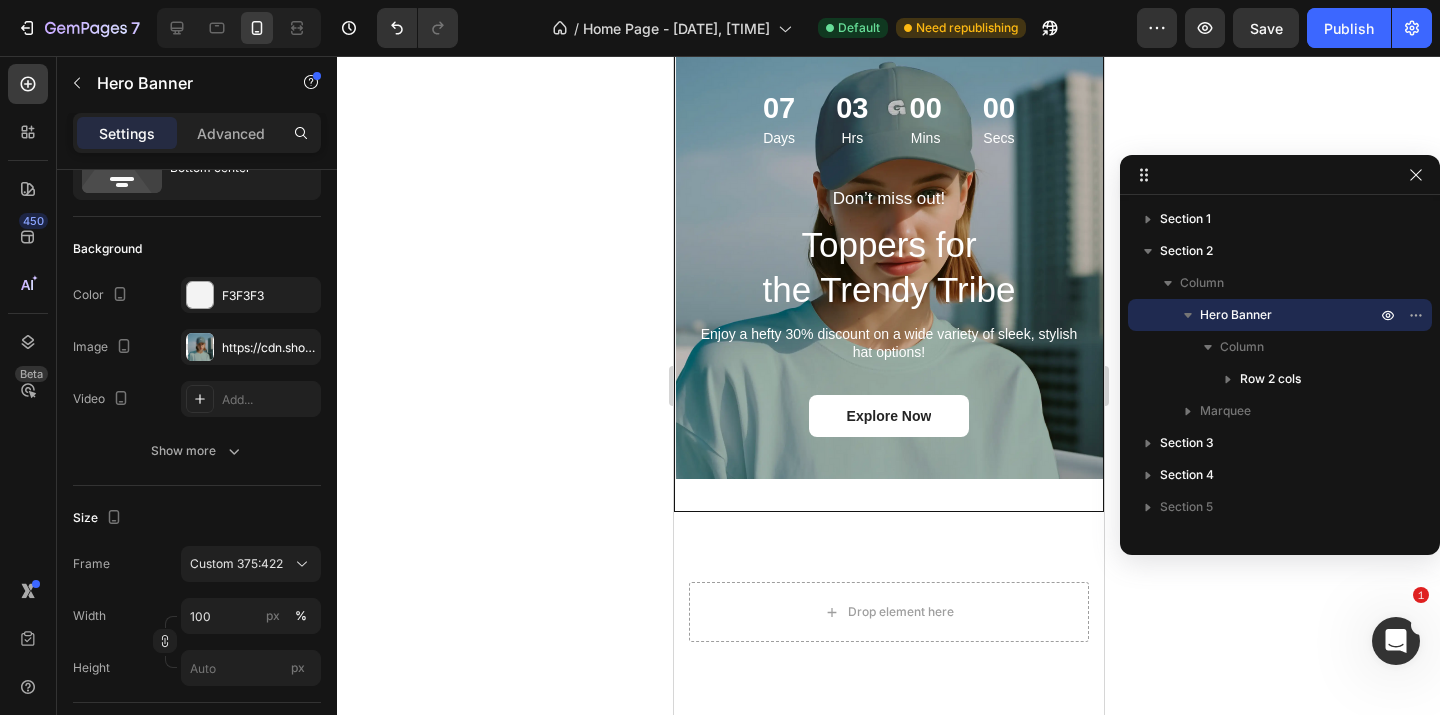 scroll, scrollTop: 661, scrollLeft: 0, axis: vertical 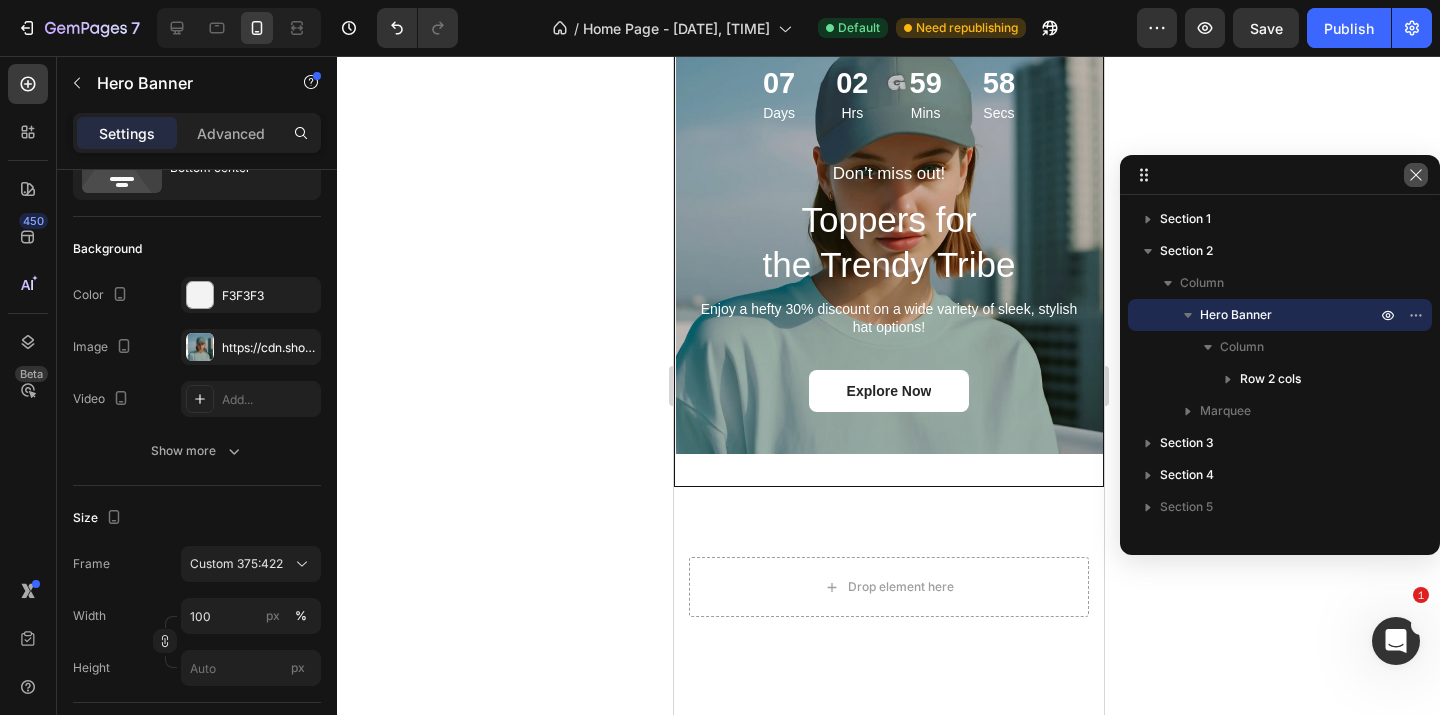 click 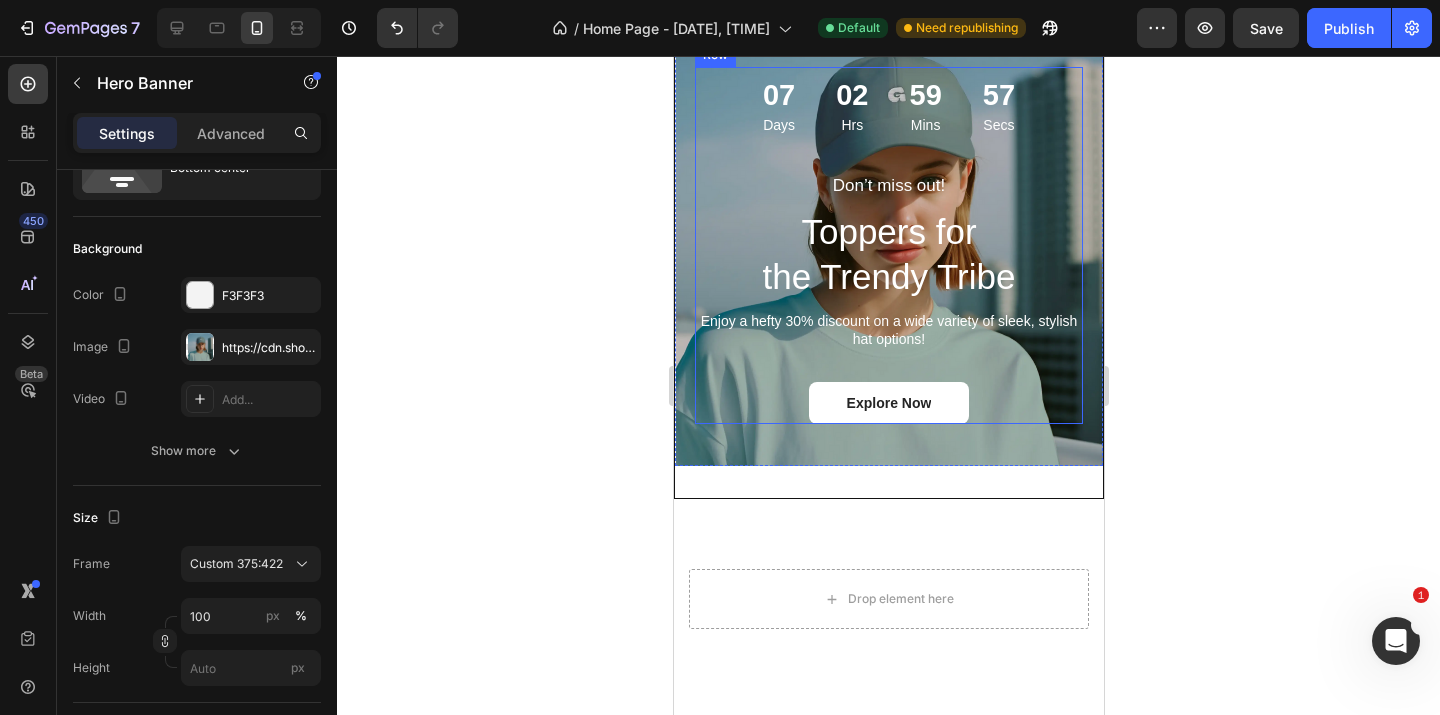 scroll, scrollTop: 348, scrollLeft: 0, axis: vertical 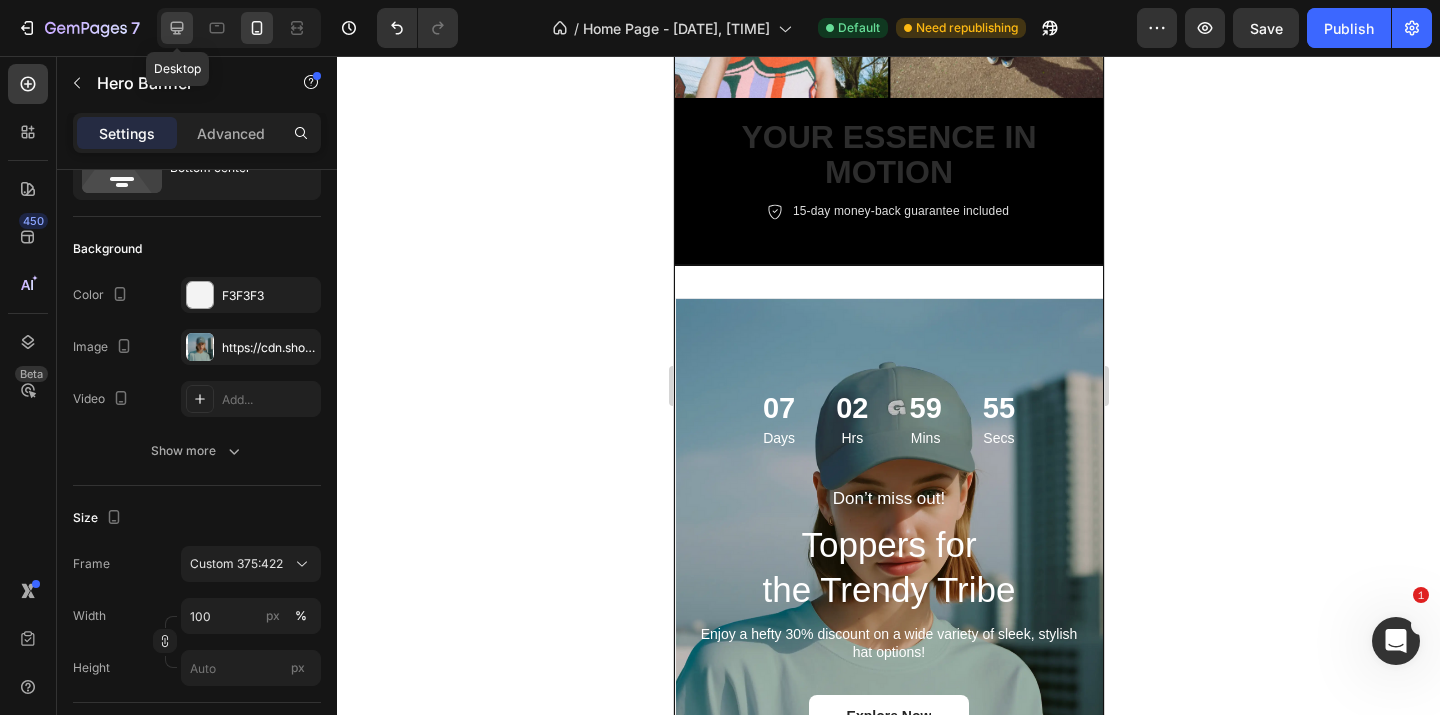 click 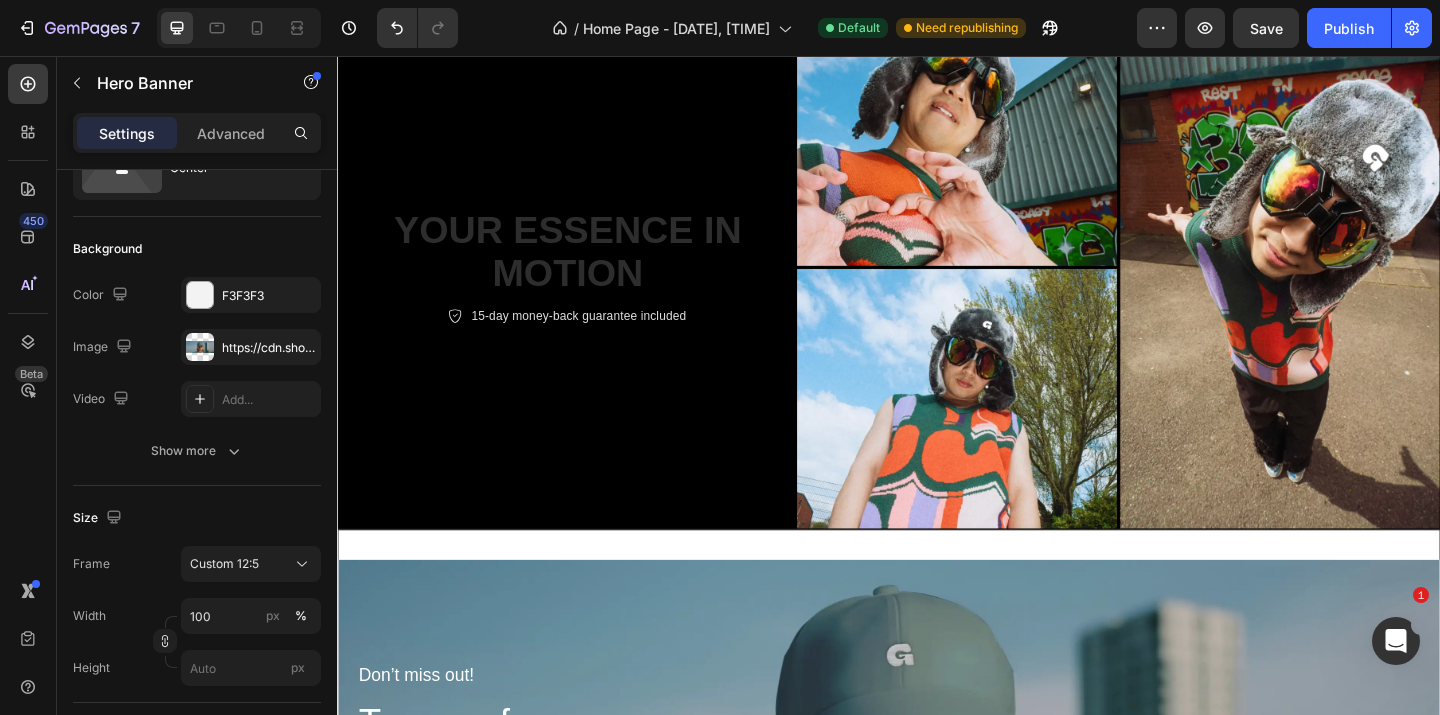 scroll, scrollTop: 566, scrollLeft: 0, axis: vertical 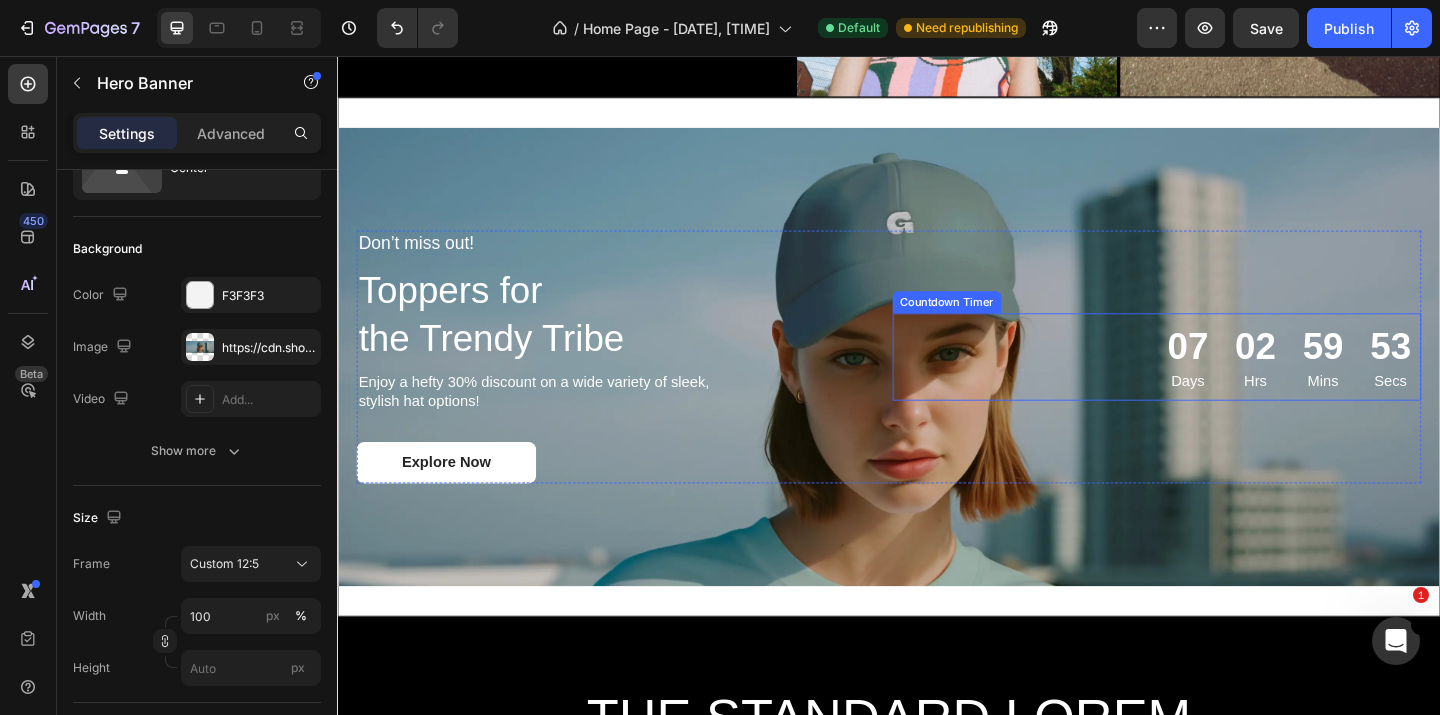 click on "07" at bounding box center (1262, 372) 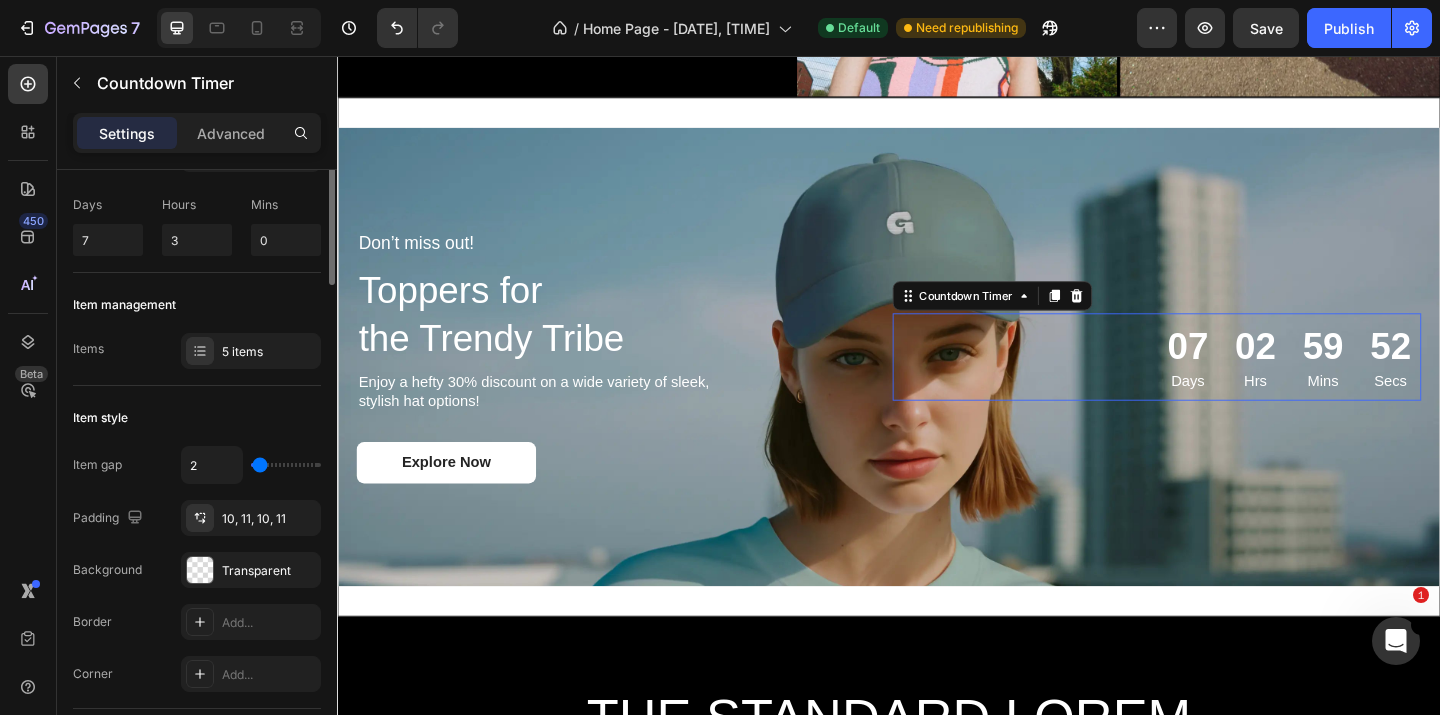 scroll, scrollTop: 0, scrollLeft: 0, axis: both 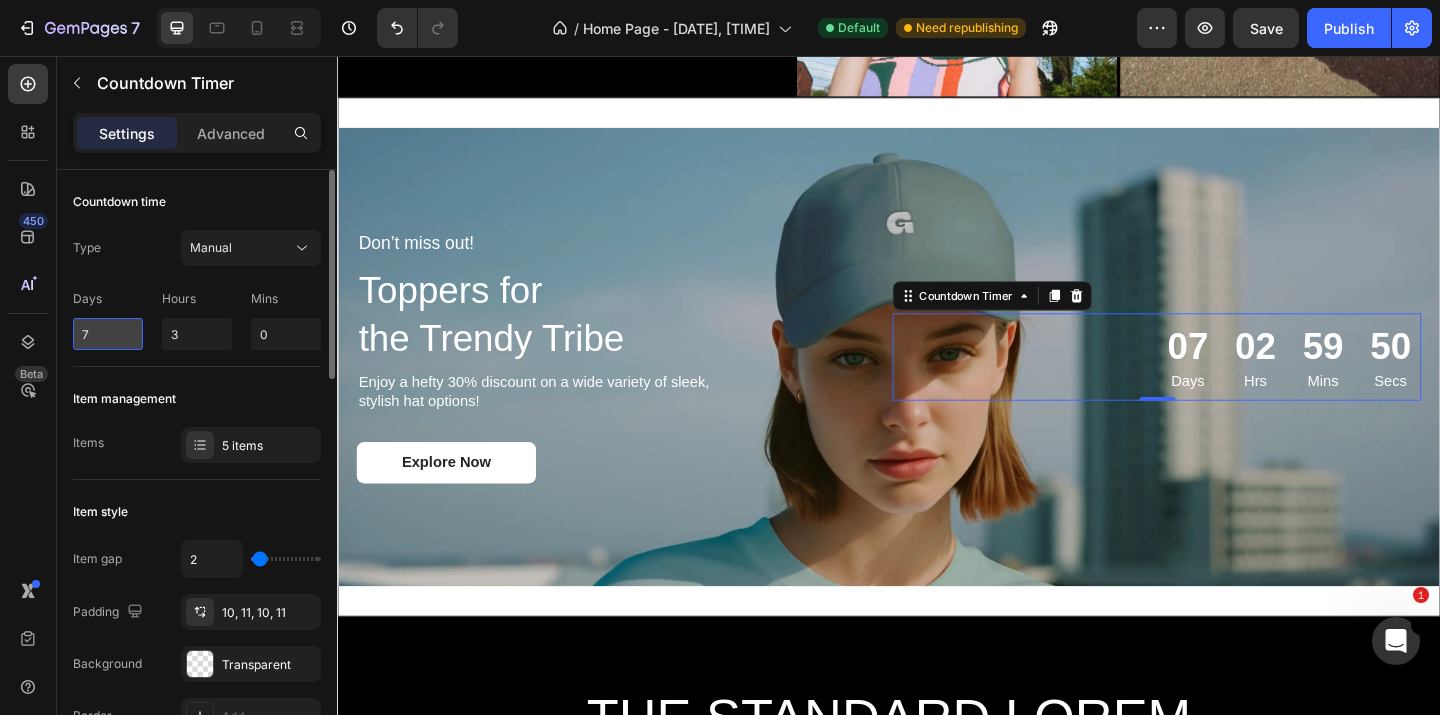click on "7" at bounding box center [108, 334] 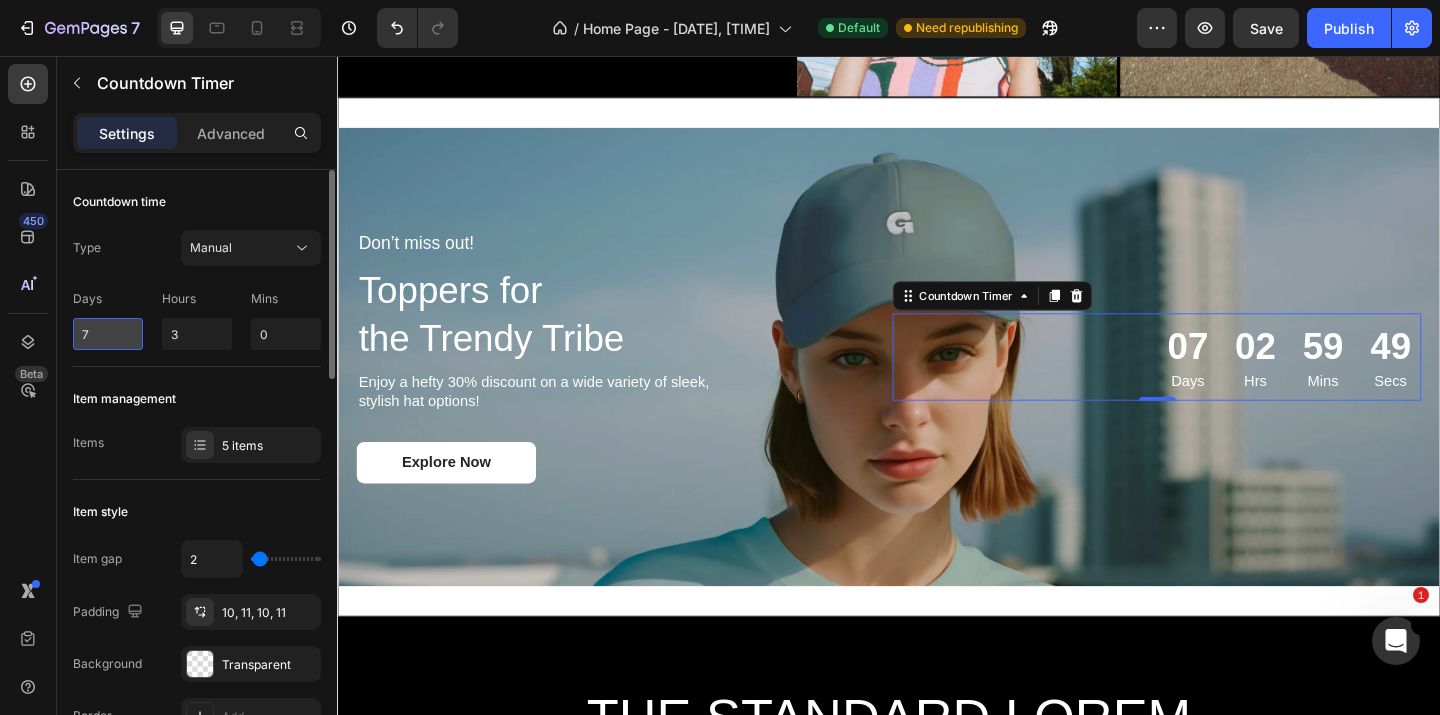 click on "7" at bounding box center (108, 334) 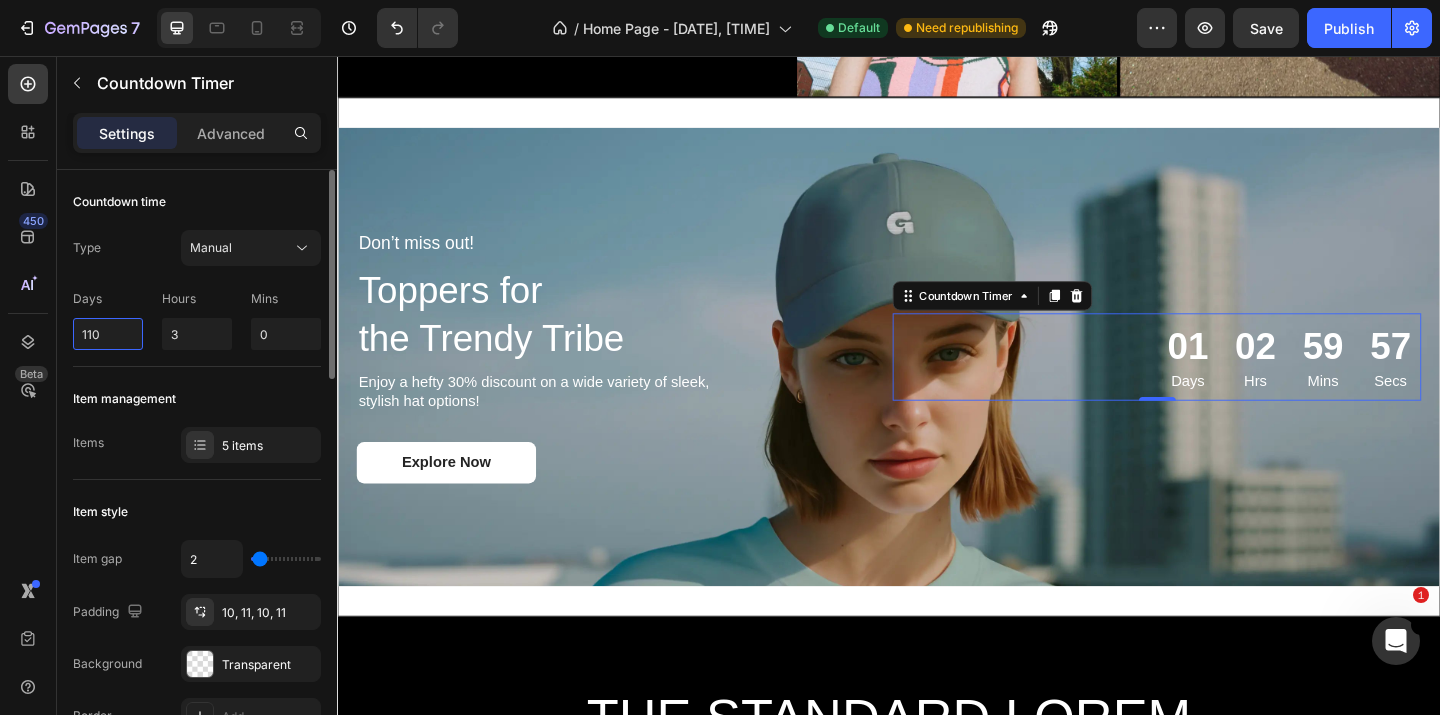 type on "110" 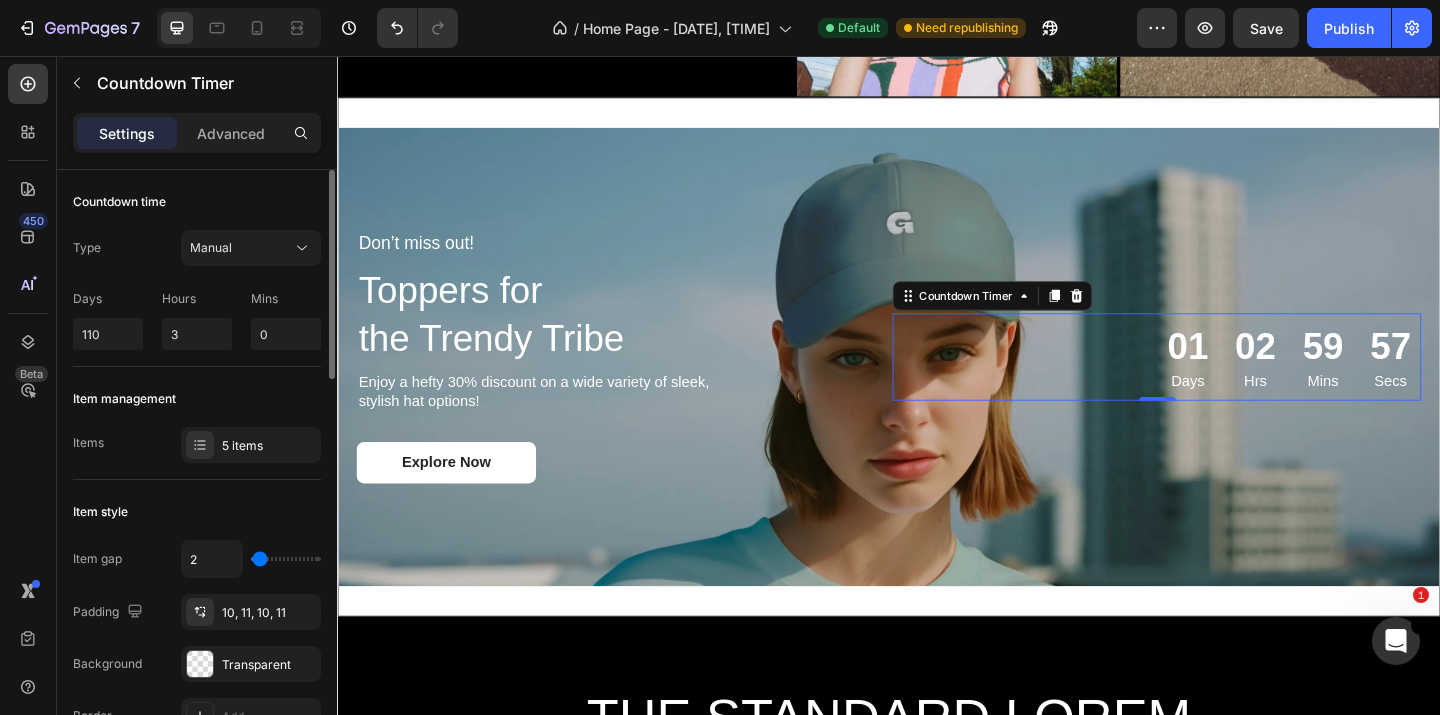 click on "Countdown time Type Manual Days [DAYS] Hours [MINS] Mins [SECS]" 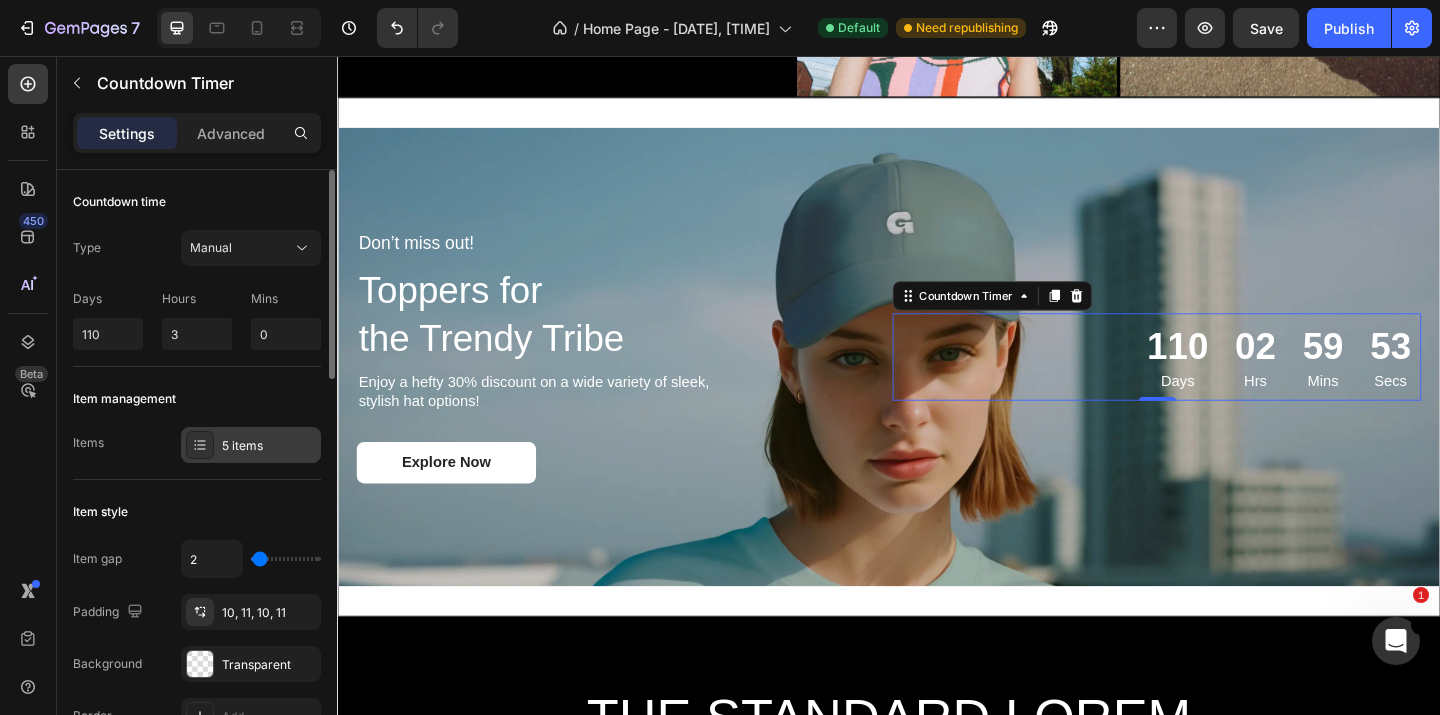 click on "5 items" at bounding box center (269, 446) 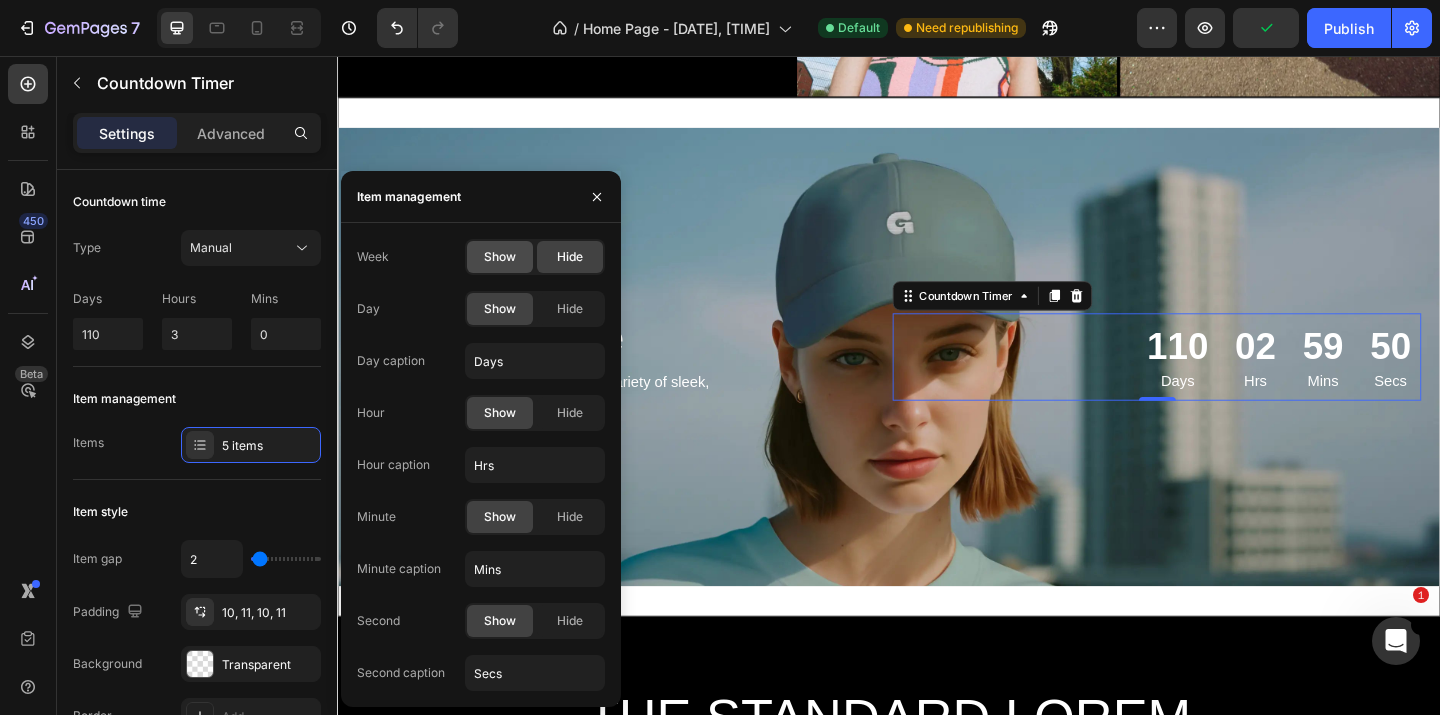 click on "Show" 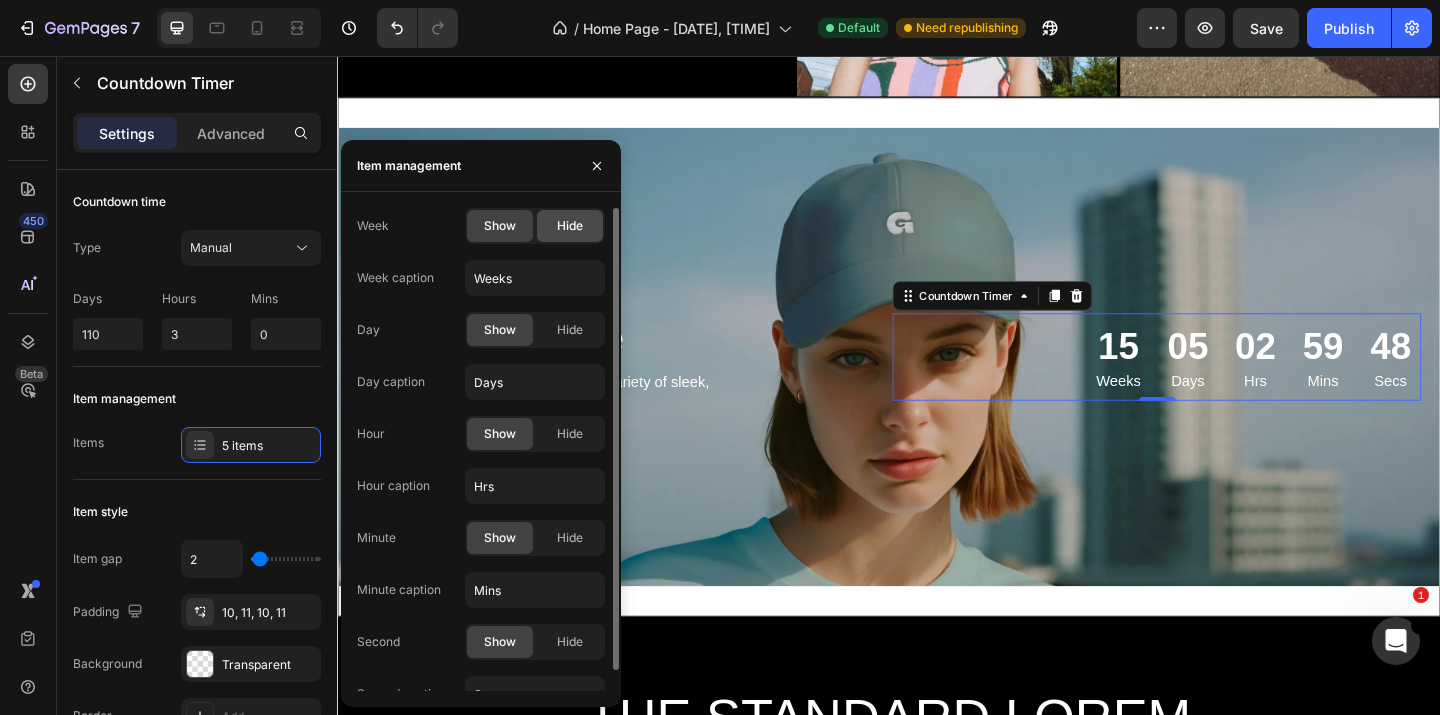 click on "Hide" 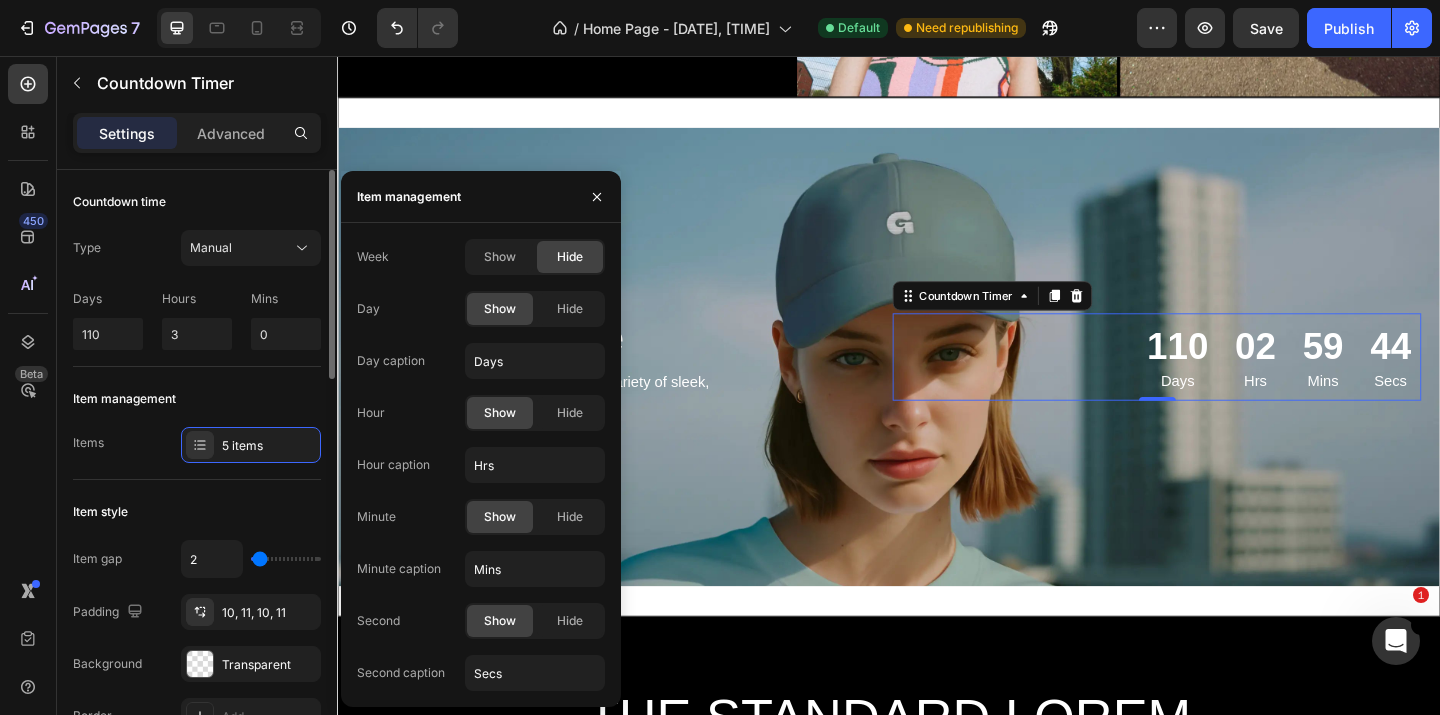 click on "Item management" at bounding box center [124, 399] 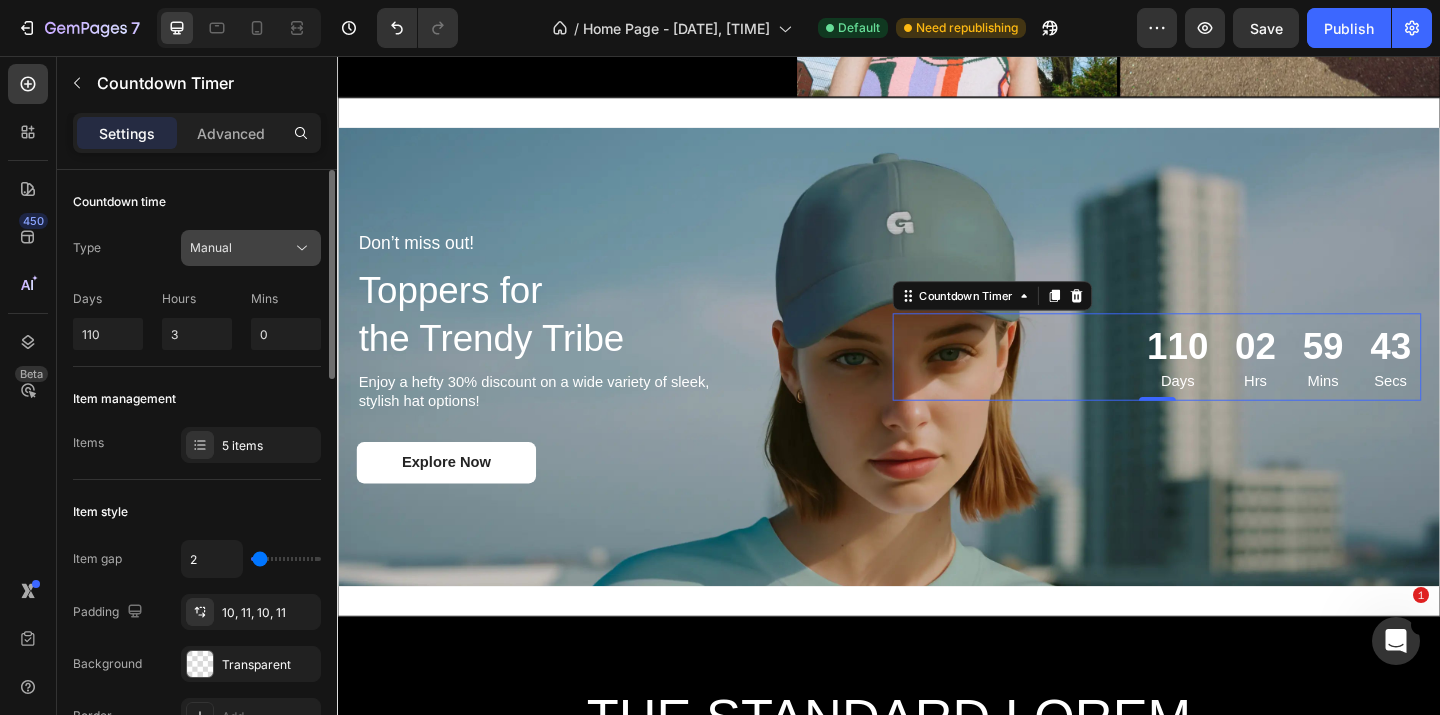 click on "Manual" at bounding box center [241, 248] 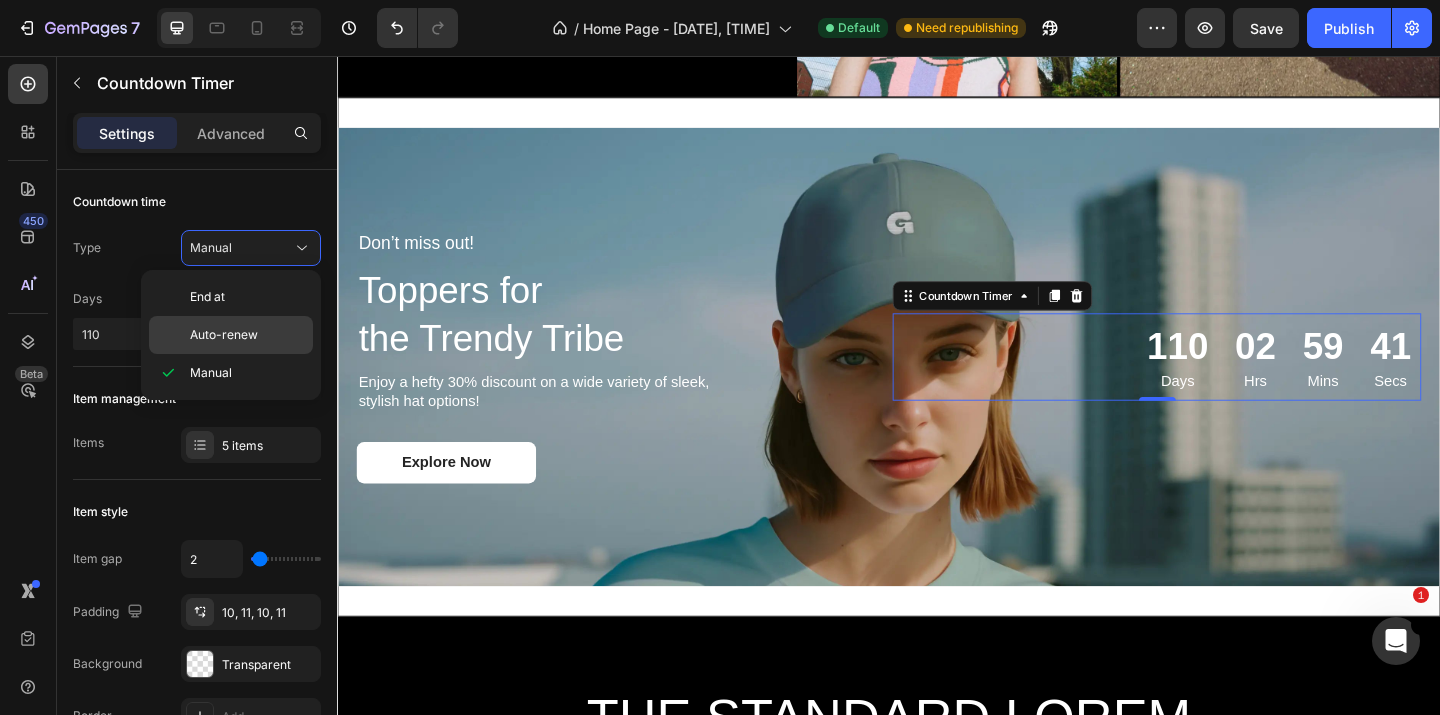 click on "Auto-renew" at bounding box center [247, 335] 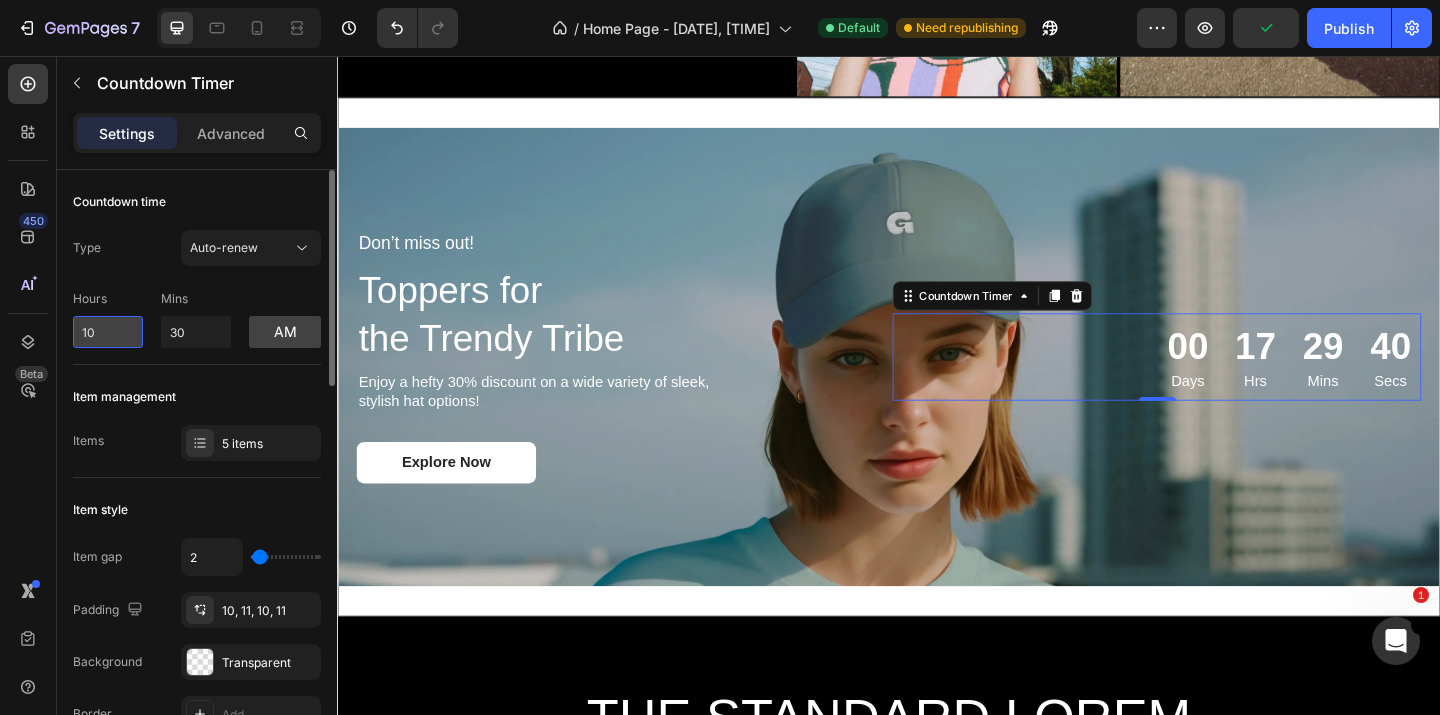 click on "10" at bounding box center (108, 332) 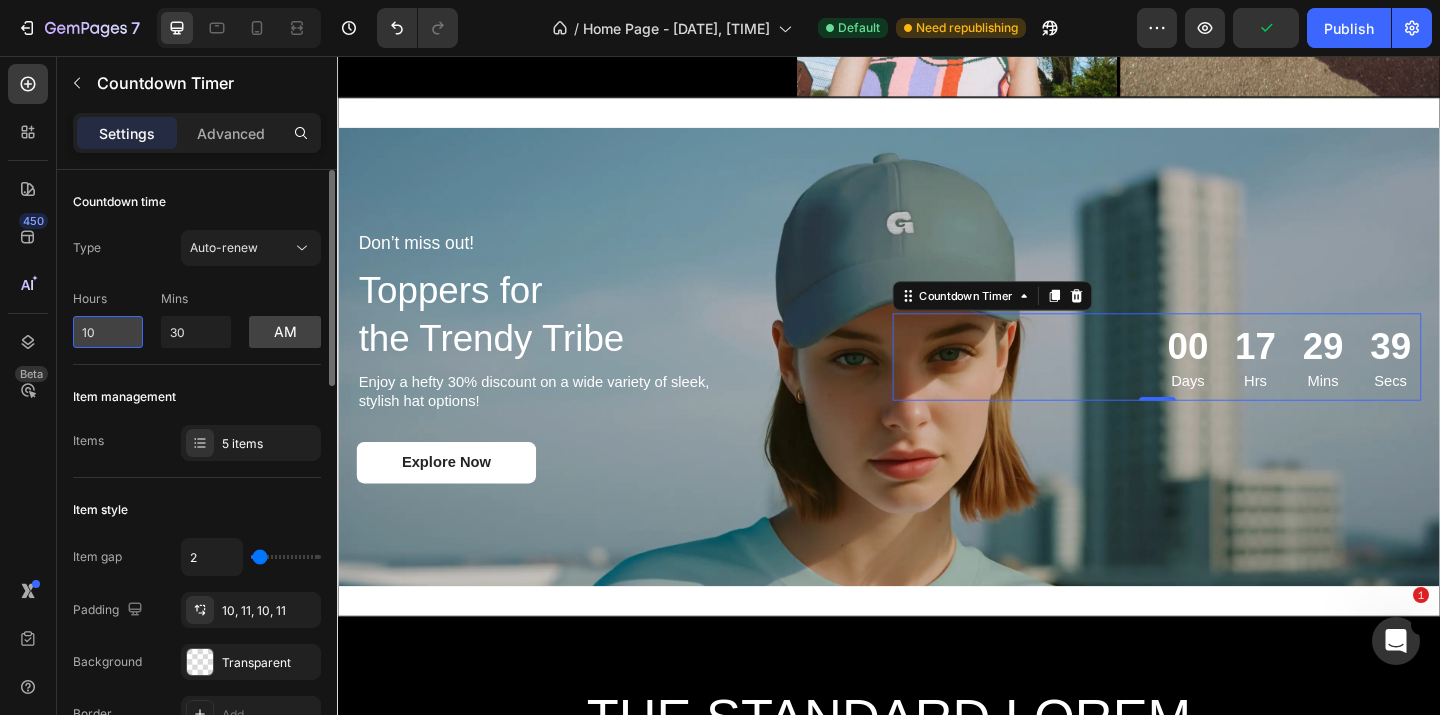 click on "10" at bounding box center (108, 332) 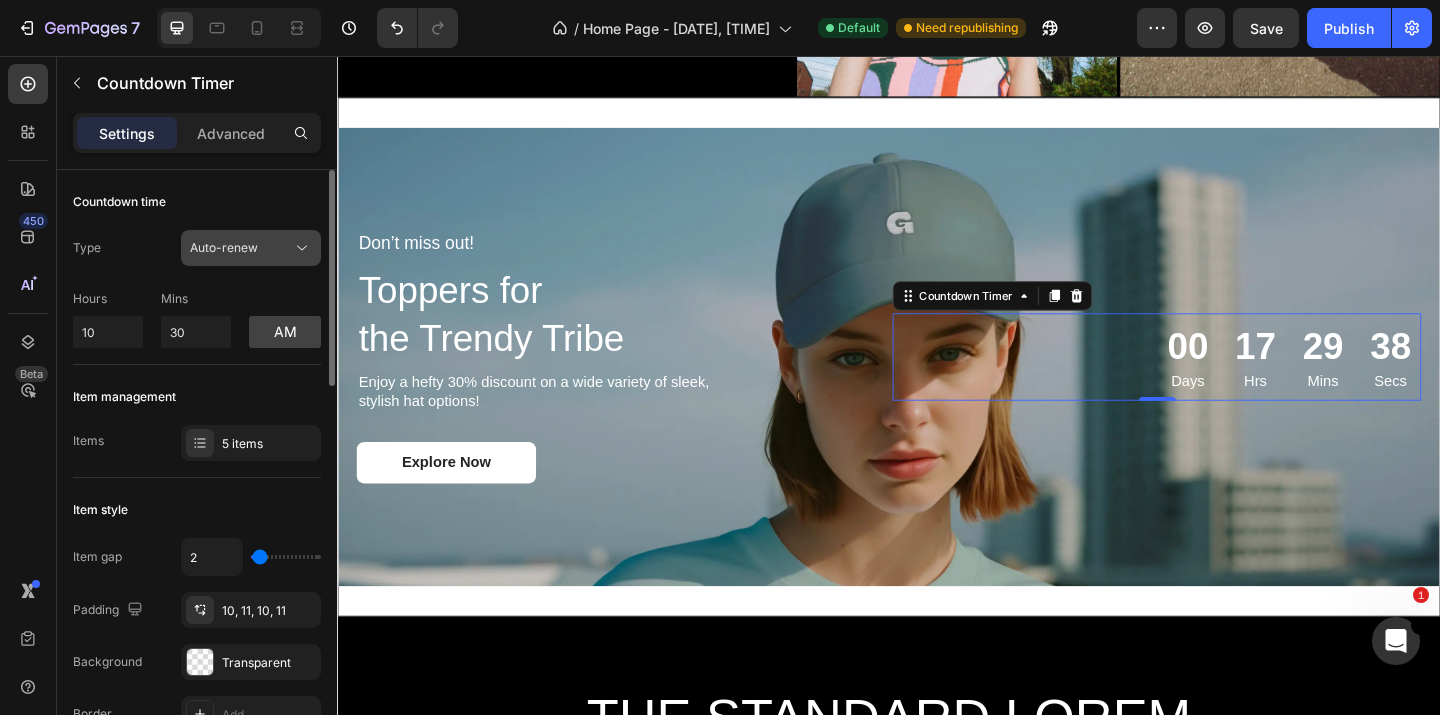 click on "Auto-renew" at bounding box center (241, 248) 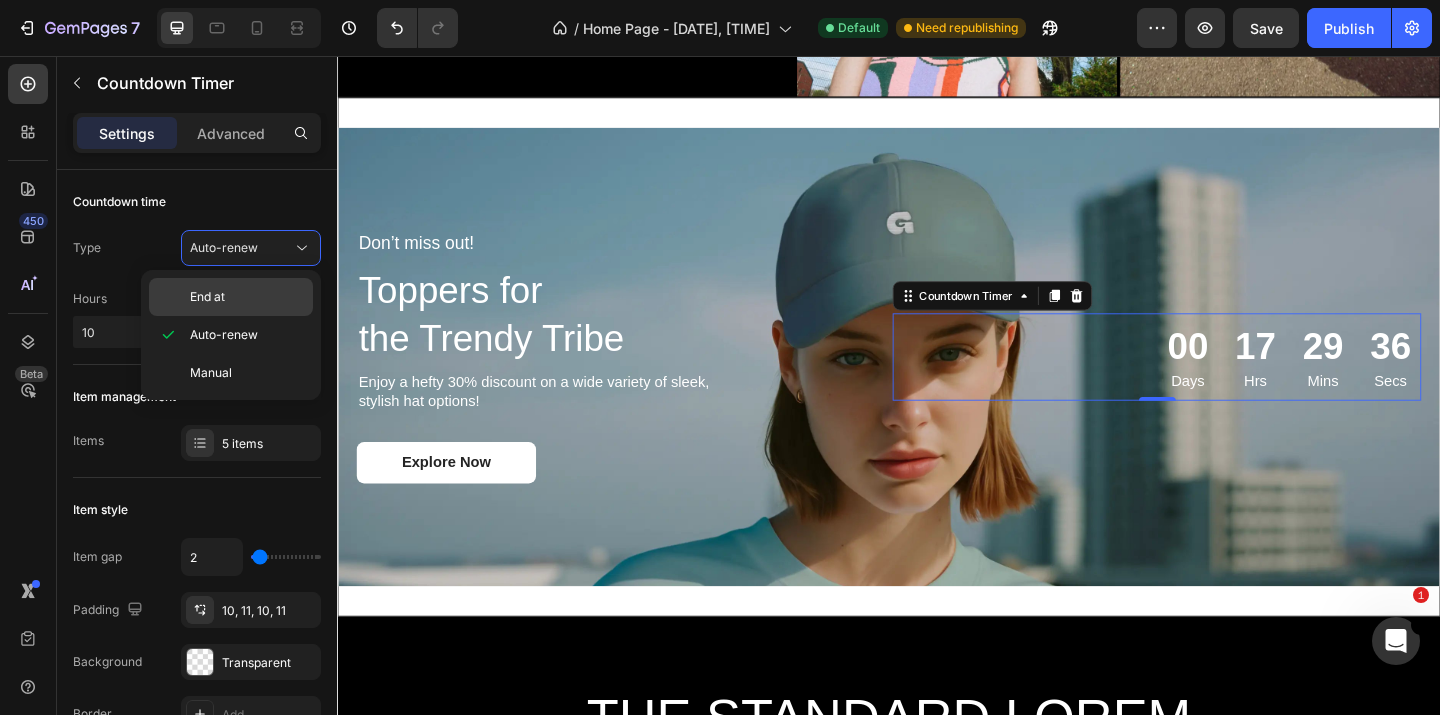 click on "End at" at bounding box center (247, 297) 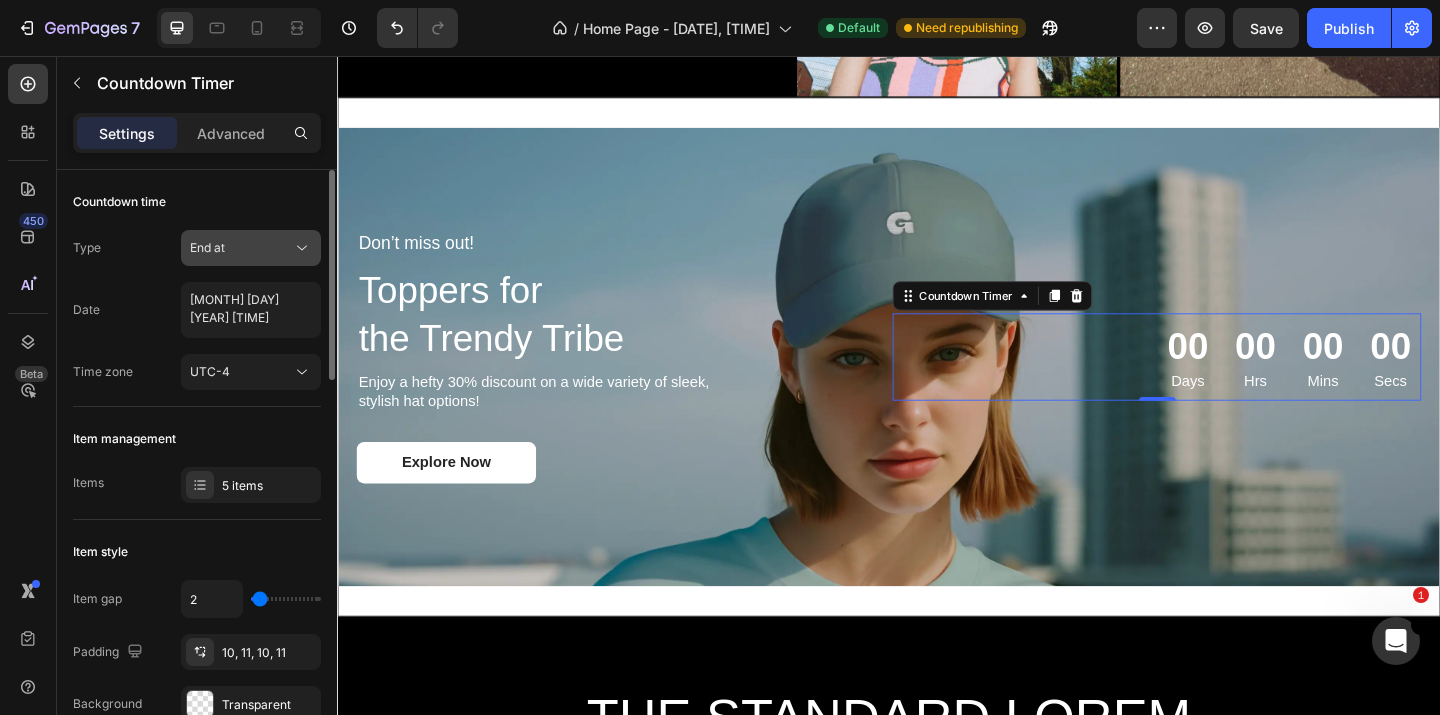 click 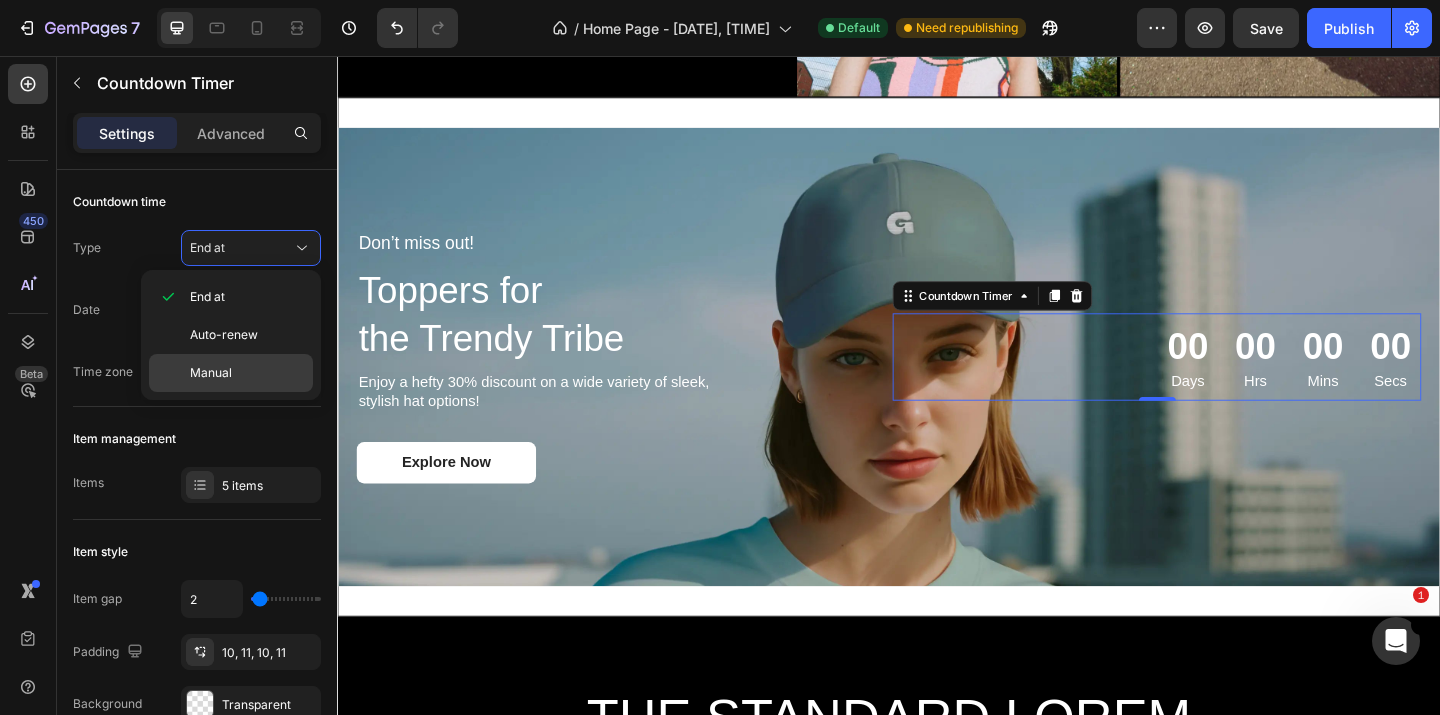 click on "Manual" 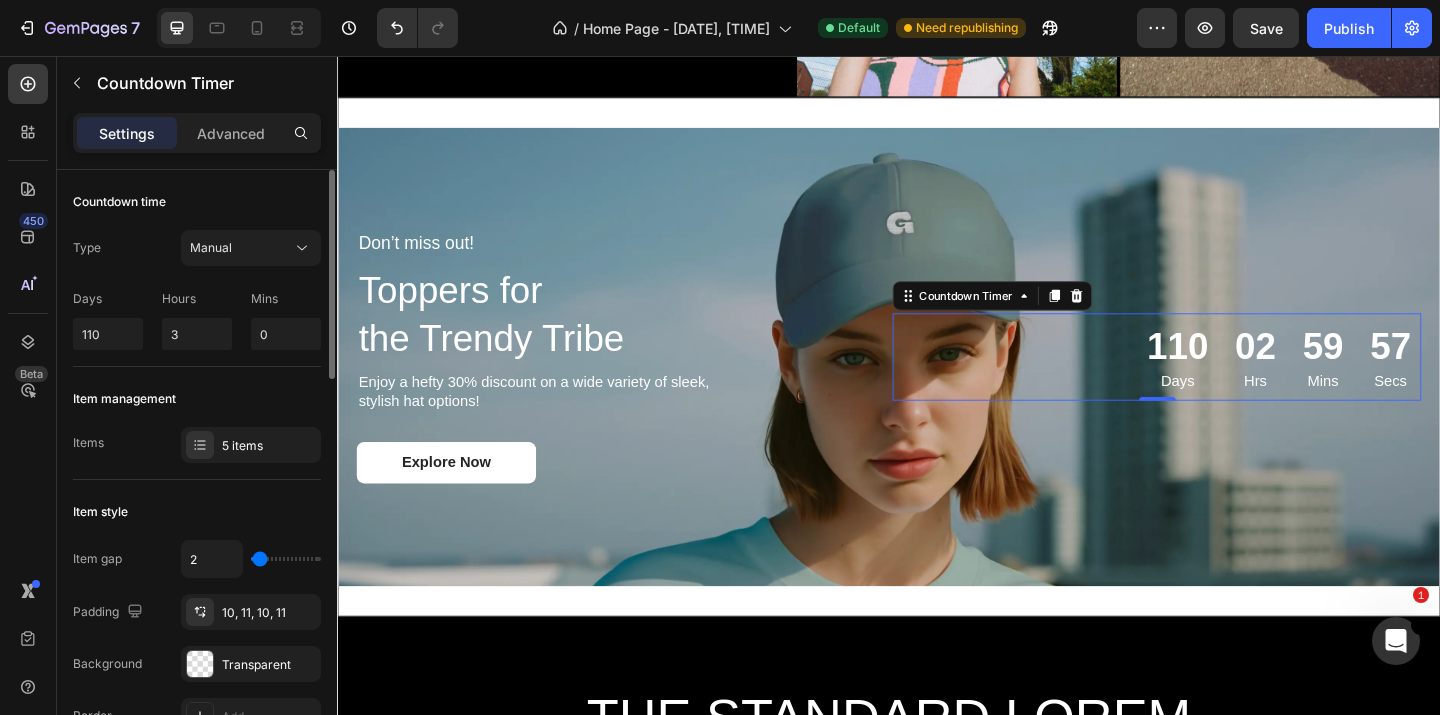 scroll, scrollTop: 157, scrollLeft: 0, axis: vertical 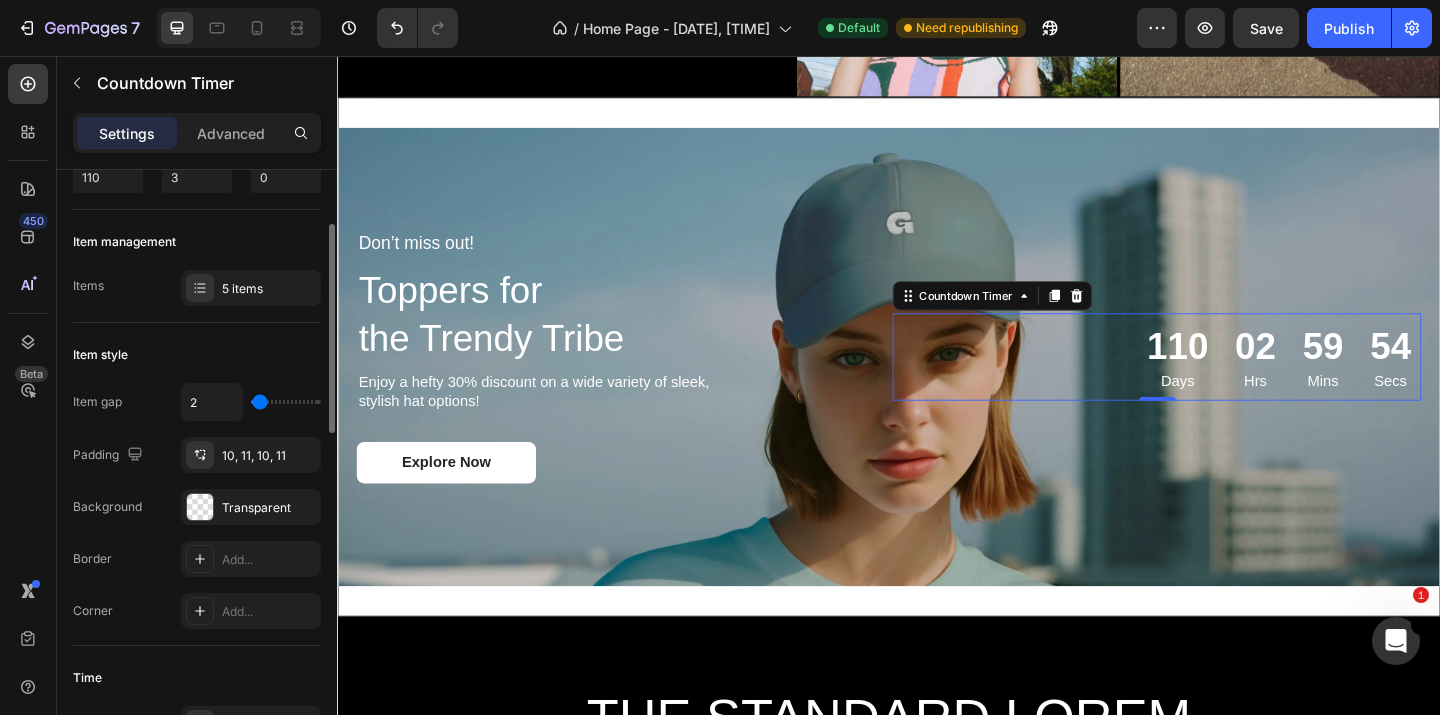 type on "58" 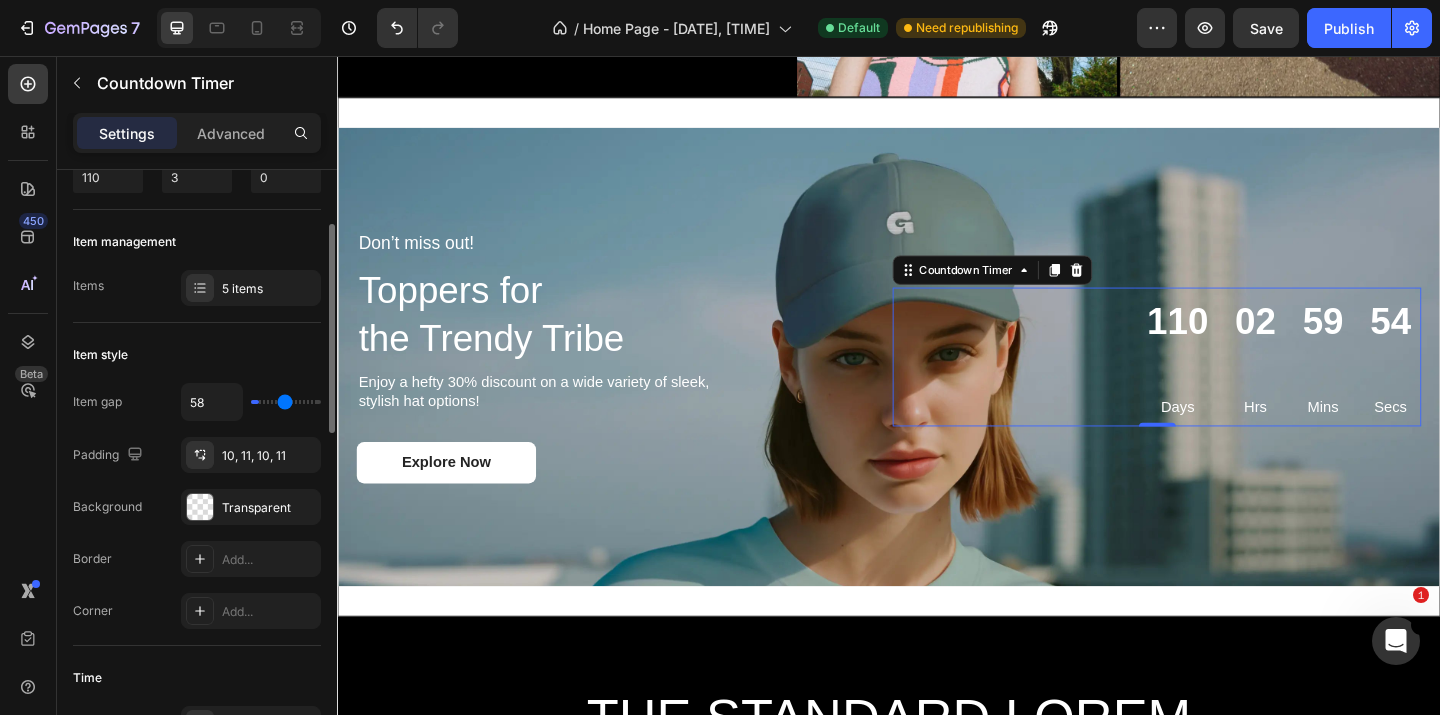 type on "58" 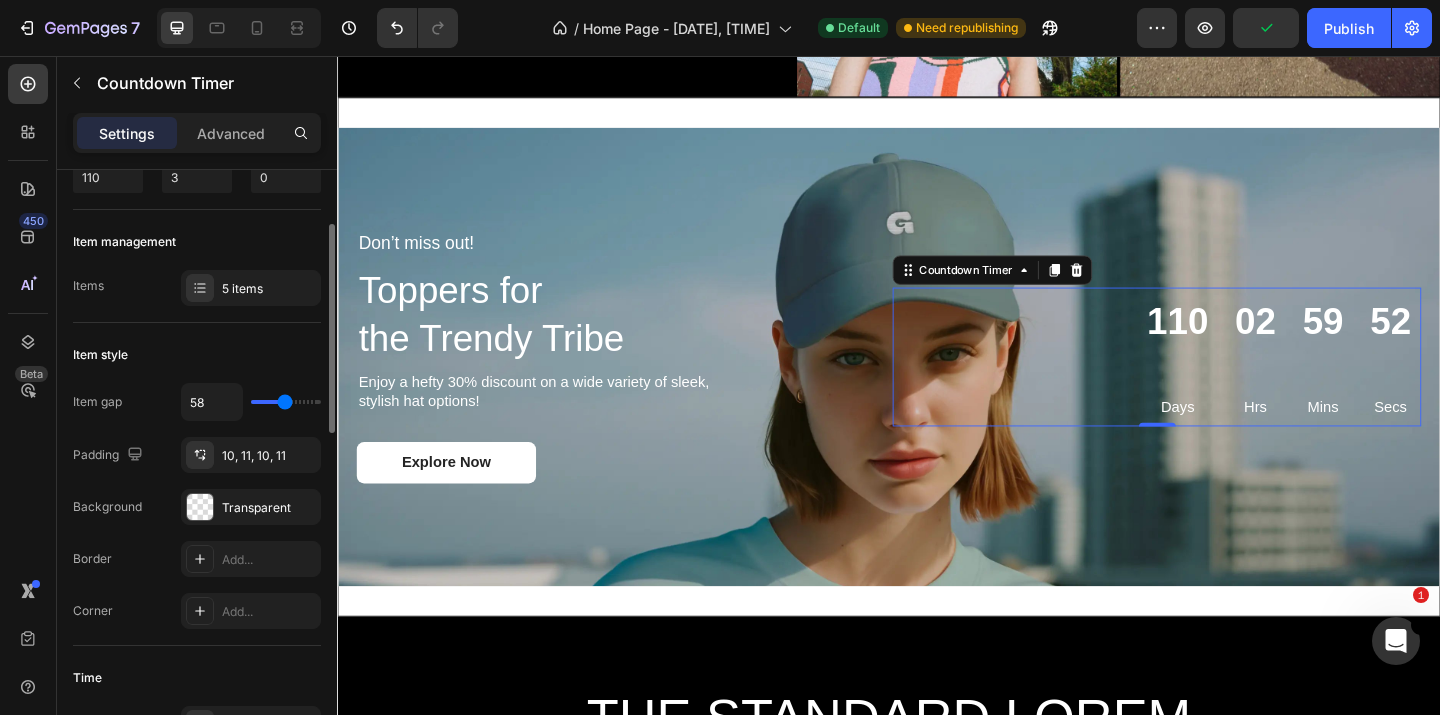 click at bounding box center [286, 402] 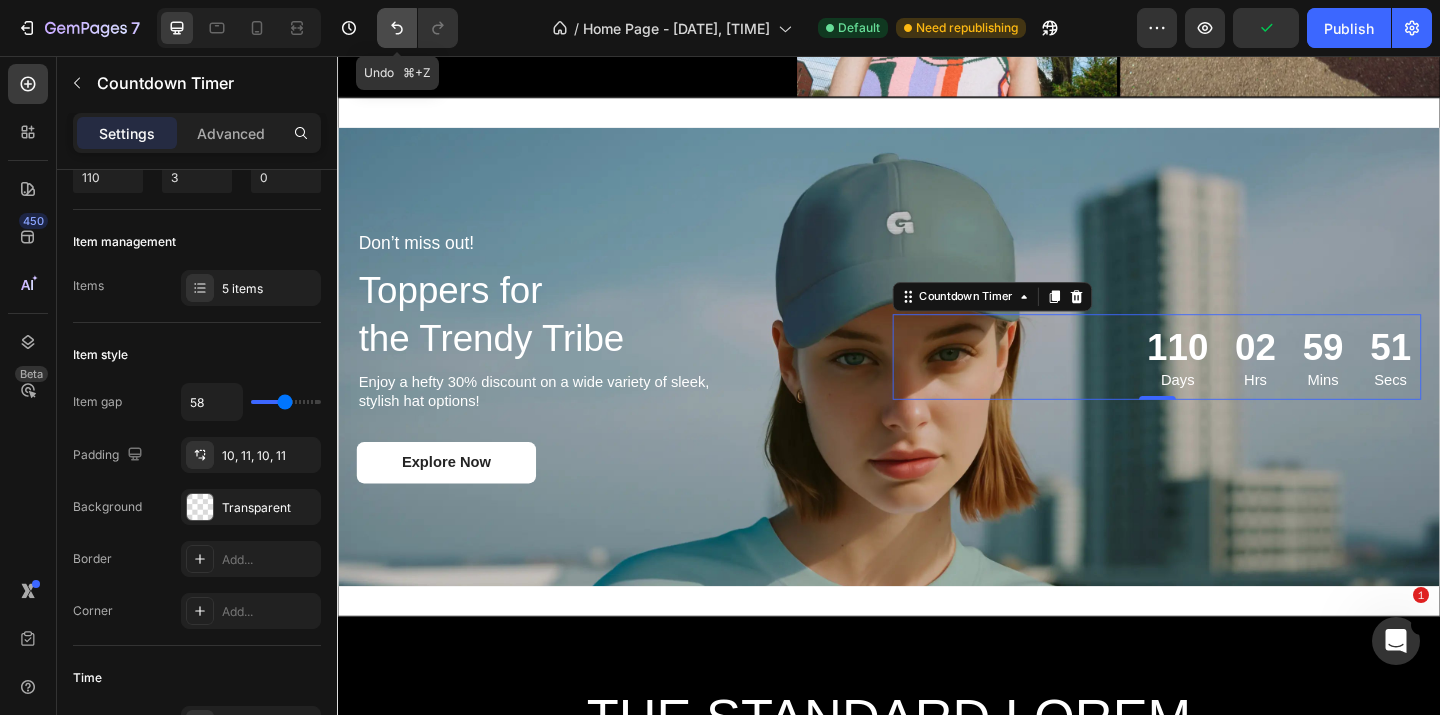 click 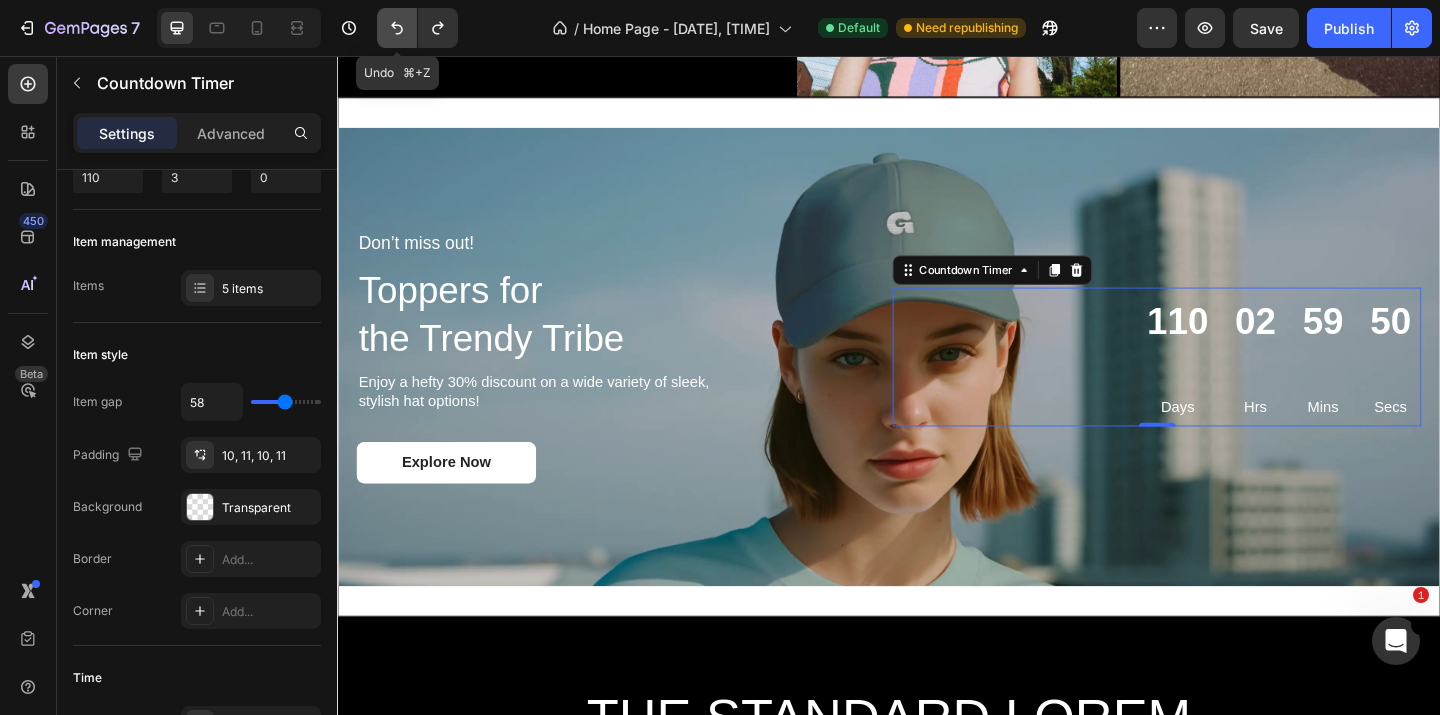 click 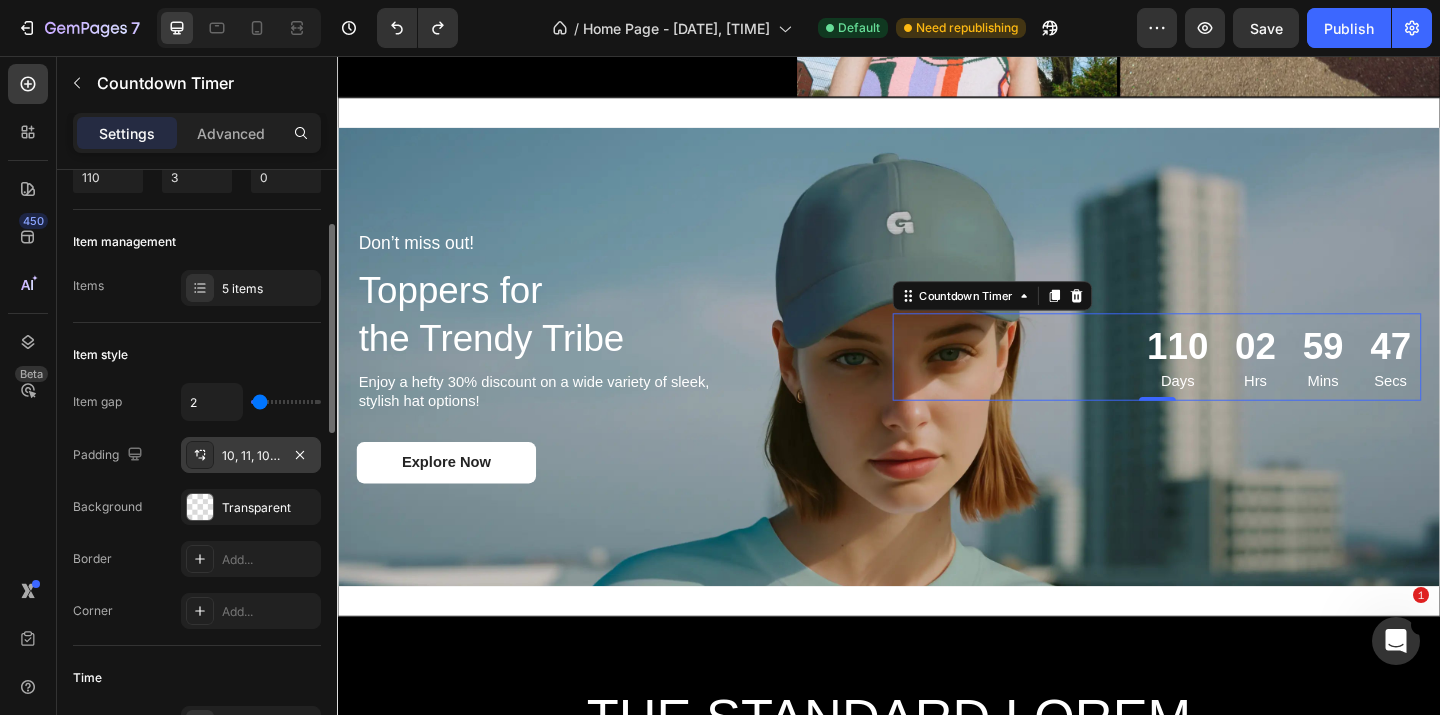 click on "10, 11, 10, 11" at bounding box center (251, 456) 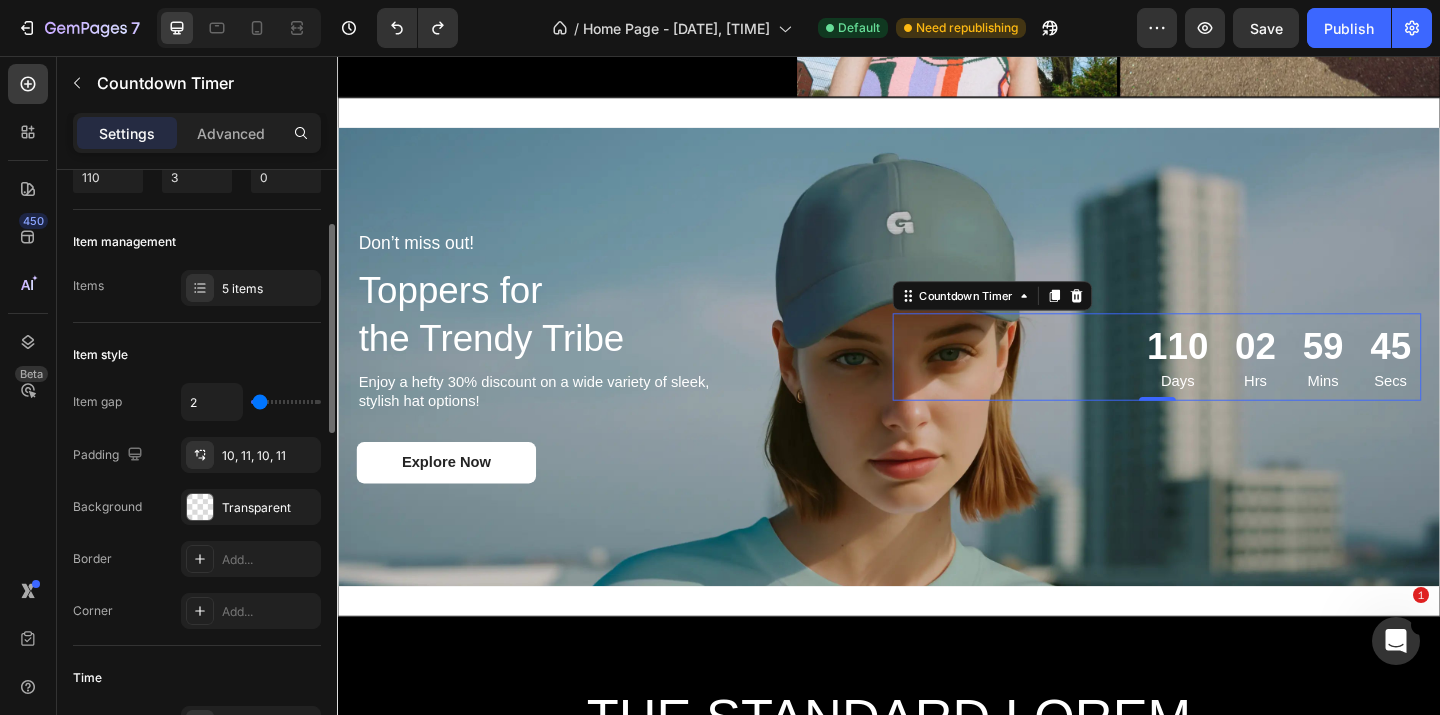 click on "Item style Item gap 2 Padding 10, 11, 10, 11 Background Transparent Border Add... Corner Add..." 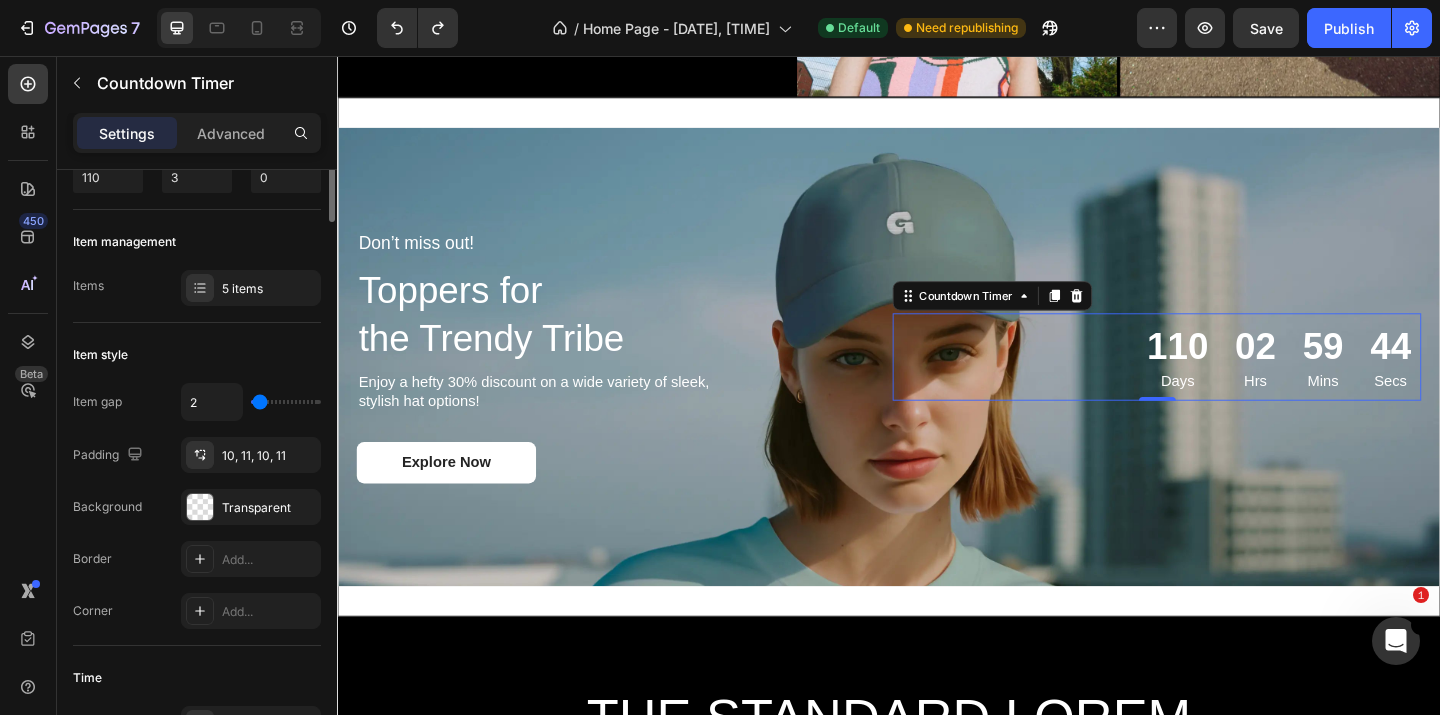 scroll, scrollTop: 0, scrollLeft: 0, axis: both 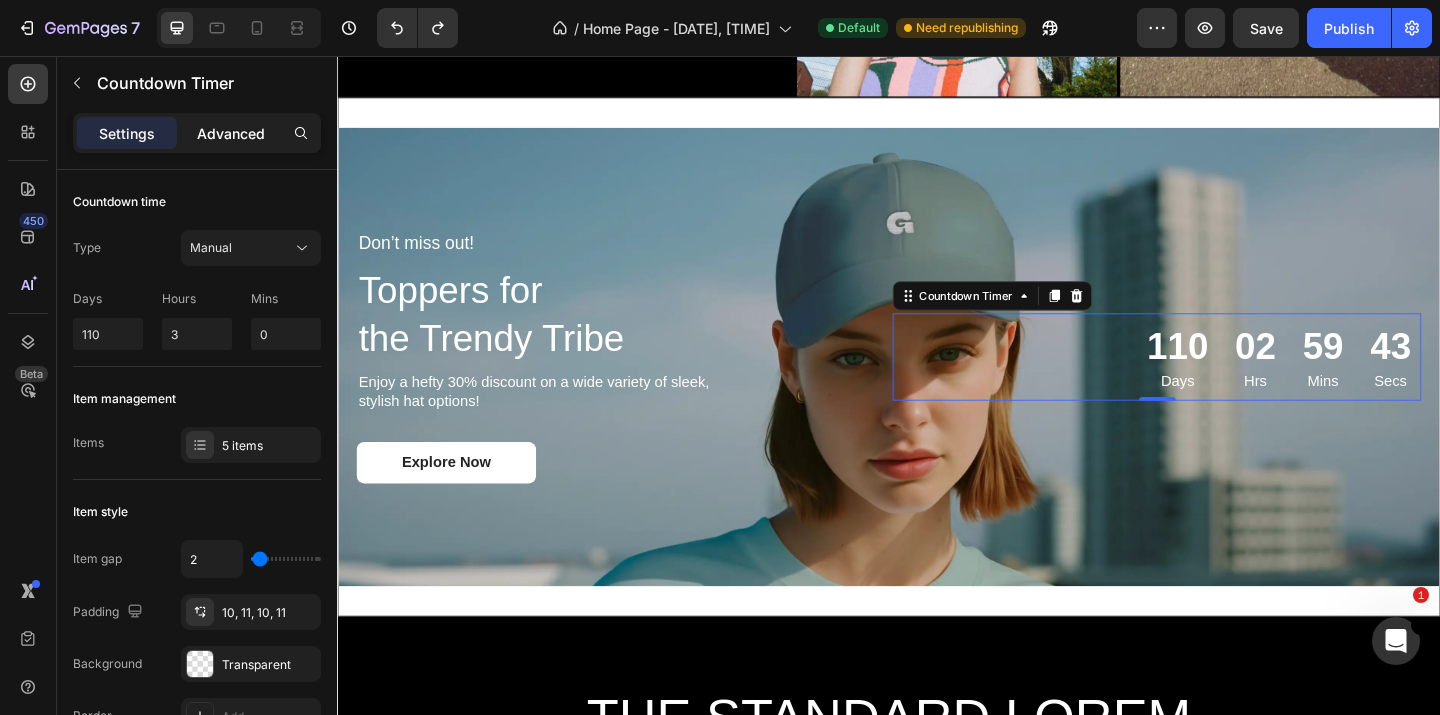 click on "Advanced" at bounding box center [231, 133] 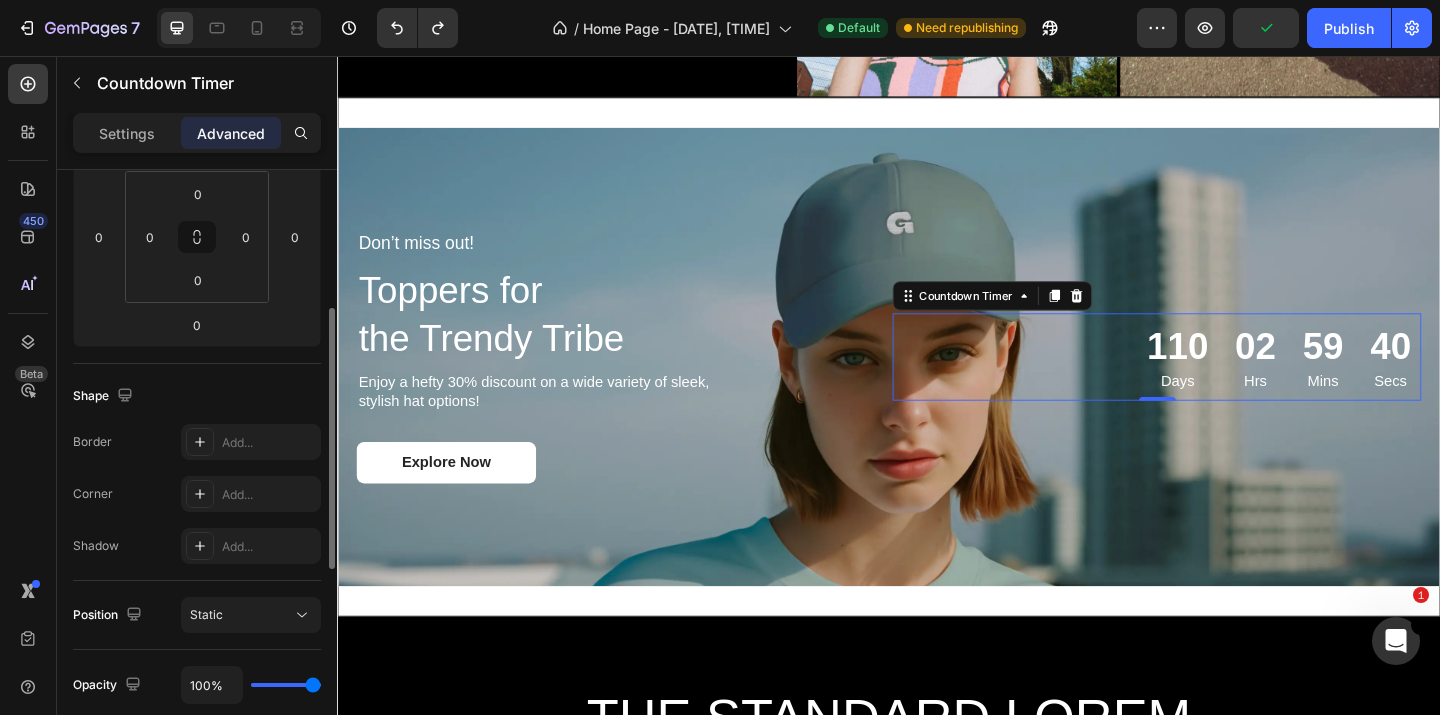 scroll, scrollTop: 454, scrollLeft: 0, axis: vertical 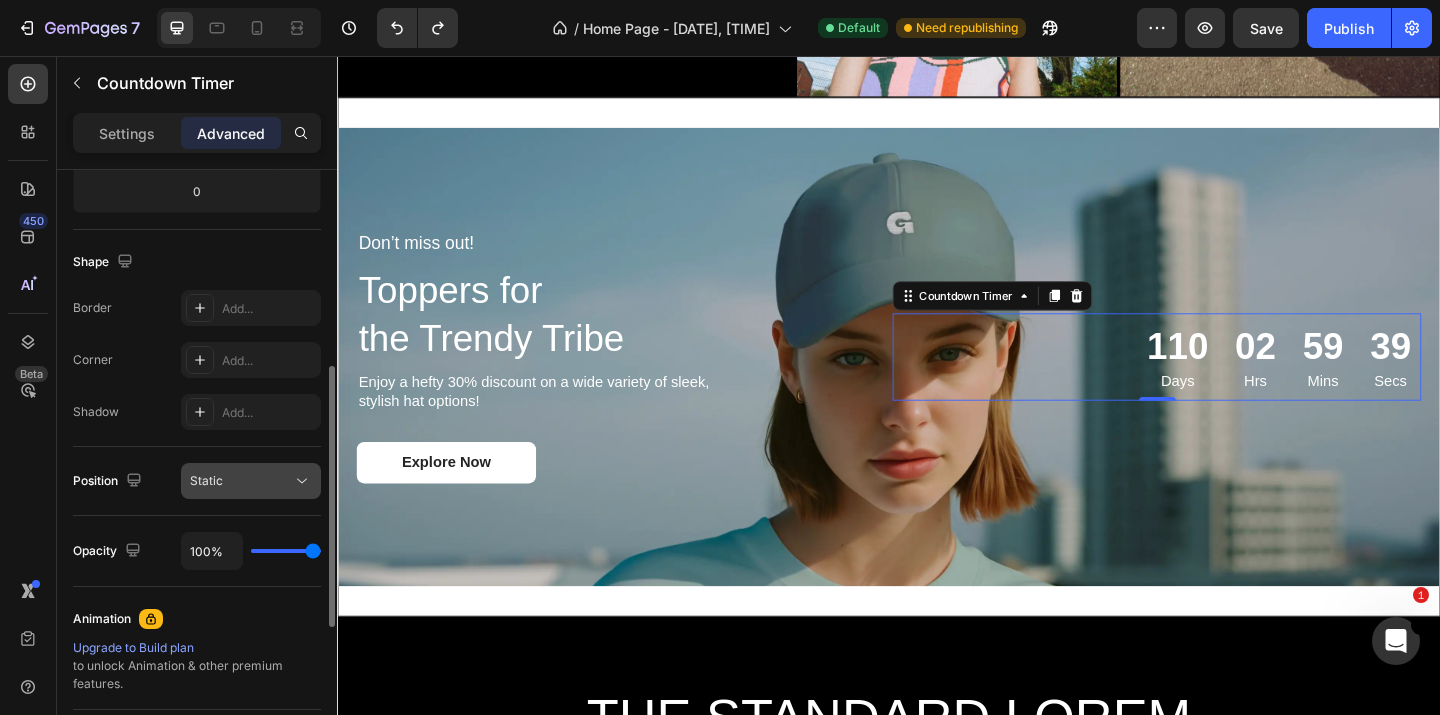 click on "Static" at bounding box center [241, 481] 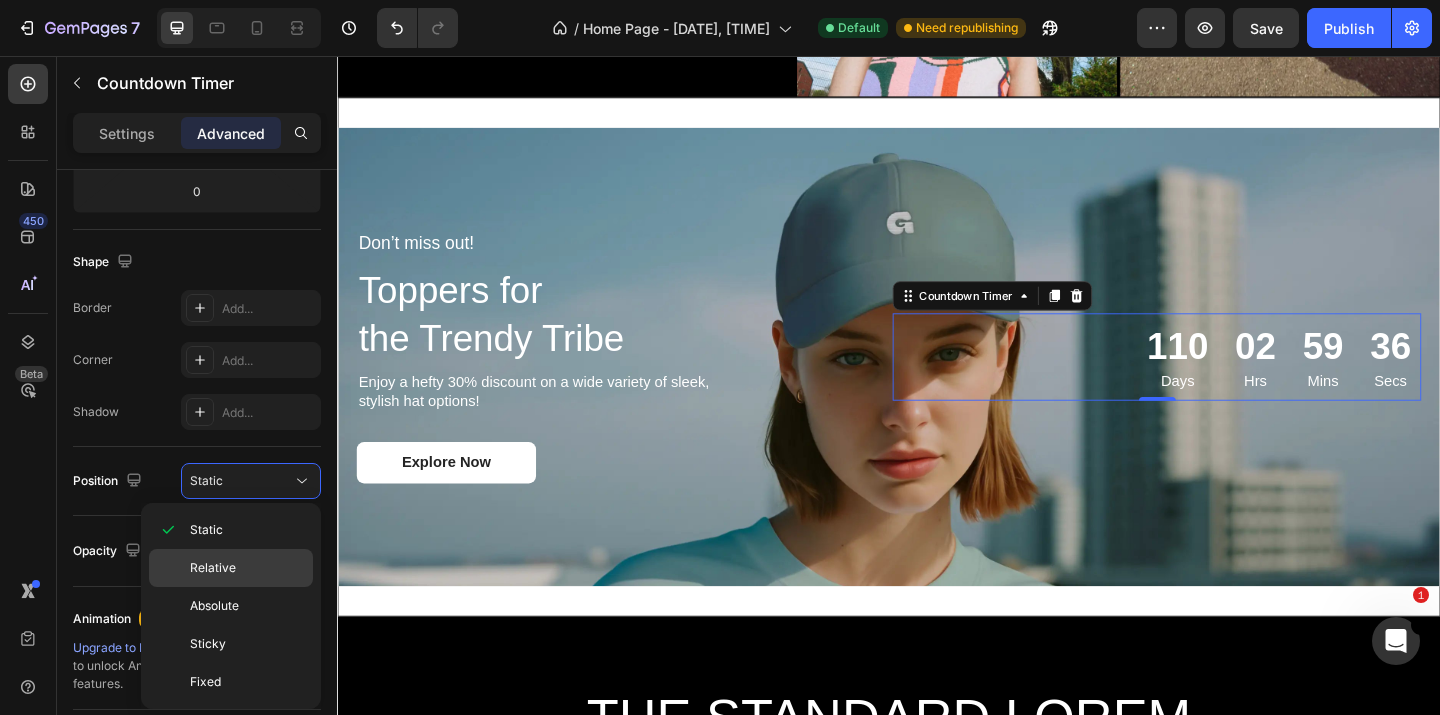 click on "Relative" at bounding box center [247, 568] 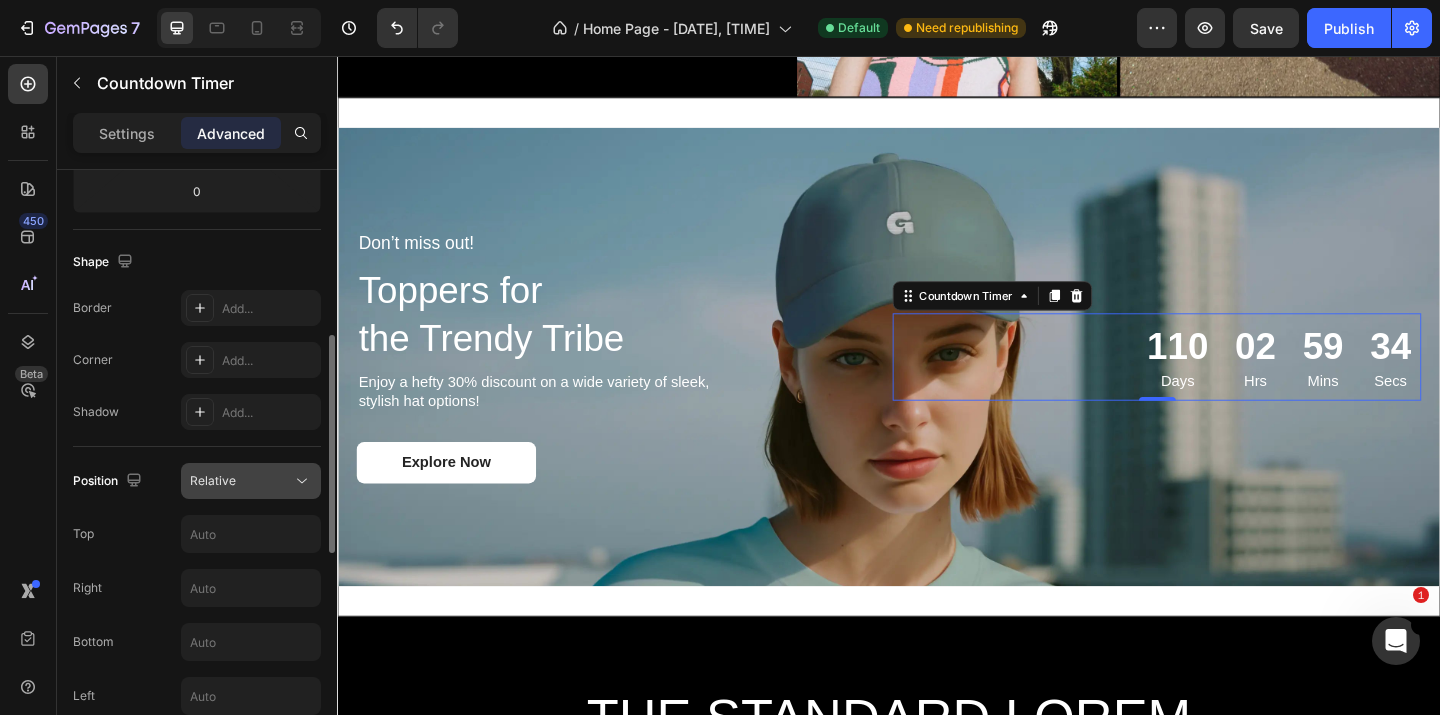 click on "Relative" at bounding box center (241, 481) 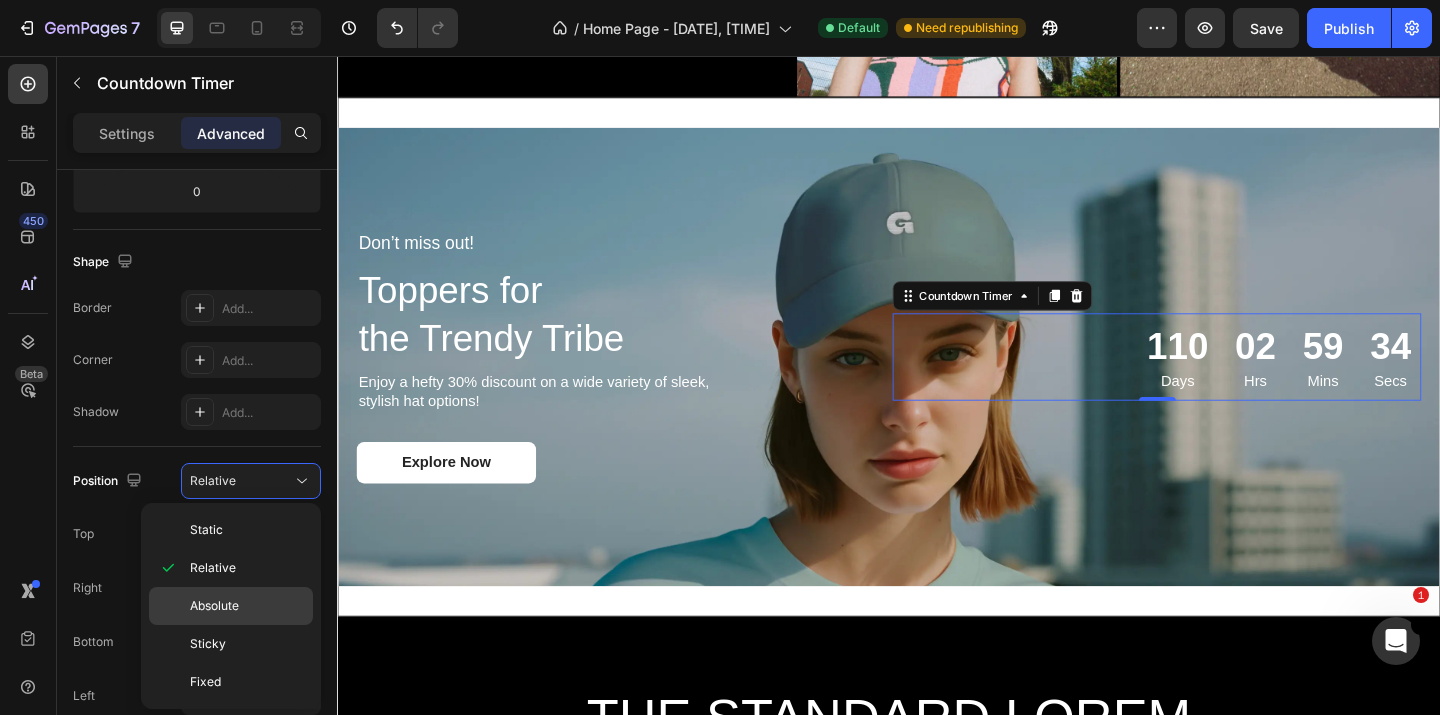 click on "Absolute" at bounding box center [247, 606] 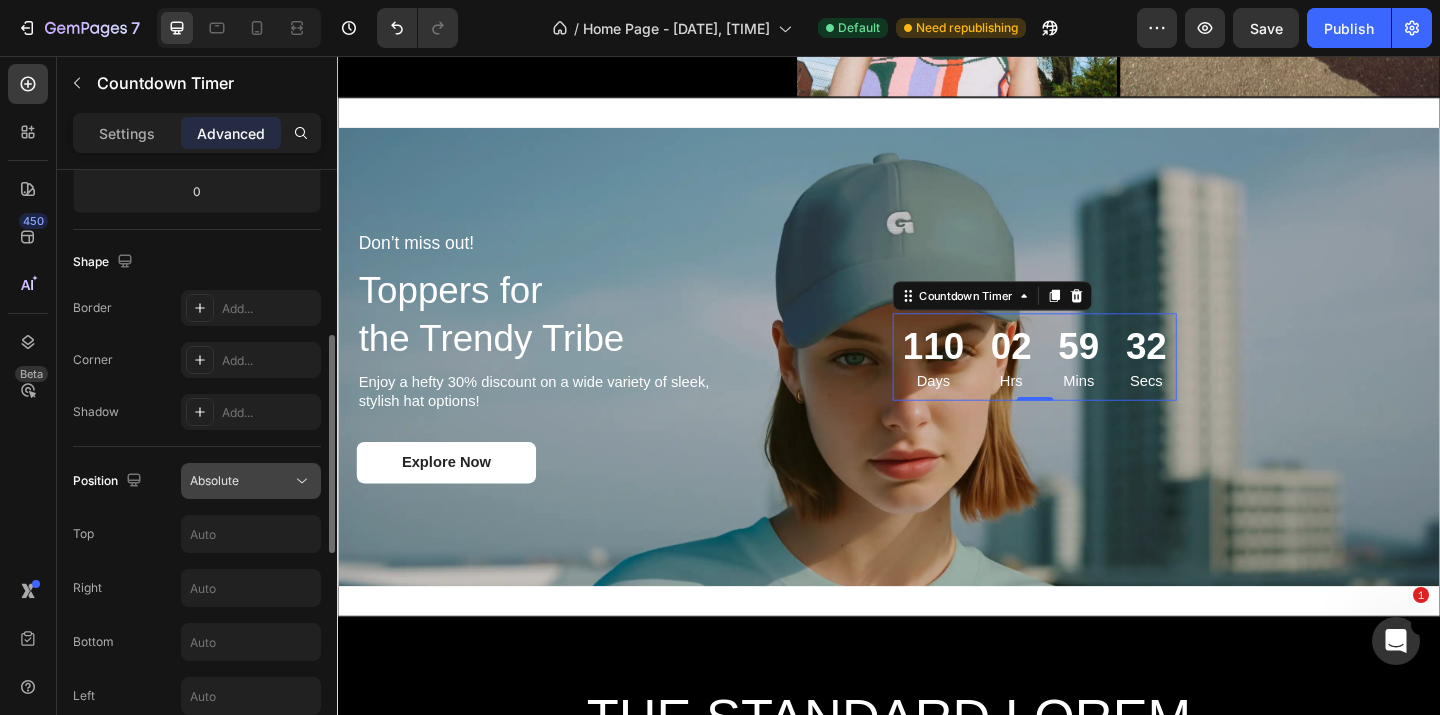 click on "Absolute" at bounding box center [241, 481] 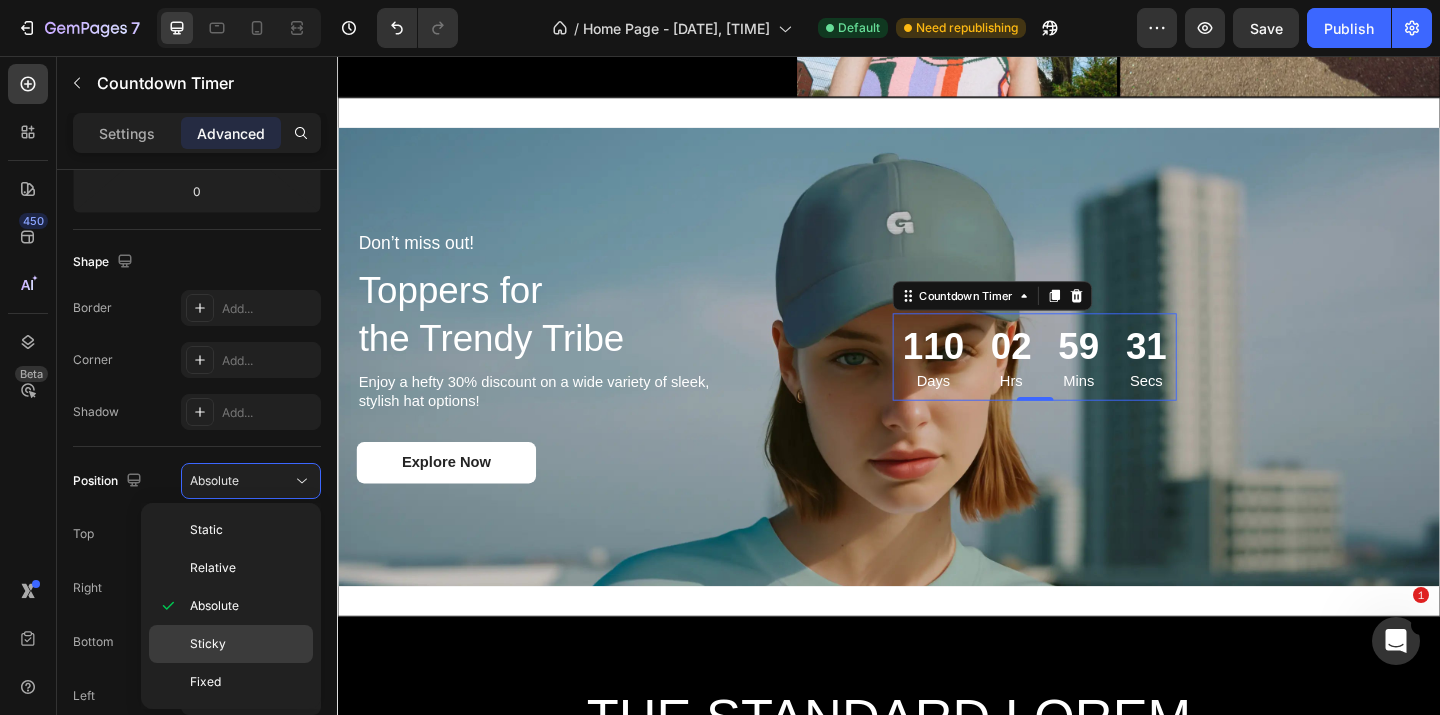click on "Sticky" at bounding box center (247, 644) 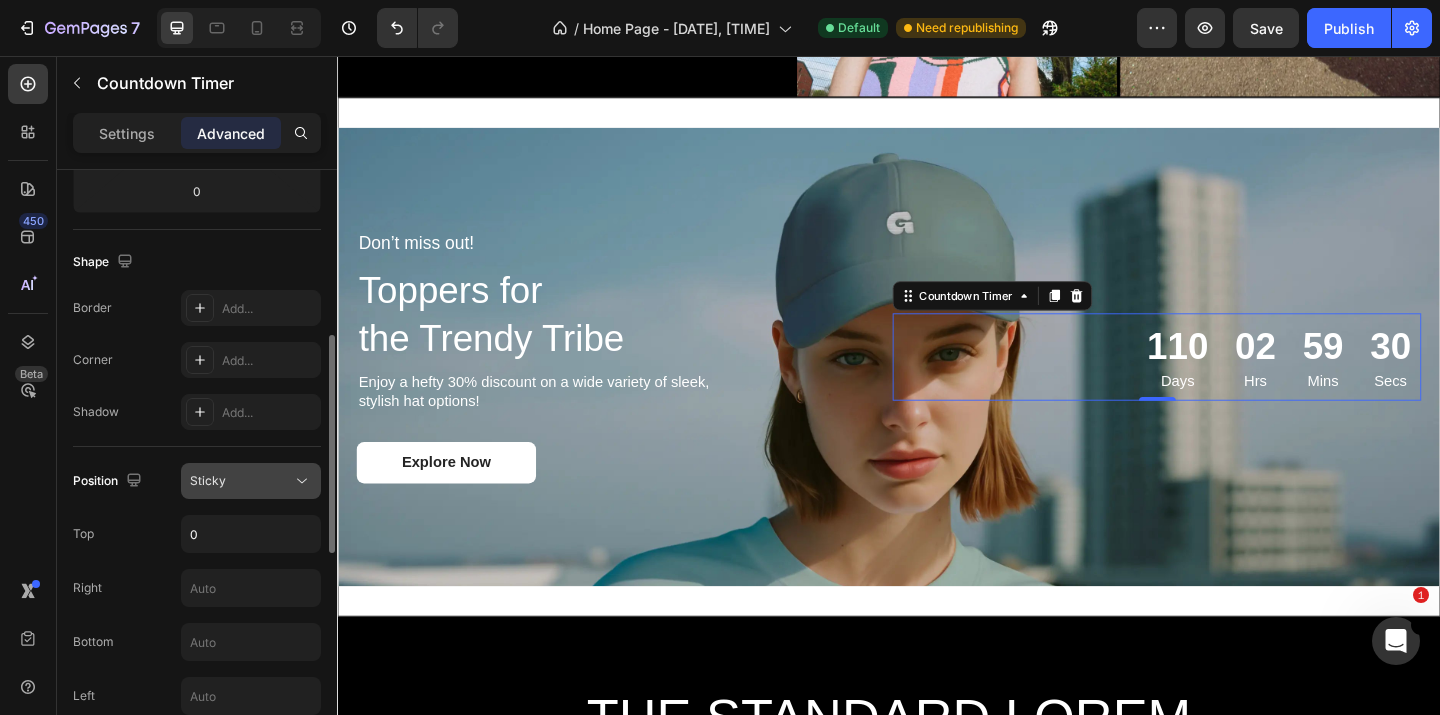 click on "Sticky" 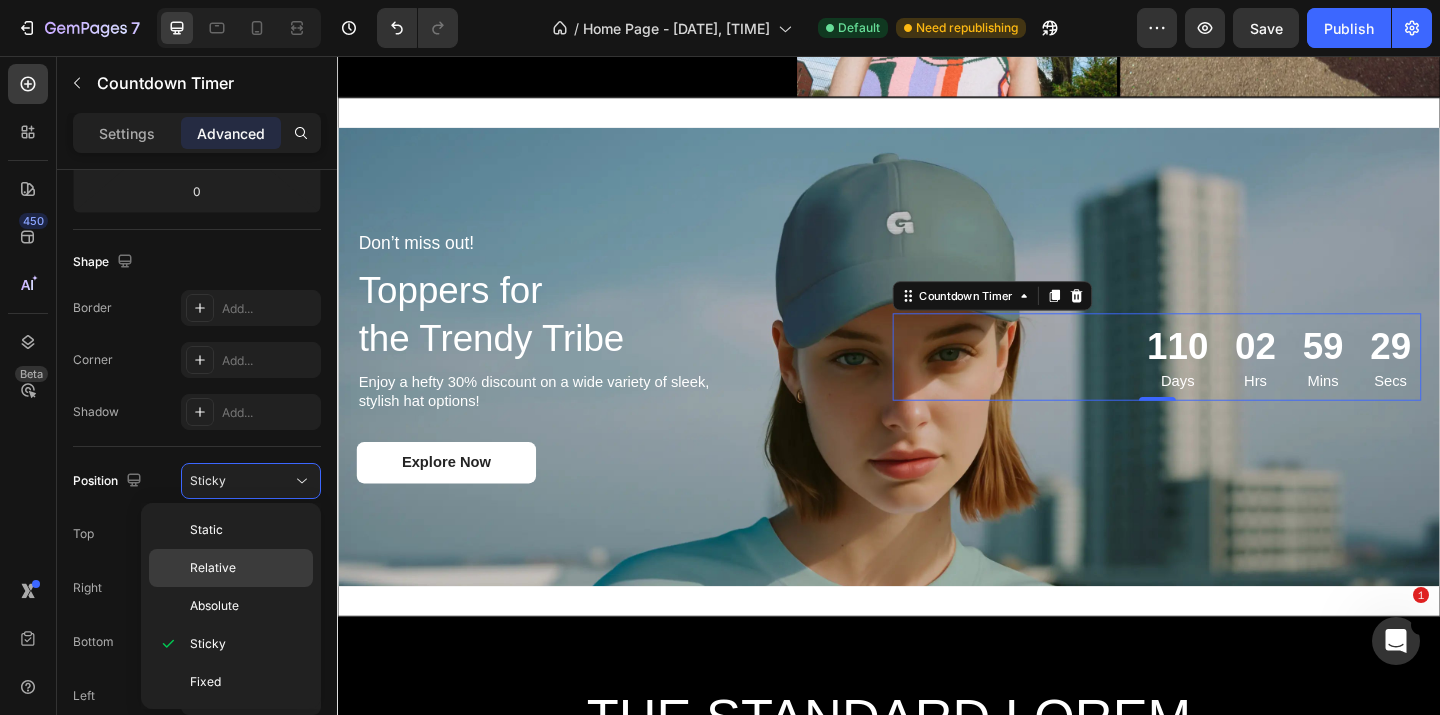 click on "Relative" 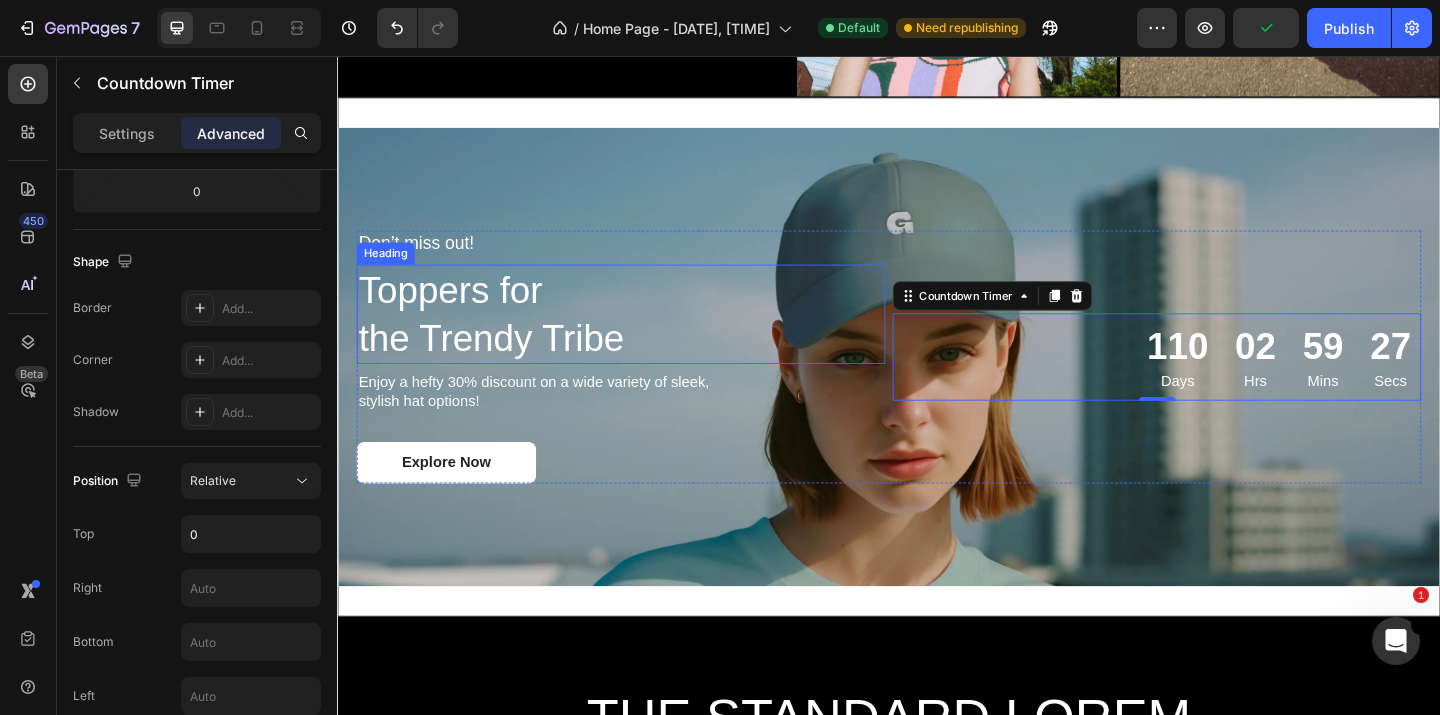 click at bounding box center (937, 383) 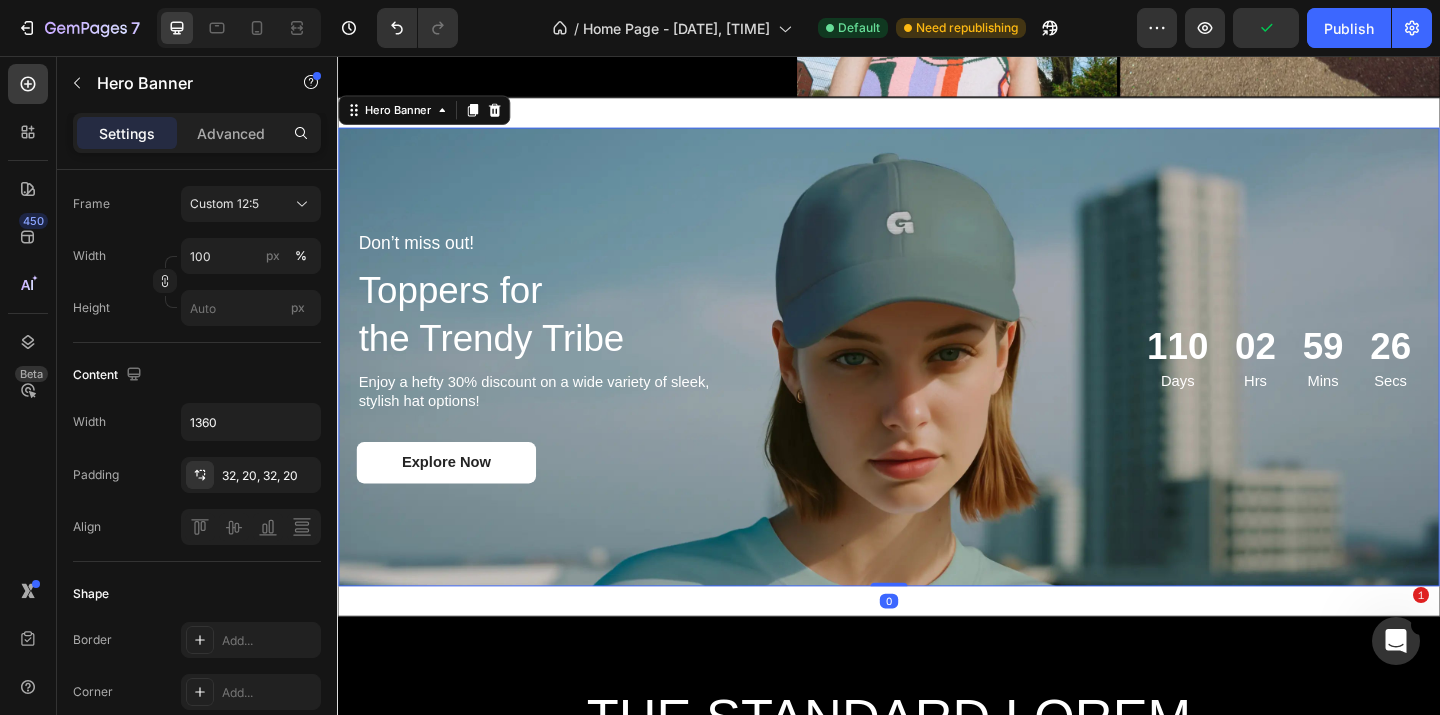 scroll, scrollTop: 0, scrollLeft: 0, axis: both 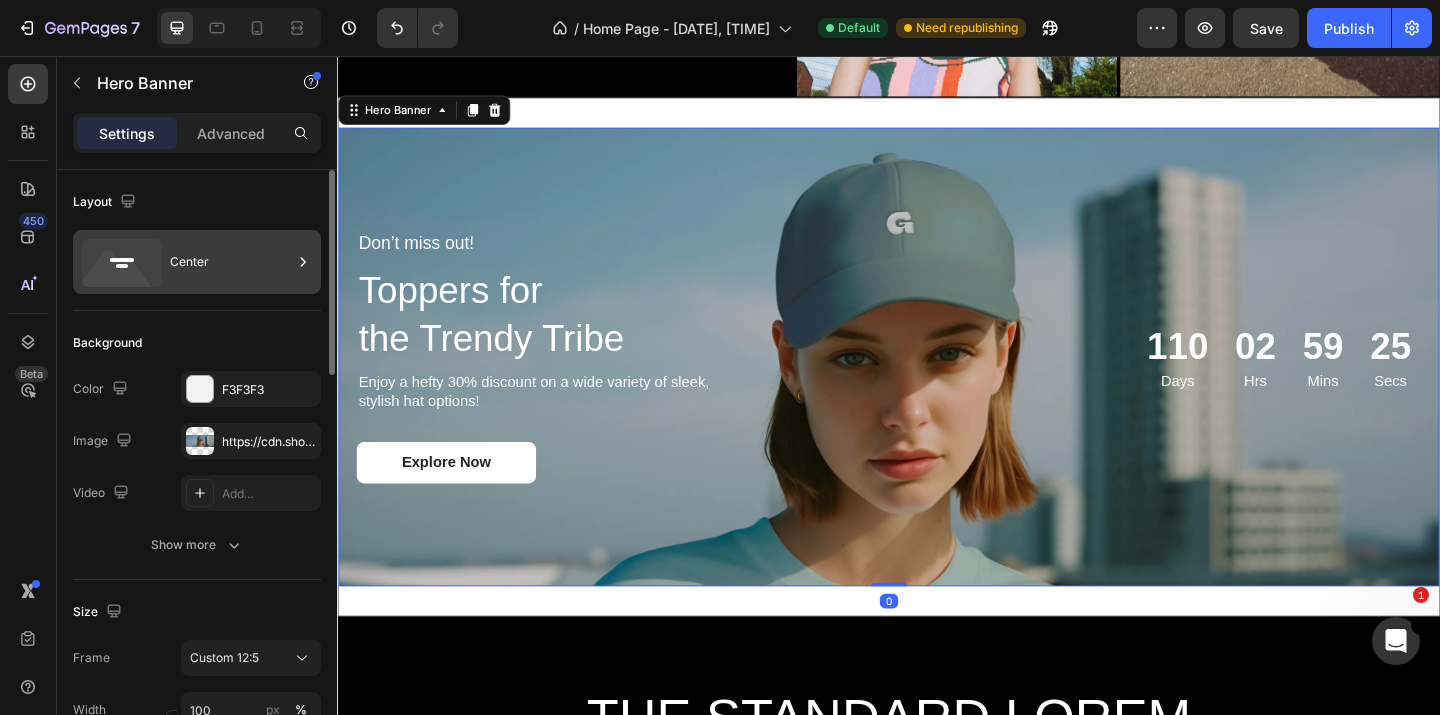 click 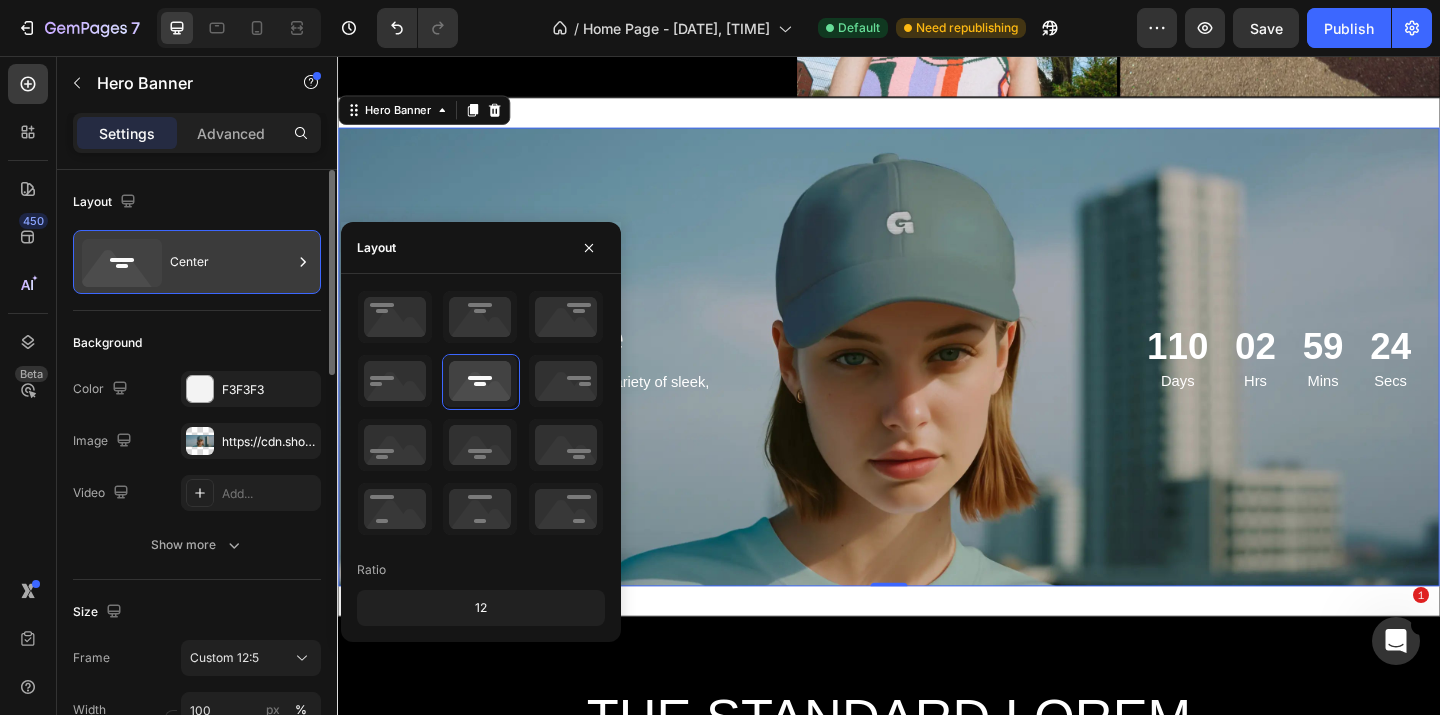 click 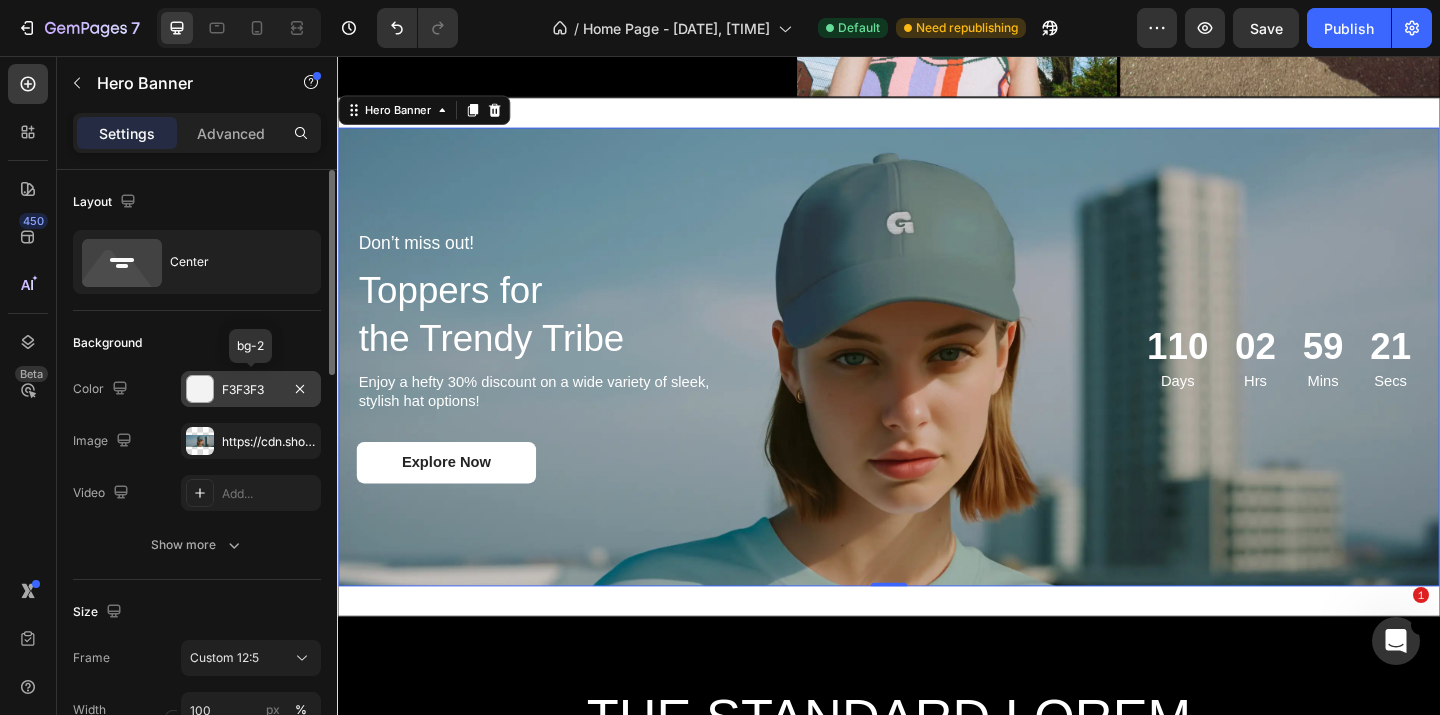 click on "F3F3F3" at bounding box center [251, 390] 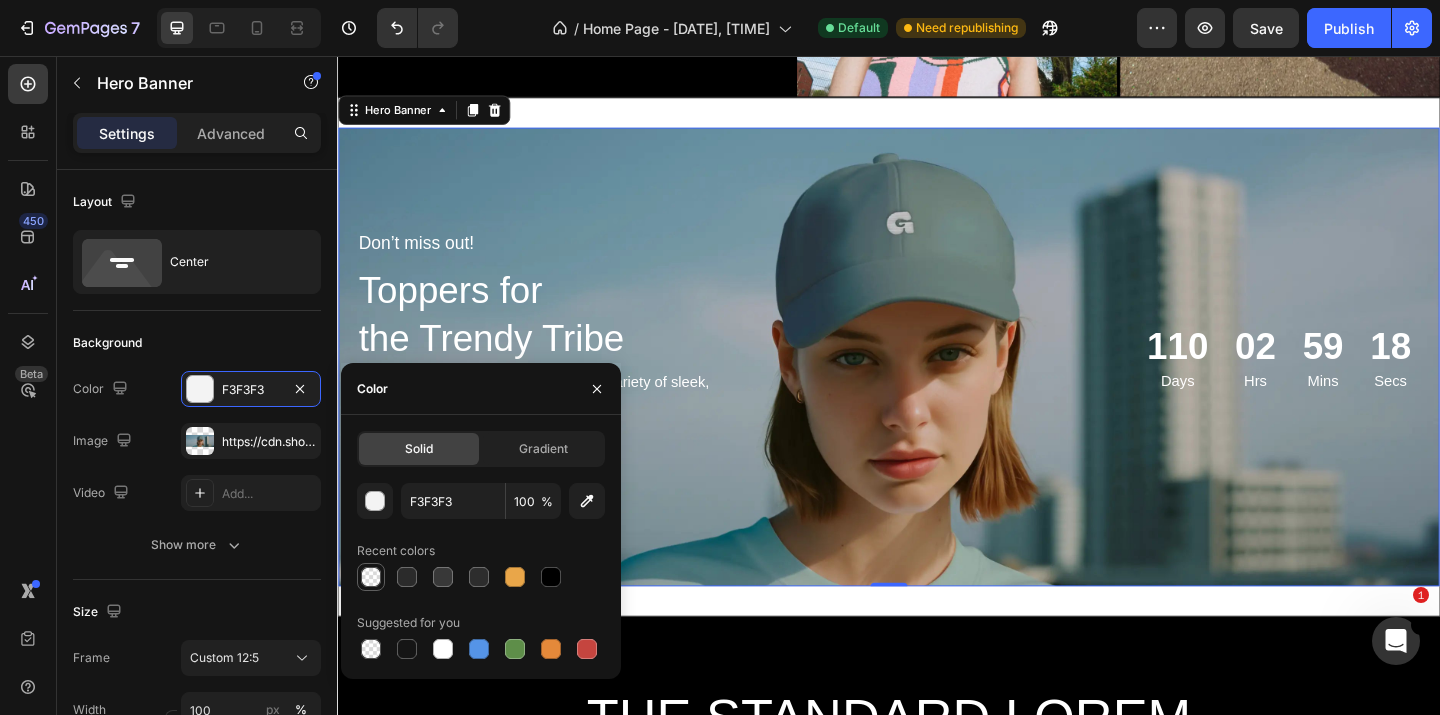 click at bounding box center (371, 577) 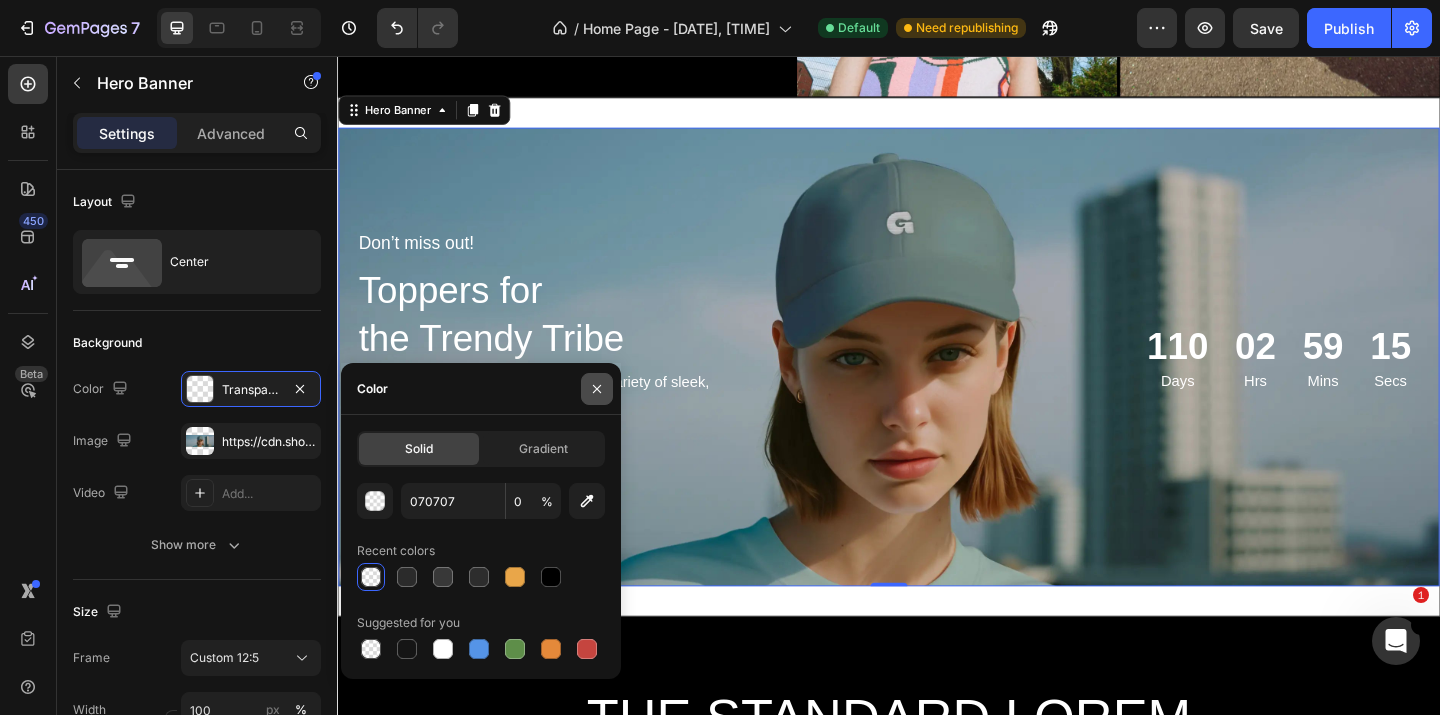 click at bounding box center [597, 389] 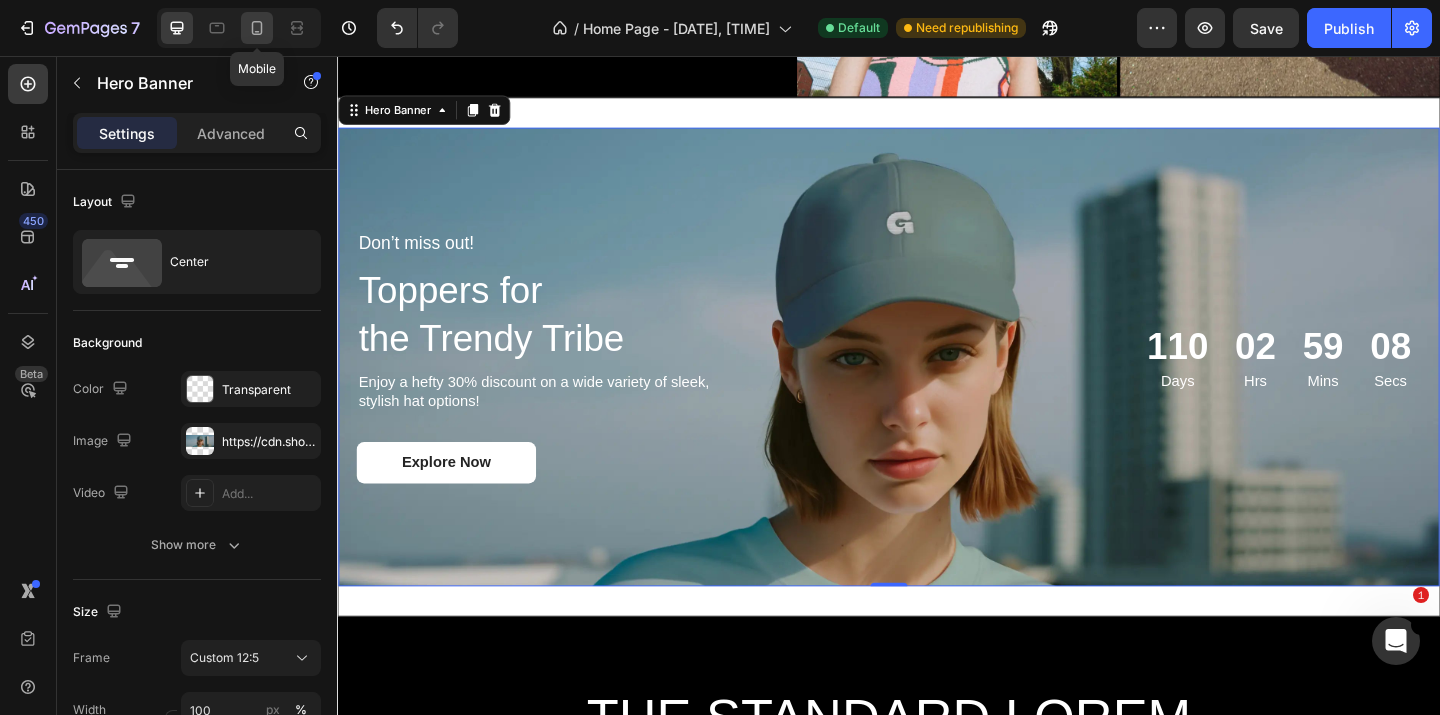 click 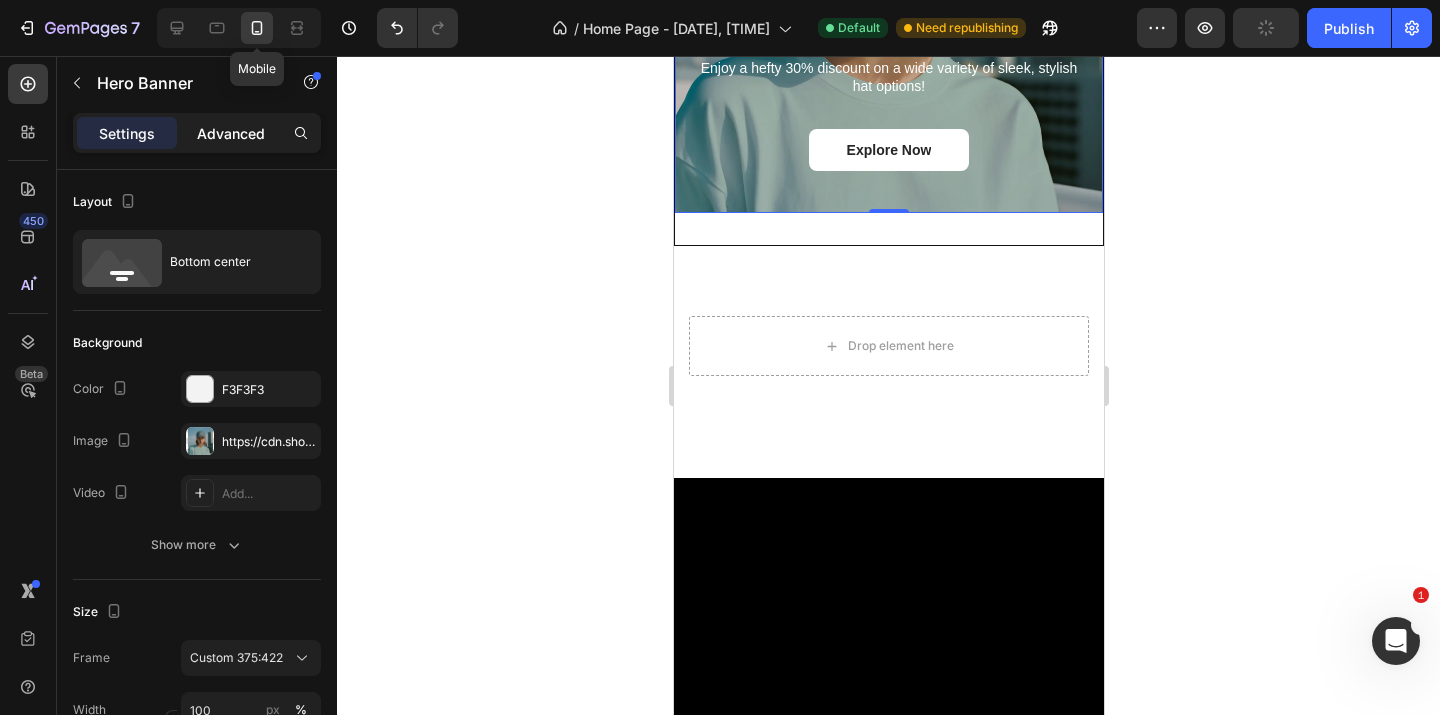 scroll, scrollTop: 507, scrollLeft: 0, axis: vertical 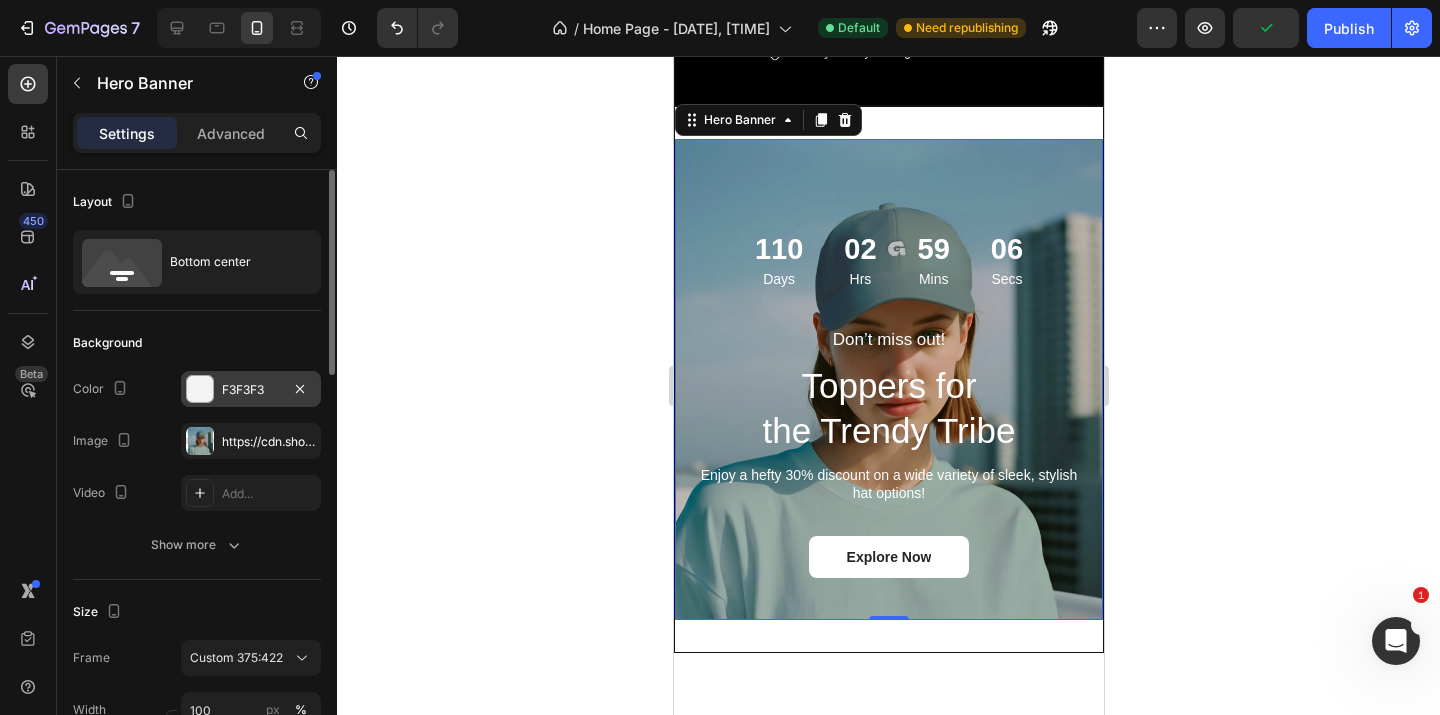 click on "F3F3F3" at bounding box center [251, 390] 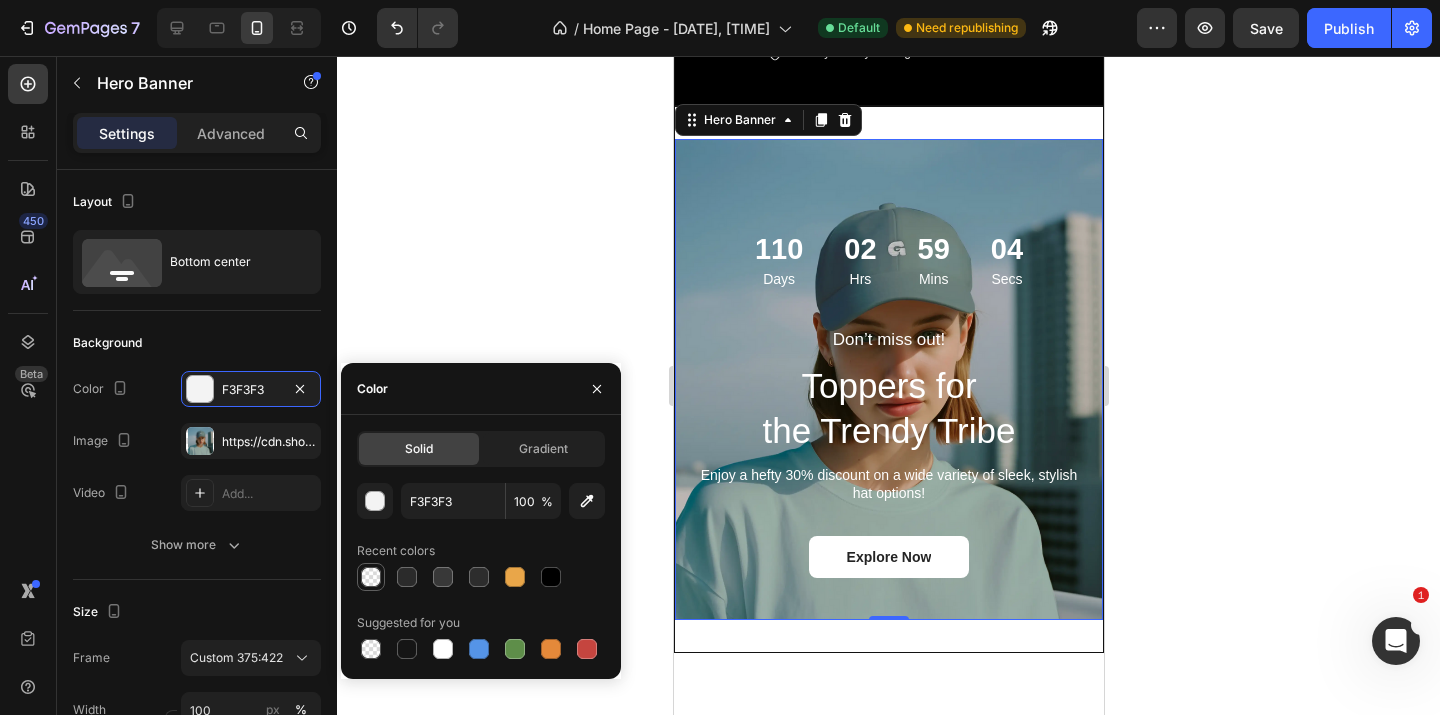 click at bounding box center (371, 577) 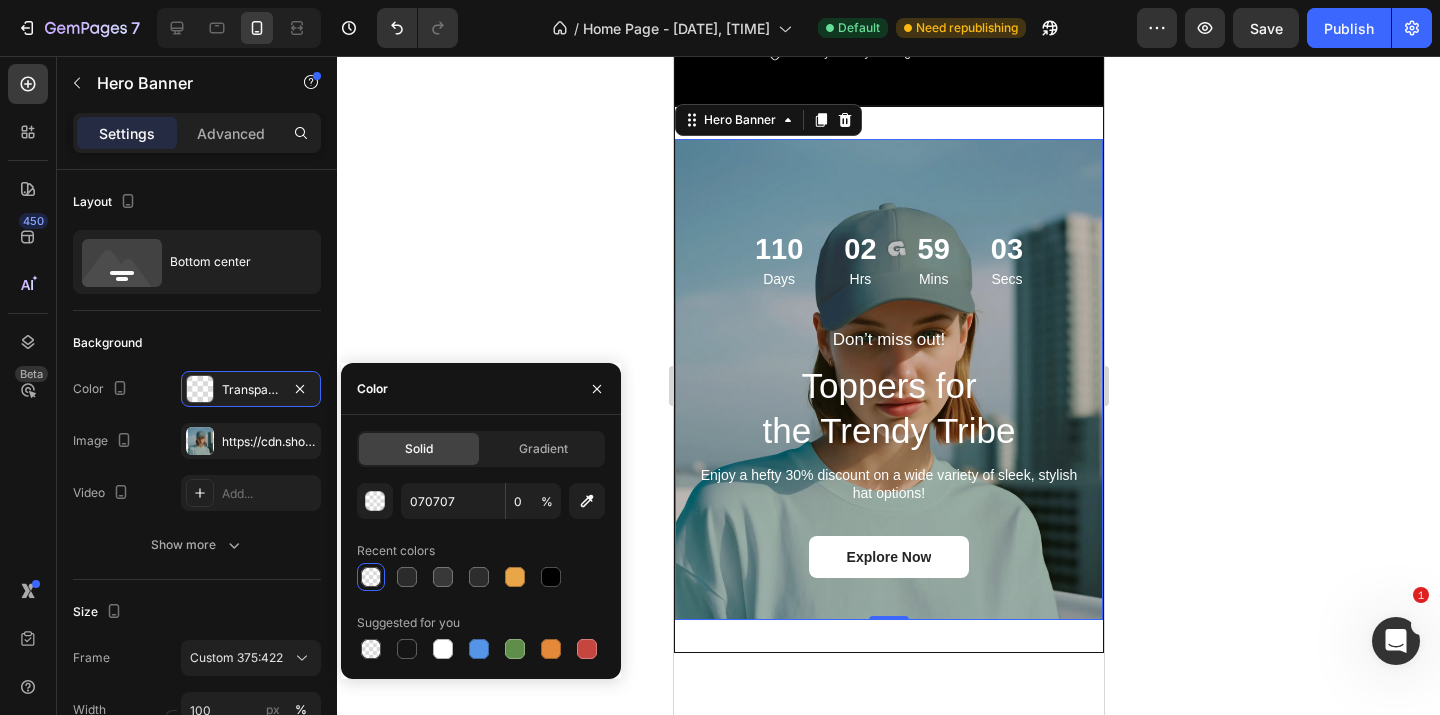 click on "Solid Gradient 070707 0 % Recent colors Suggested for you" at bounding box center (481, 547) 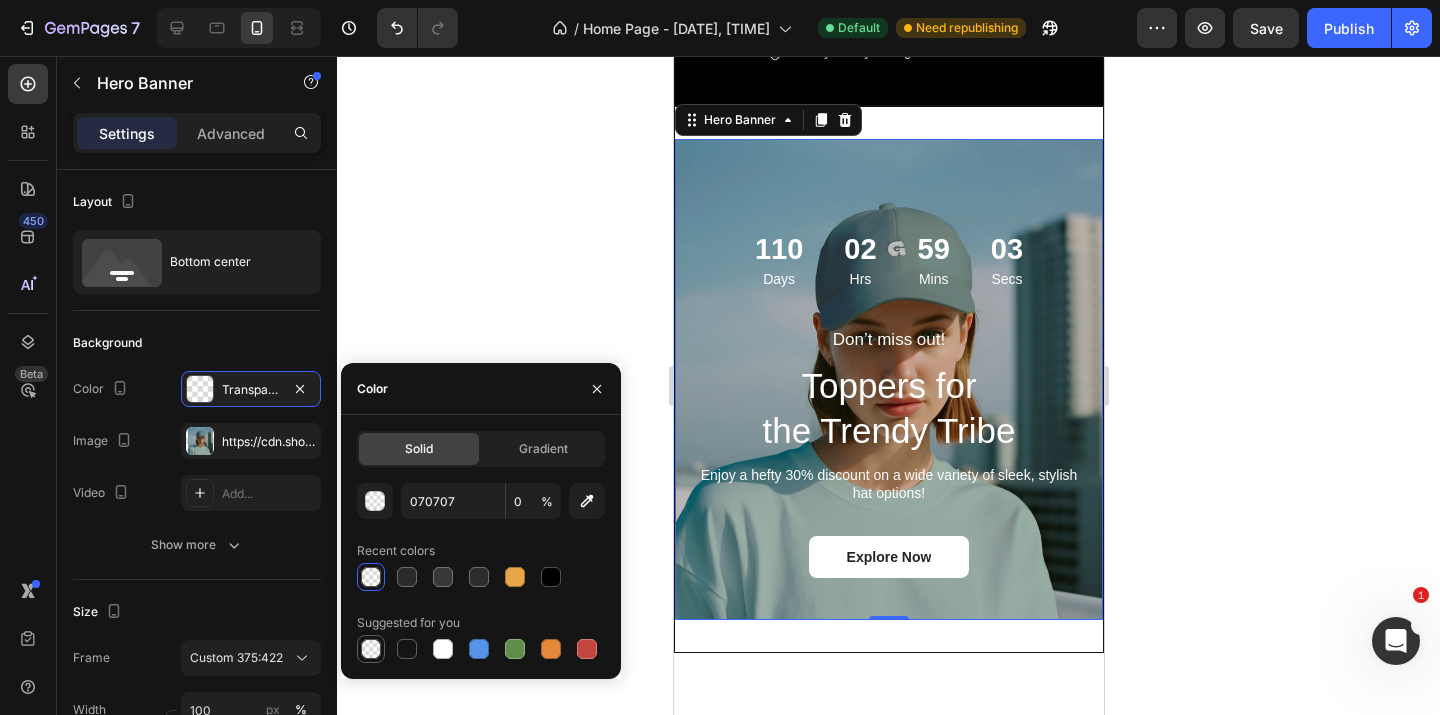 click at bounding box center [371, 649] 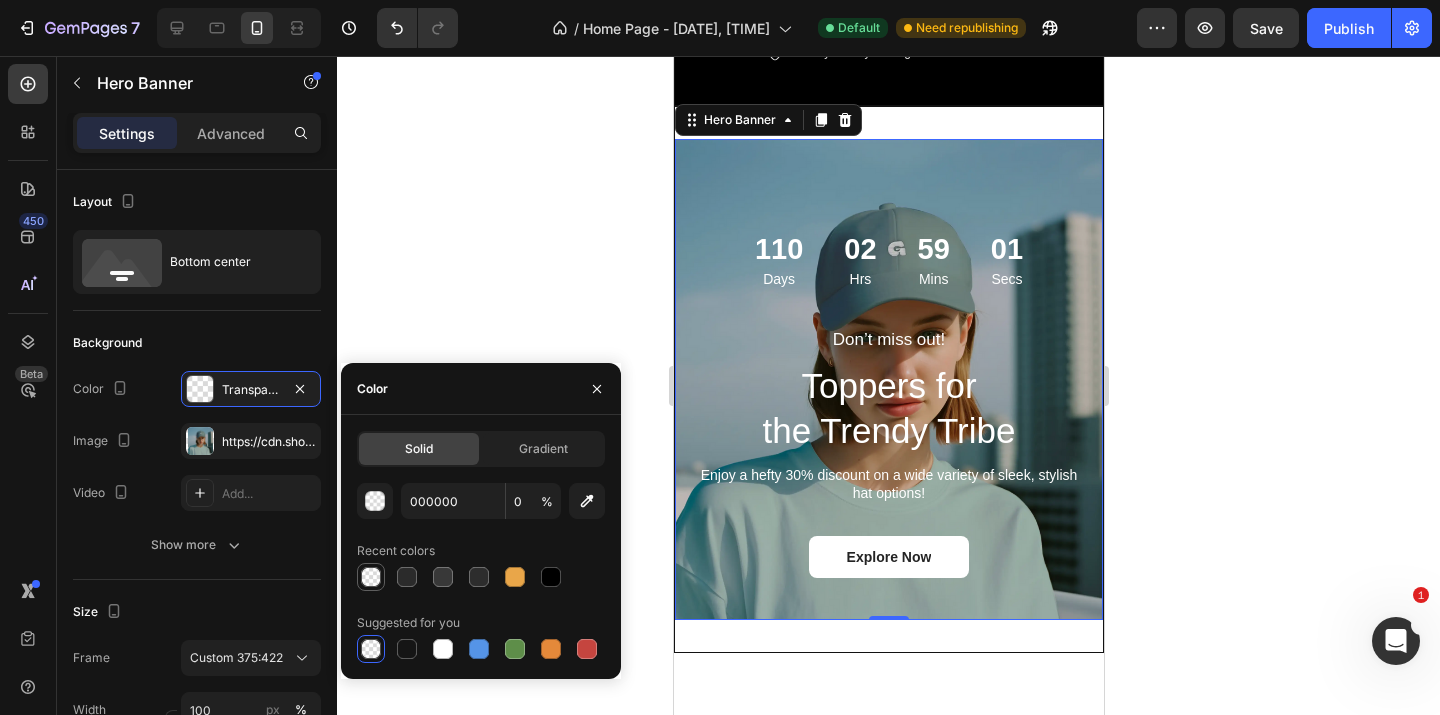 click at bounding box center (371, 577) 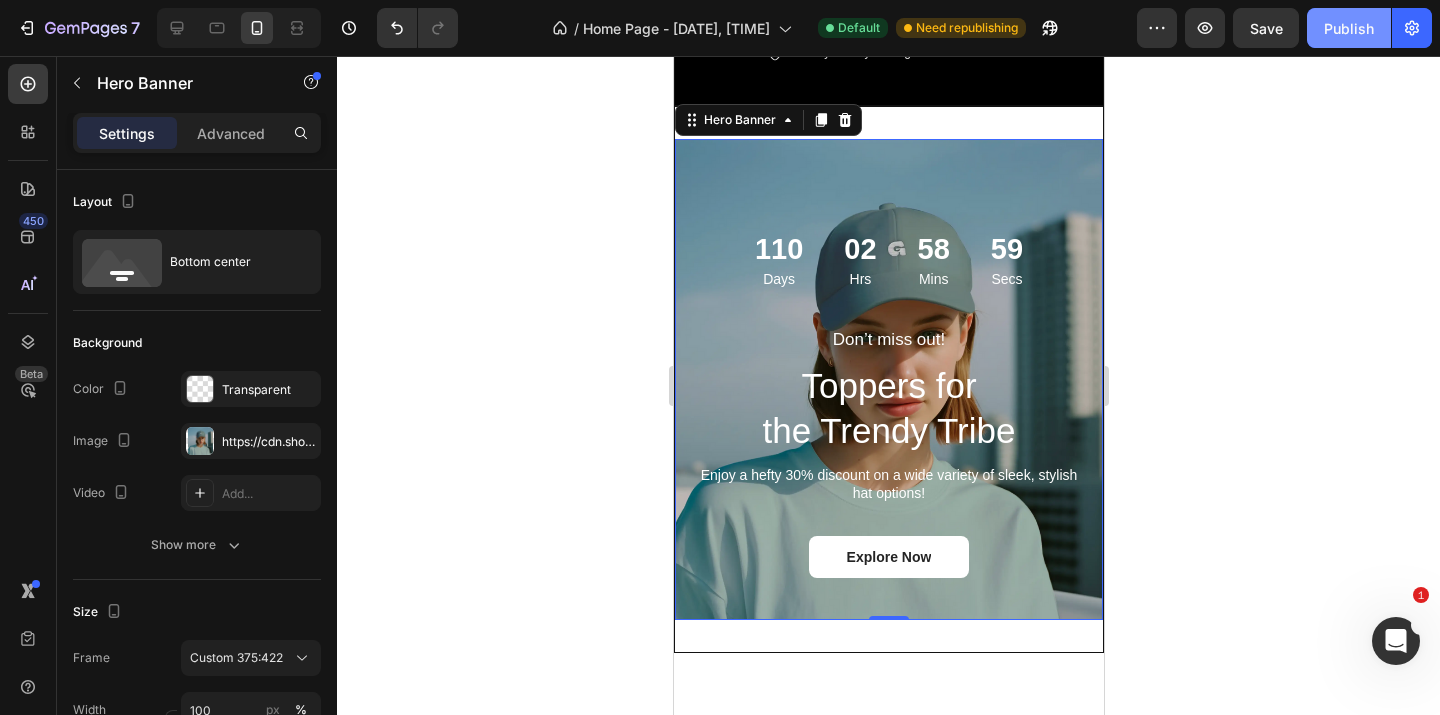 click on "Publish" at bounding box center (1349, 28) 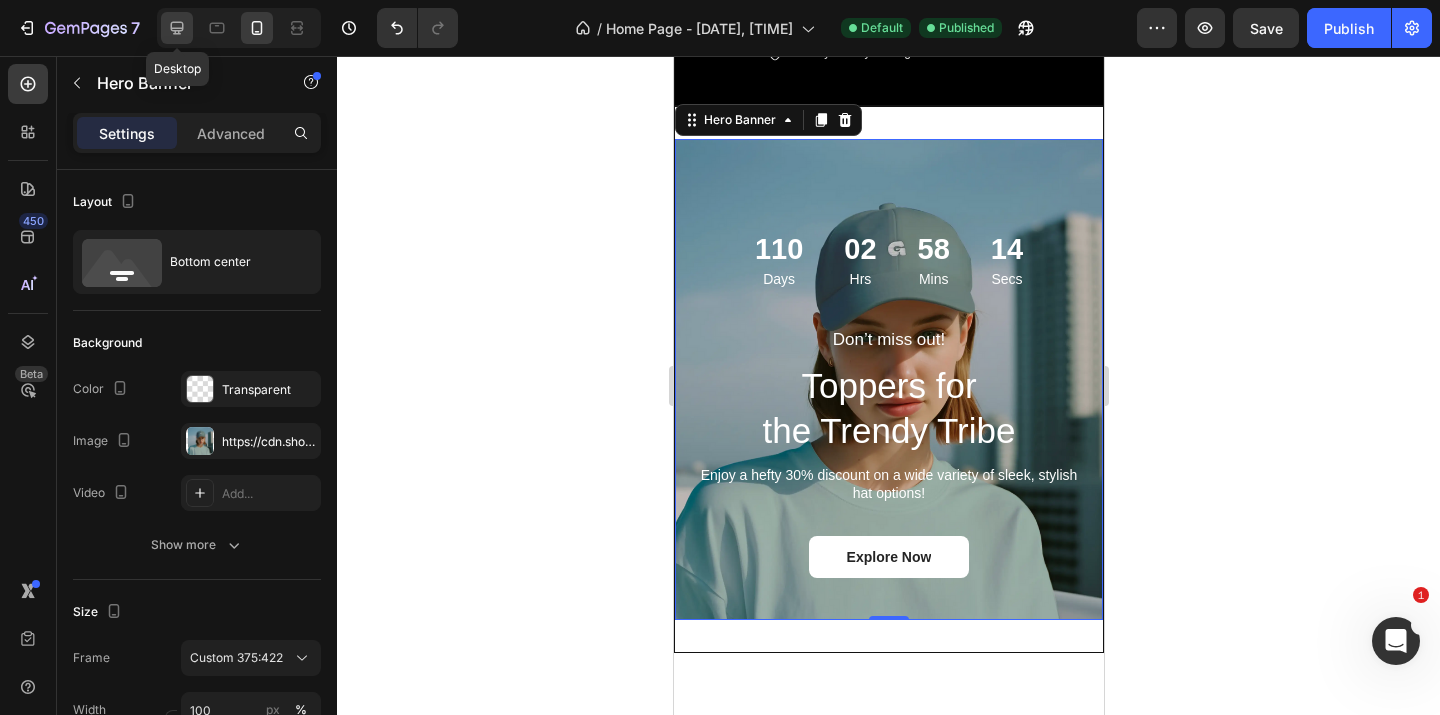 click 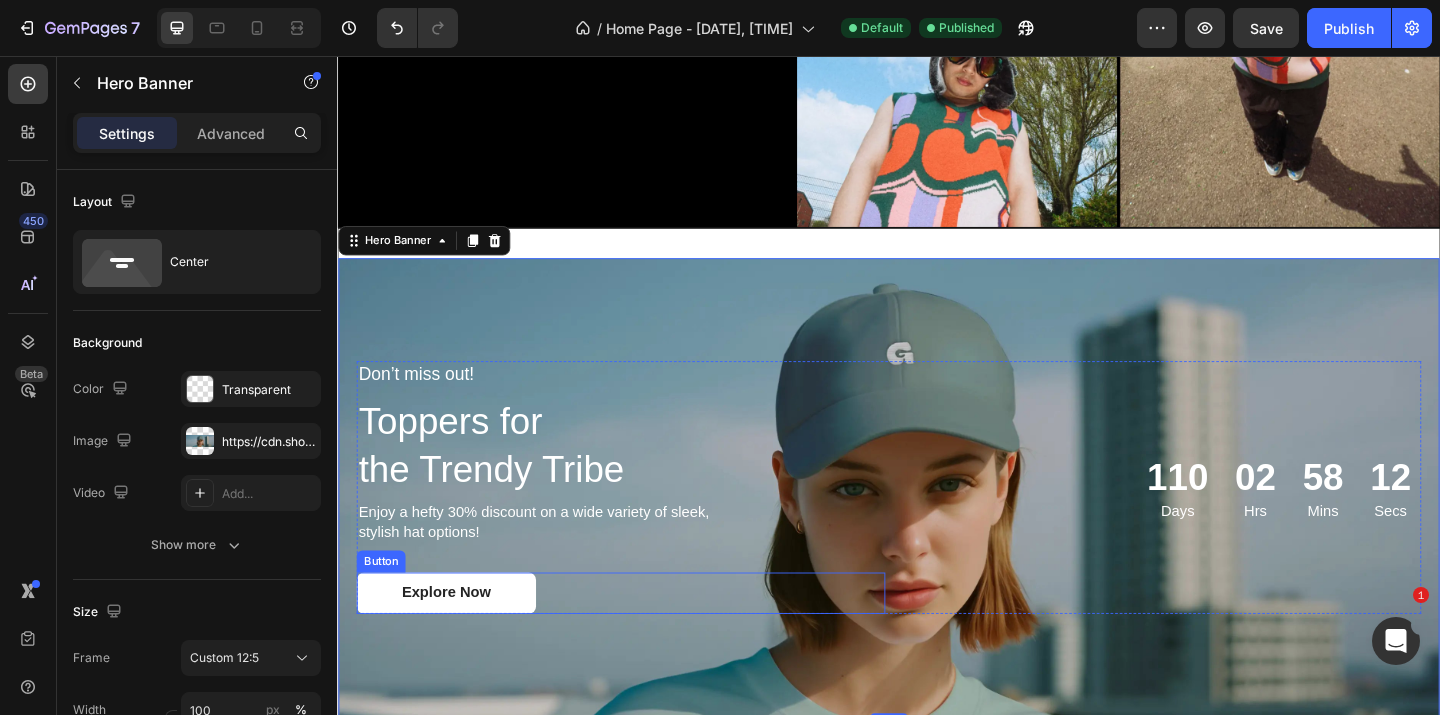 scroll, scrollTop: 416, scrollLeft: 0, axis: vertical 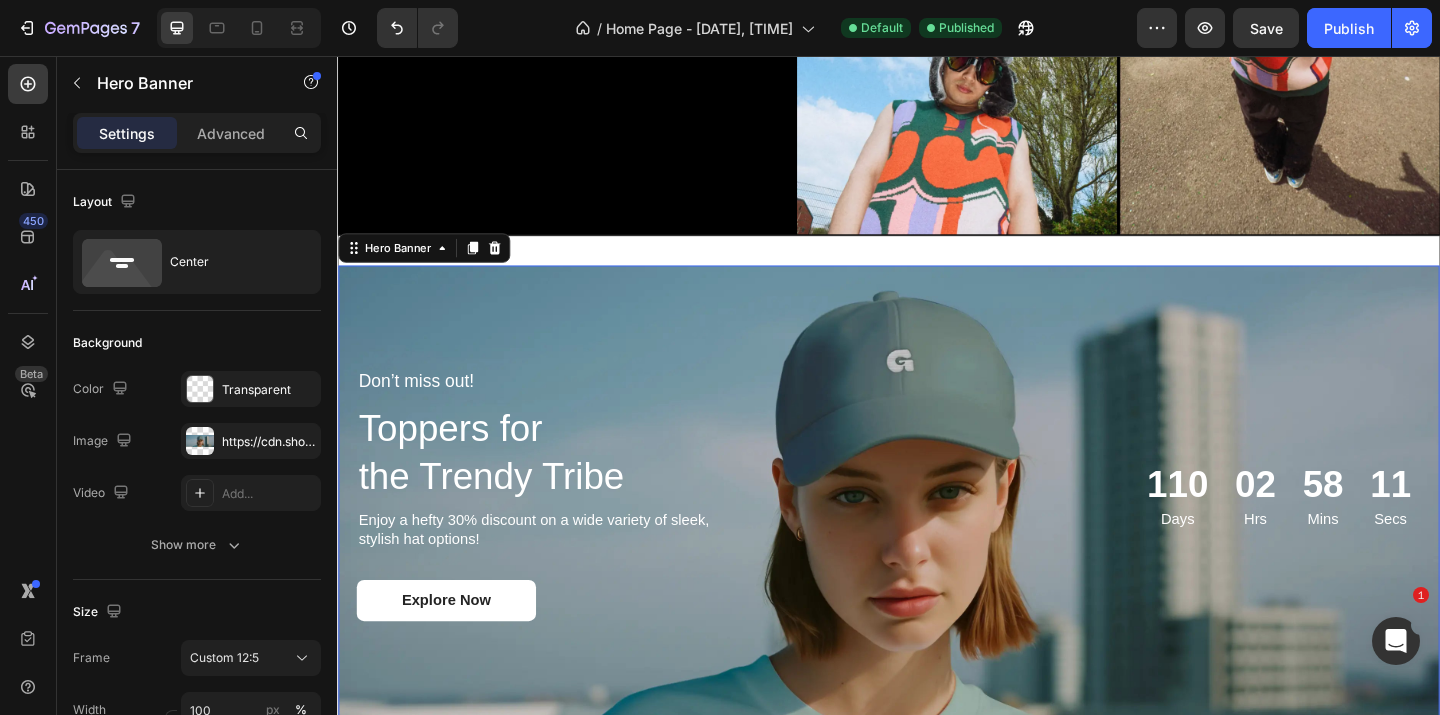 click at bounding box center [937, 533] 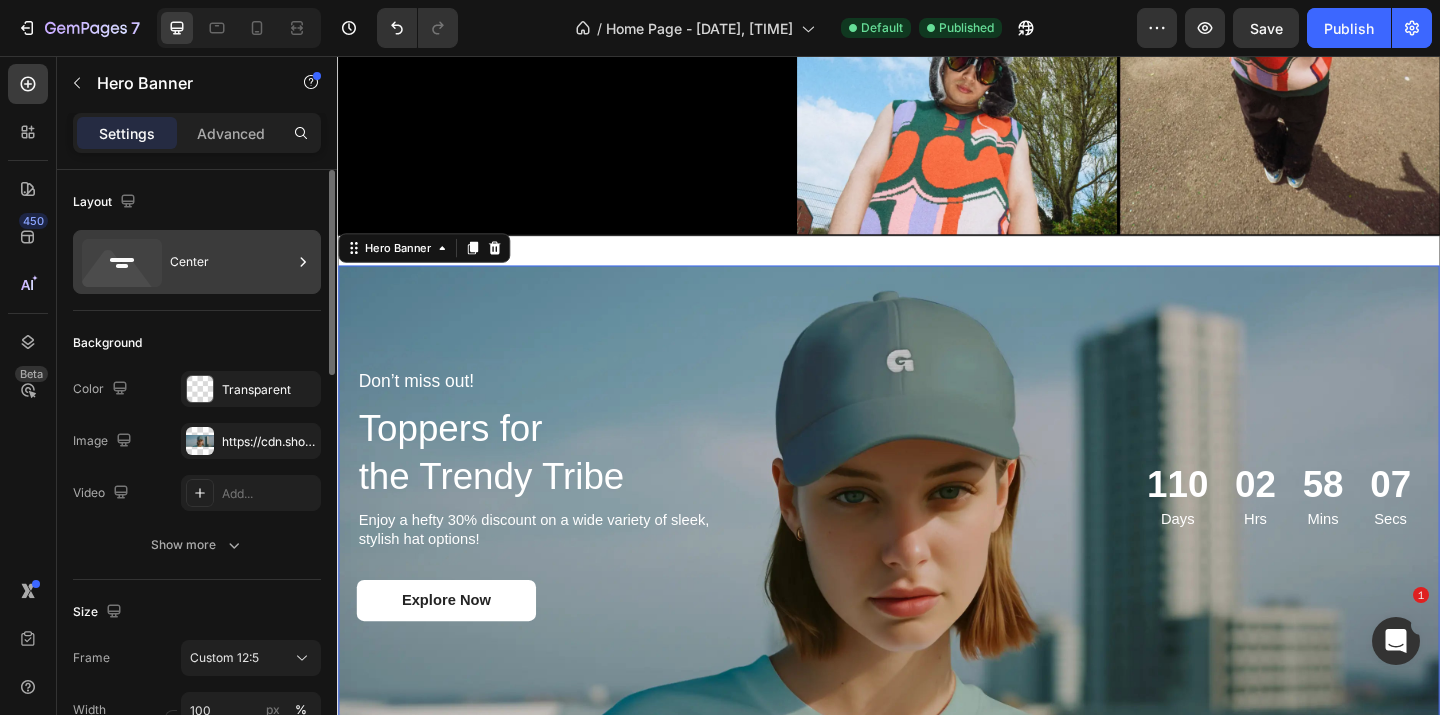 click on "Center" at bounding box center [231, 262] 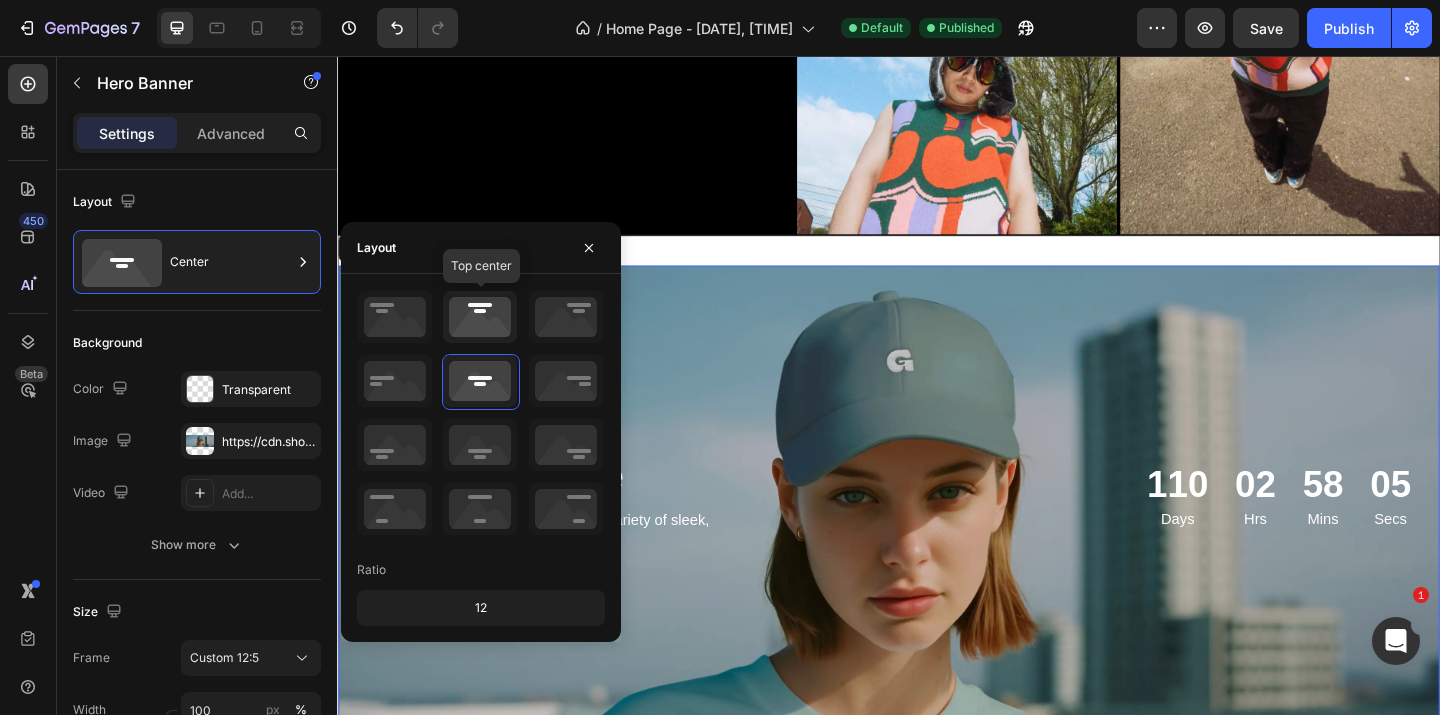 click 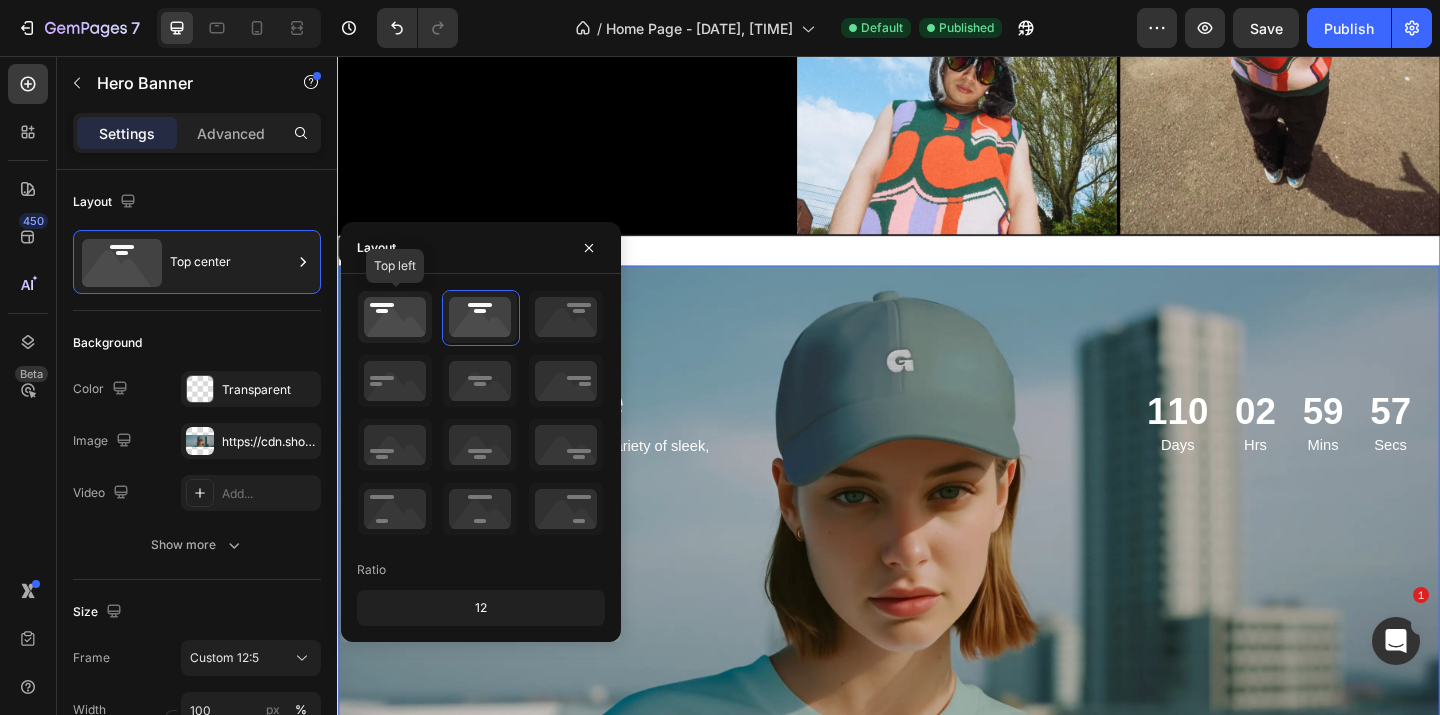 click 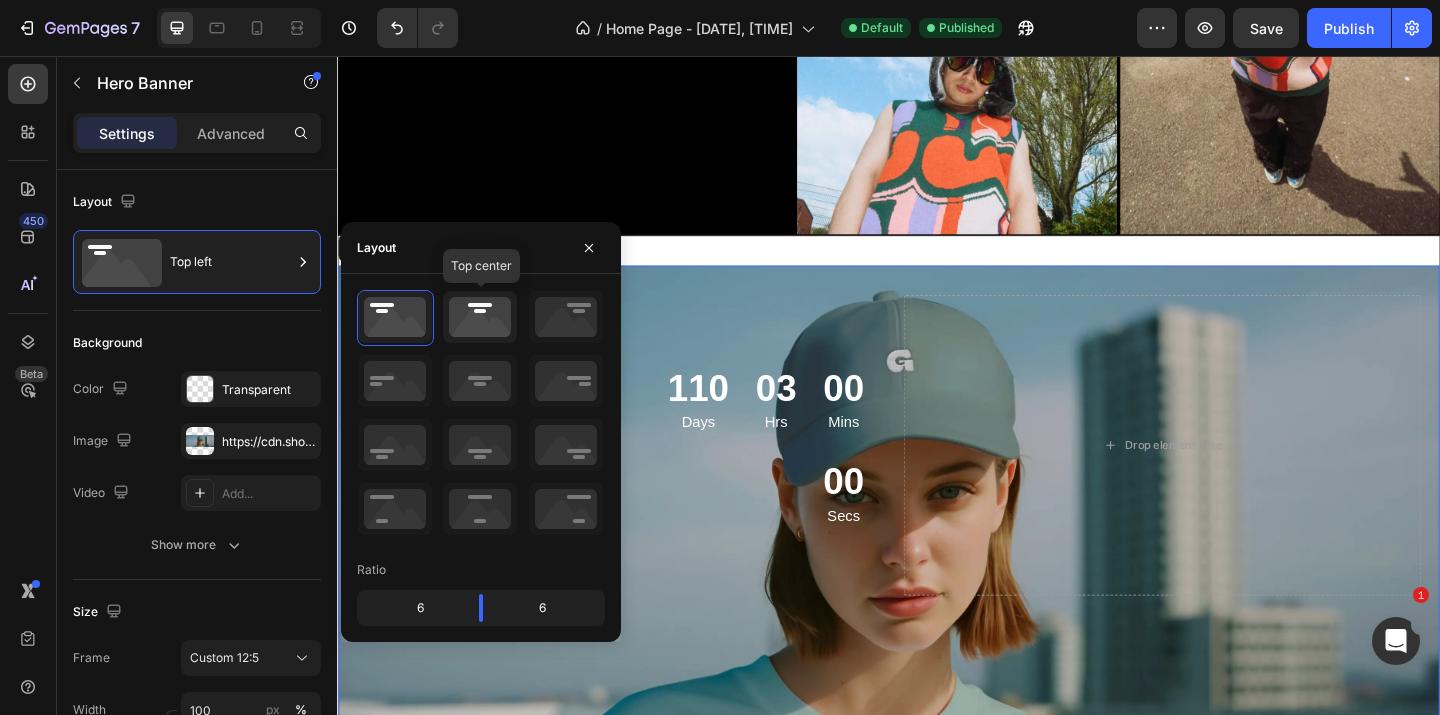 click 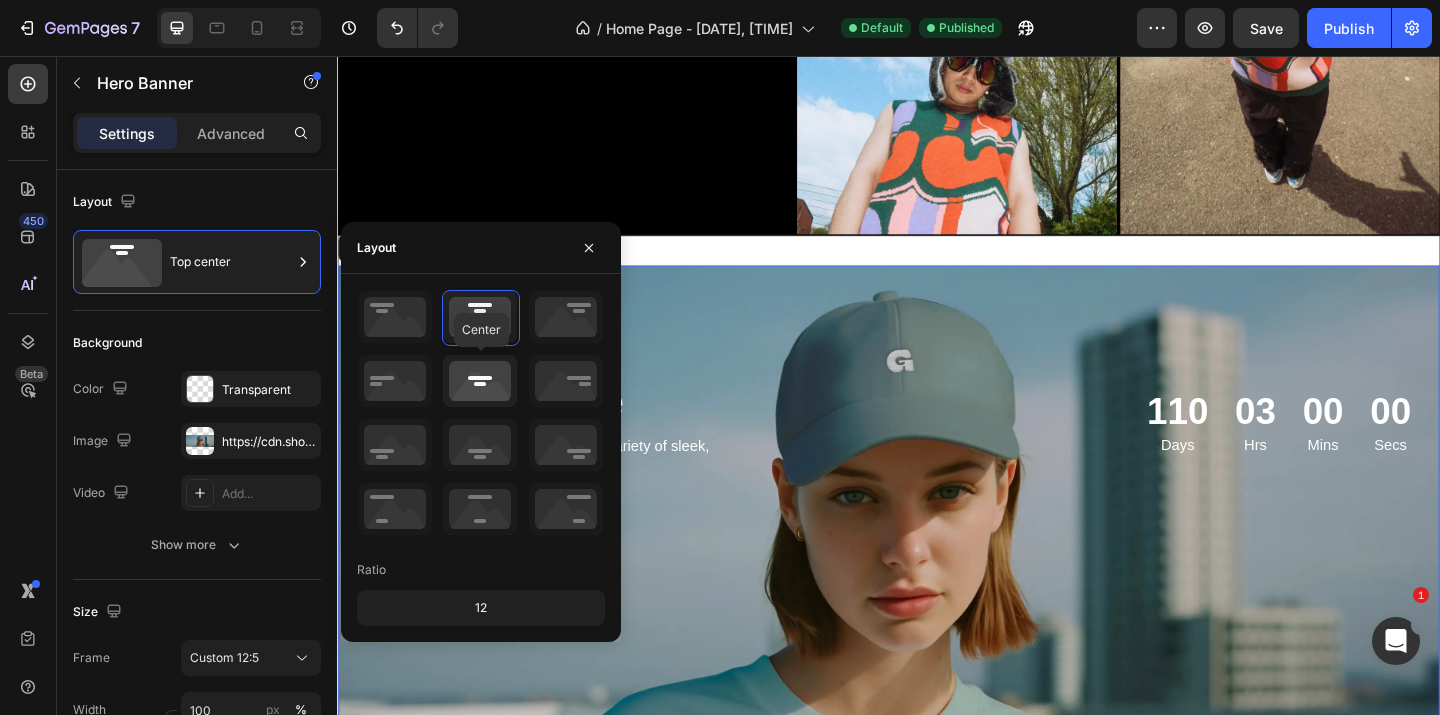 click 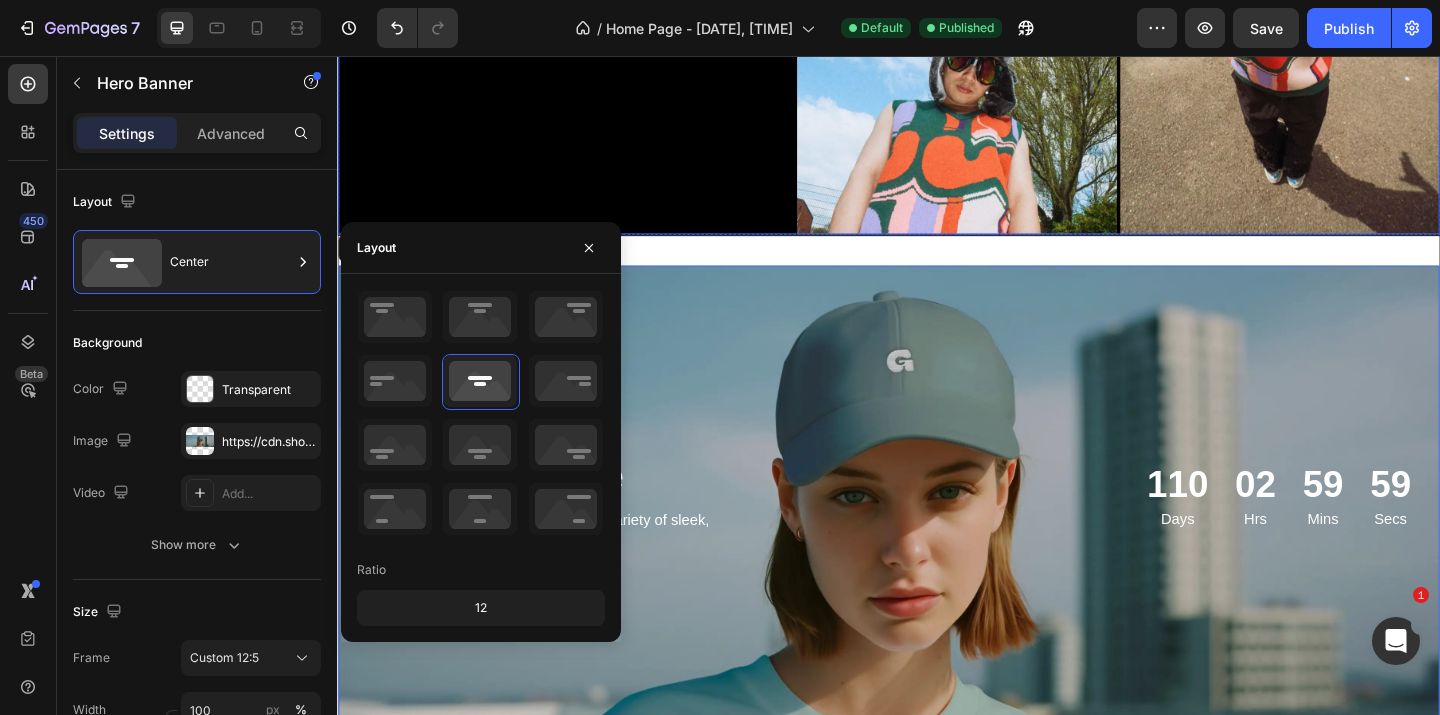 click on "Icon Icon Icon Icon Icon Icon Icon List 200+ 5-Star Reviews Text Block Row YOUR ESSENCE IN MOTION Heading Enjoy a hefty 30% discount on a variety of stylish hat options! Text Block Explore Now Button Icon 15-day money-back guarantee included Text Block Row Row" at bounding box center (587, -34) 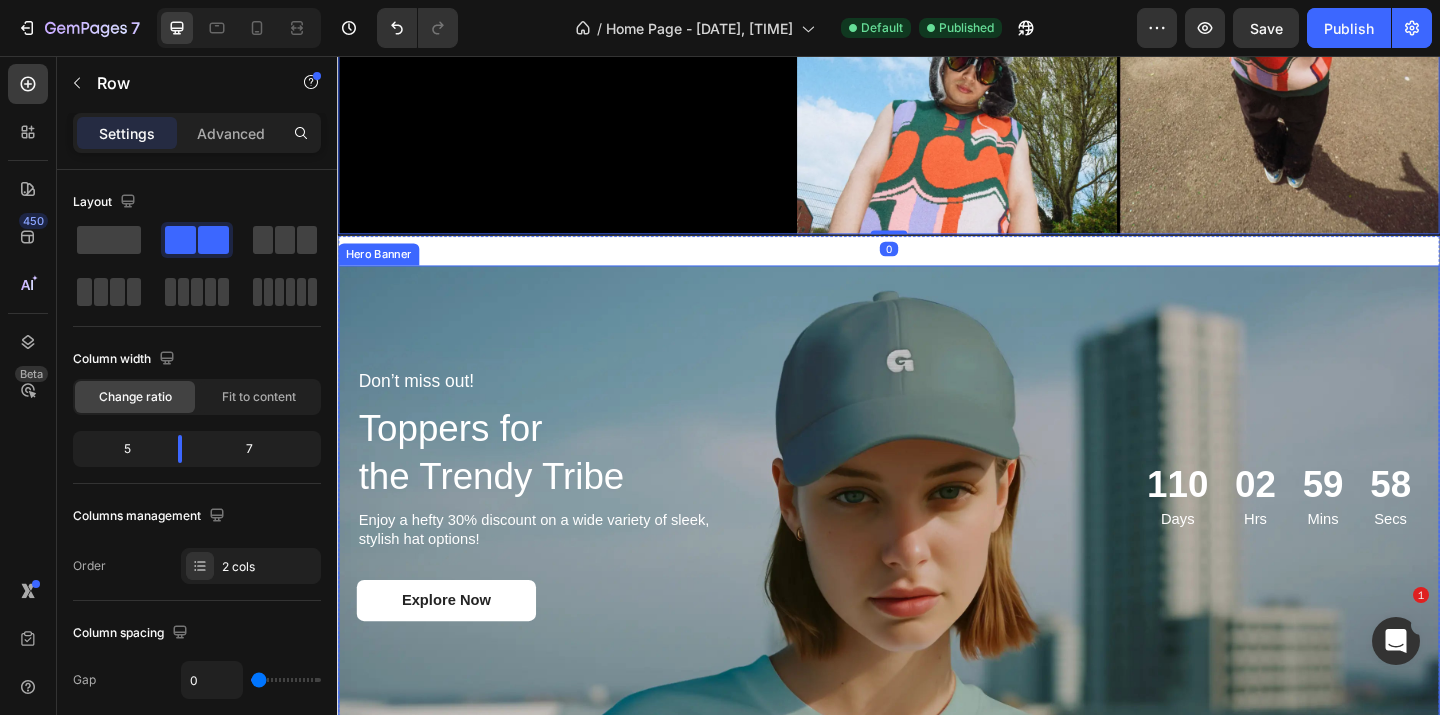click at bounding box center [937, 533] 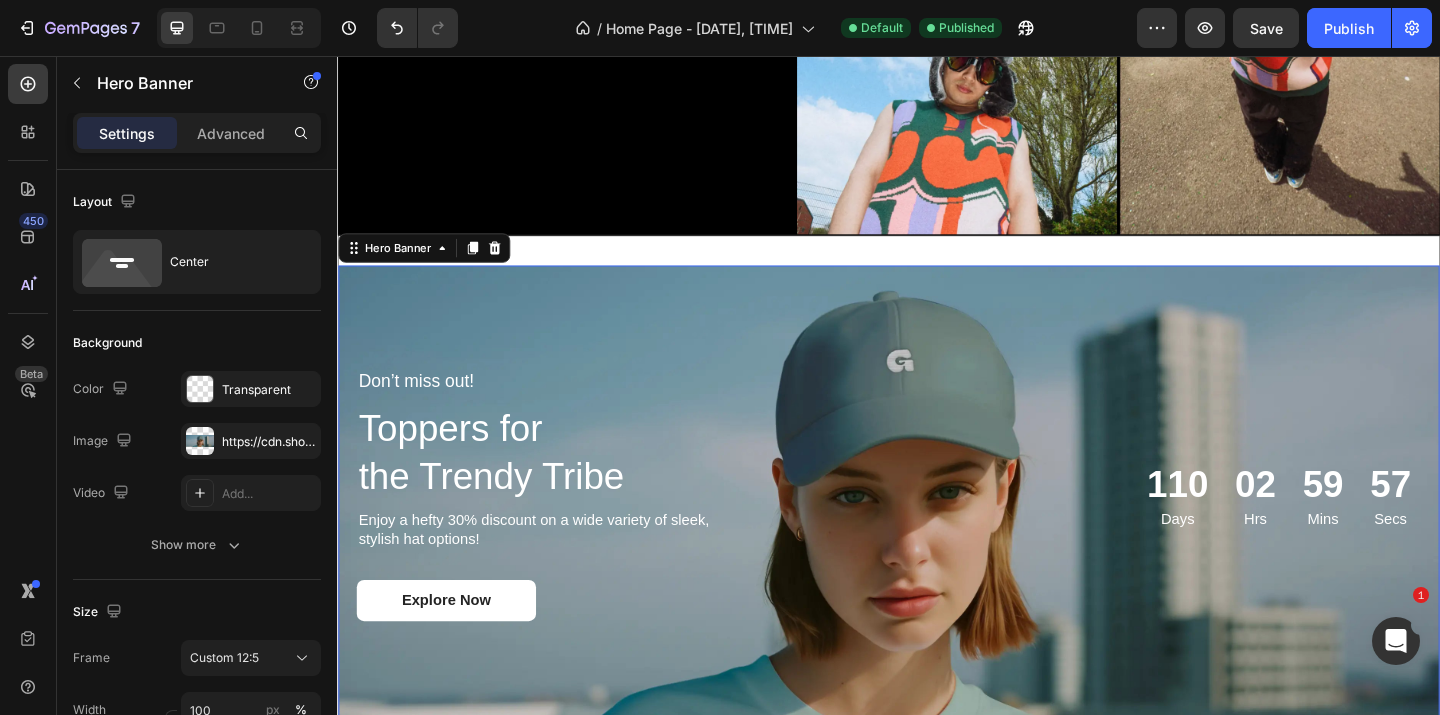 click at bounding box center [937, 533] 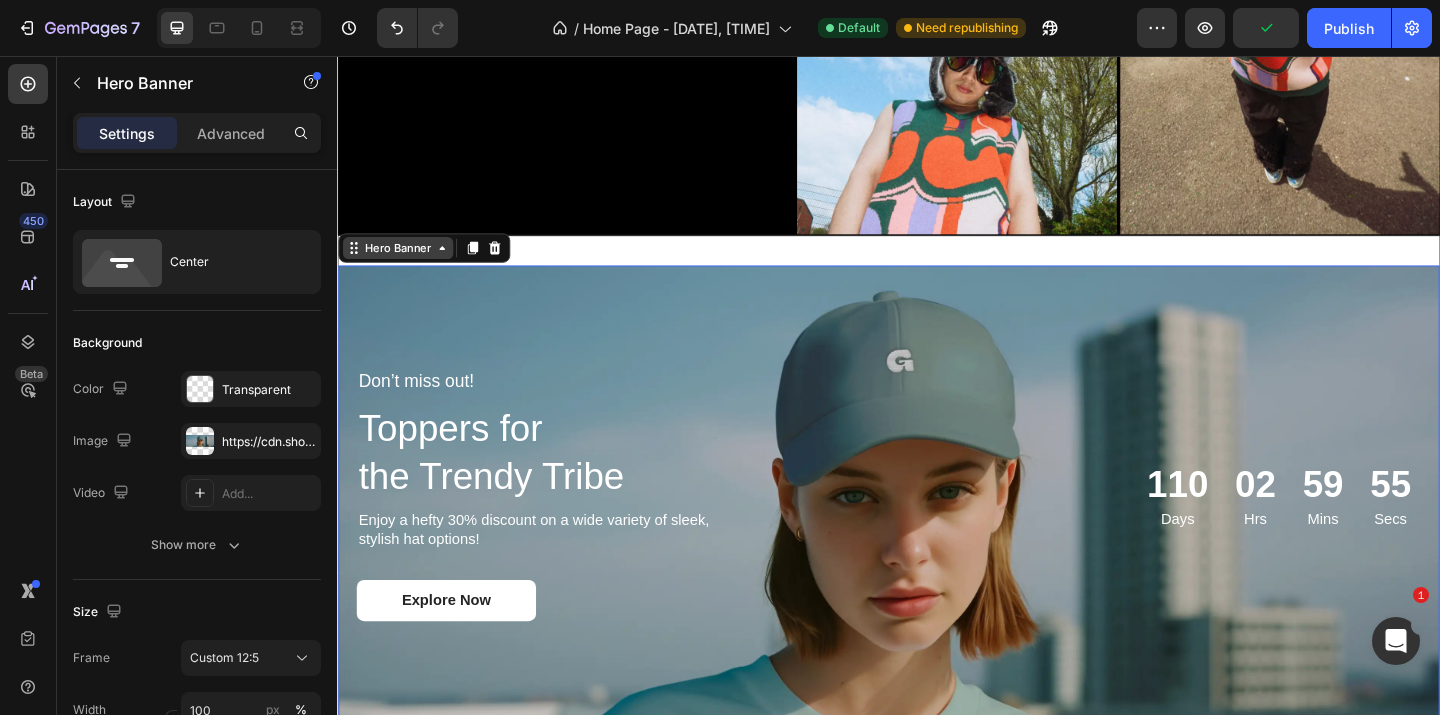 click 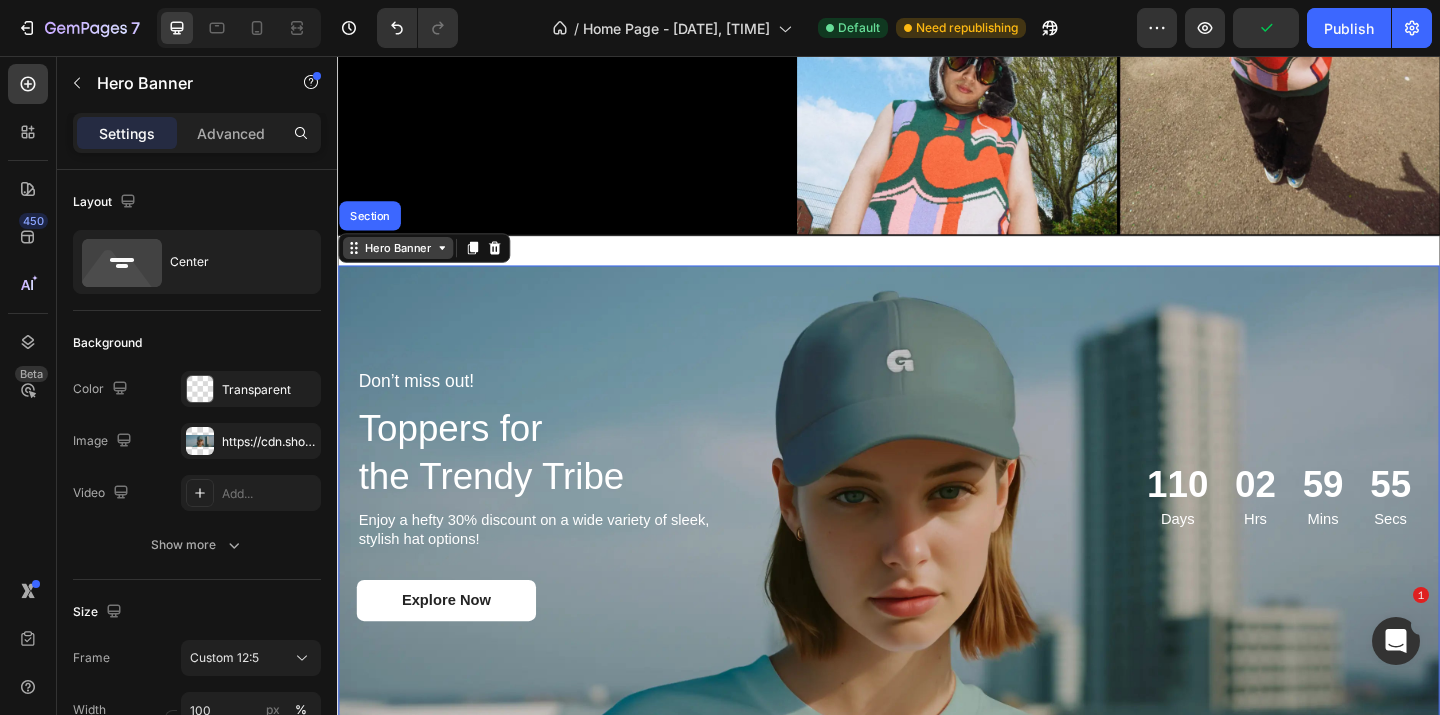 click 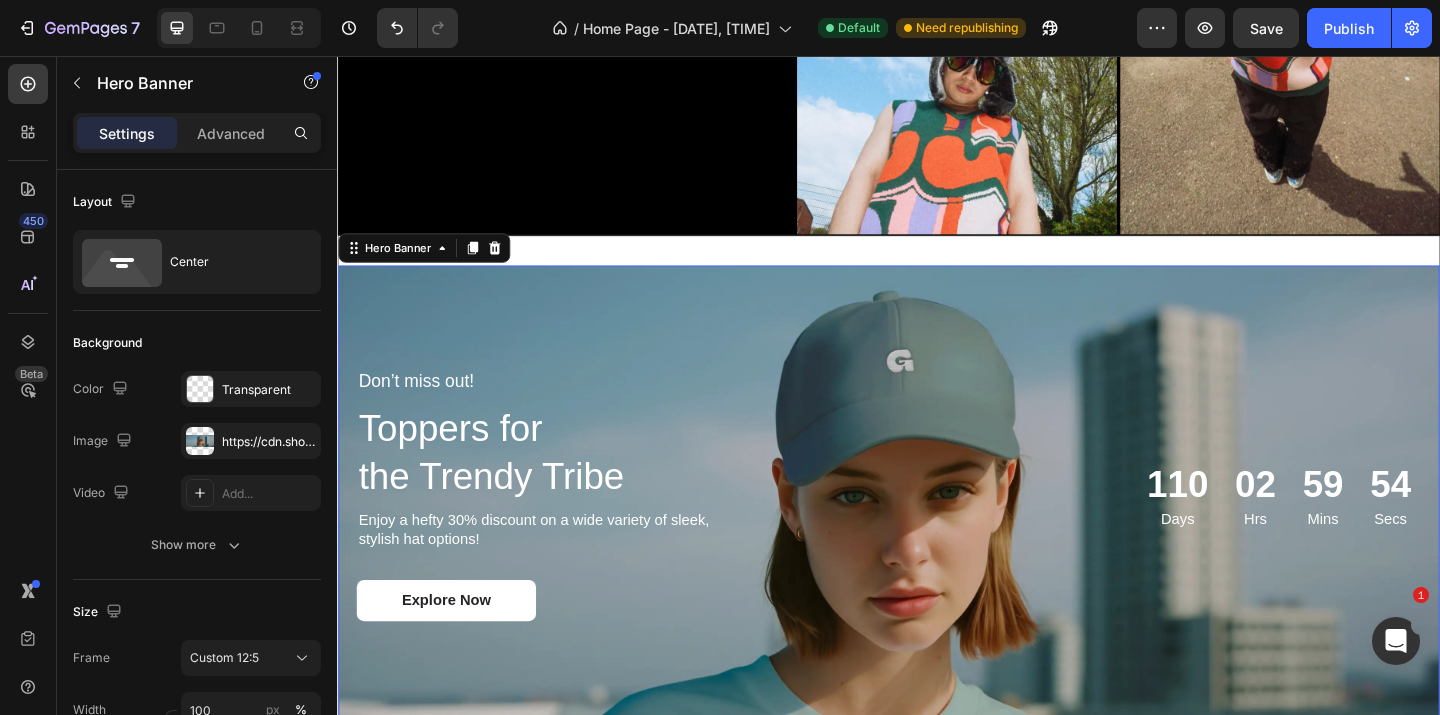 click on "Don’t miss out! Text Block Toppers for the Trendy Tribe Heading Enjoy a hefty 30% discount on a wide variety of sleek, stylish hat options! Text Block Explore Now Button [DAYS] Days [HOURS] Hrs [MINS] Mins [SECS] Secs Countdown Timer Row Hero Banner Image Image Image Image Image Image Image Image Image Image Image Image Image Image Marquee Section 2" at bounding box center (937, 533) 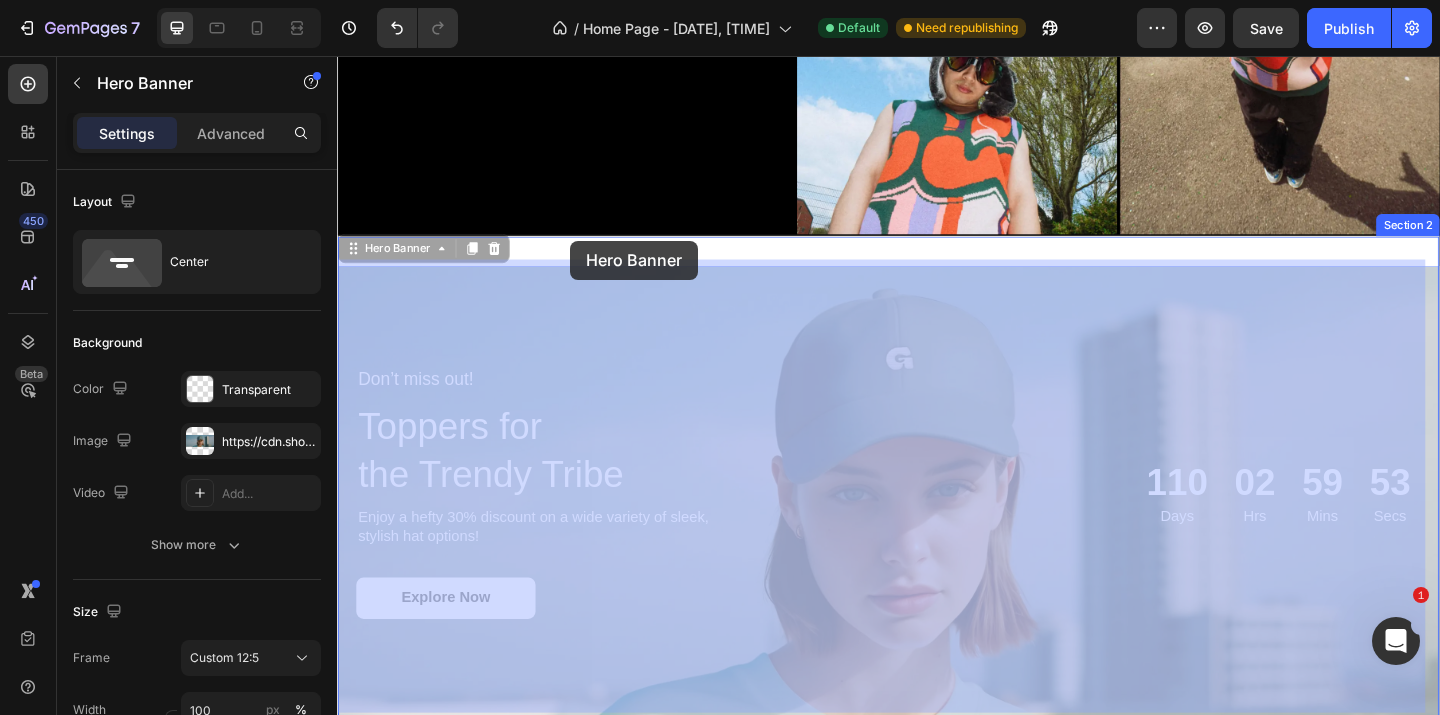 drag, startPoint x: 597, startPoint y: 305, endPoint x: 591, endPoint y: 257, distance: 48.373547 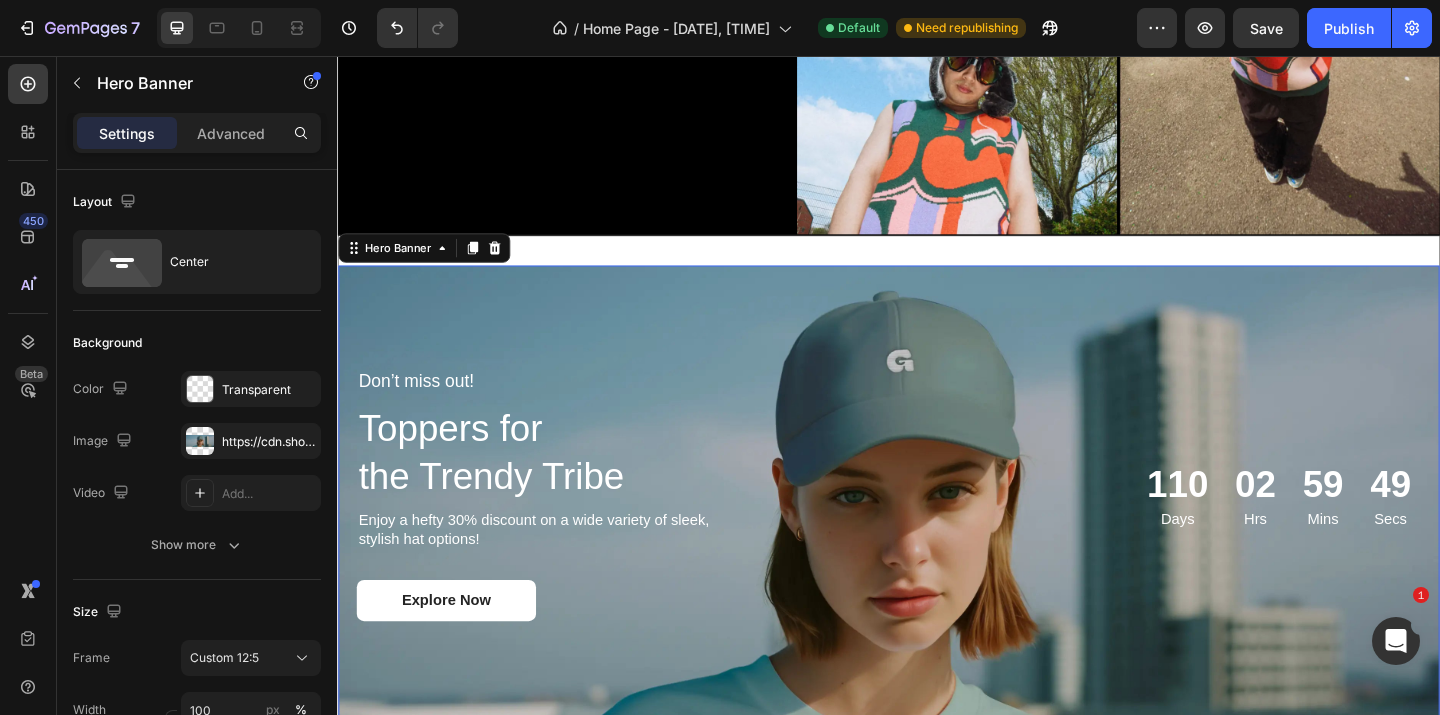 click at bounding box center [937, 533] 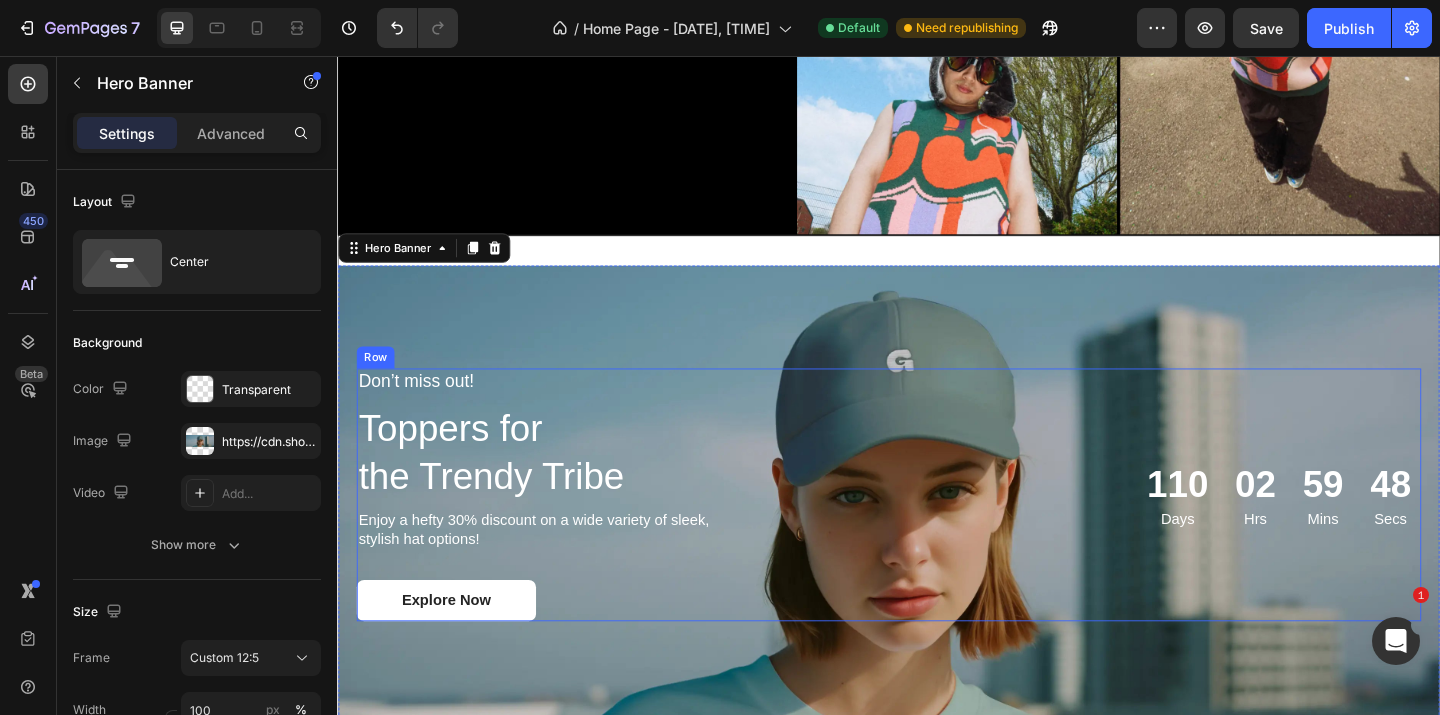 scroll, scrollTop: 601, scrollLeft: 0, axis: vertical 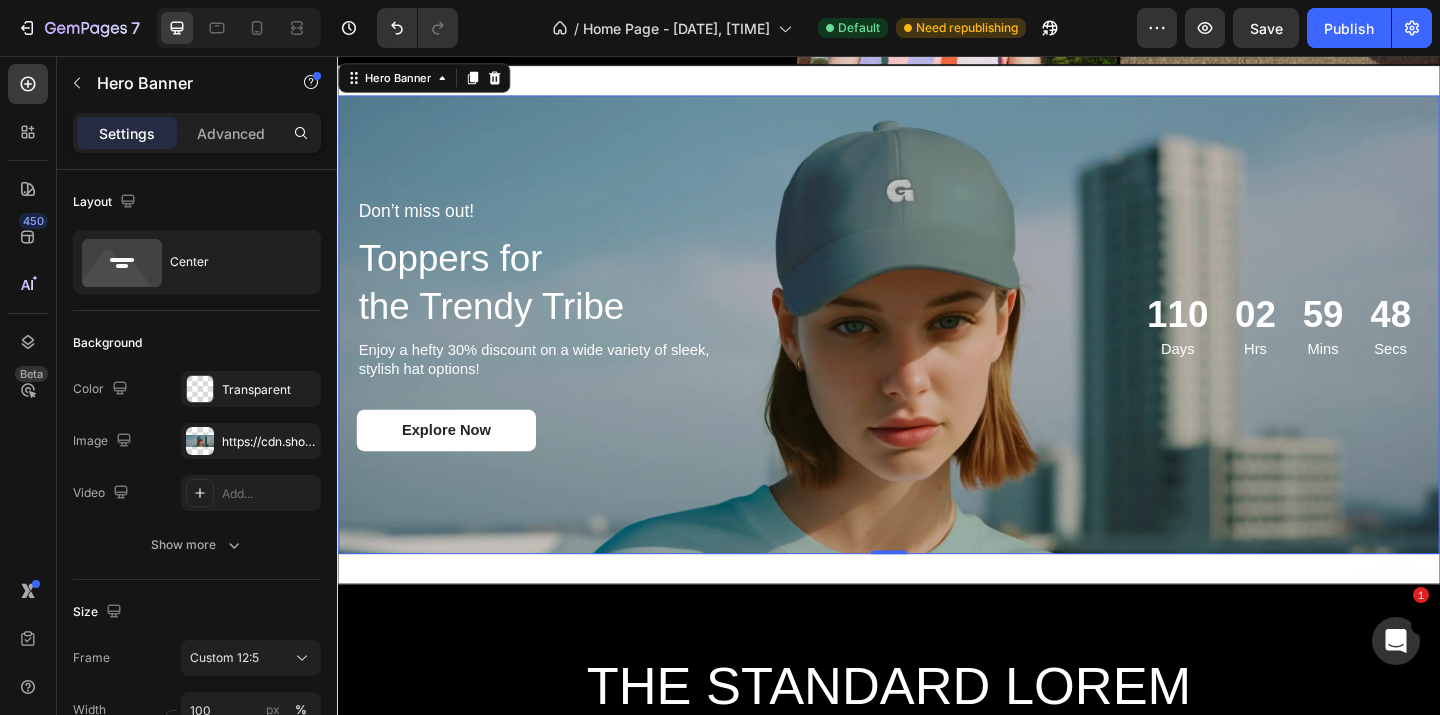 click at bounding box center [937, 348] 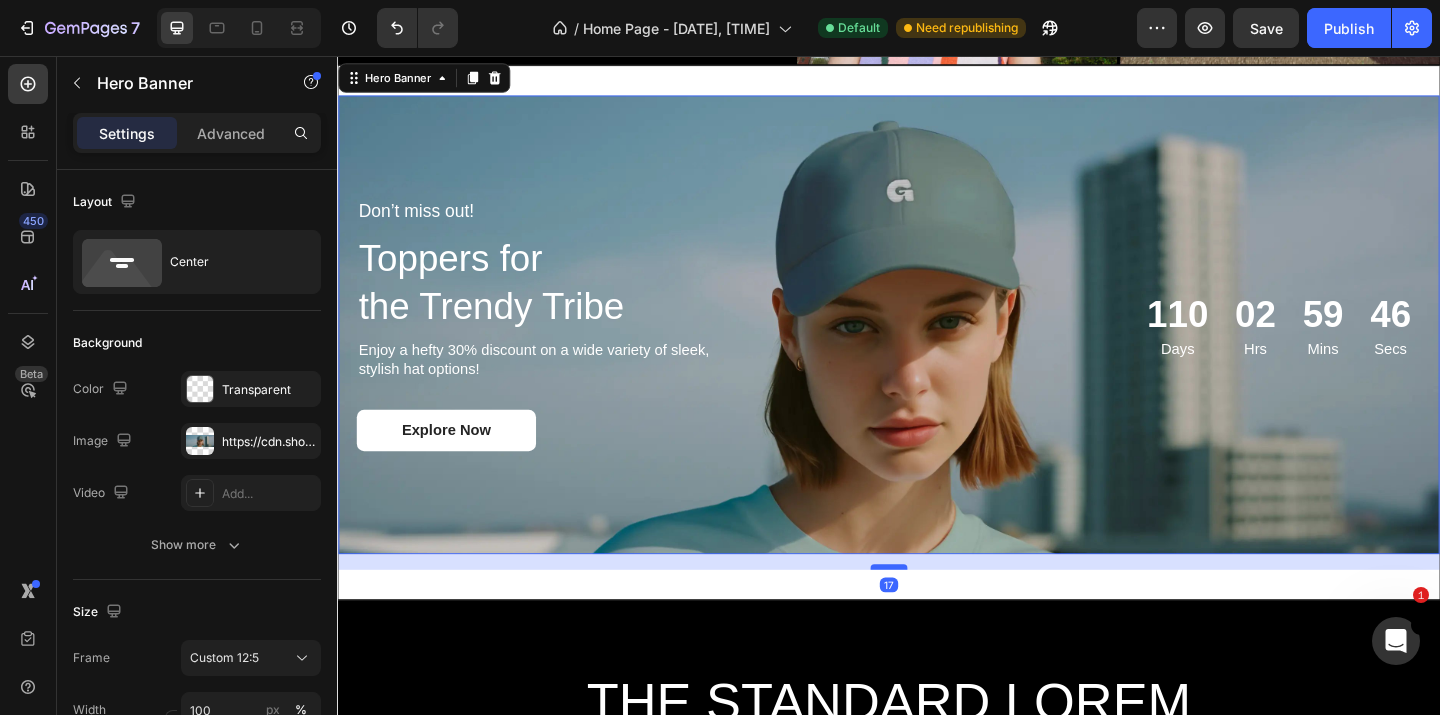drag, startPoint x: 929, startPoint y: 582, endPoint x: 929, endPoint y: 599, distance: 17 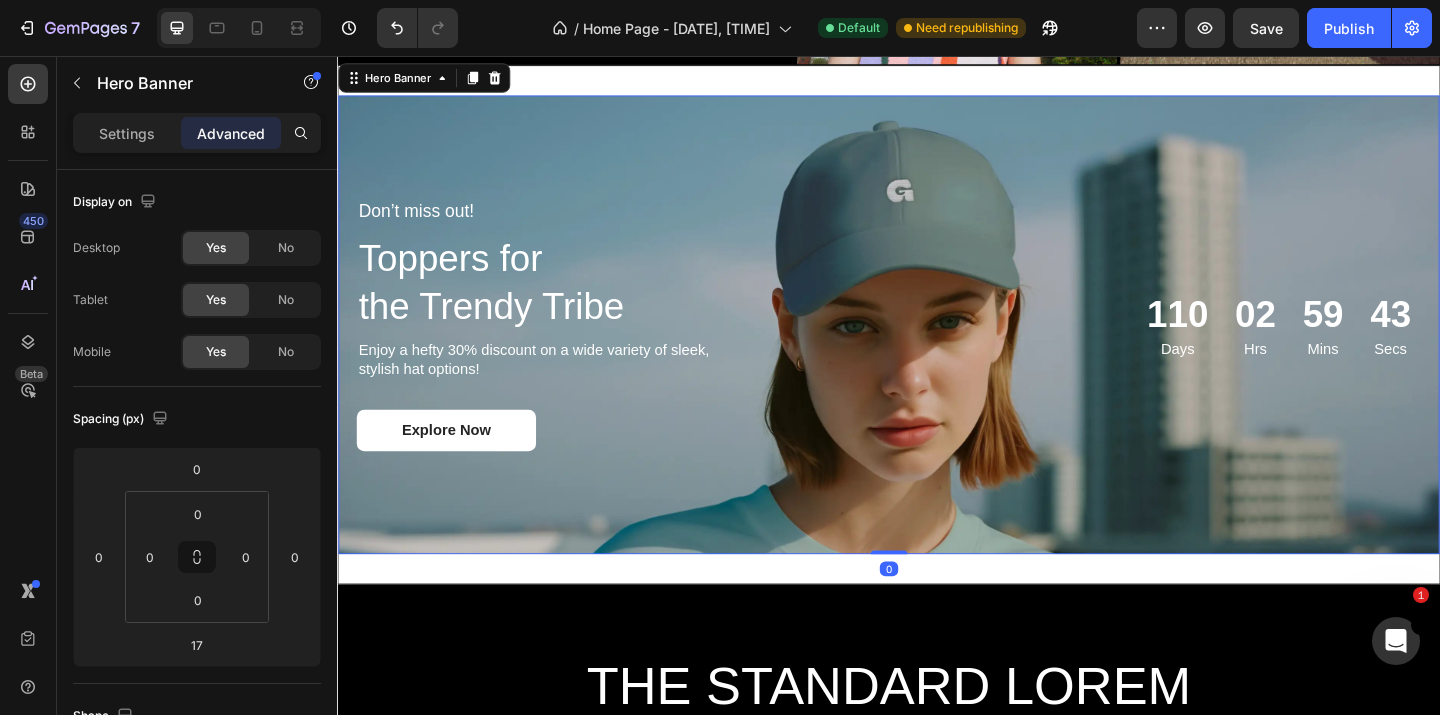 drag, startPoint x: 934, startPoint y: 599, endPoint x: 928, endPoint y: 482, distance: 117.15375 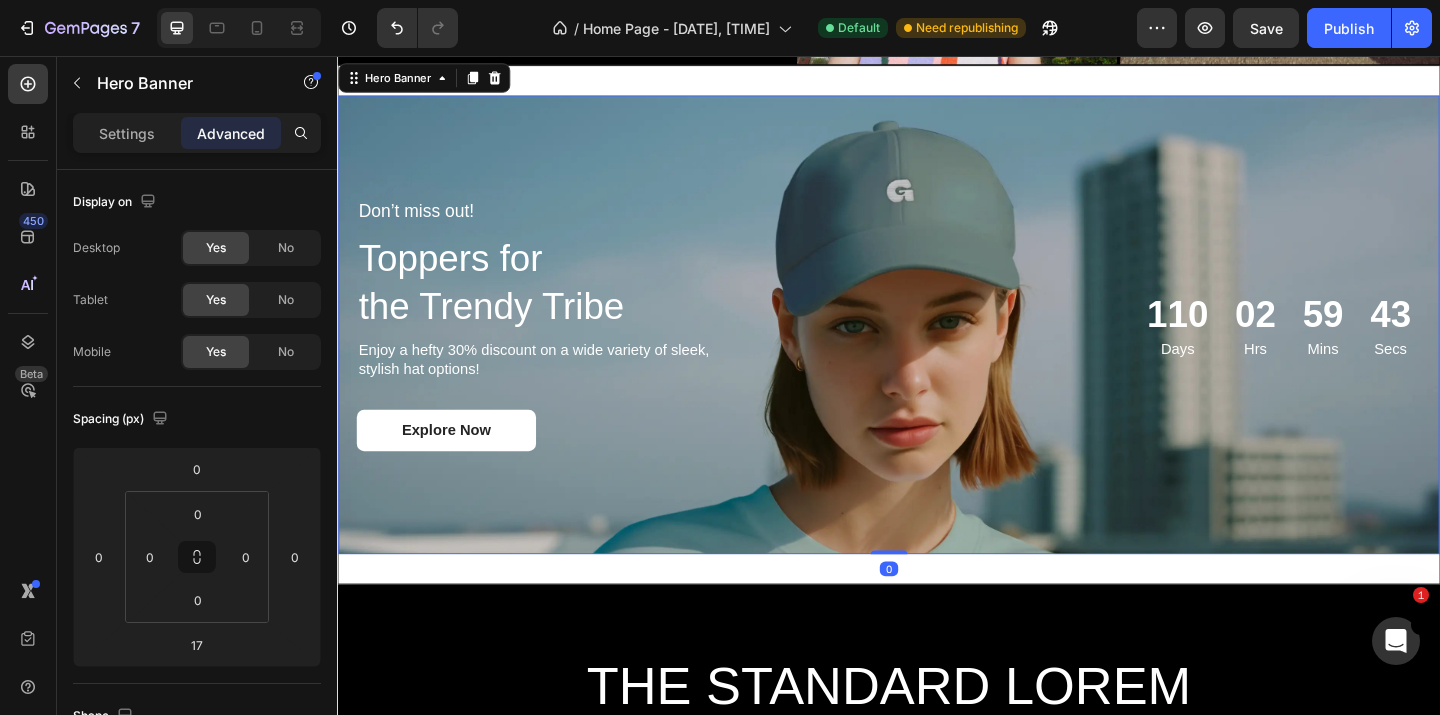 click on "Don’t miss out! Text Block Toppers for the Trendy Tribe Heading Enjoy a hefty 30% discount on a wide variety of sleek, stylish hat options! Text Block Explore Now Button [DAYS] Days [HOURS] Hrs [MINS] Mins [SECS] Secs Countdown Timer Row Hero Banner 0" at bounding box center [937, 348] 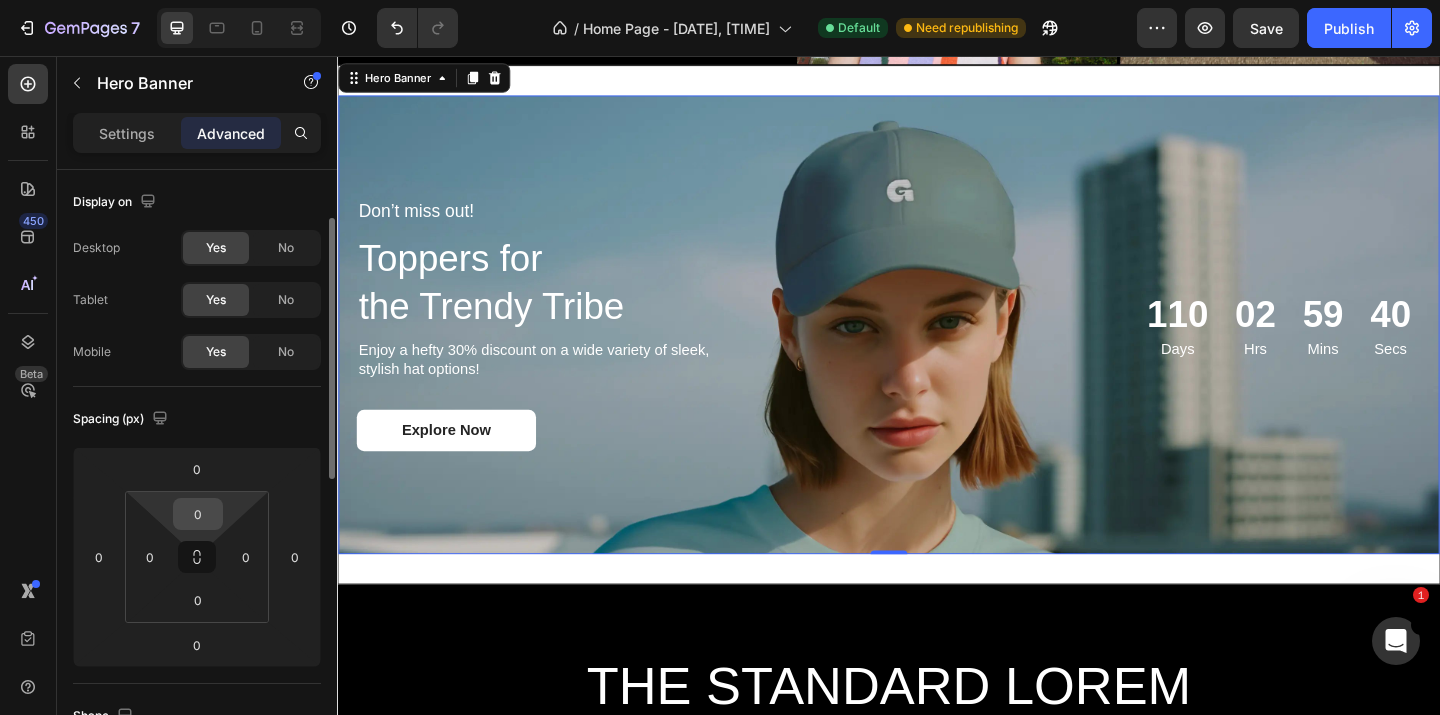 scroll, scrollTop: 138, scrollLeft: 0, axis: vertical 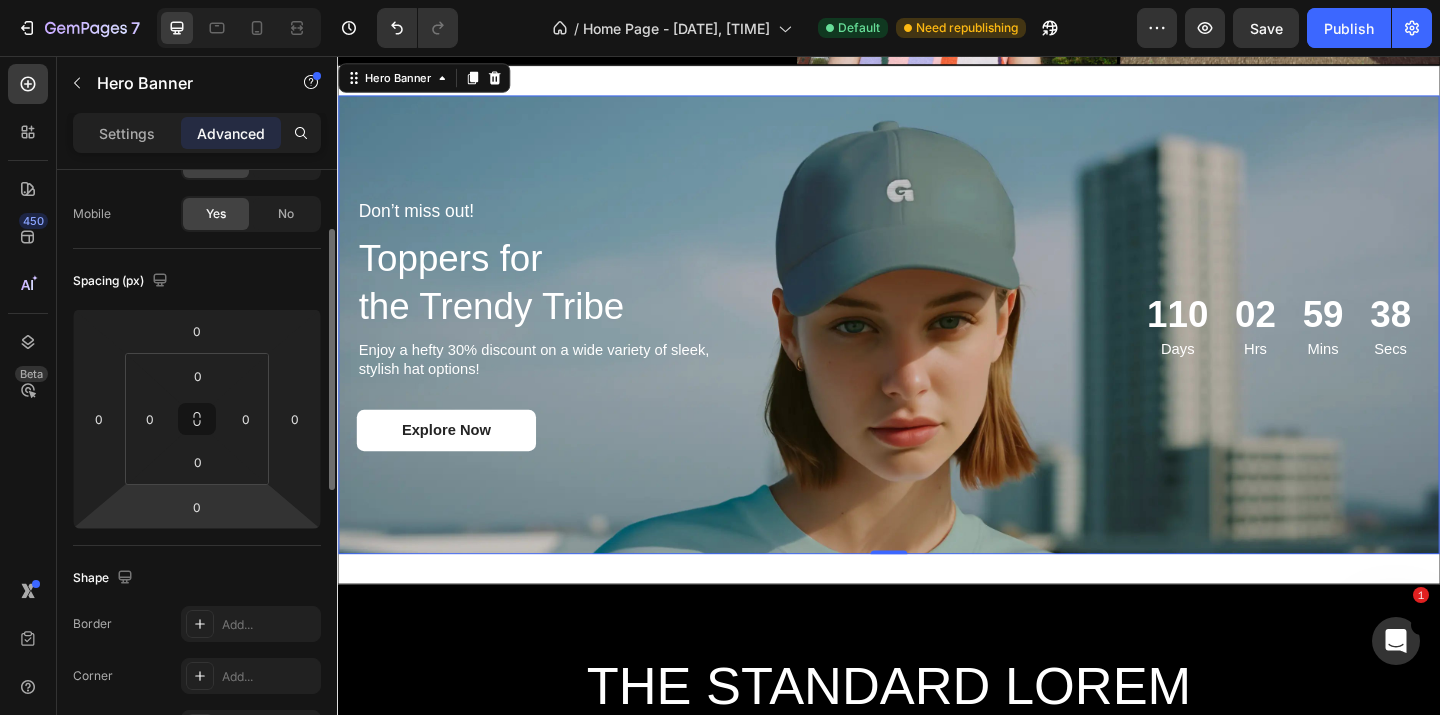 click on "Shape" at bounding box center [105, 578] 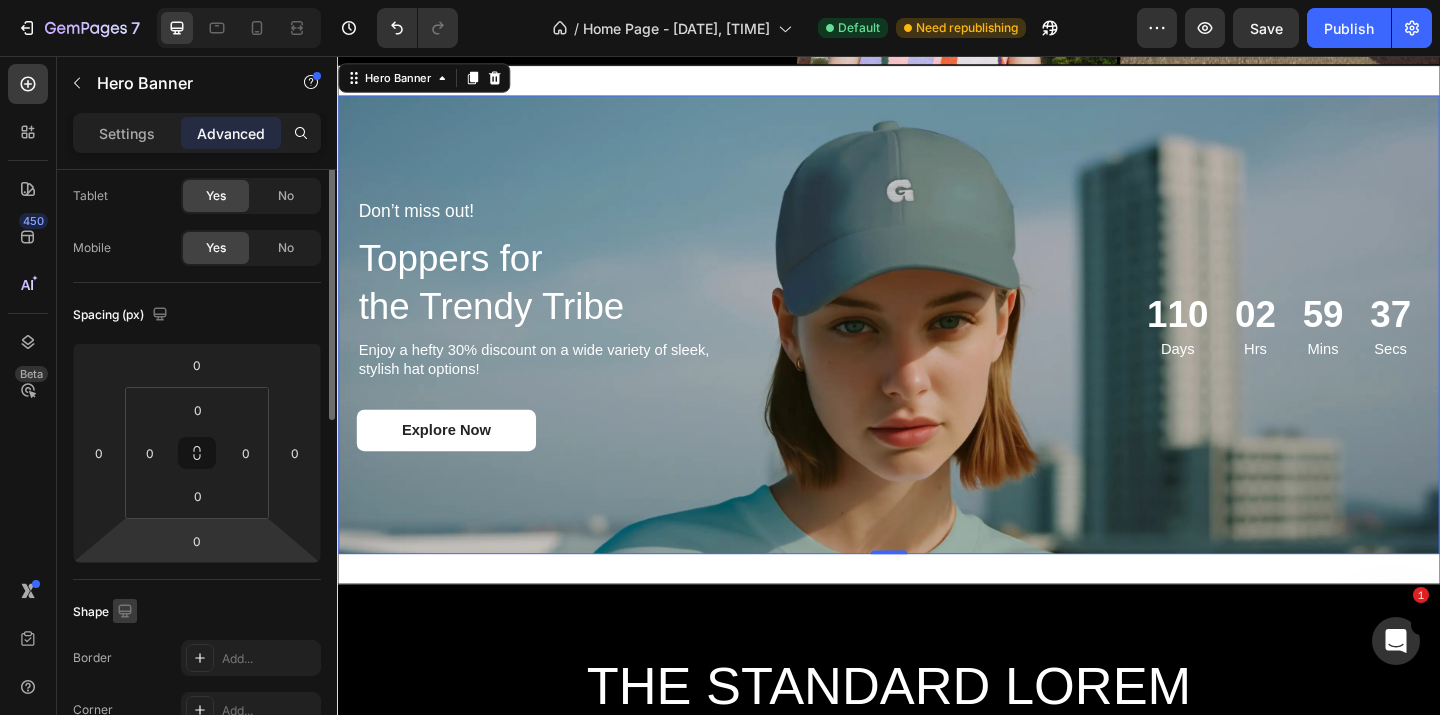 scroll, scrollTop: 0, scrollLeft: 0, axis: both 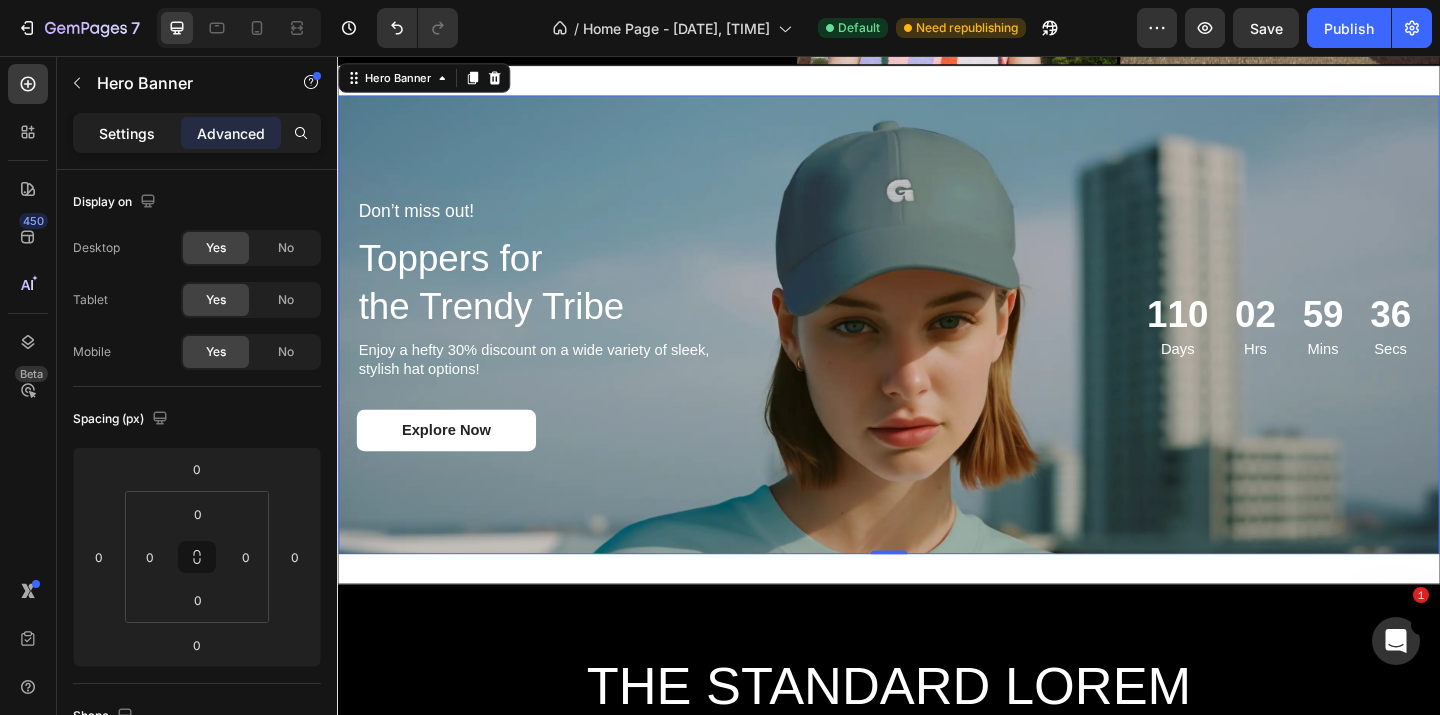 click on "Settings" at bounding box center [127, 133] 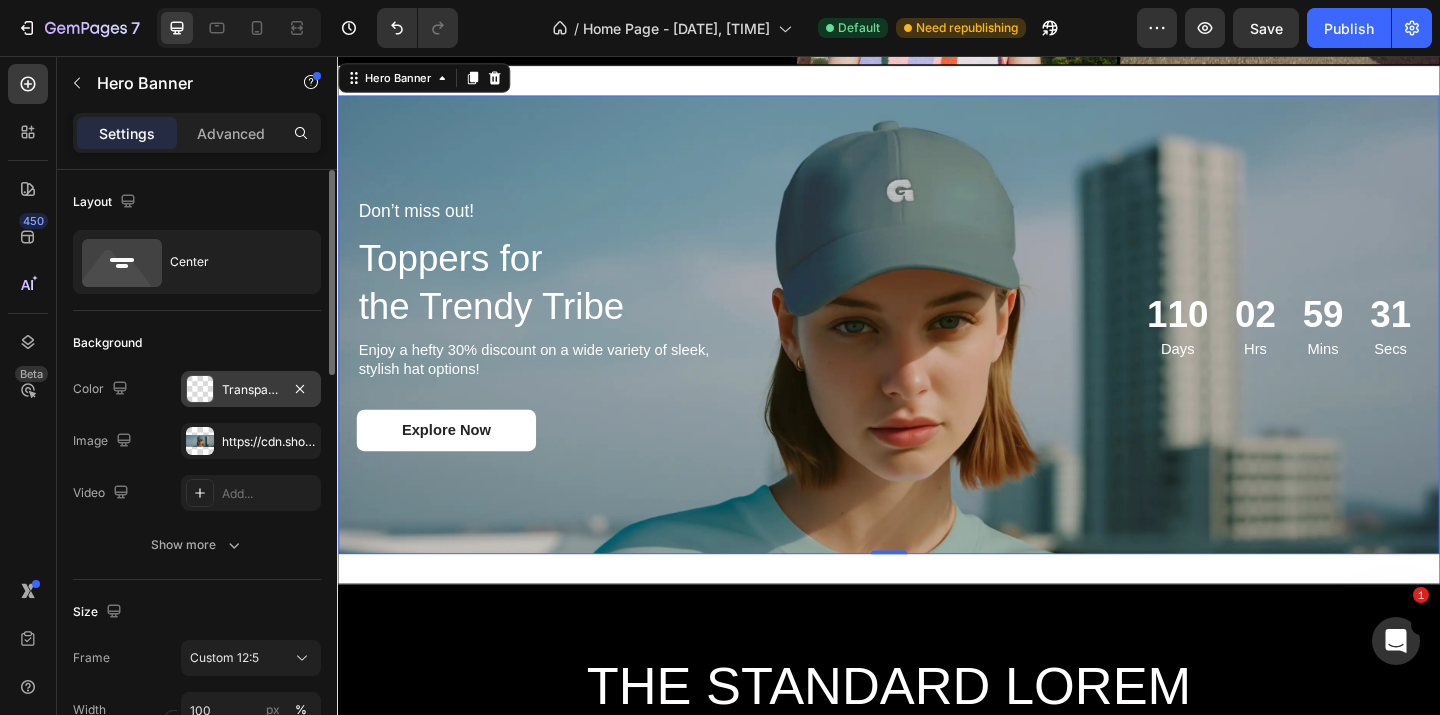 click on "Transparent" at bounding box center (251, 390) 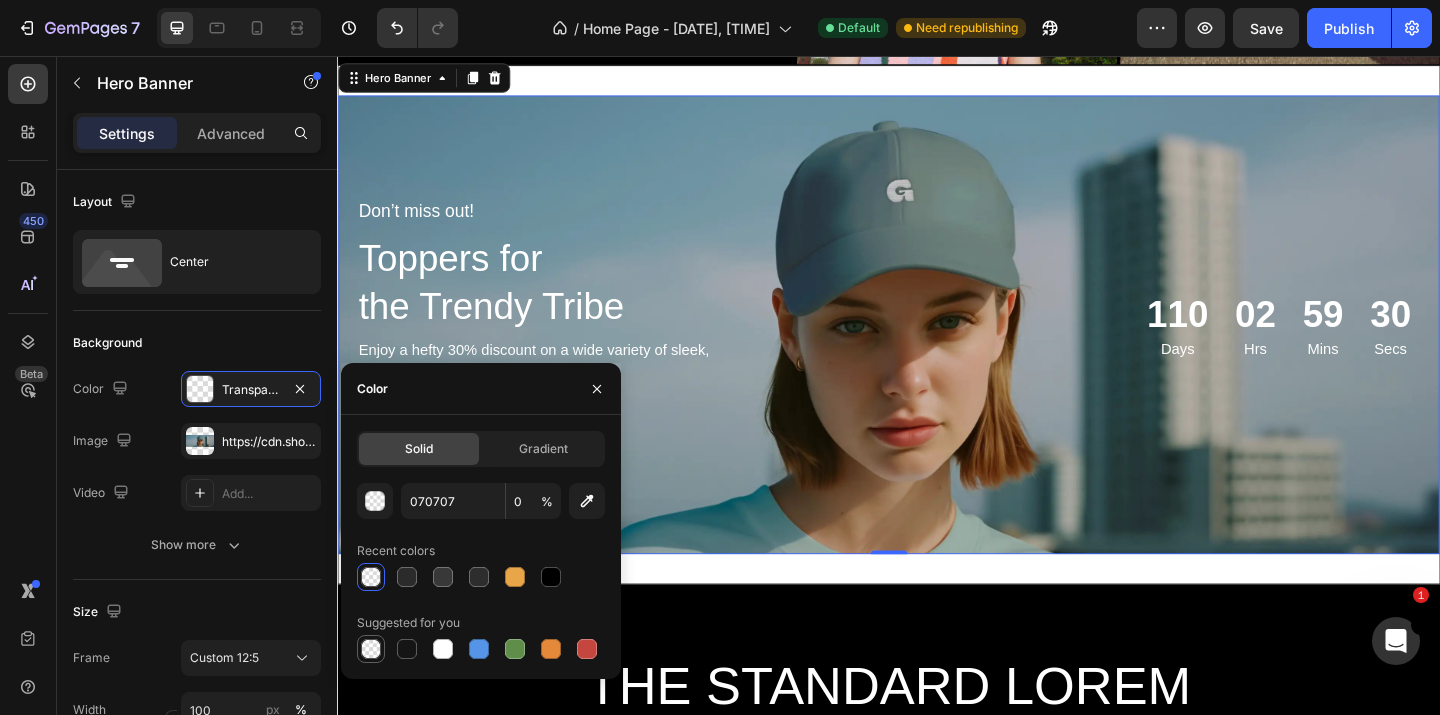 click at bounding box center [371, 649] 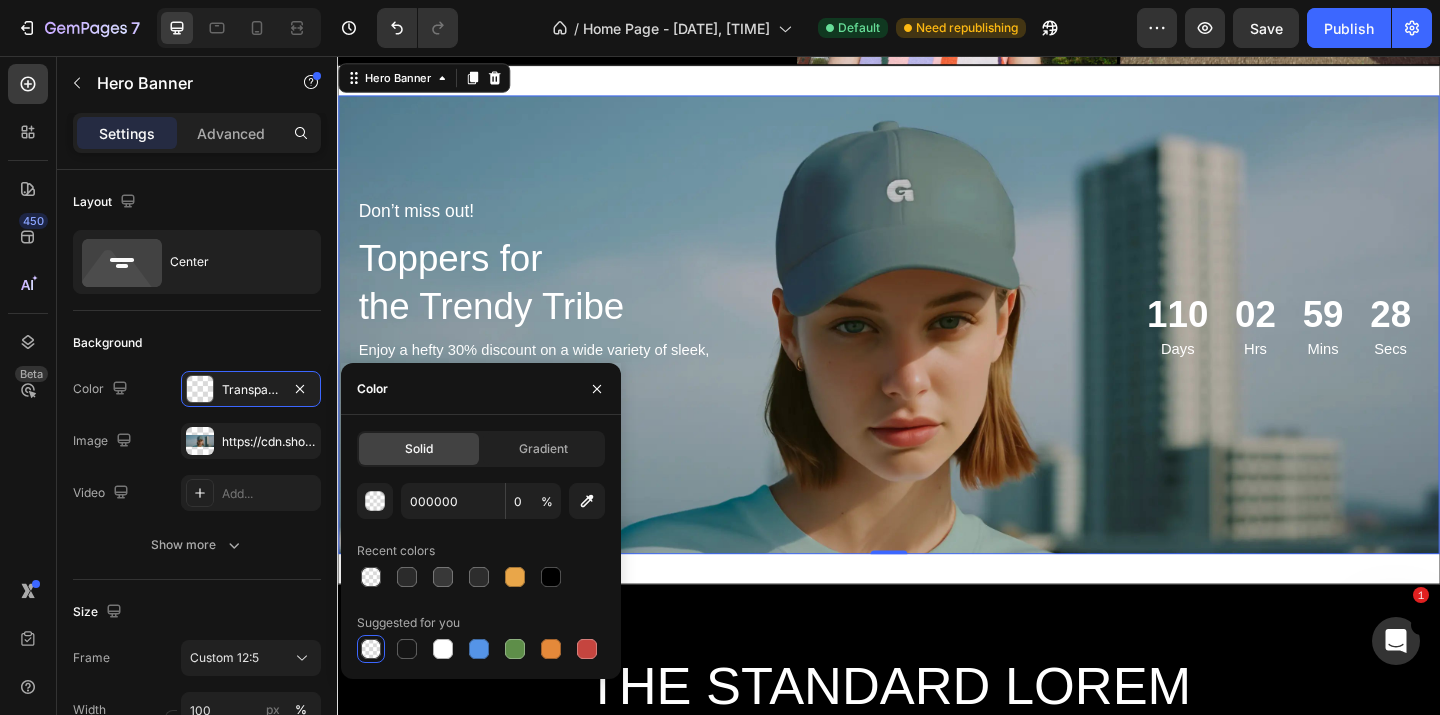 click on "Solid Gradient" at bounding box center [481, 449] 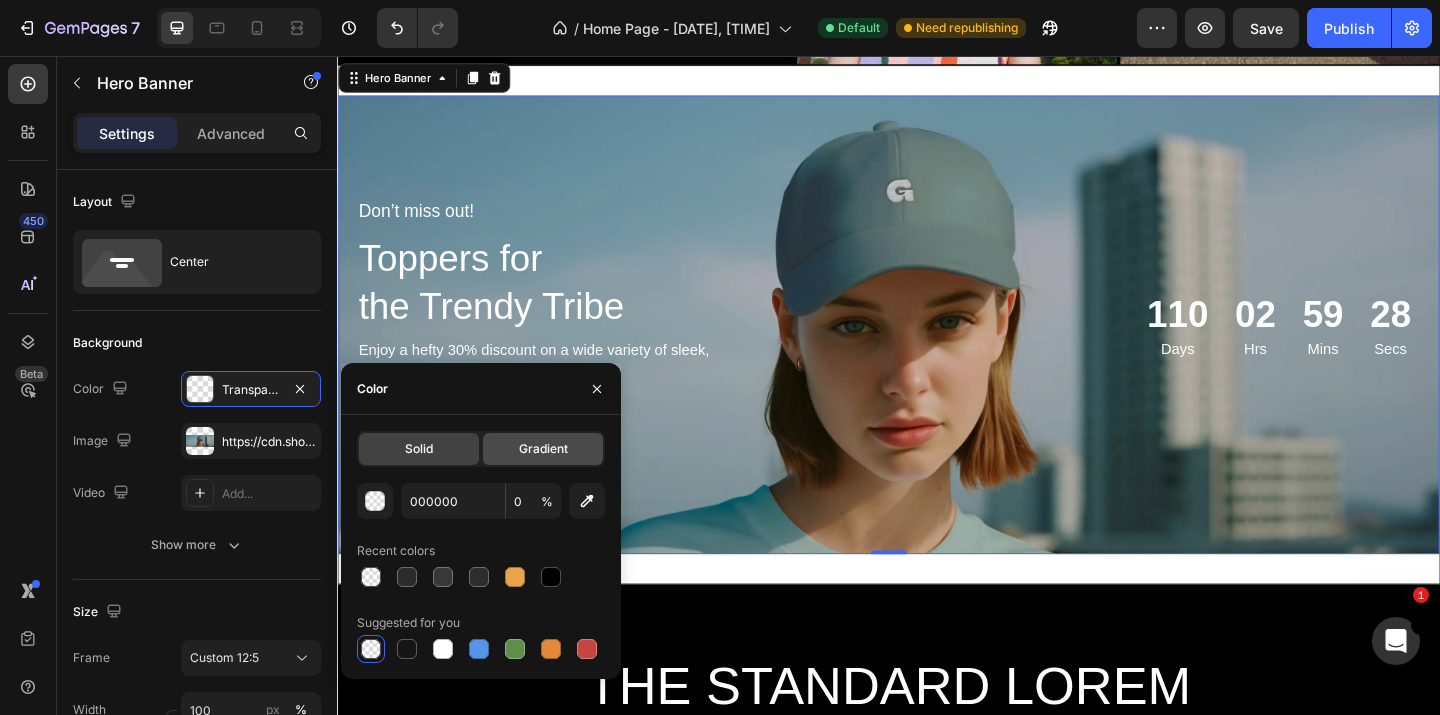 click on "Gradient" 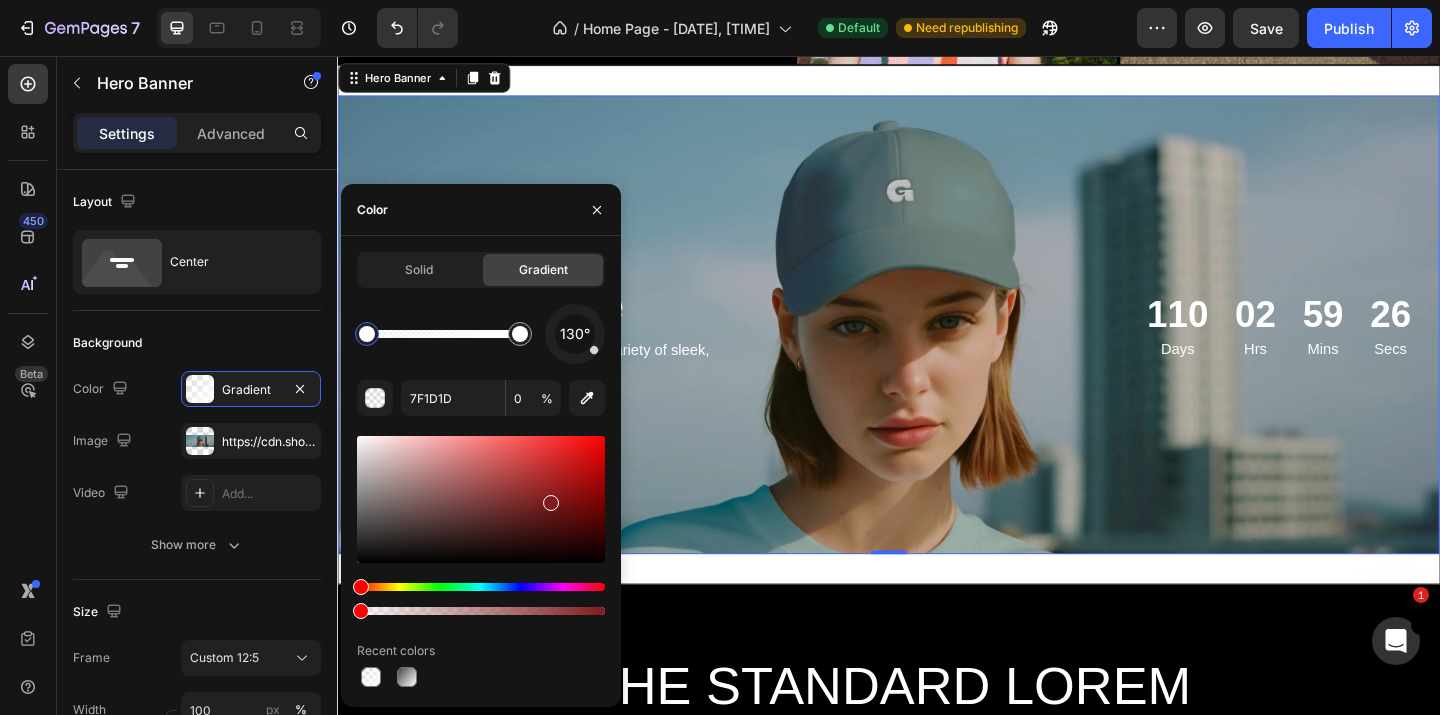 click at bounding box center [481, 499] 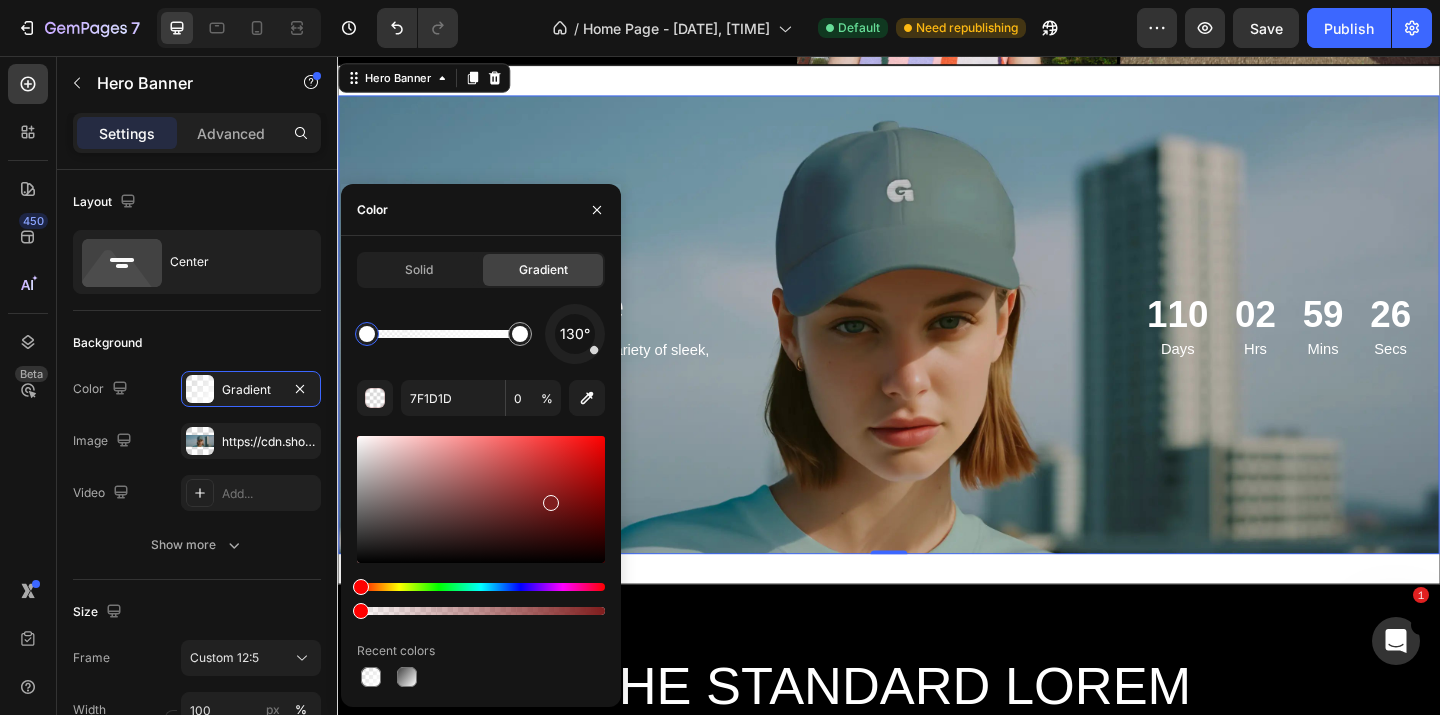 click at bounding box center [481, 499] 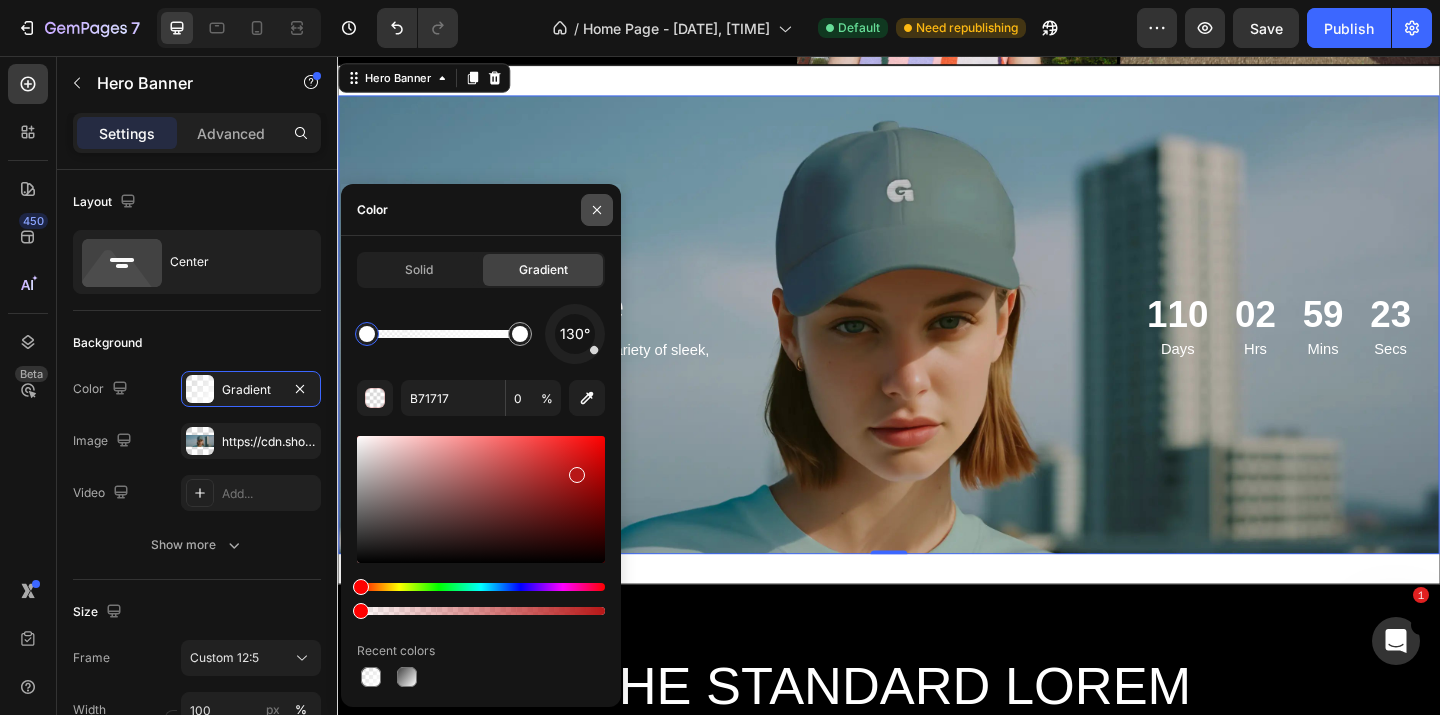 click 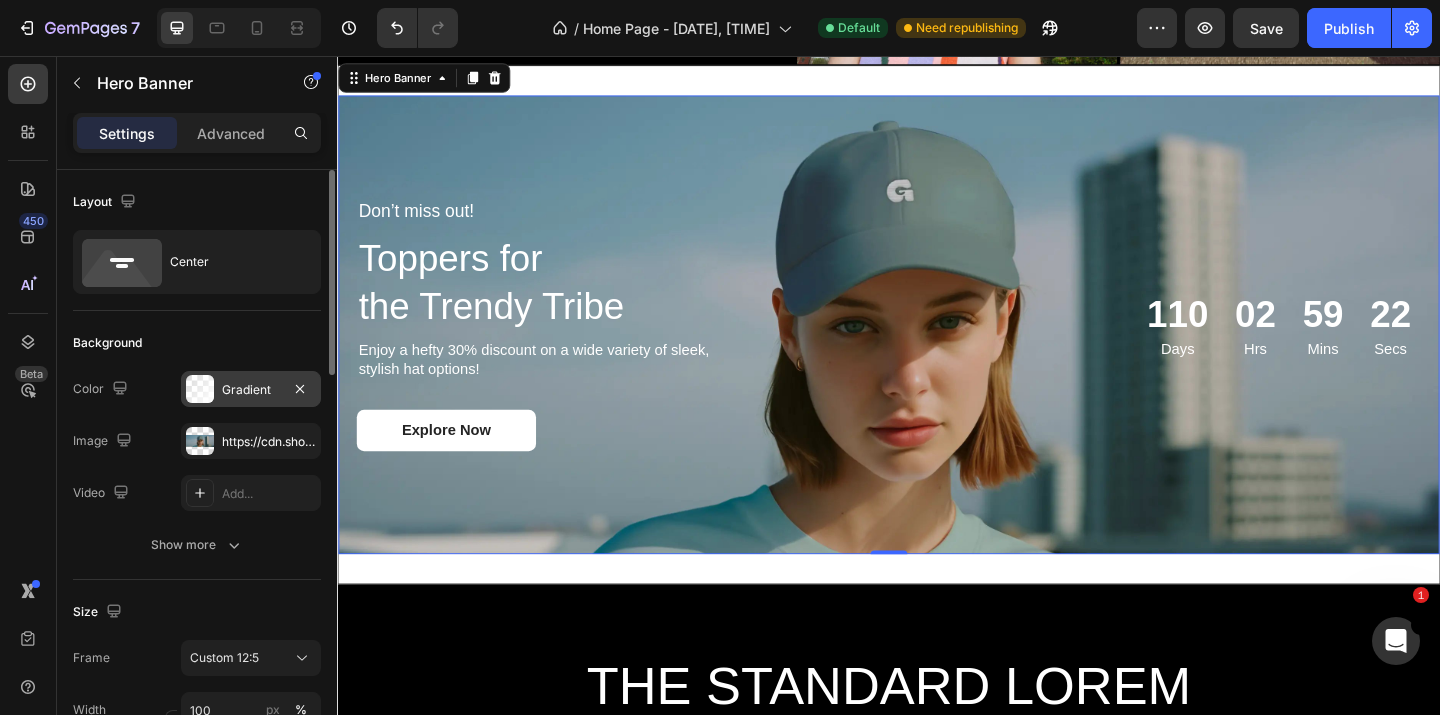 click on "Gradient" at bounding box center (251, 389) 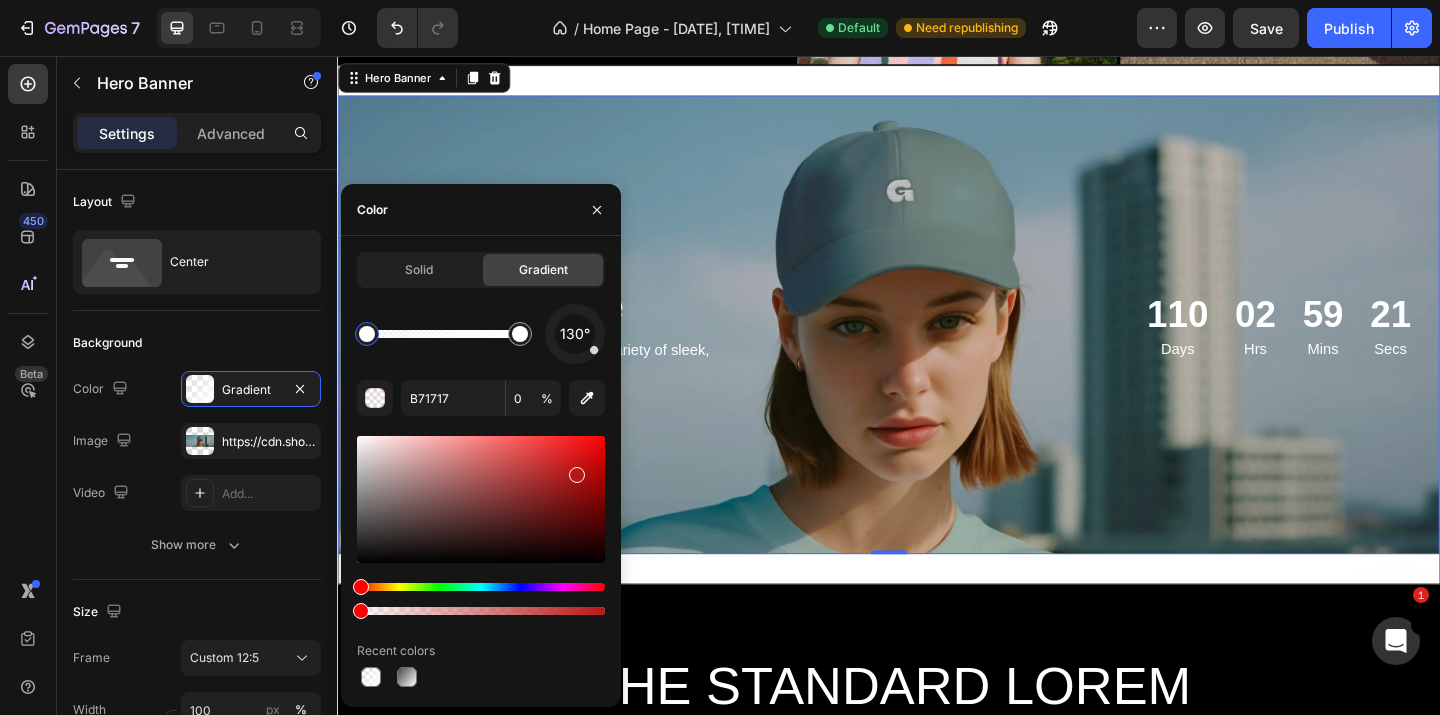drag, startPoint x: 418, startPoint y: 270, endPoint x: 414, endPoint y: 294, distance: 24.33105 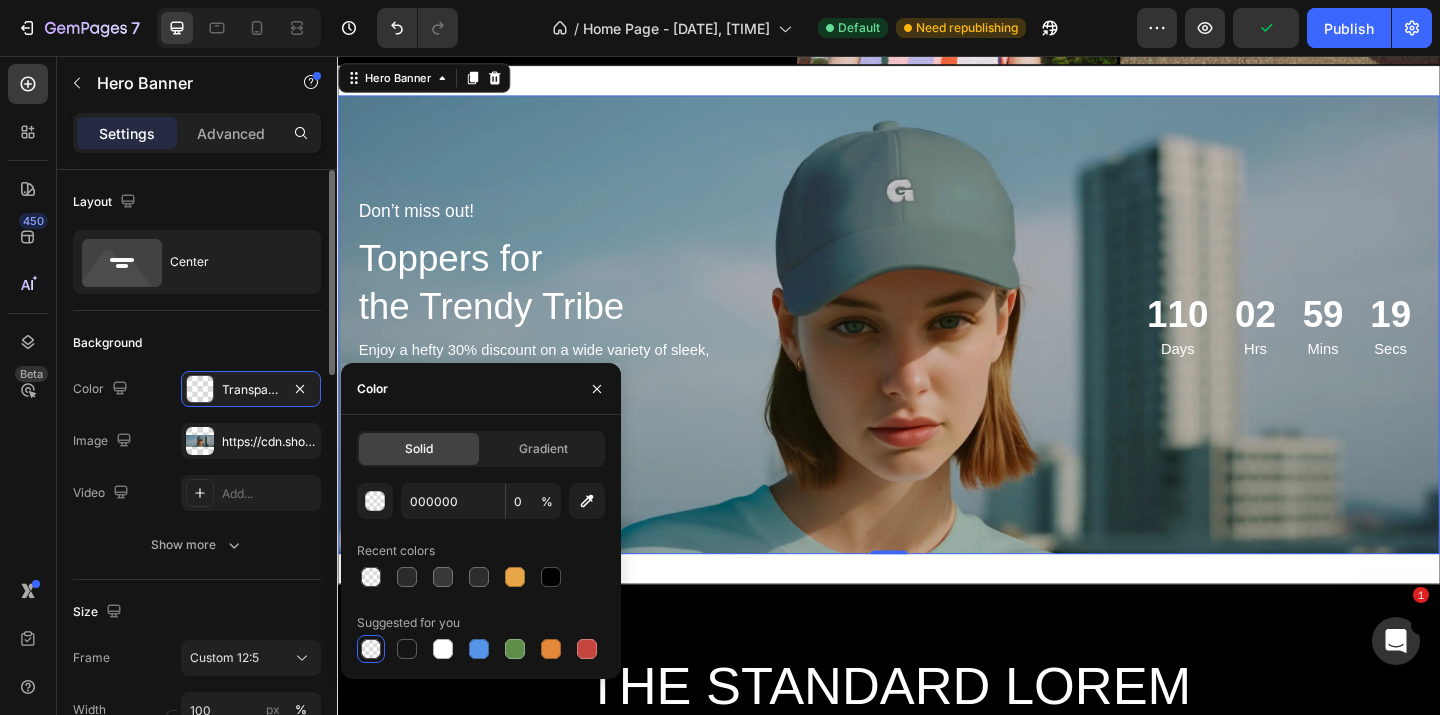 click on "The changes might be hidden by the image and the video. Color Transparent Image https://cdn.shopify.com/s/files/1/0822/8608/4430/files/gempages_577485241053086611-922505aa-d68c-42f4-aa91-00f74f5878dd.webp Video Add... Show more" at bounding box center [197, 467] 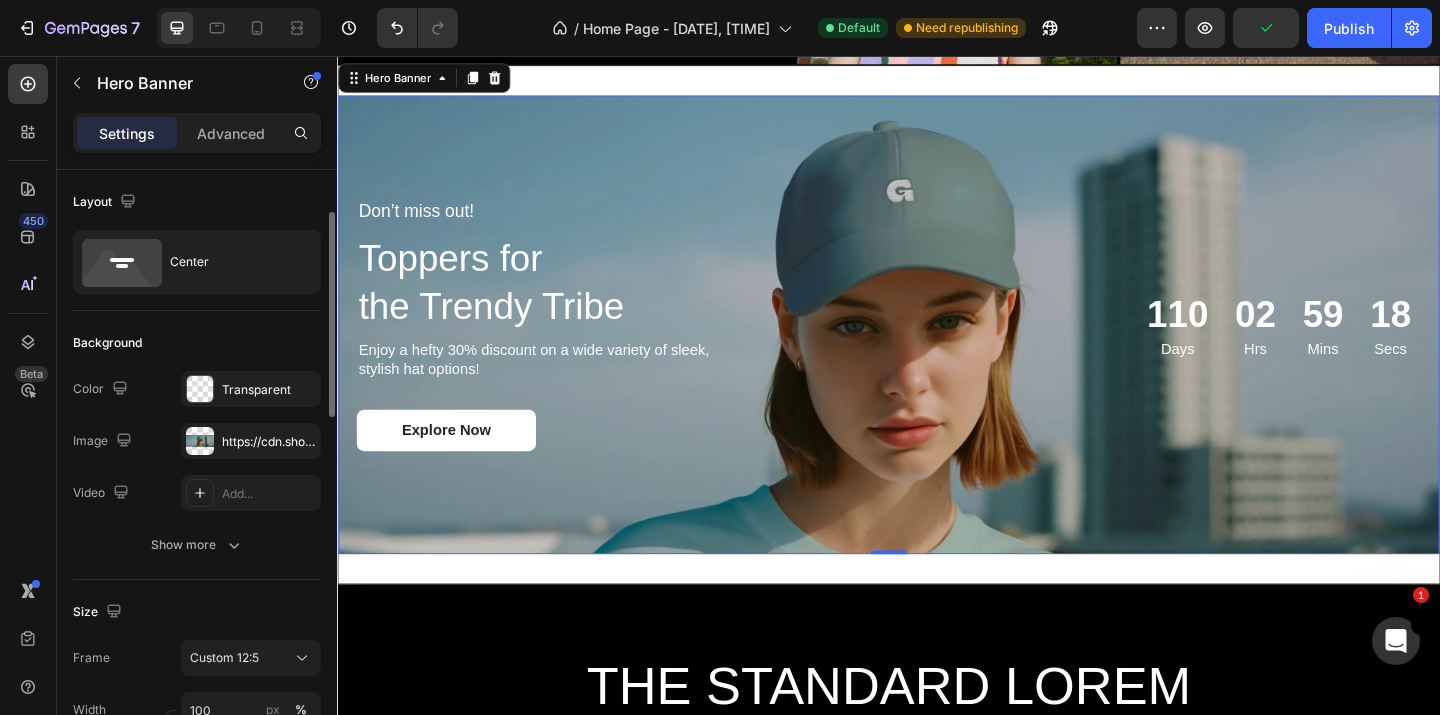 scroll, scrollTop: 32, scrollLeft: 0, axis: vertical 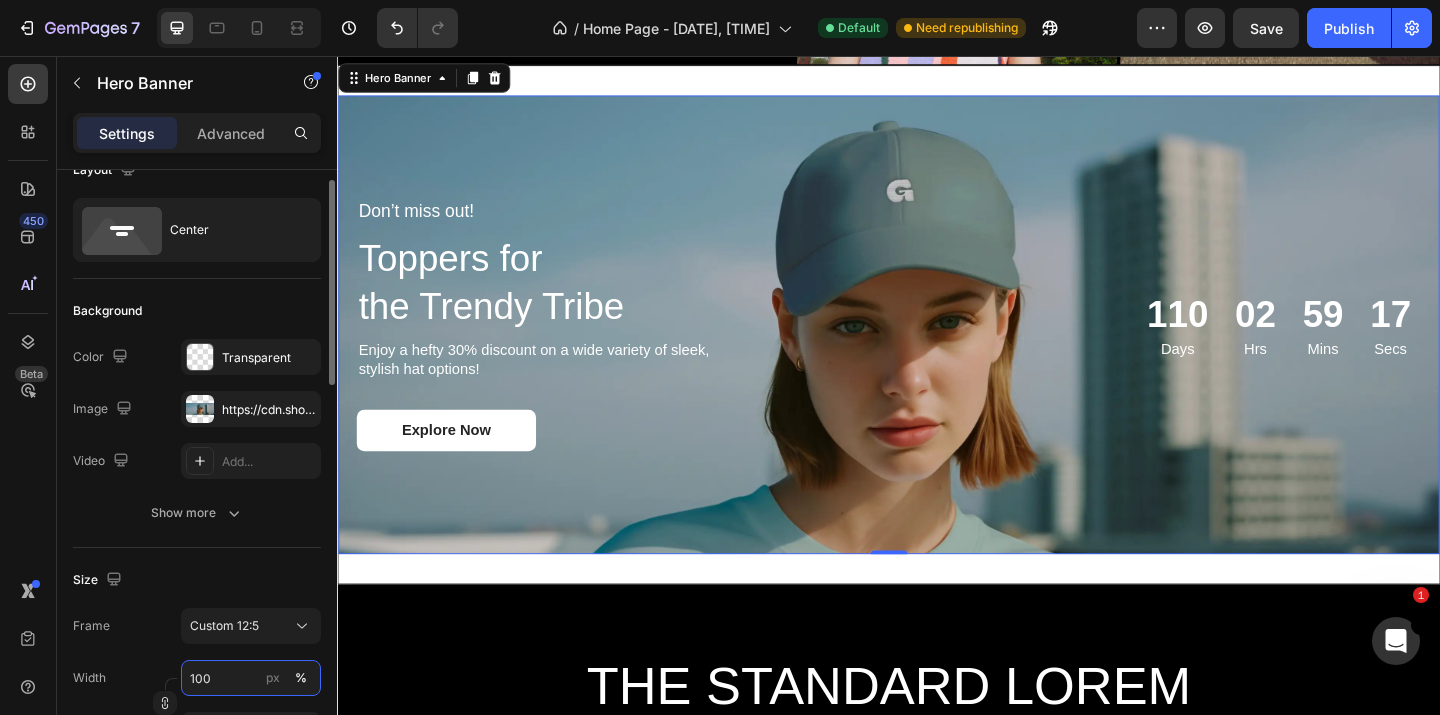 click on "100" at bounding box center [251, 678] 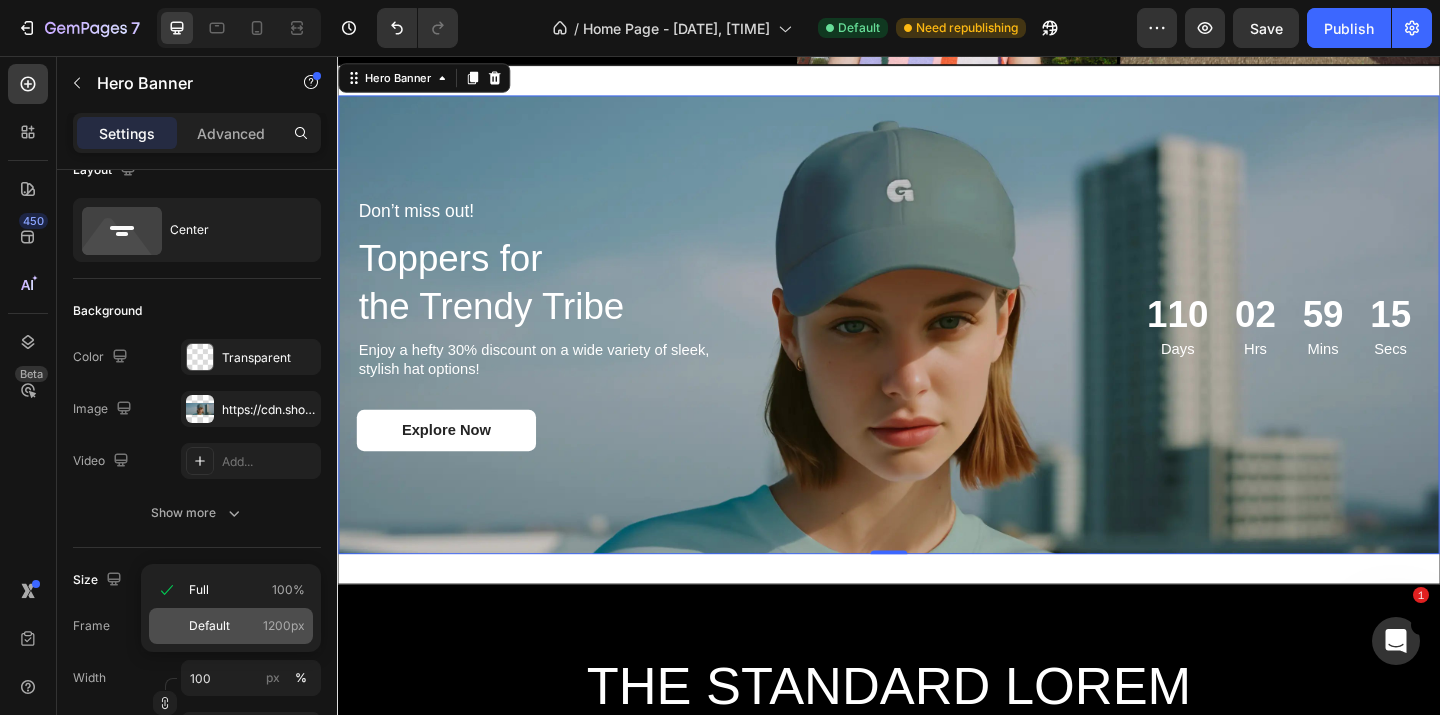 click on "Default" at bounding box center [209, 626] 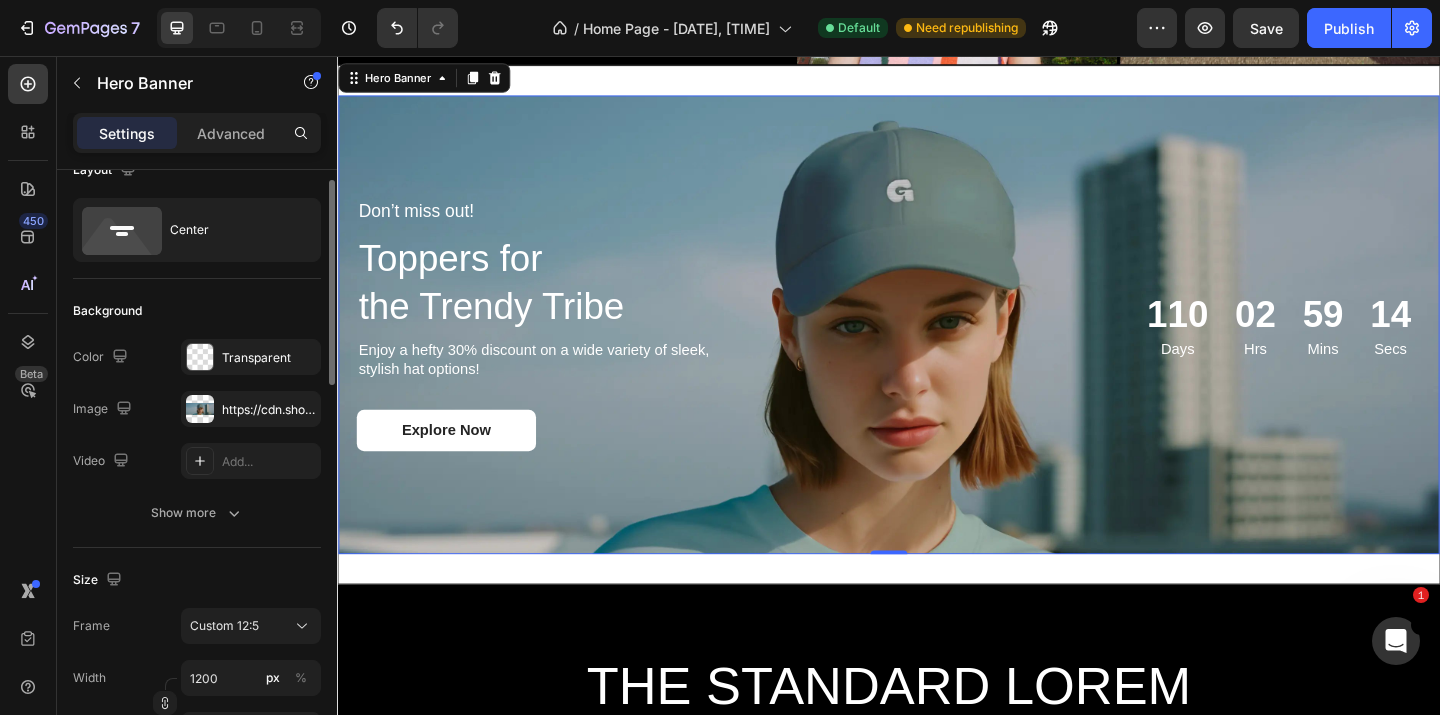 scroll, scrollTop: 172, scrollLeft: 0, axis: vertical 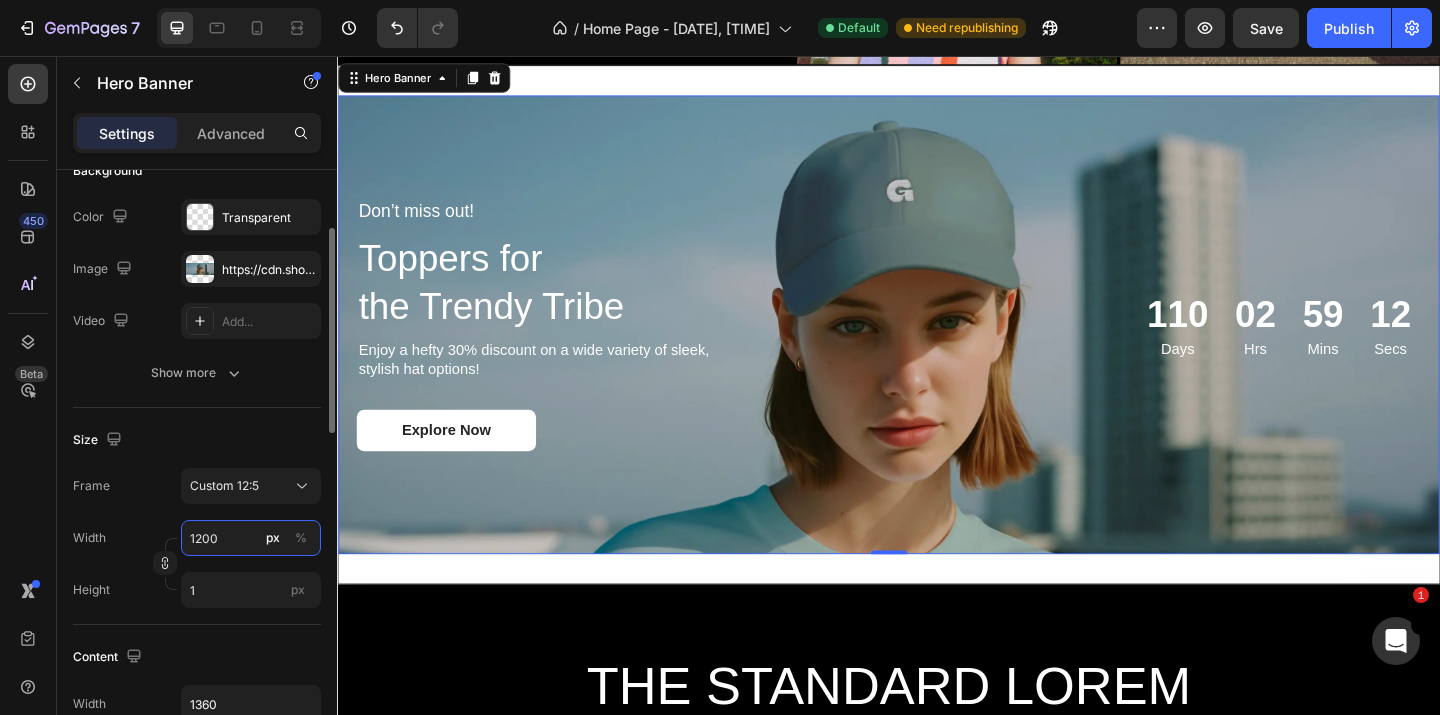 click on "1200" at bounding box center (251, 538) 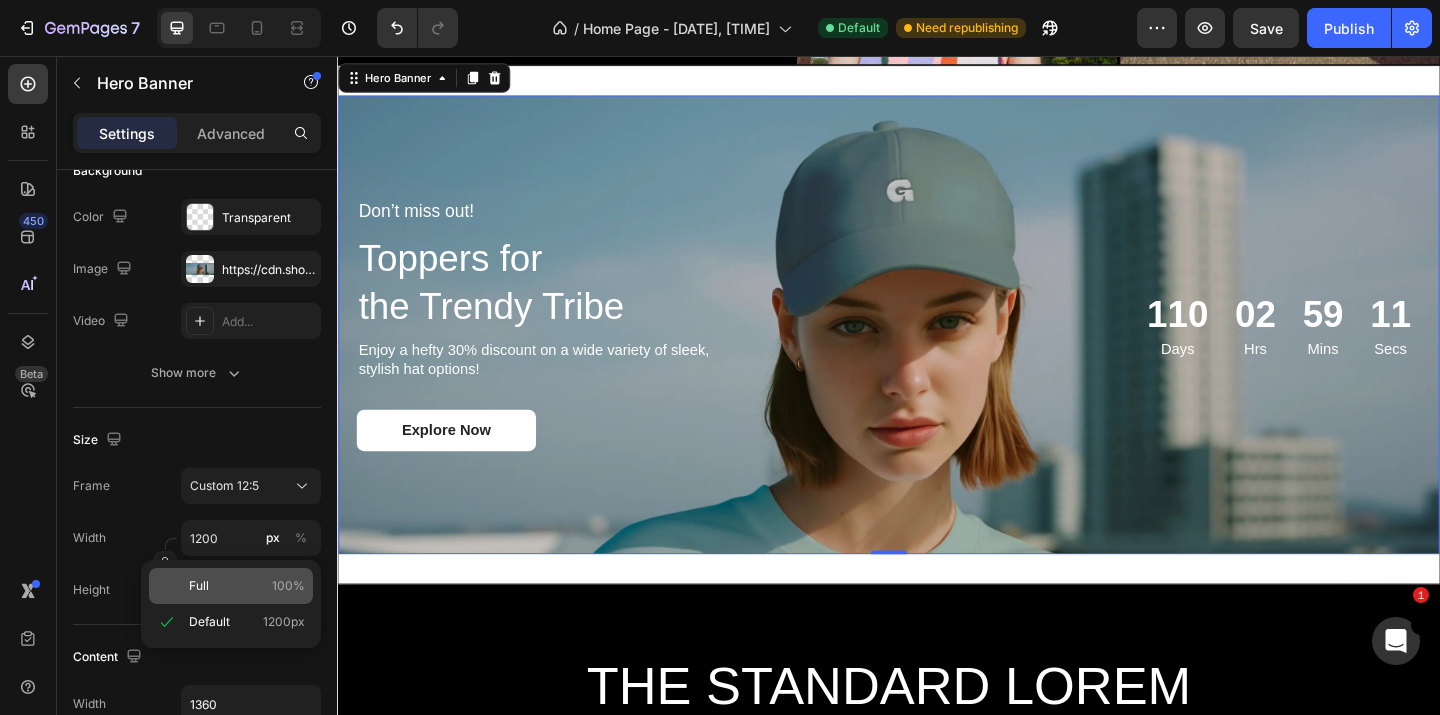 click on "Full 100%" 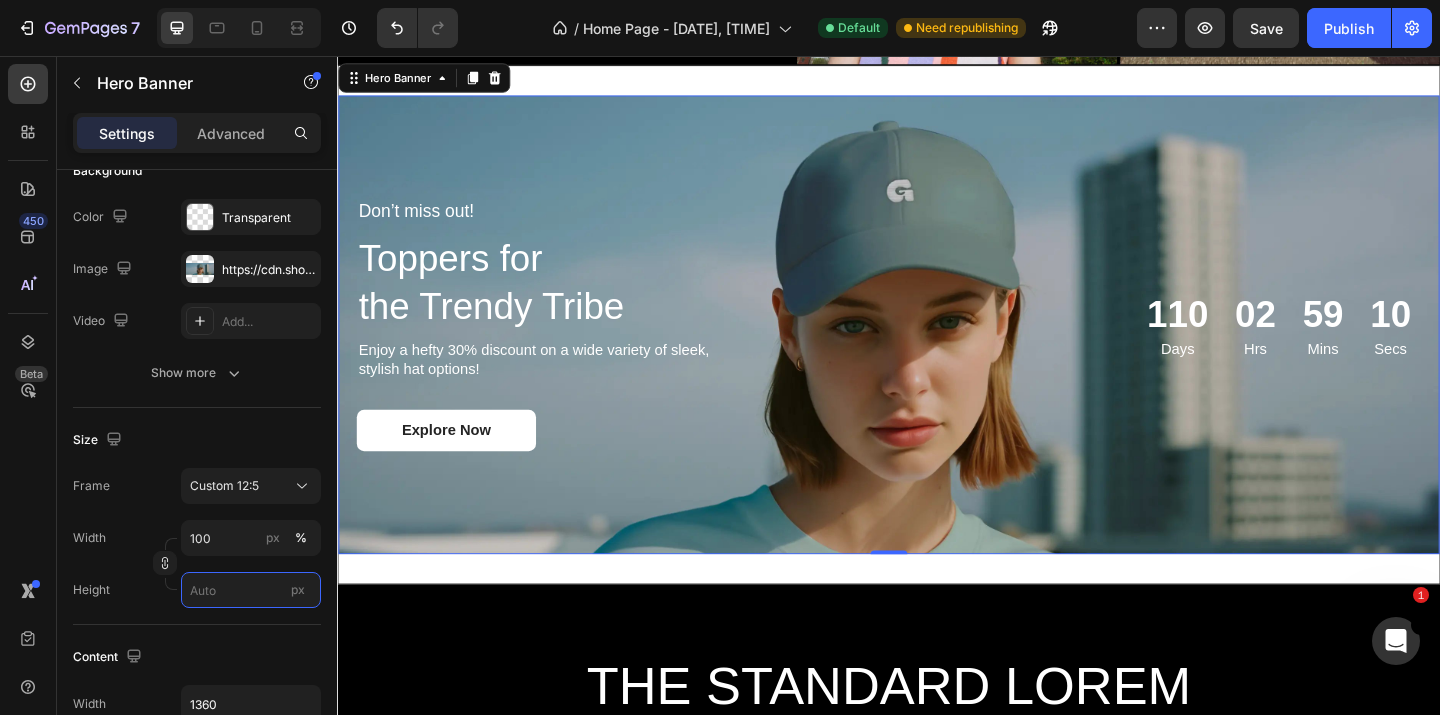 click on "px" at bounding box center [251, 590] 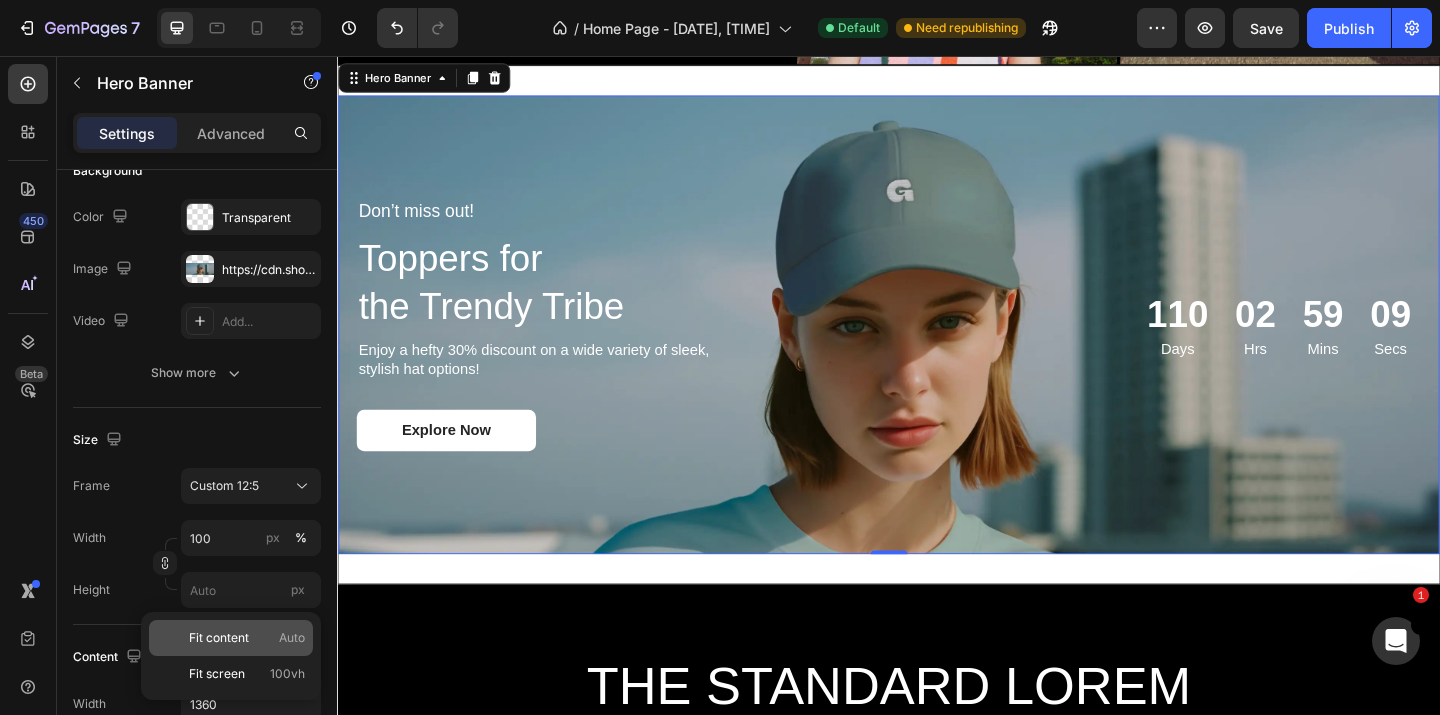 click on "Fit content" at bounding box center [219, 638] 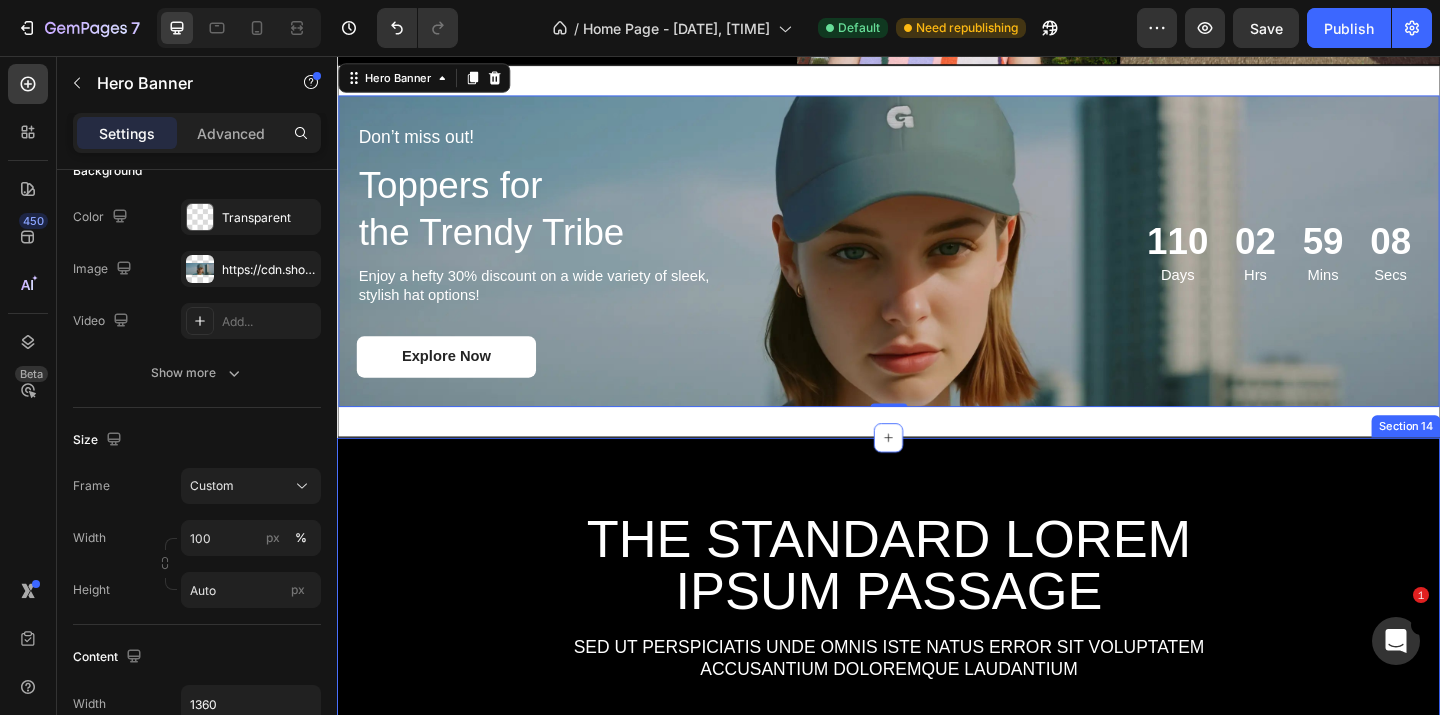 scroll, scrollTop: 432, scrollLeft: 0, axis: vertical 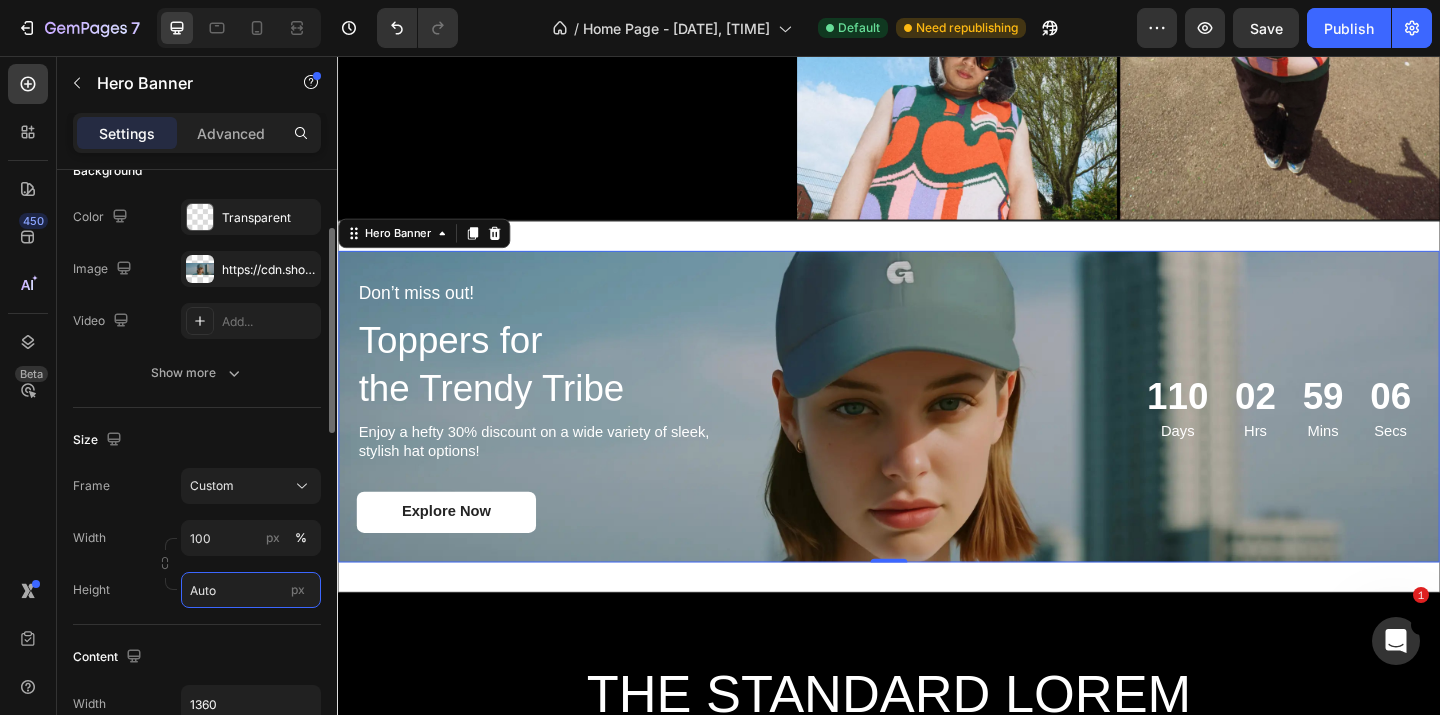 click on "Auto" at bounding box center (251, 590) 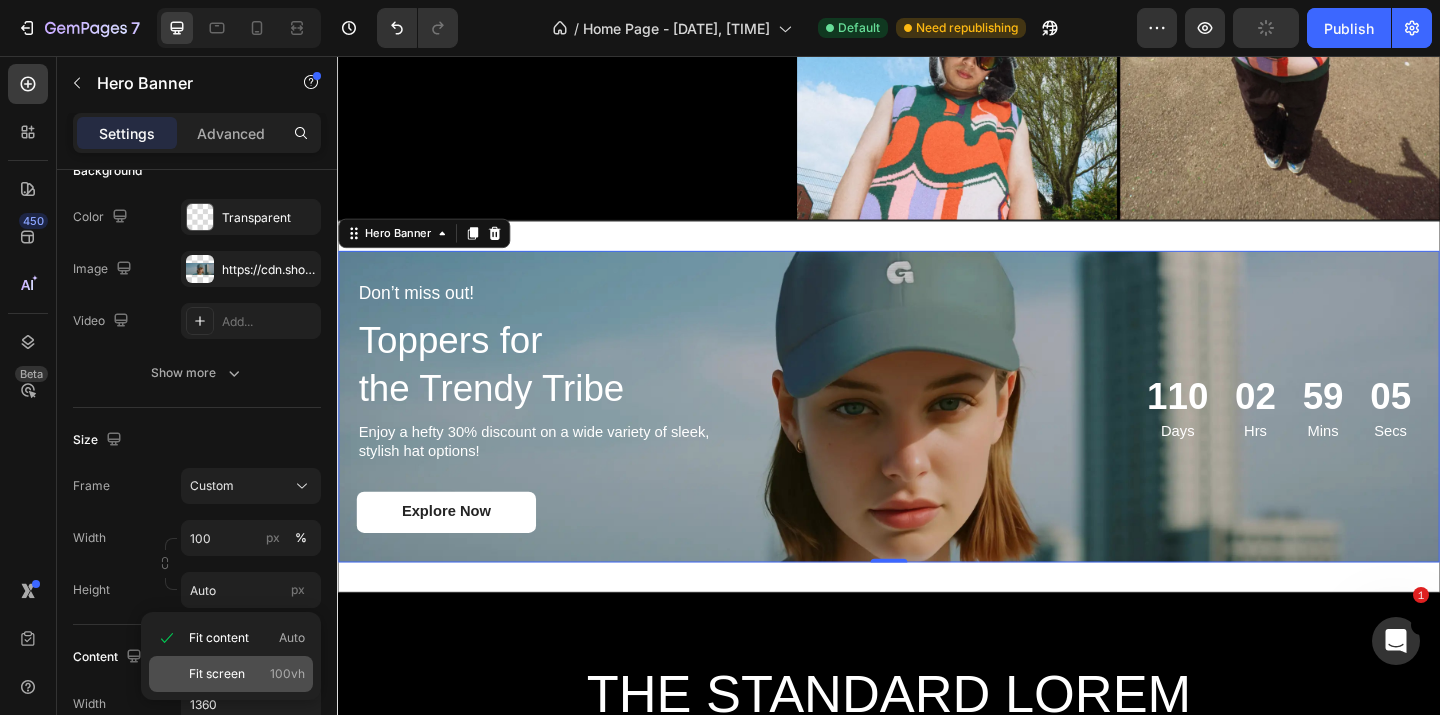 click on "Fit screen" at bounding box center [217, 674] 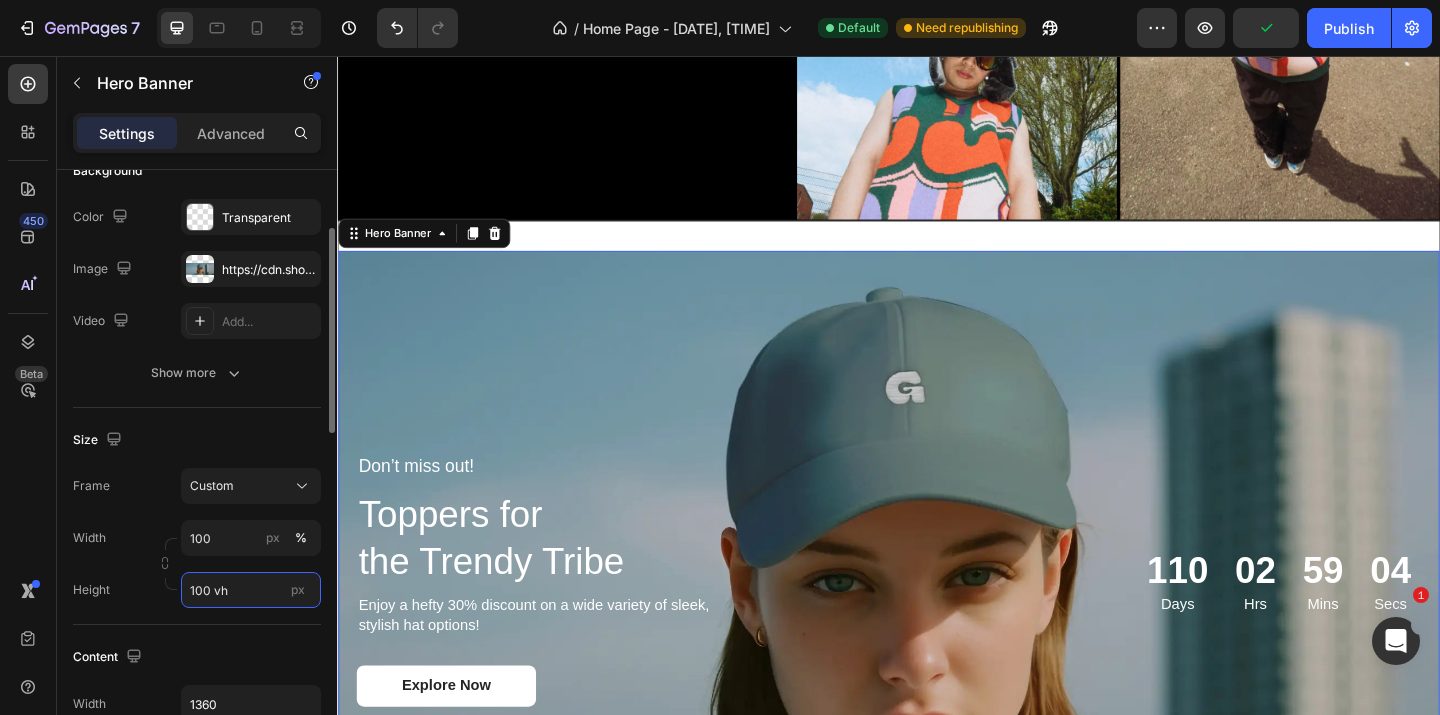 click on "100 vh" at bounding box center [251, 590] 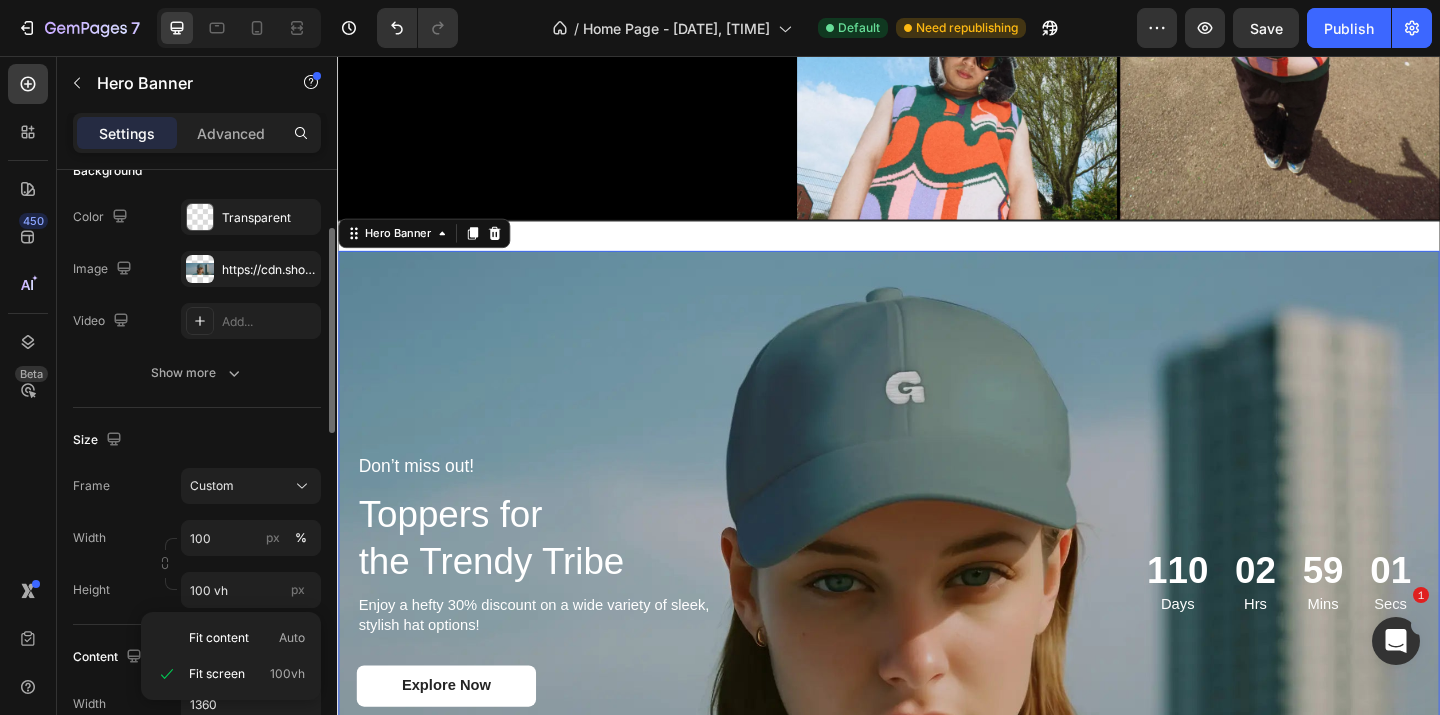 click on "Height" at bounding box center [91, 590] 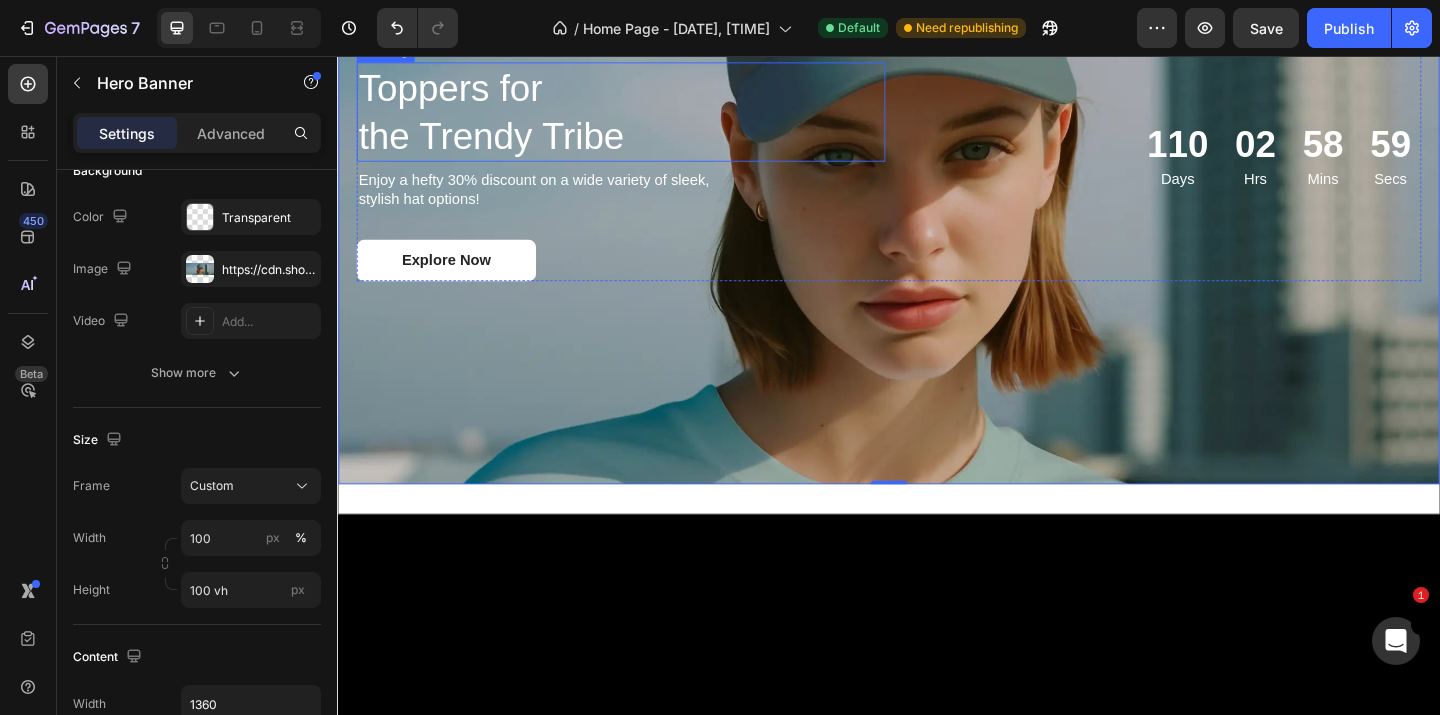 scroll, scrollTop: 551, scrollLeft: 0, axis: vertical 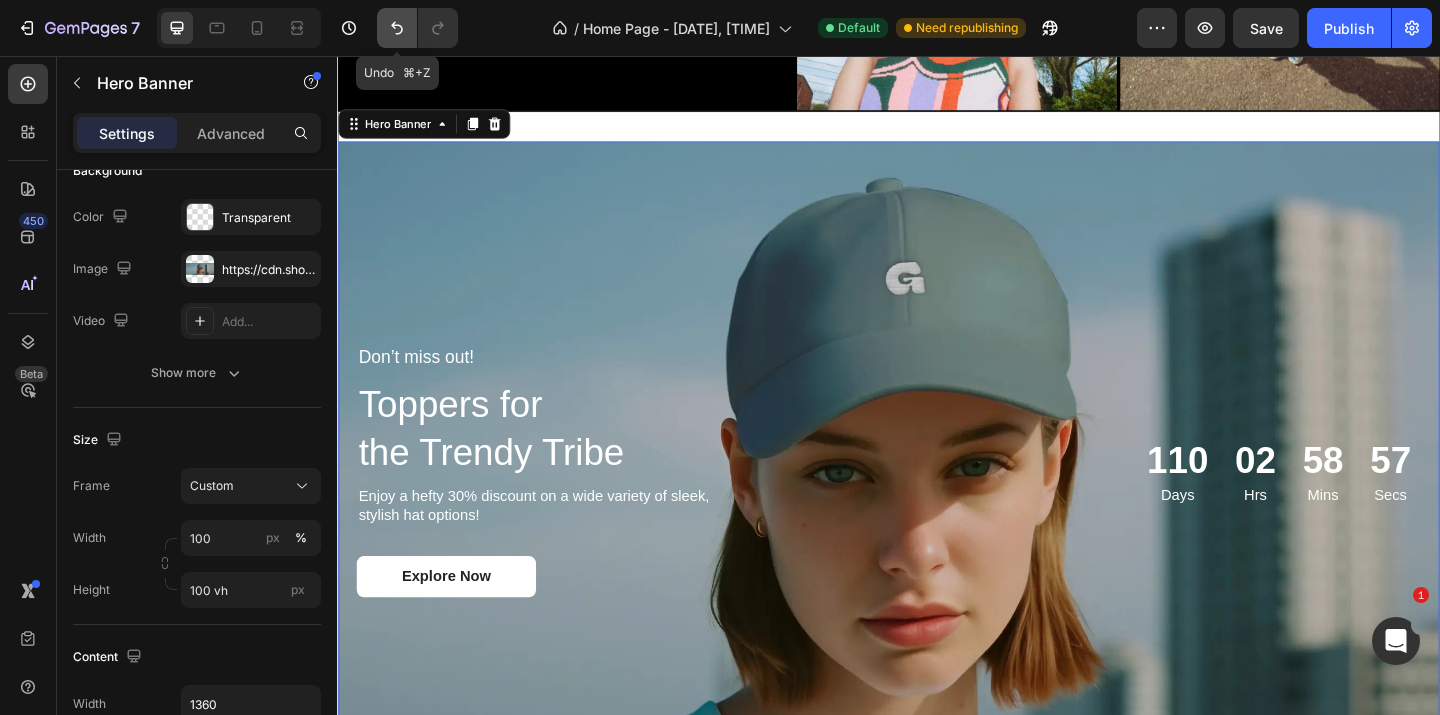 click 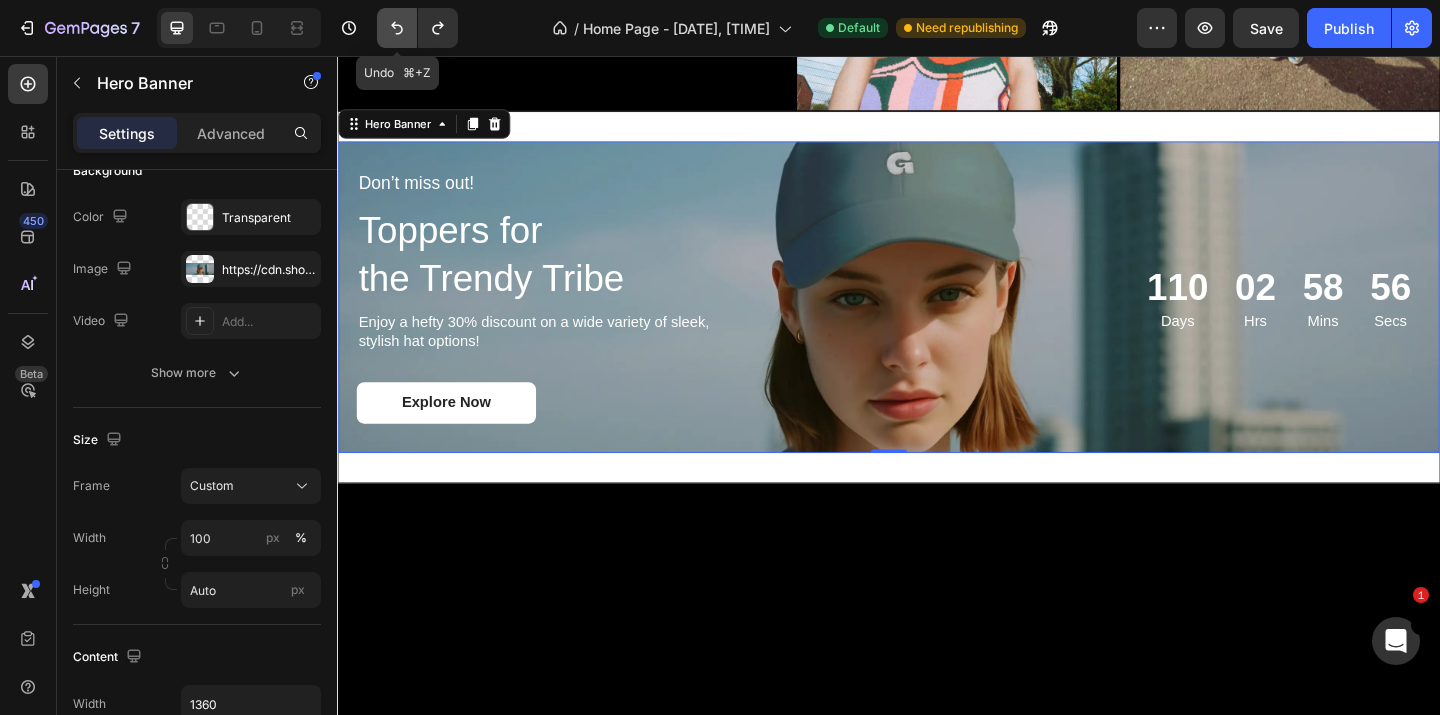 click 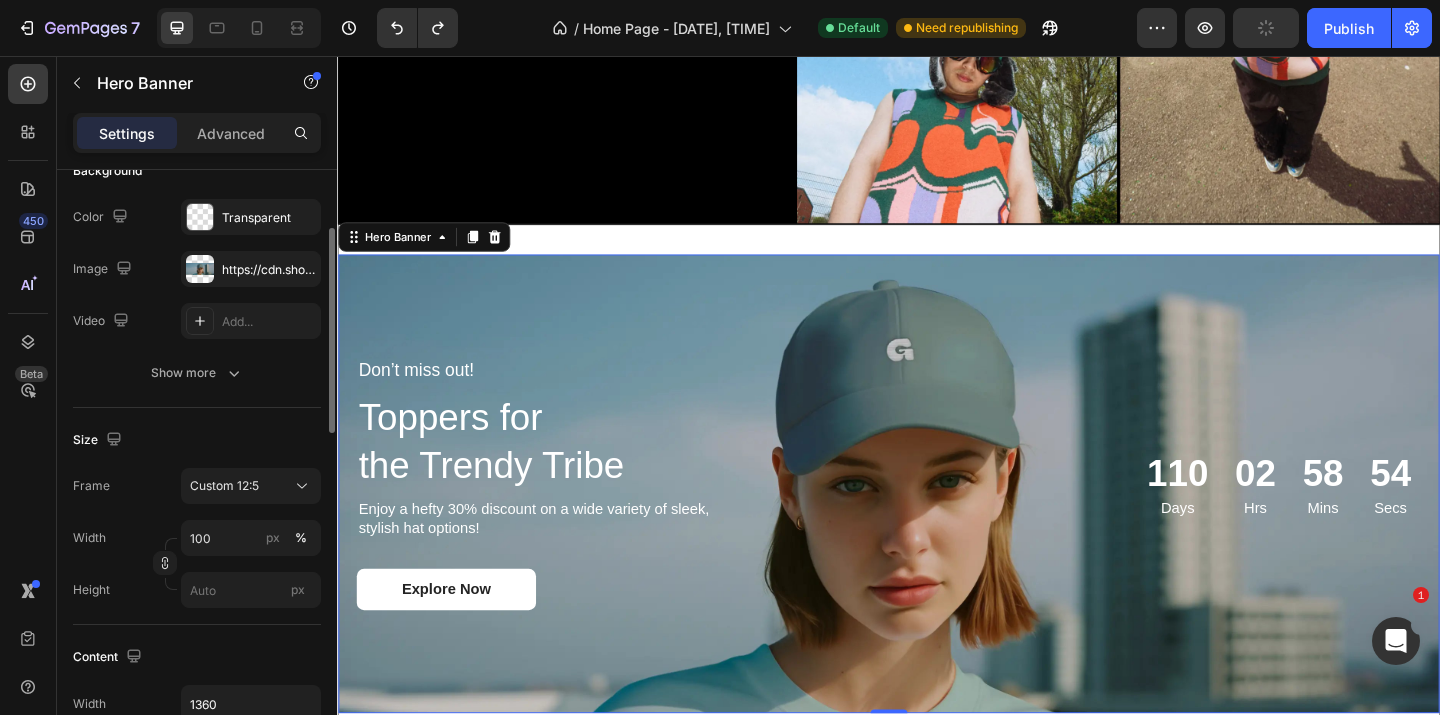 scroll, scrollTop: 441, scrollLeft: 0, axis: vertical 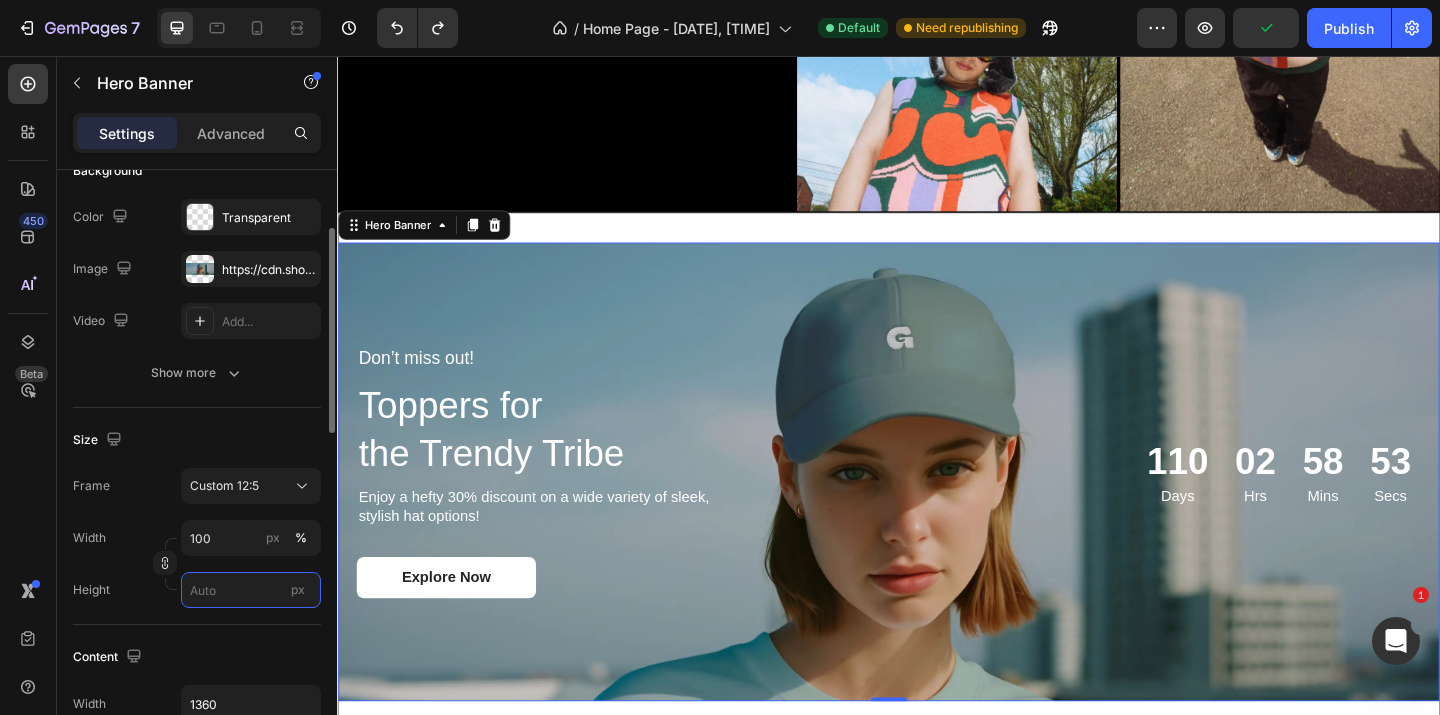 click on "px" at bounding box center (251, 590) 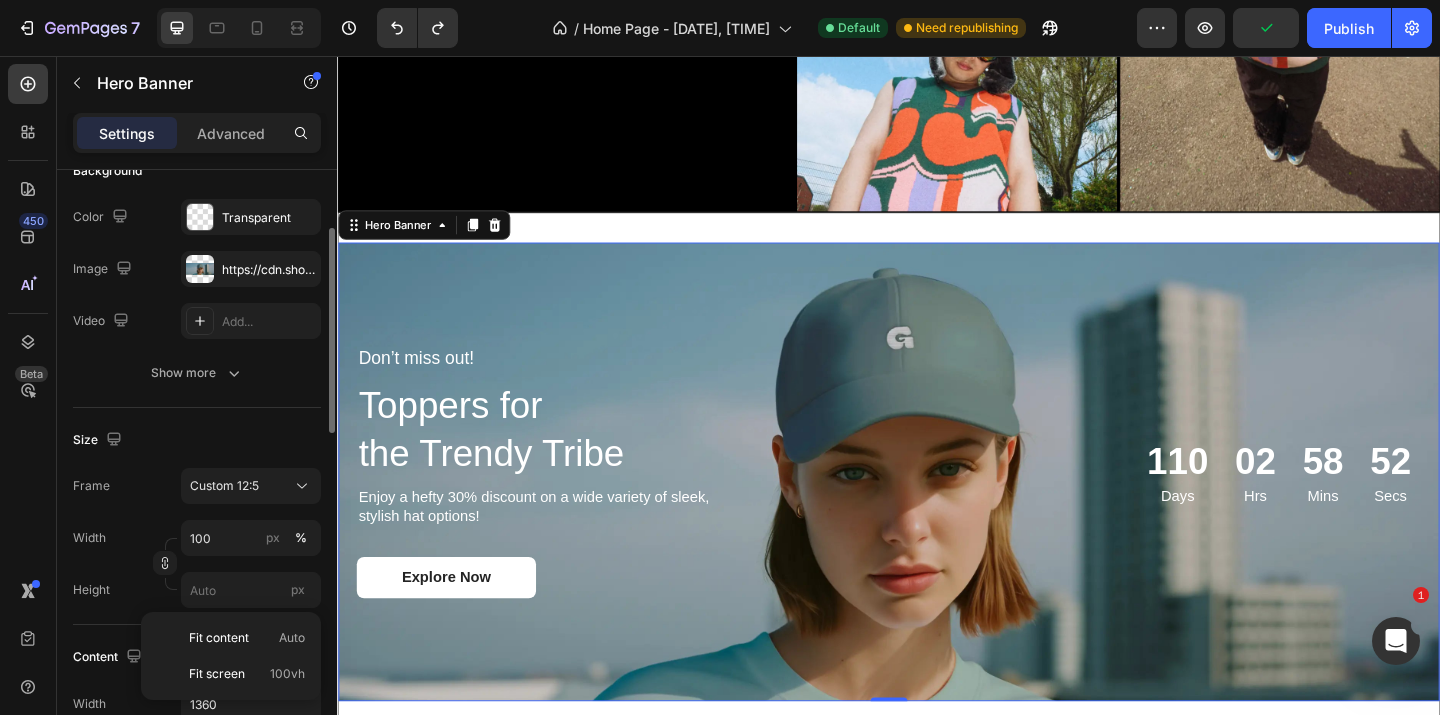 click on "Height px" at bounding box center (197, 590) 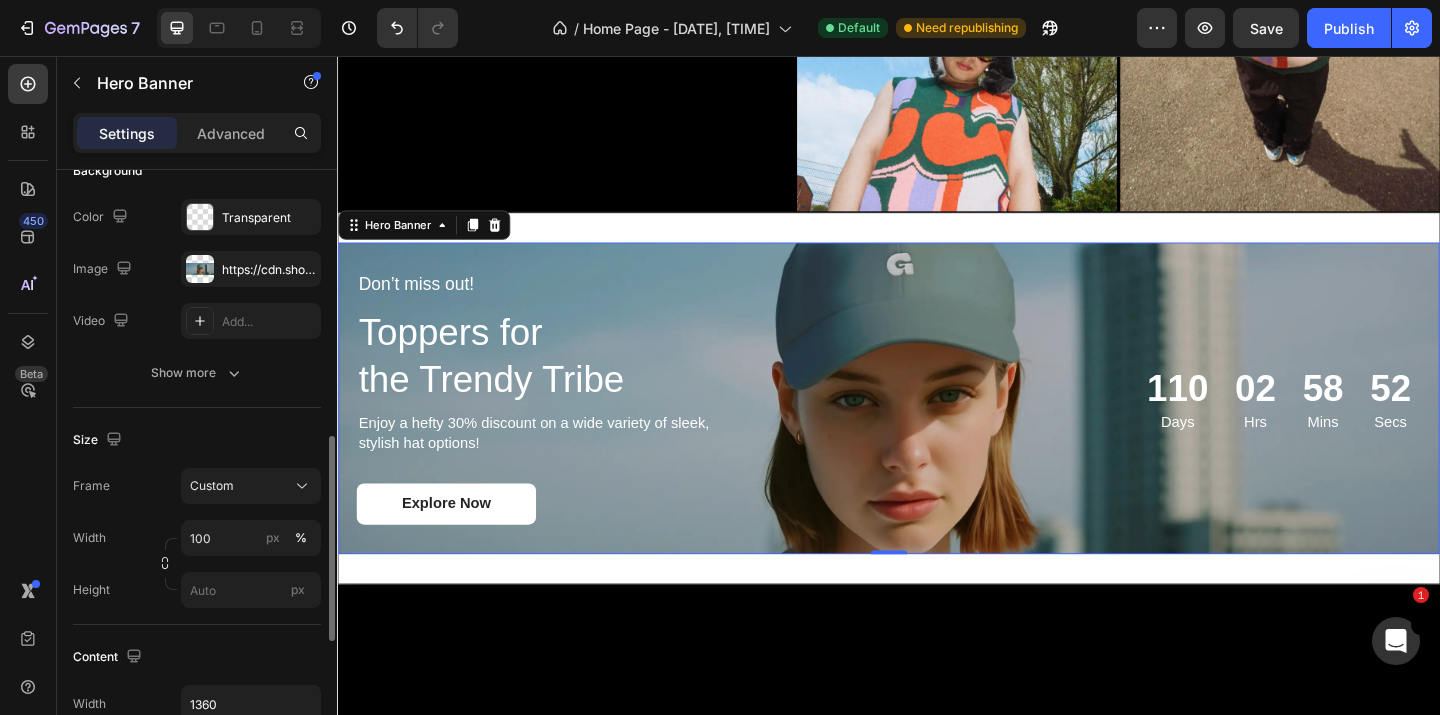 scroll, scrollTop: 331, scrollLeft: 0, axis: vertical 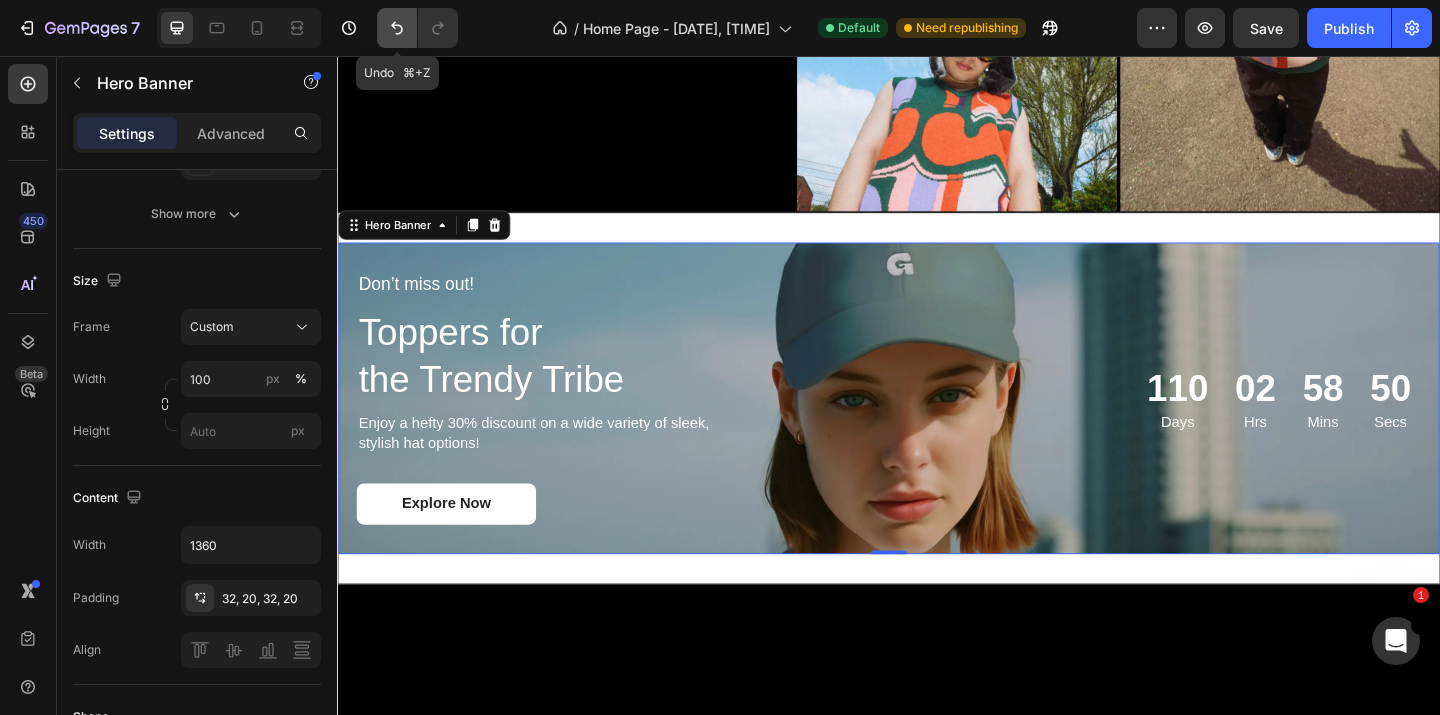 click 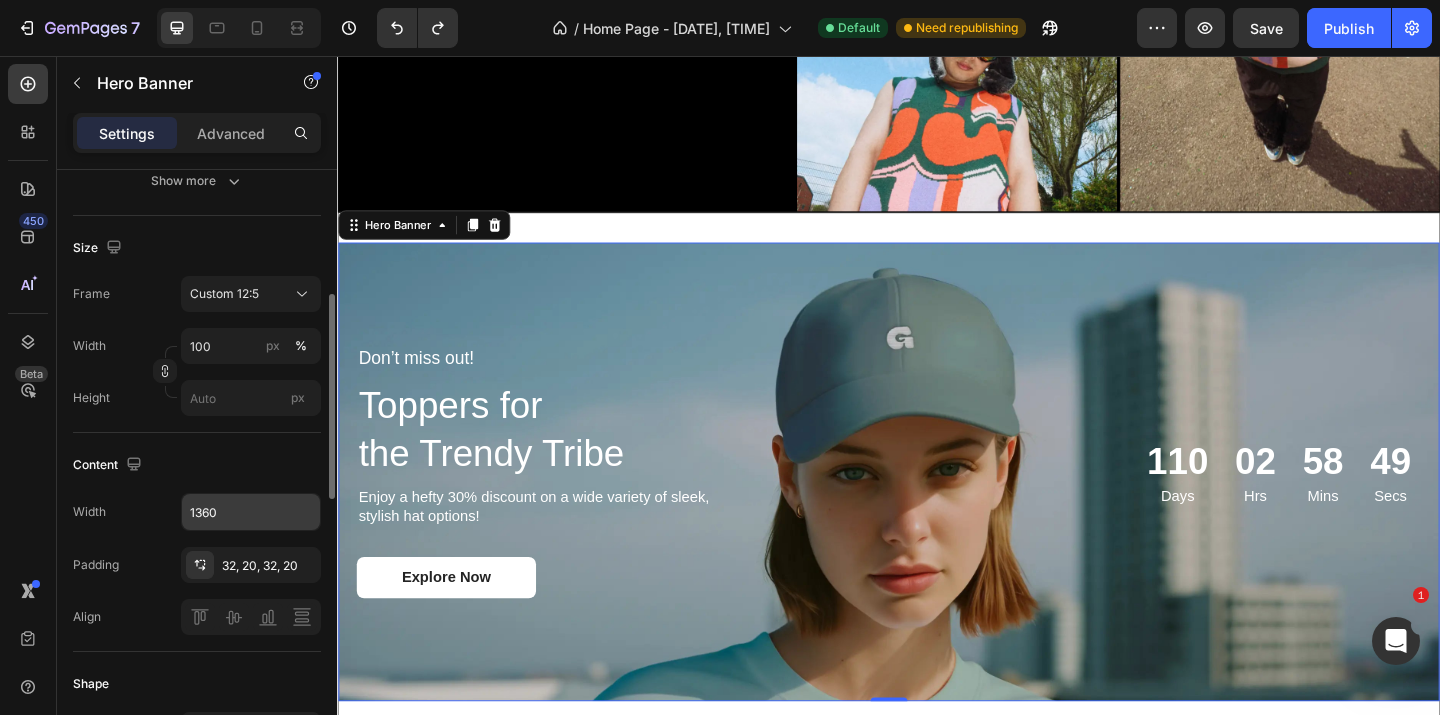 scroll, scrollTop: 446, scrollLeft: 0, axis: vertical 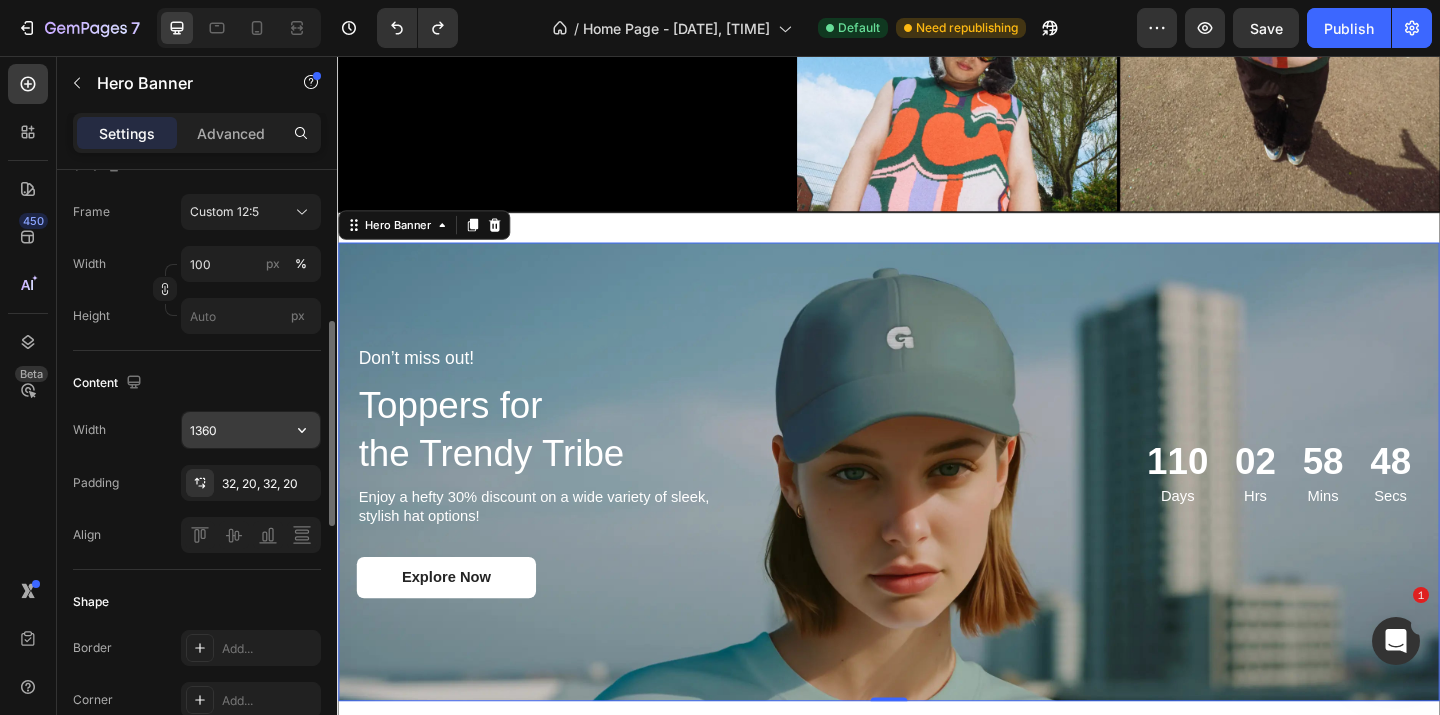 click on "1360" at bounding box center (251, 430) 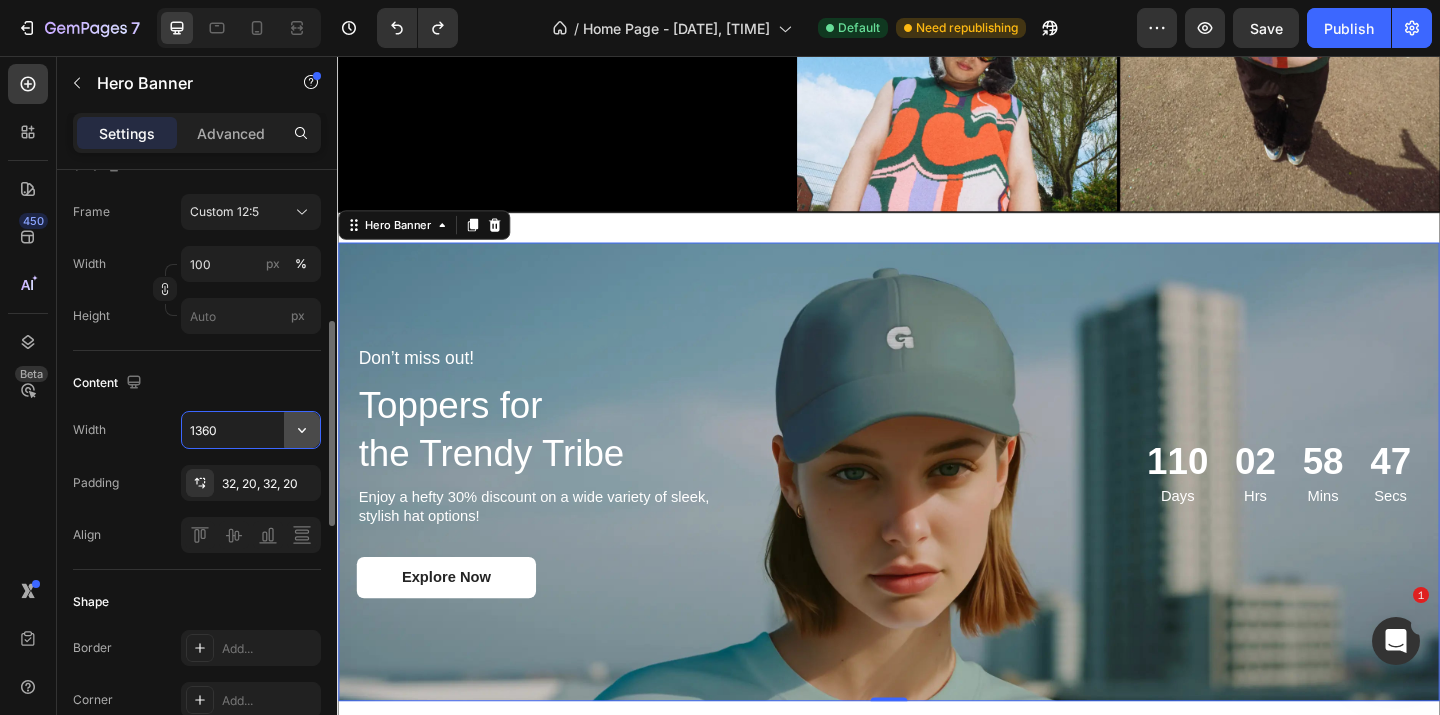 click 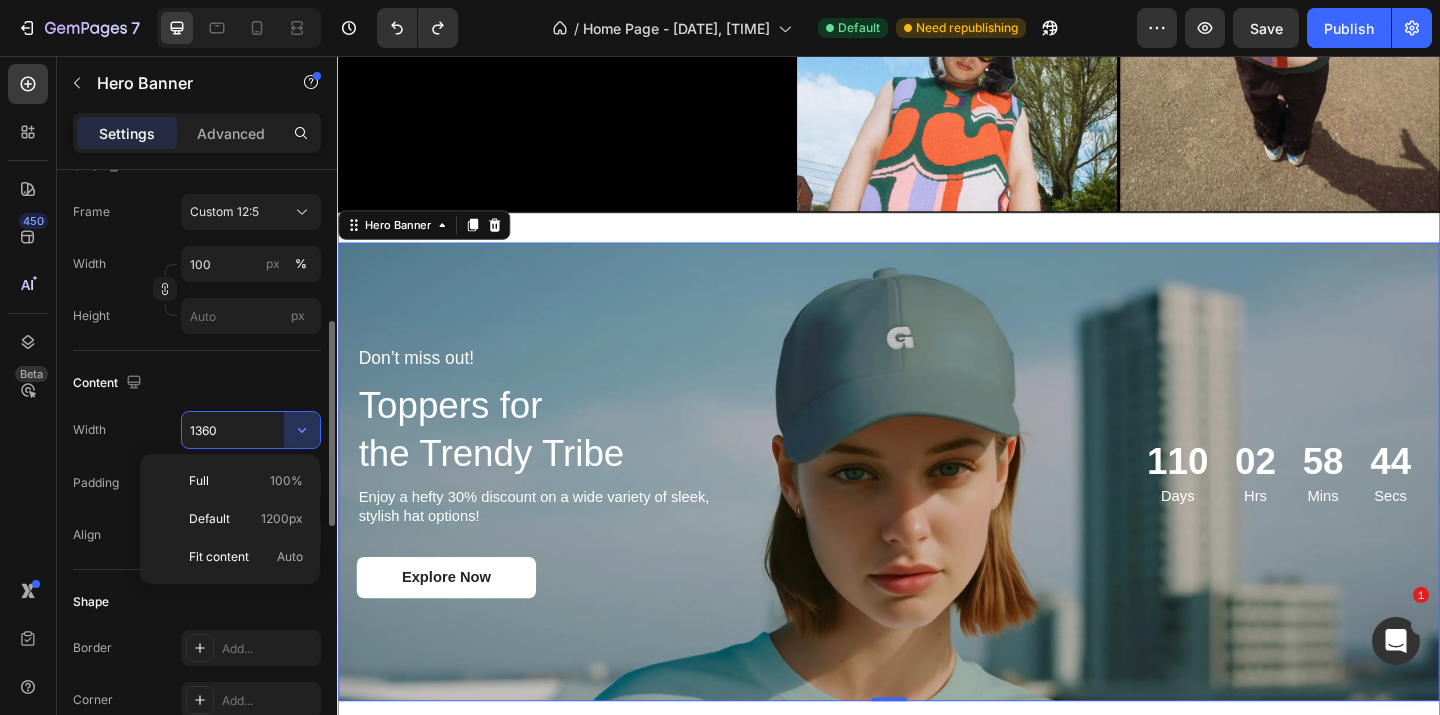 click on "Auto" at bounding box center (290, 557) 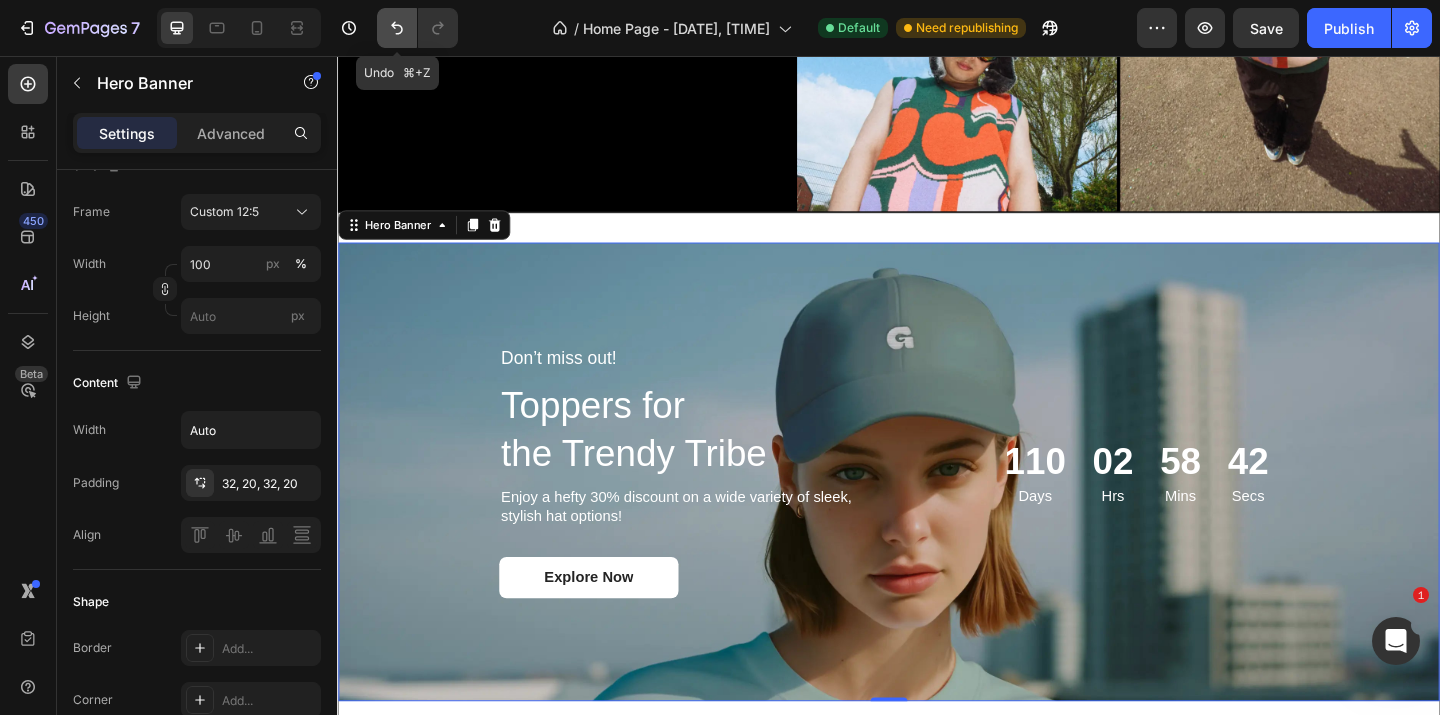 click 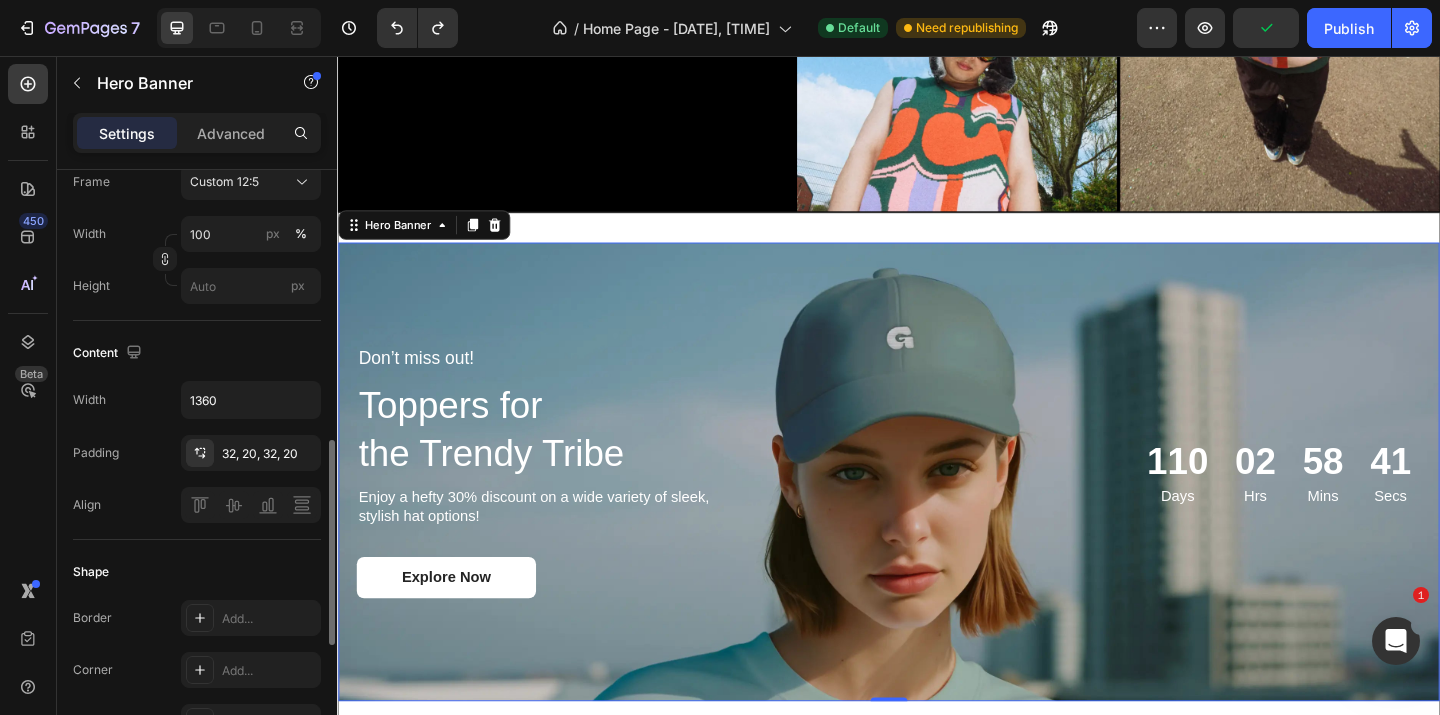 scroll, scrollTop: 557, scrollLeft: 0, axis: vertical 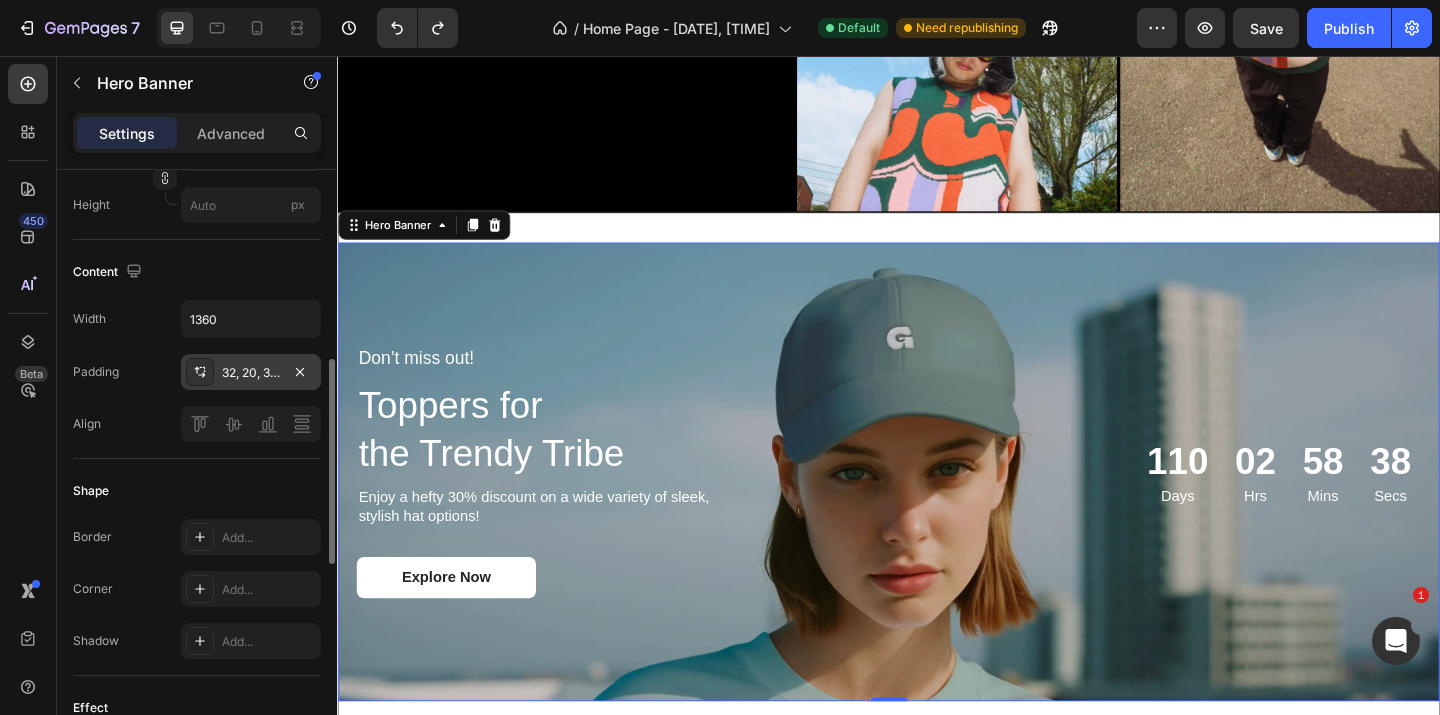 click on "32, 20, 32, 20" at bounding box center [251, 373] 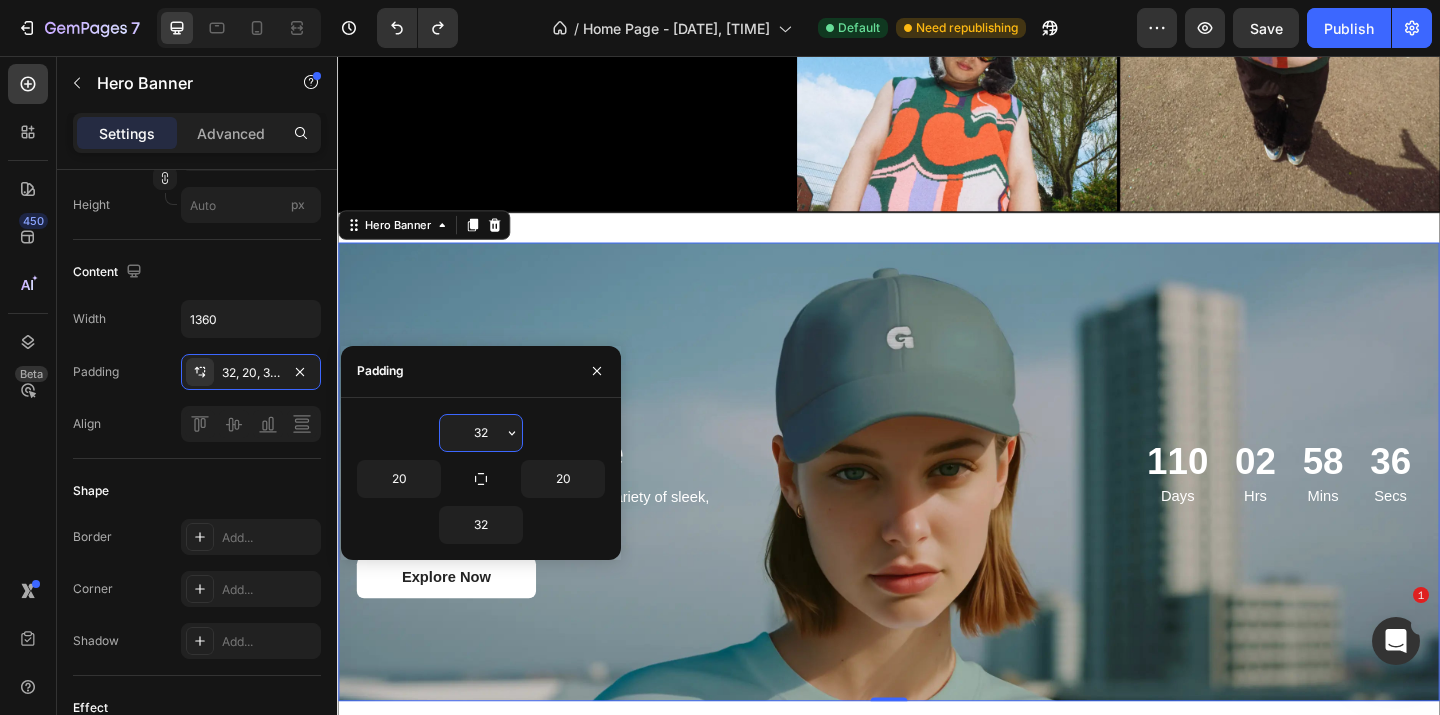 click on "32" at bounding box center (481, 433) 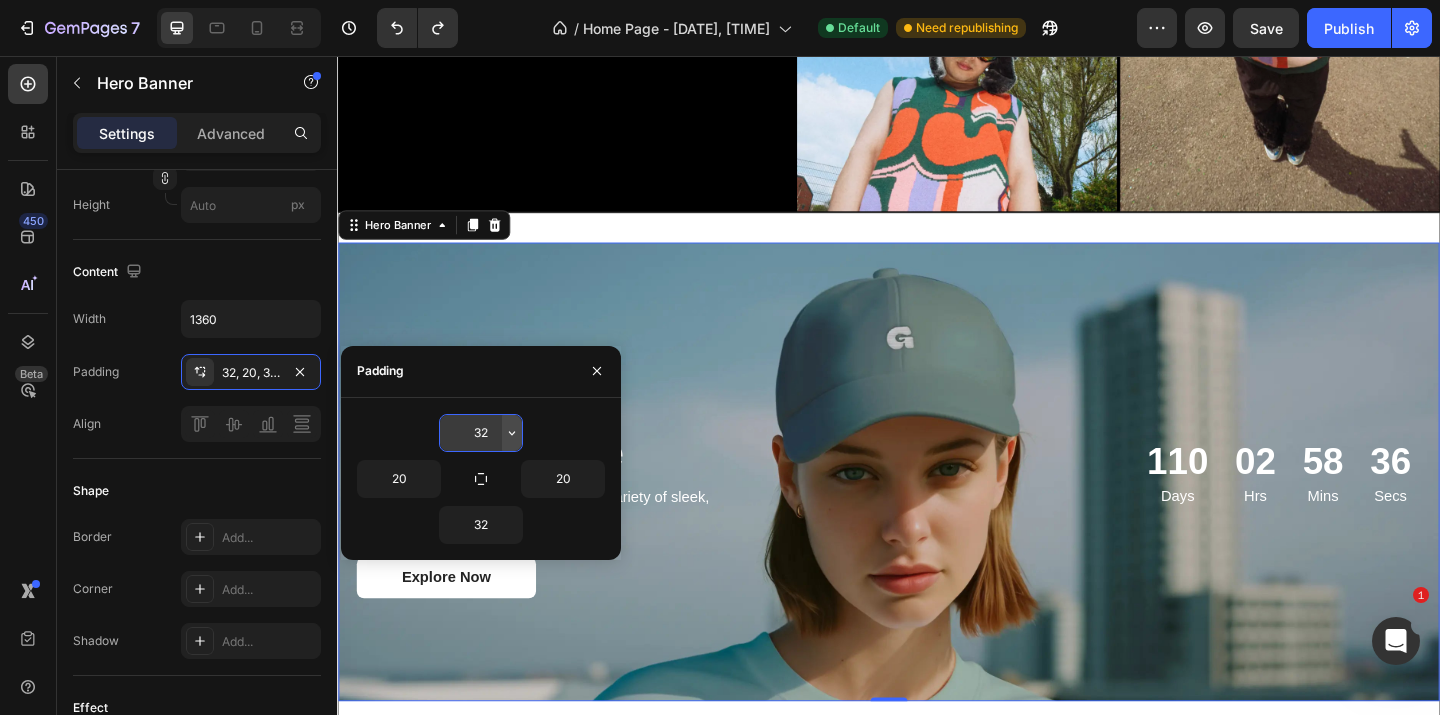 click 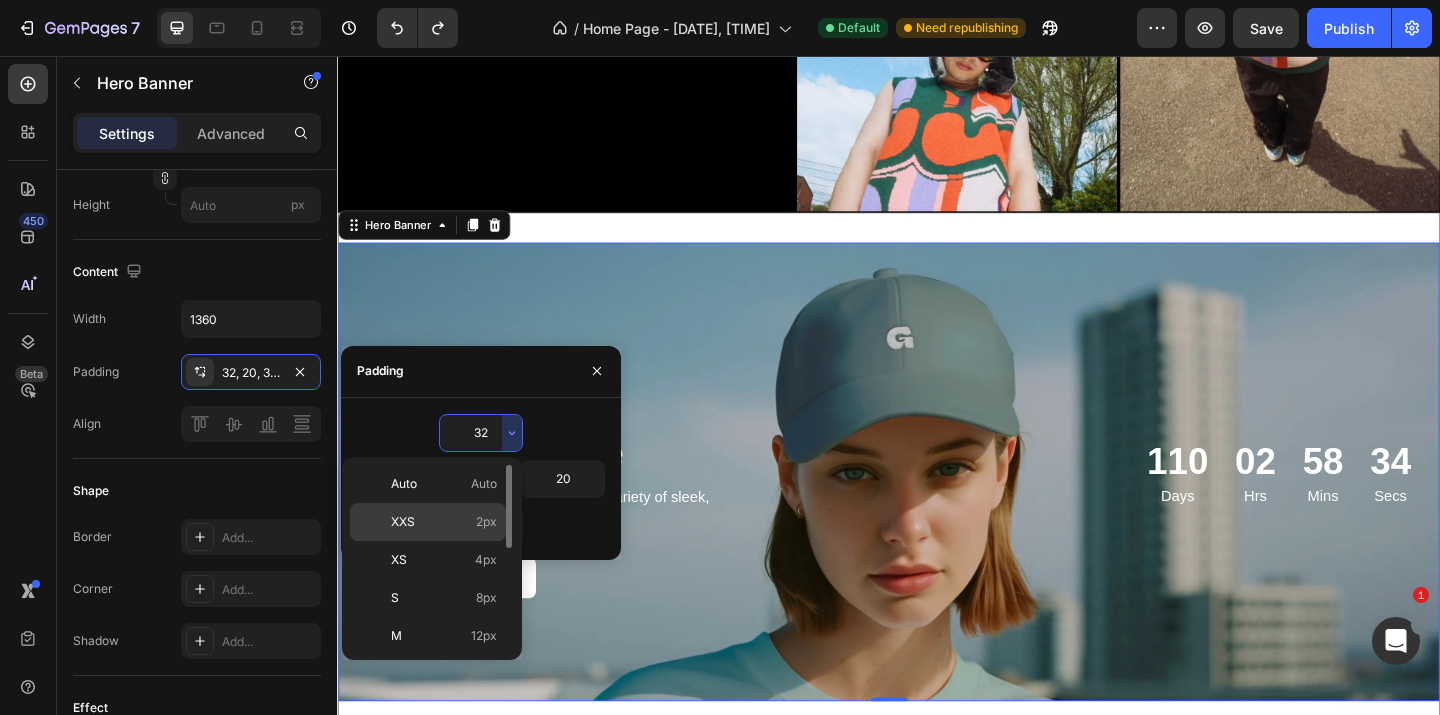 click on "XXS 2px" 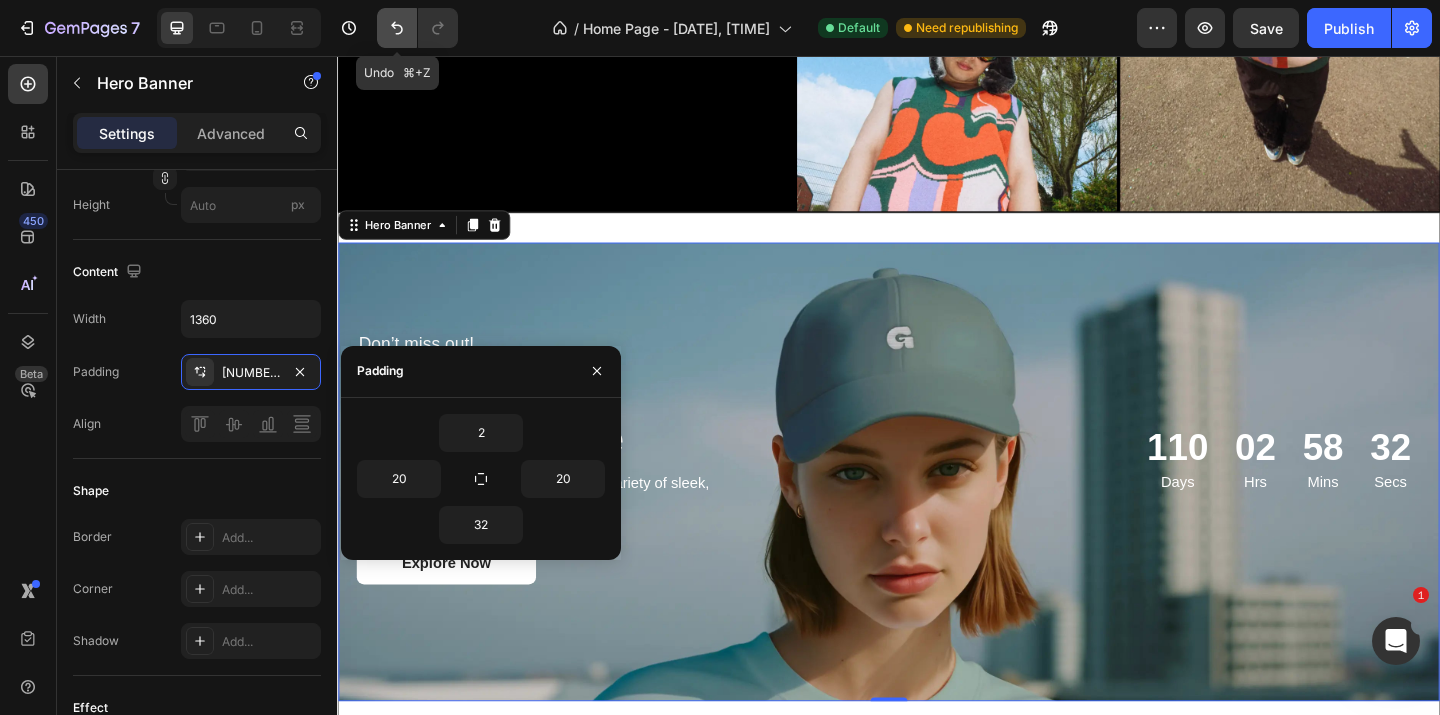 click 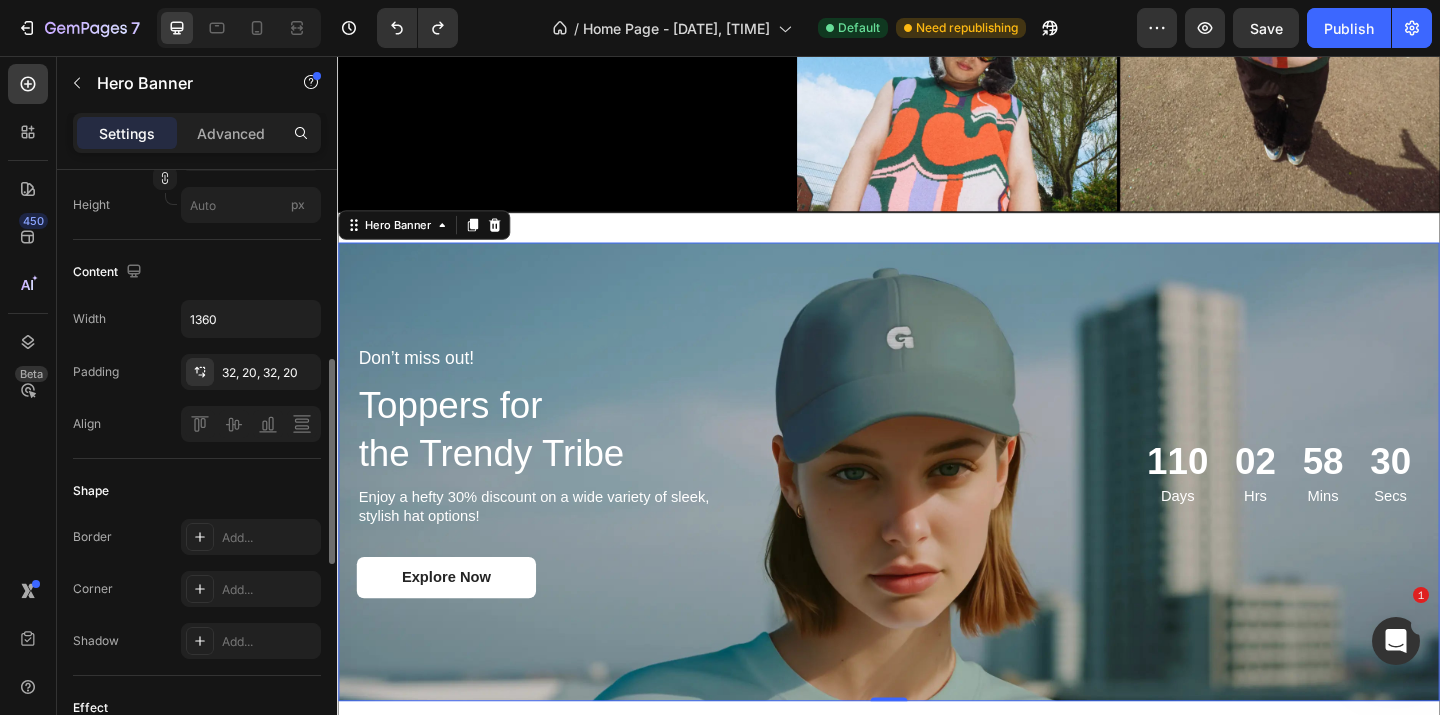 click on "Content" at bounding box center (197, 272) 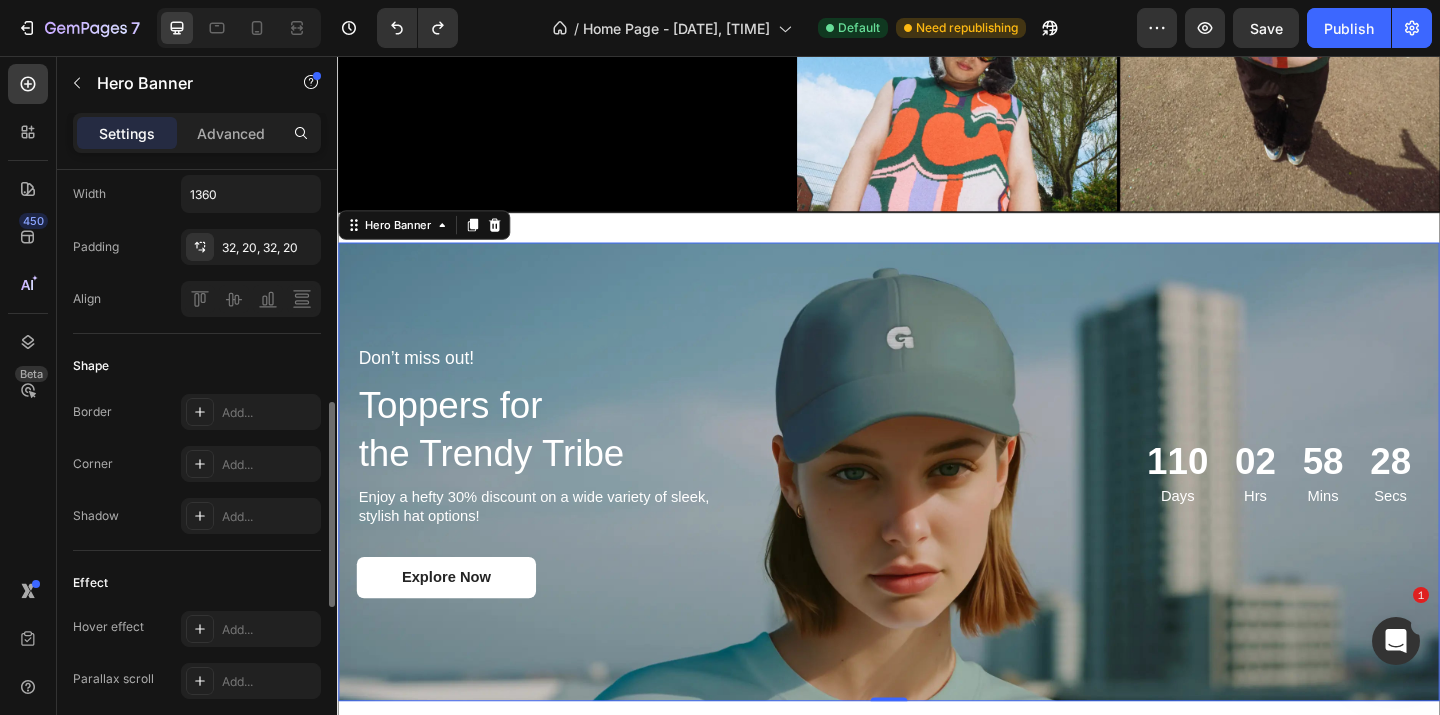 scroll, scrollTop: 720, scrollLeft: 0, axis: vertical 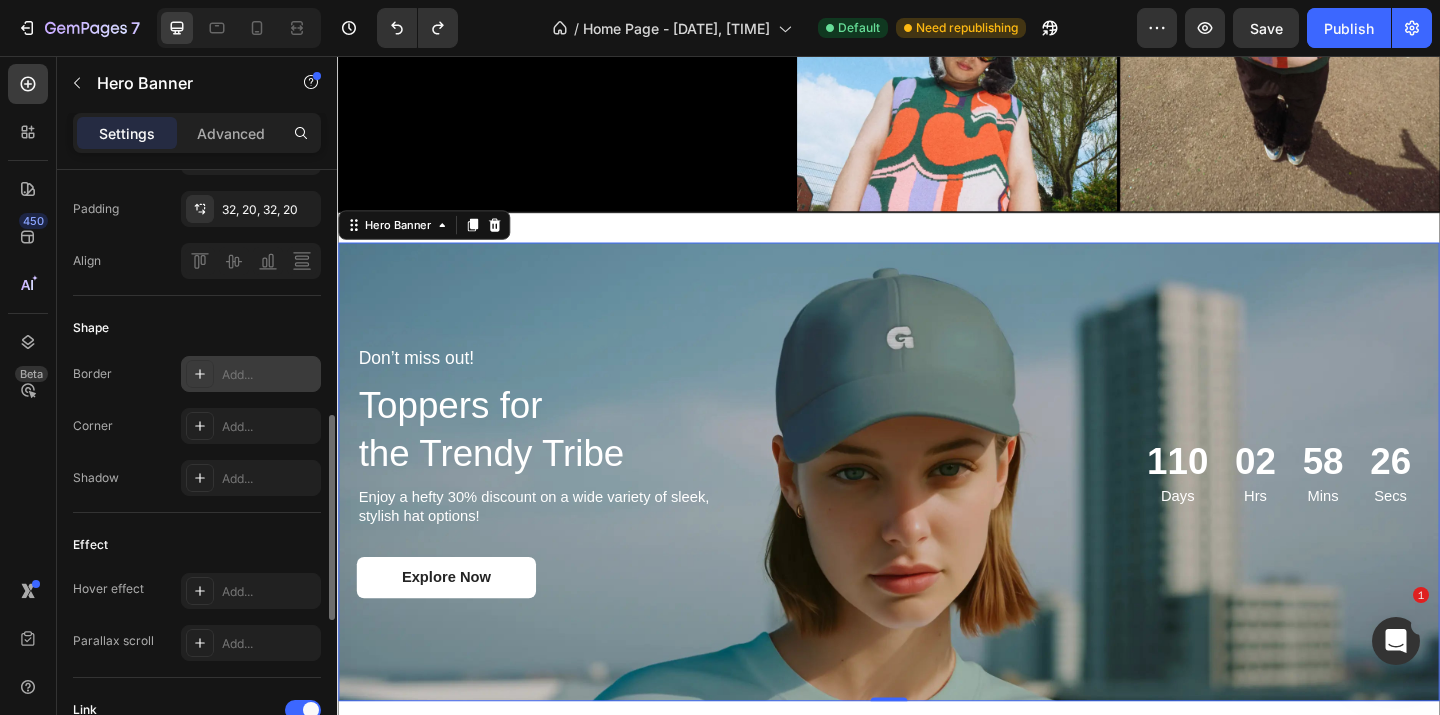 click on "Add..." at bounding box center (269, 375) 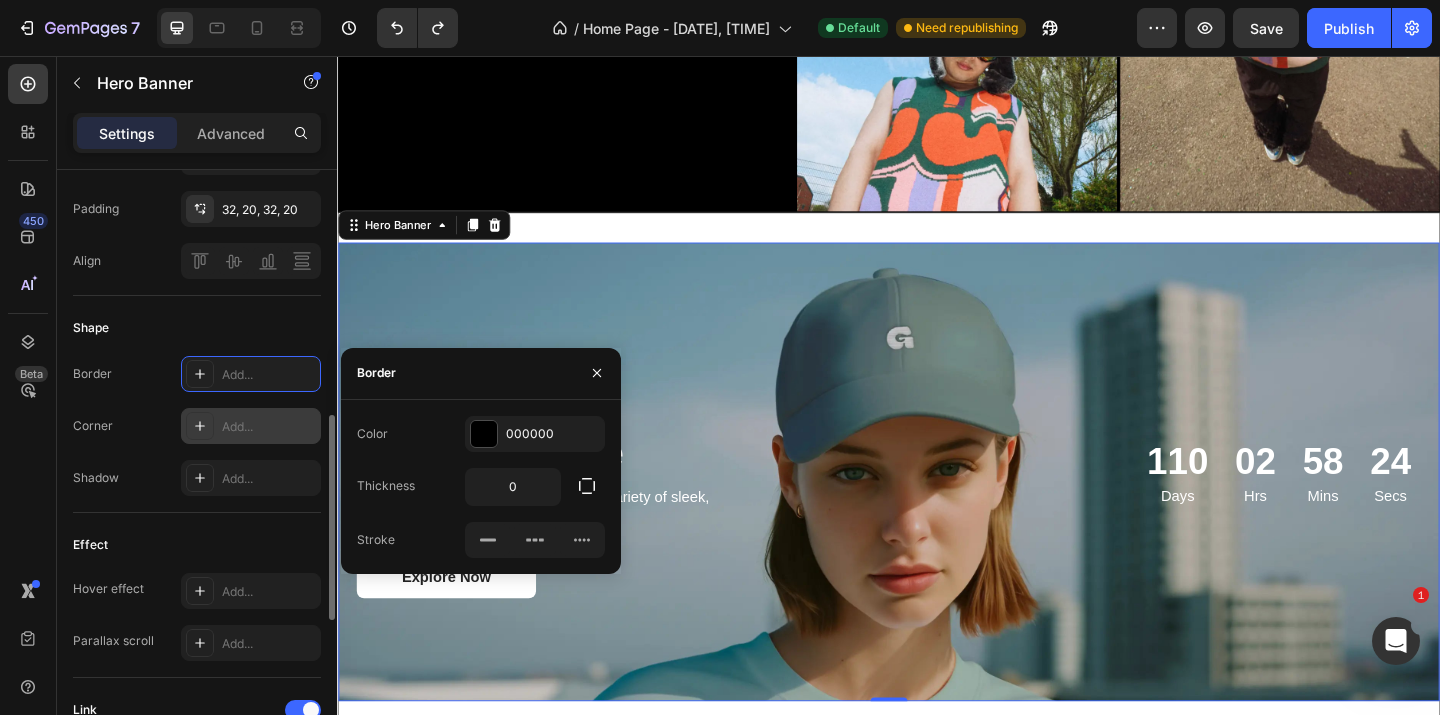 click on "Add..." at bounding box center (269, 427) 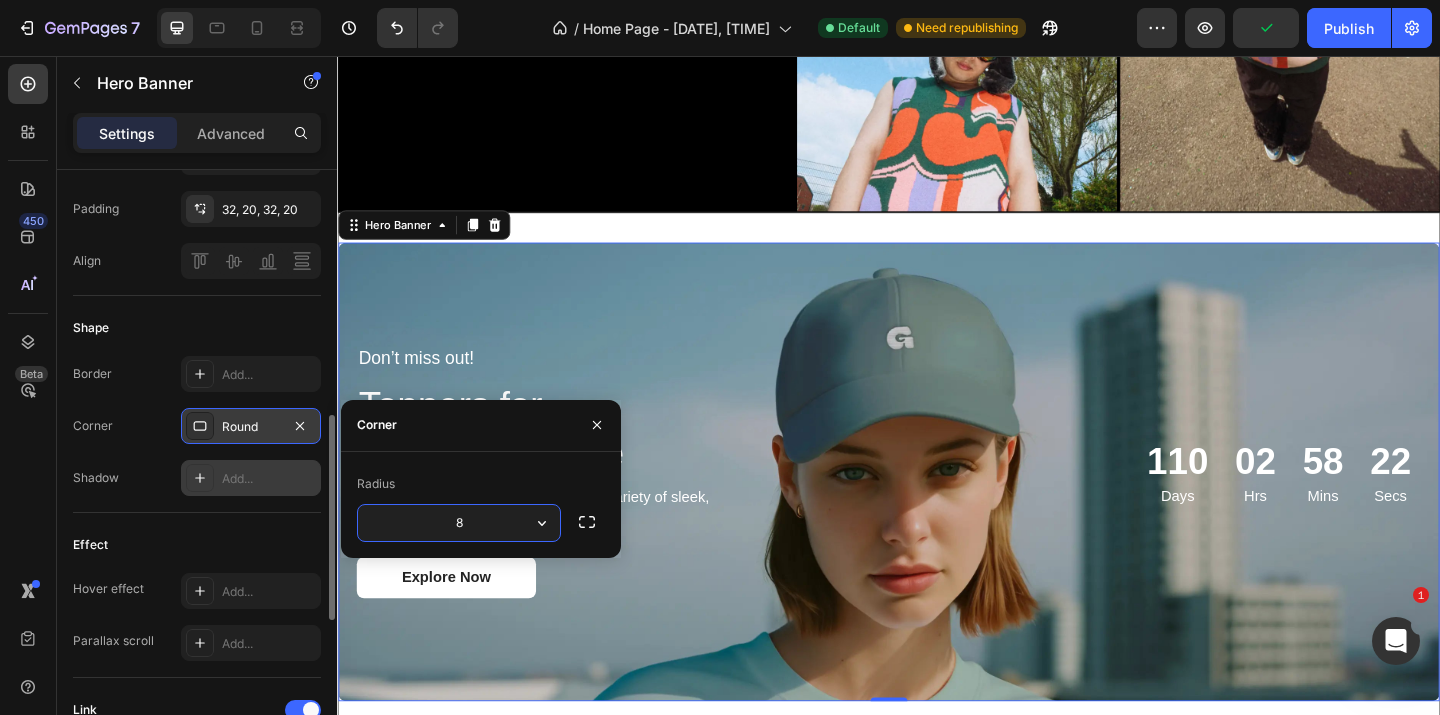 click on "Add..." at bounding box center [269, 479] 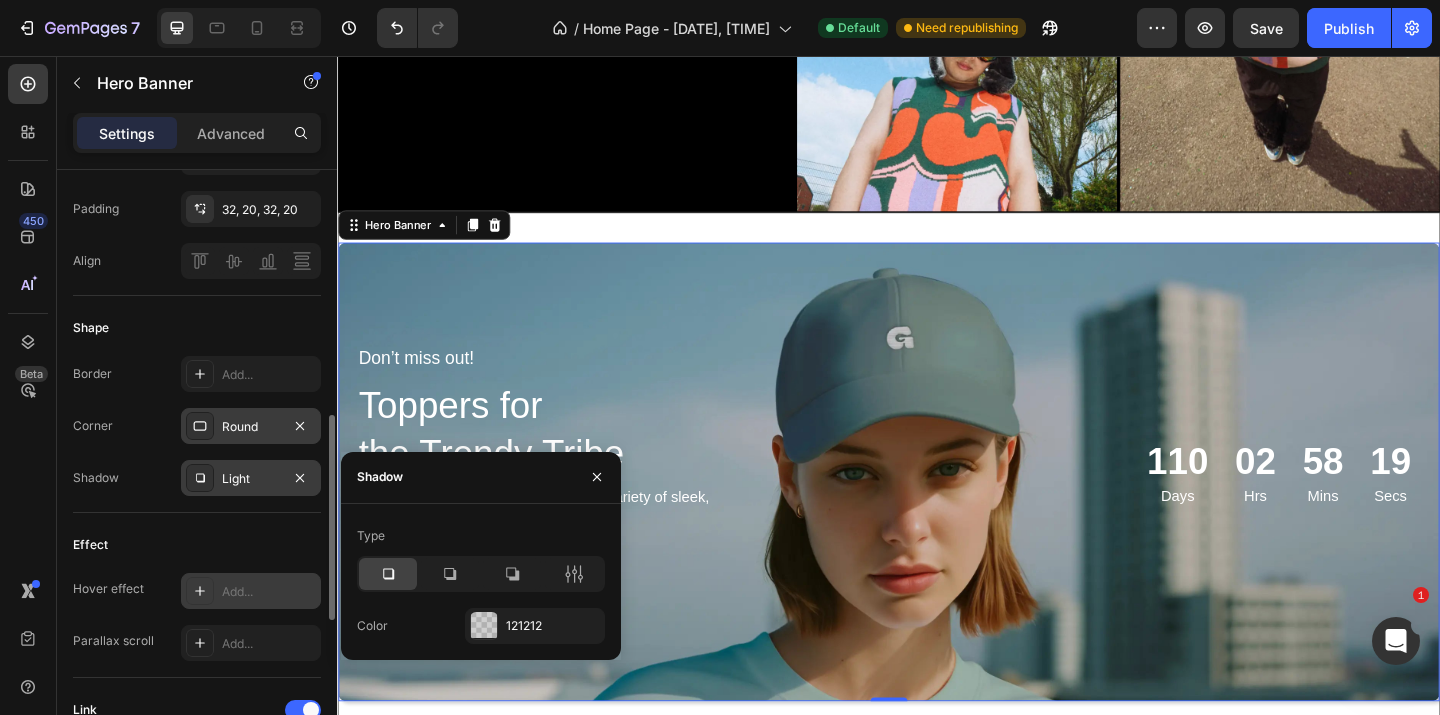 click on "Add..." at bounding box center [269, 592] 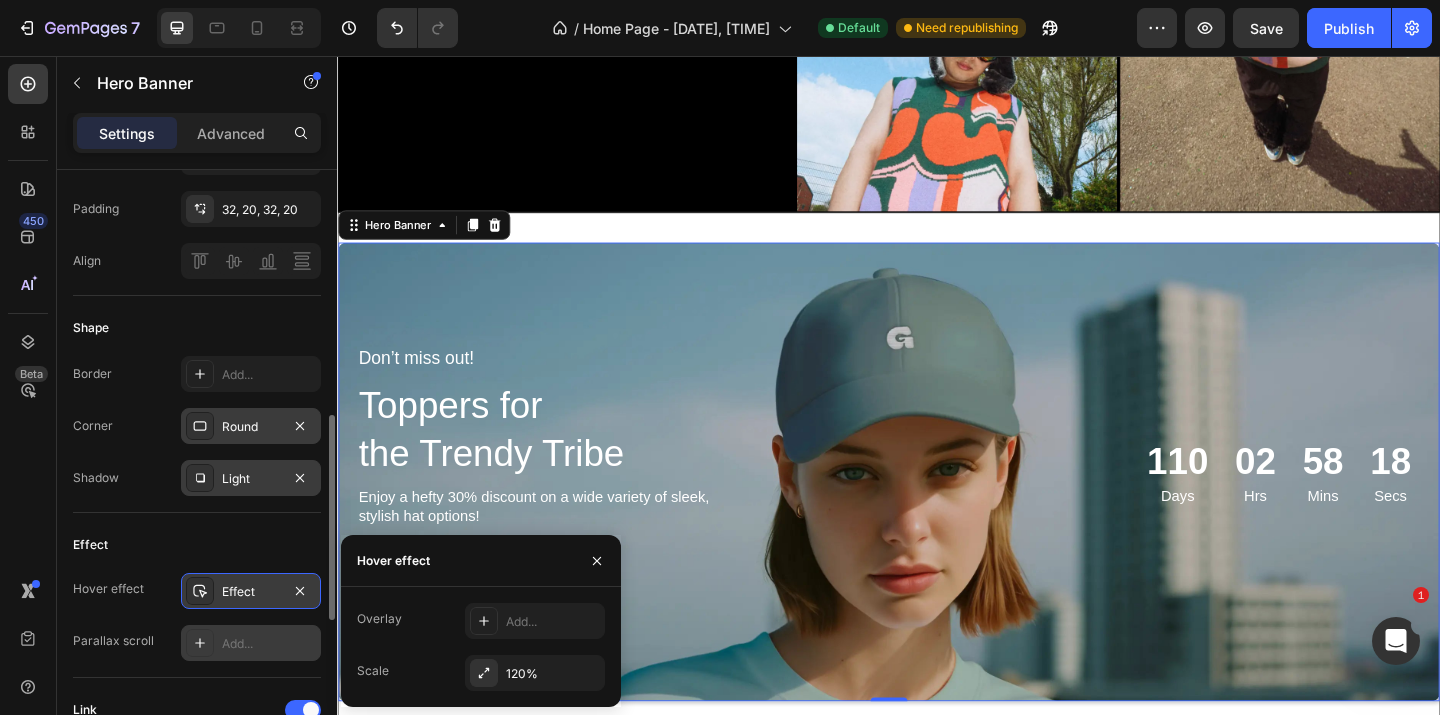click on "Add..." at bounding box center [269, 644] 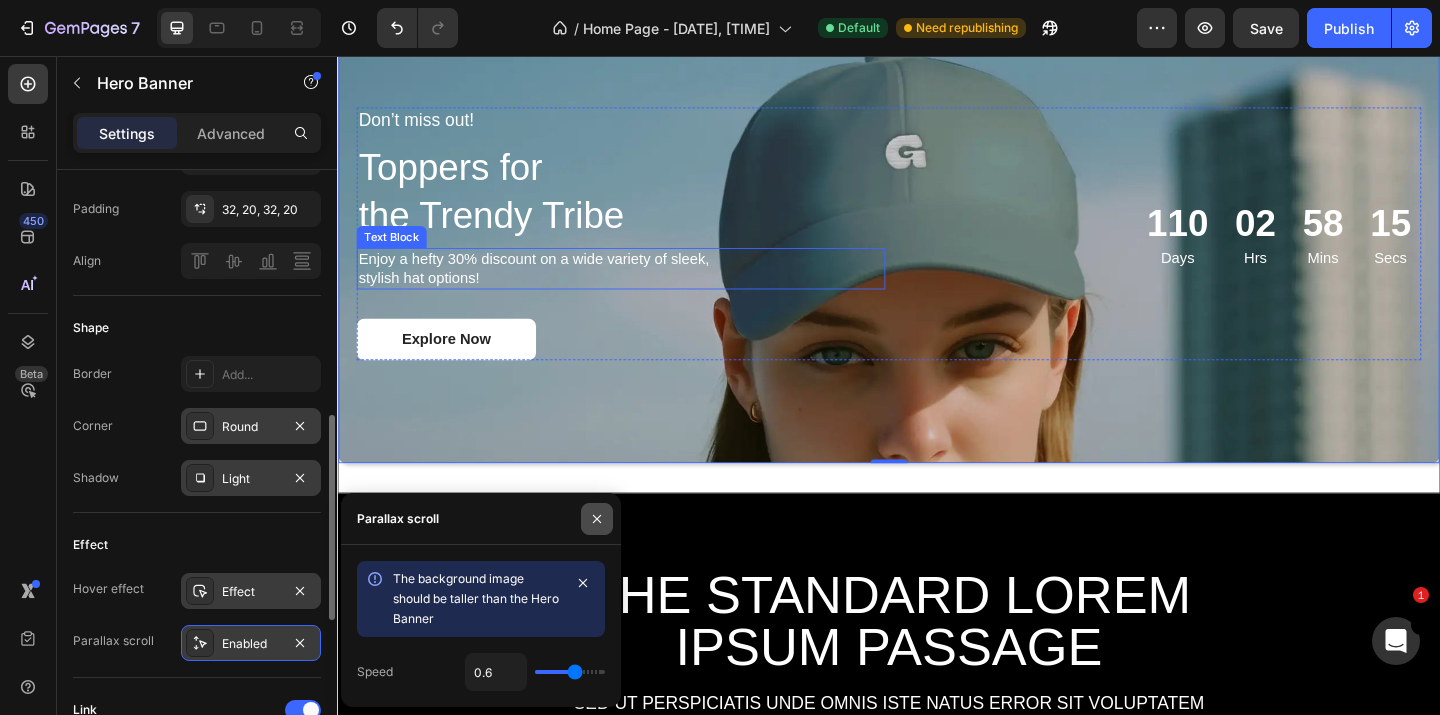 scroll, scrollTop: 493, scrollLeft: 0, axis: vertical 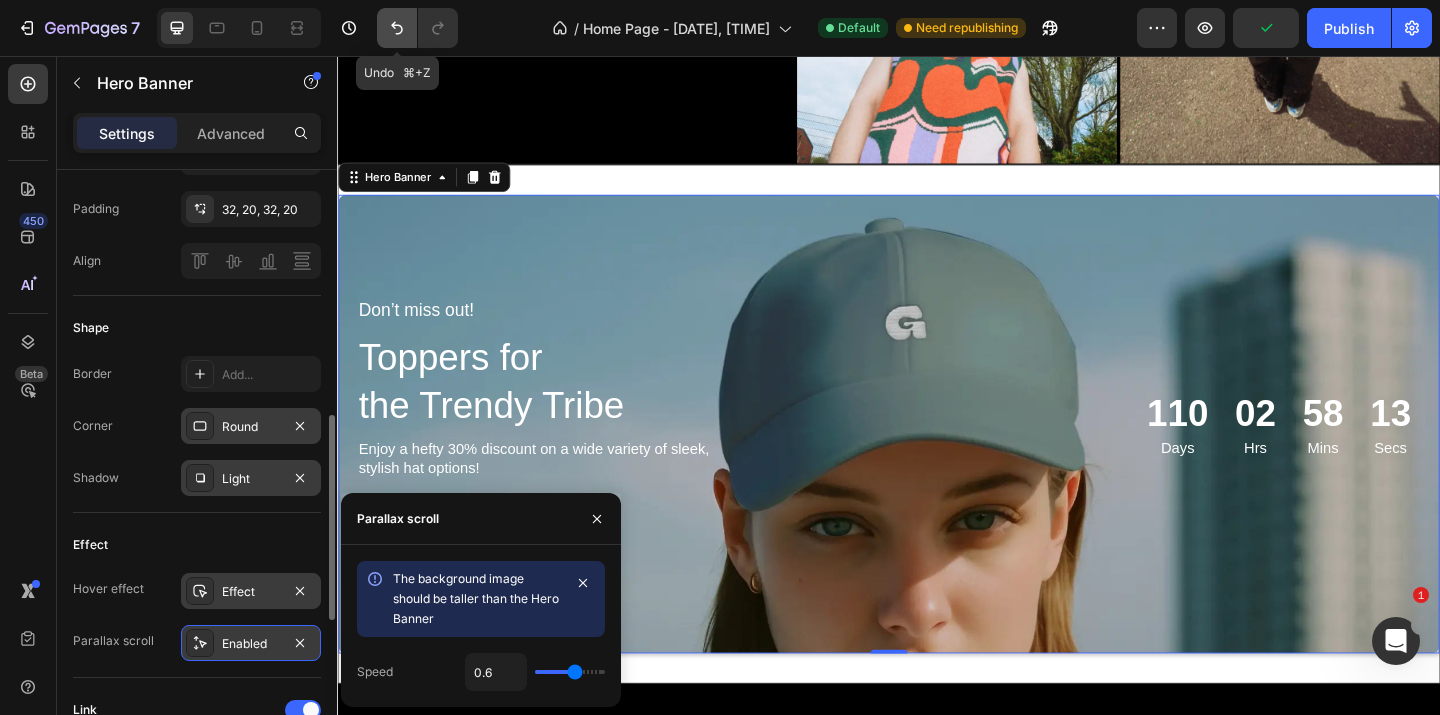 click 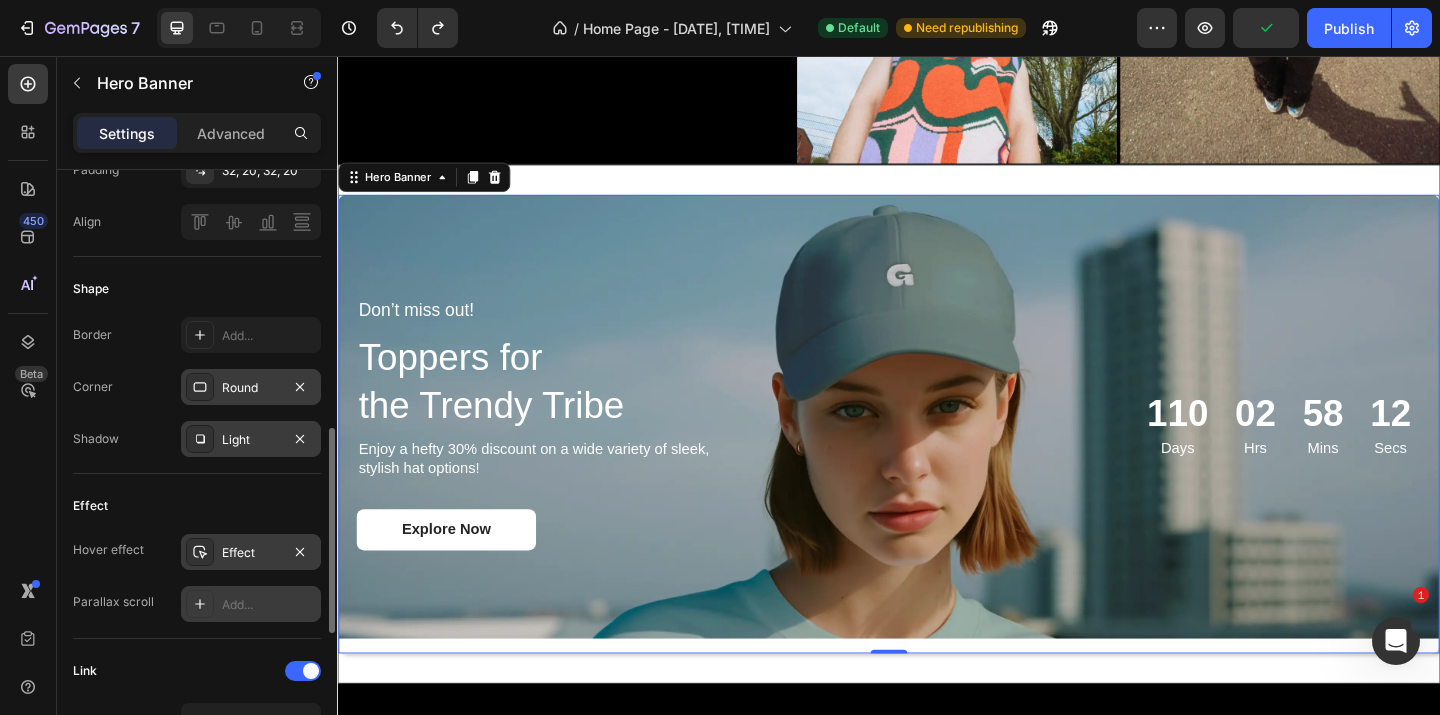 scroll, scrollTop: 860, scrollLeft: 0, axis: vertical 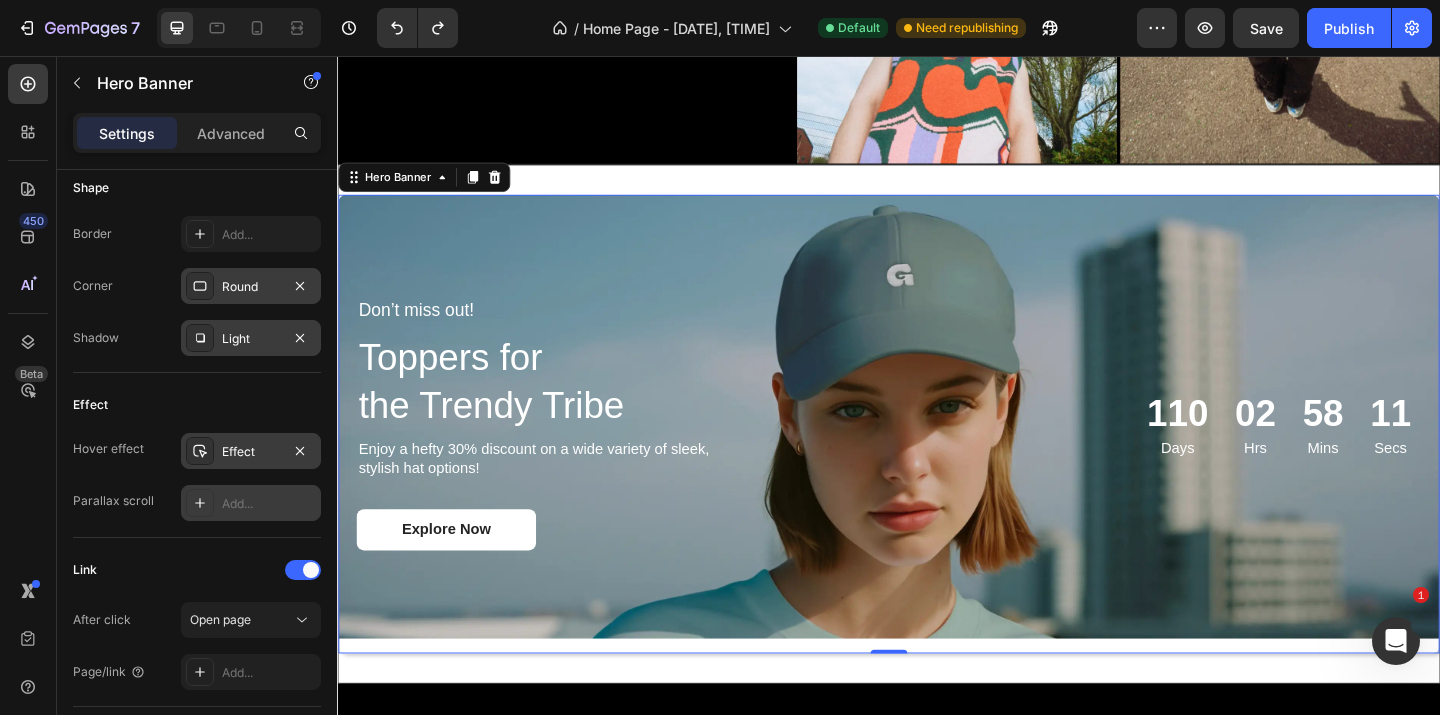 click on "Add..." at bounding box center (269, 504) 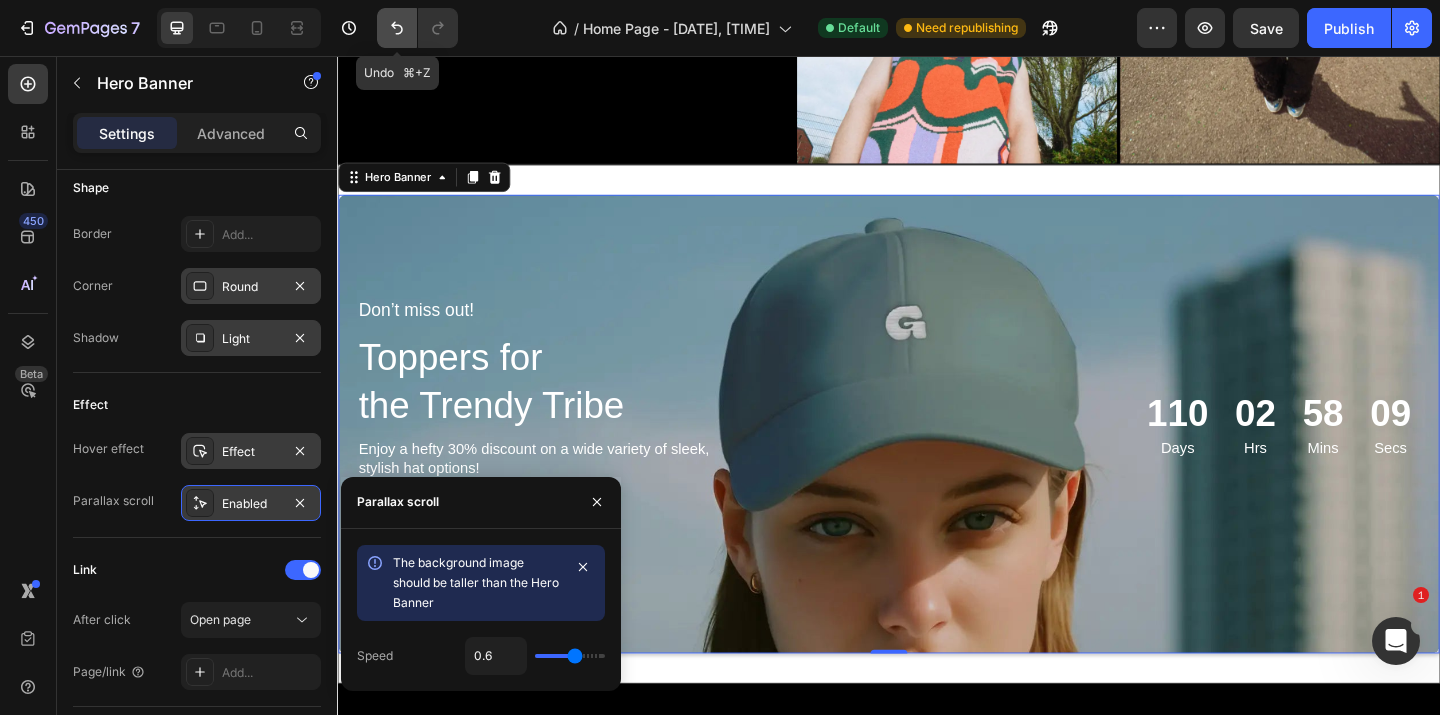 click 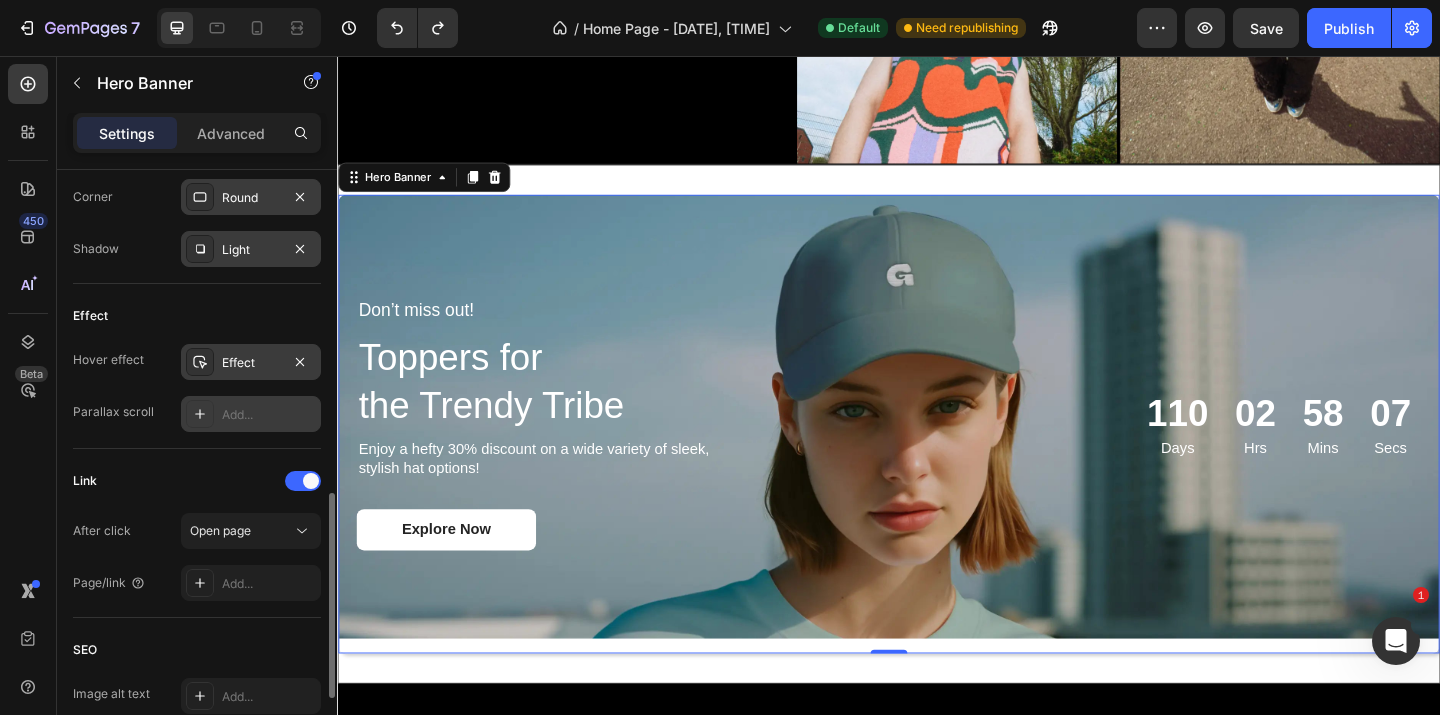scroll, scrollTop: 982, scrollLeft: 0, axis: vertical 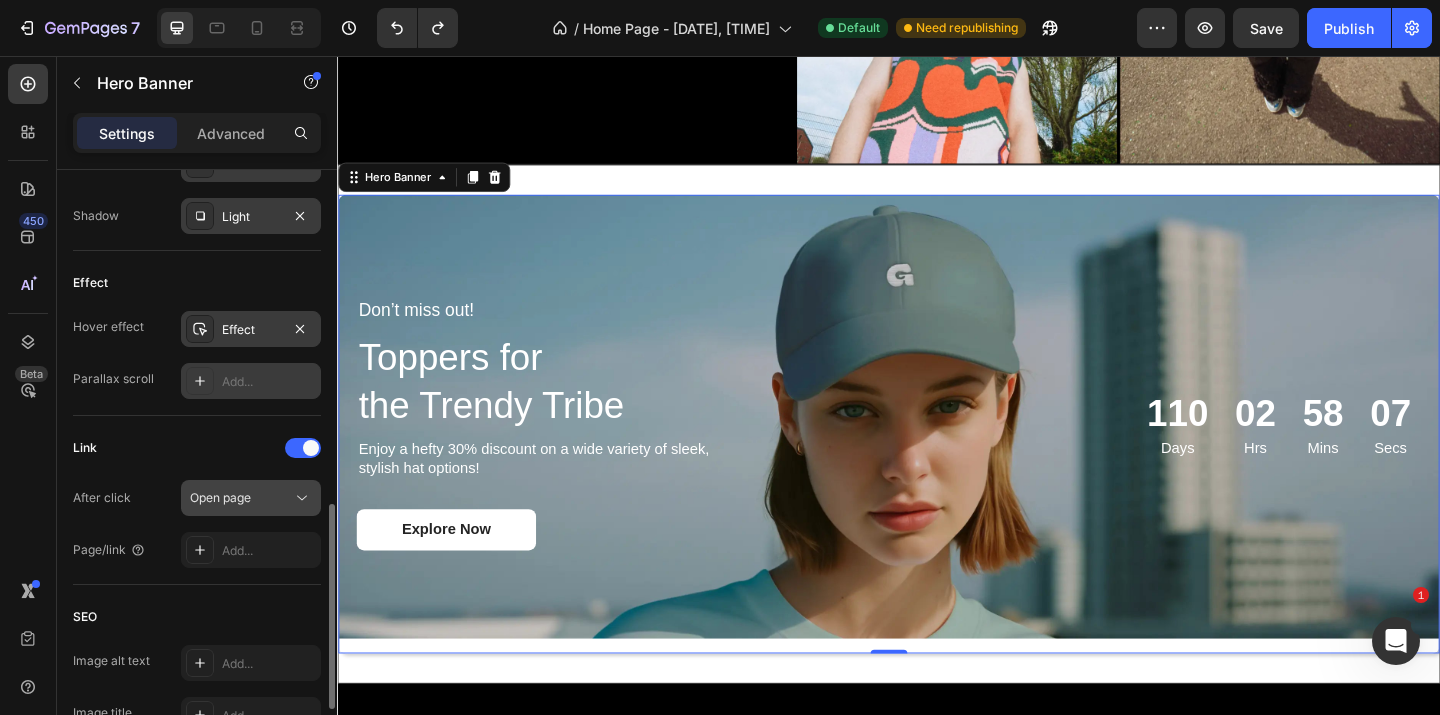 click on "Open page" at bounding box center [220, 497] 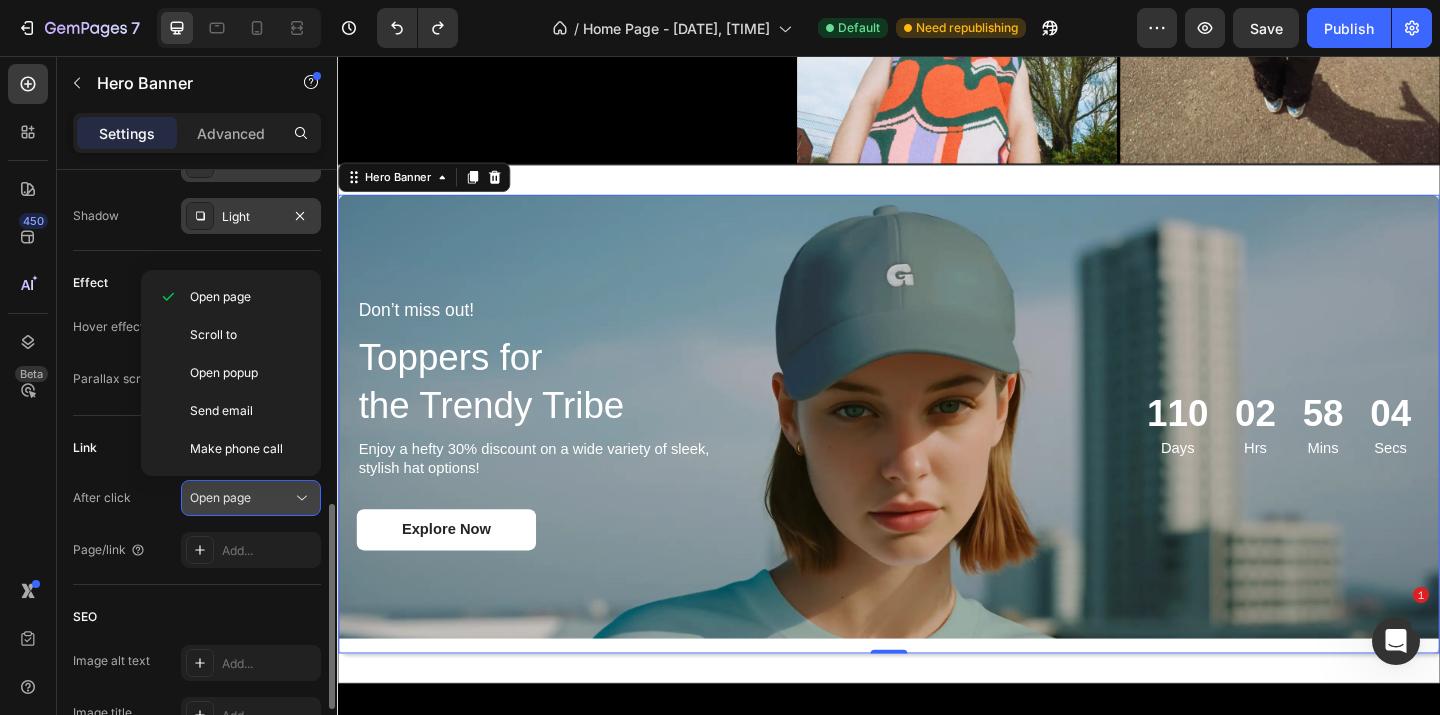 click on "Open page" at bounding box center [220, 497] 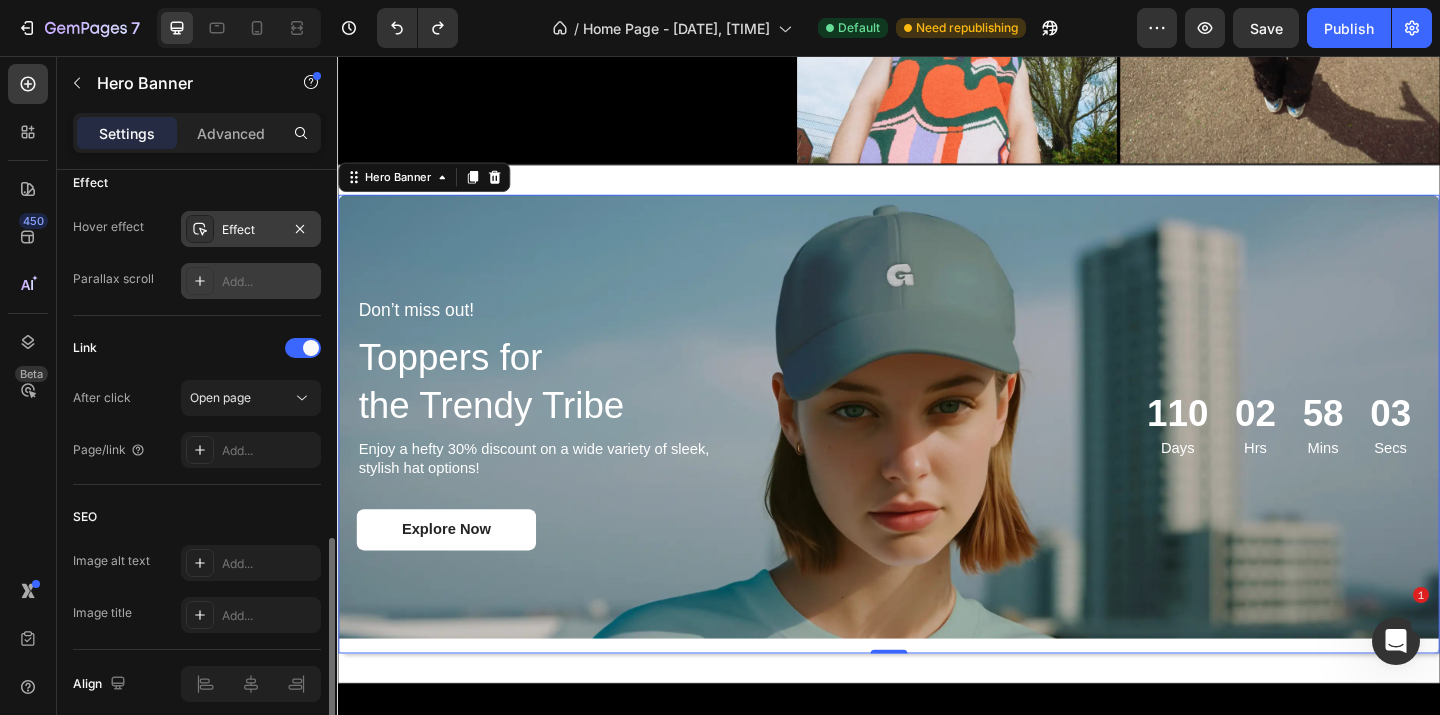 scroll, scrollTop: 1165, scrollLeft: 0, axis: vertical 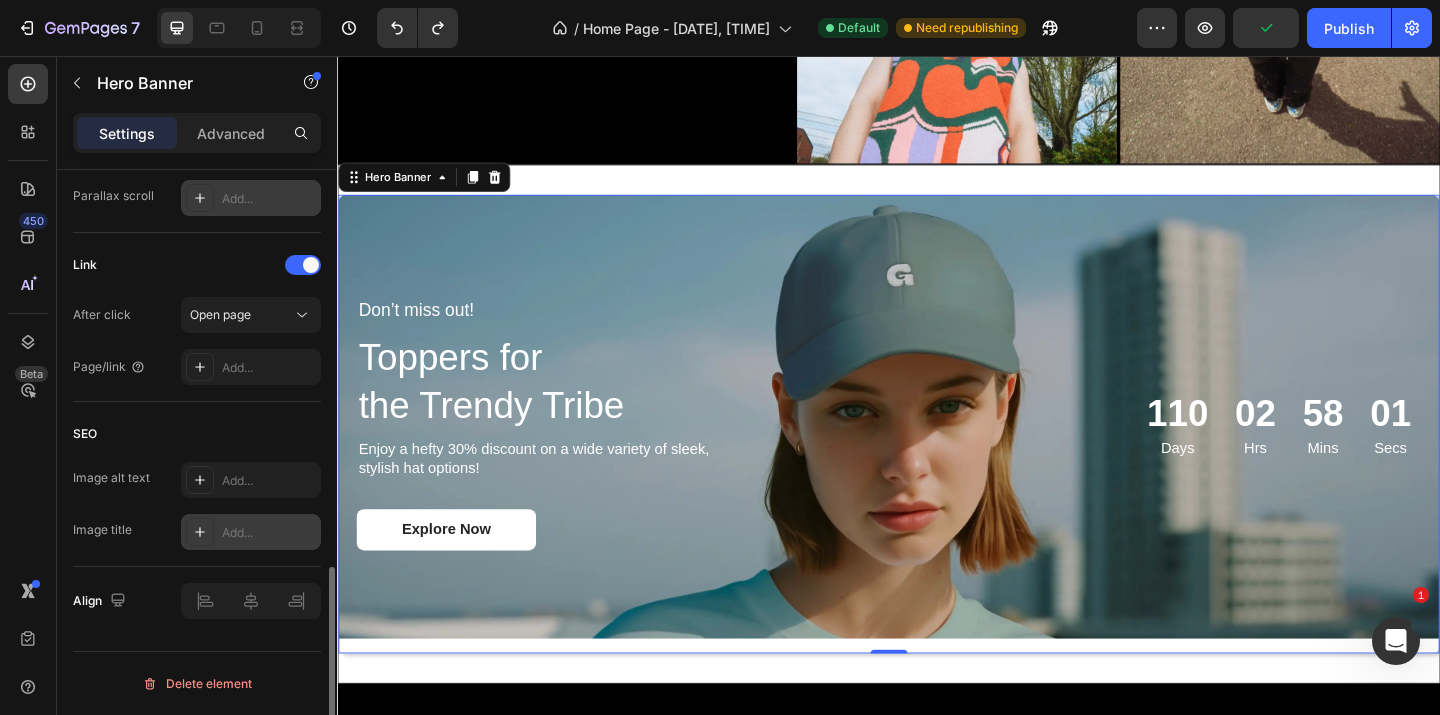 click on "Add..." at bounding box center [269, 533] 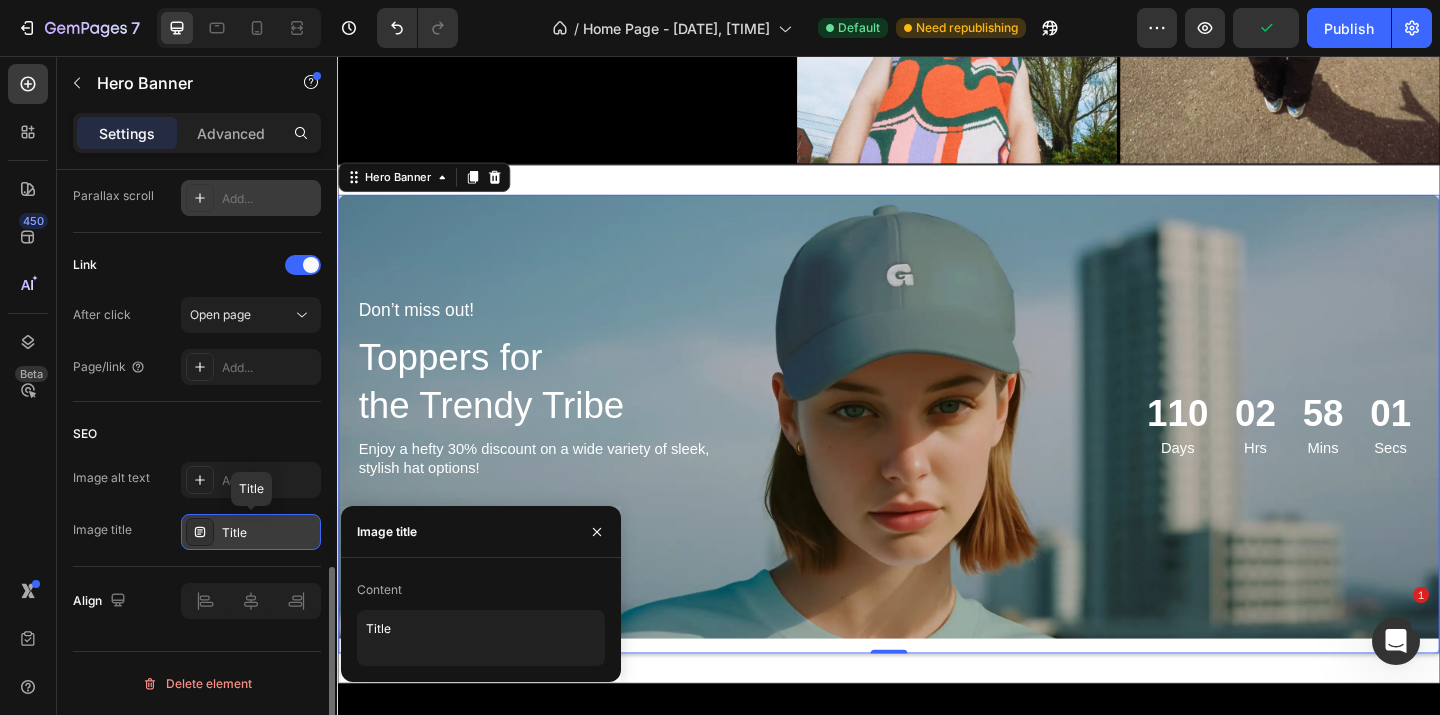 click on "Title" at bounding box center [269, 533] 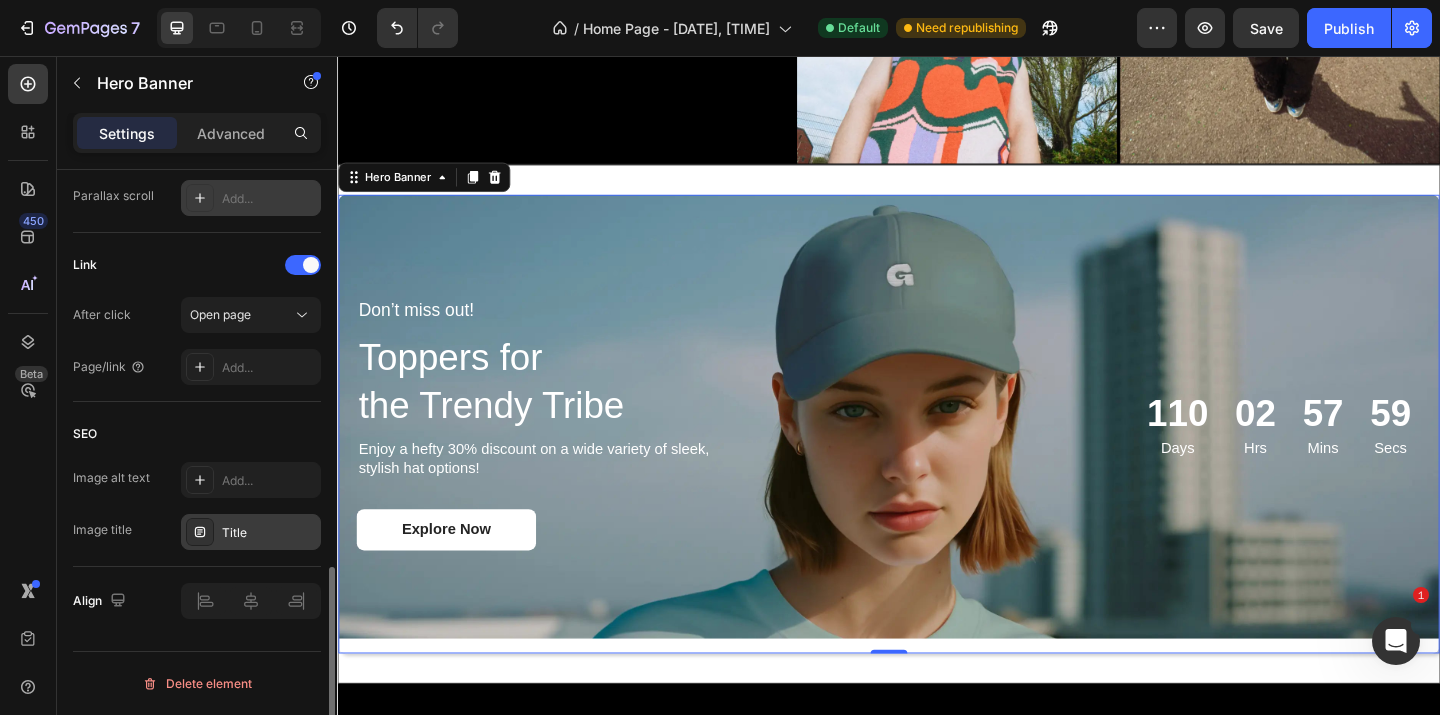 click on "Align" at bounding box center [101, 601] 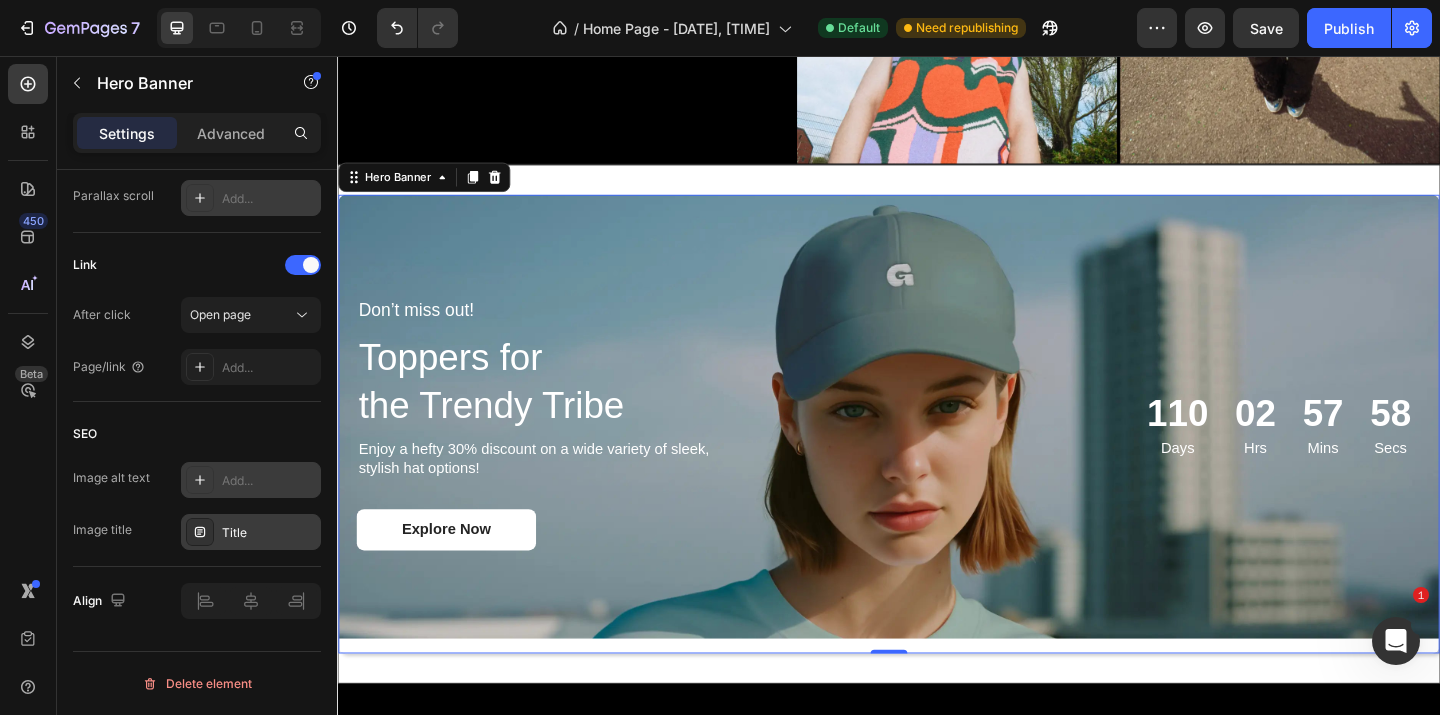 click on "Add..." at bounding box center [251, 480] 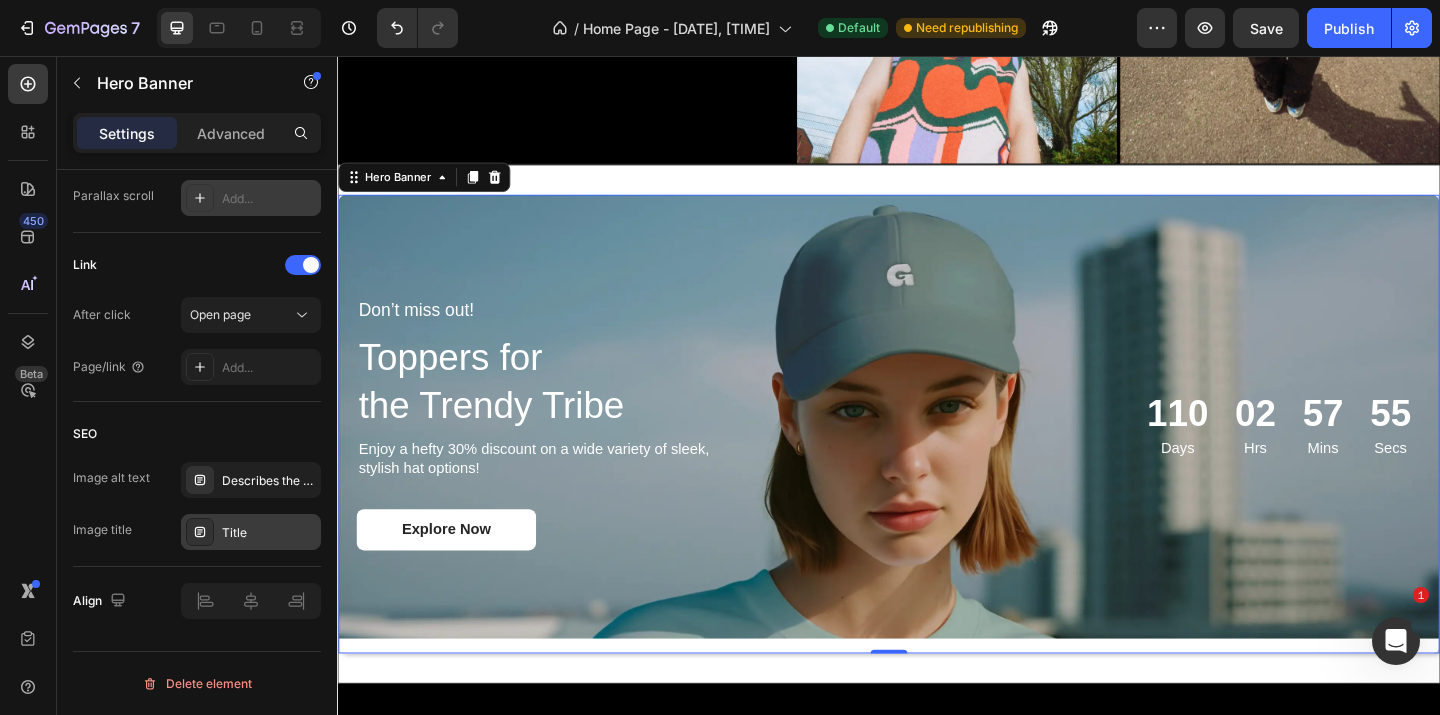 click on "SEO" at bounding box center (197, 434) 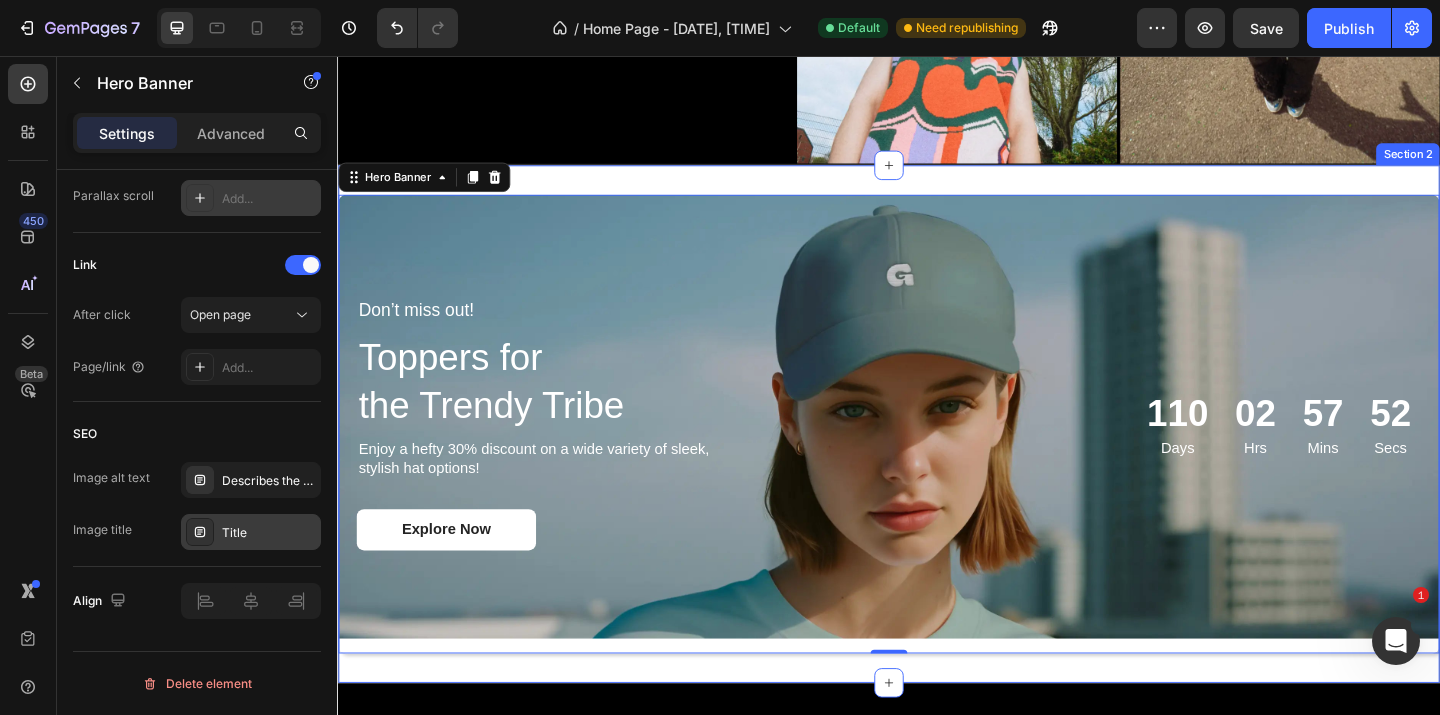 click on "Don’t miss out! Text Block Toppers for the Trendy Tribe Heading Enjoy a hefty 30% discount on a wide variety of sleek, stylish hat options! Text Block Explore Now Button [DAYS] Days [HOURS] Hrs [MINS] Mins [SECS] Secs Countdown Timer Row Hero Banner Image Image Image Image Image Image Image Image Image Image Image Image Image Image Marquee Section 2" at bounding box center (937, 456) 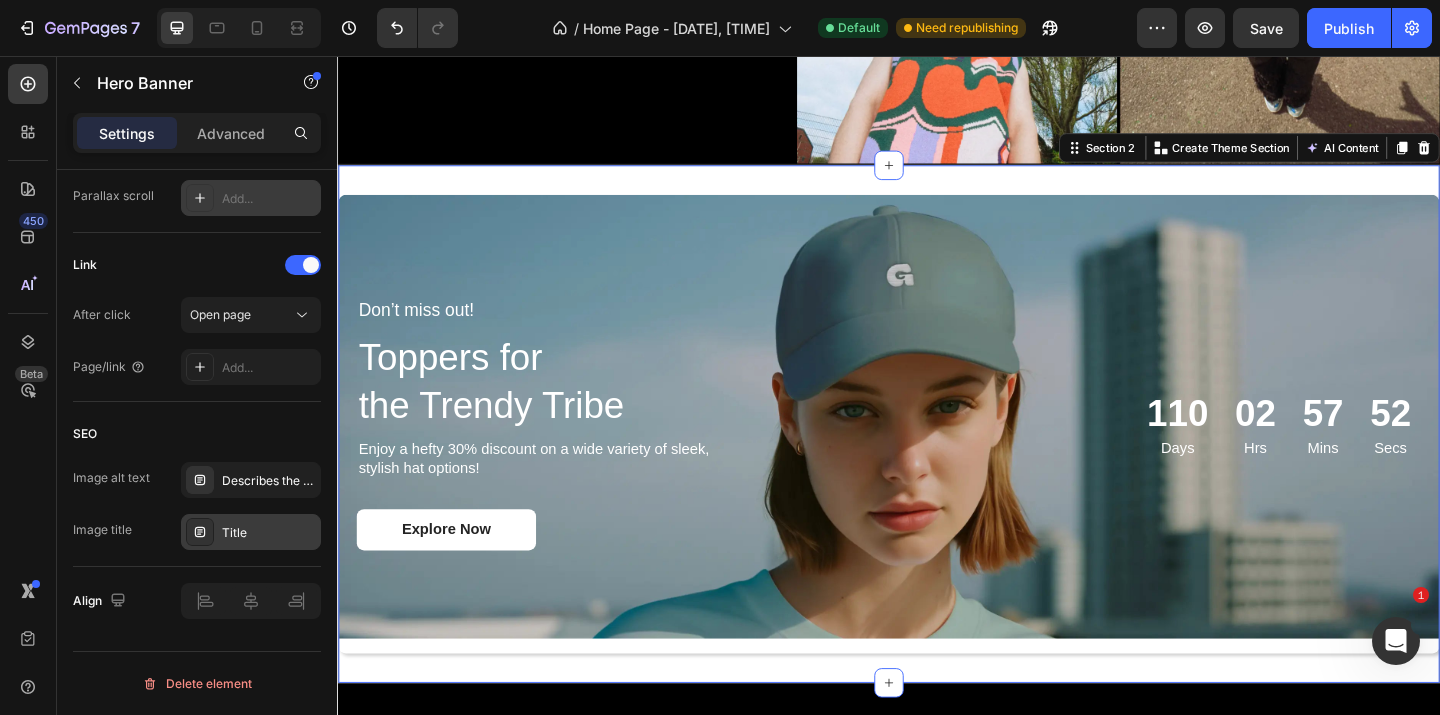 scroll, scrollTop: 0, scrollLeft: 0, axis: both 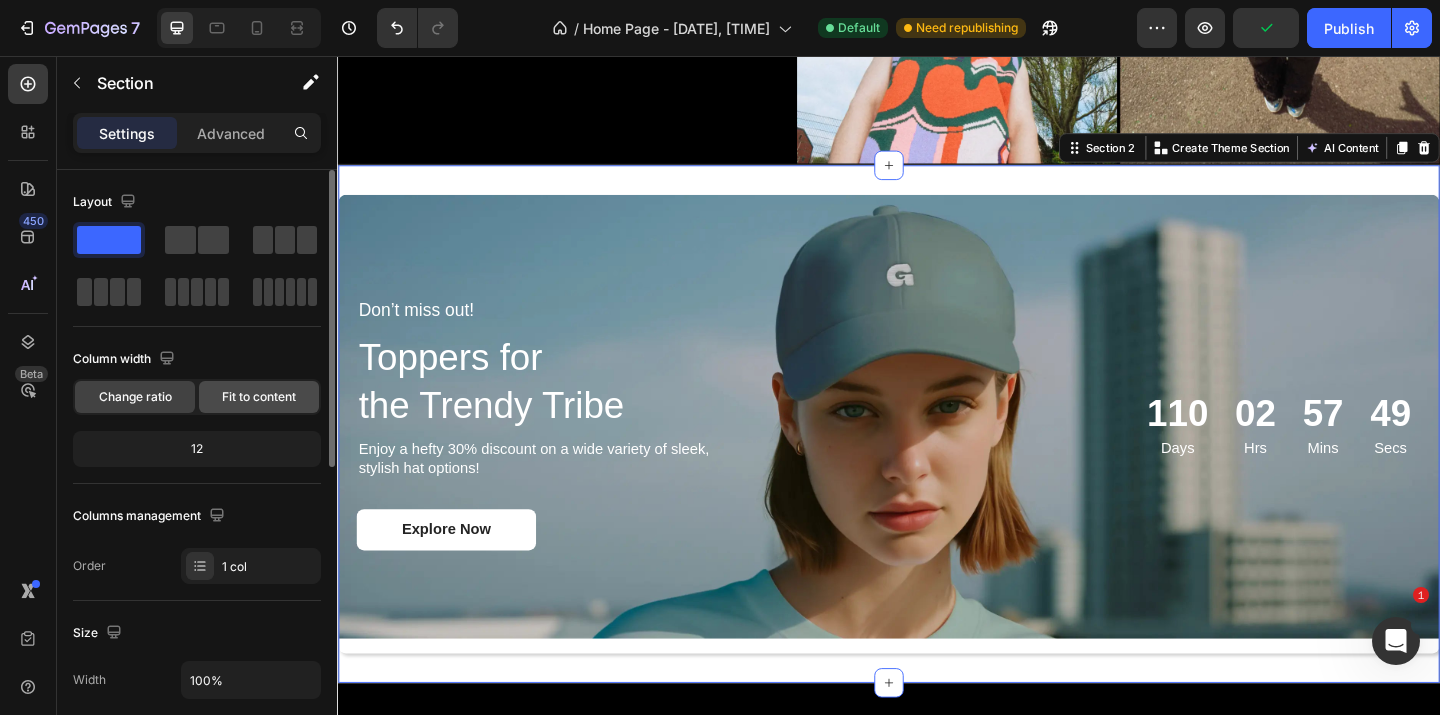 click on "Fit to content" 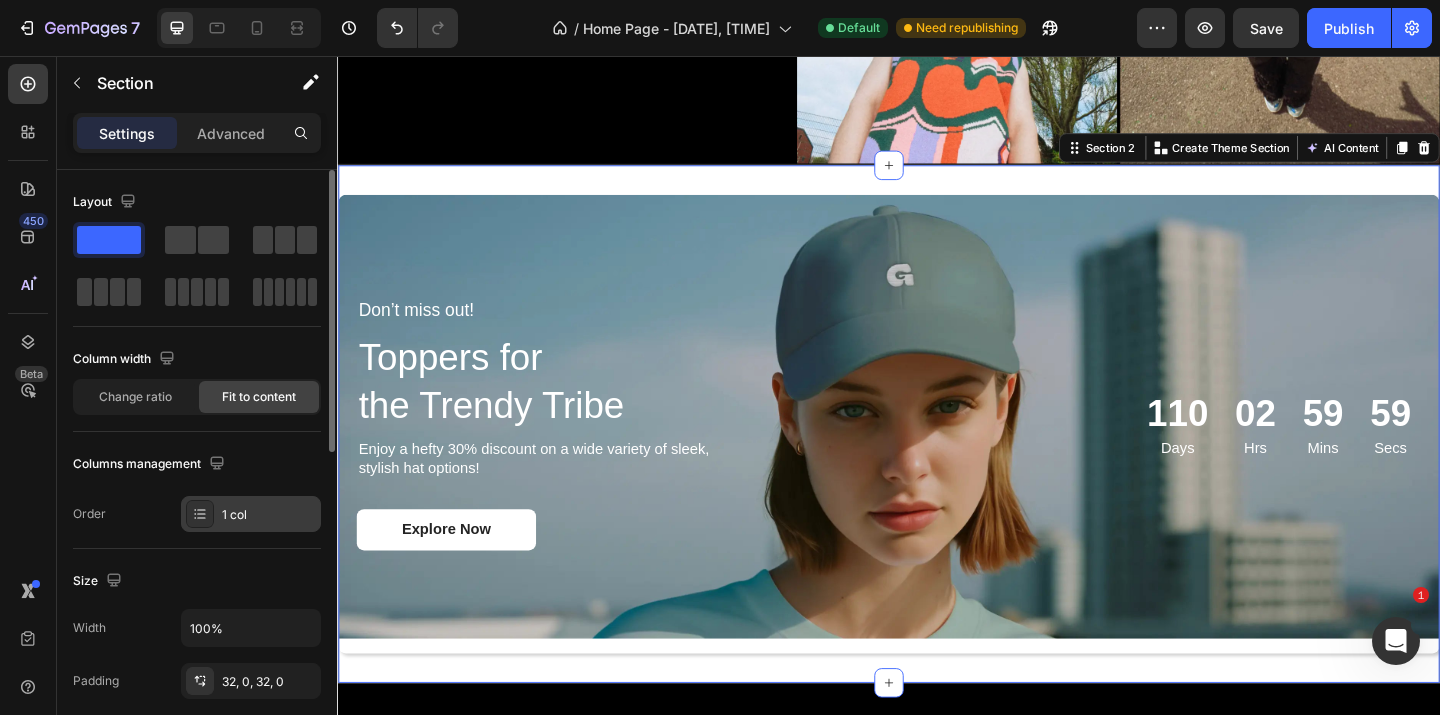 click on "1 col" at bounding box center (251, 514) 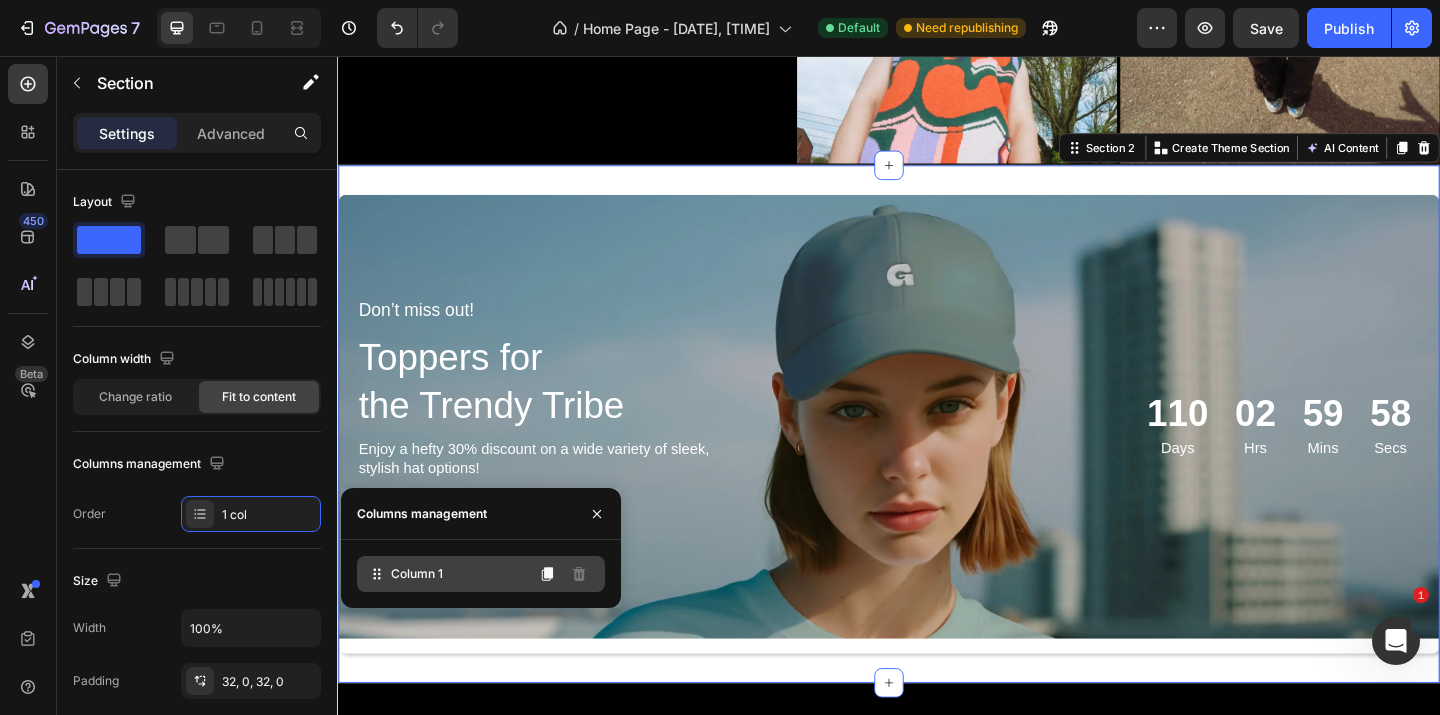 click on "Column 1" 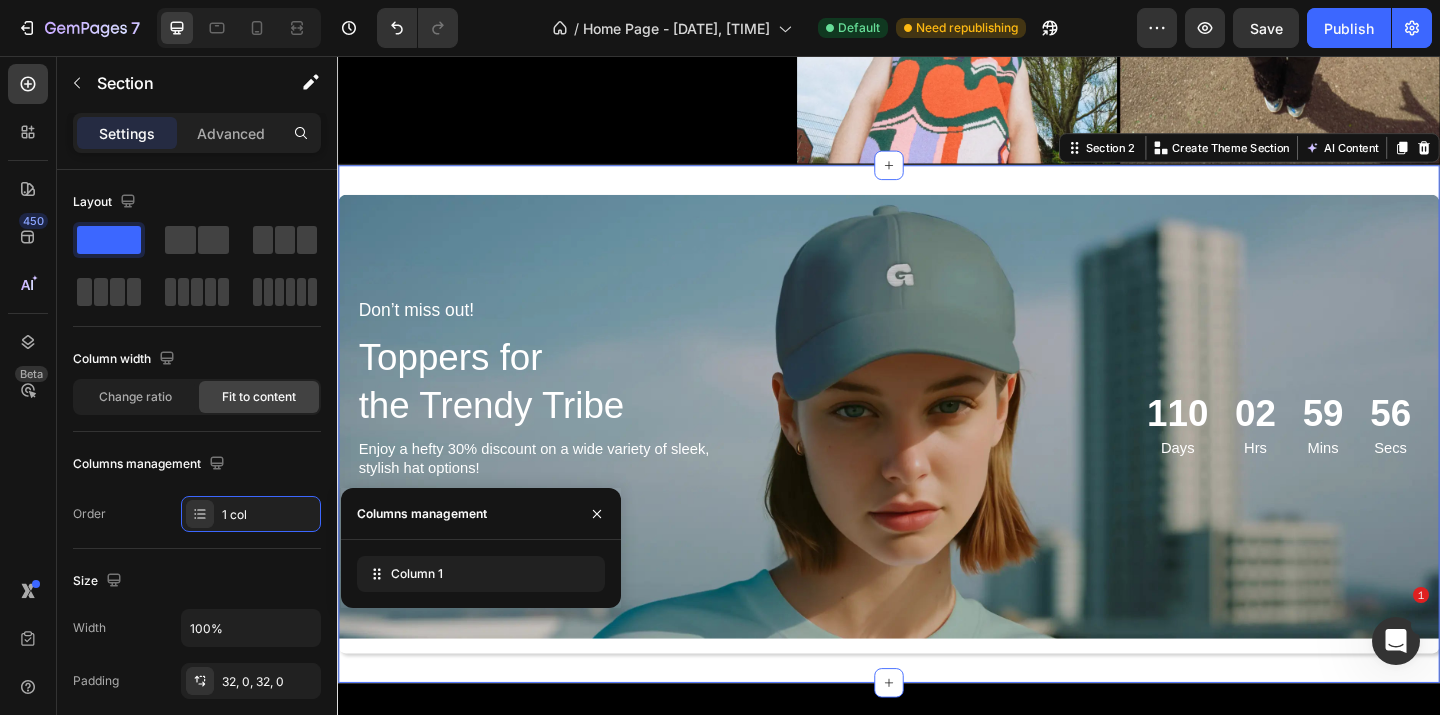 drag, startPoint x: 395, startPoint y: 567, endPoint x: 424, endPoint y: 606, distance: 48.60041 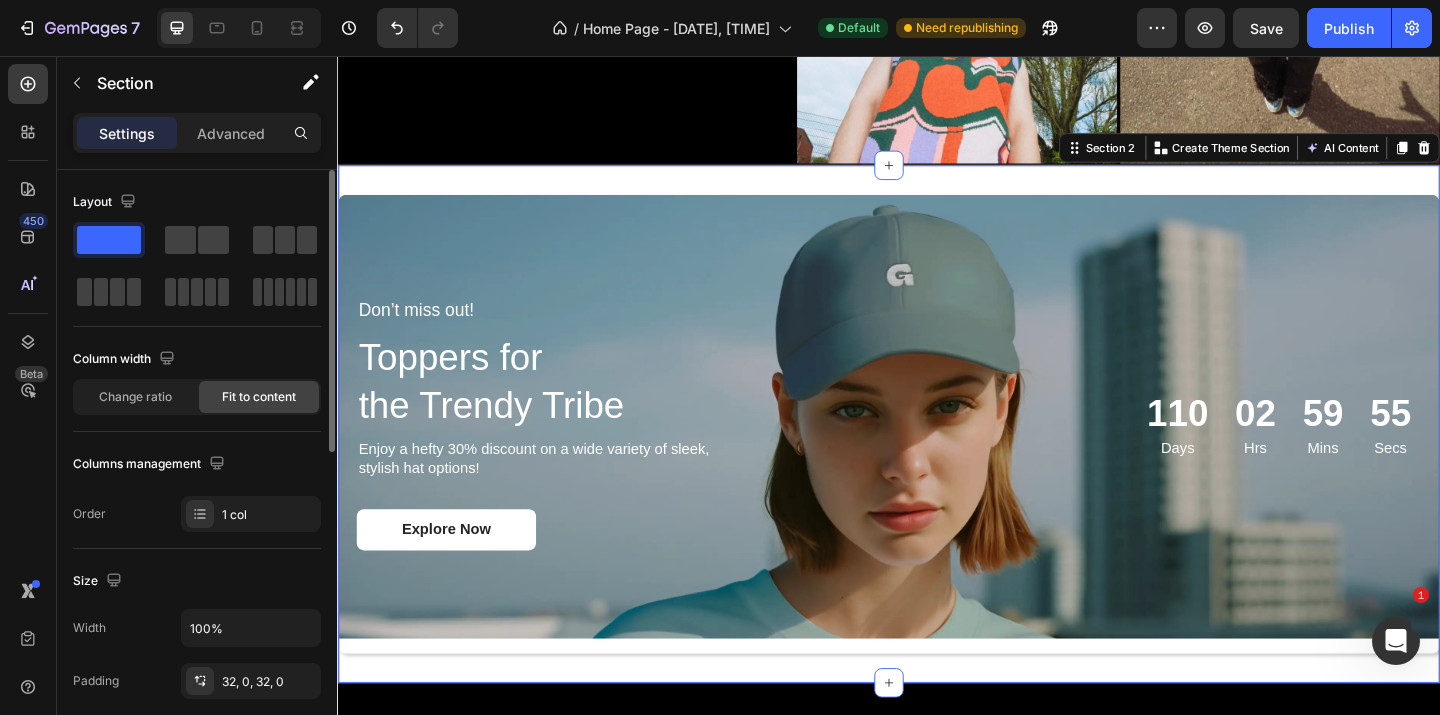 click on "Size" at bounding box center (197, 581) 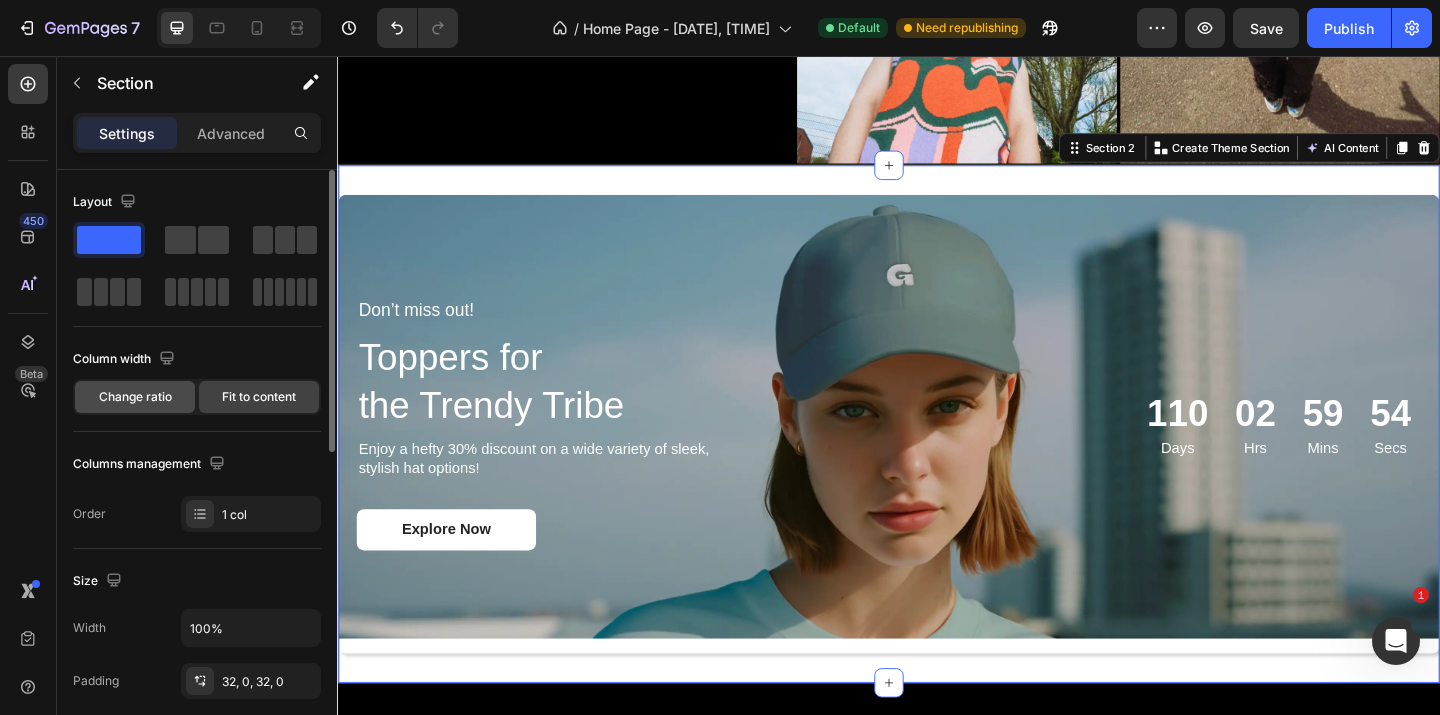 click on "Change ratio" 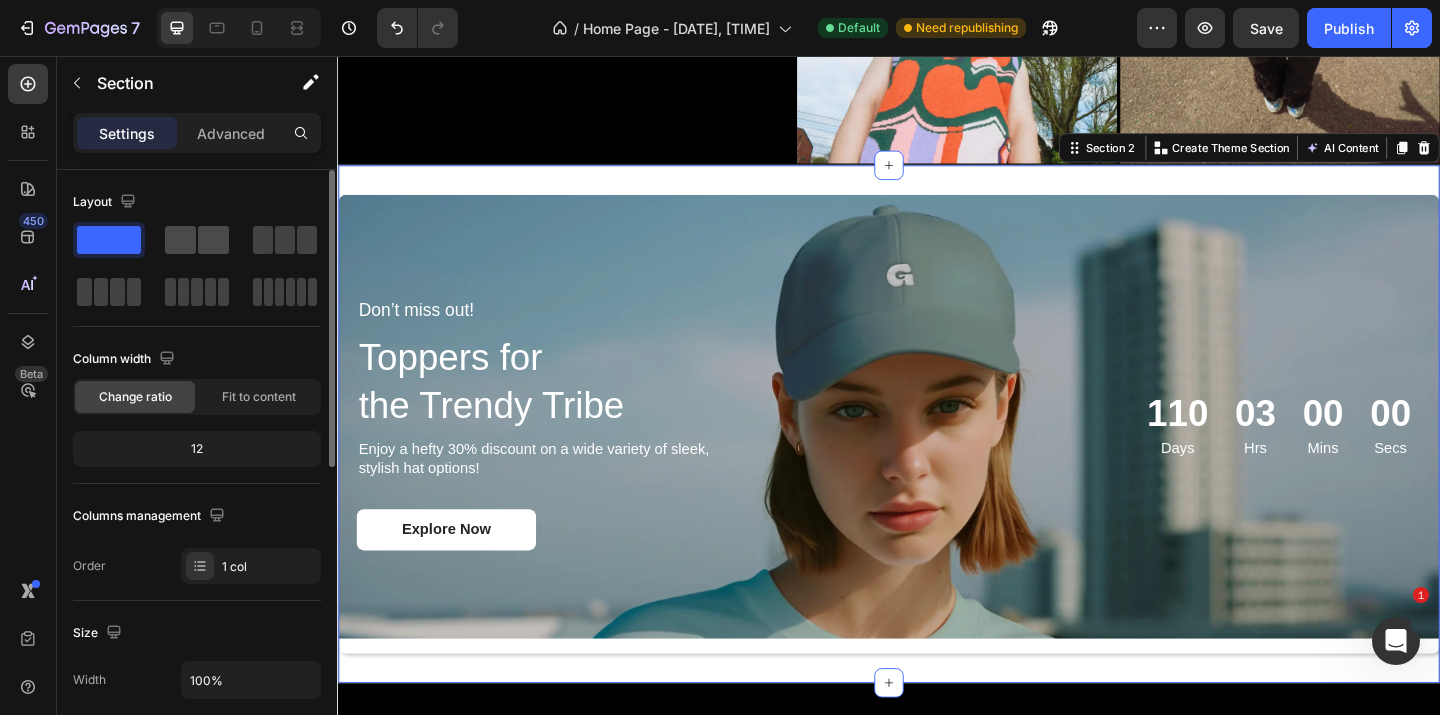click 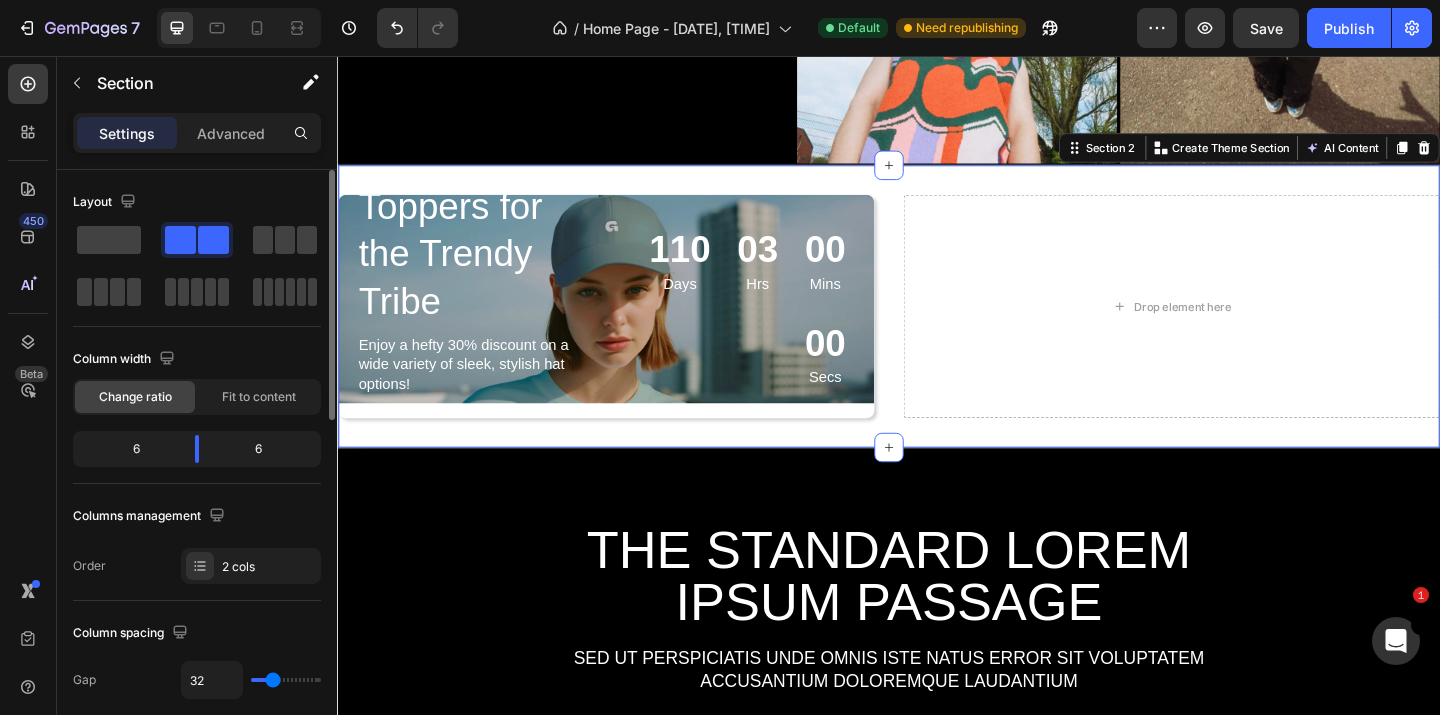 click 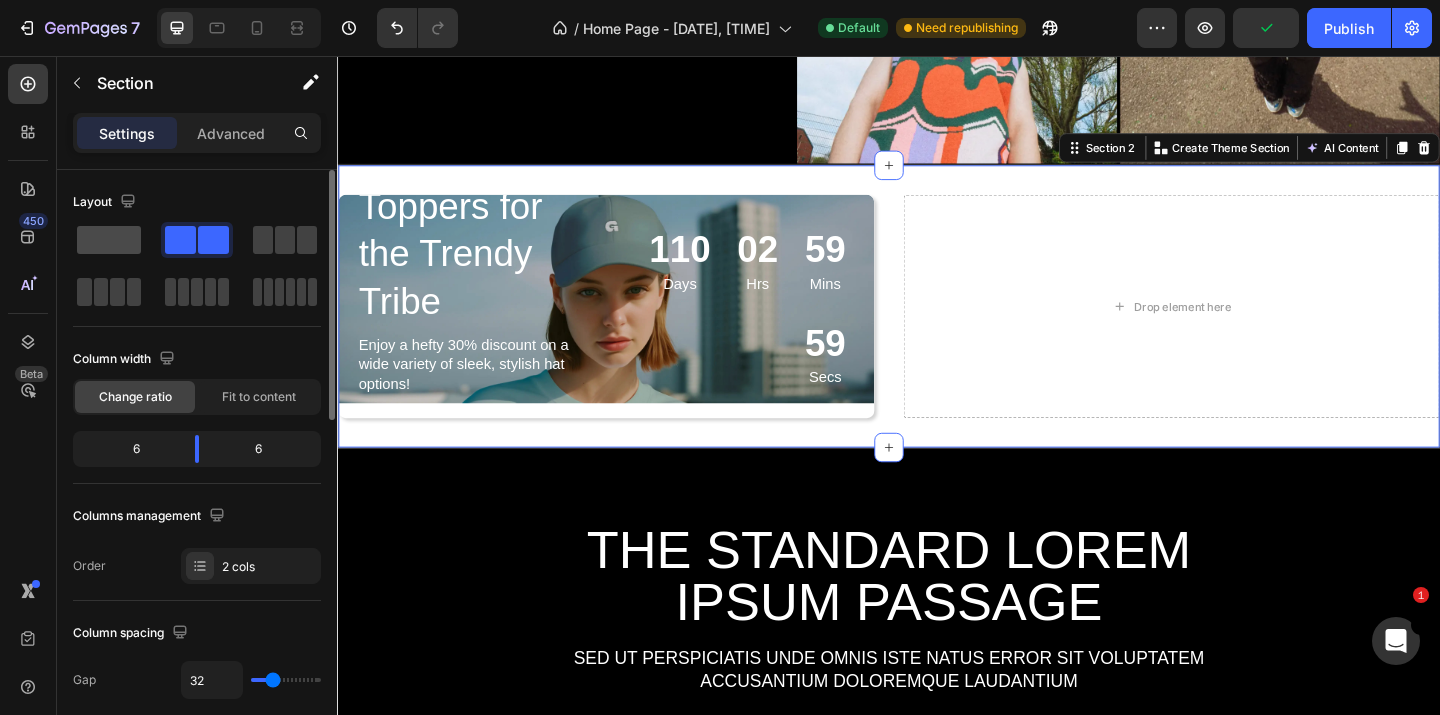 click 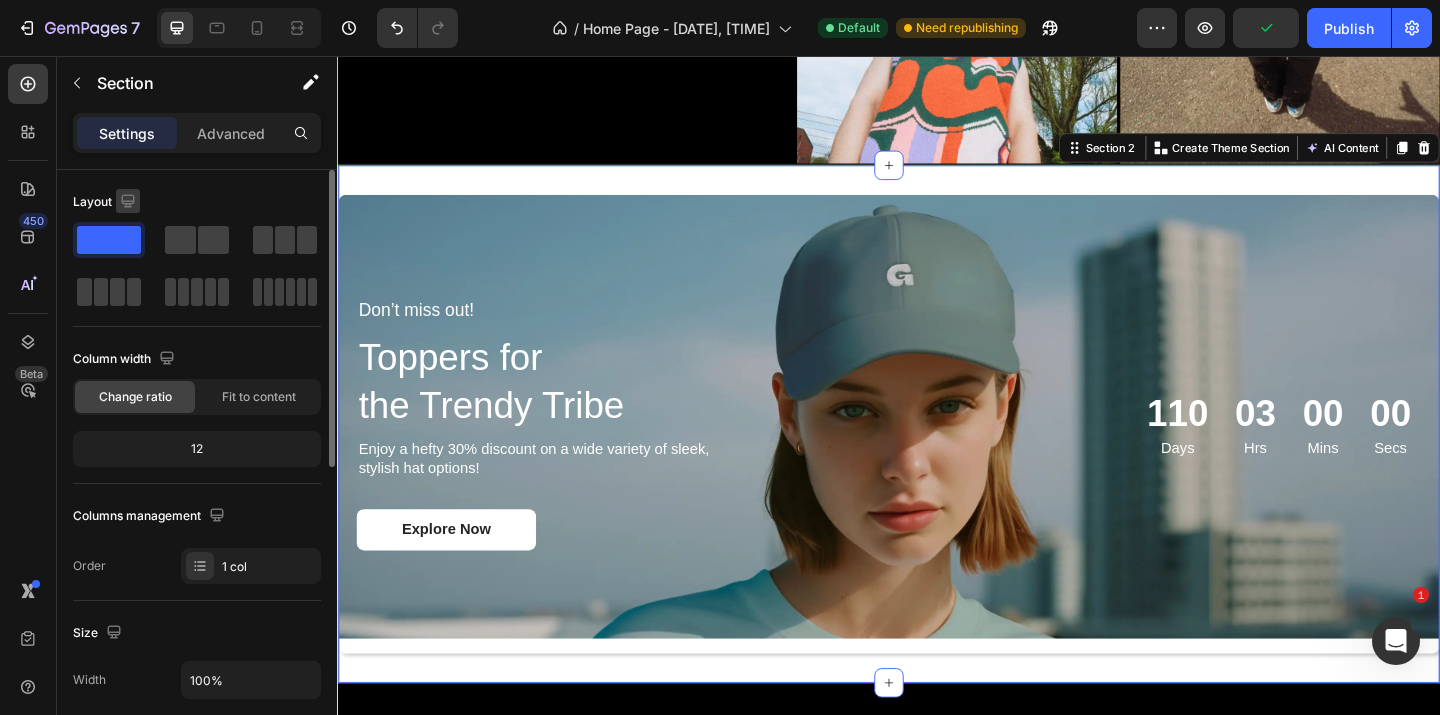 click 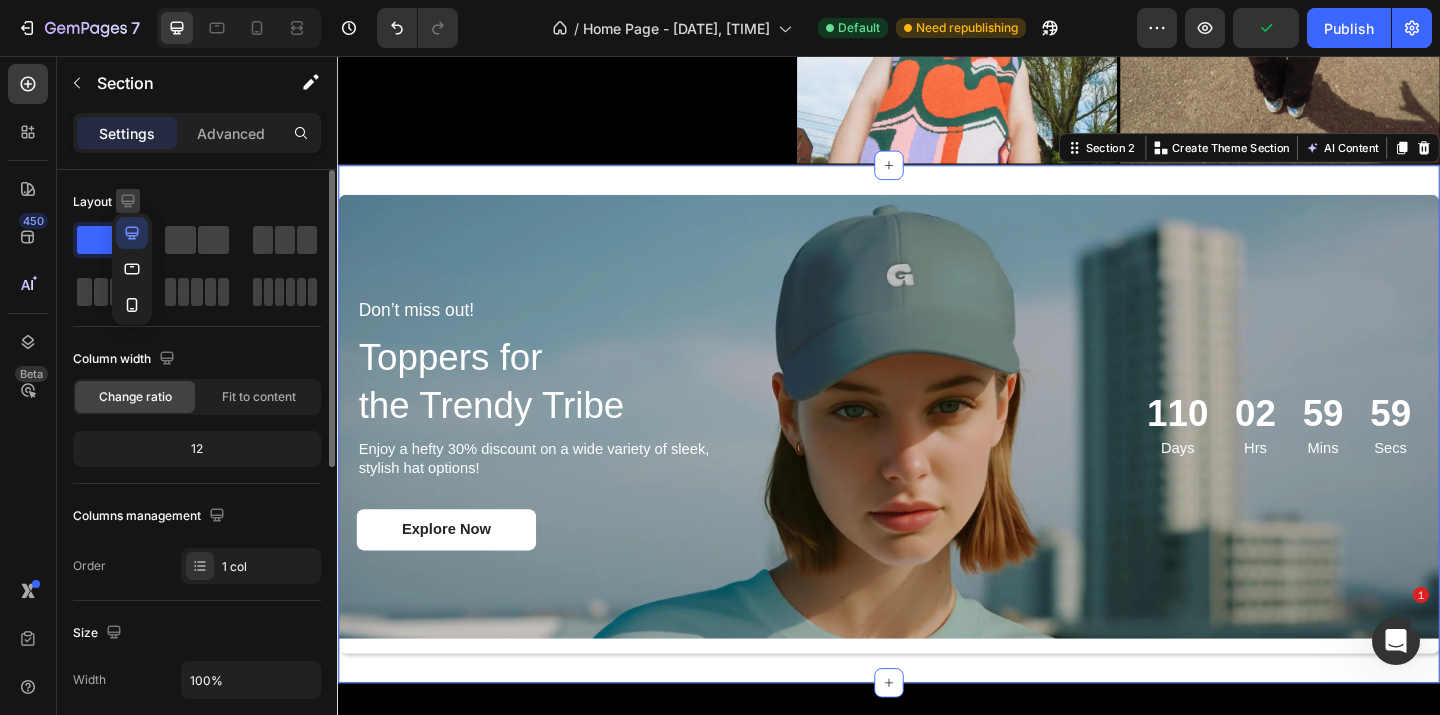 click 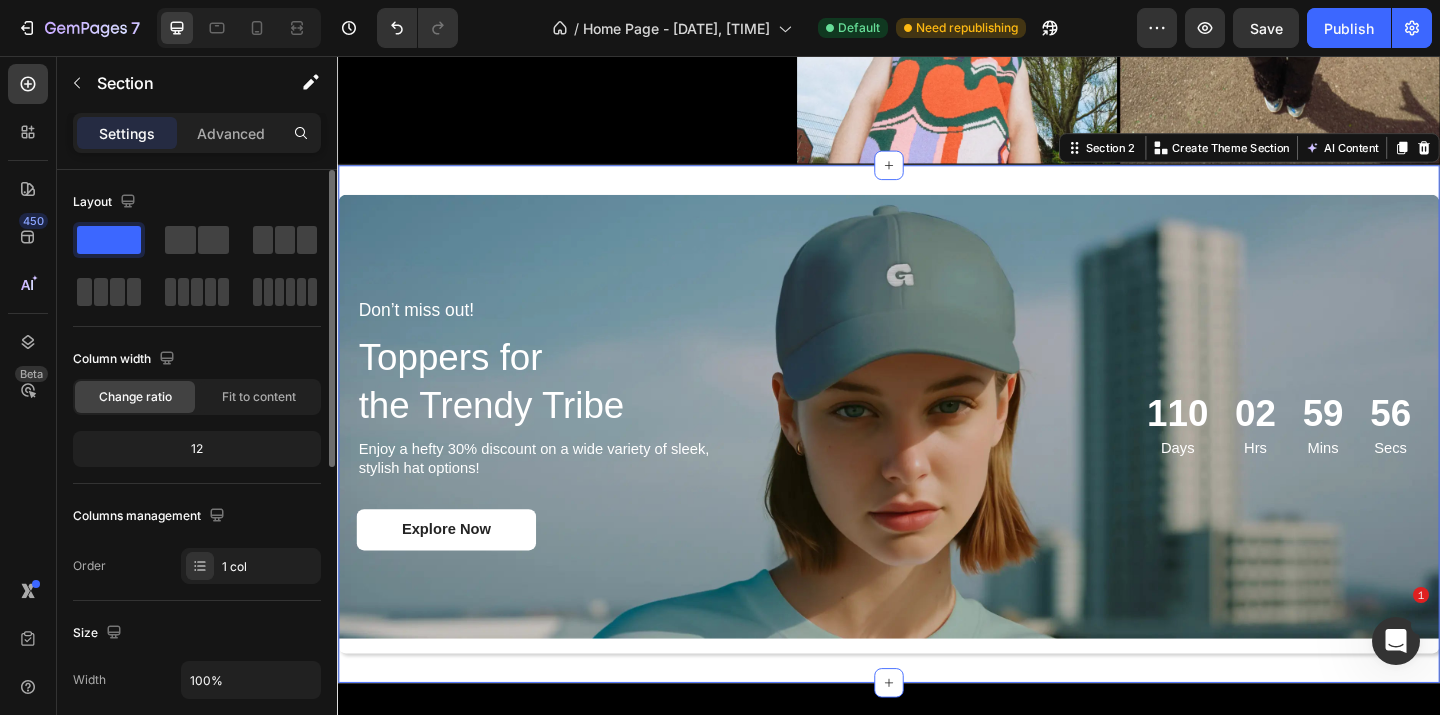 click on "12" 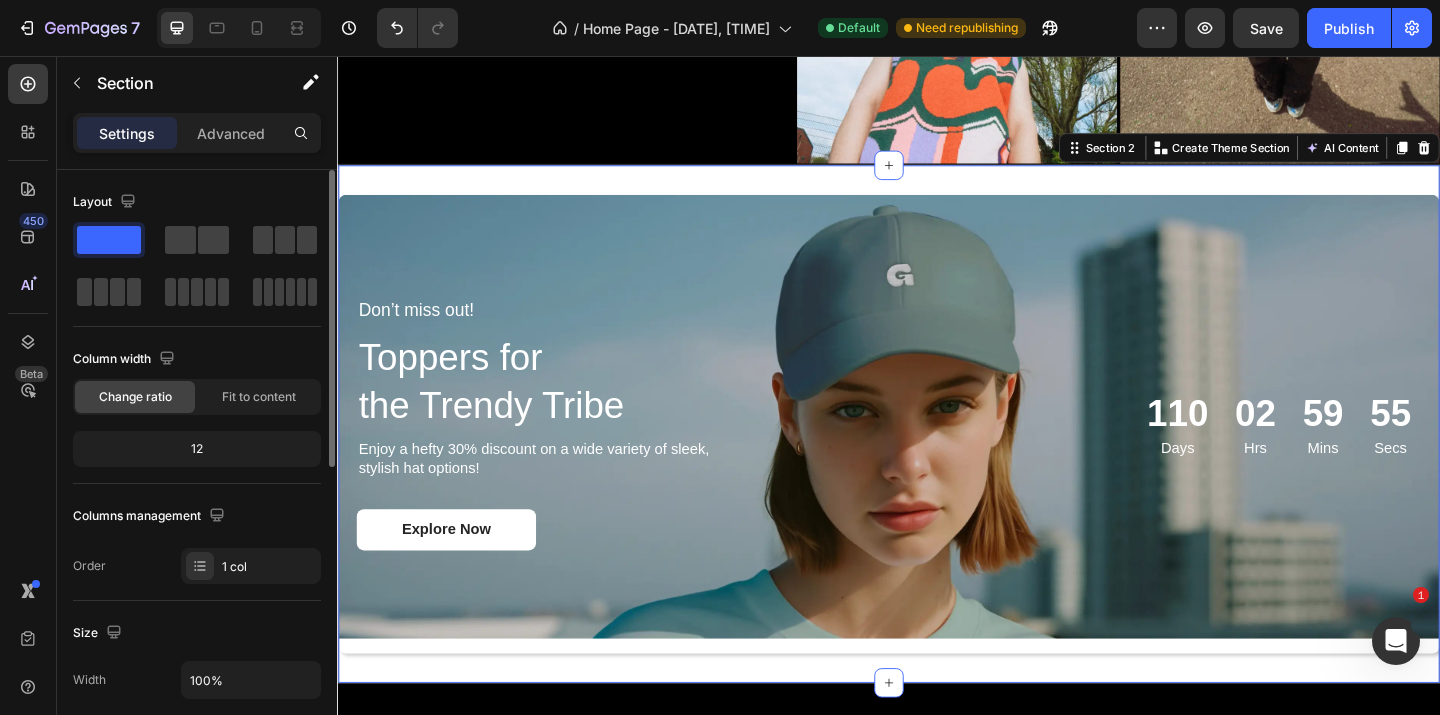 click on "12" 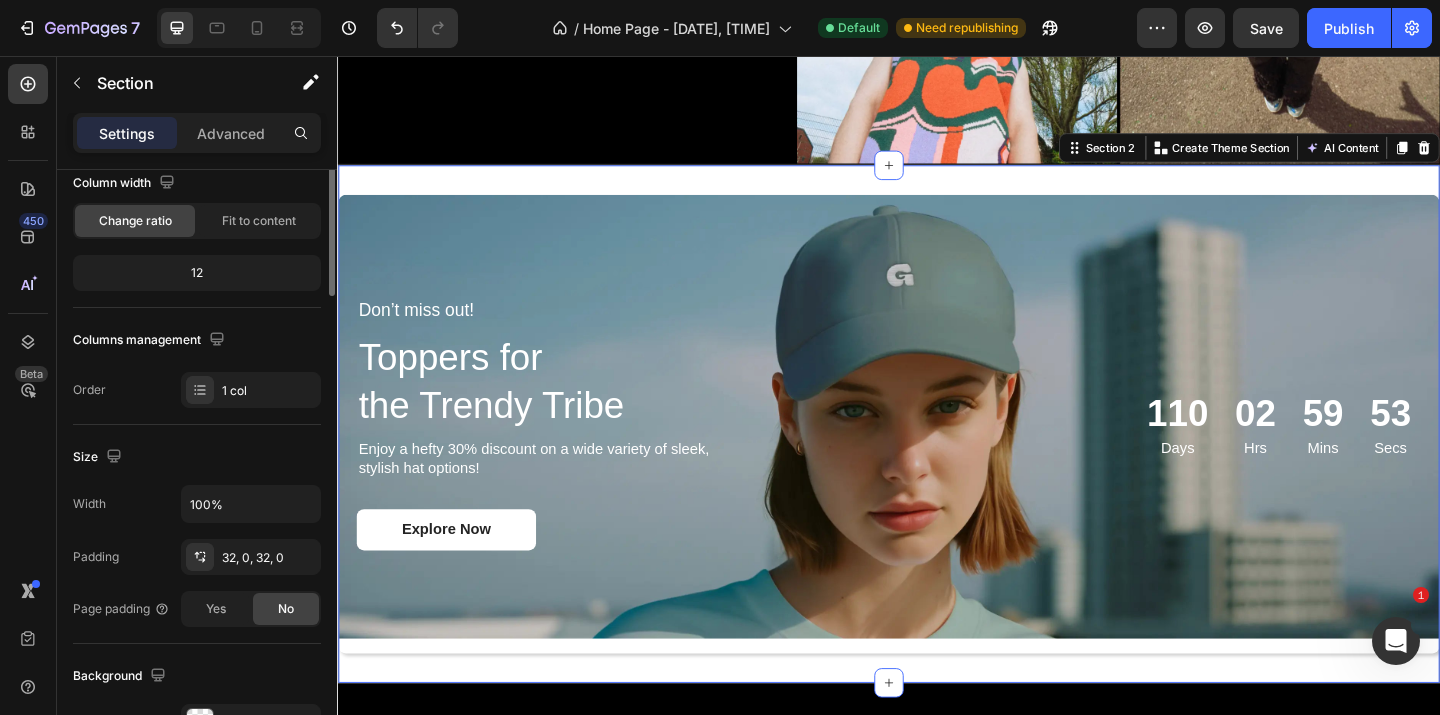 scroll, scrollTop: 377, scrollLeft: 0, axis: vertical 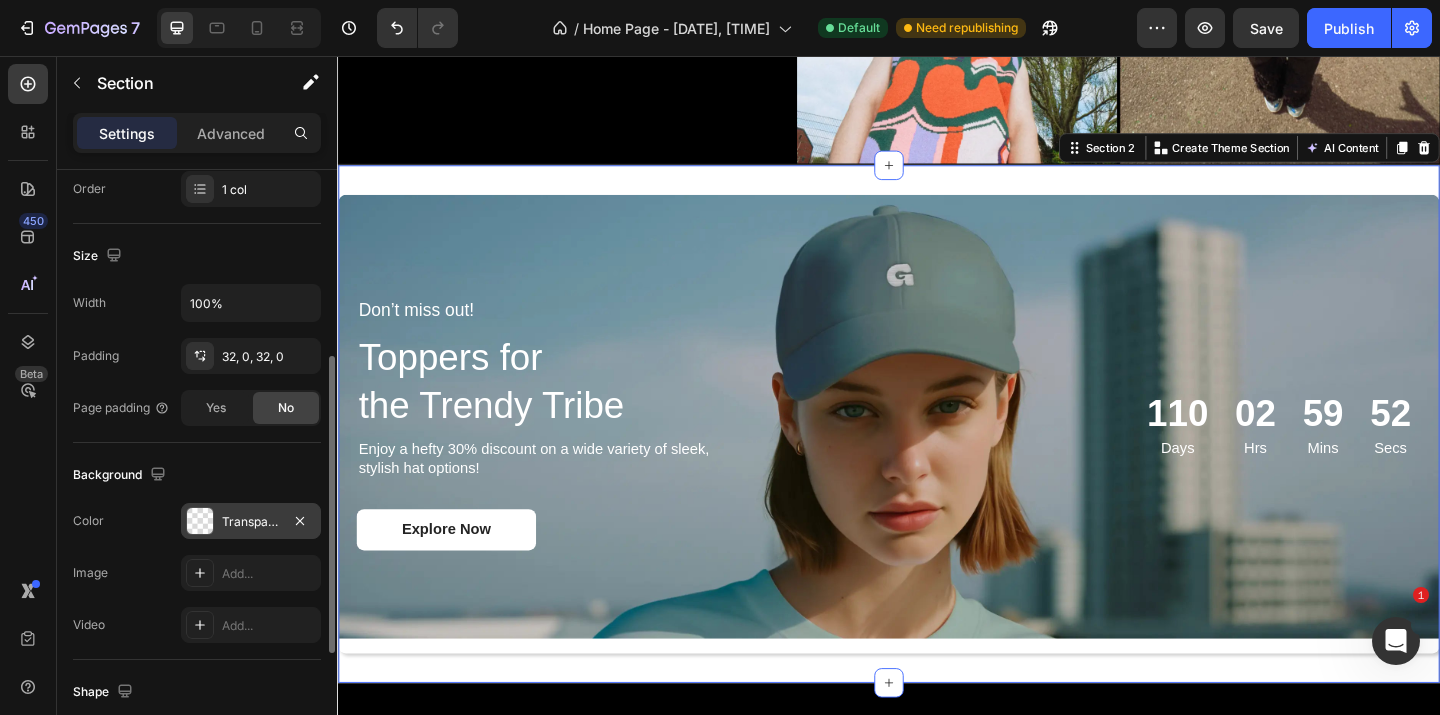 click on "Transparent" at bounding box center (251, 522) 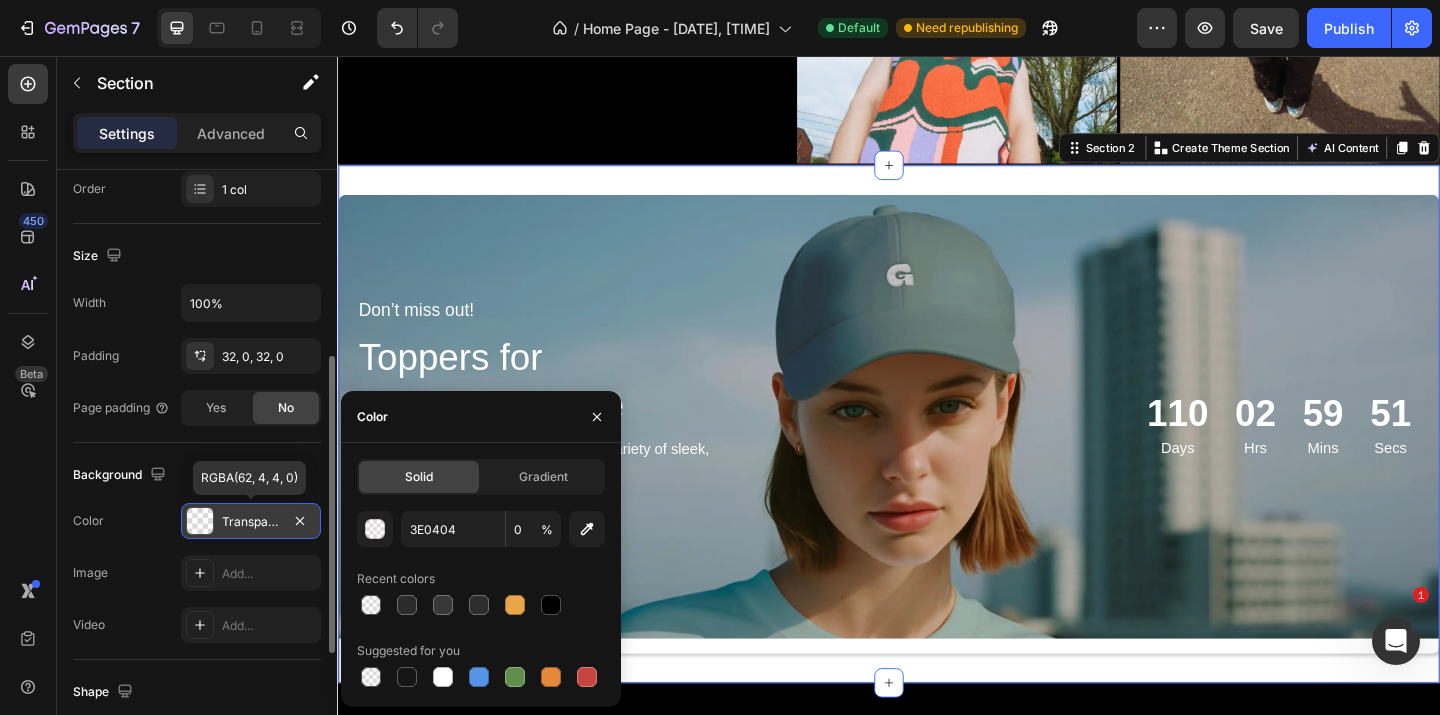 click on "Transparent" at bounding box center [251, 522] 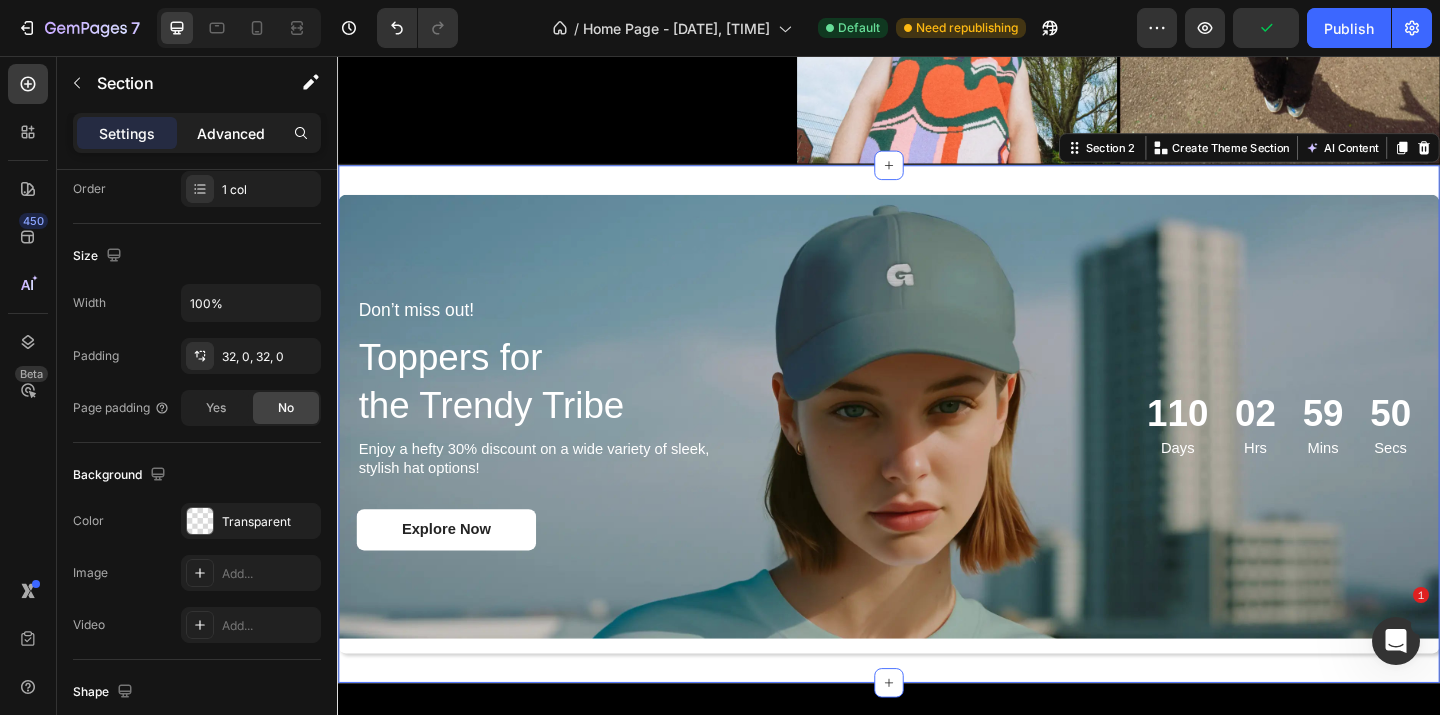 click on "Advanced" at bounding box center (231, 133) 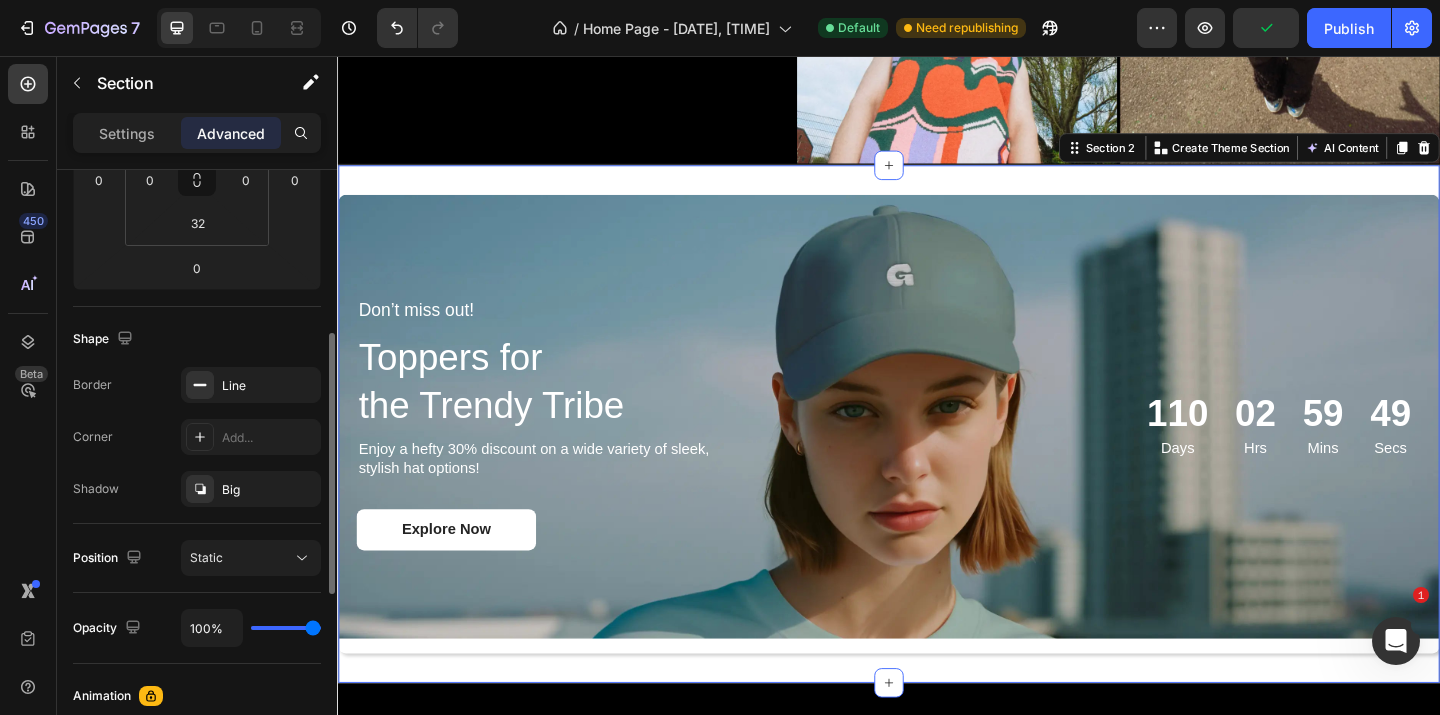 scroll, scrollTop: 381, scrollLeft: 0, axis: vertical 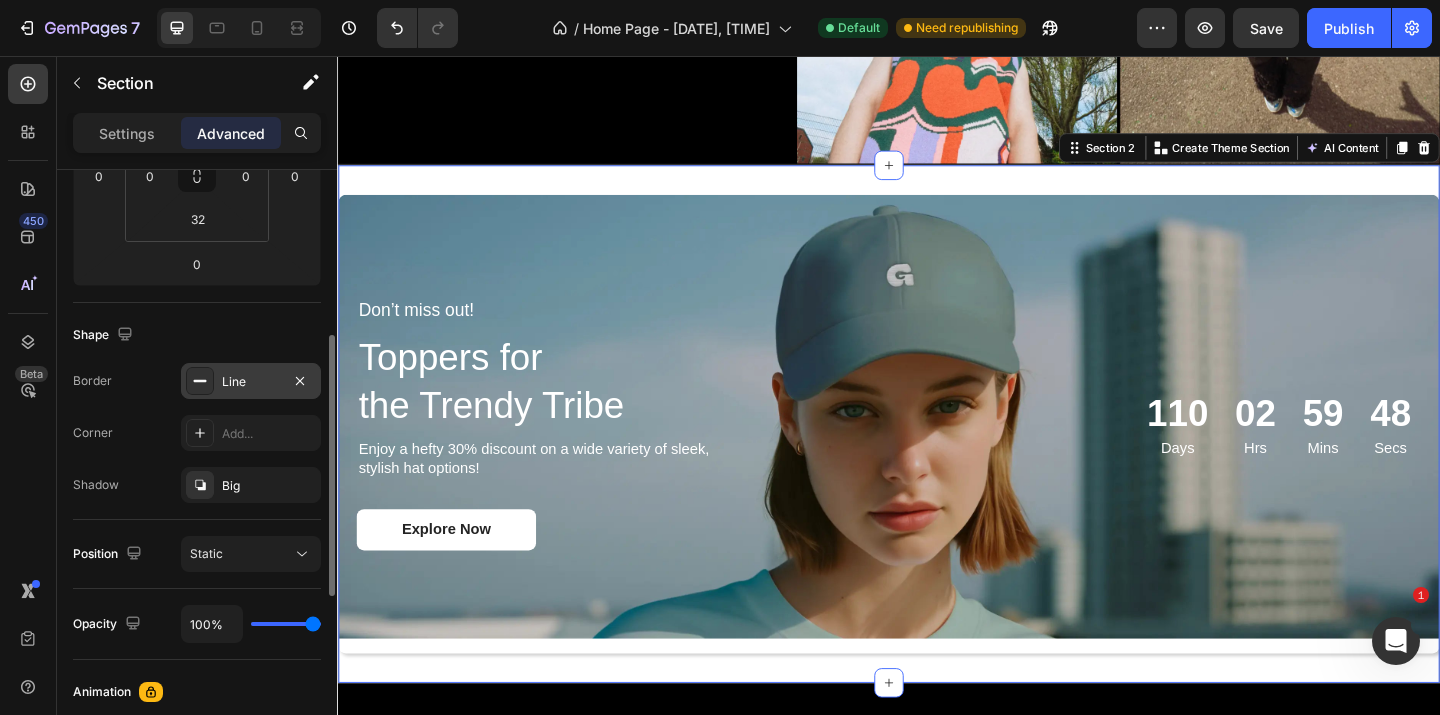 click on "Line" at bounding box center [251, 382] 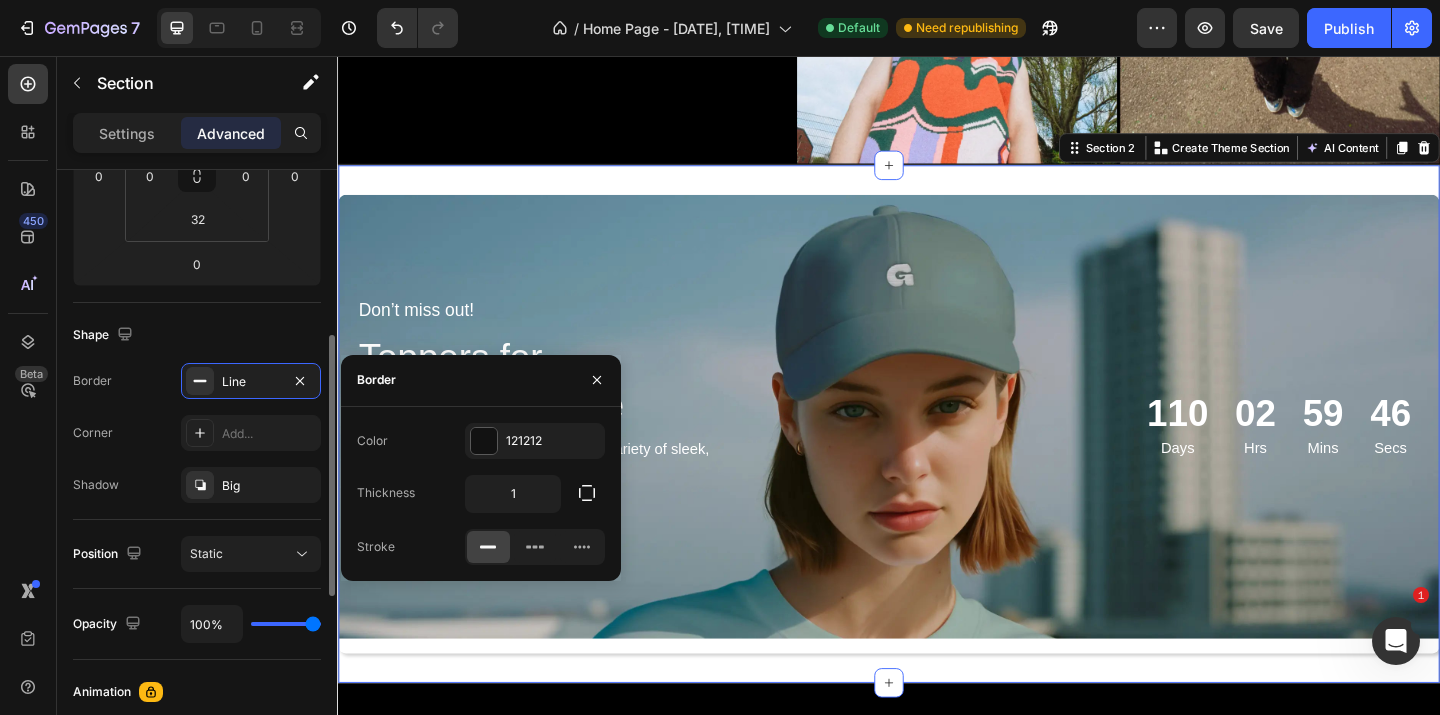 click on "Shape" at bounding box center (197, 335) 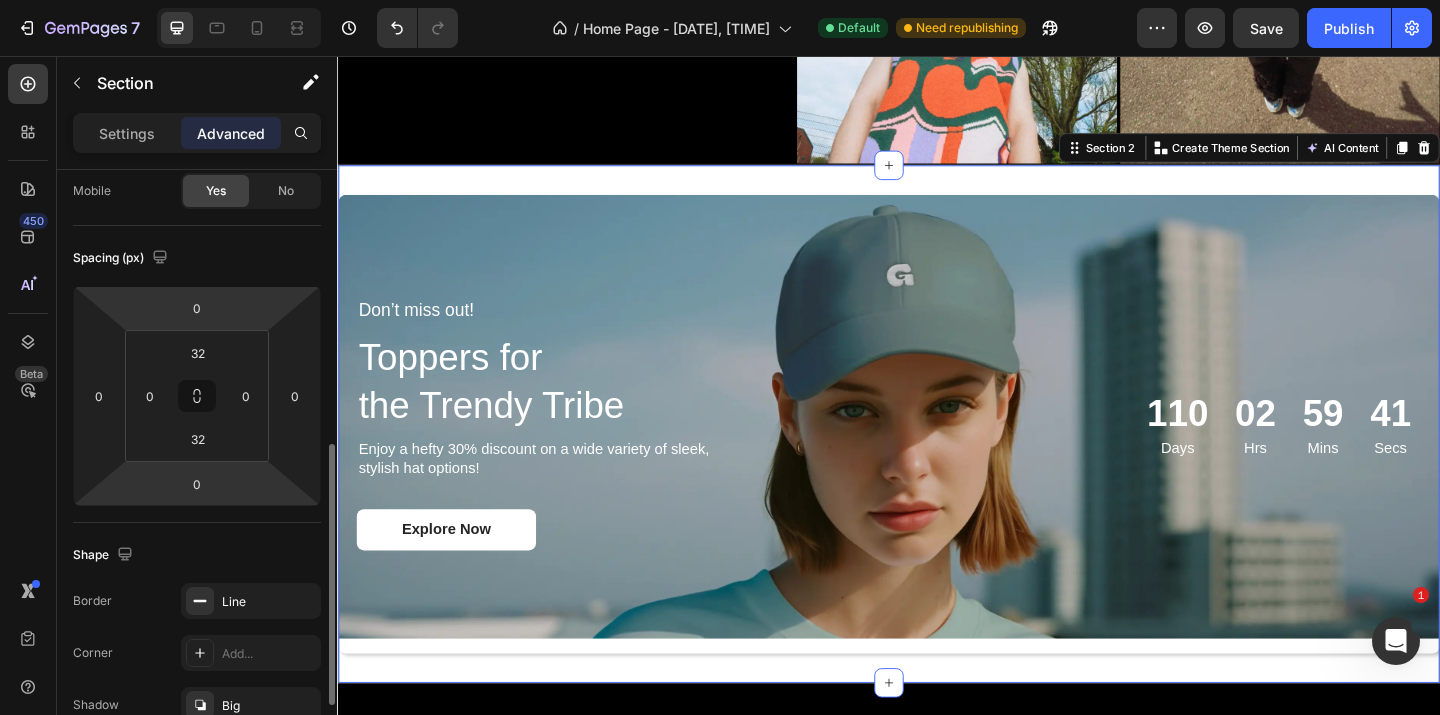 scroll, scrollTop: 304, scrollLeft: 0, axis: vertical 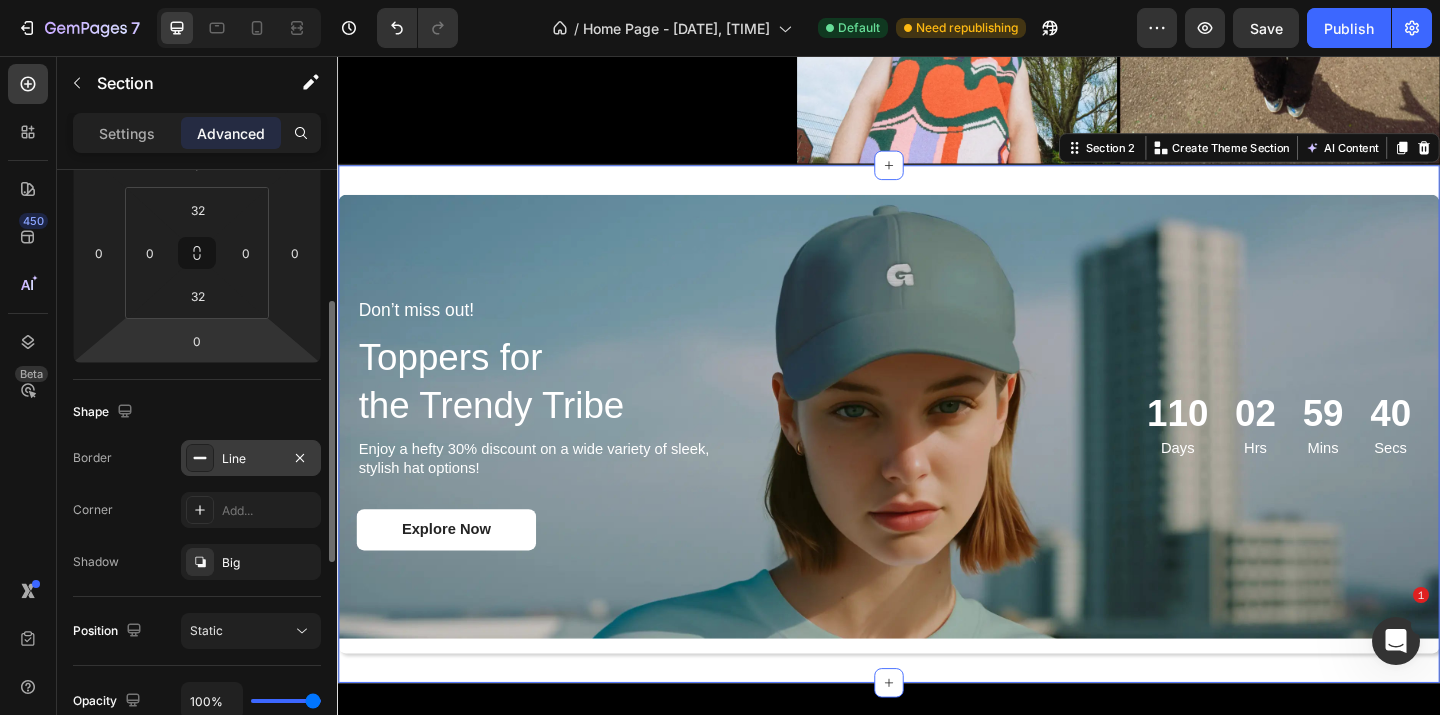 click on "Line" at bounding box center [251, 459] 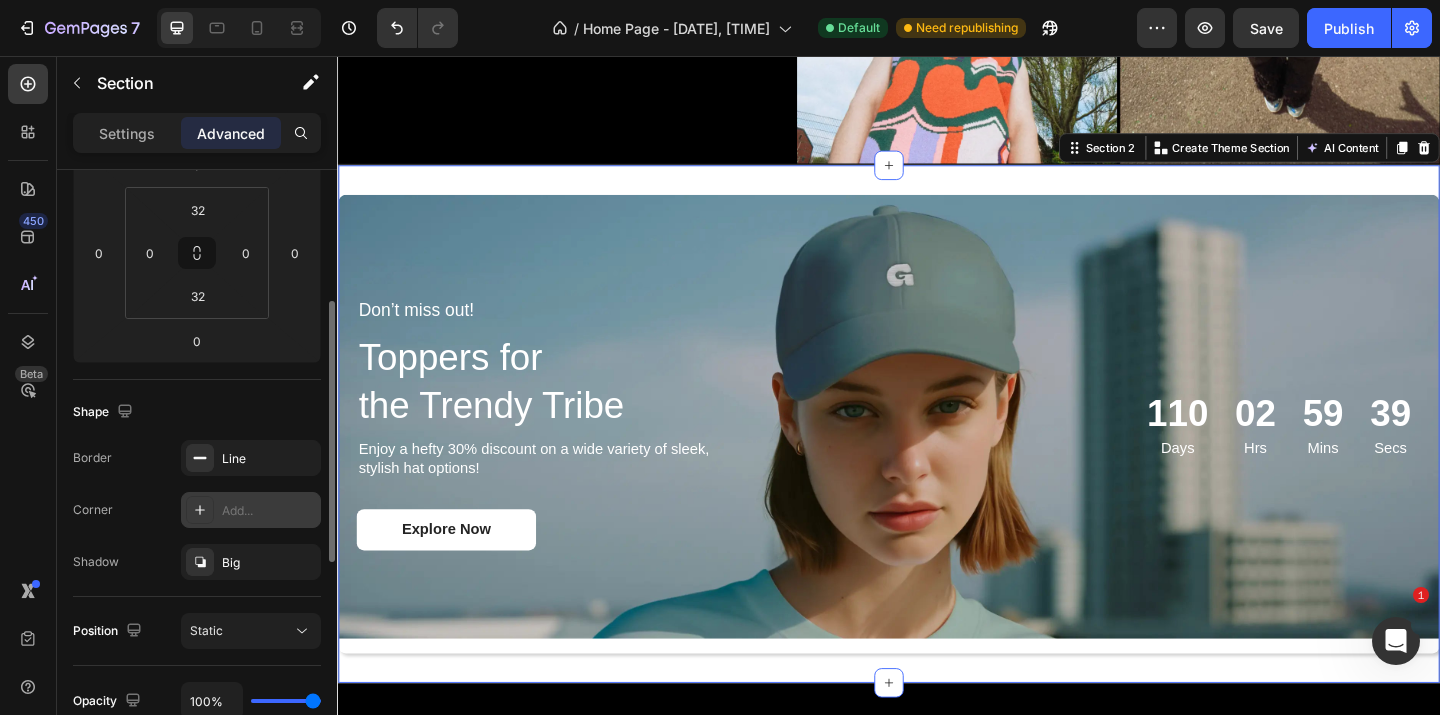click on "Add..." at bounding box center [251, 510] 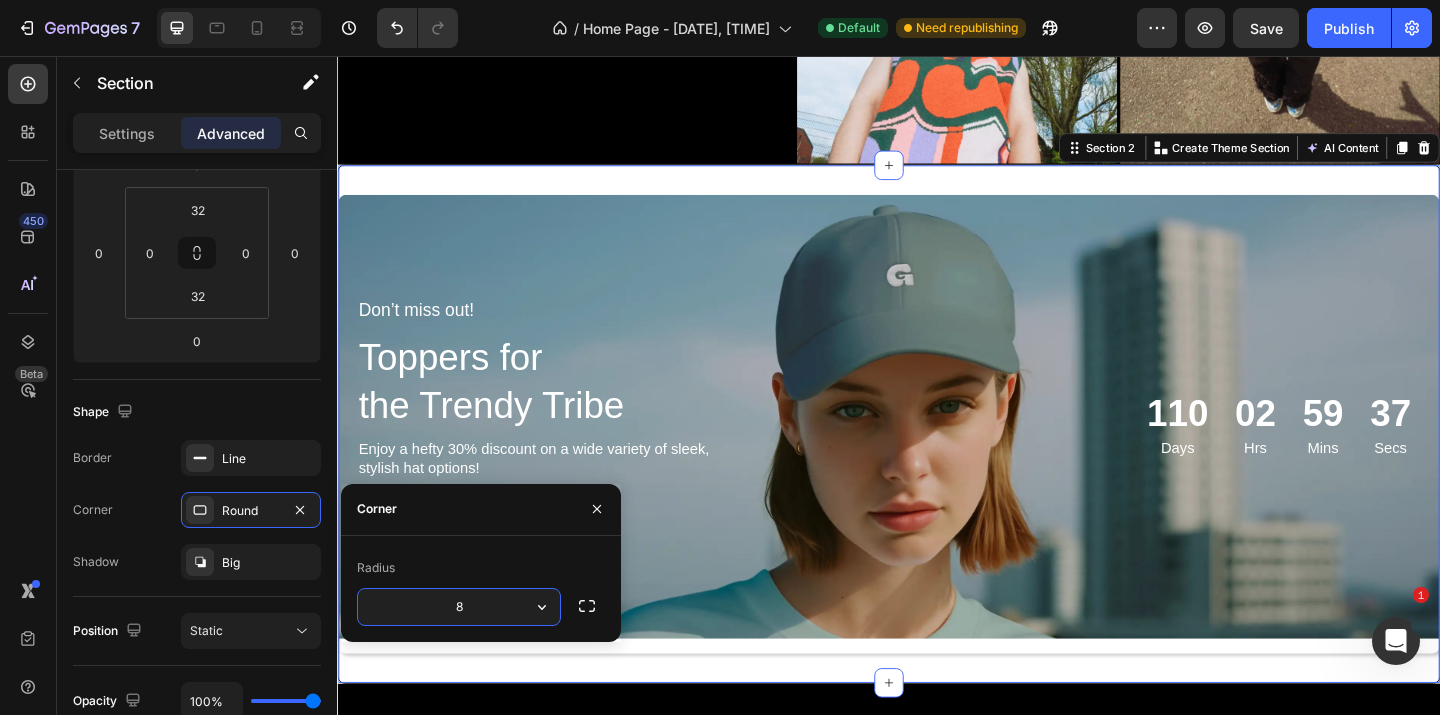 click on "8" at bounding box center (459, 607) 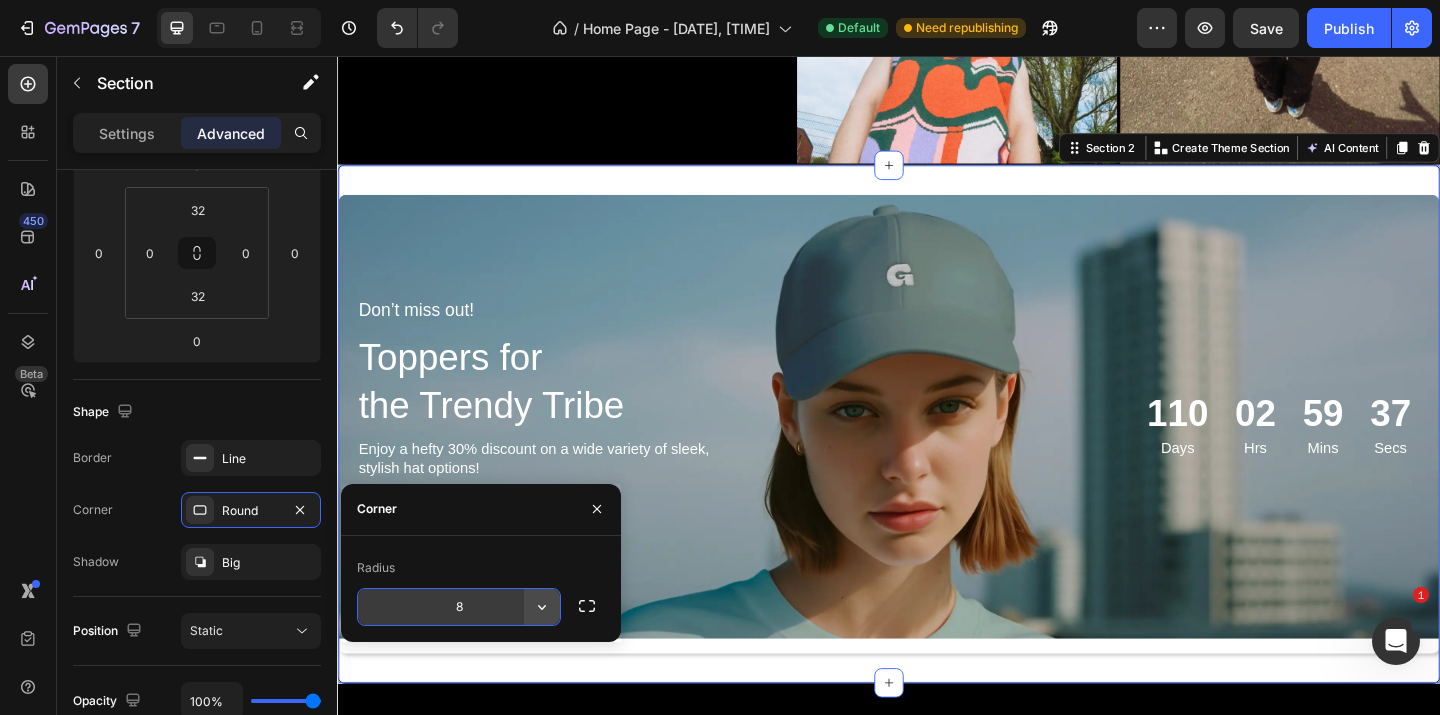 click 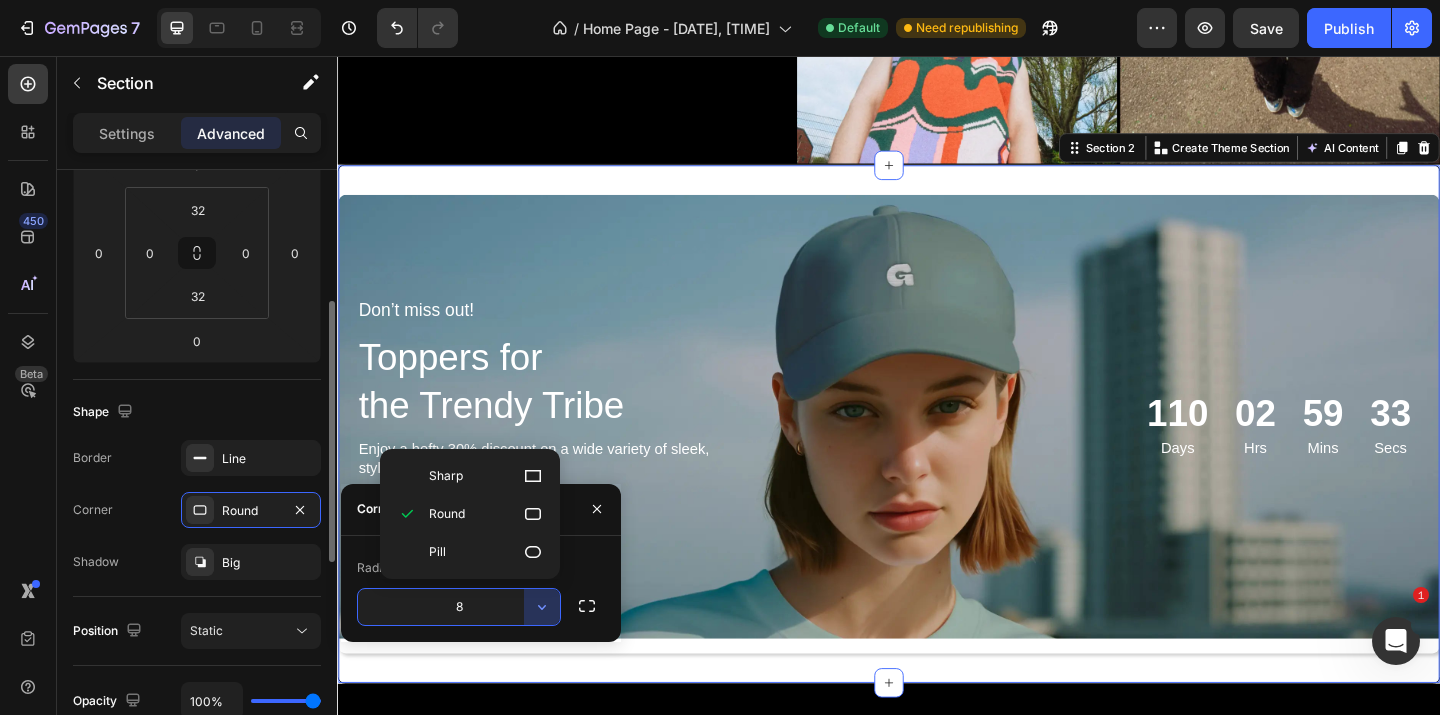 click on "Border Line Corner Round Shadow Big" at bounding box center [197, 510] 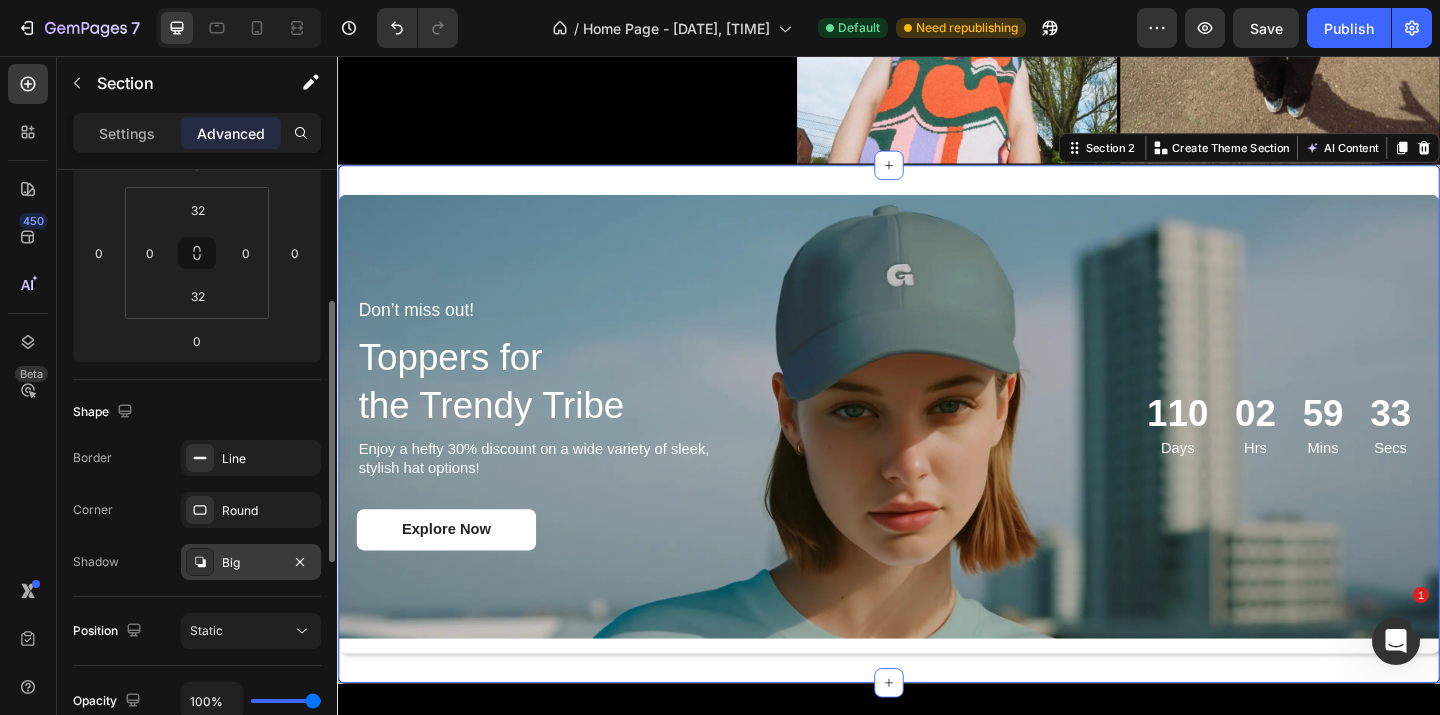 click 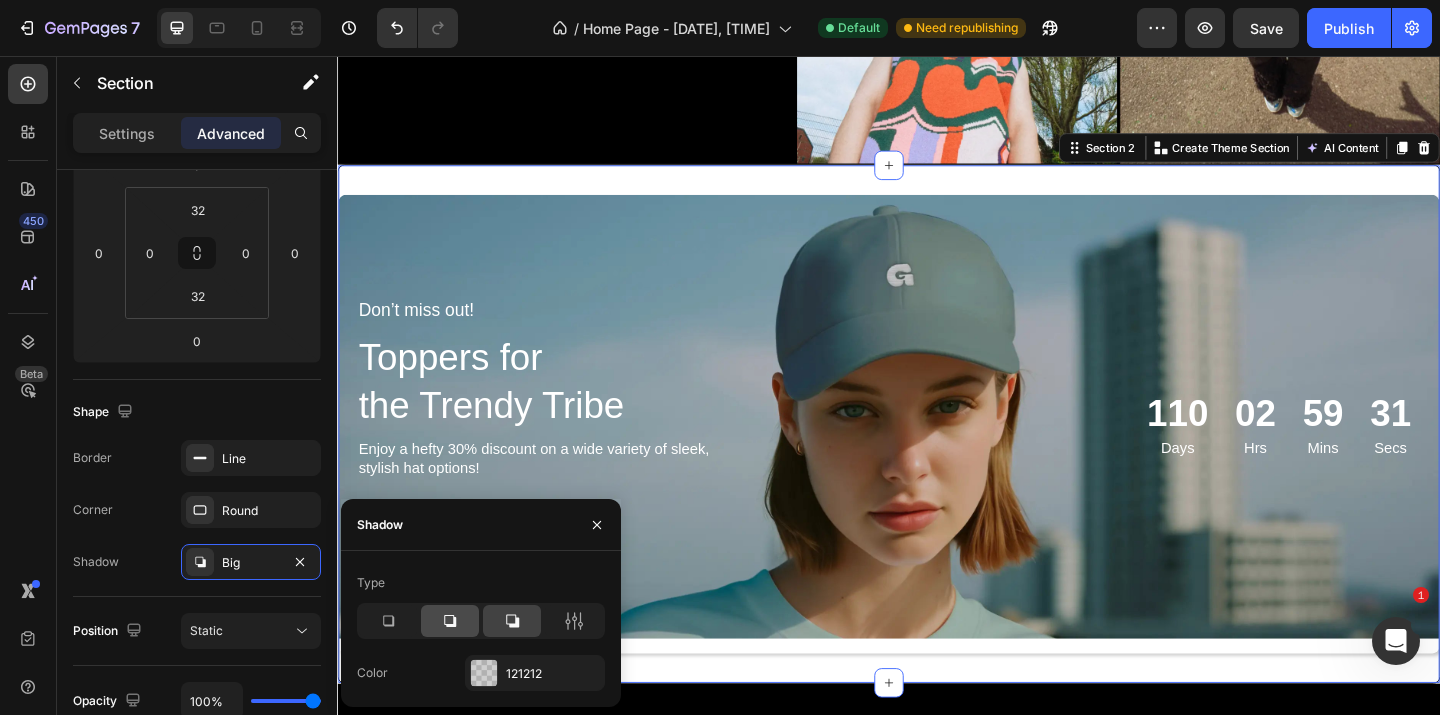 click 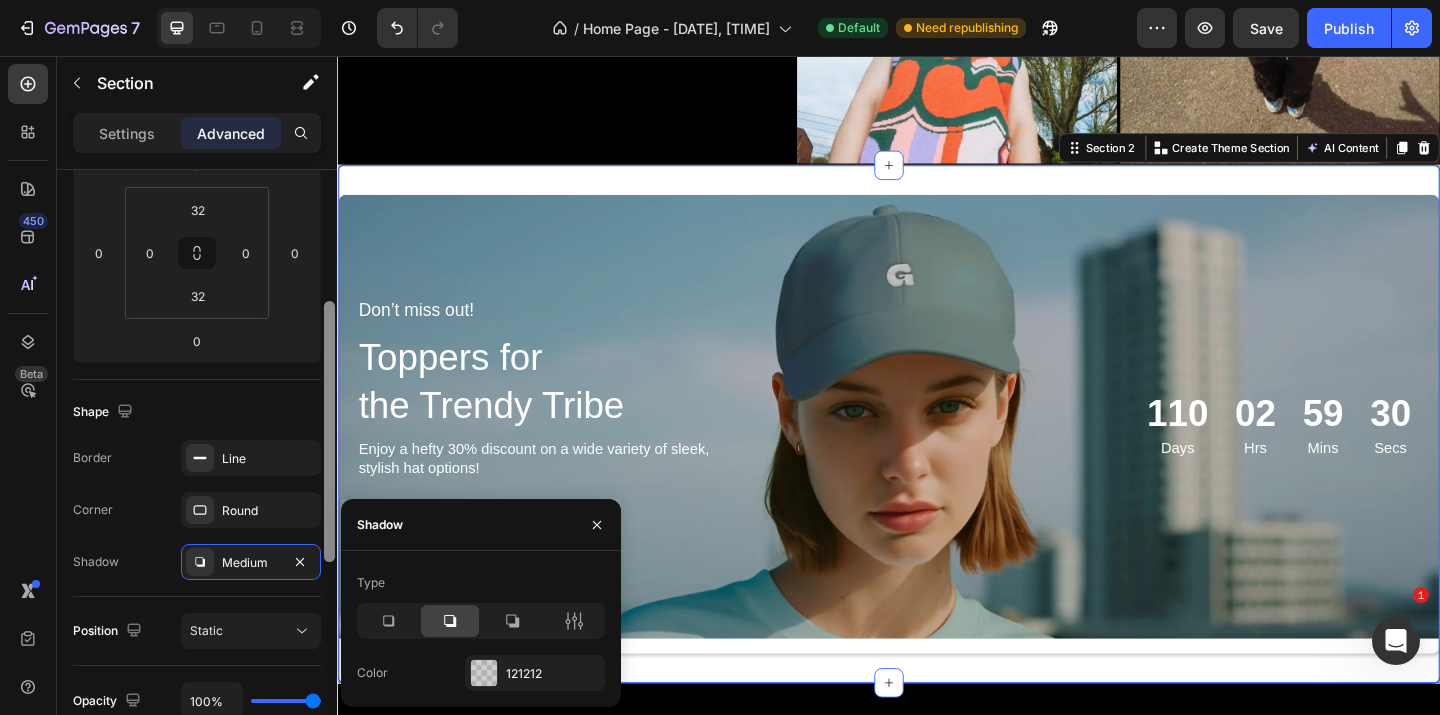 scroll, scrollTop: 786, scrollLeft: 0, axis: vertical 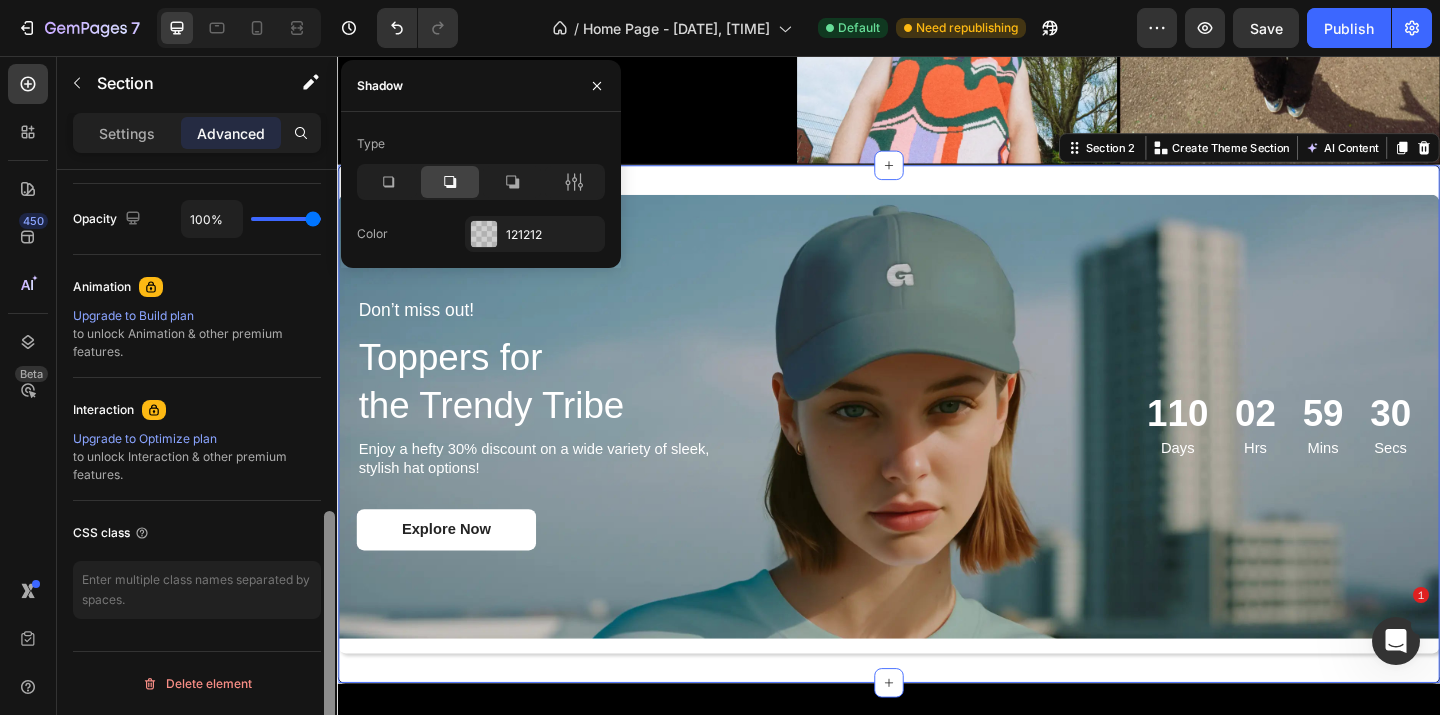 click at bounding box center (329, 471) 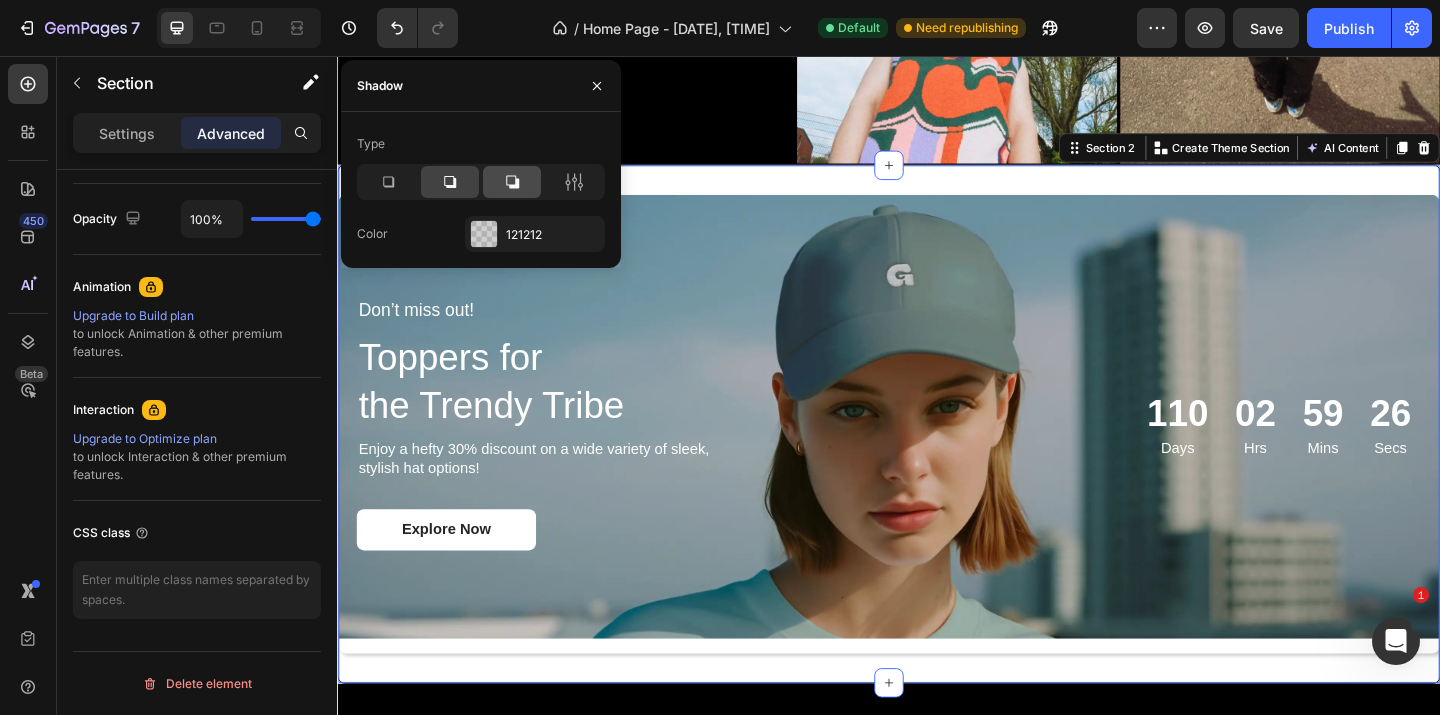 click 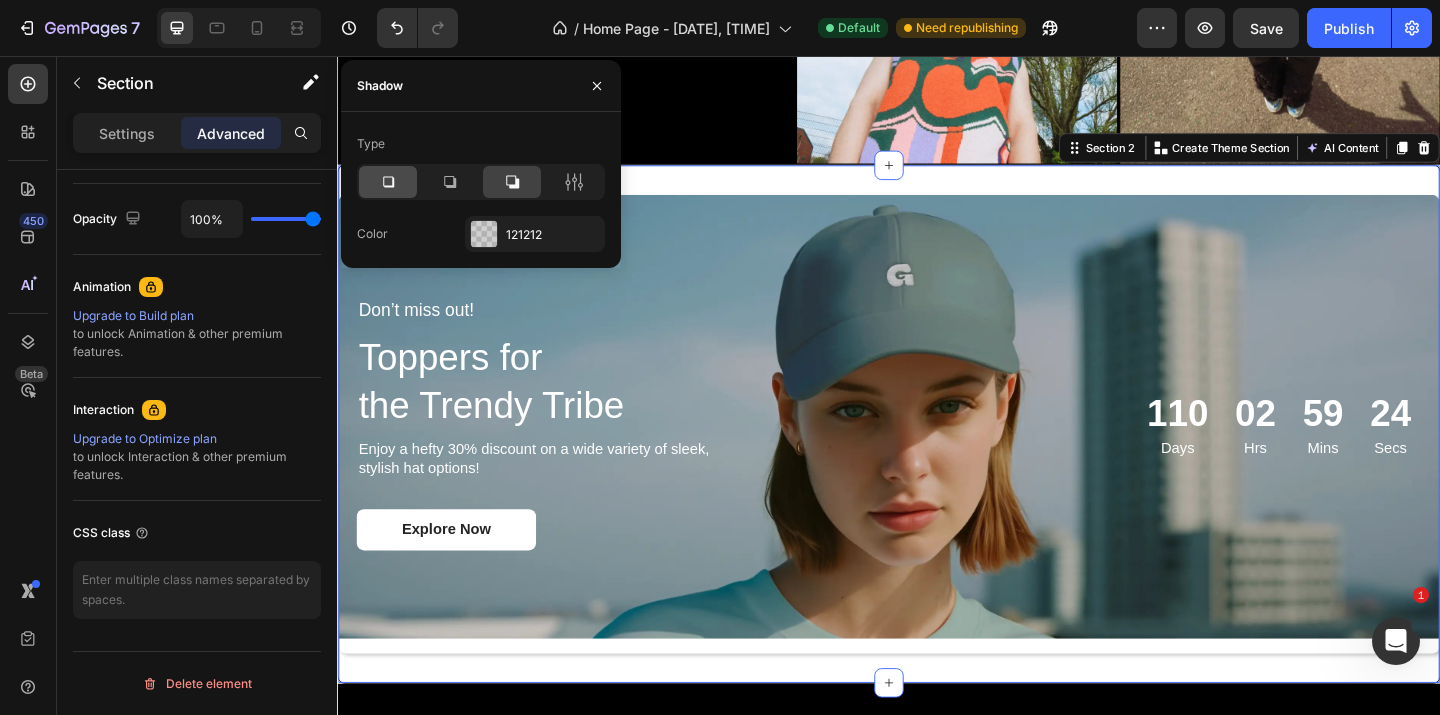 click 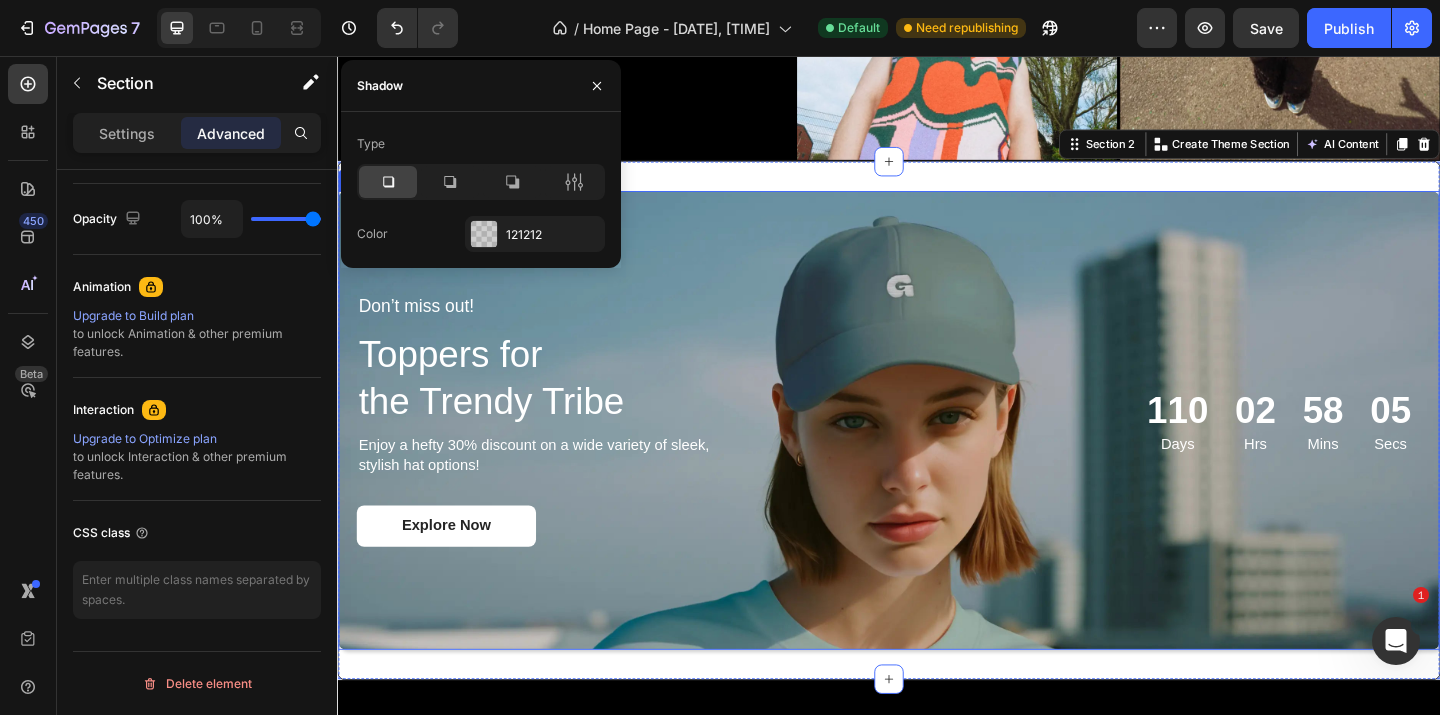 scroll, scrollTop: 497, scrollLeft: 0, axis: vertical 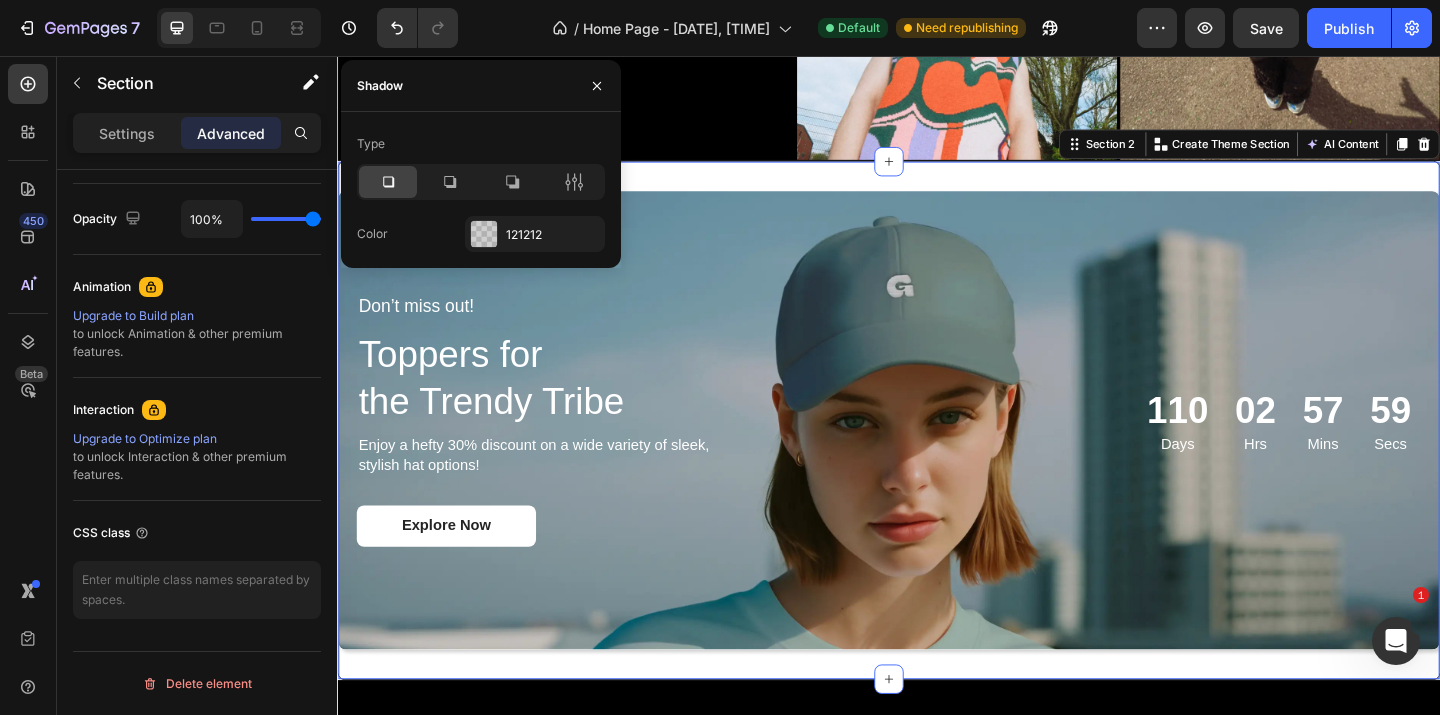click on "Don’t miss out! Text Block Toppers for the Trendy Tribe Heading Enjoy a hefty 30% discount on a wide variety of sleek, stylish hat options! Text Block Explore Now Button [DAYS] Days [HOURS] Hrs [MINS] Mins [SECS] Secs Countdown Timer Row Hero Banner Image Image Image Image Image Image Image Image Image Image Image Image Image Image Marquee Section 2 You can create reusable sections Create Theme Section AI Content Write with GemAI What would you like to describe here? Tone and Voice Persuasive Product Knitted hat with brim and Pitburgo logo Show more Generate" at bounding box center (937, 452) 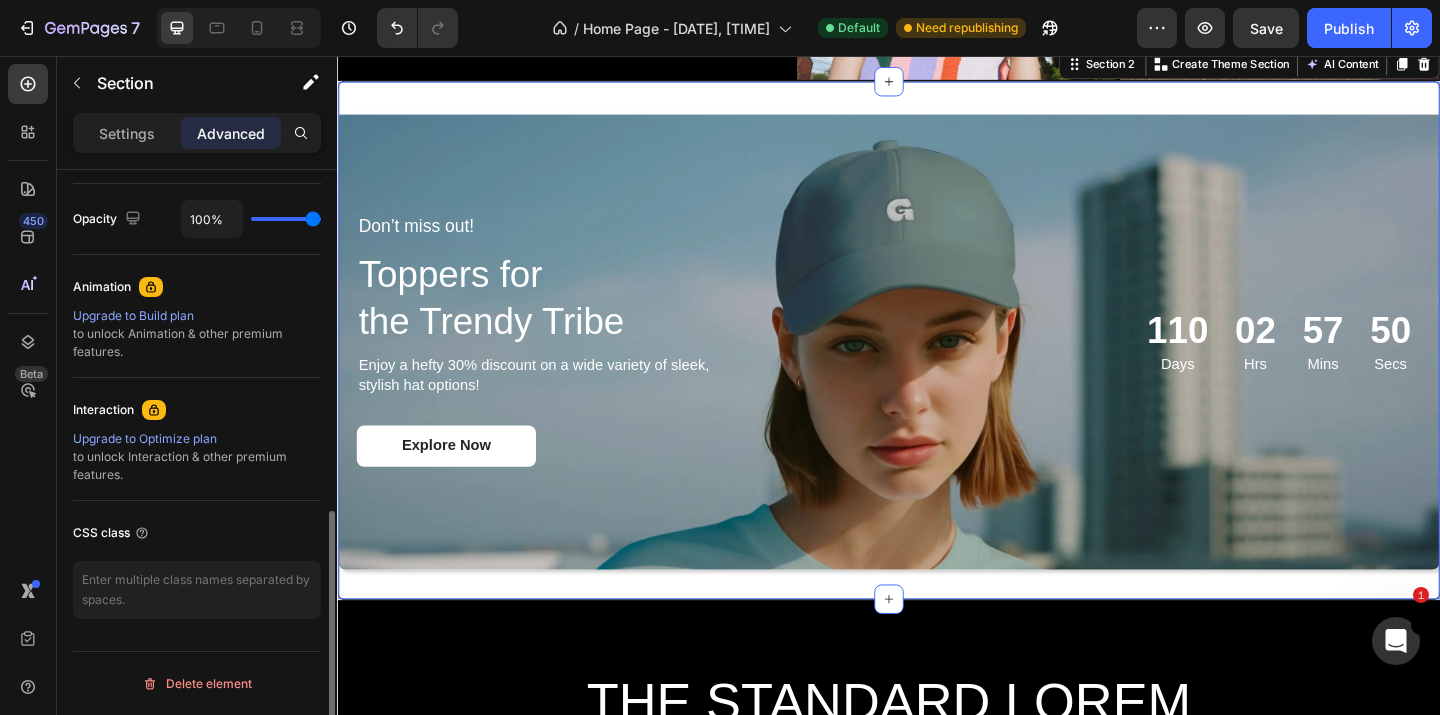 scroll, scrollTop: 355, scrollLeft: 0, axis: vertical 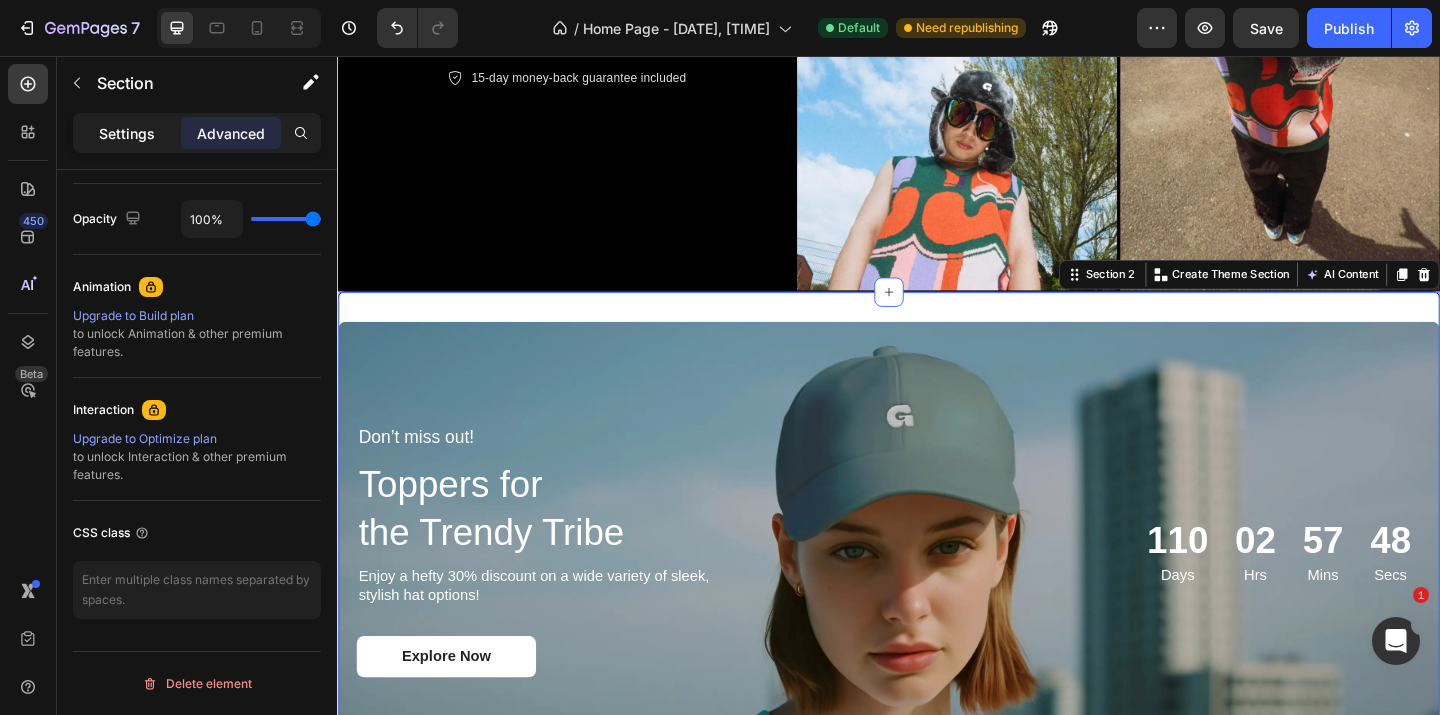 click on "Settings" at bounding box center (127, 133) 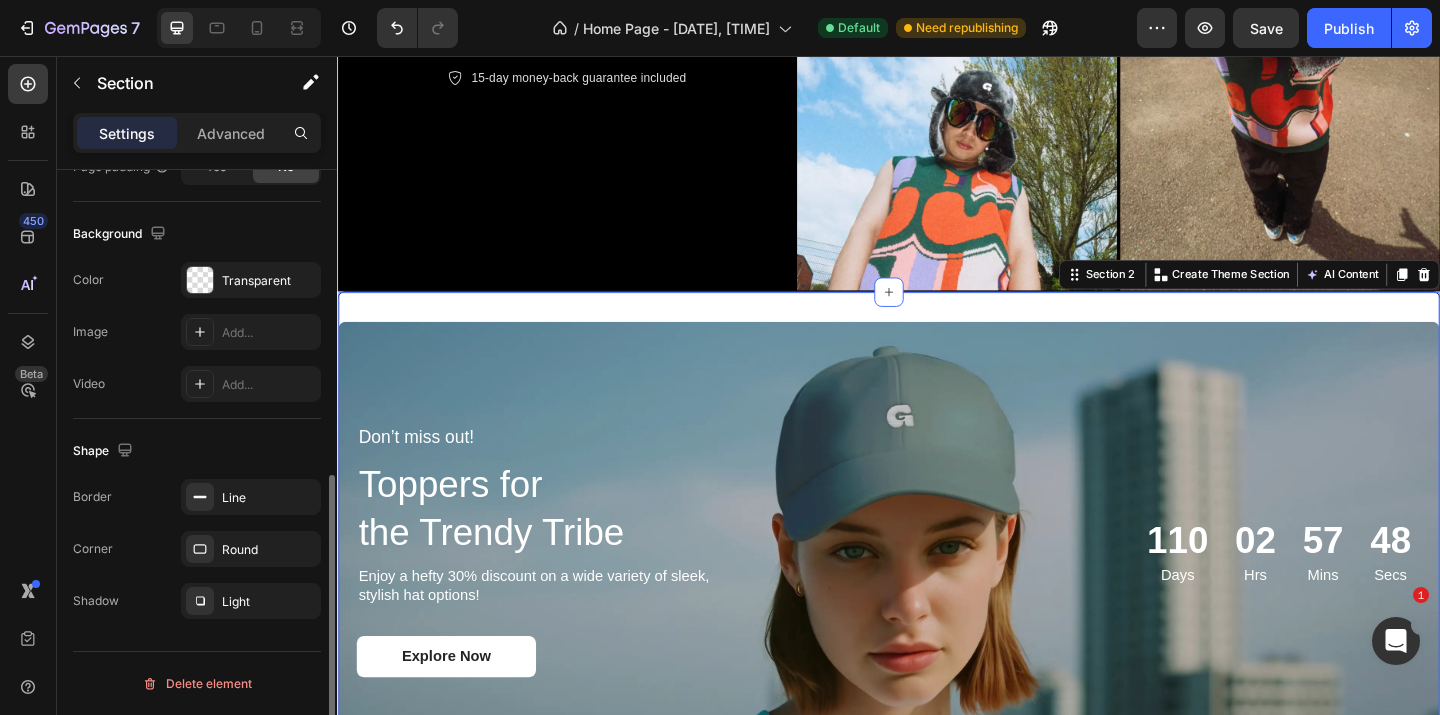 scroll, scrollTop: 618, scrollLeft: 0, axis: vertical 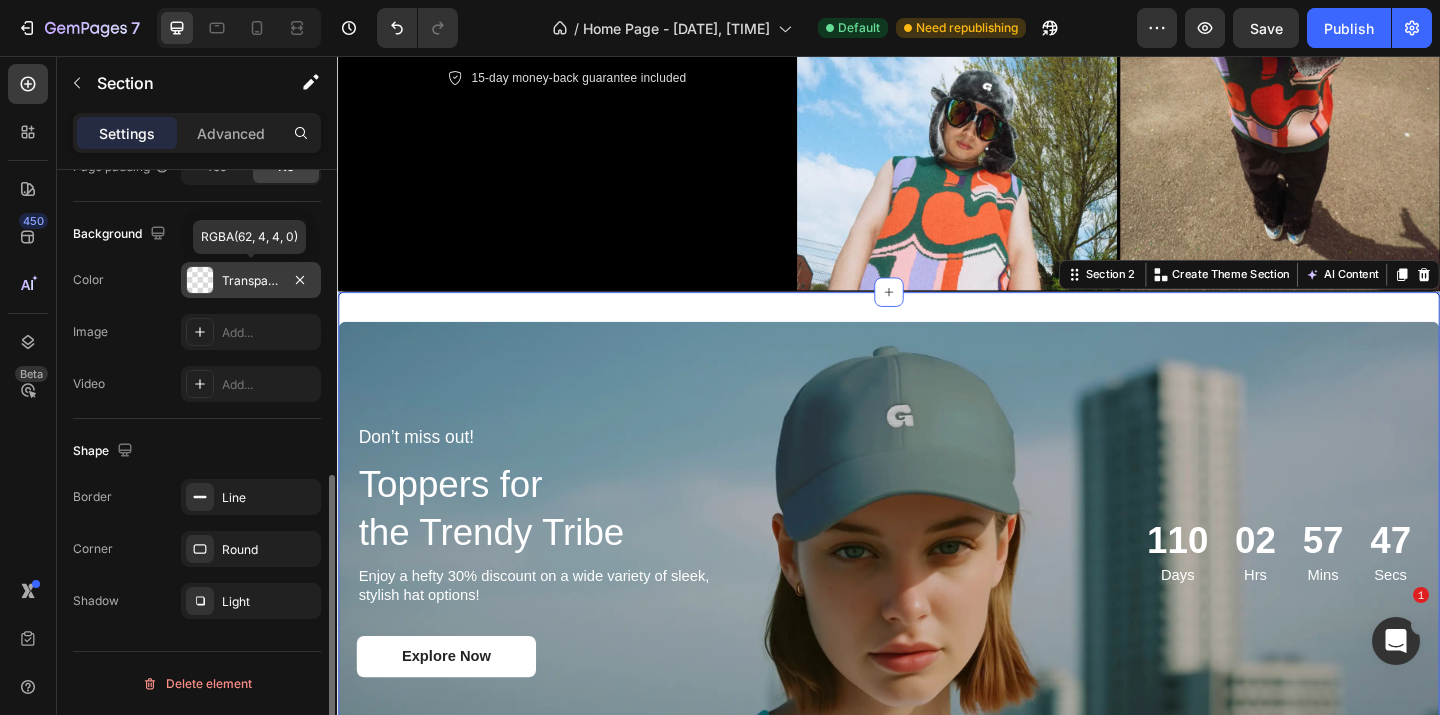 click on "Transparent" at bounding box center [251, 281] 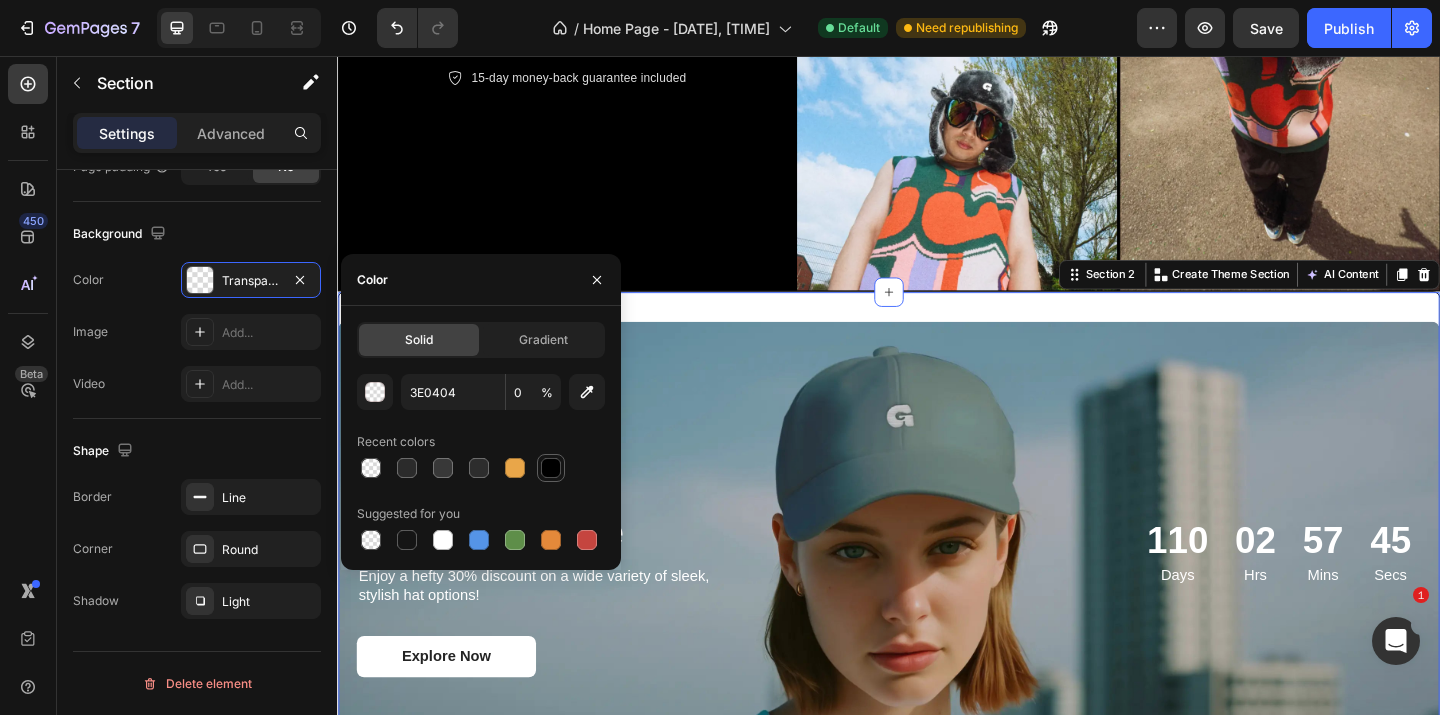click at bounding box center (551, 468) 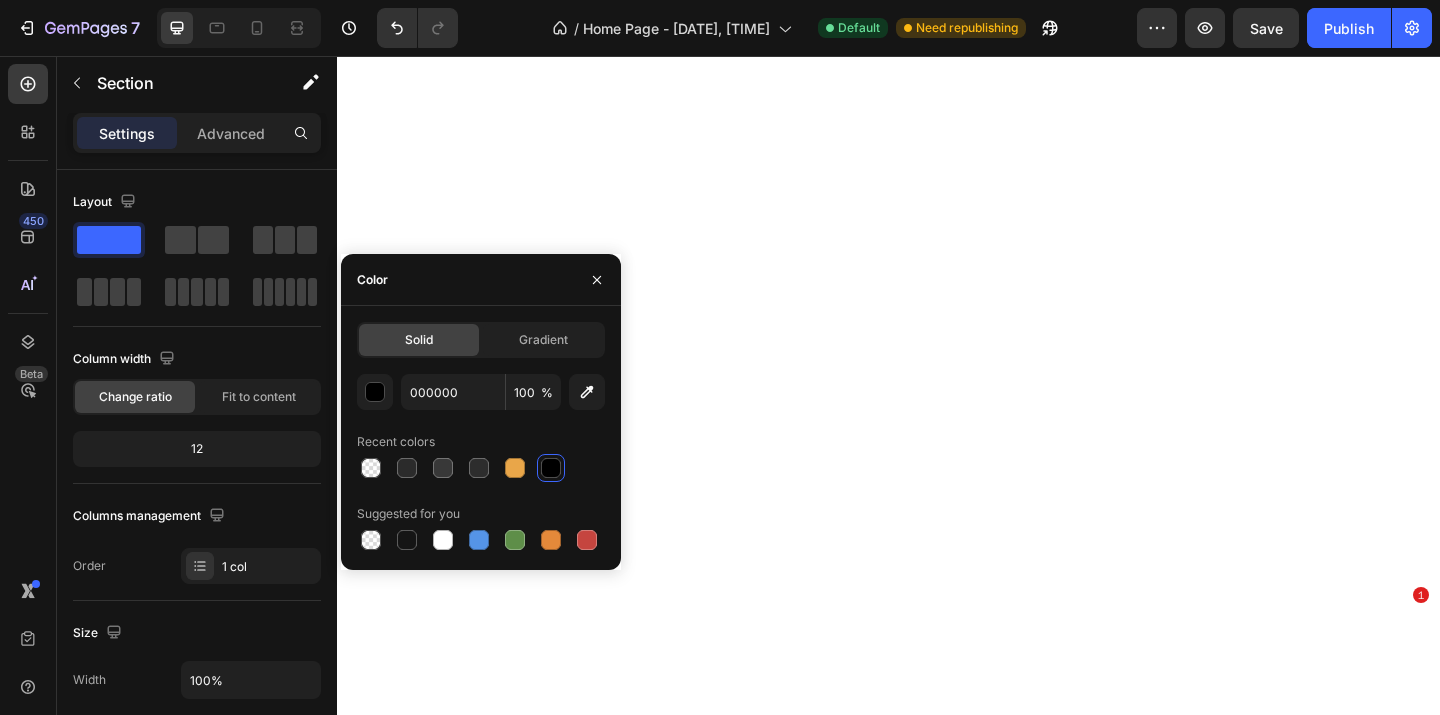 scroll, scrollTop: 0, scrollLeft: 0, axis: both 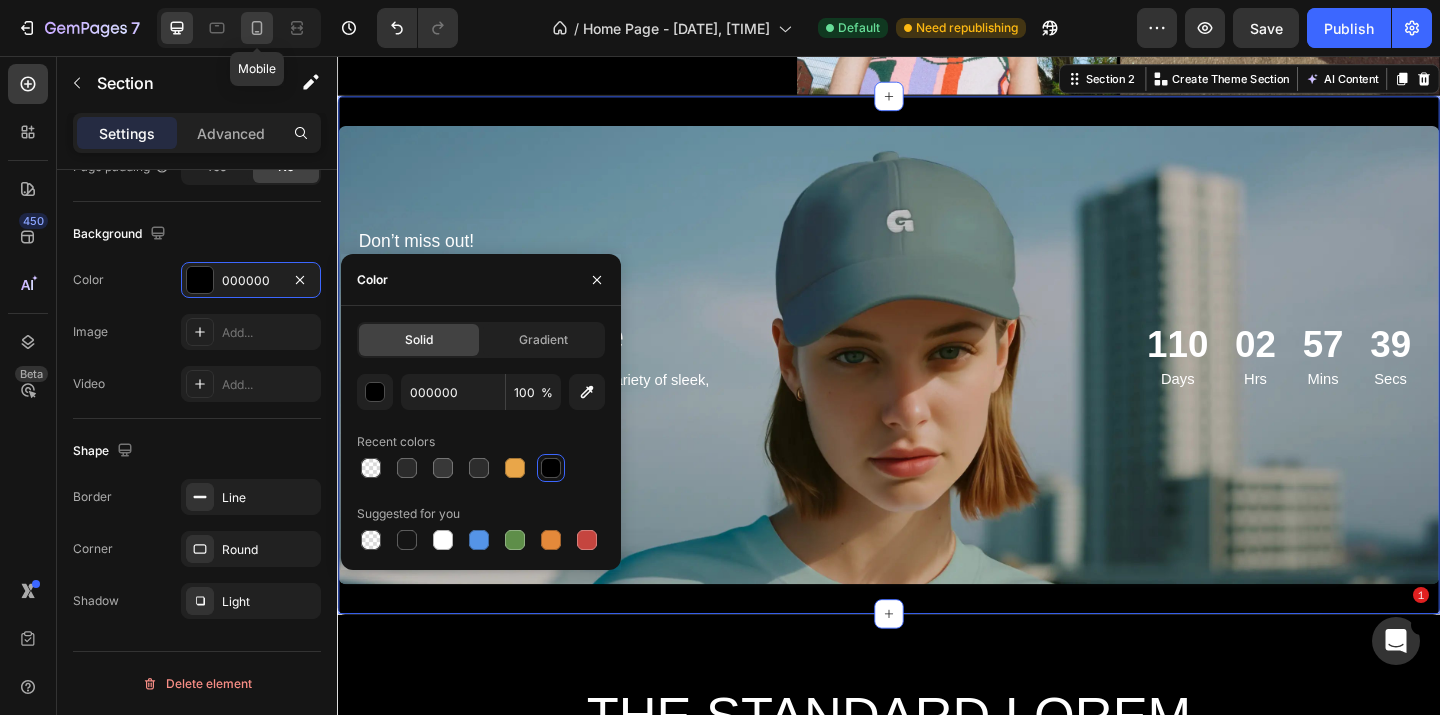 click 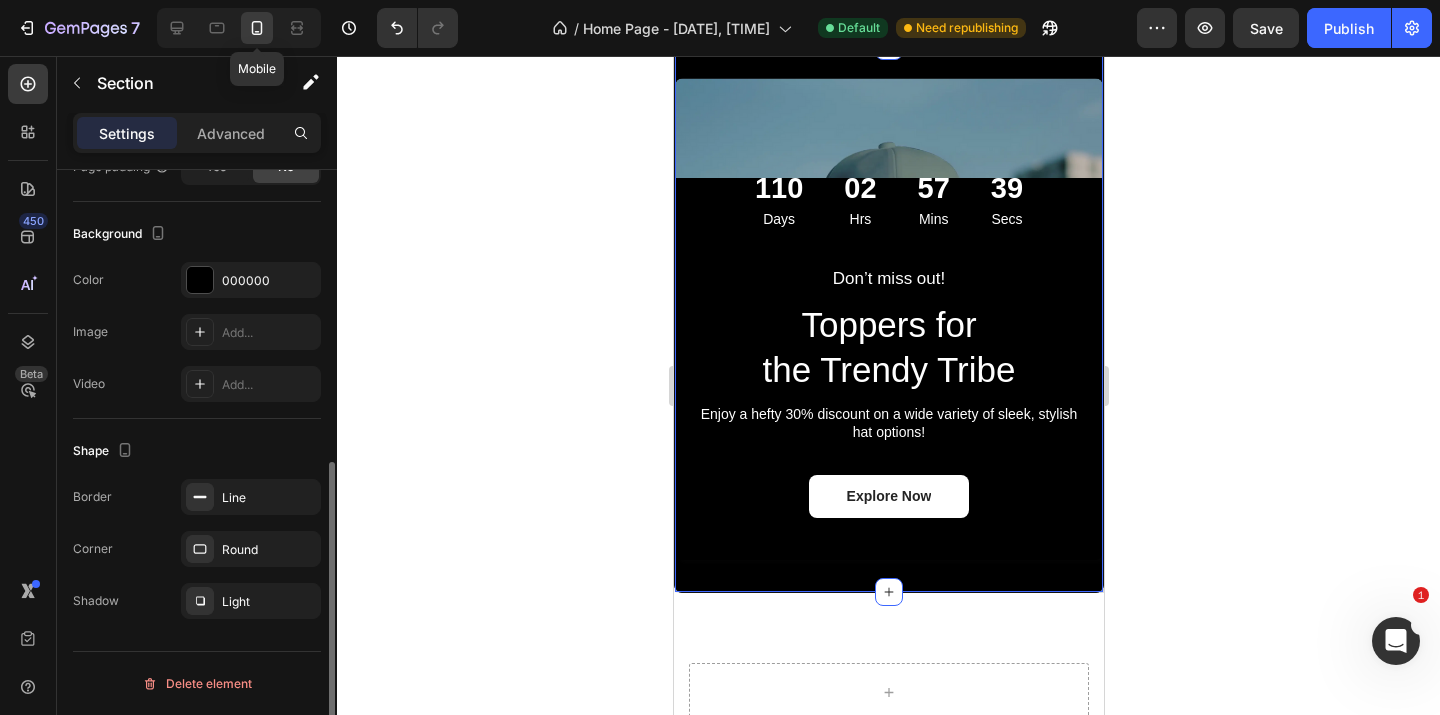 scroll, scrollTop: 1170, scrollLeft: 0, axis: vertical 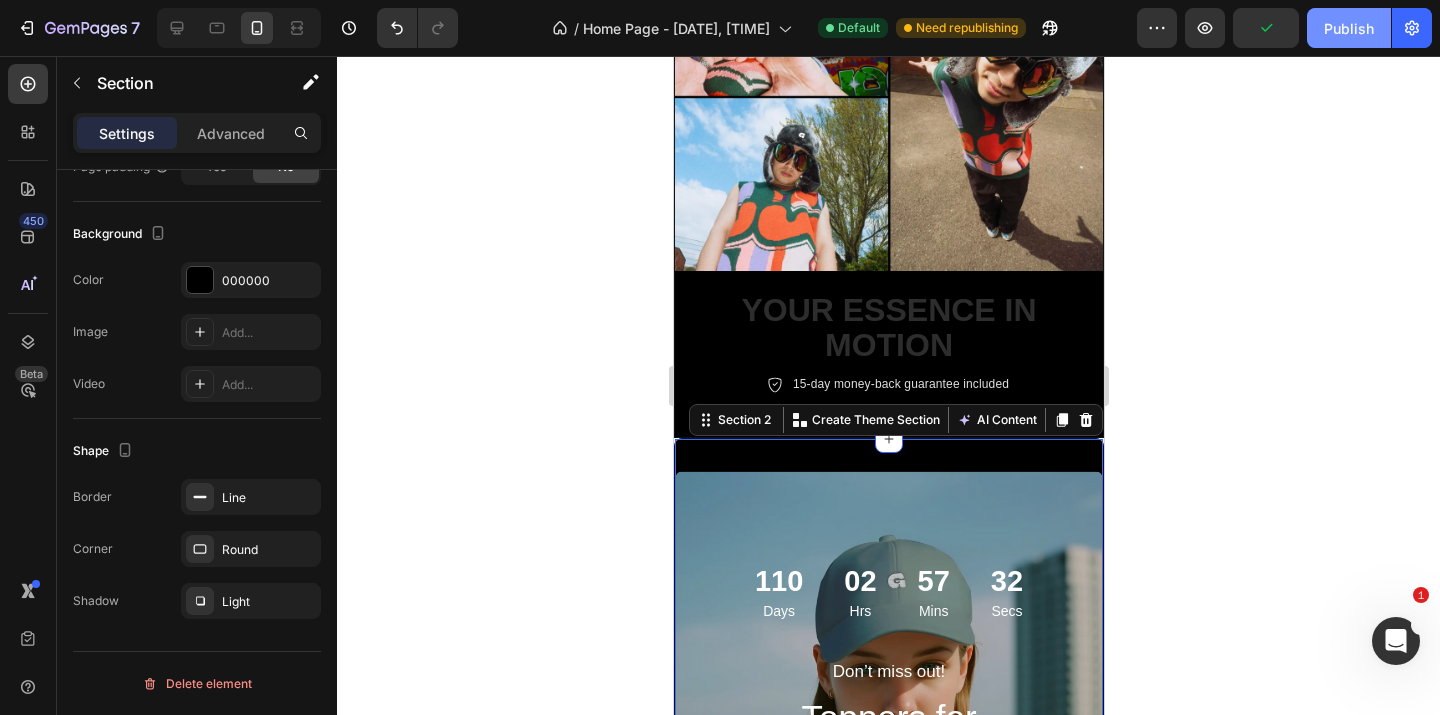 click on "Publish" 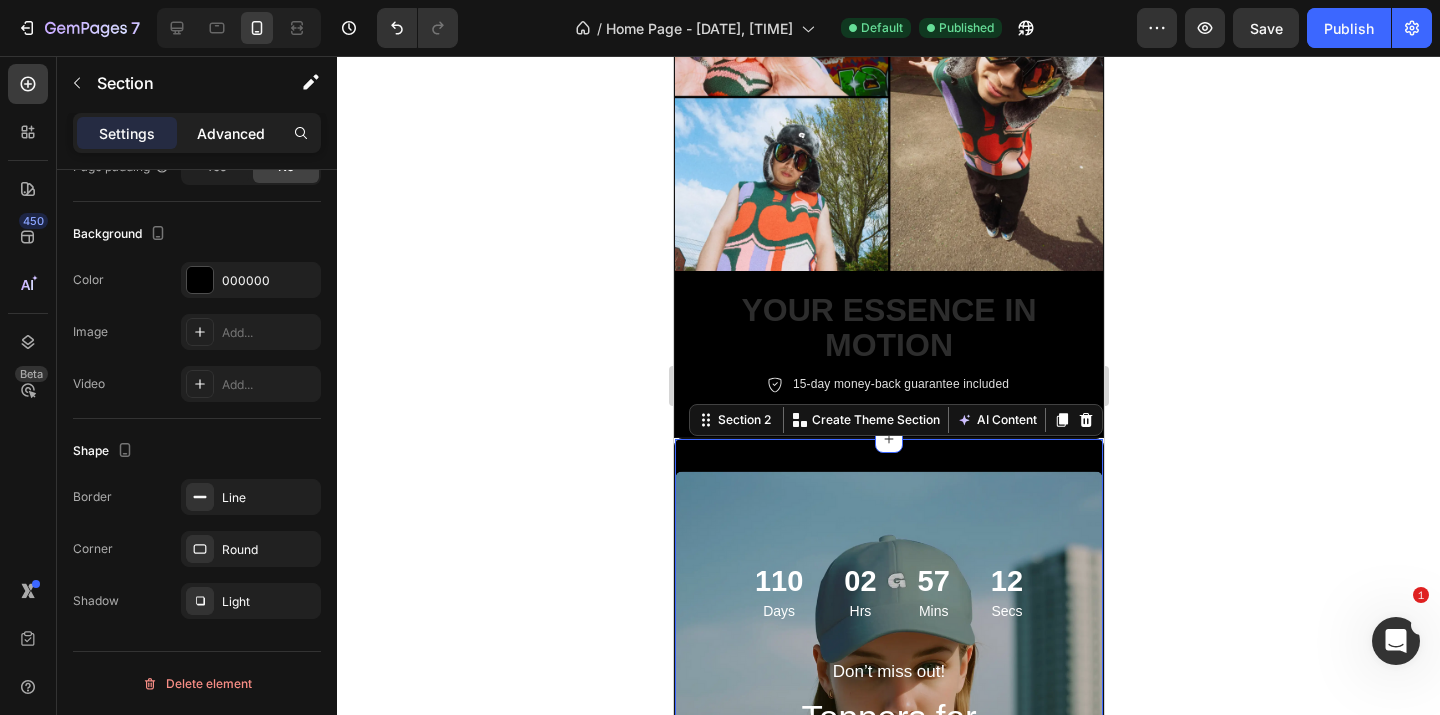 click on "Advanced" 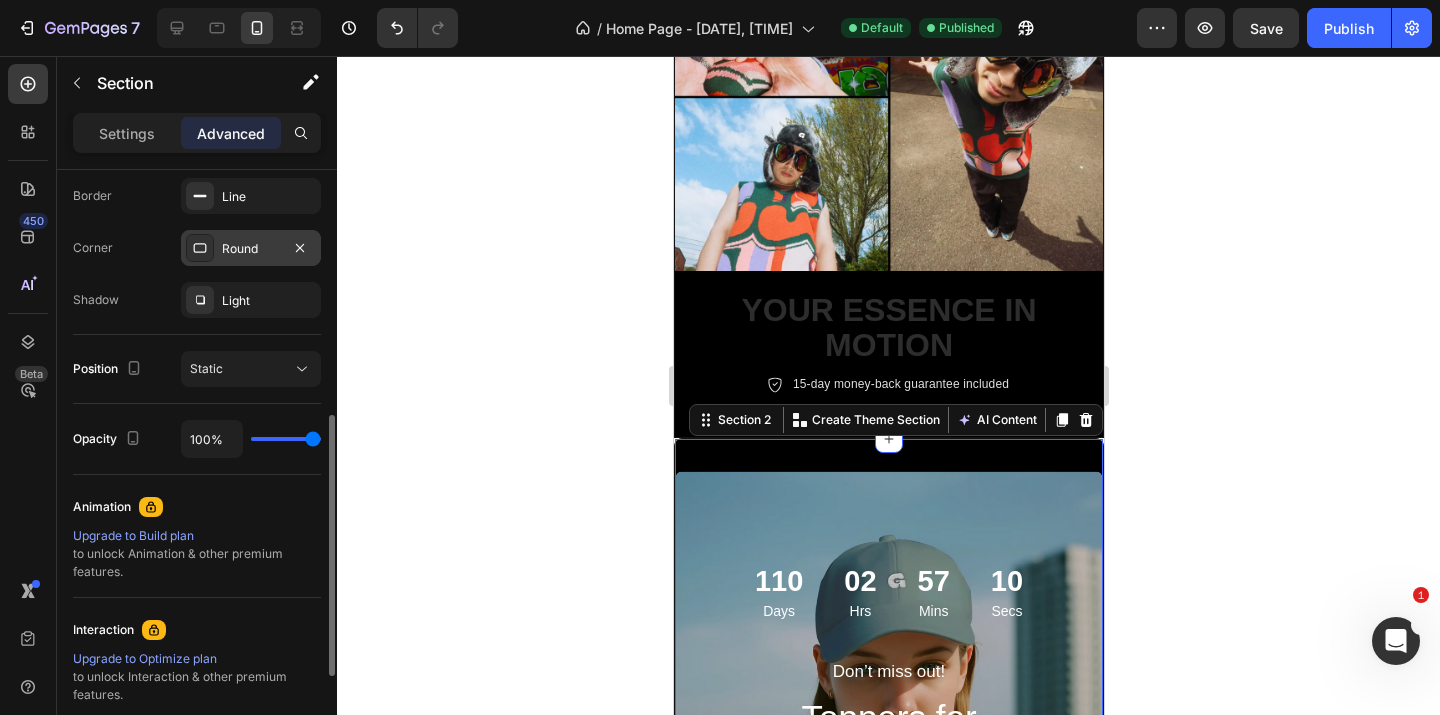 click on "Round" at bounding box center (251, 249) 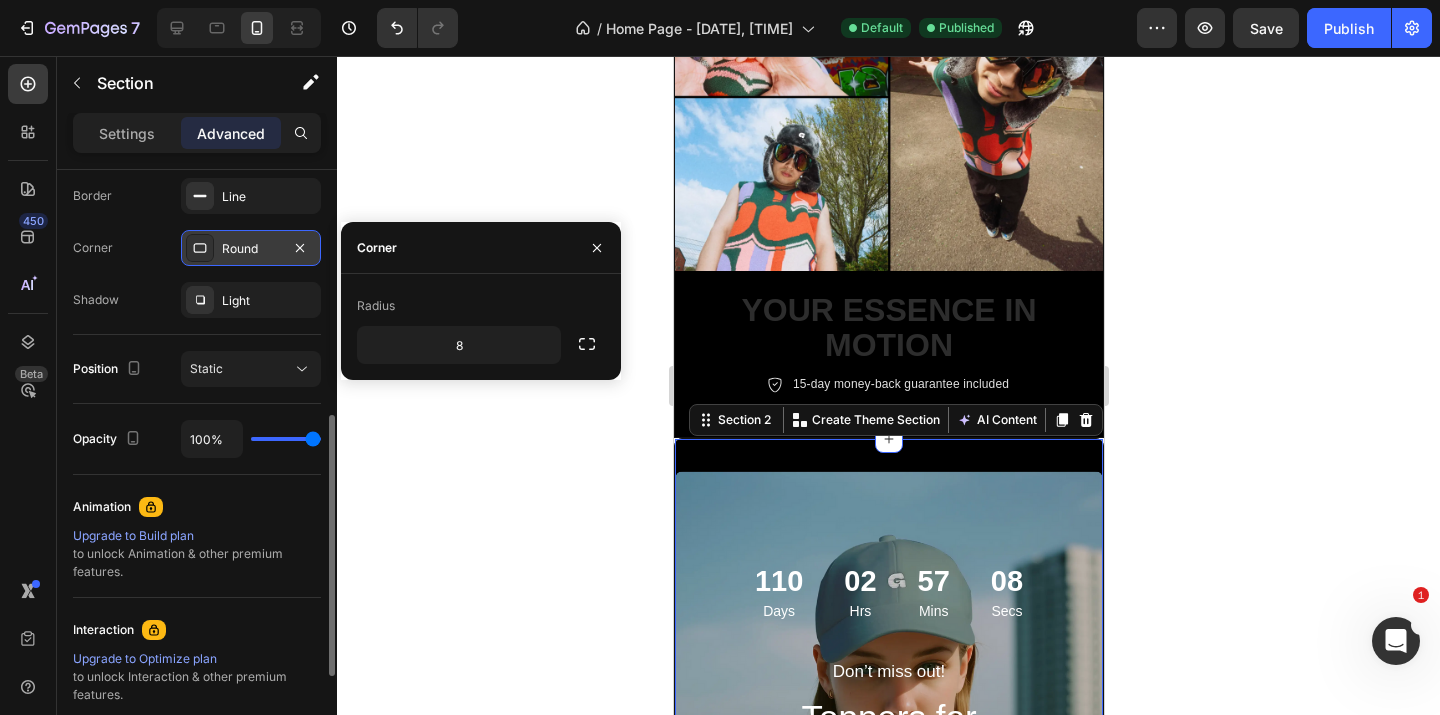 click on "Round" at bounding box center (251, 249) 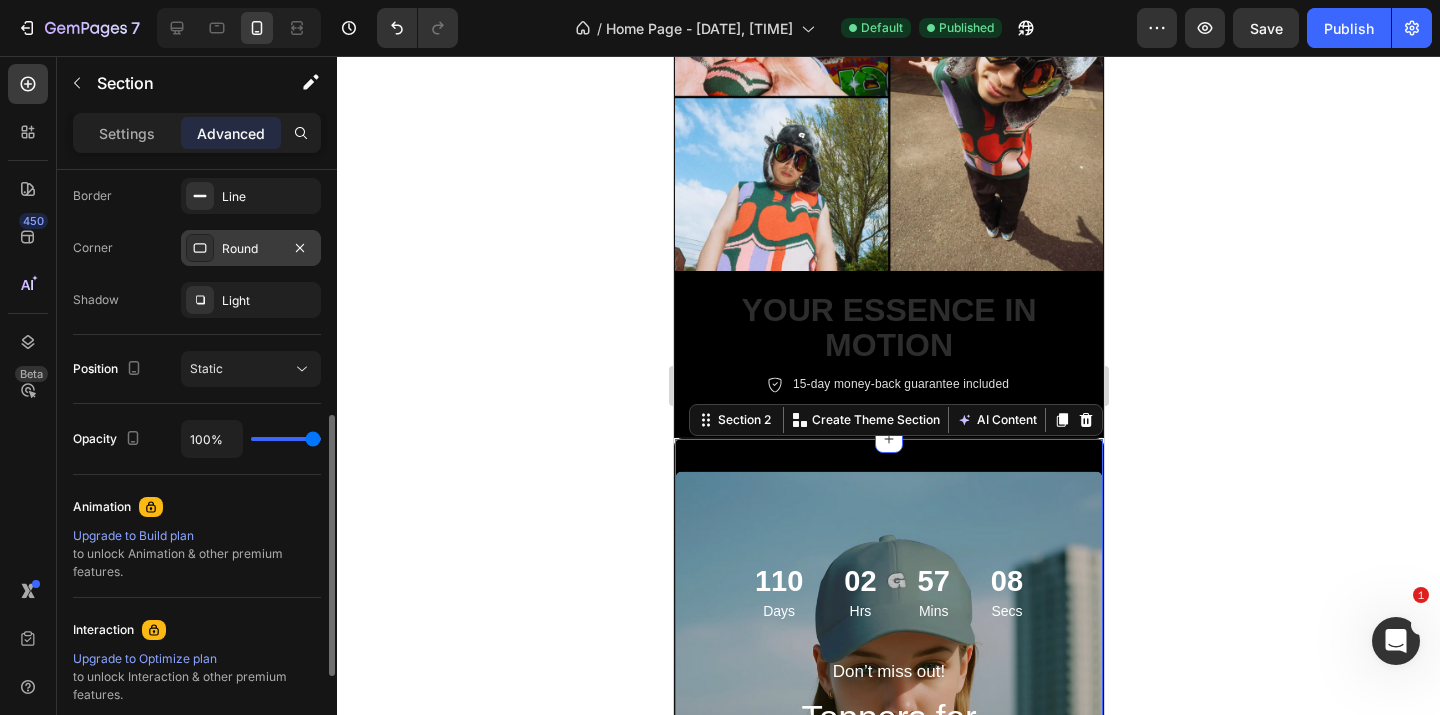 click on "Round" at bounding box center (251, 249) 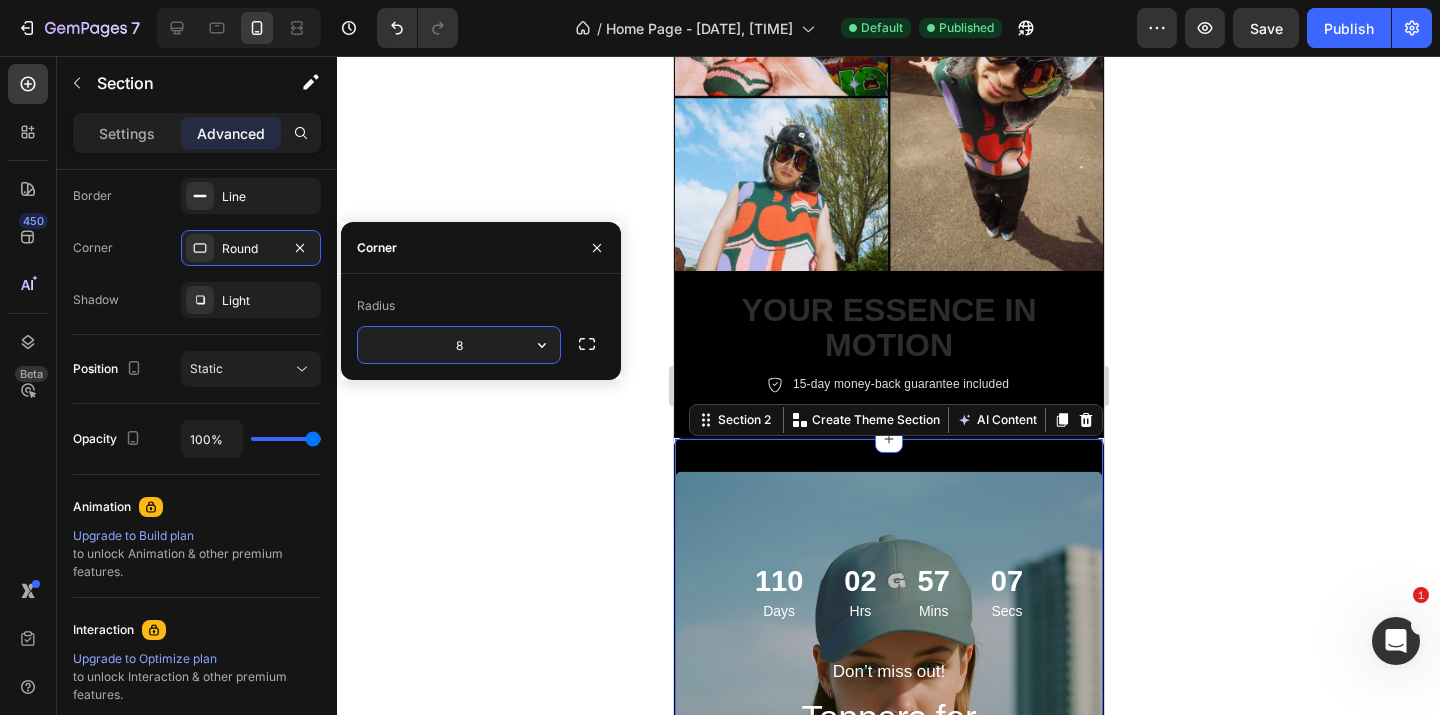 click on "8" at bounding box center (459, 345) 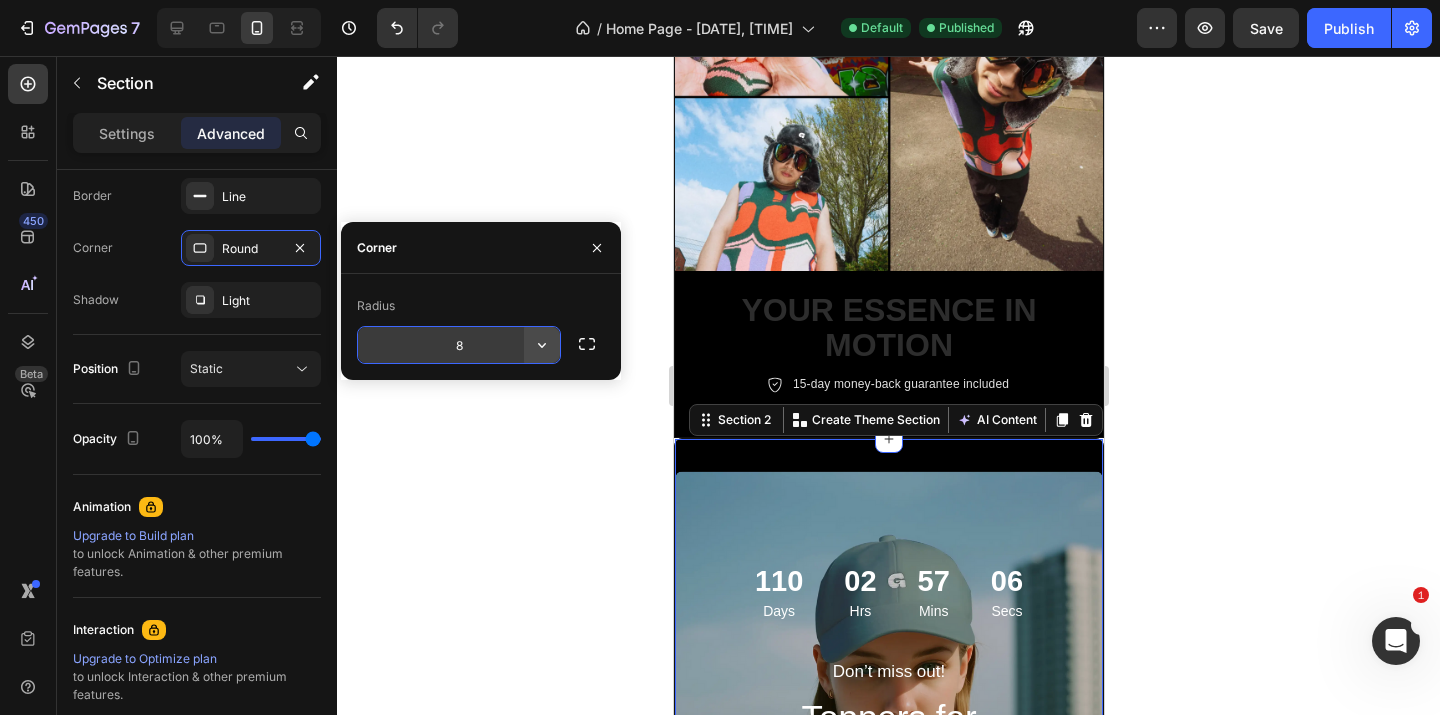 click 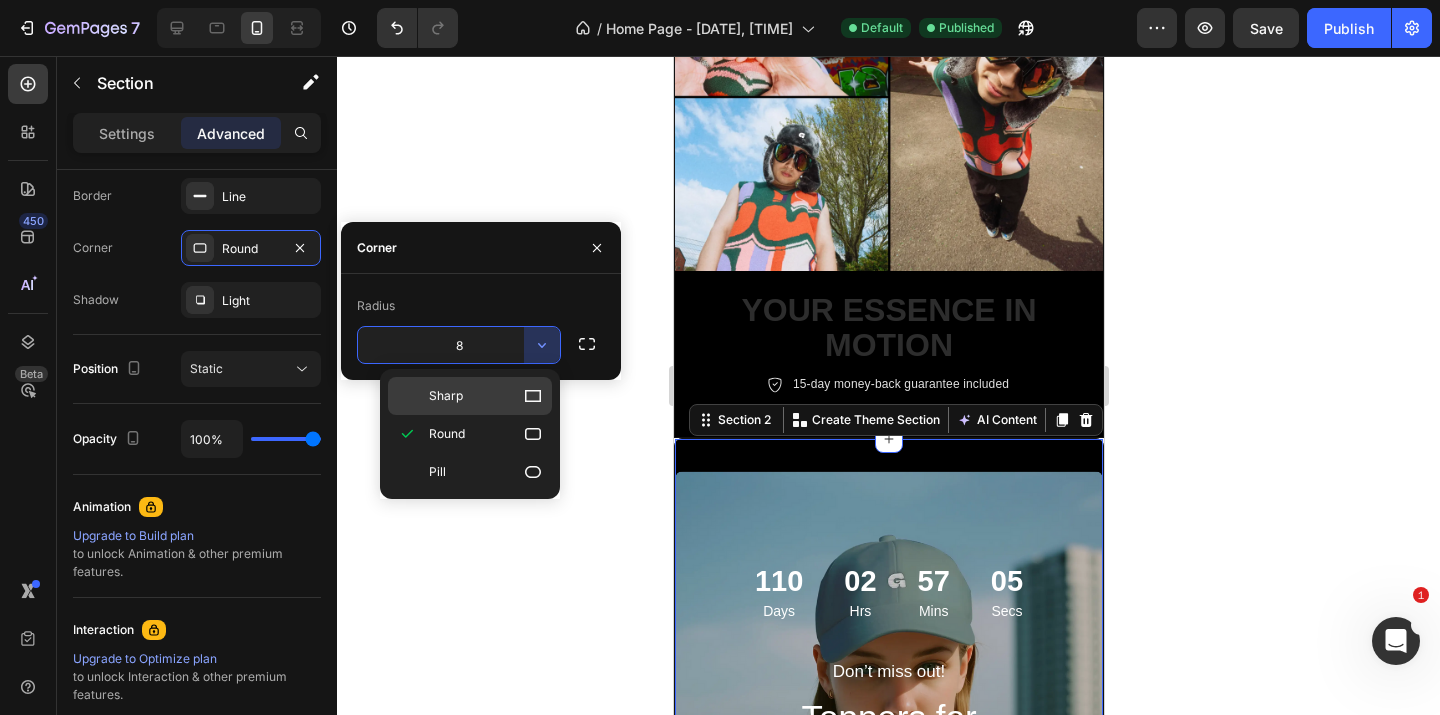click on "Sharp" 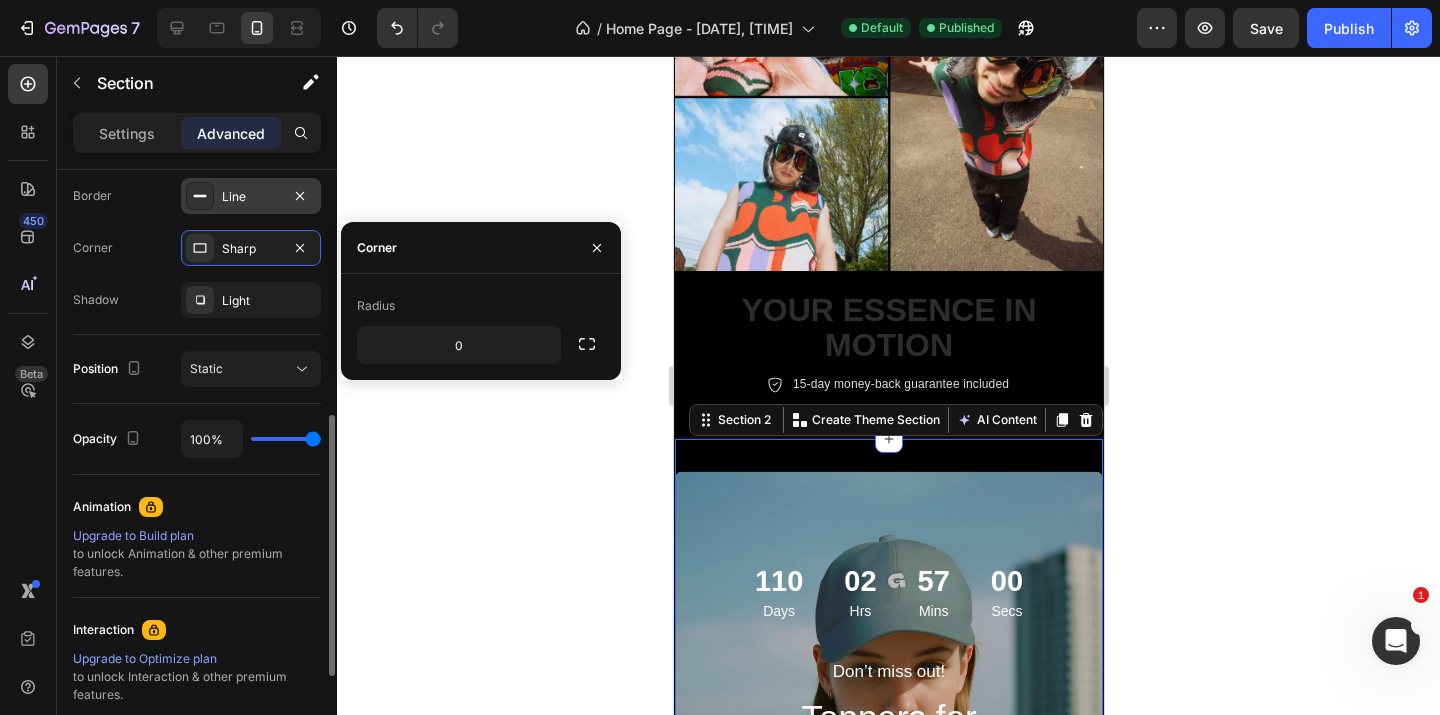 click on "Line" at bounding box center (251, 197) 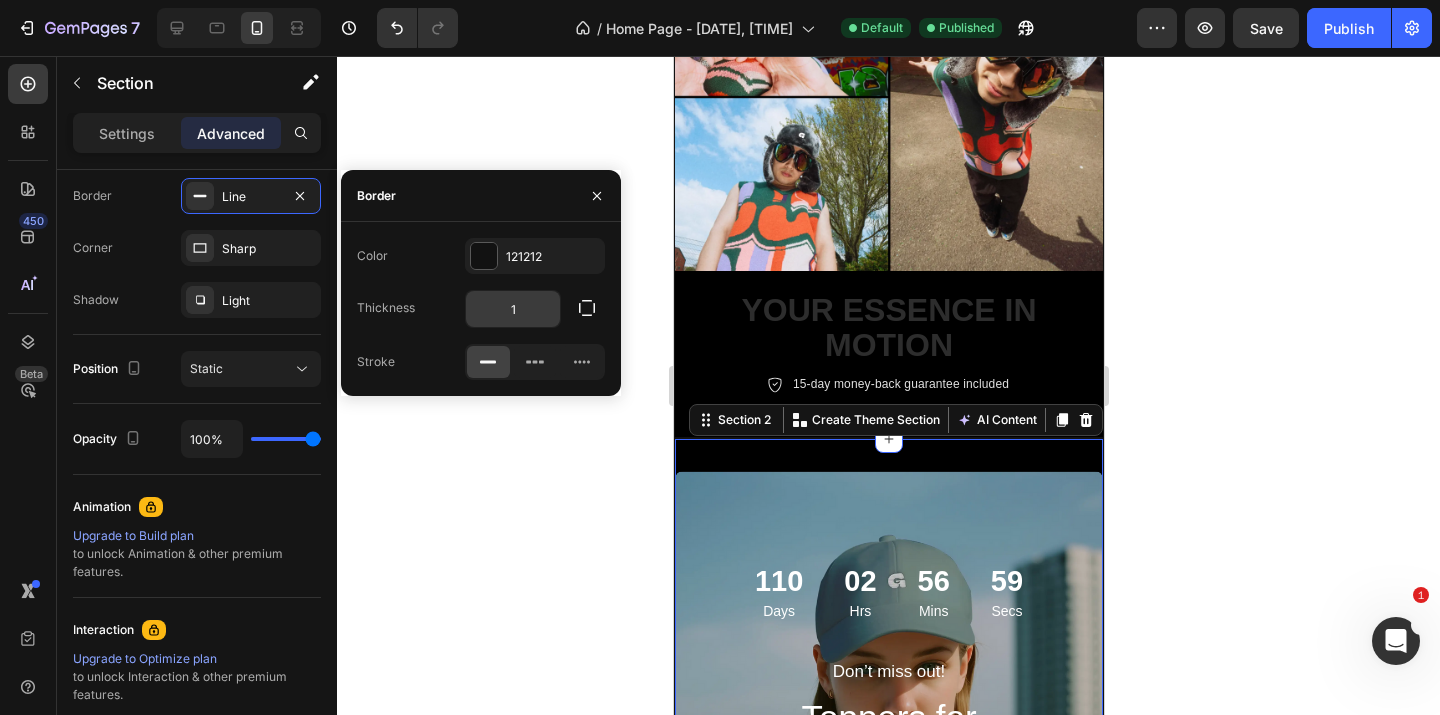 click on "1" at bounding box center [513, 309] 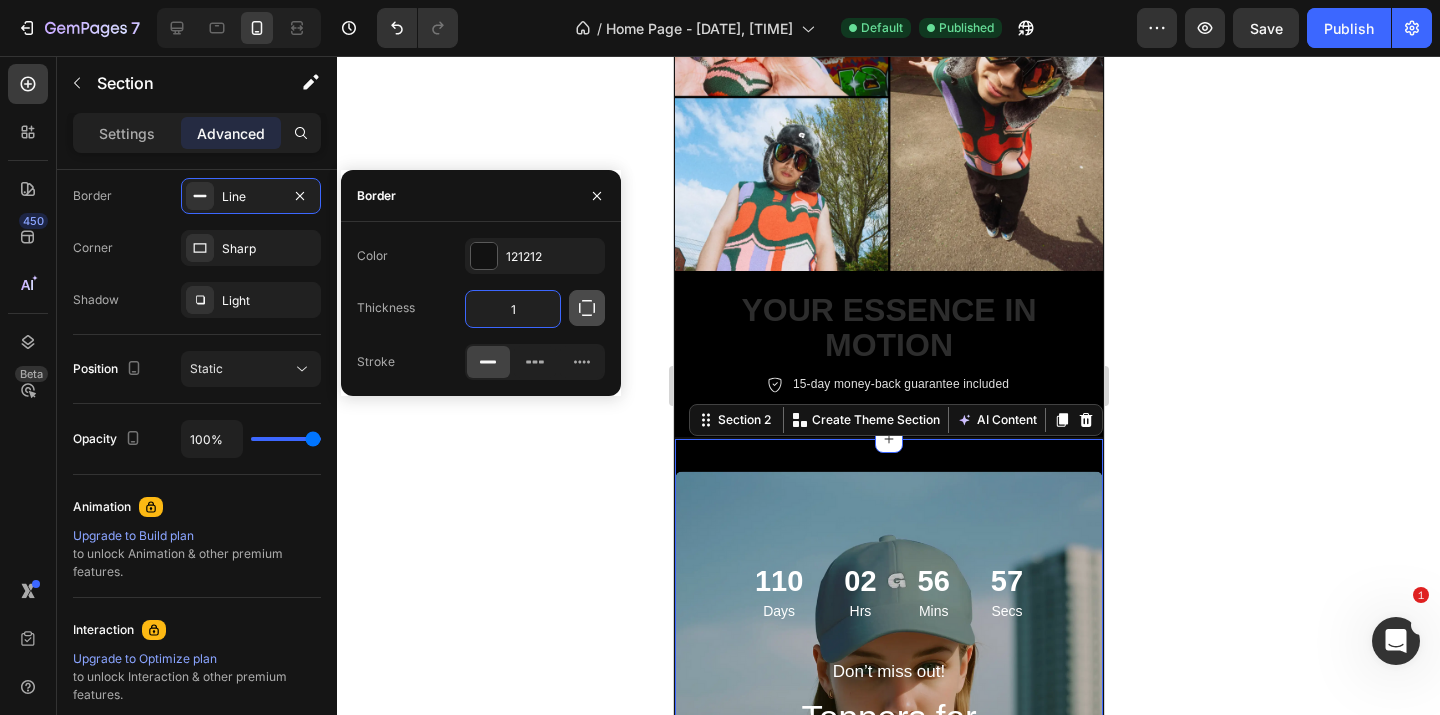 click 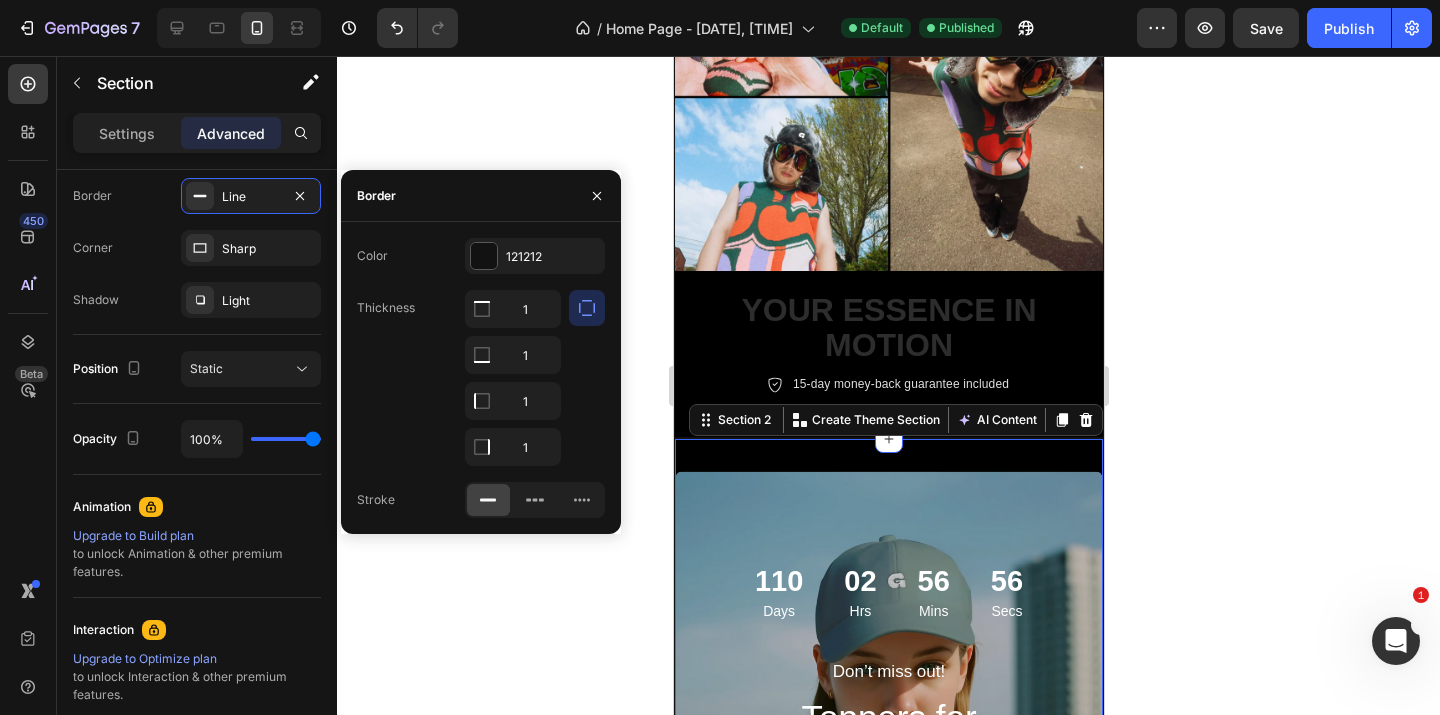 click 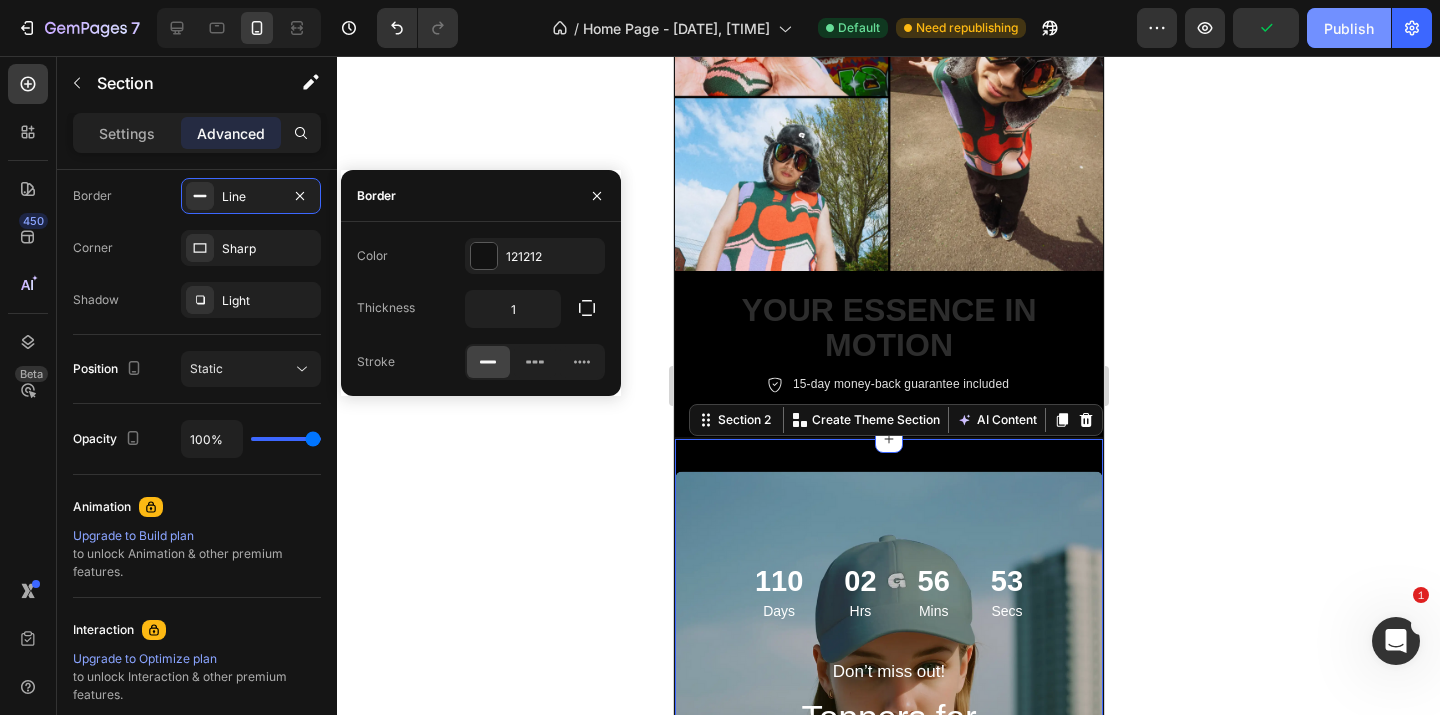 click on "Publish" at bounding box center (1349, 28) 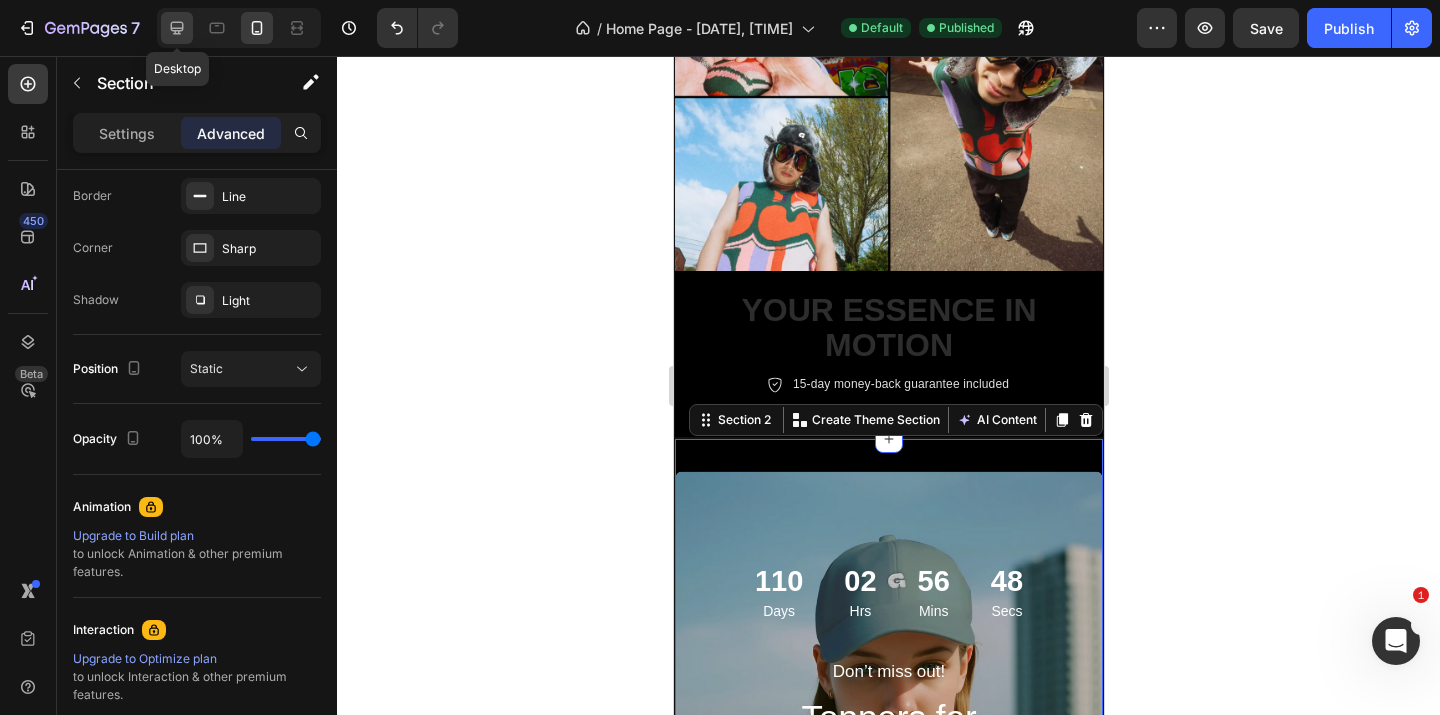 click 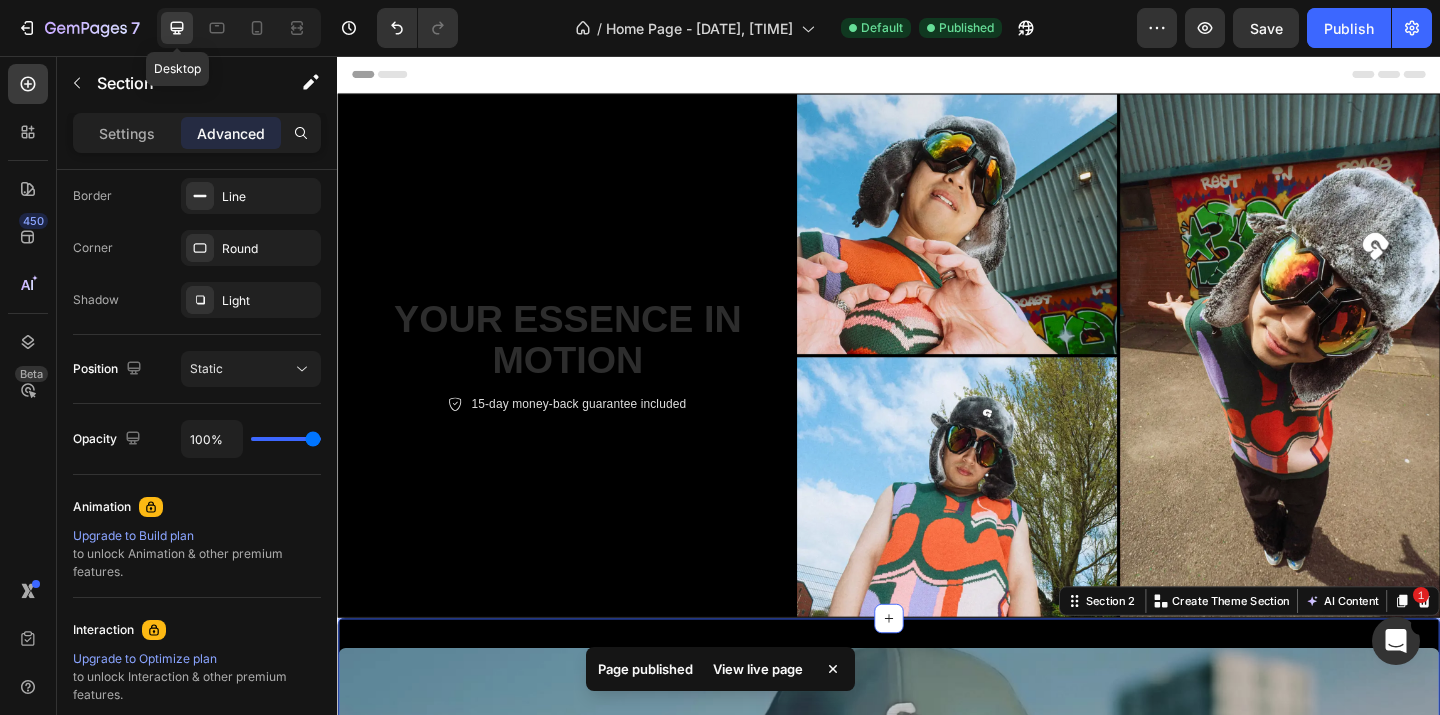 scroll, scrollTop: 533, scrollLeft: 0, axis: vertical 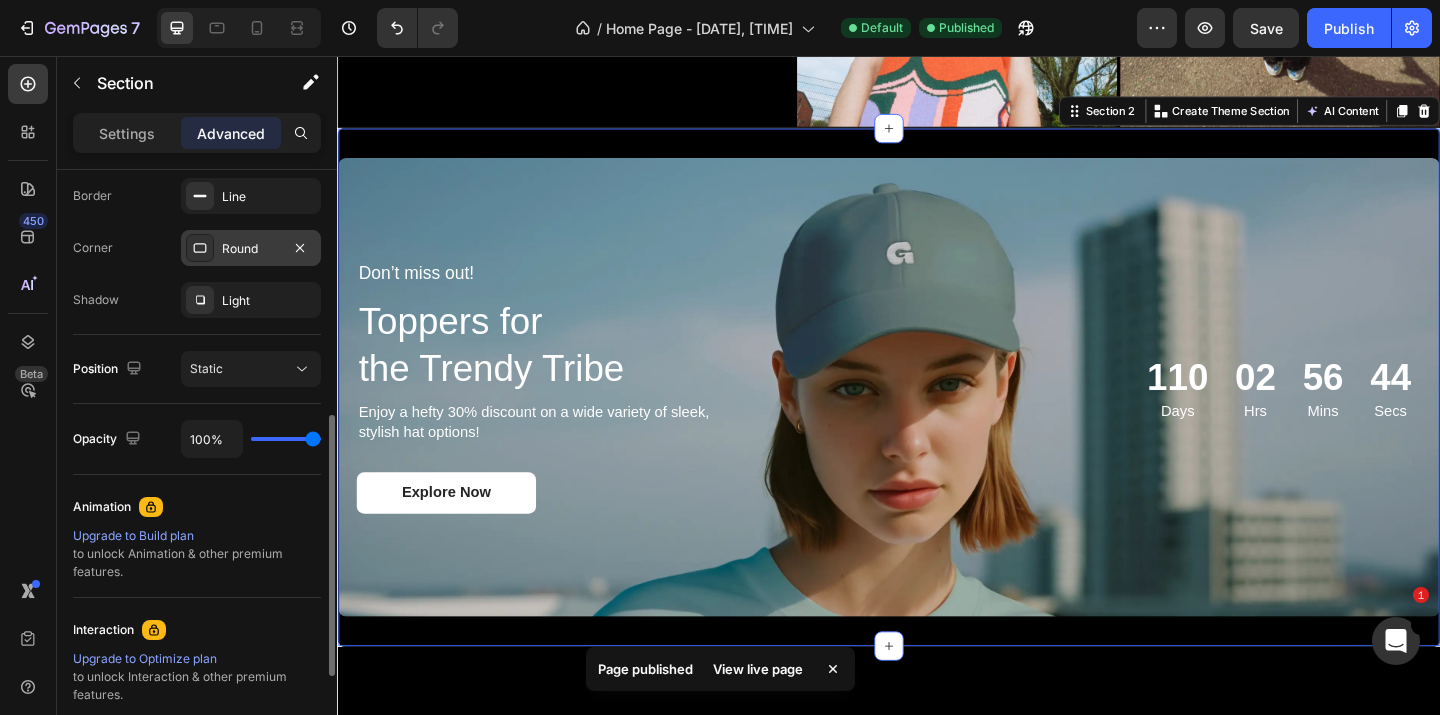 click on "Round" at bounding box center (251, 249) 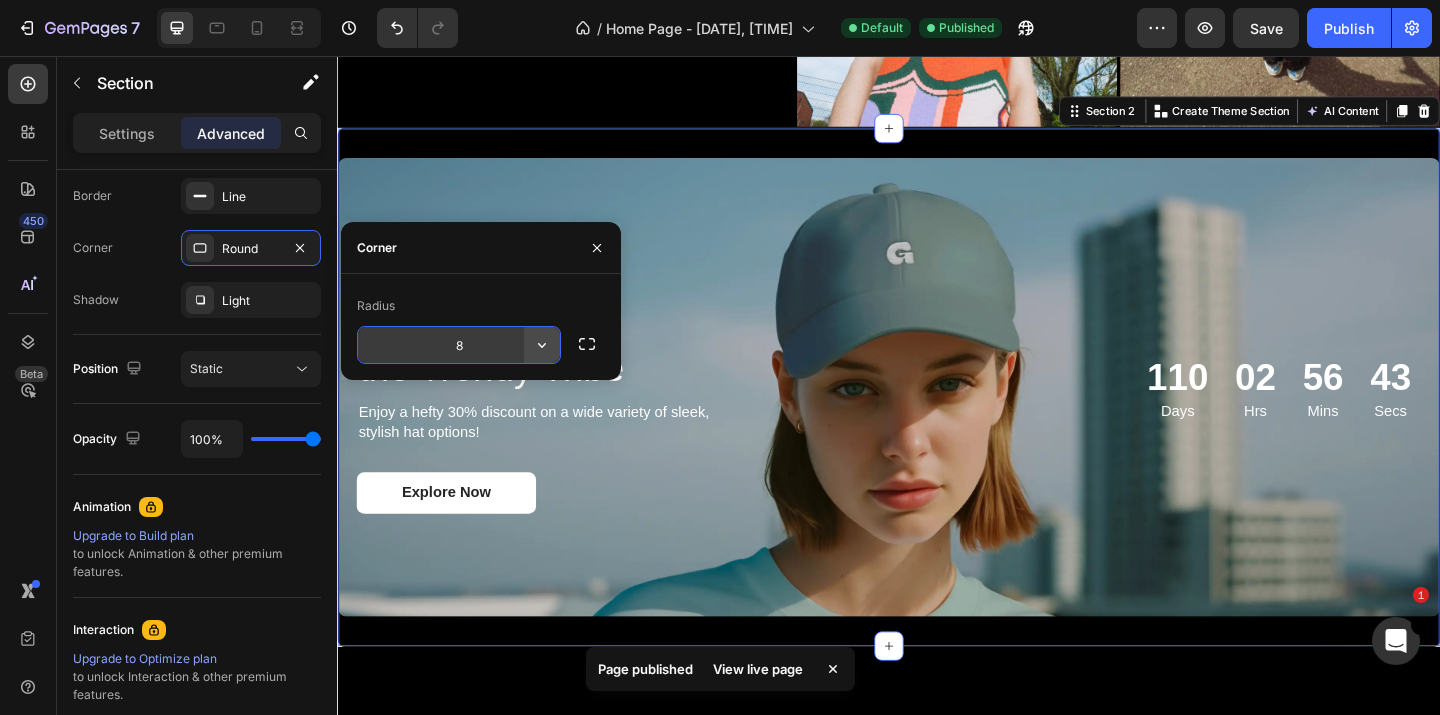 click 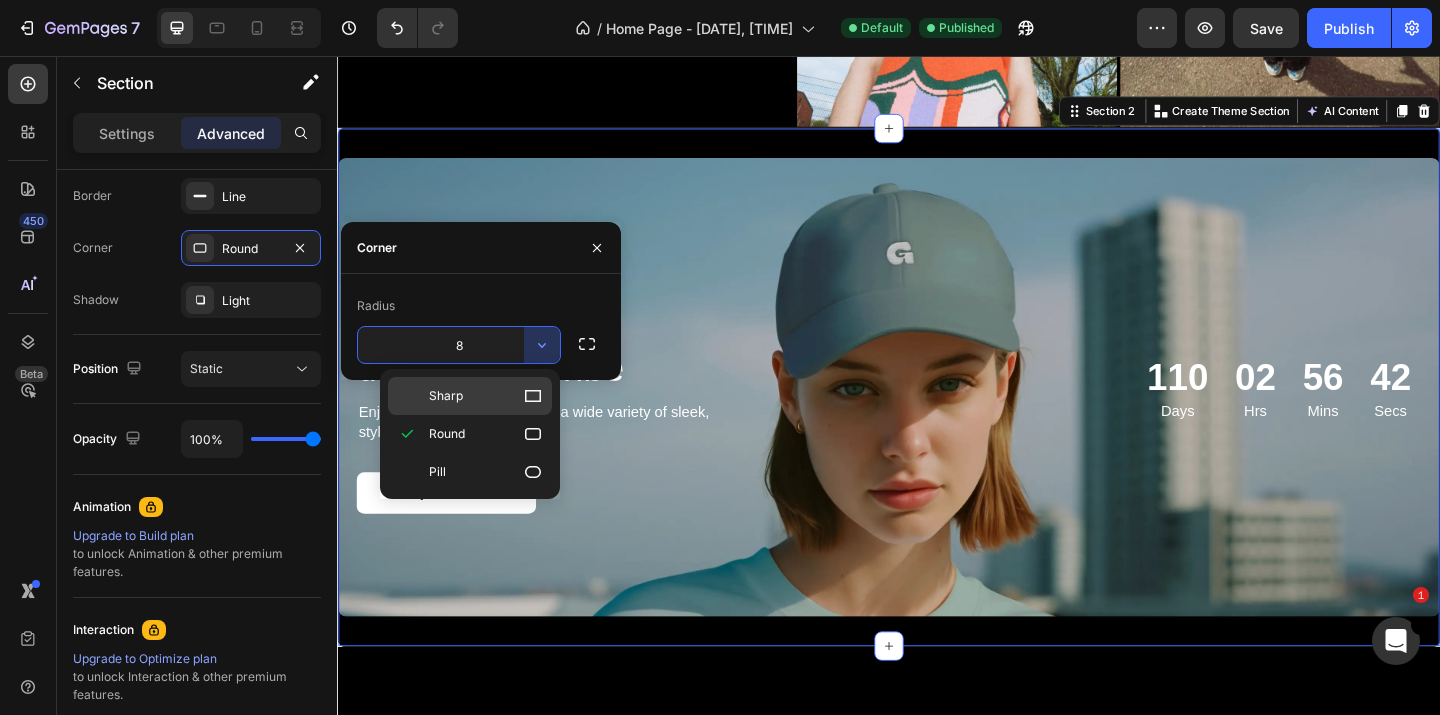 click 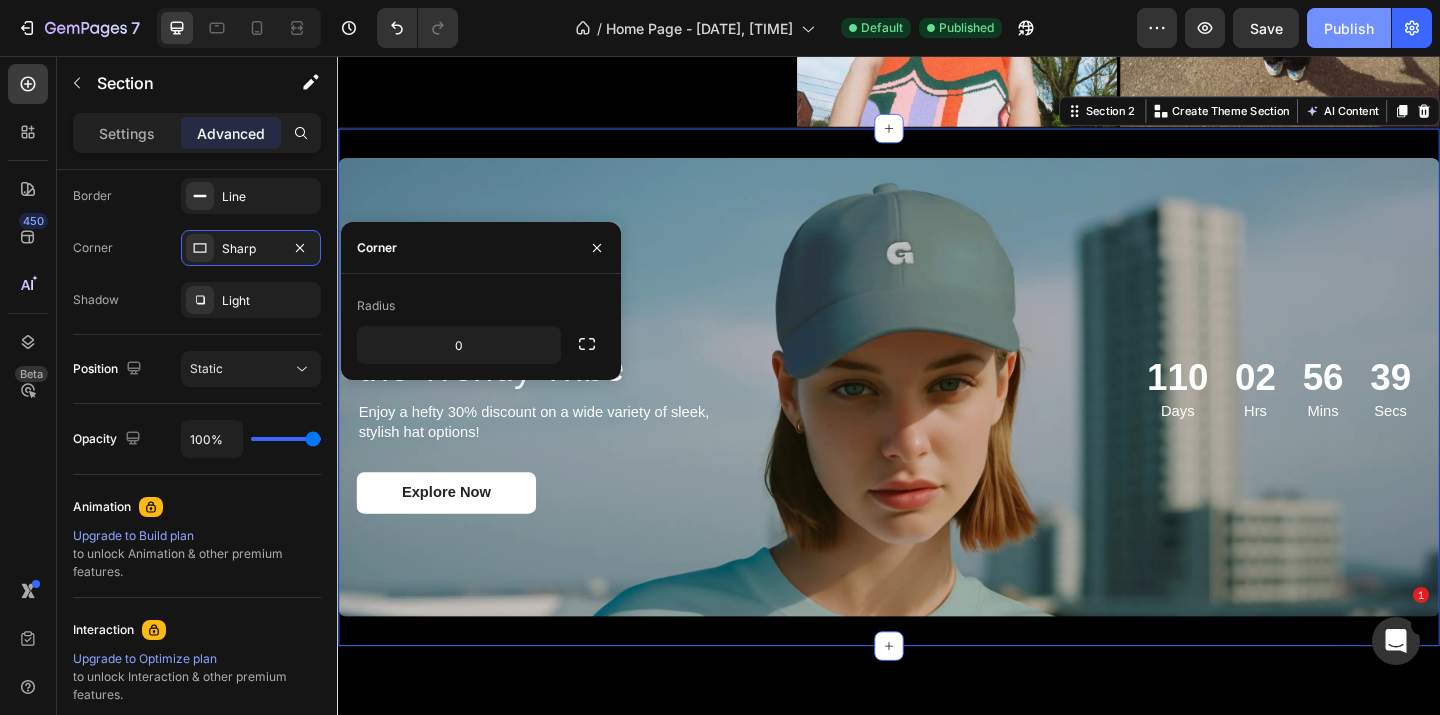 click on "Publish" at bounding box center (1349, 28) 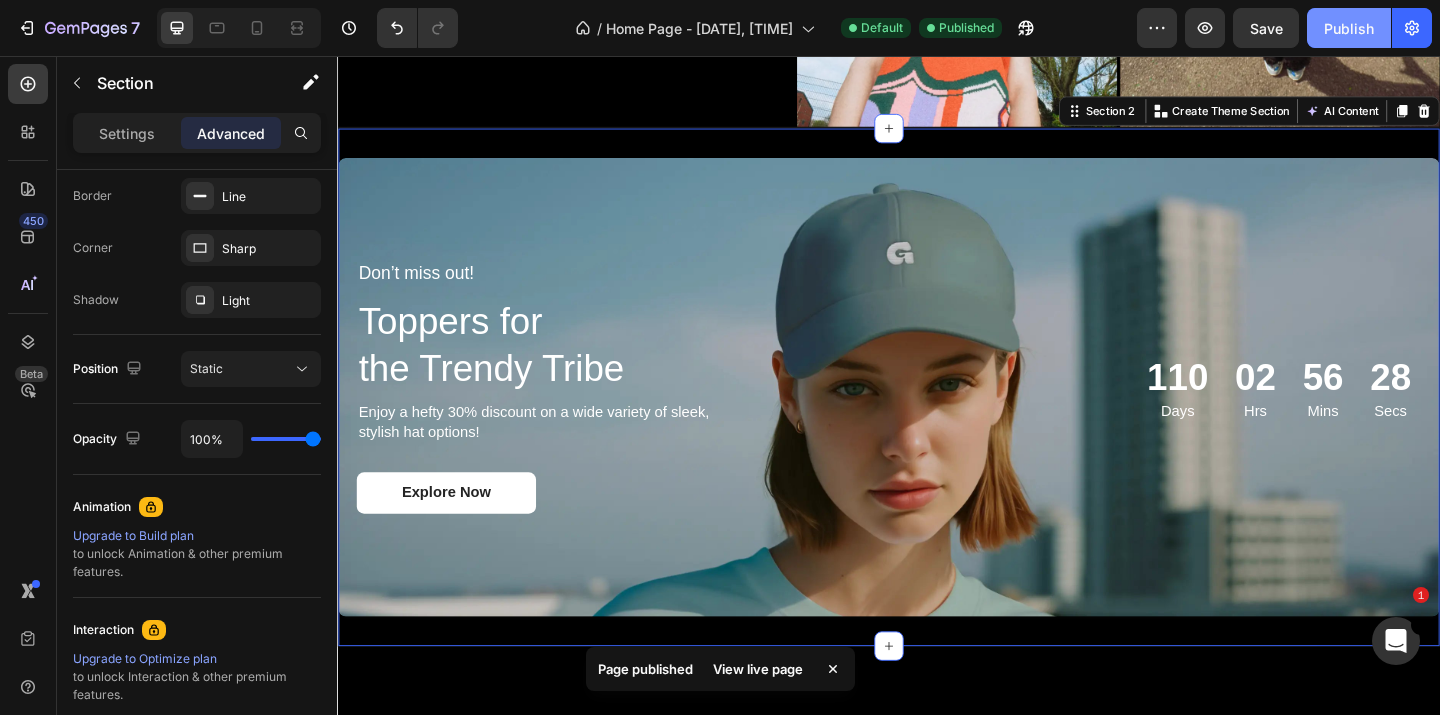 click on "Publish" 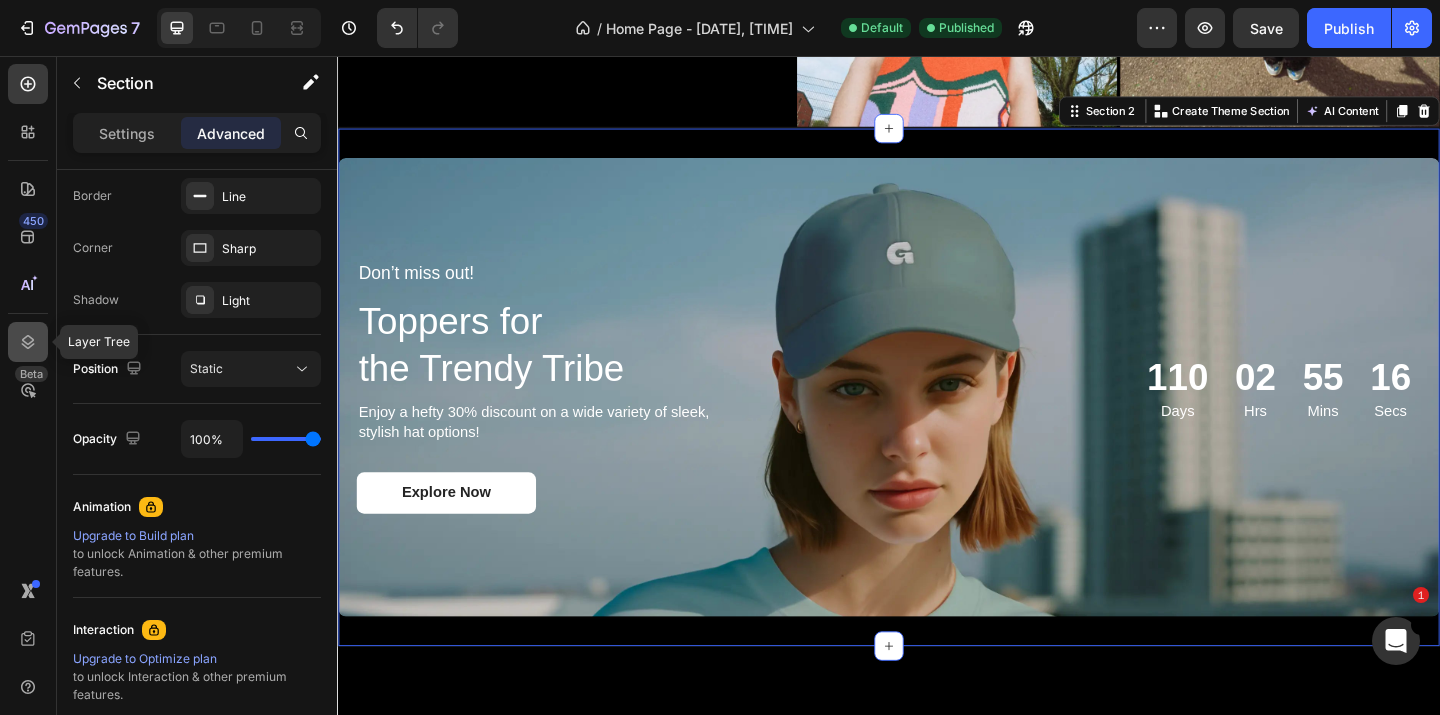 click 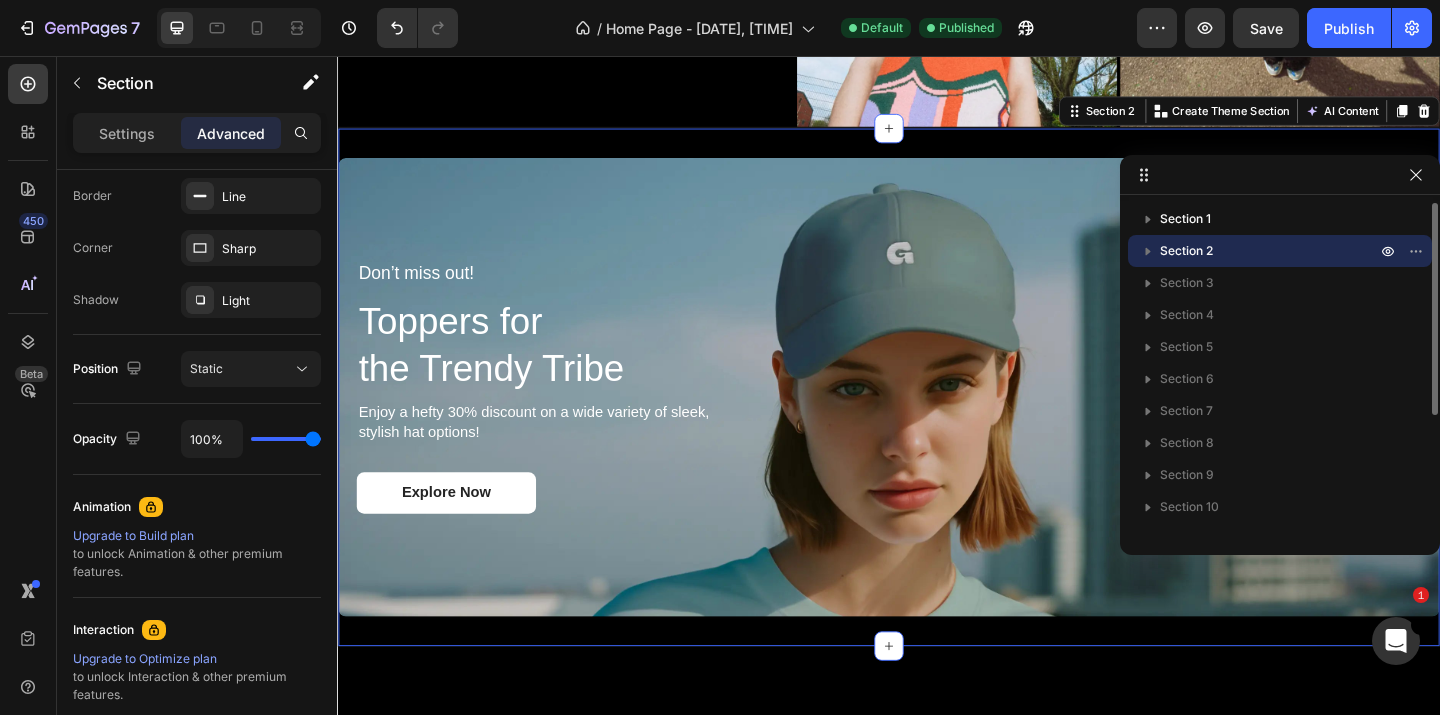click 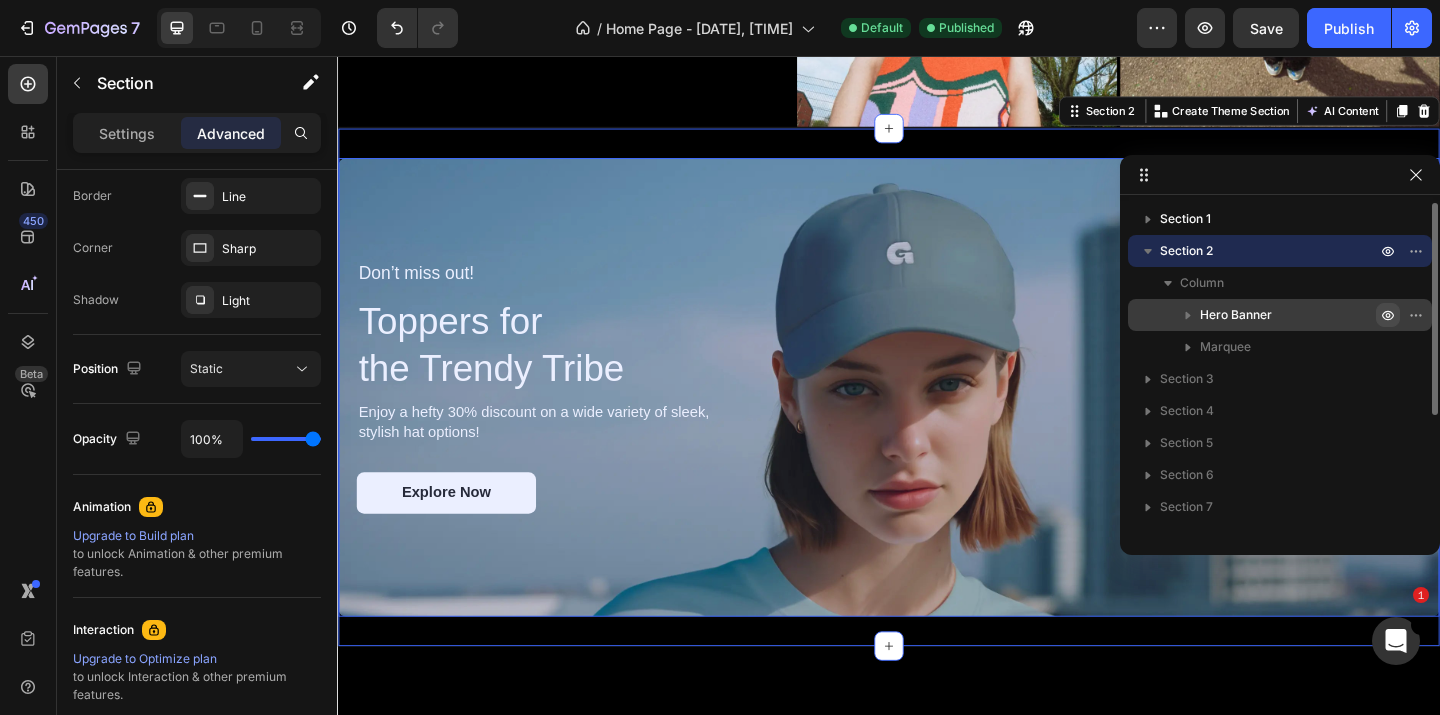 click 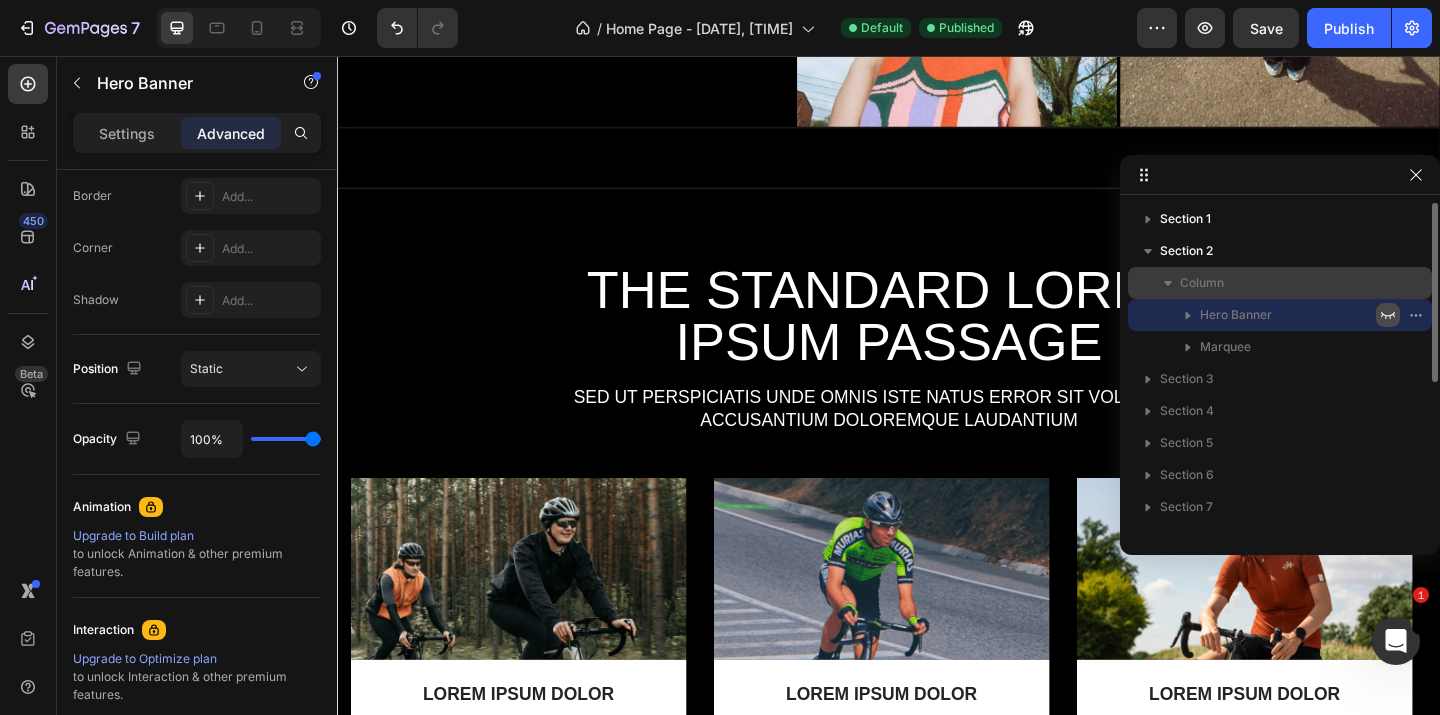 scroll, scrollTop: 0, scrollLeft: 0, axis: both 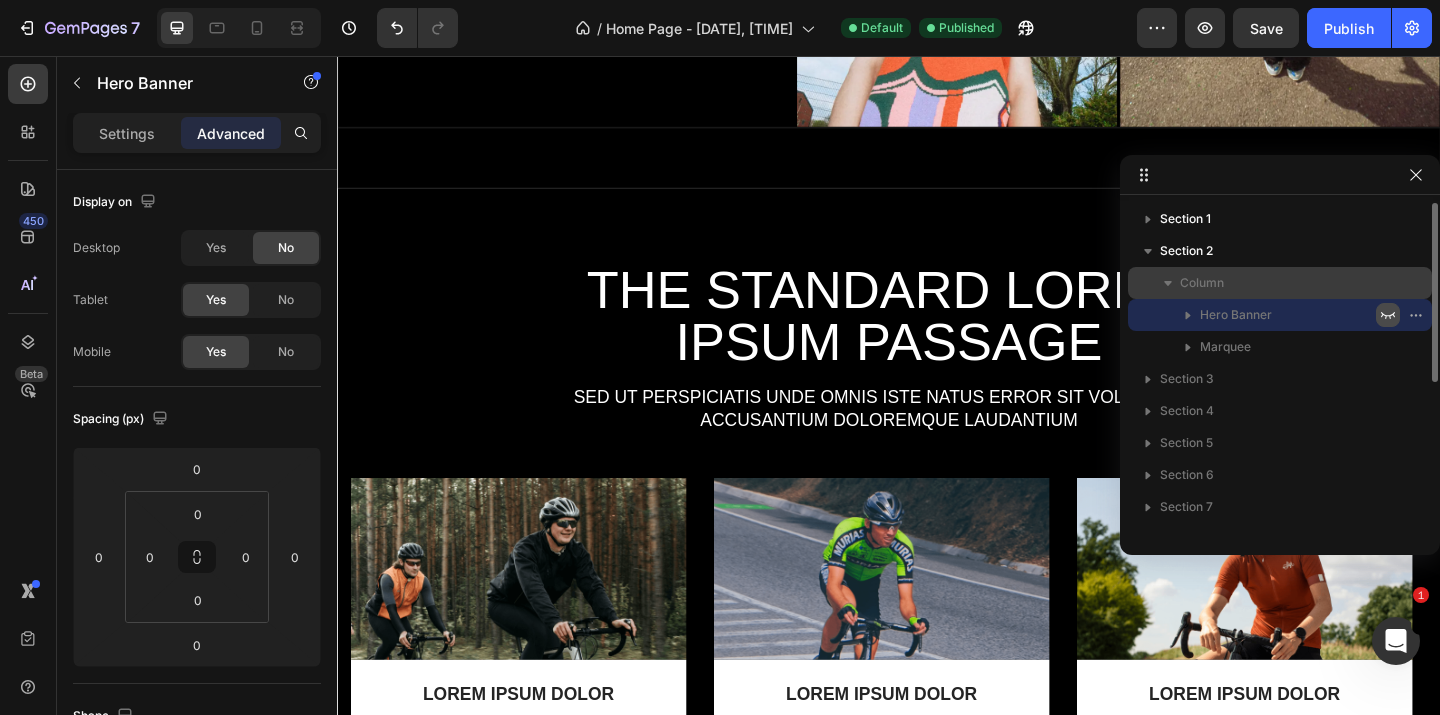 click 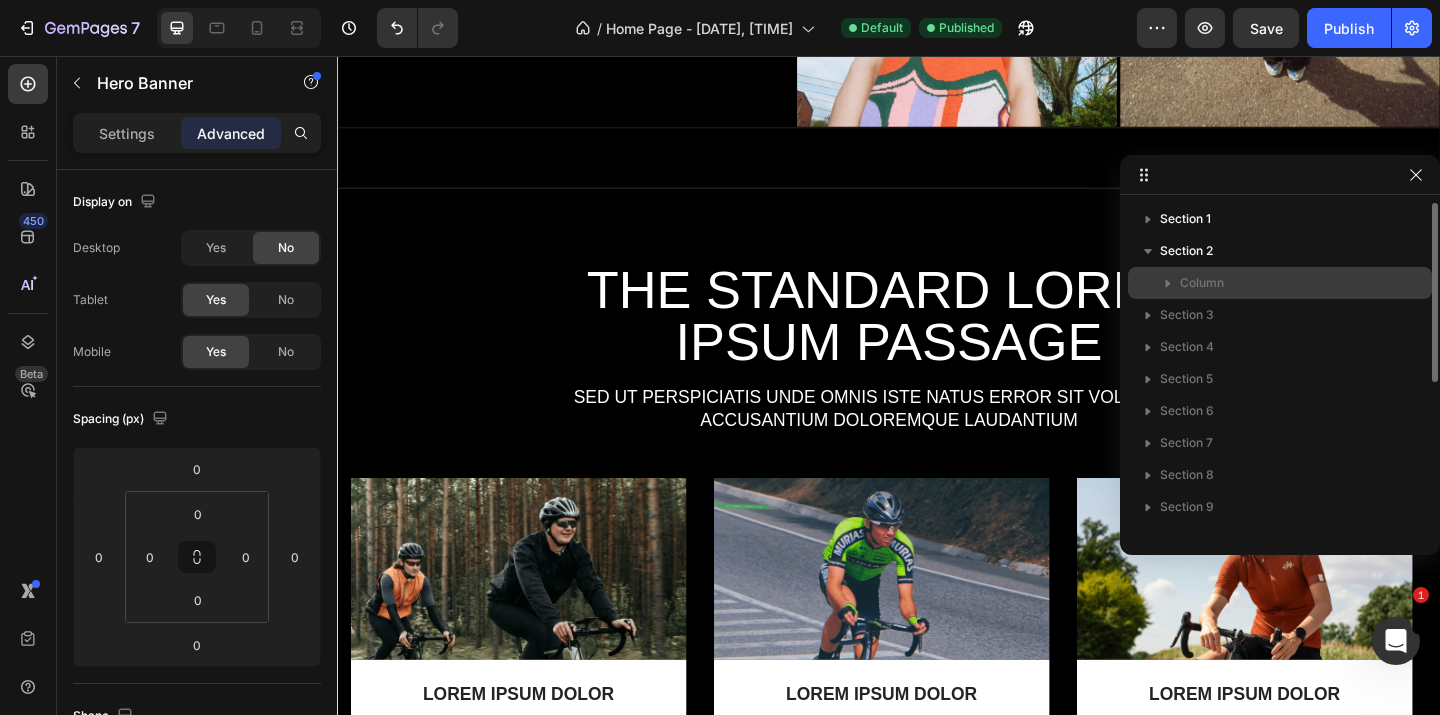 click 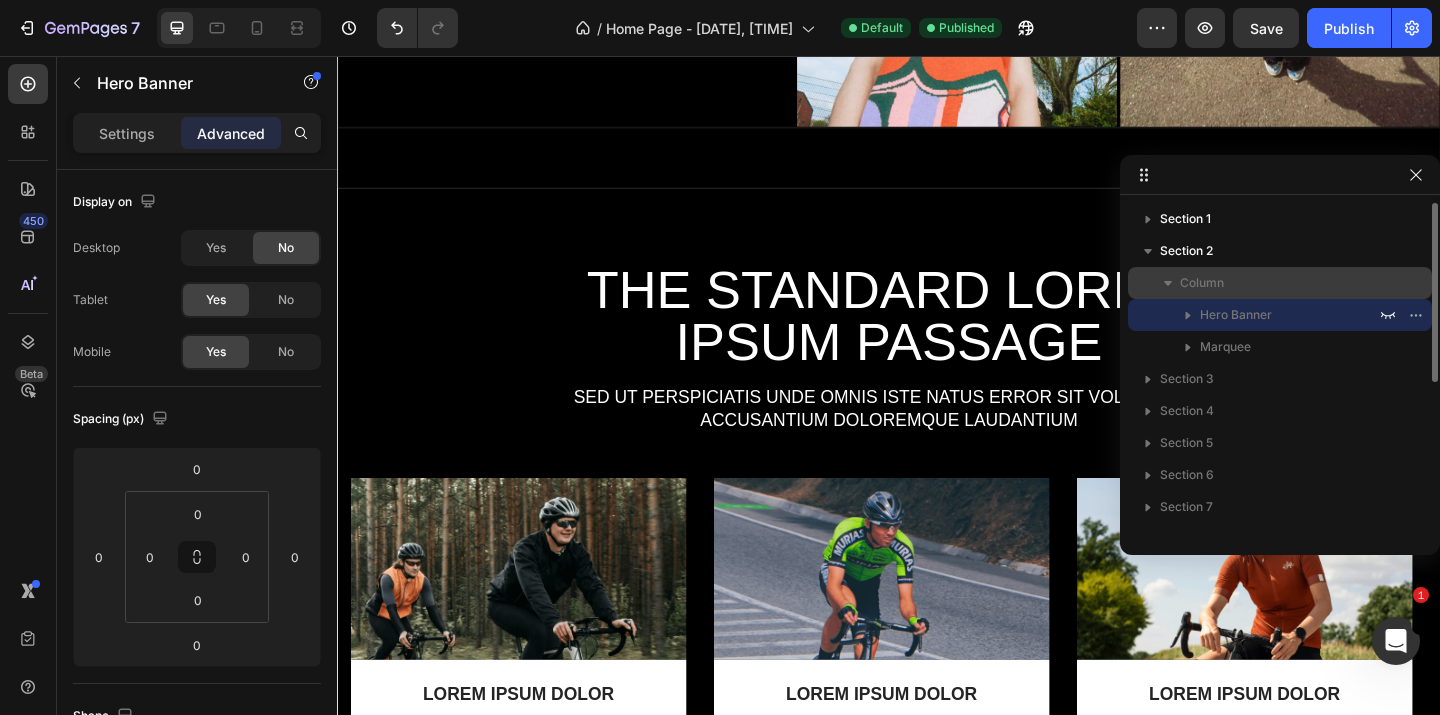 click 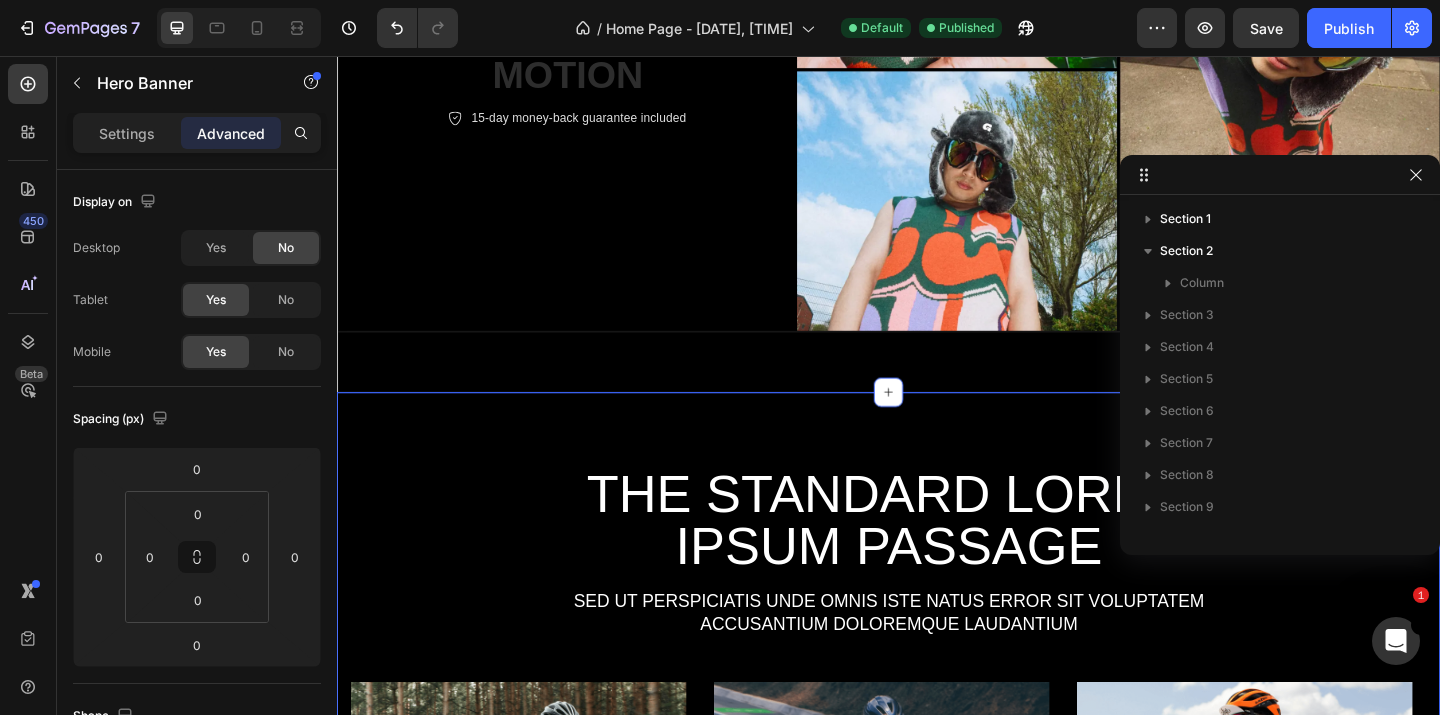 scroll, scrollTop: 307, scrollLeft: 0, axis: vertical 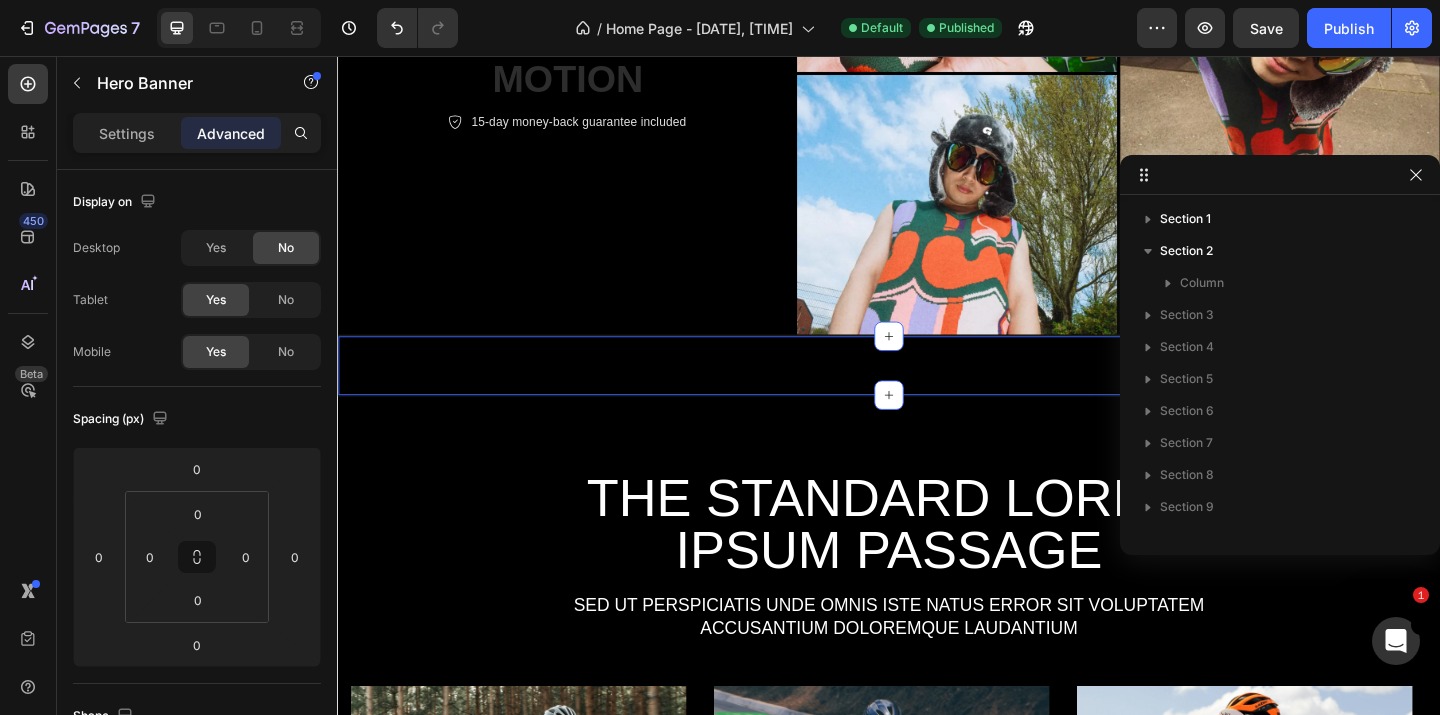click on "Don’t miss out! Text Block Toppers for  the Trendy Tribe Heading Enjoy a hefty 30% discount on a wide variety of sleek, stylish hat options! Text Block Explore Now Button 110 Days 02 Hrs 55 Mins 00 Secs Countdown Timer Row Hero Banner   0 Image Image Image Image Image Image Image Image Image Image Image Image Image Image Marquee Section 2" at bounding box center (937, 393) 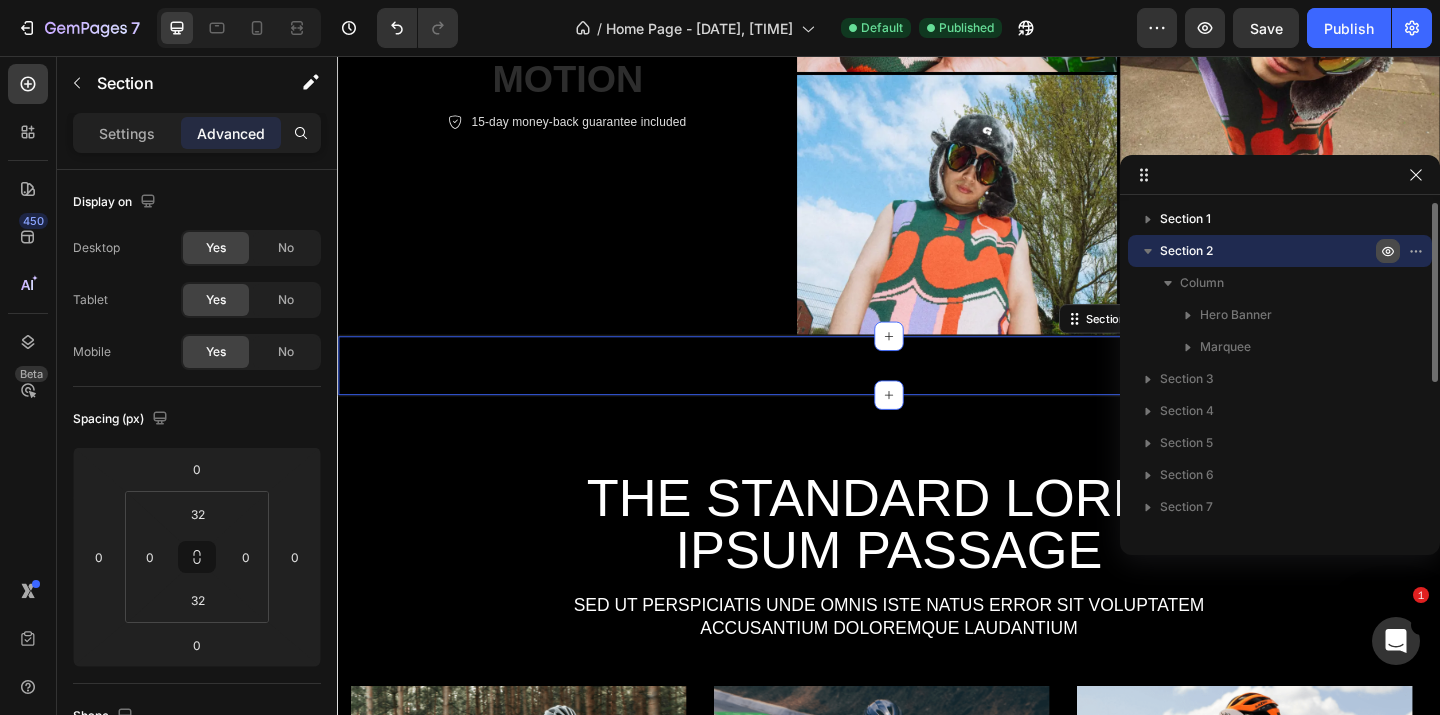 click at bounding box center (1388, 251) 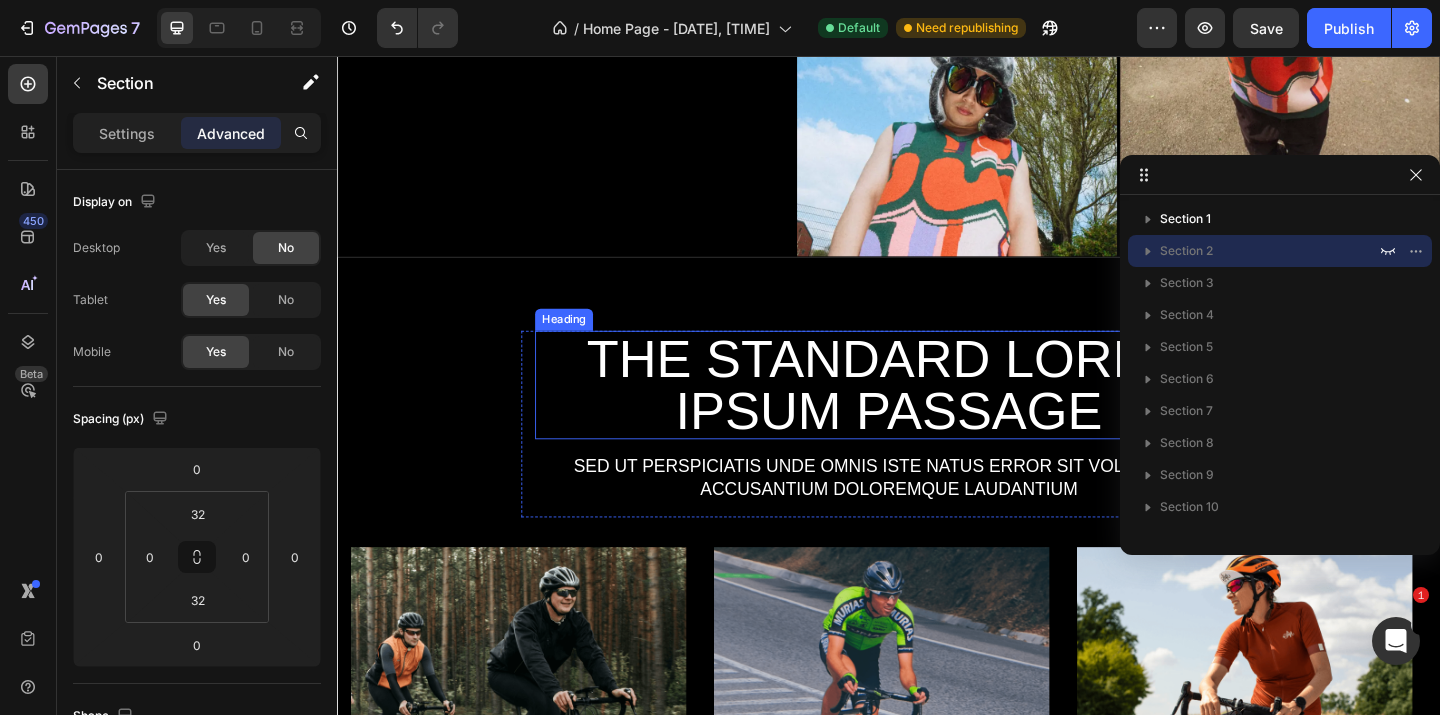 scroll, scrollTop: 354, scrollLeft: 0, axis: vertical 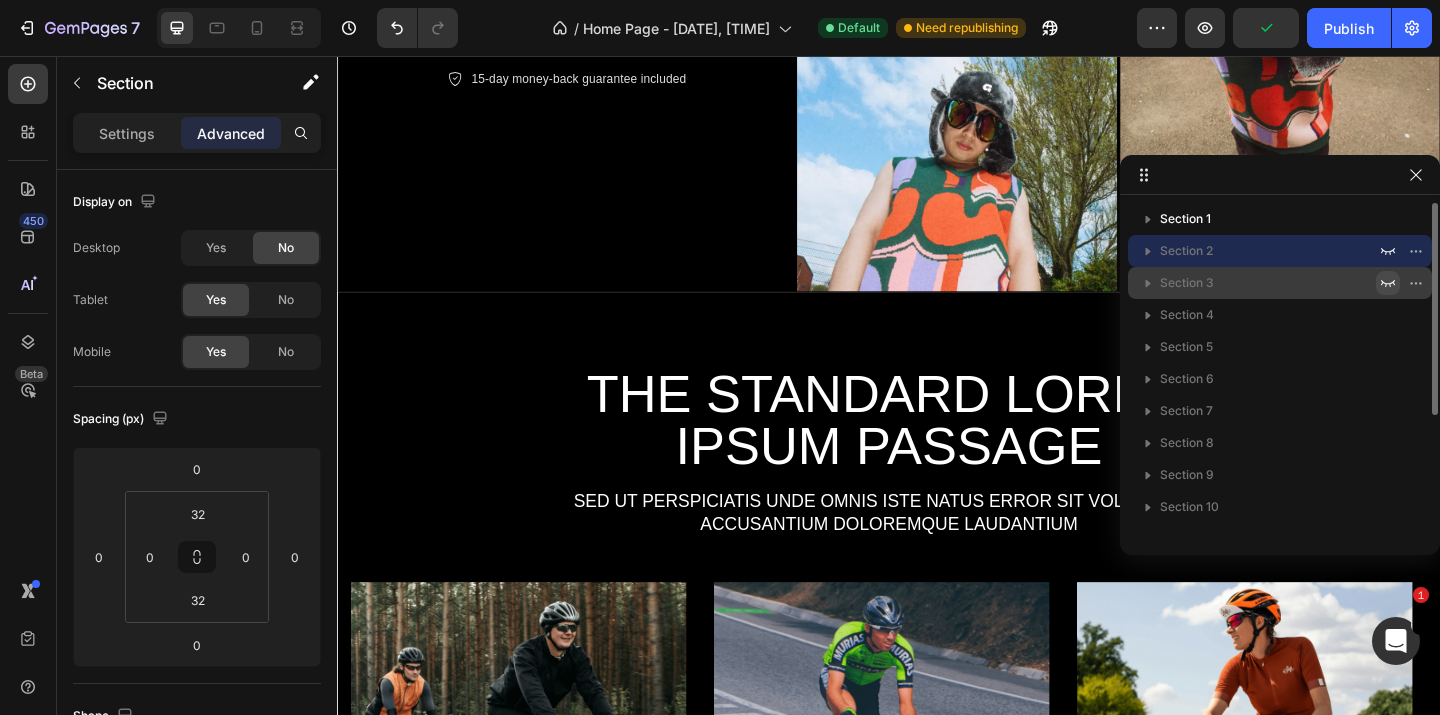 click 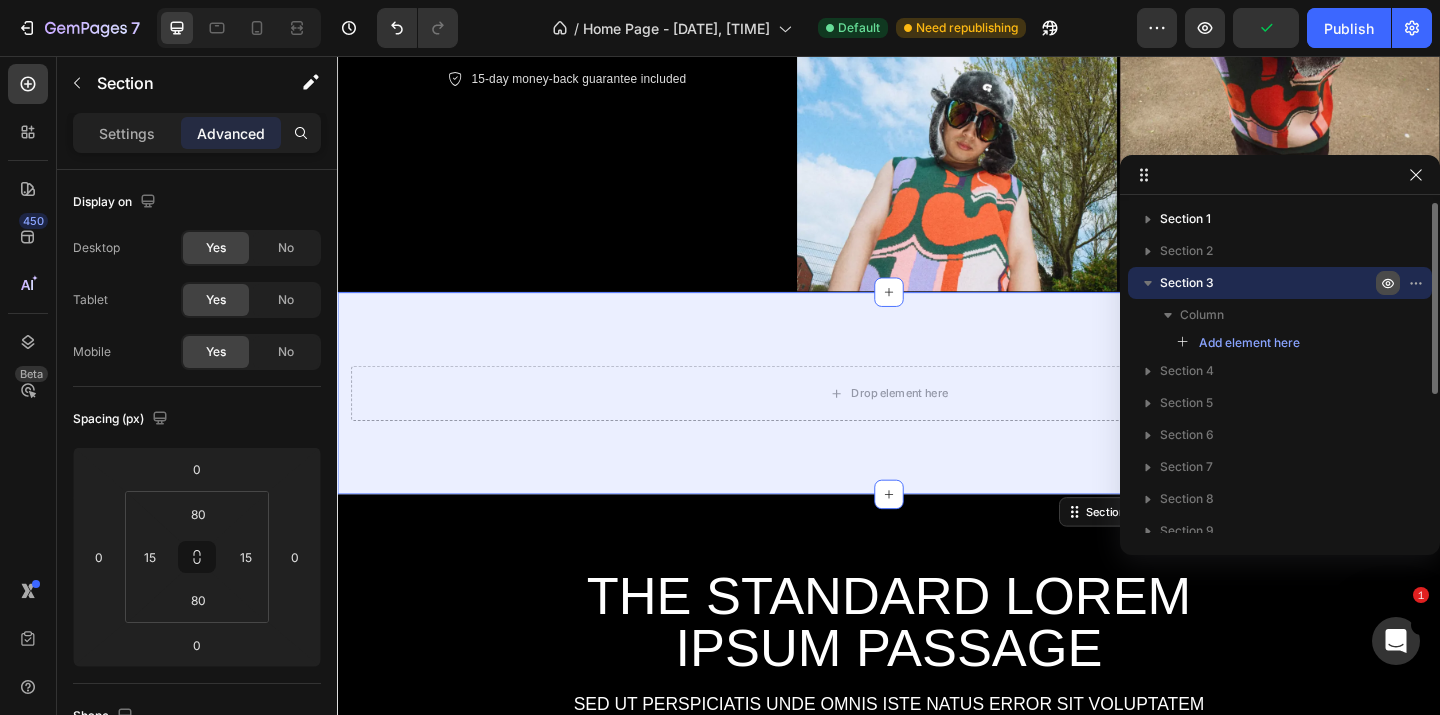 click 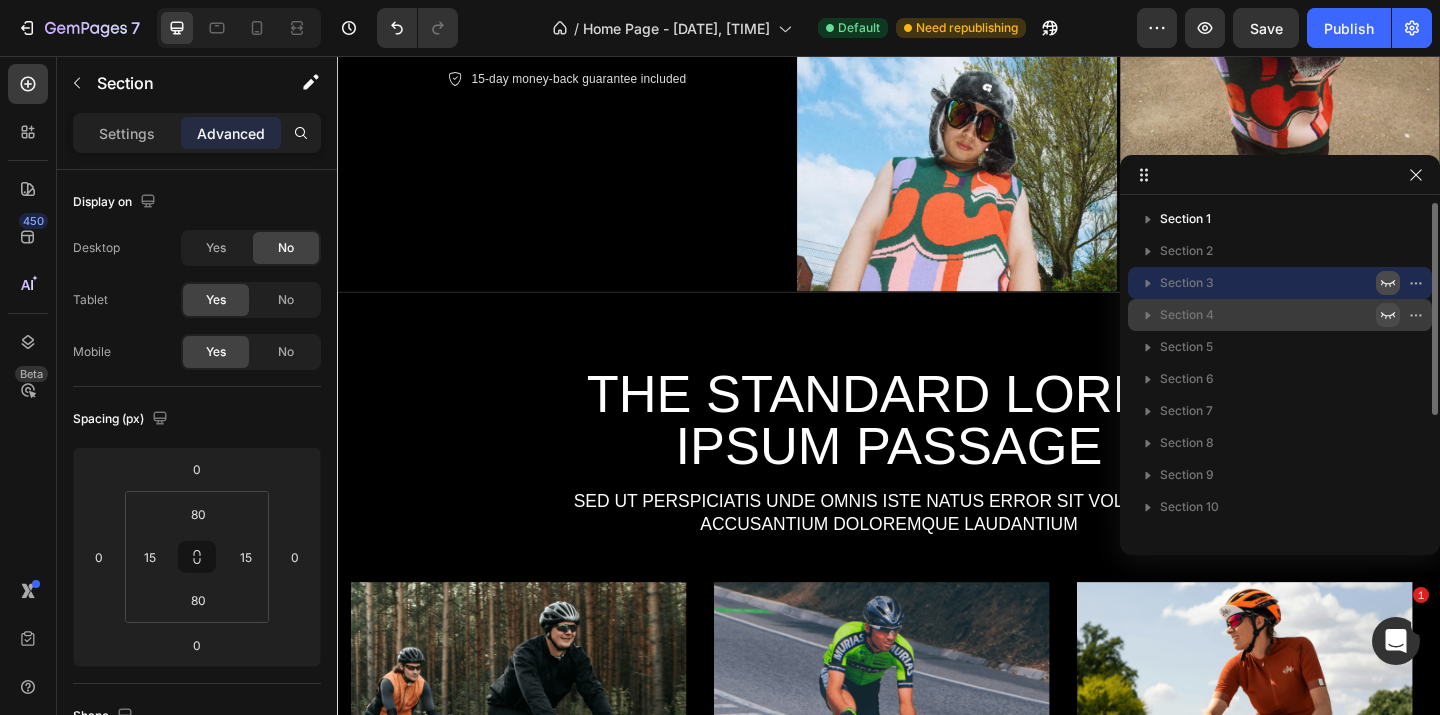 click at bounding box center (1388, 315) 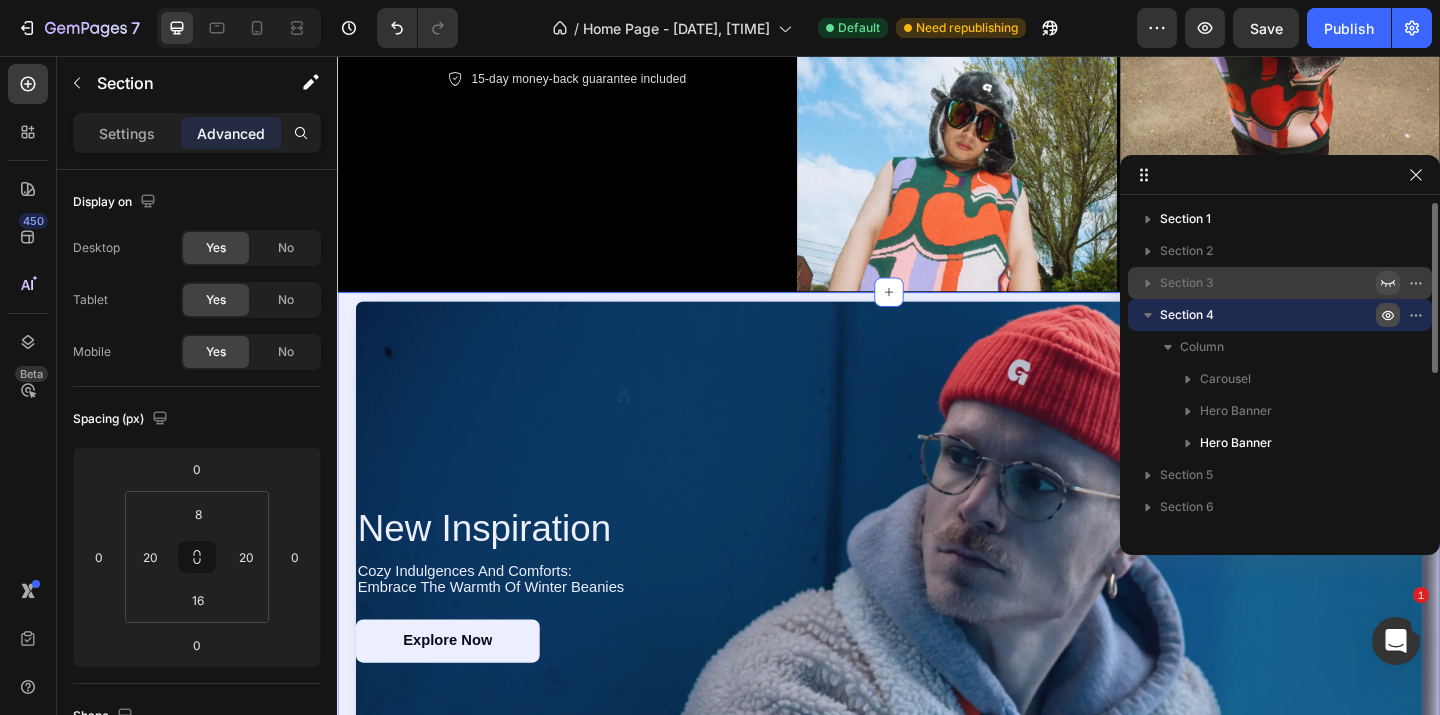 click at bounding box center (1388, 315) 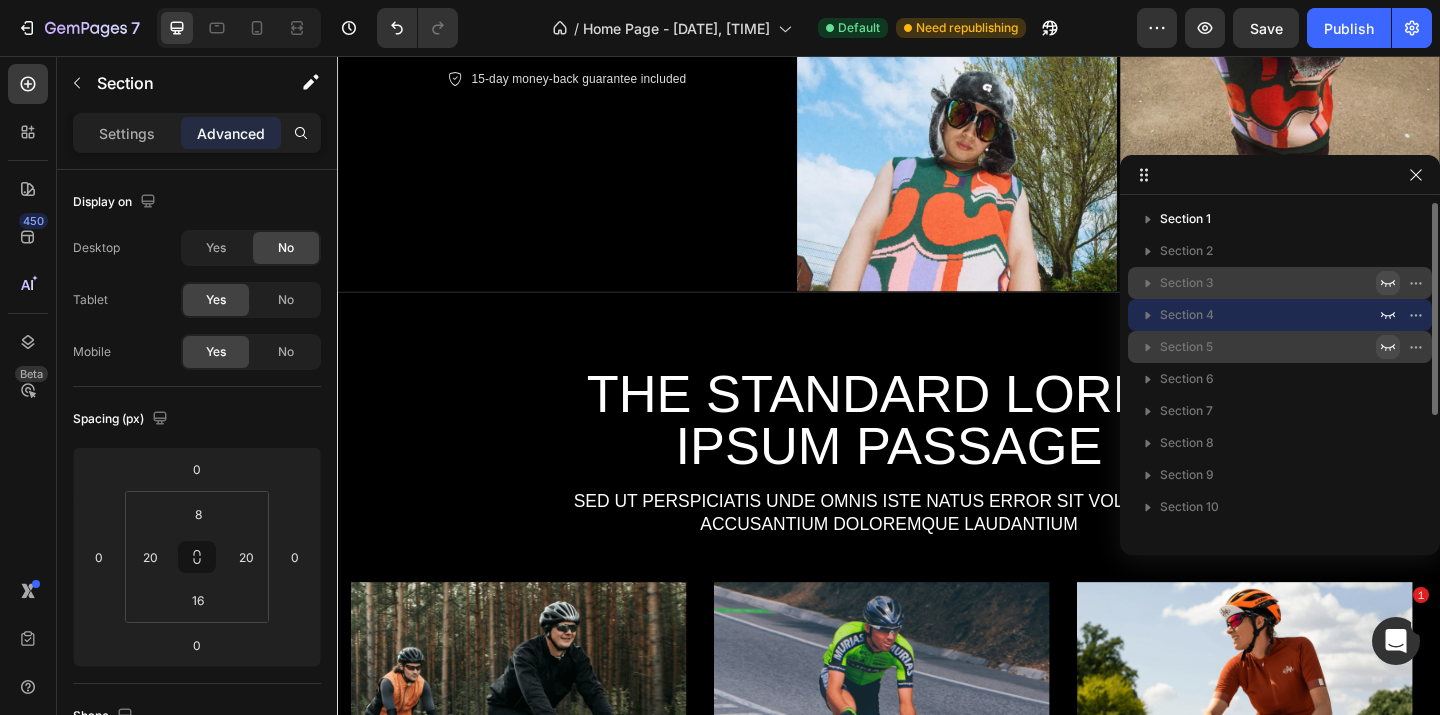 click 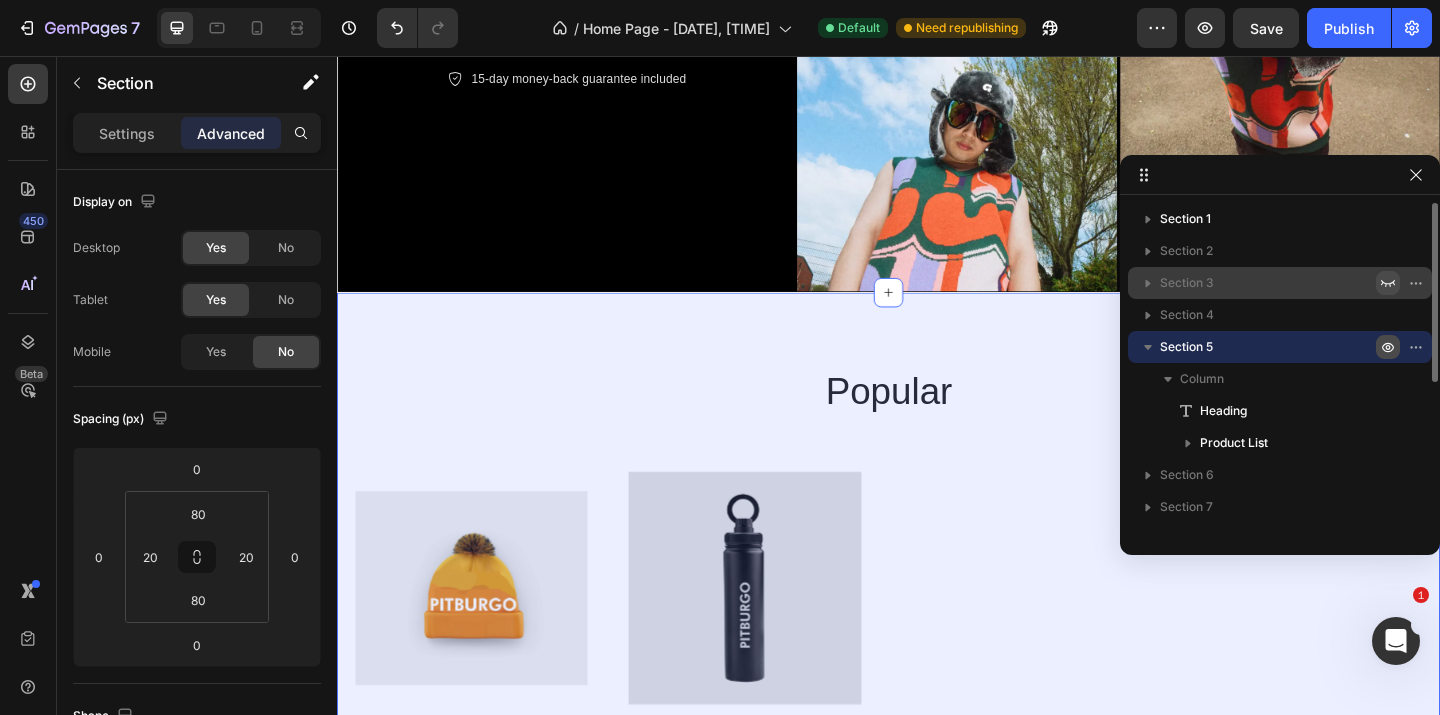 click 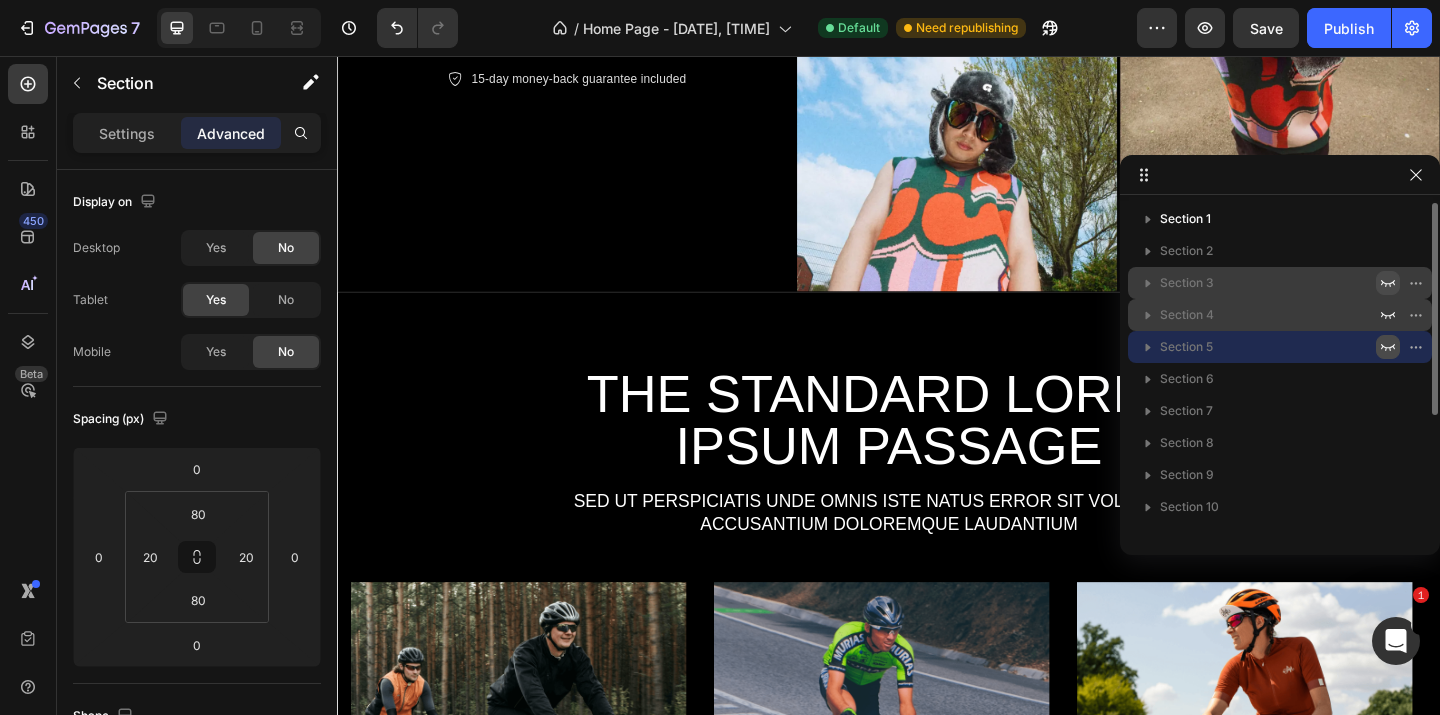 click 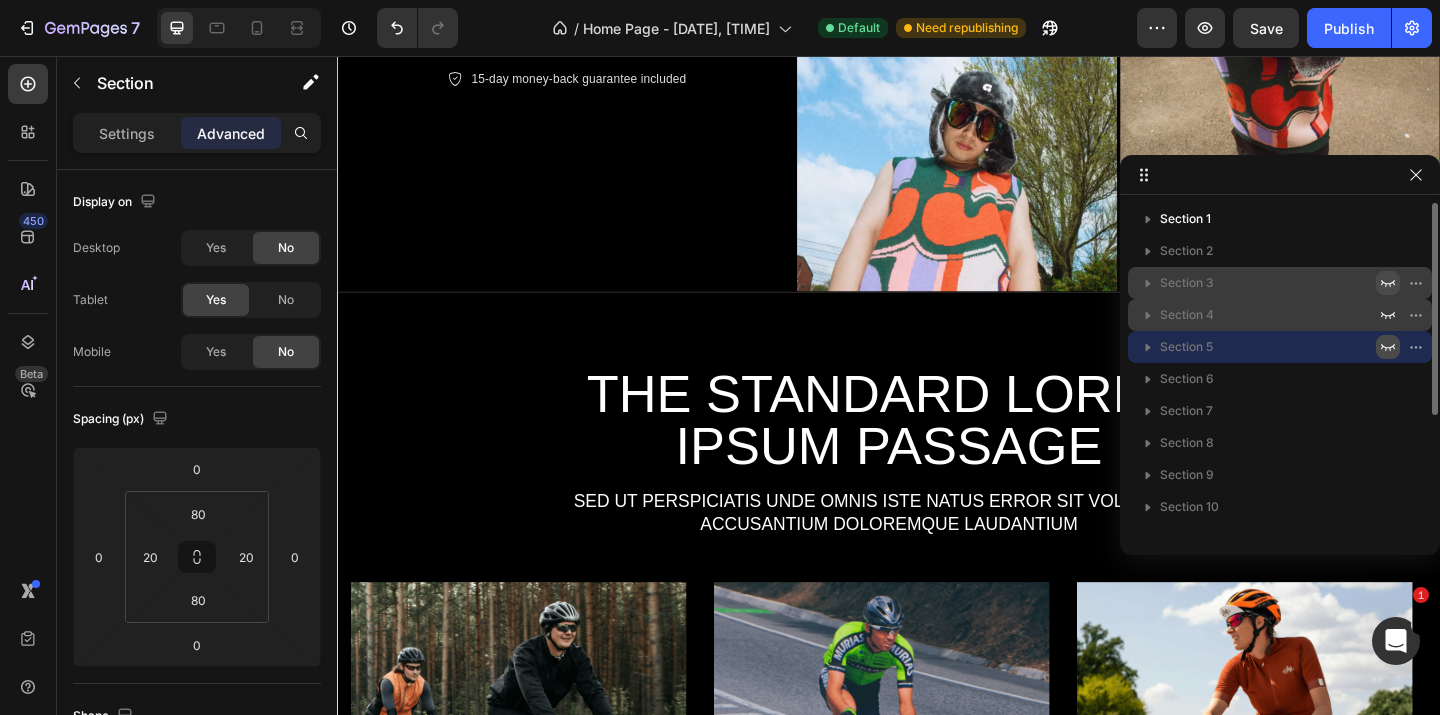 click 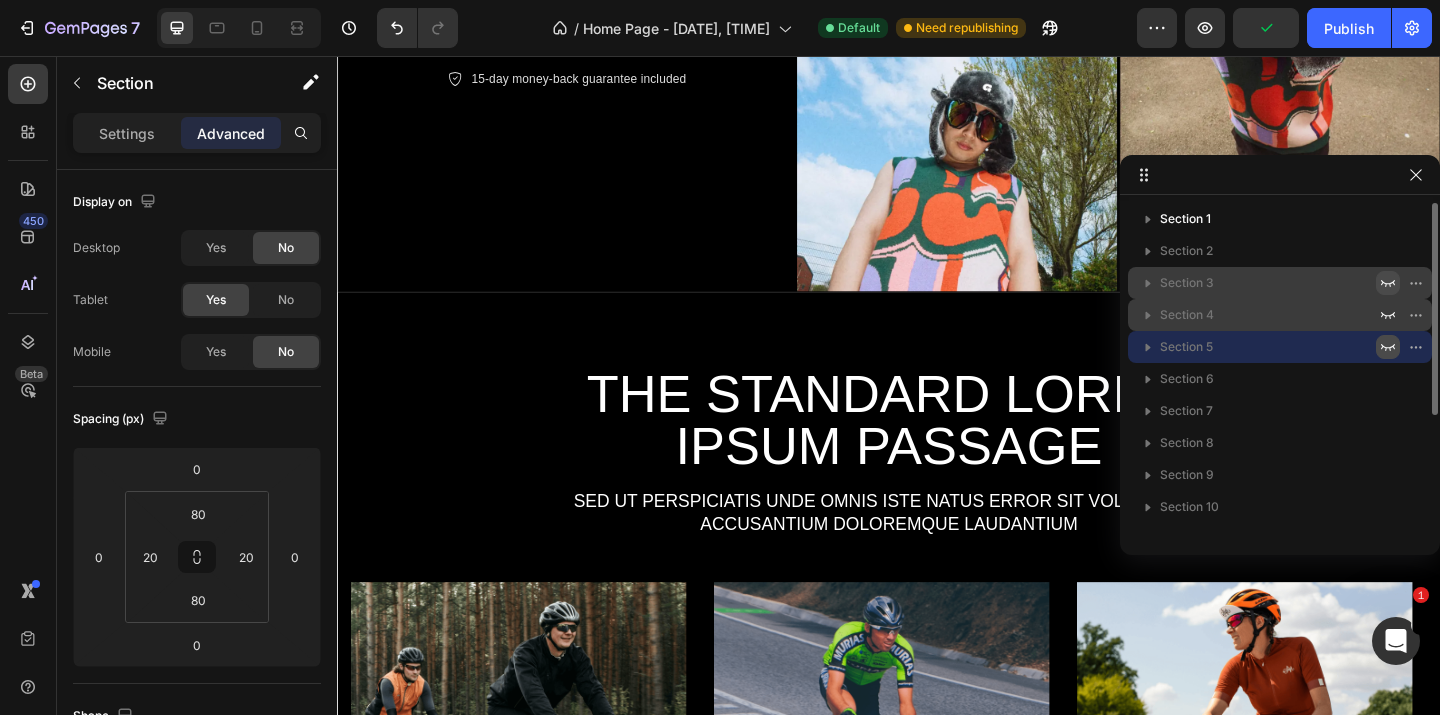 click 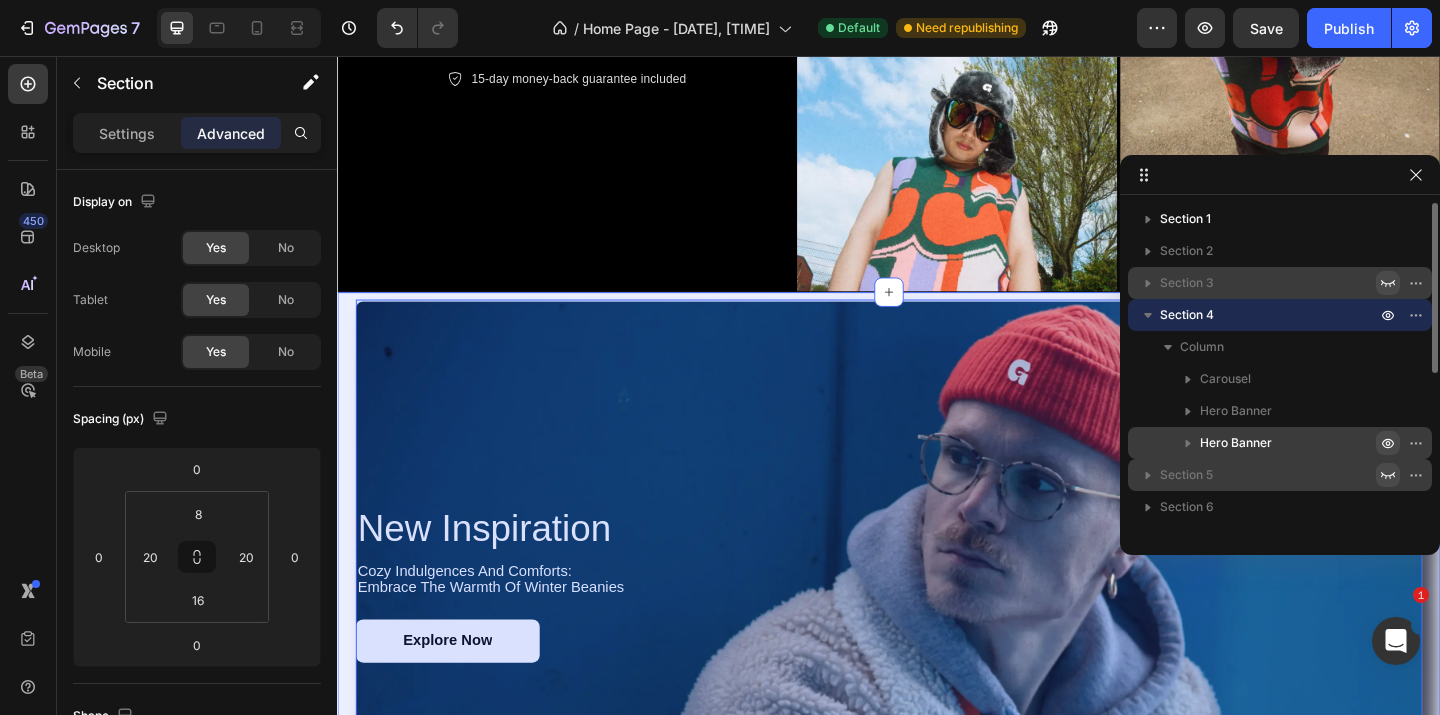 click 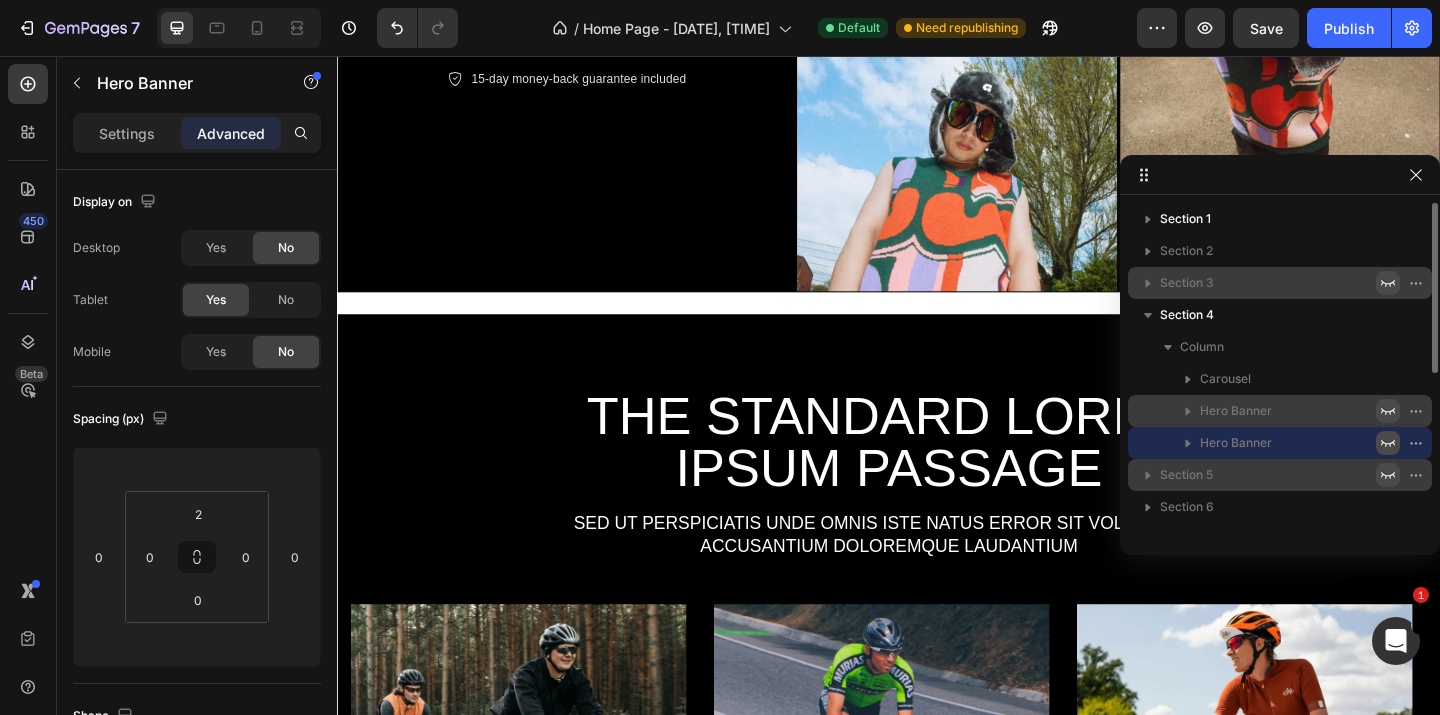 click 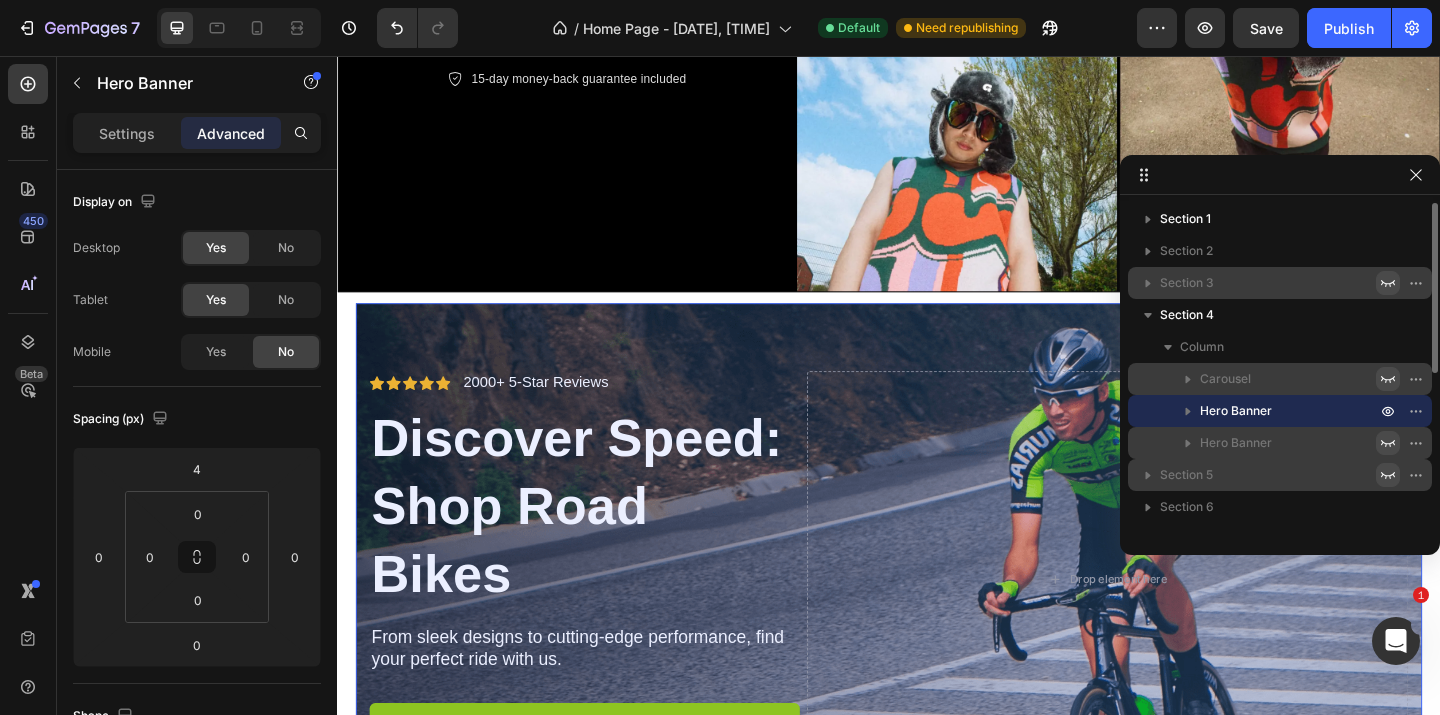 click 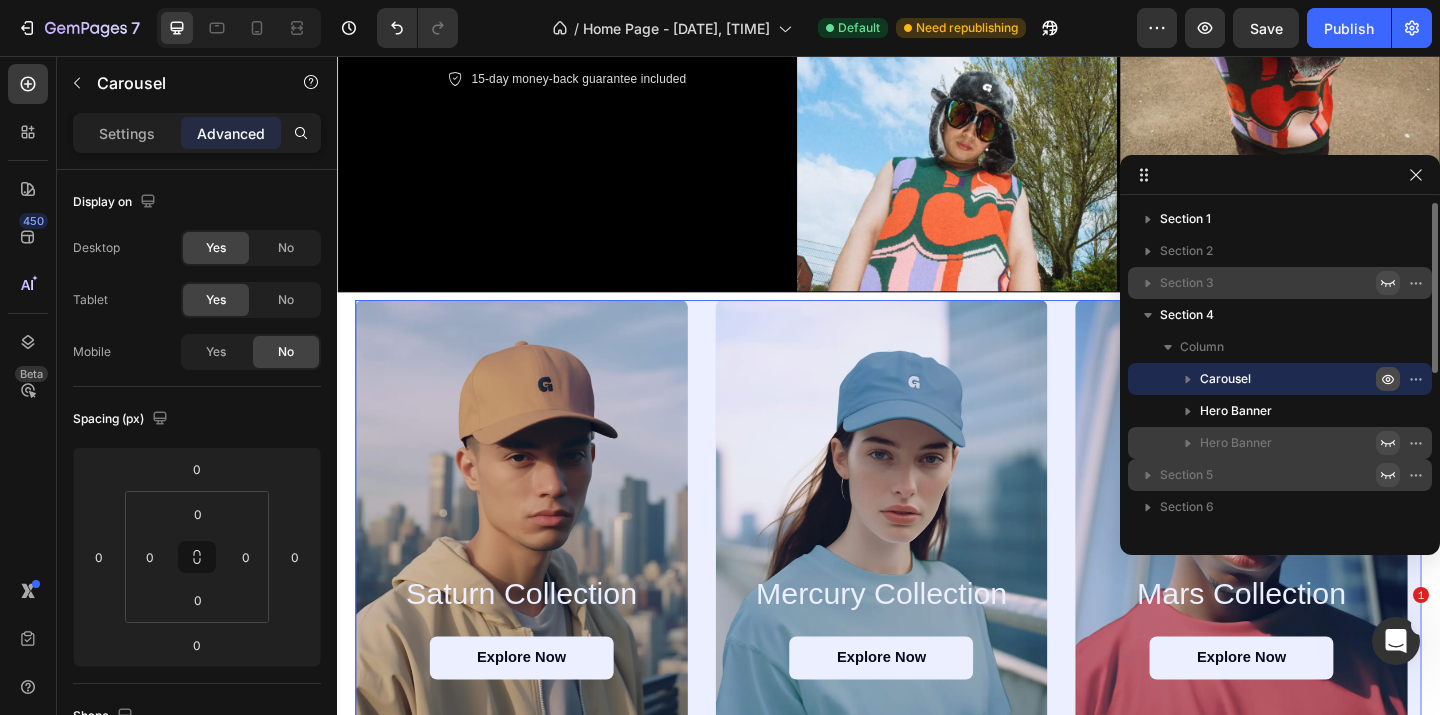 click 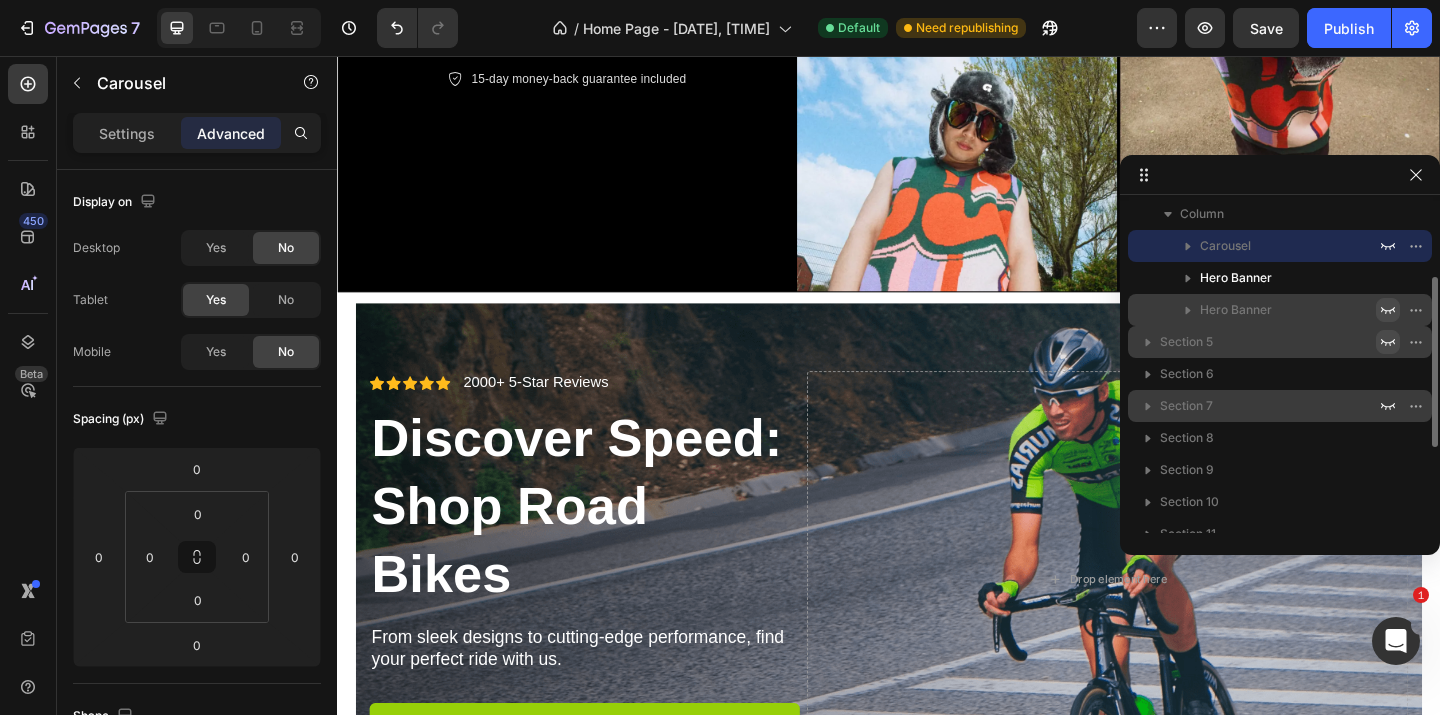 scroll, scrollTop: 154, scrollLeft: 0, axis: vertical 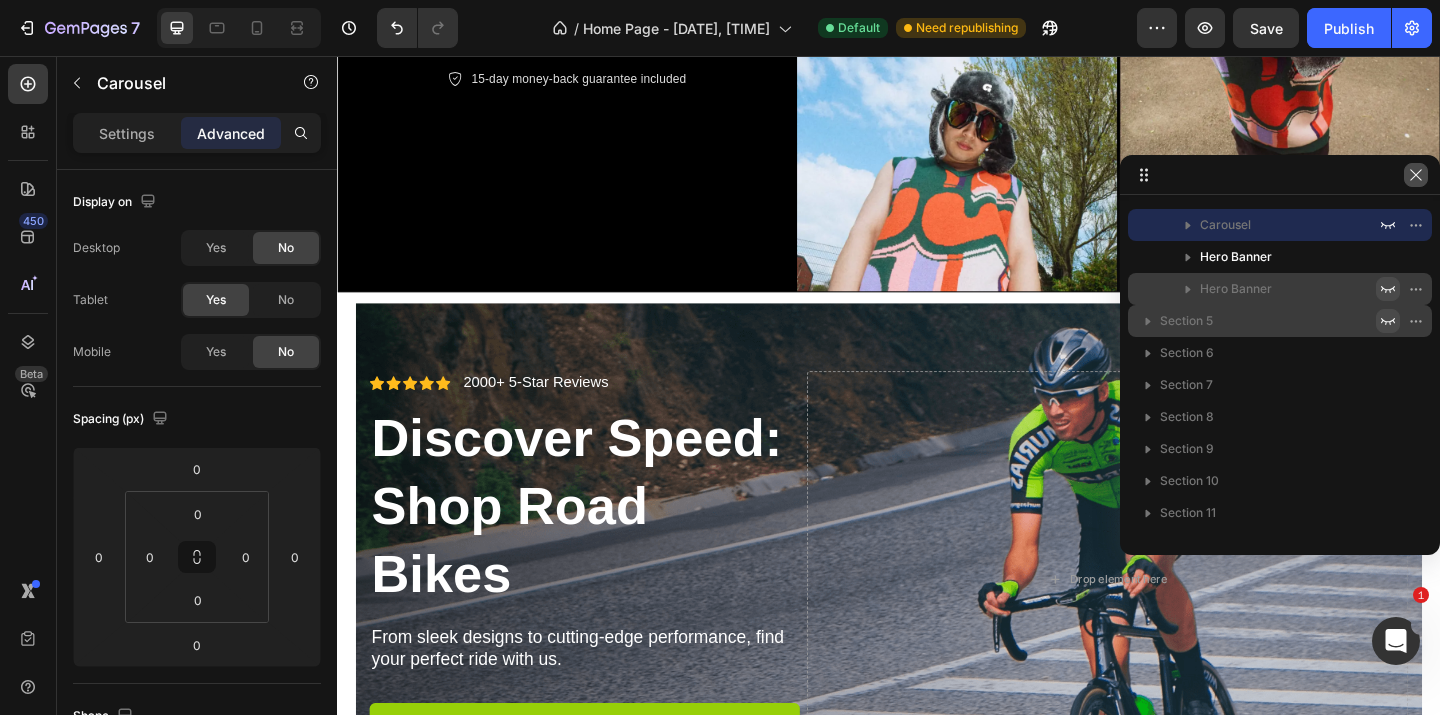 click 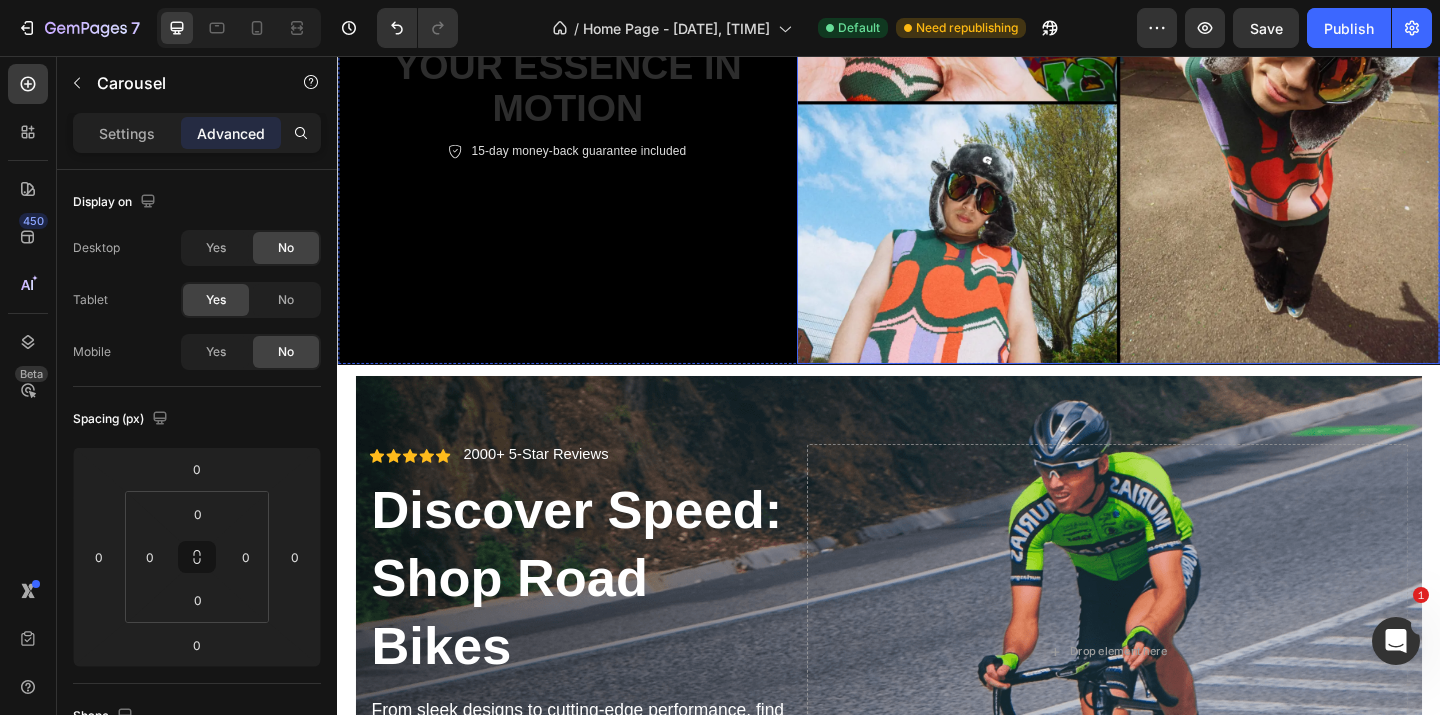 scroll, scrollTop: 290, scrollLeft: 0, axis: vertical 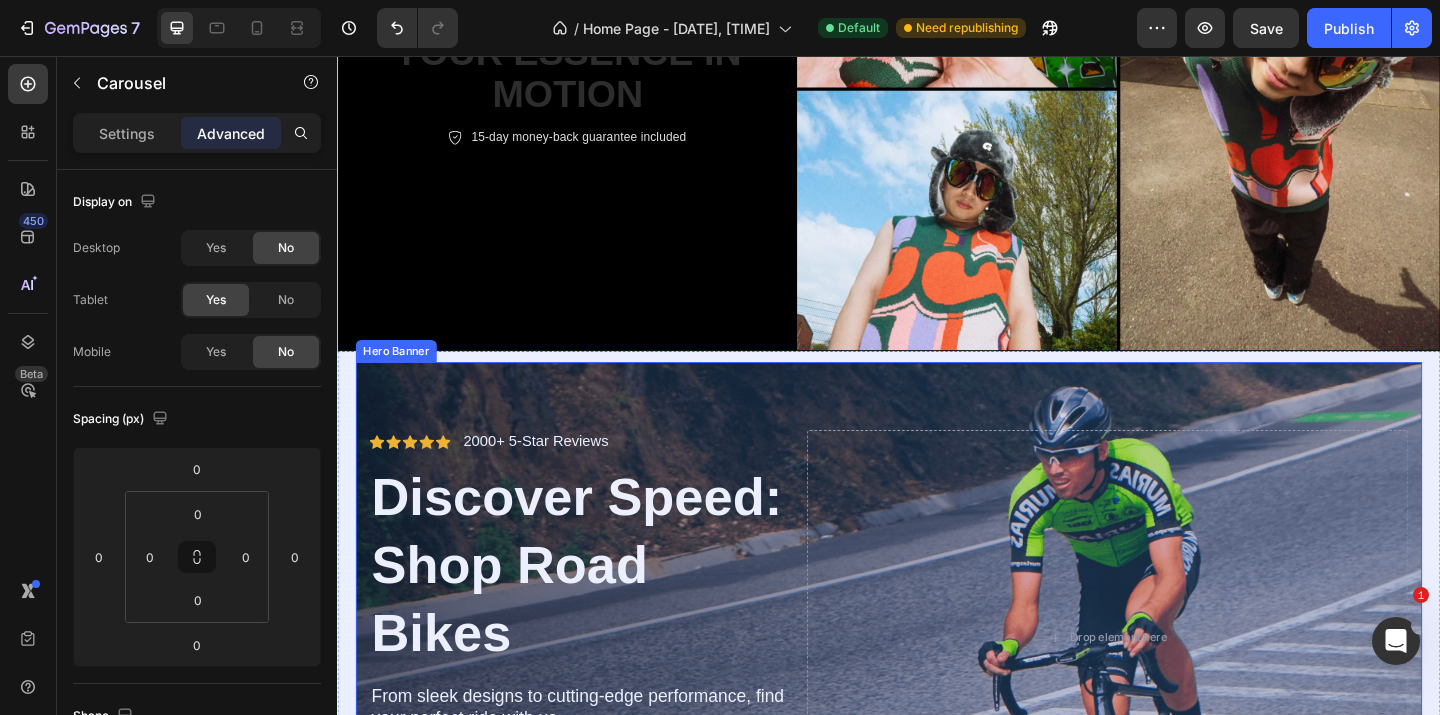 click on "Icon Icon Icon Icon Icon Icon List 2000+ 5-Star Reviews Text Block Row Discover Speed: Shop Road Bikes Heading From sleek designs to cutting-edge performance, find your perfect ride with us. Text Block Discover Now Button
30-day money back guarantee Item List Row
Drop element here Row" at bounding box center [937, 688] 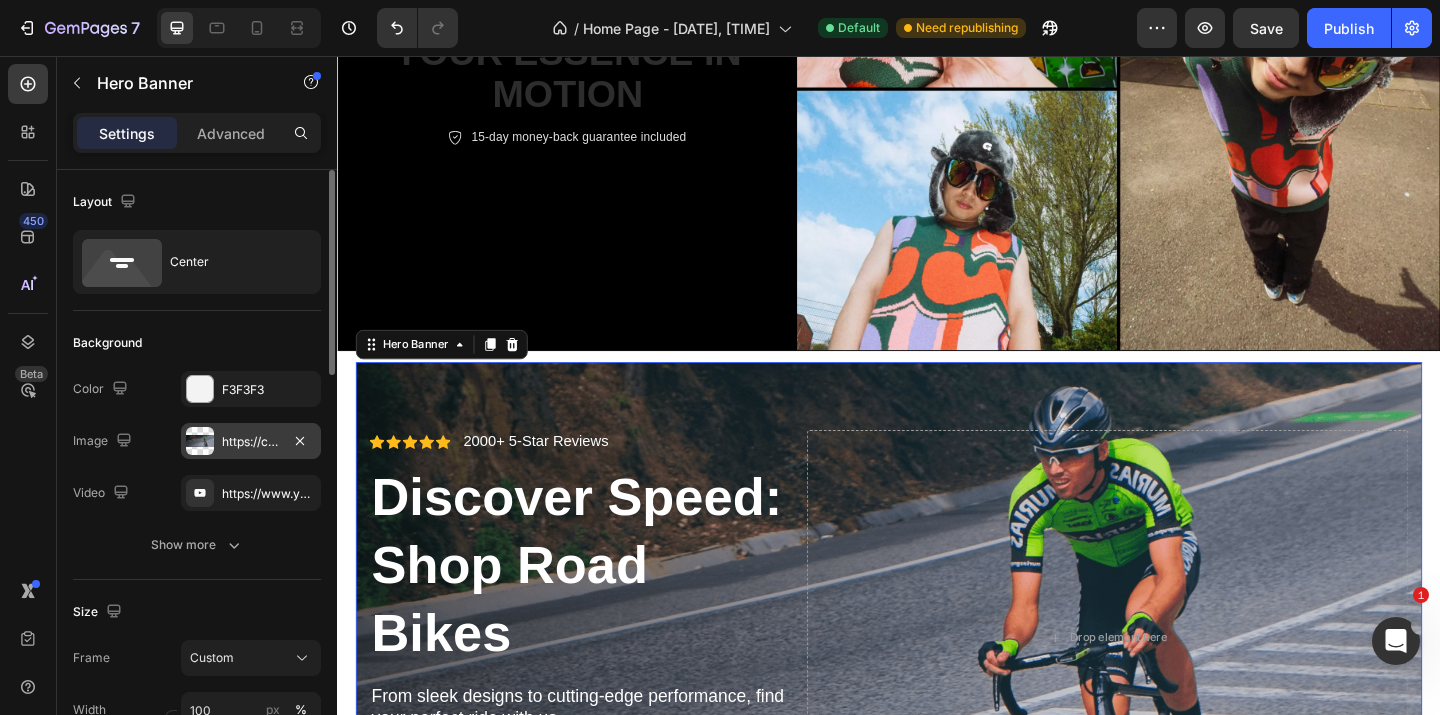 click on "https://cdn.shopify.com/s/files/1/0822/8608/4430/files/gempages_577485241053086611-7c6e953e-5084-44a9-ae9f-93d58222fb28.png" at bounding box center (251, 441) 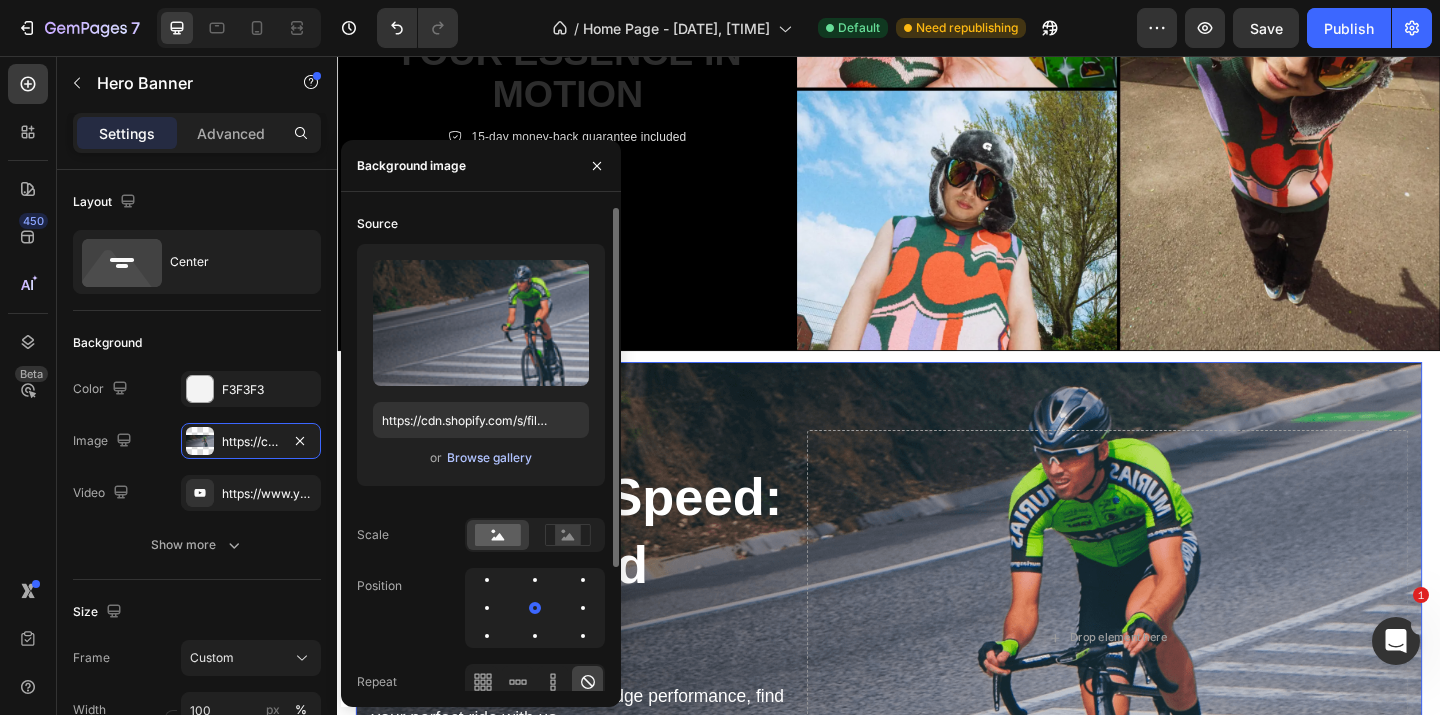 click on "Browse gallery" at bounding box center [489, 458] 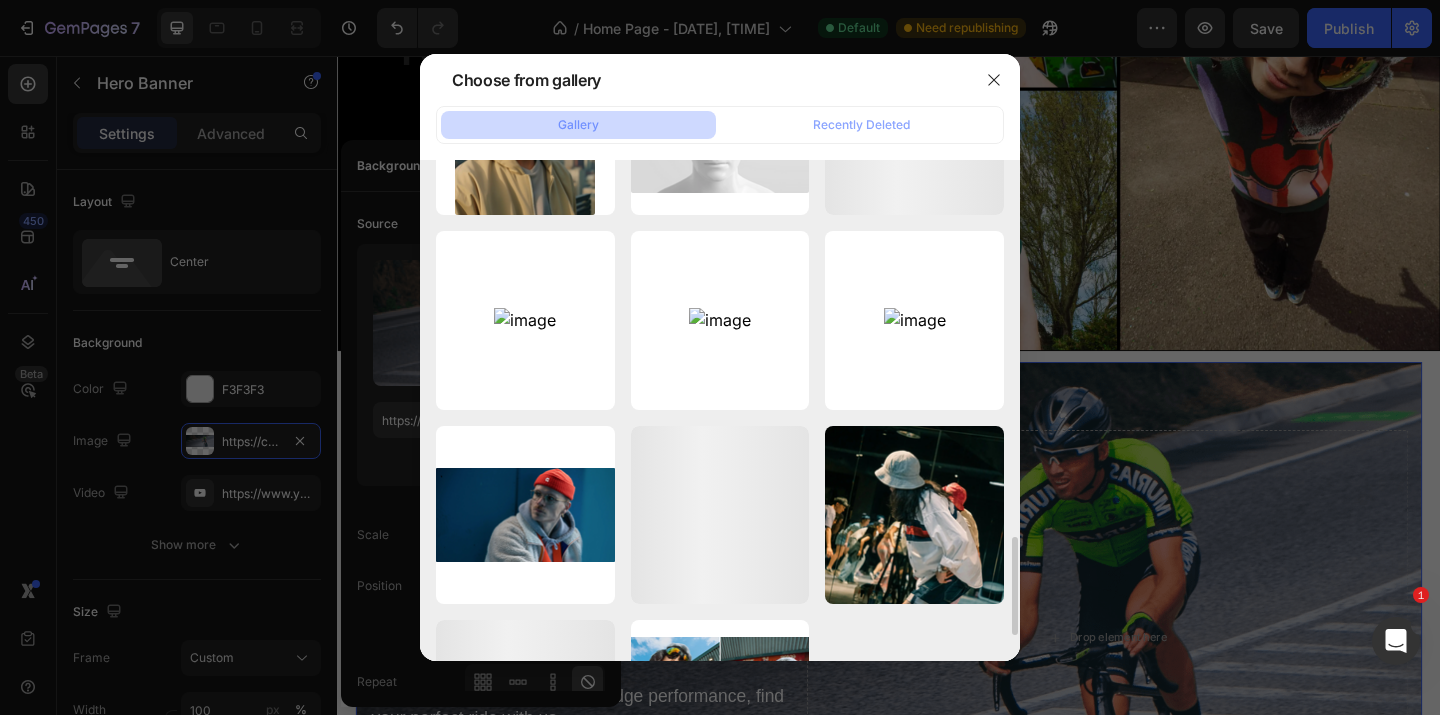 scroll, scrollTop: 2042, scrollLeft: 0, axis: vertical 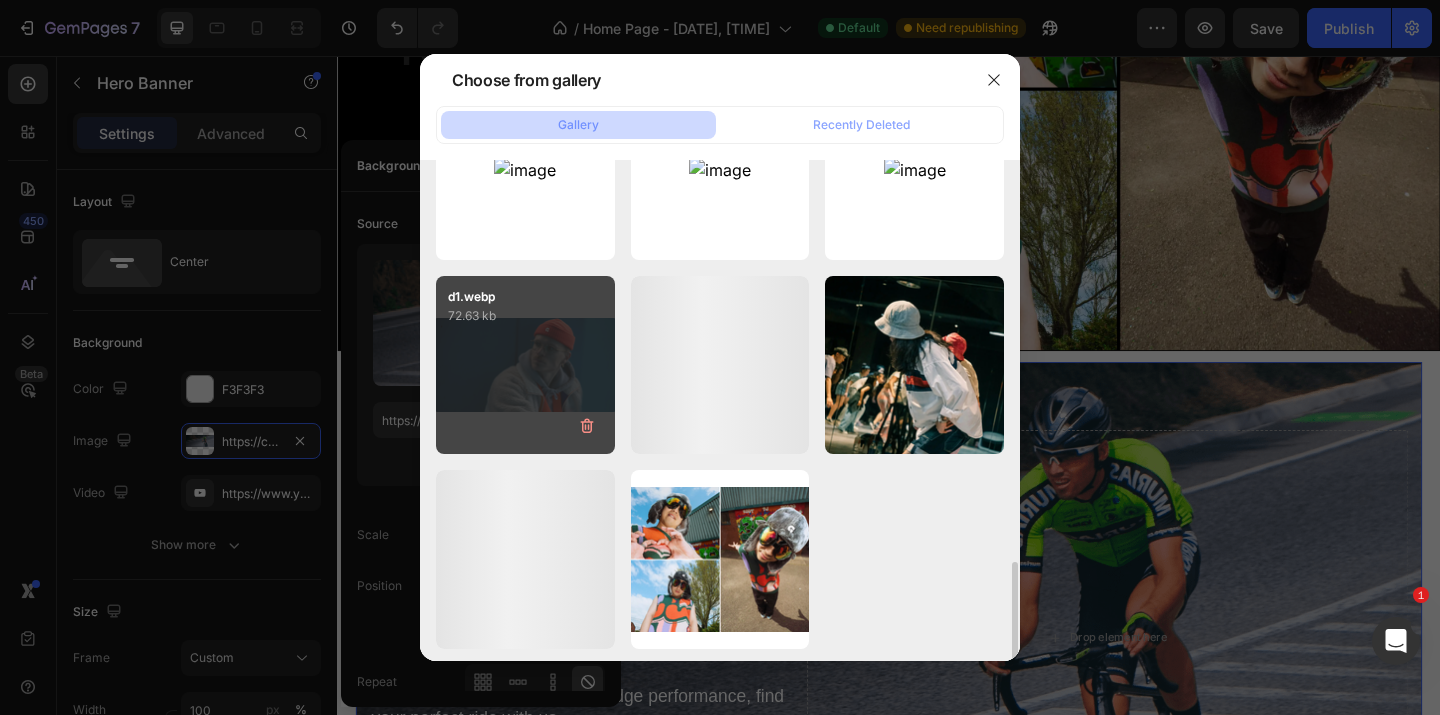 click on "d1.webp 72.63 kb" at bounding box center [525, 365] 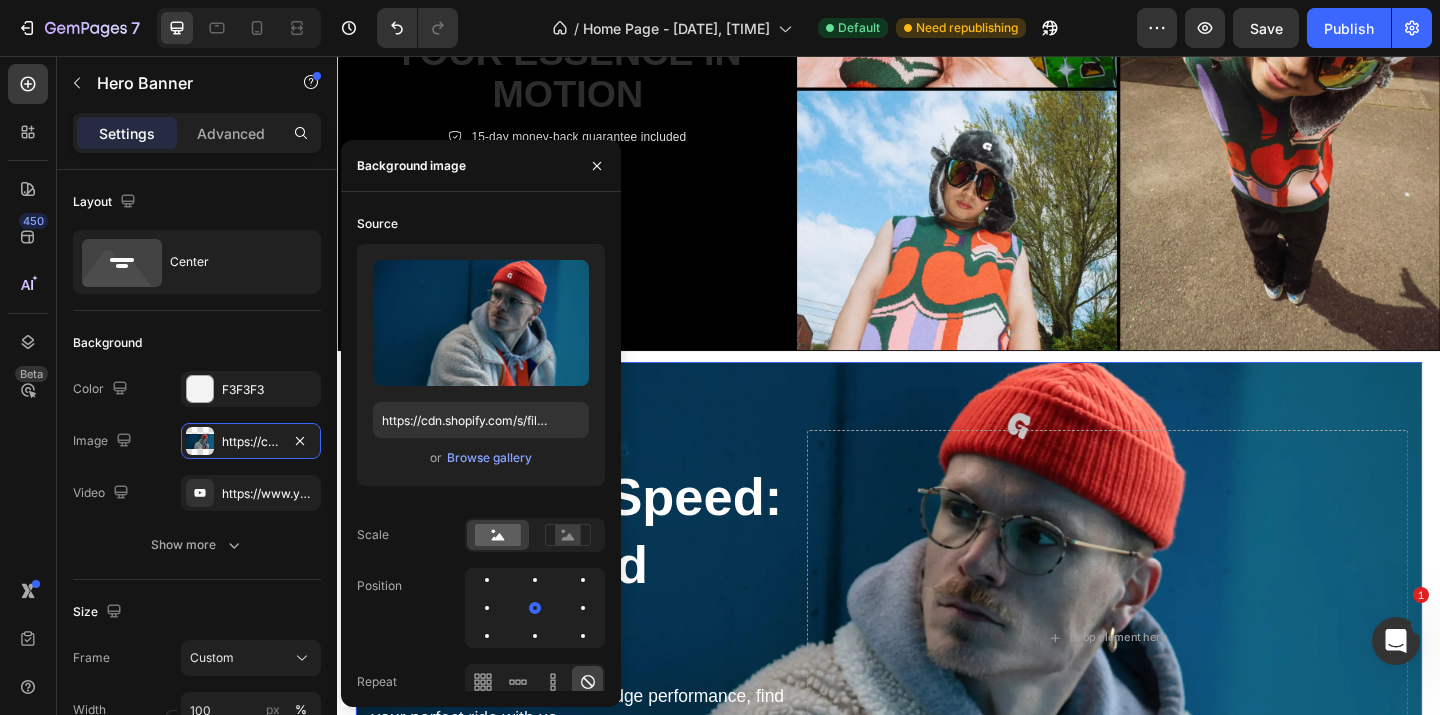 click on "saturn collection Heading Explore Now Button Hero Banner mercury collection Heading Explore Now Button Hero Banner mars collection Heading Explore Now Button Hero Banner Carousel Icon Icon Icon Icon Icon Icon List 2000+ 5-Star Reviews Text Block Row Discover Speed: Shop Road Bikes Heading From sleek designs to cutting-edge performance, find your perfect ride with us. Text Block Discover Now Button
30-day money back guarantee Item List Row
Drop element here Row Hero Banner   0 new inspiration Heading cozy indulgences and comforts: embrace the warmth of winter beanies Text Block Explore Now Button Hero Banner Section 4" at bounding box center [937, 691] 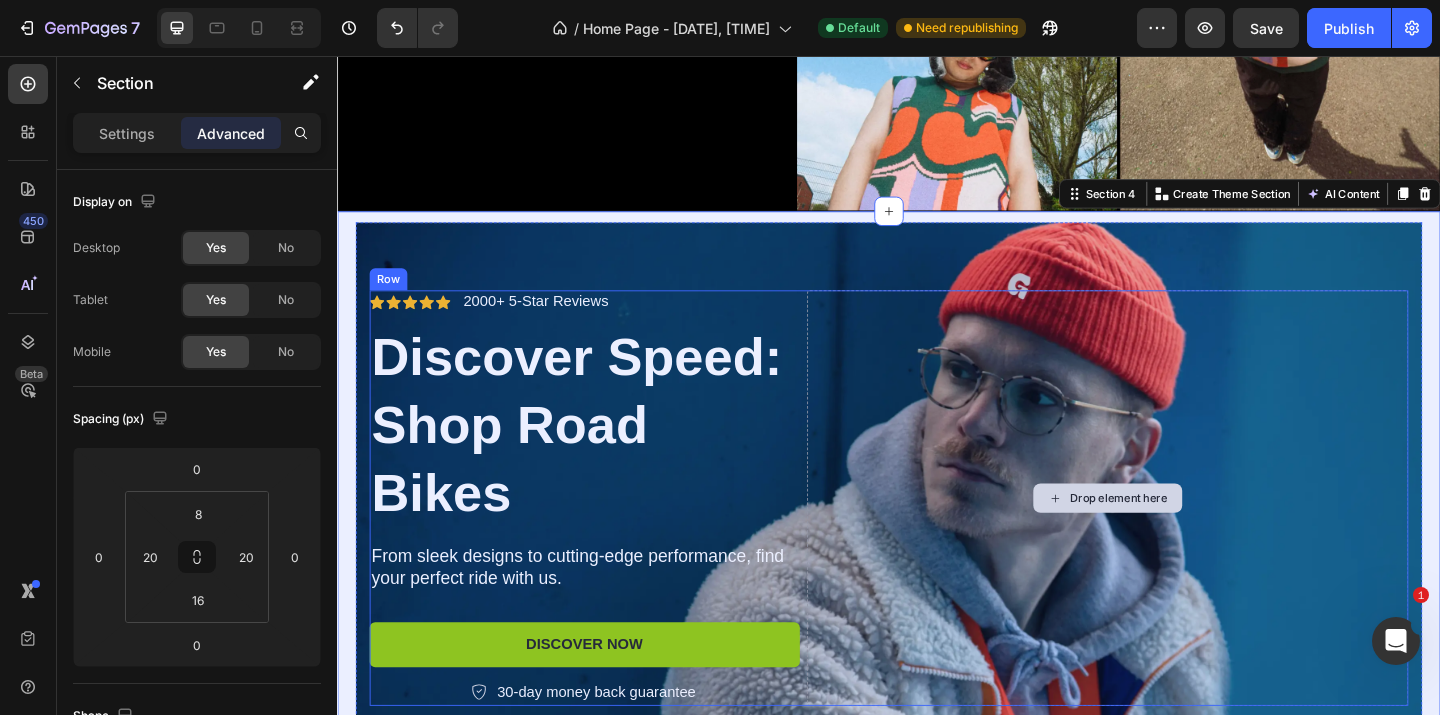 scroll, scrollTop: 530, scrollLeft: 0, axis: vertical 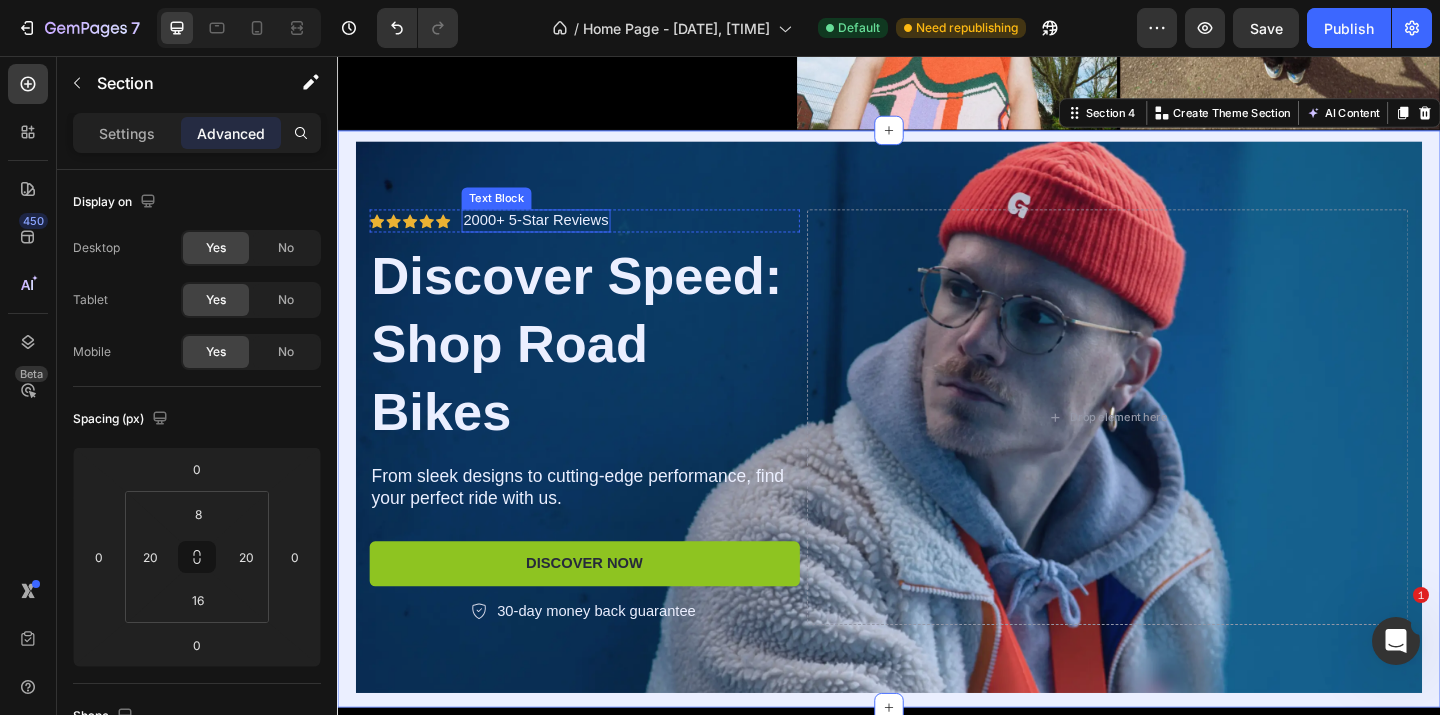 click on "2000+ 5-Star Reviews" at bounding box center (553, 235) 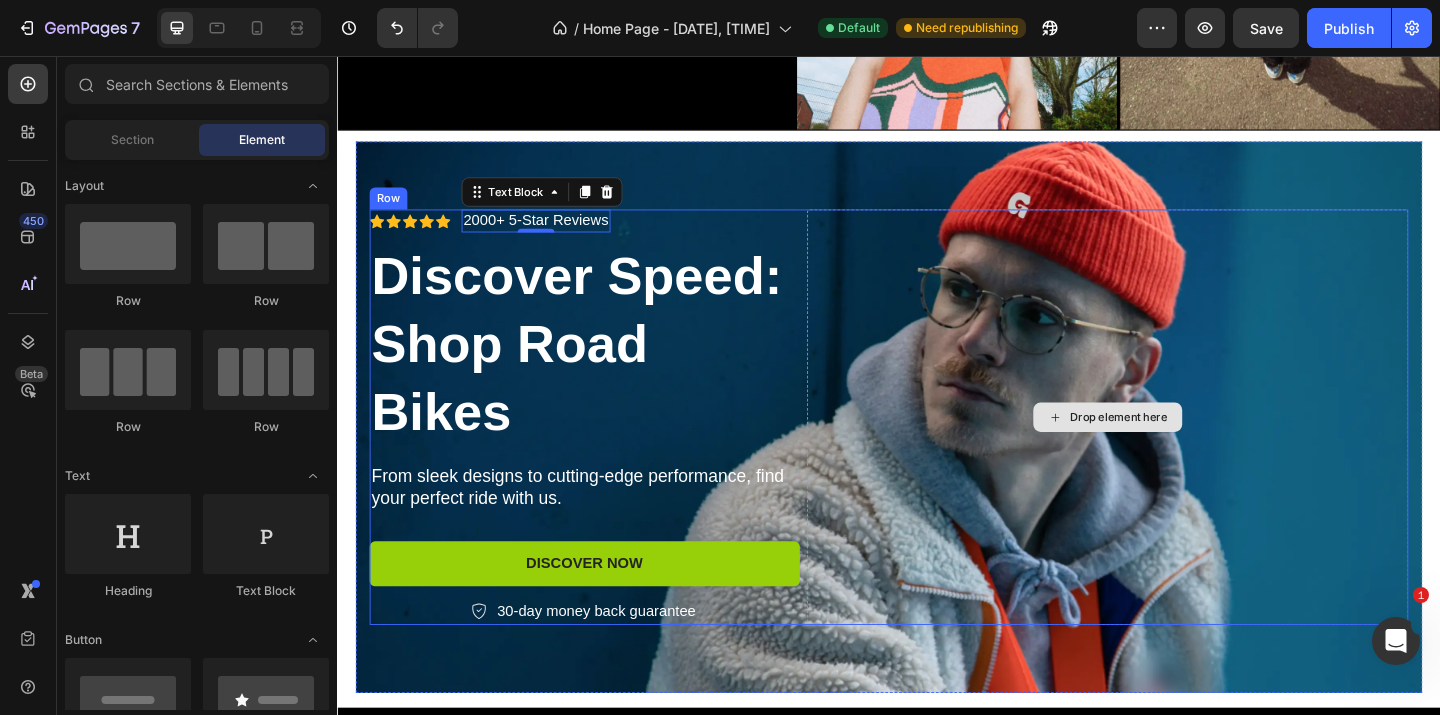 click on "Drop element here" at bounding box center (1187, 449) 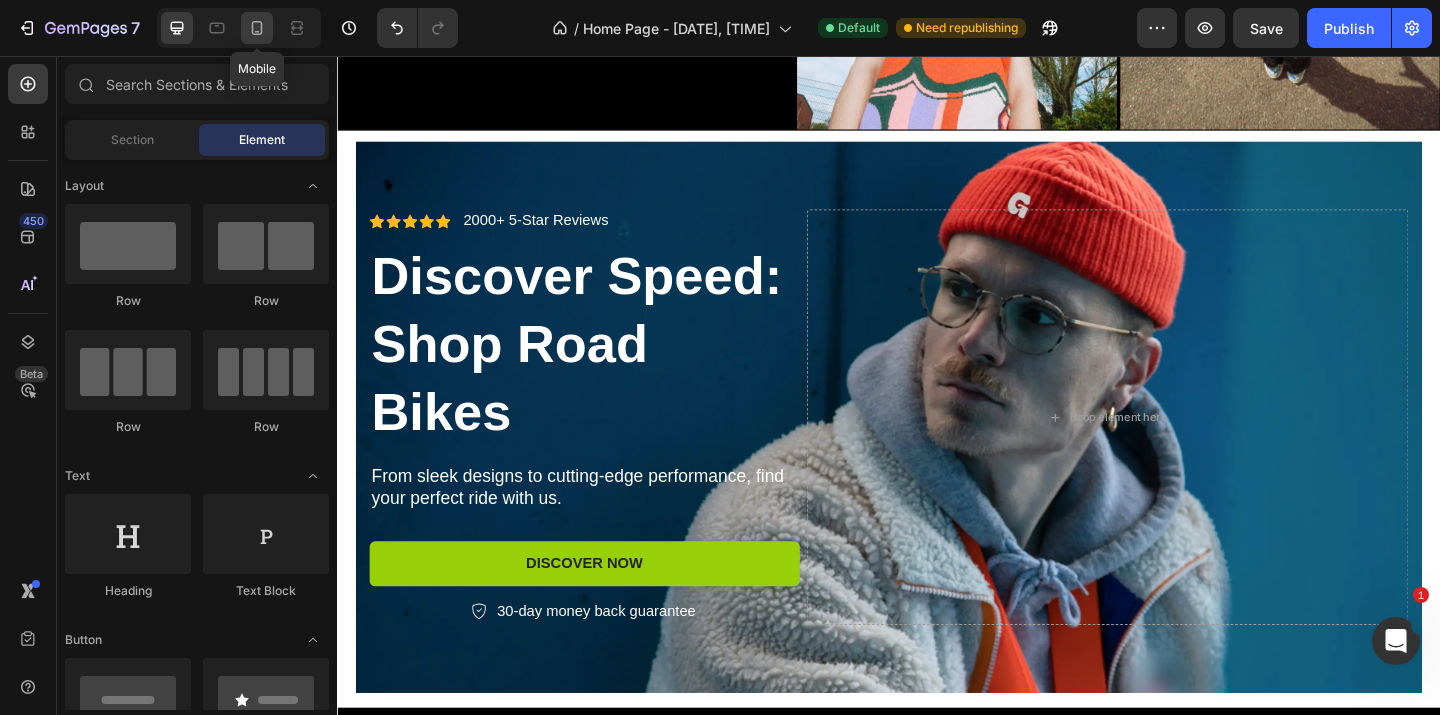 click 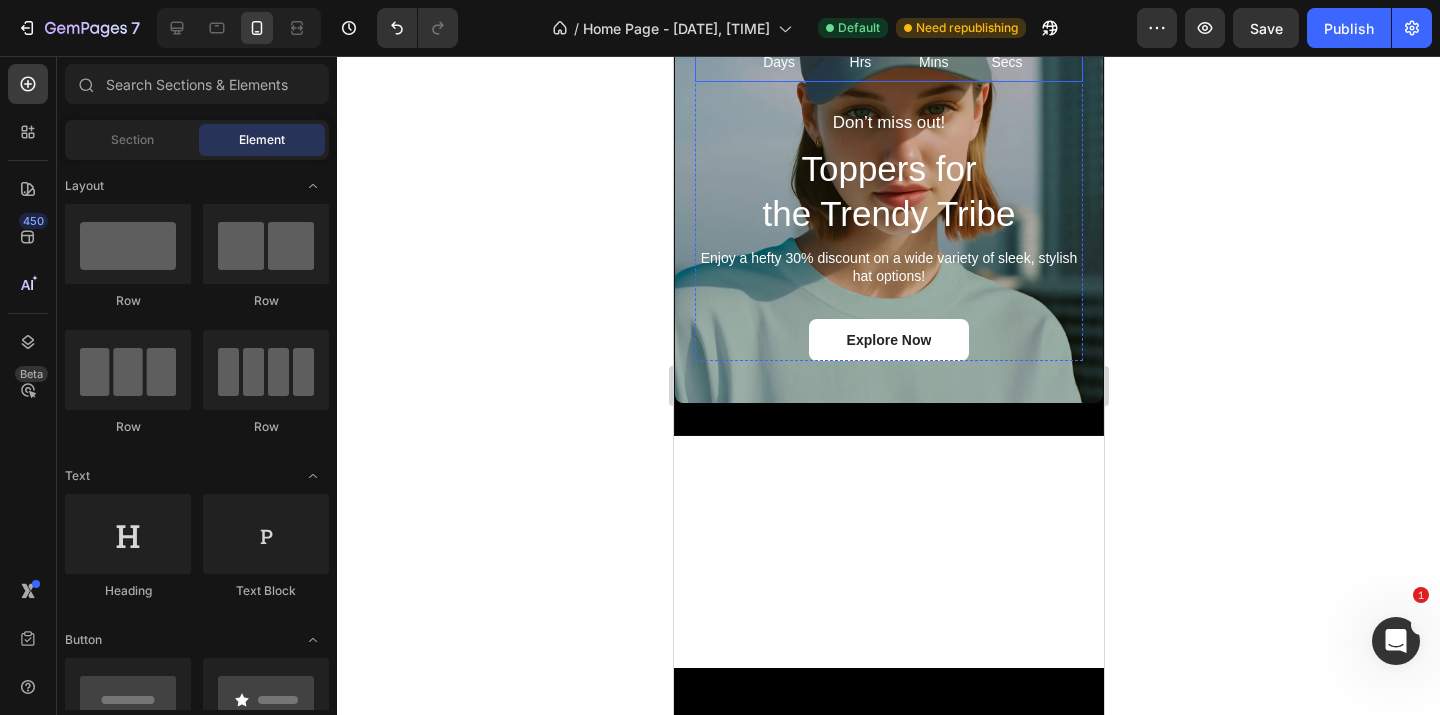 scroll, scrollTop: 353, scrollLeft: 0, axis: vertical 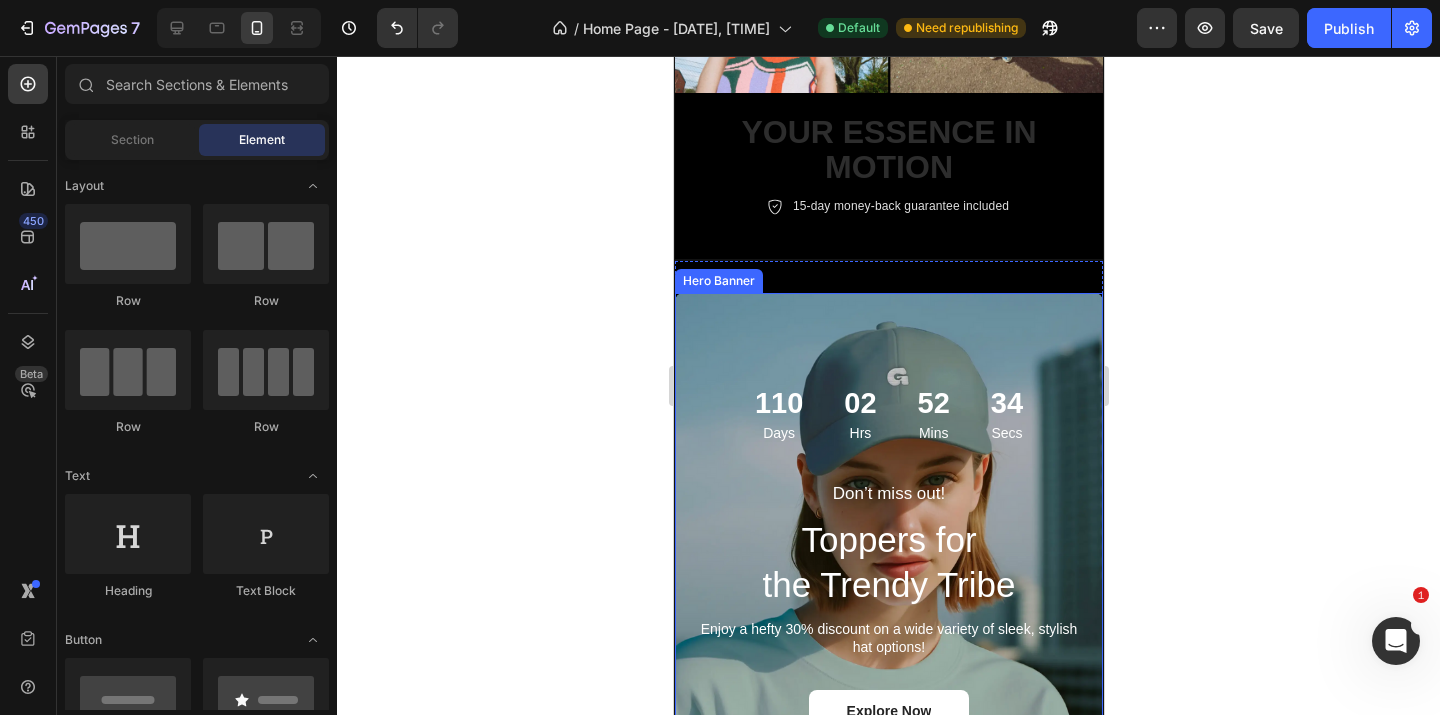 click at bounding box center (888, 534) 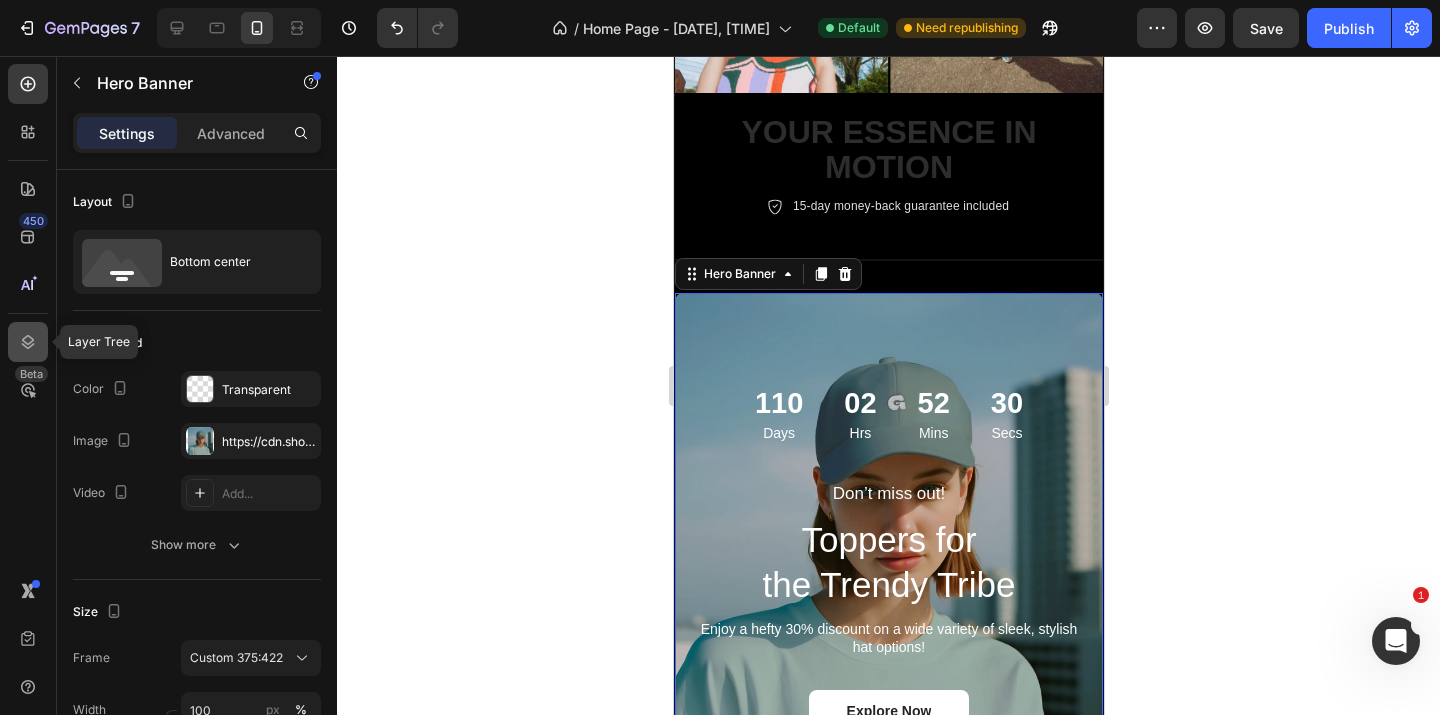 click 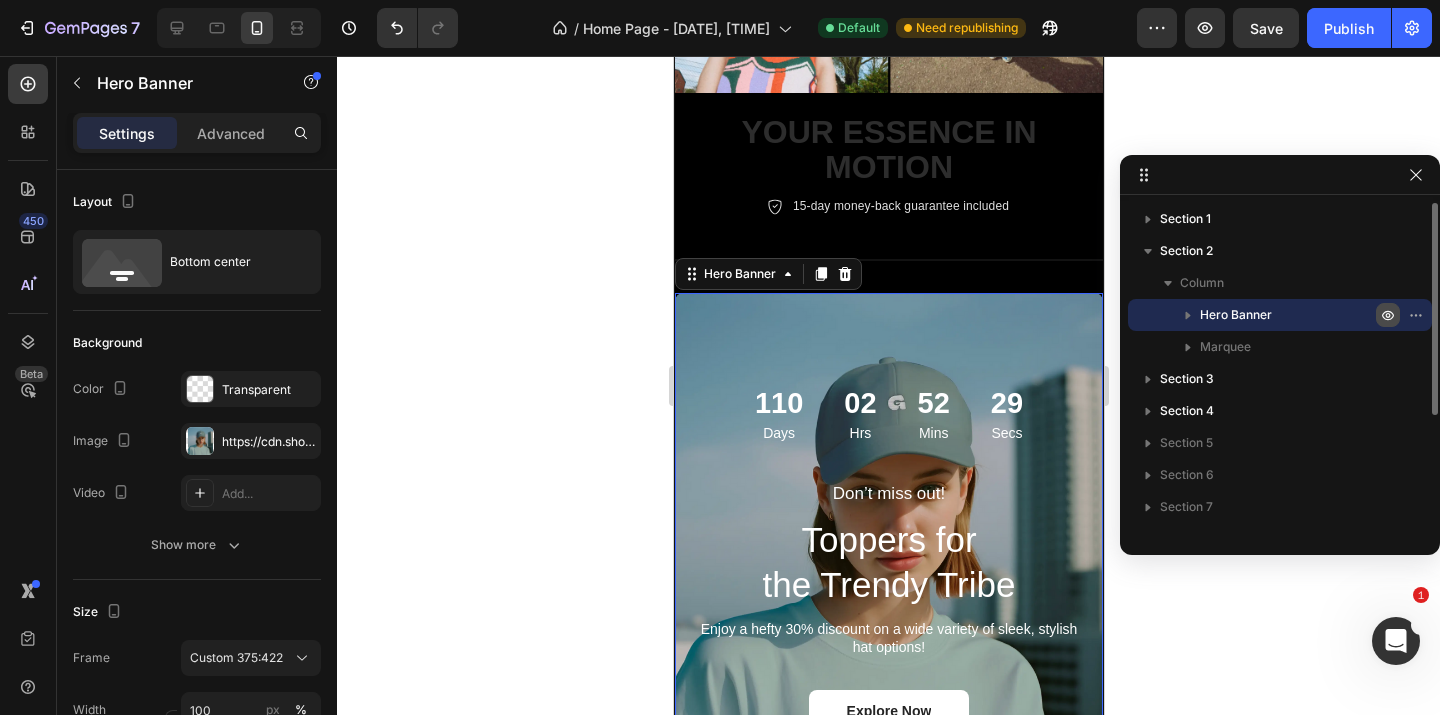 click 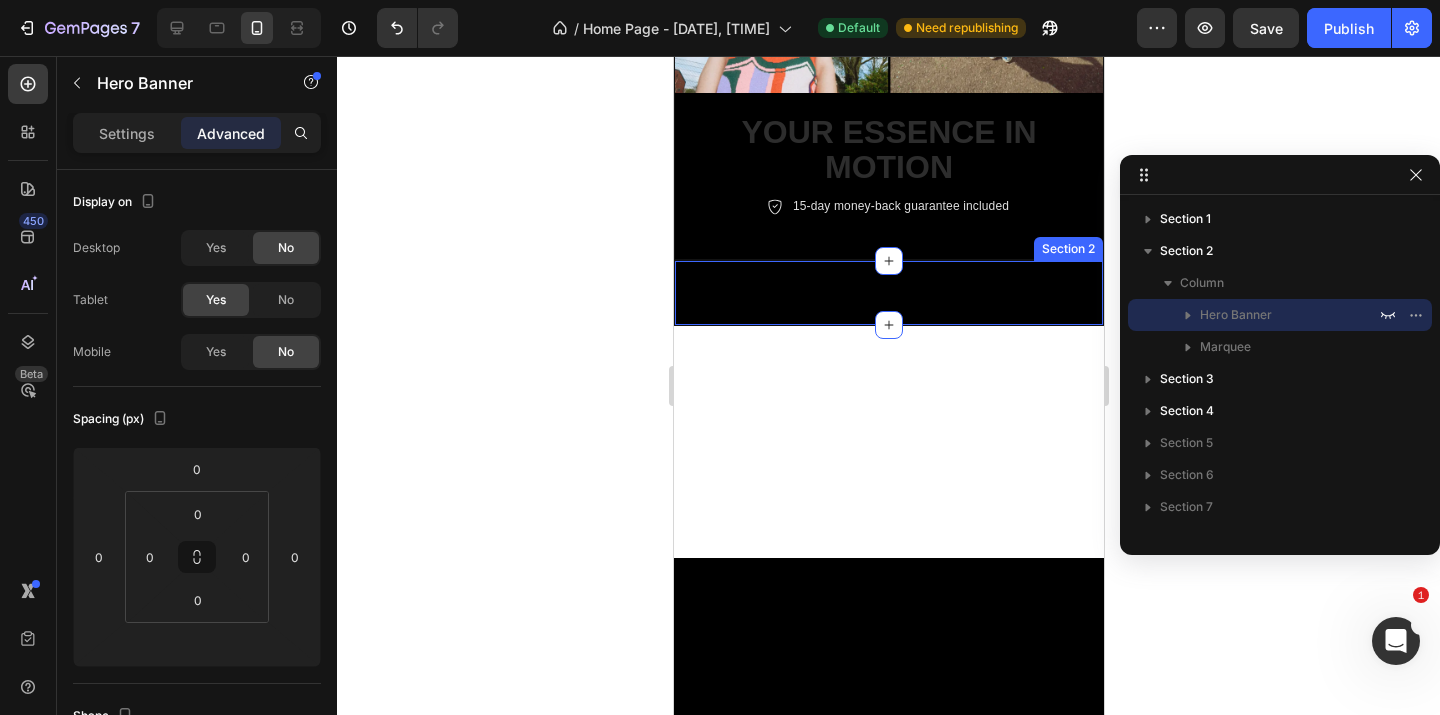 click on "Don’t miss out! Text Block Toppers for  the Trendy Tribe Heading Enjoy a hefty 30% discount on a wide variety of sleek, stylish hat options! Text Block Explore Now Button 110 Days 02 Hrs 52 Mins 28 Secs Countdown Timer Row Hero Banner   0 Image Image Image Image Image Image Image Image Image Image Image Image Image Image Marquee Section 2" at bounding box center (888, 293) 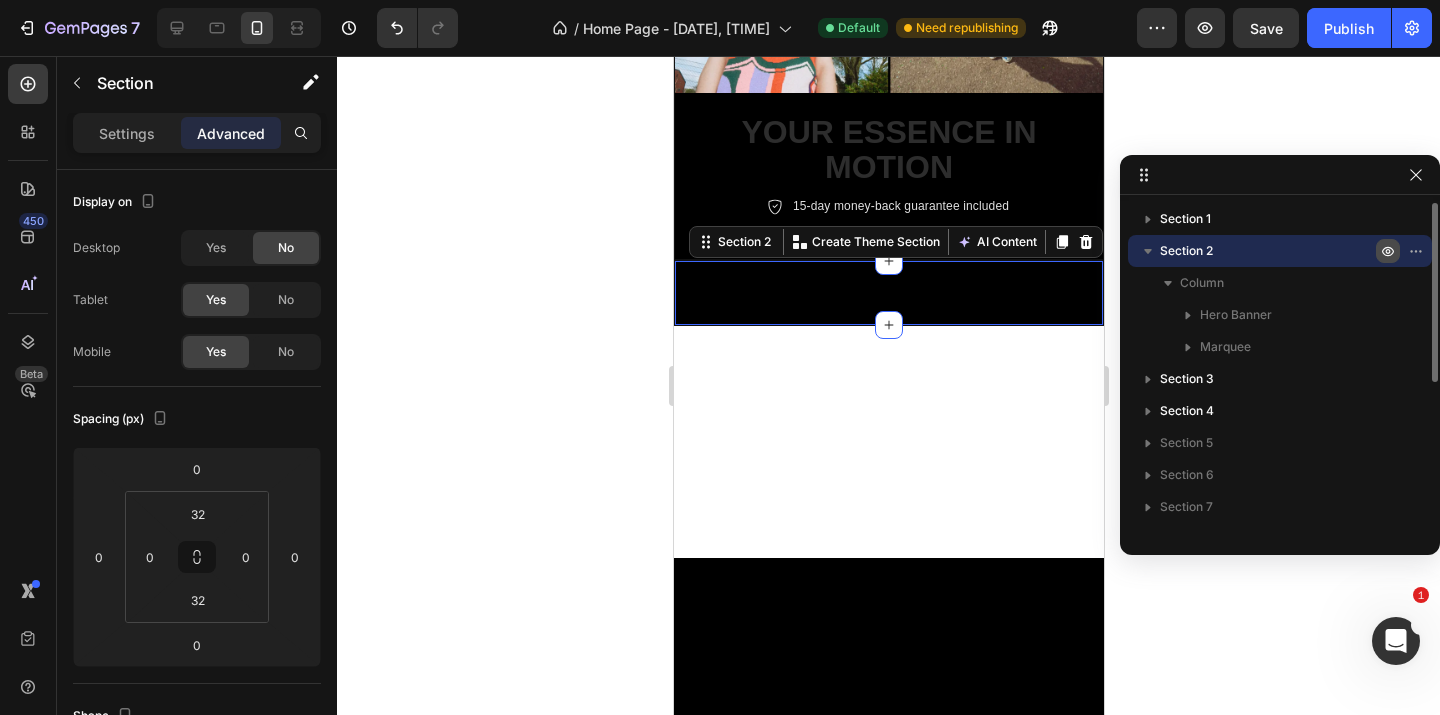 click 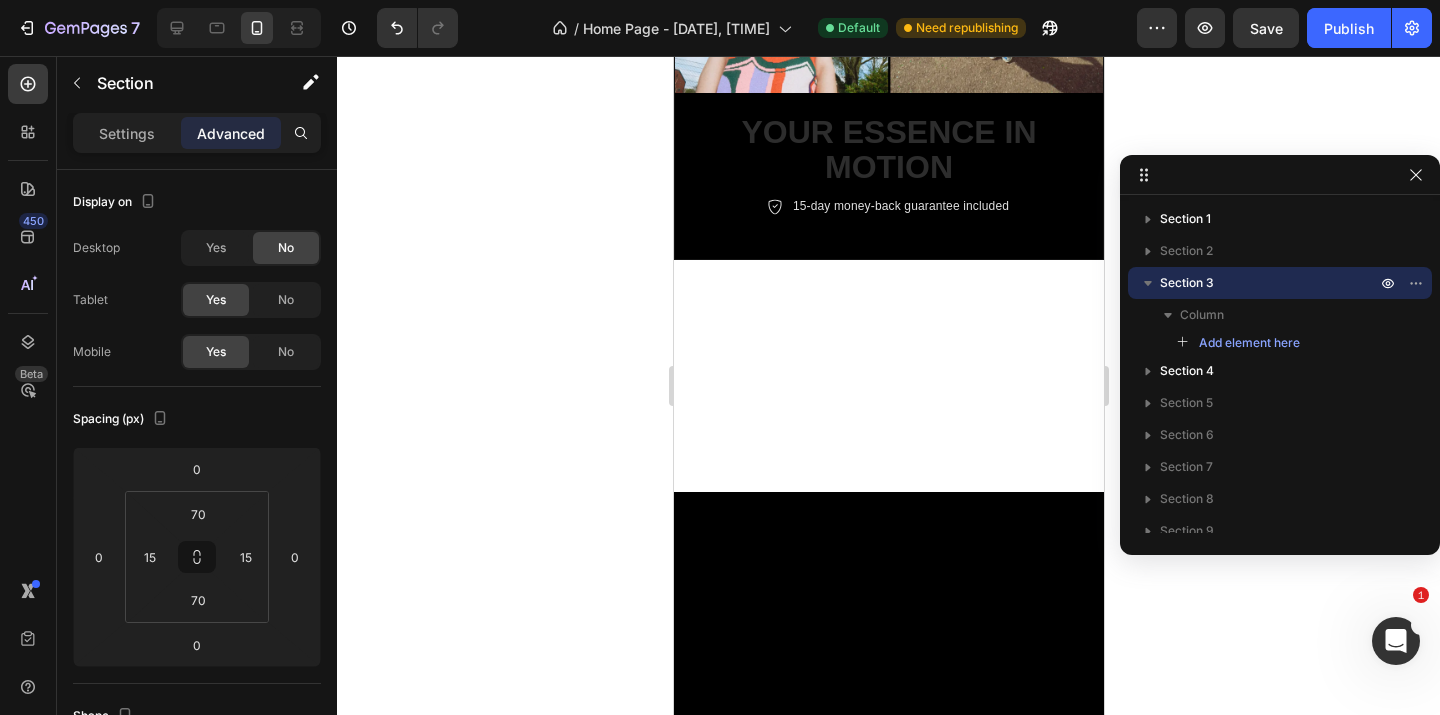 click at bounding box center (888, 360) 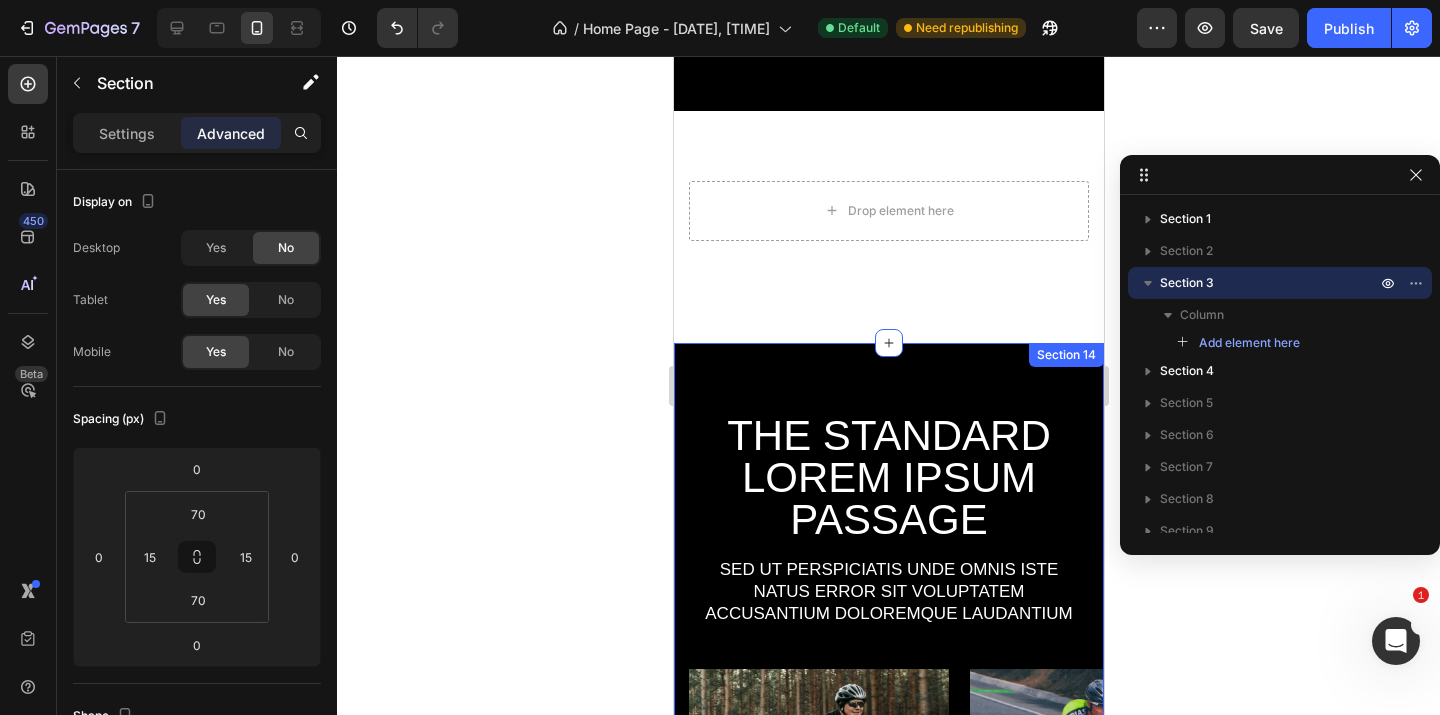 scroll, scrollTop: 738, scrollLeft: 0, axis: vertical 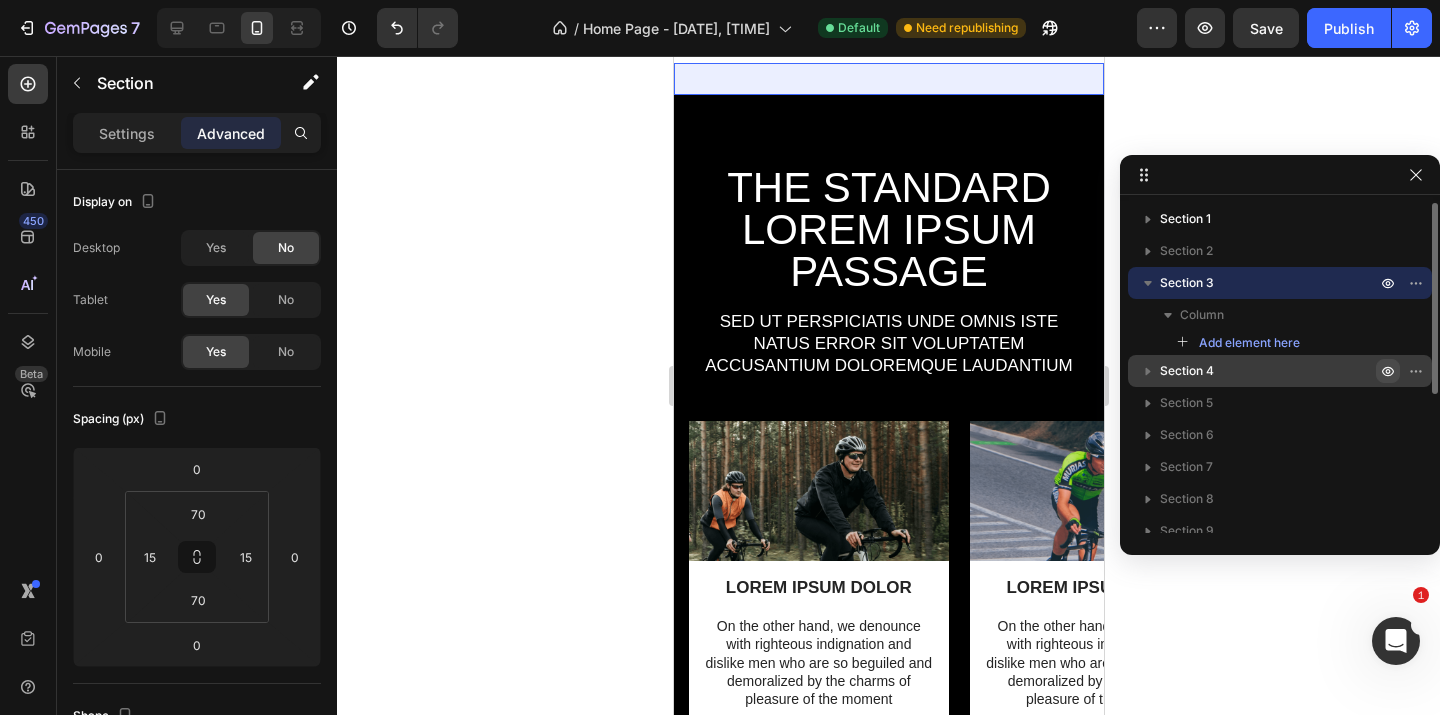 click 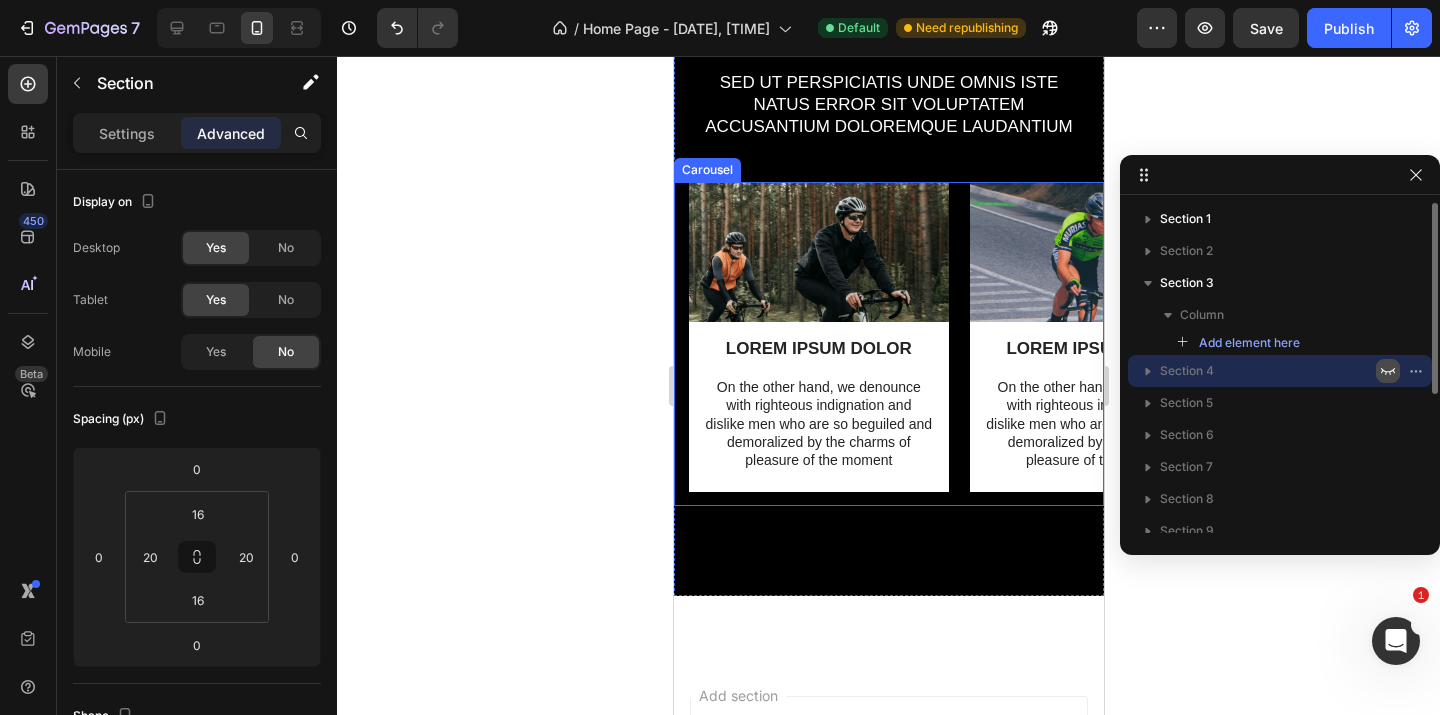 scroll, scrollTop: 562, scrollLeft: 0, axis: vertical 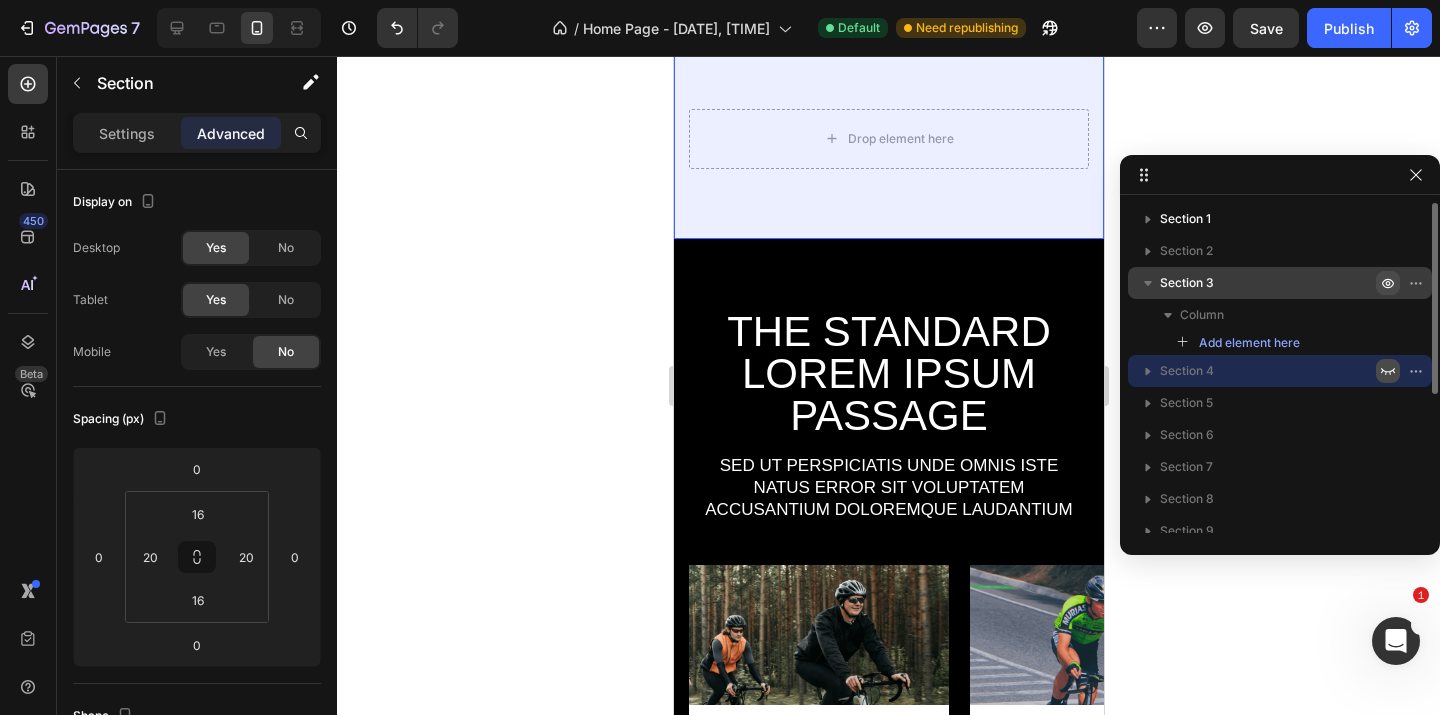 click 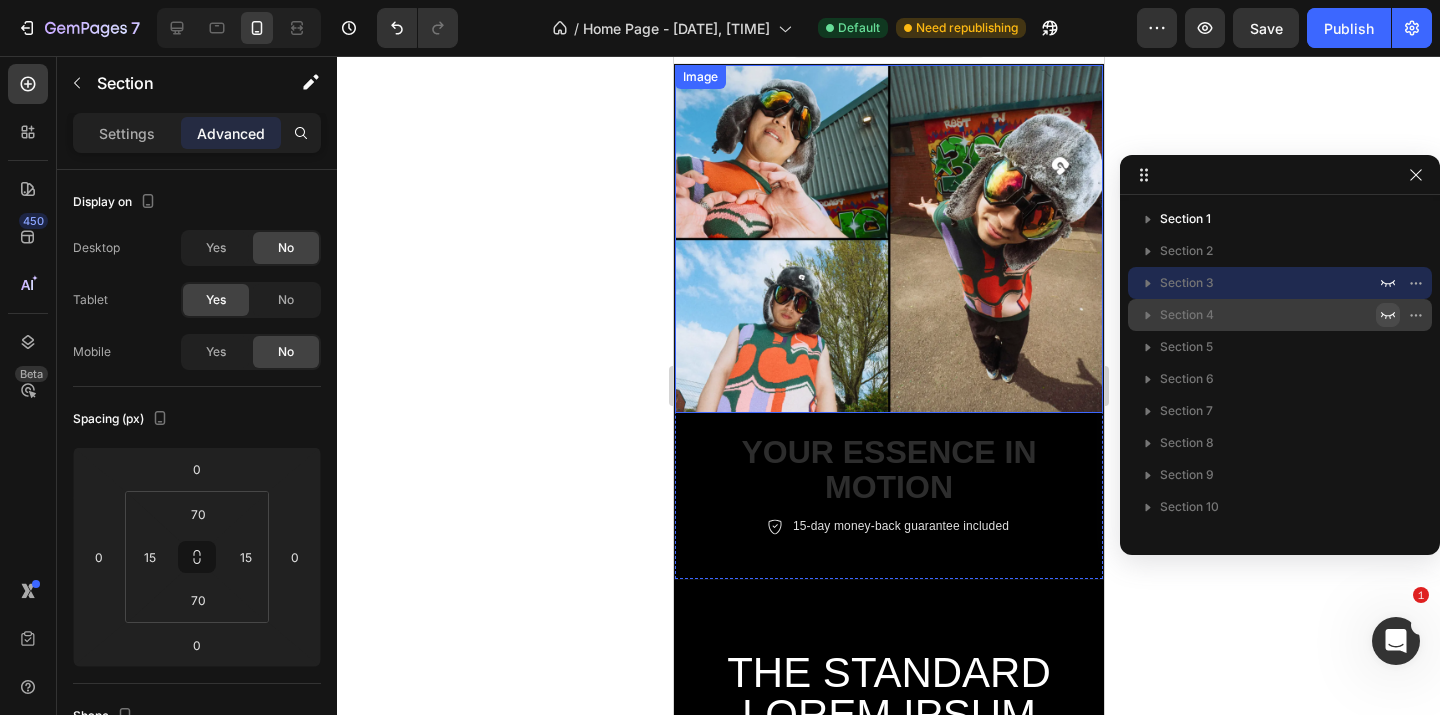 scroll, scrollTop: 32, scrollLeft: 0, axis: vertical 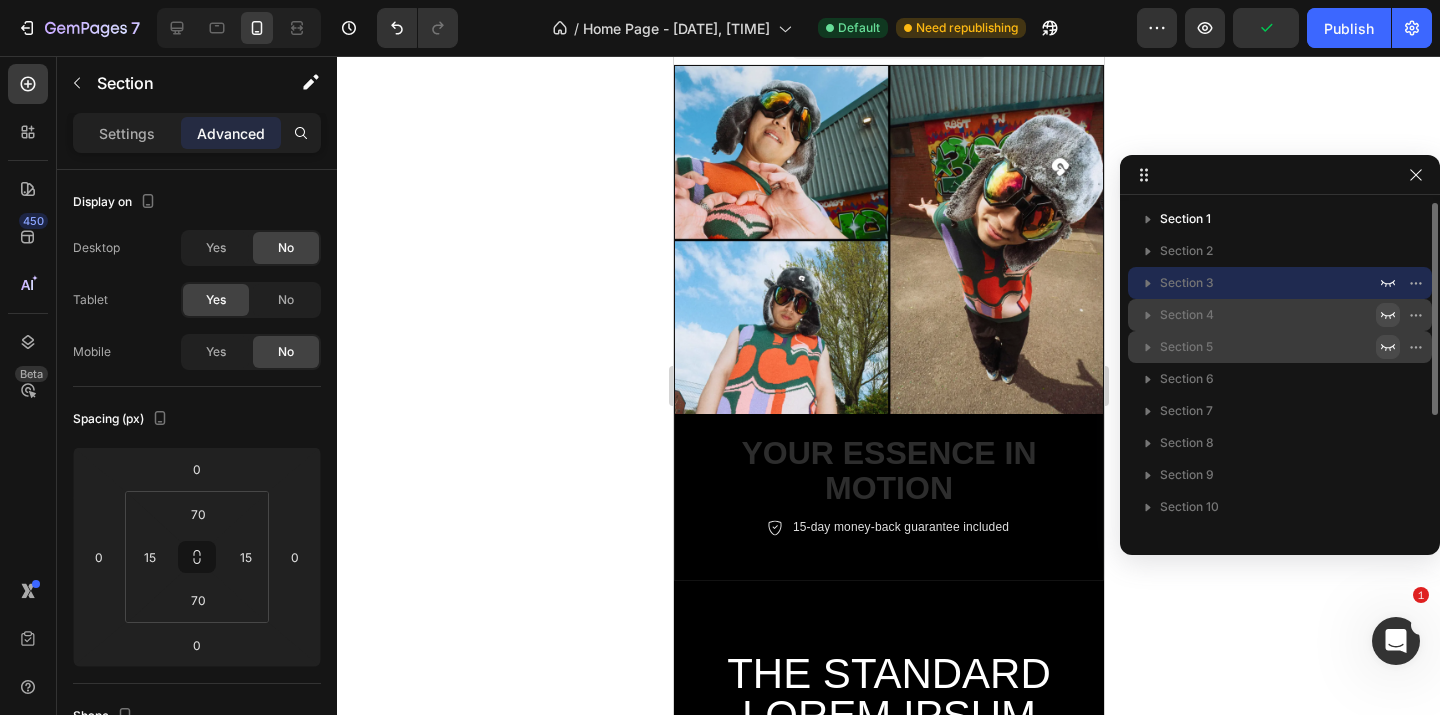 click 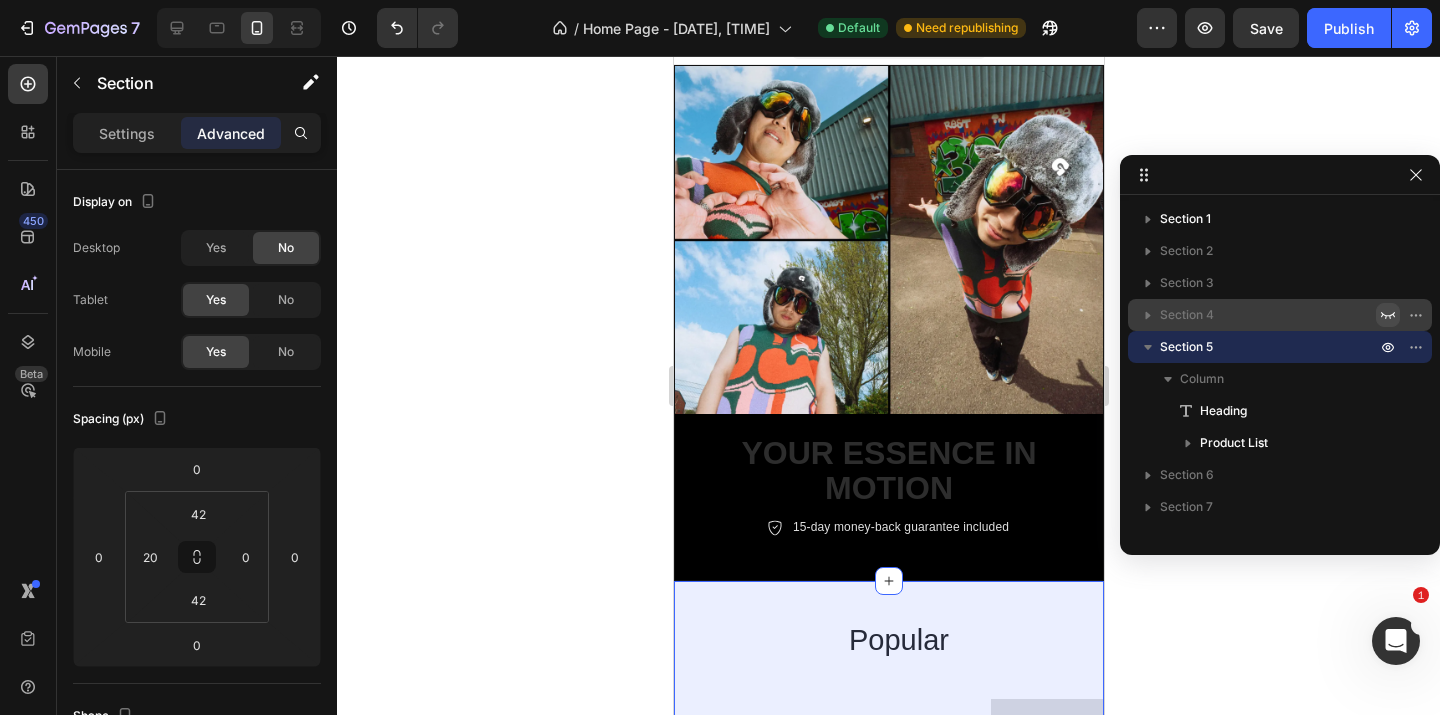 scroll, scrollTop: 396, scrollLeft: 0, axis: vertical 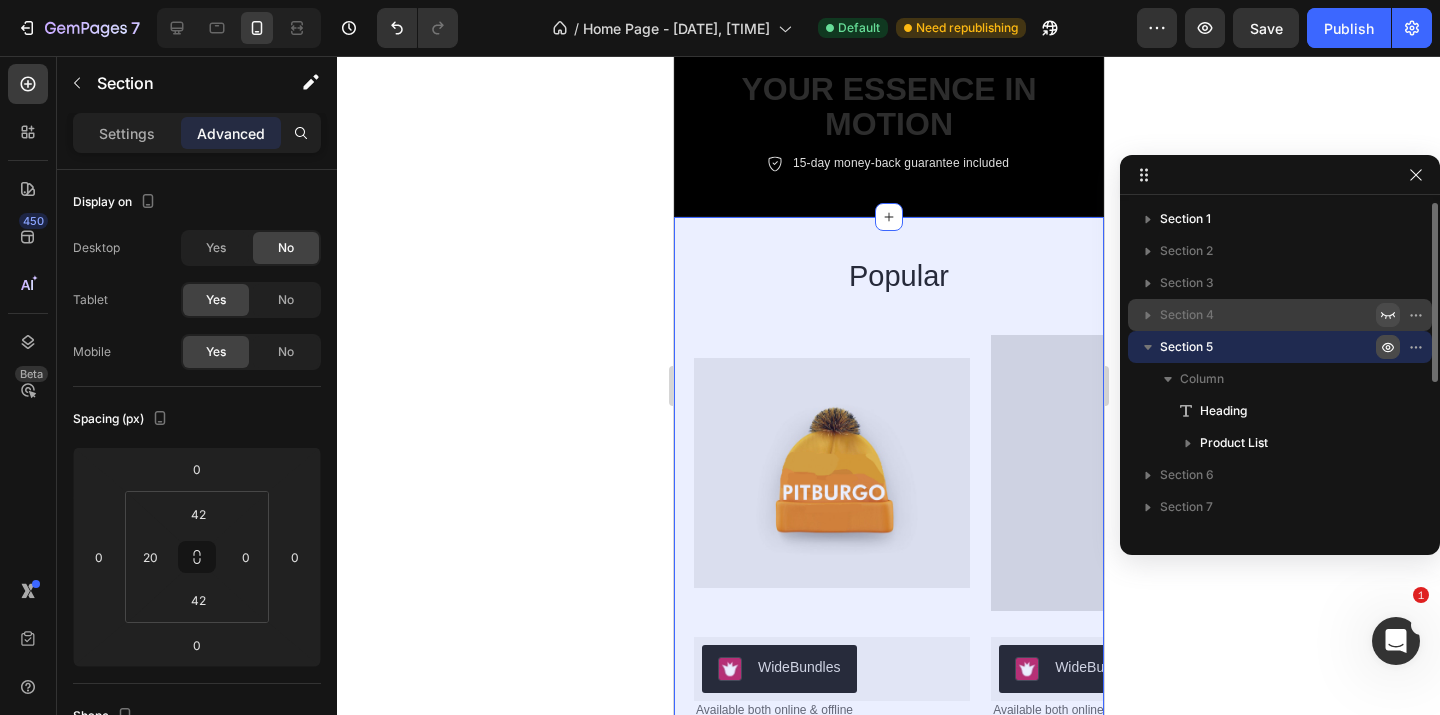 click 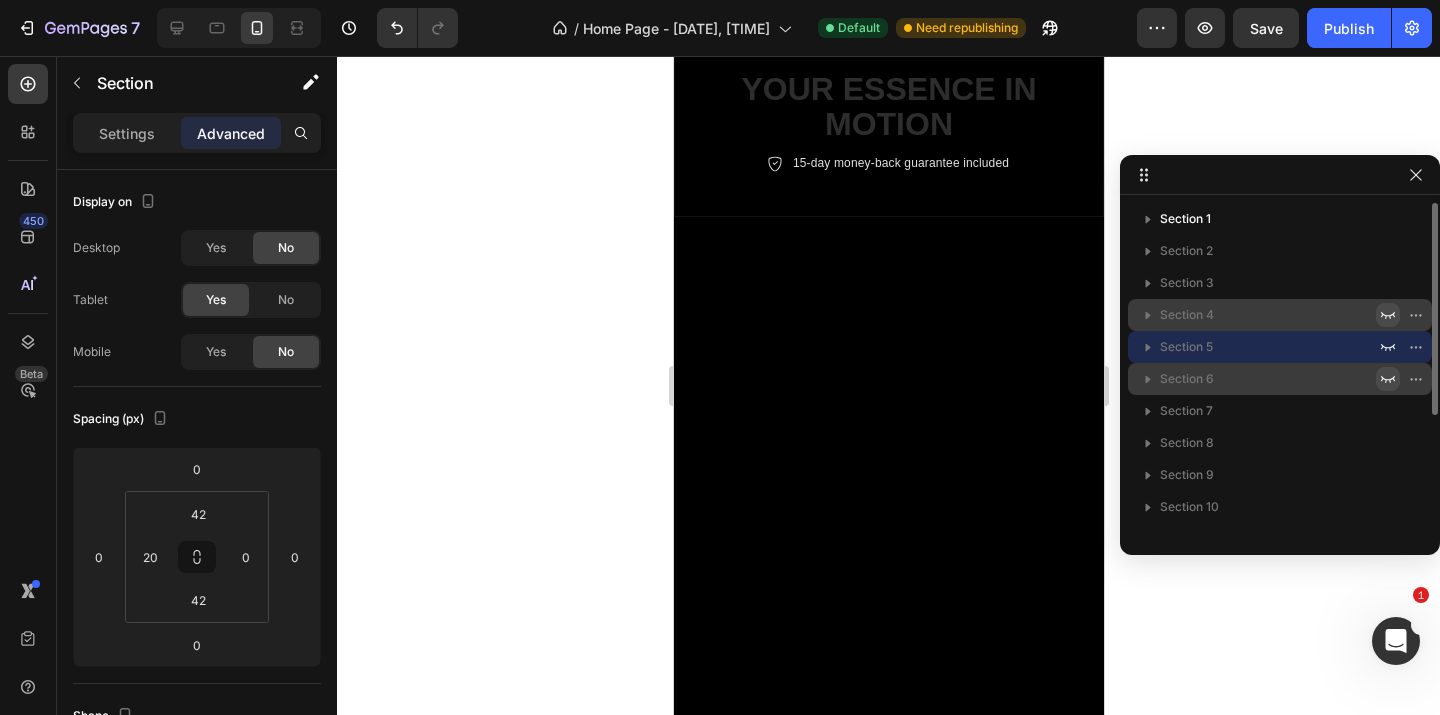 click at bounding box center [1388, 379] 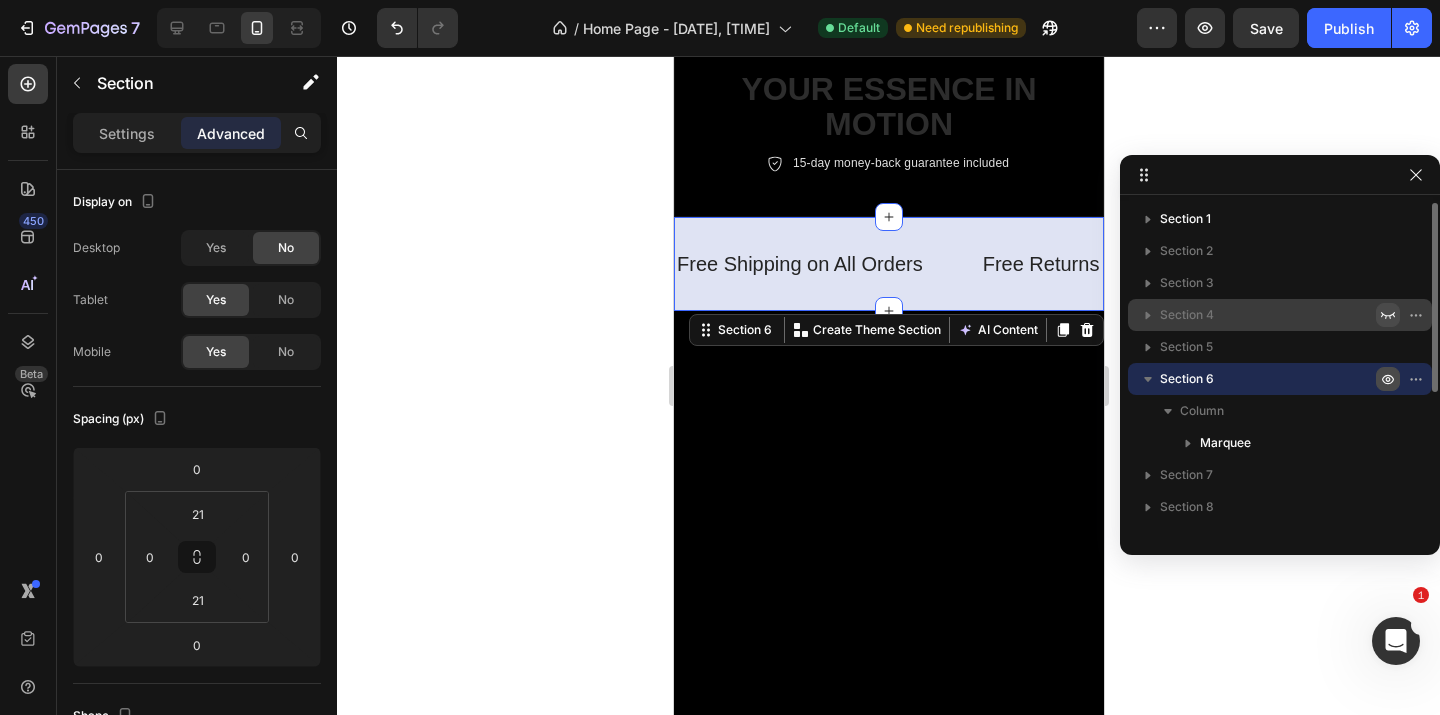 click at bounding box center (1388, 379) 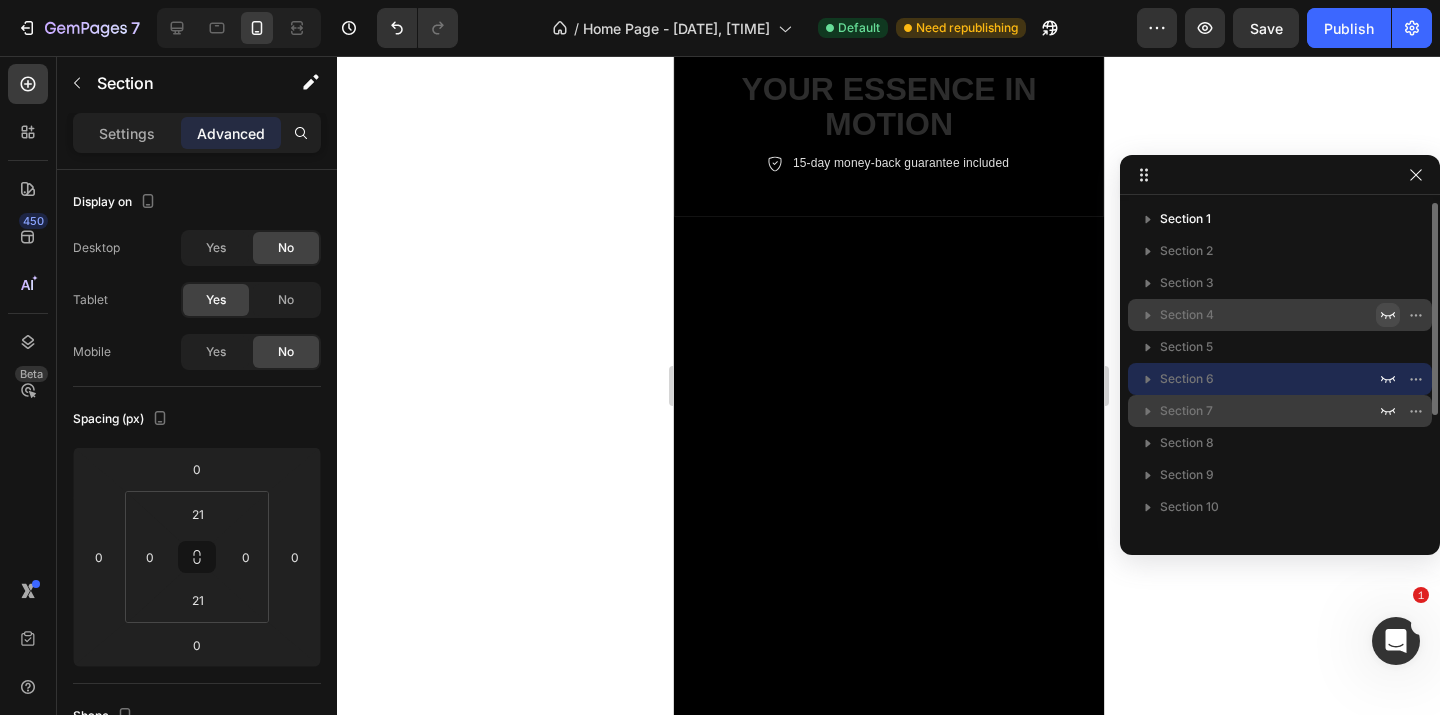 click at bounding box center [1402, 411] 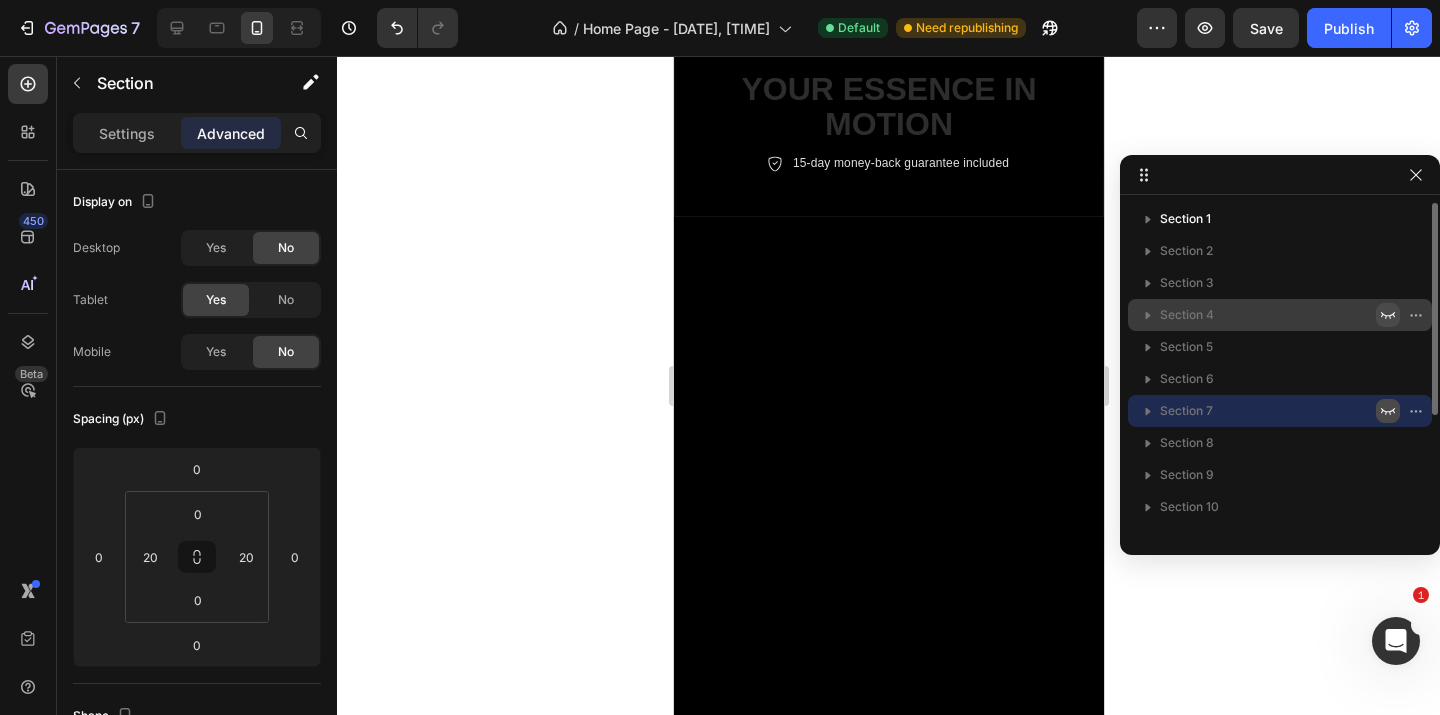 click 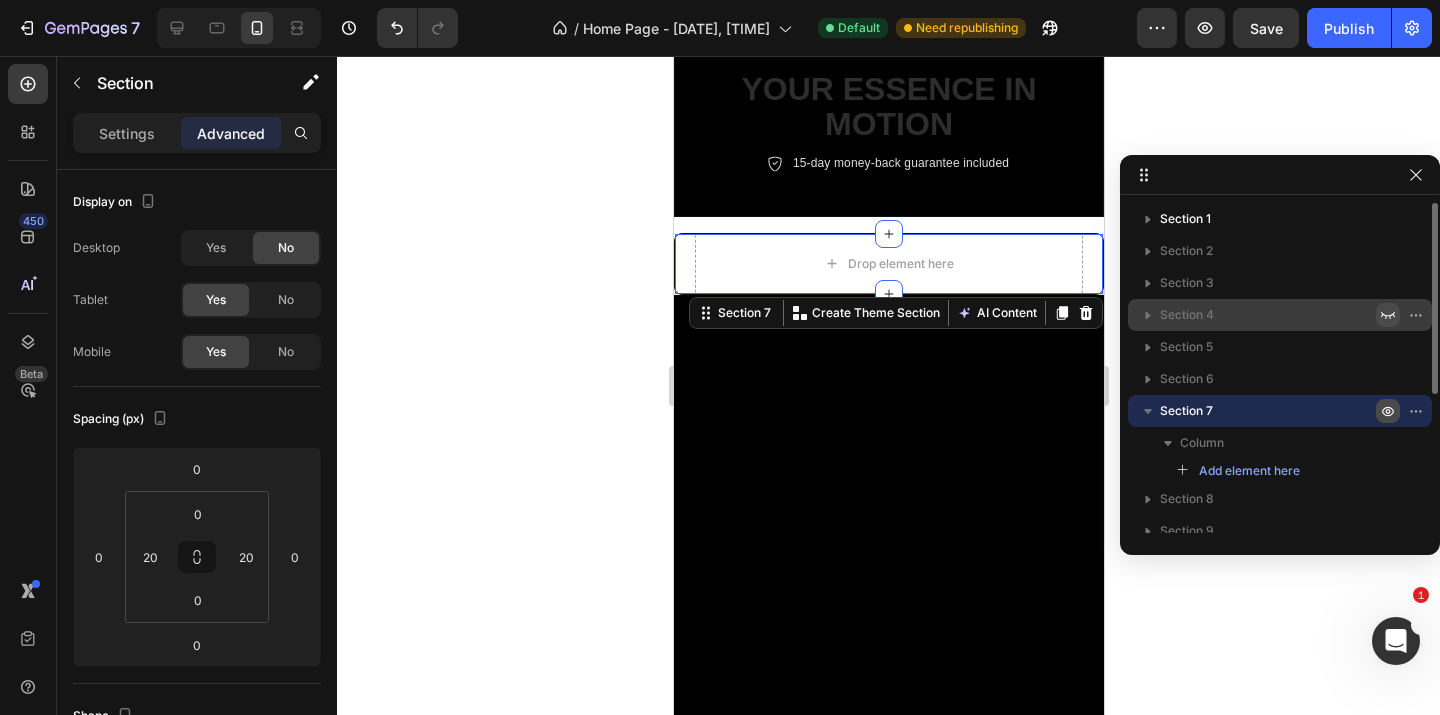 click 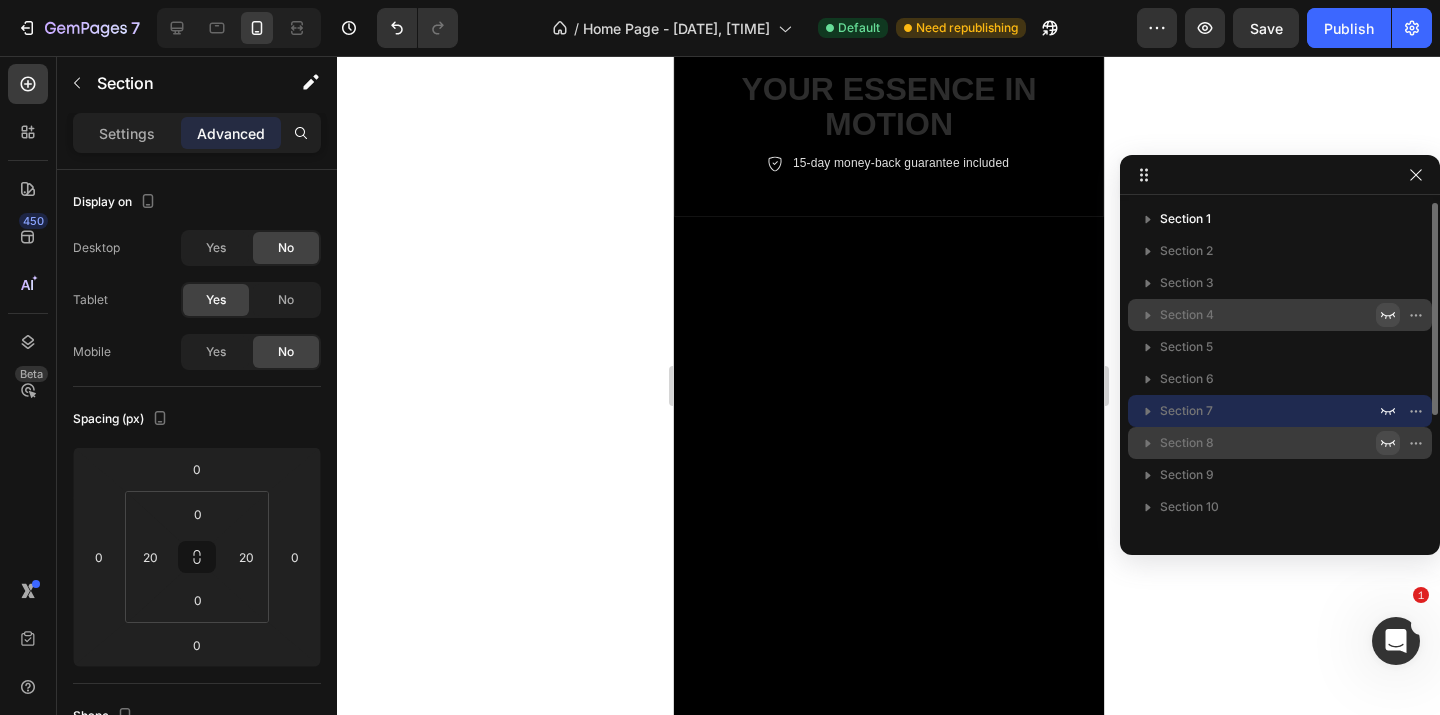click 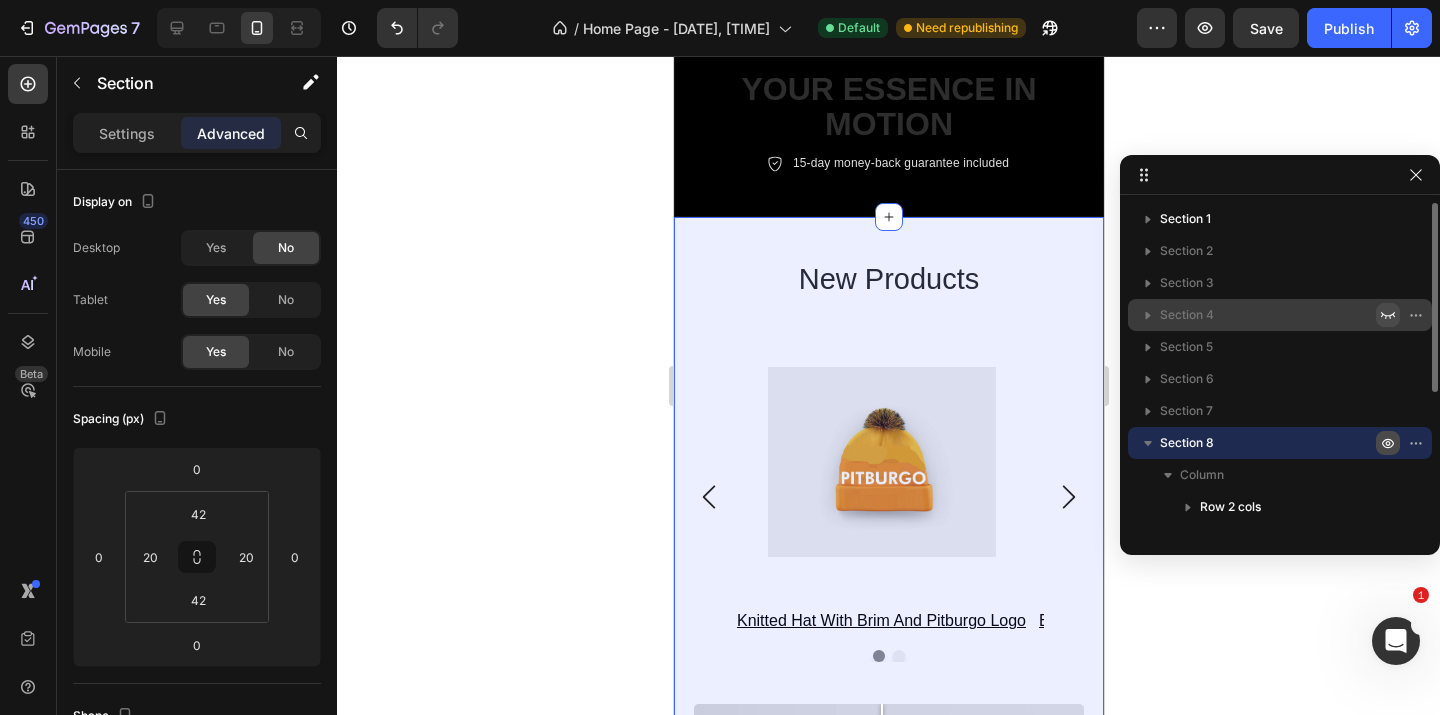 click 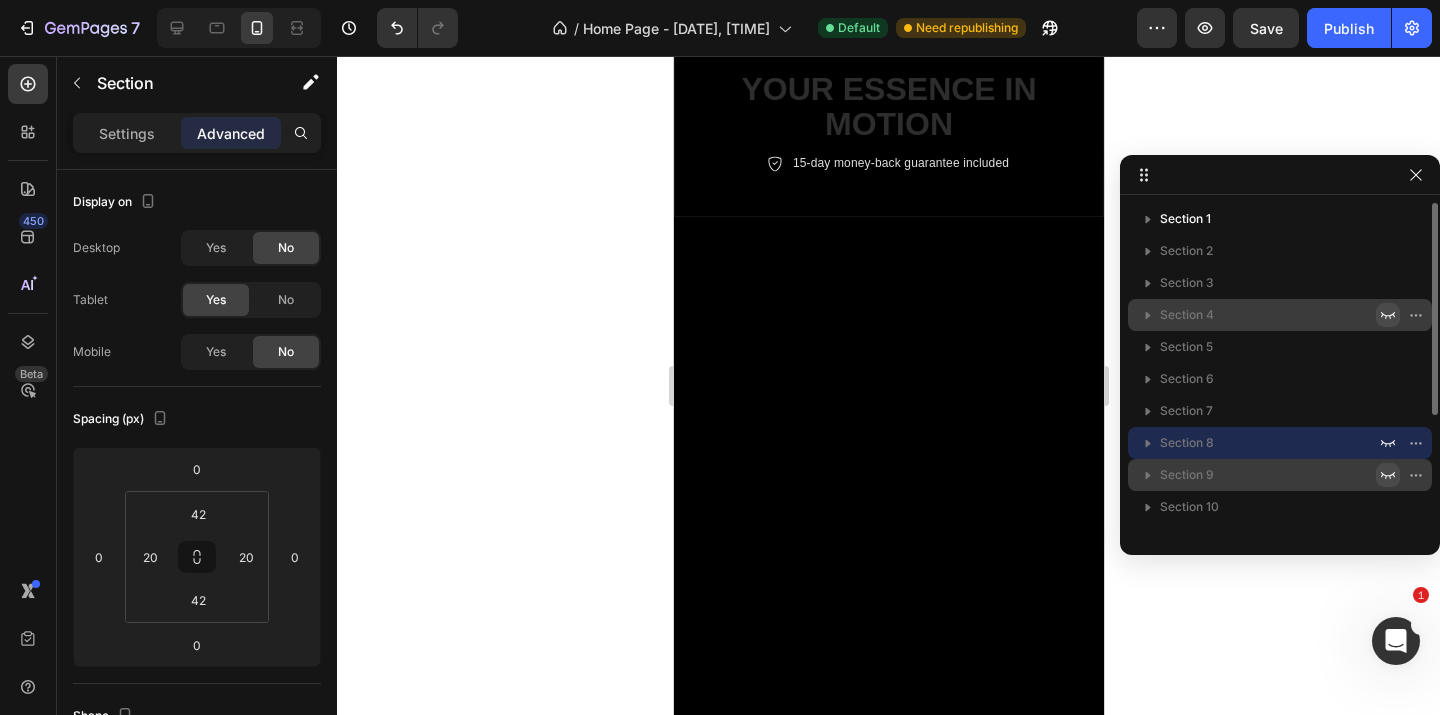 click 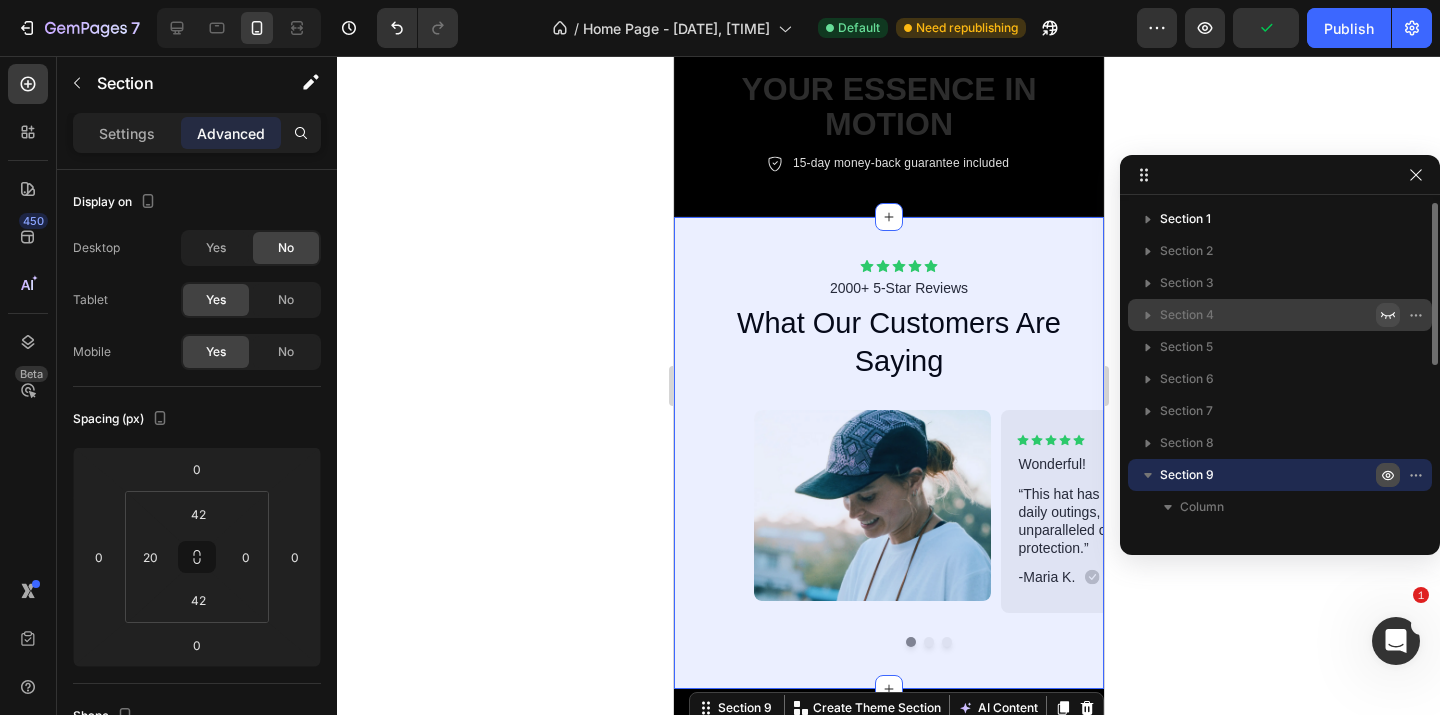 click 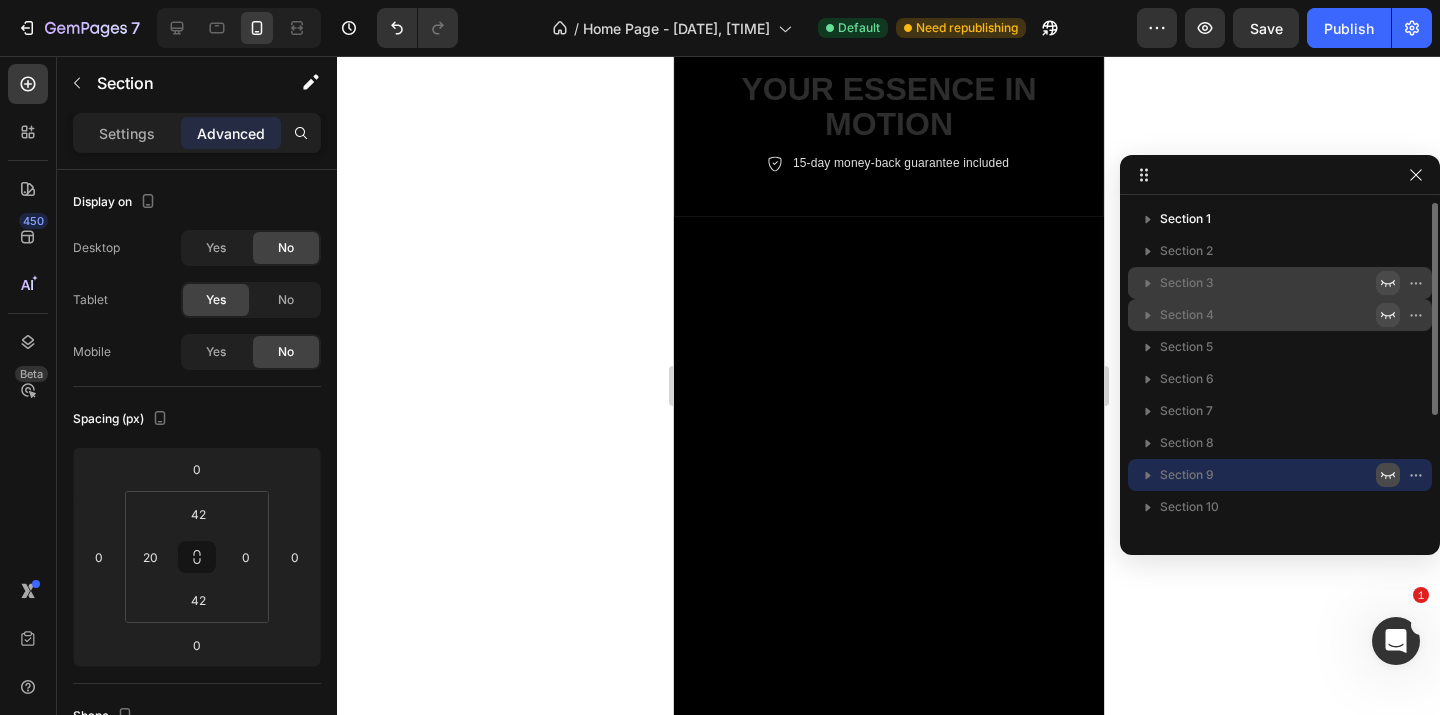 click 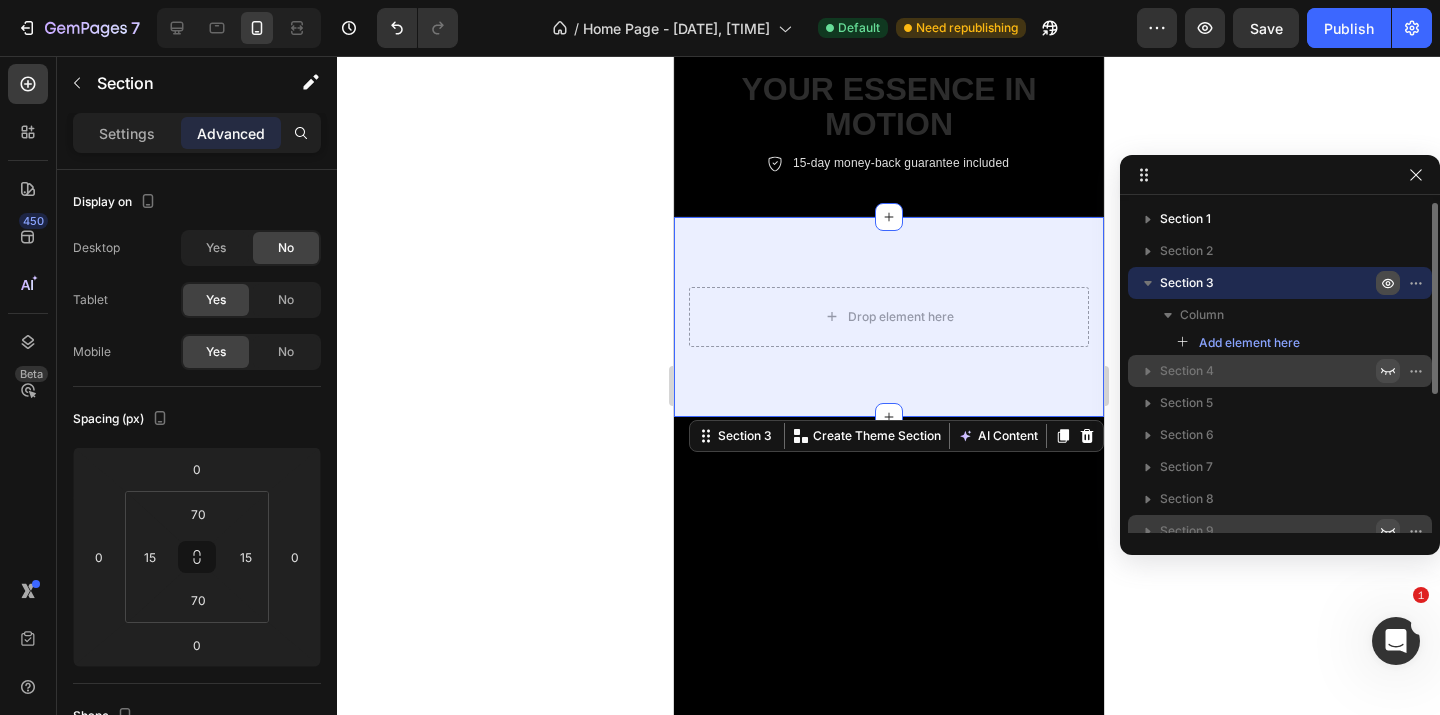 click 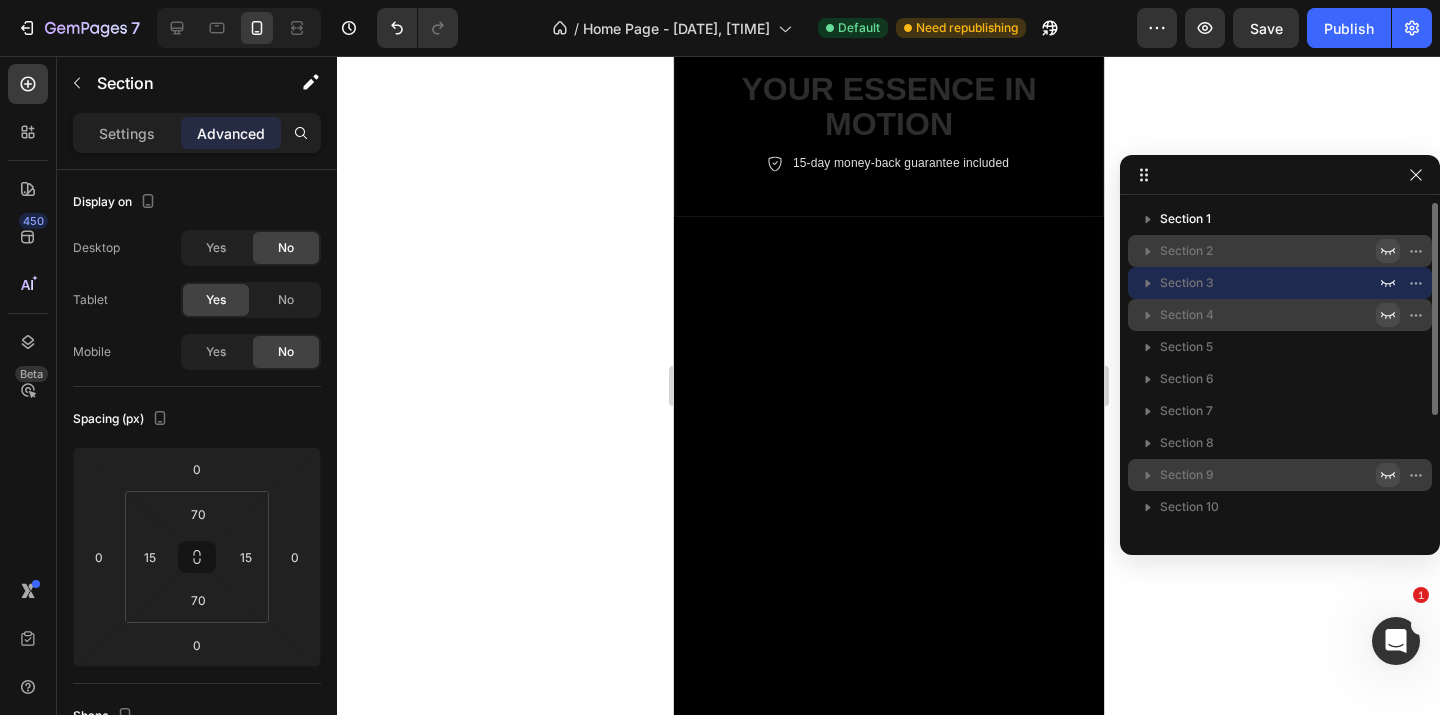 click 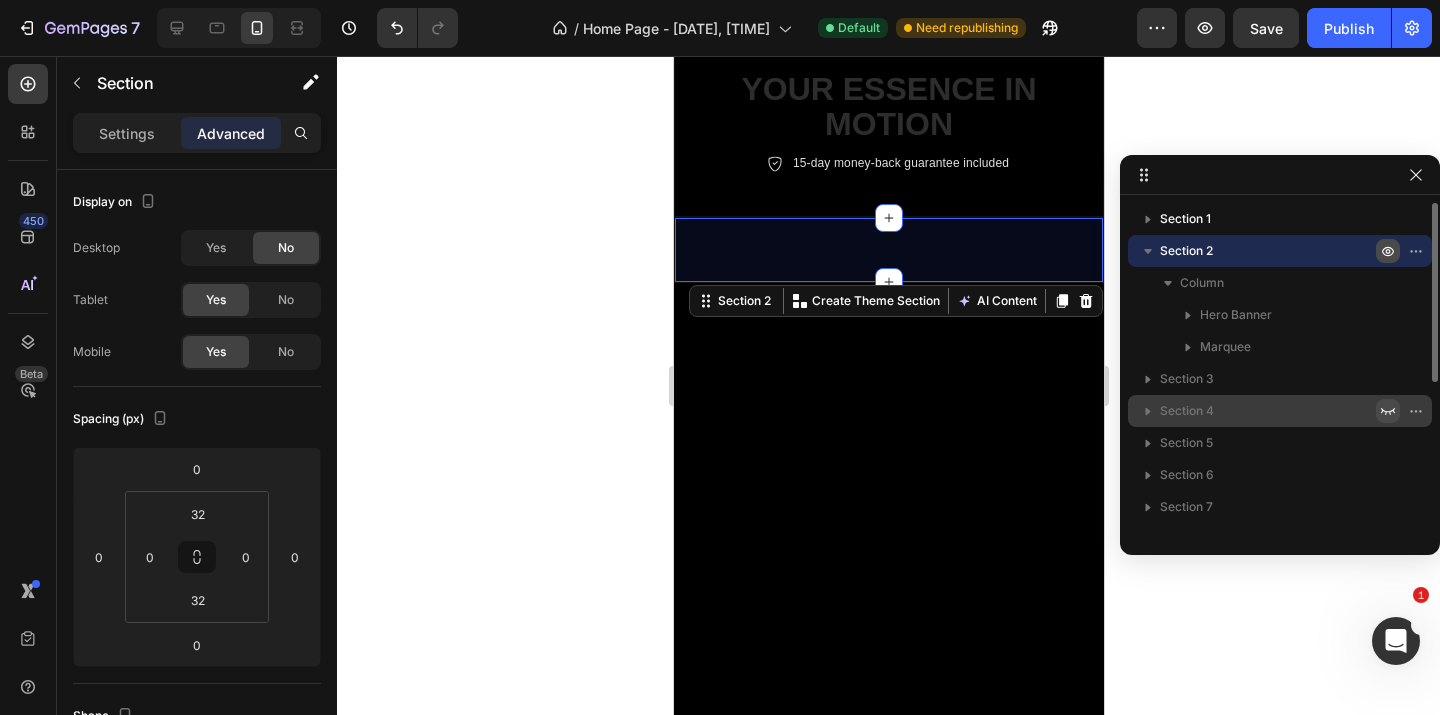 click 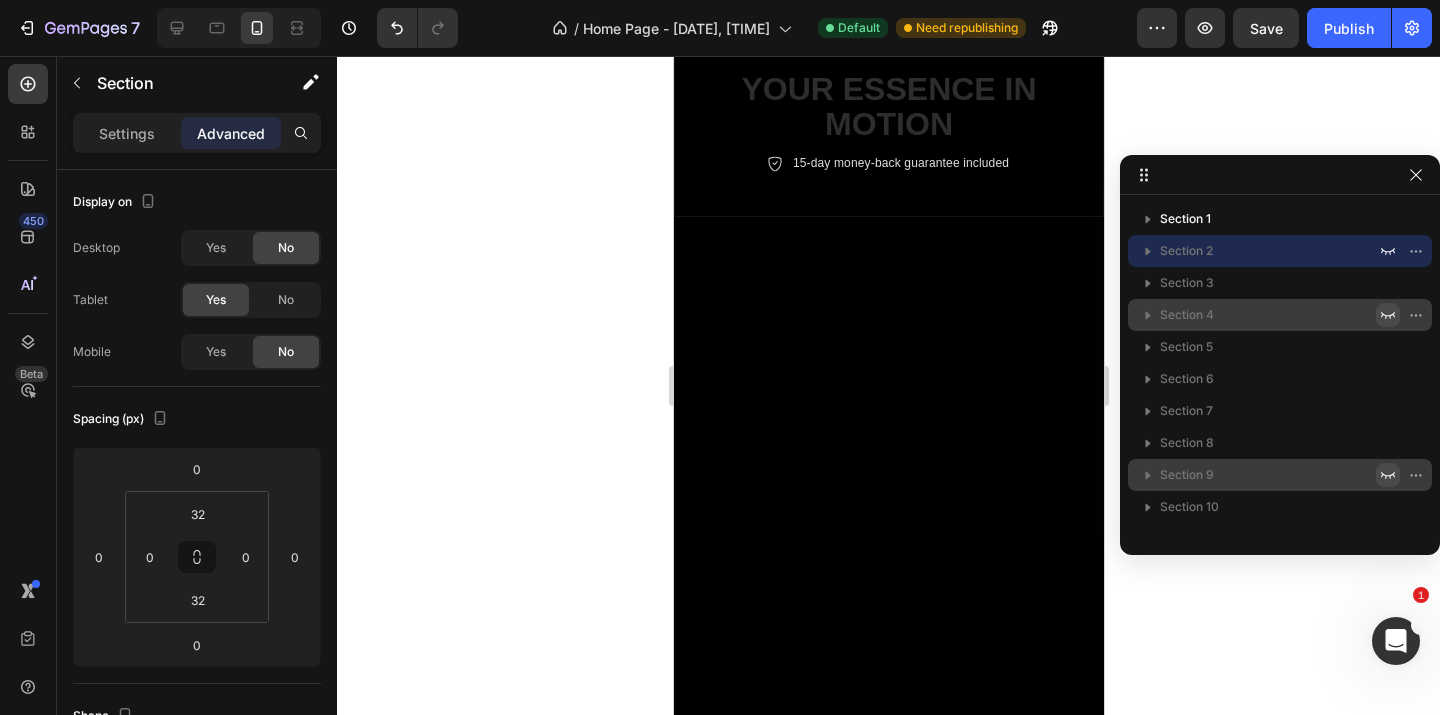 click 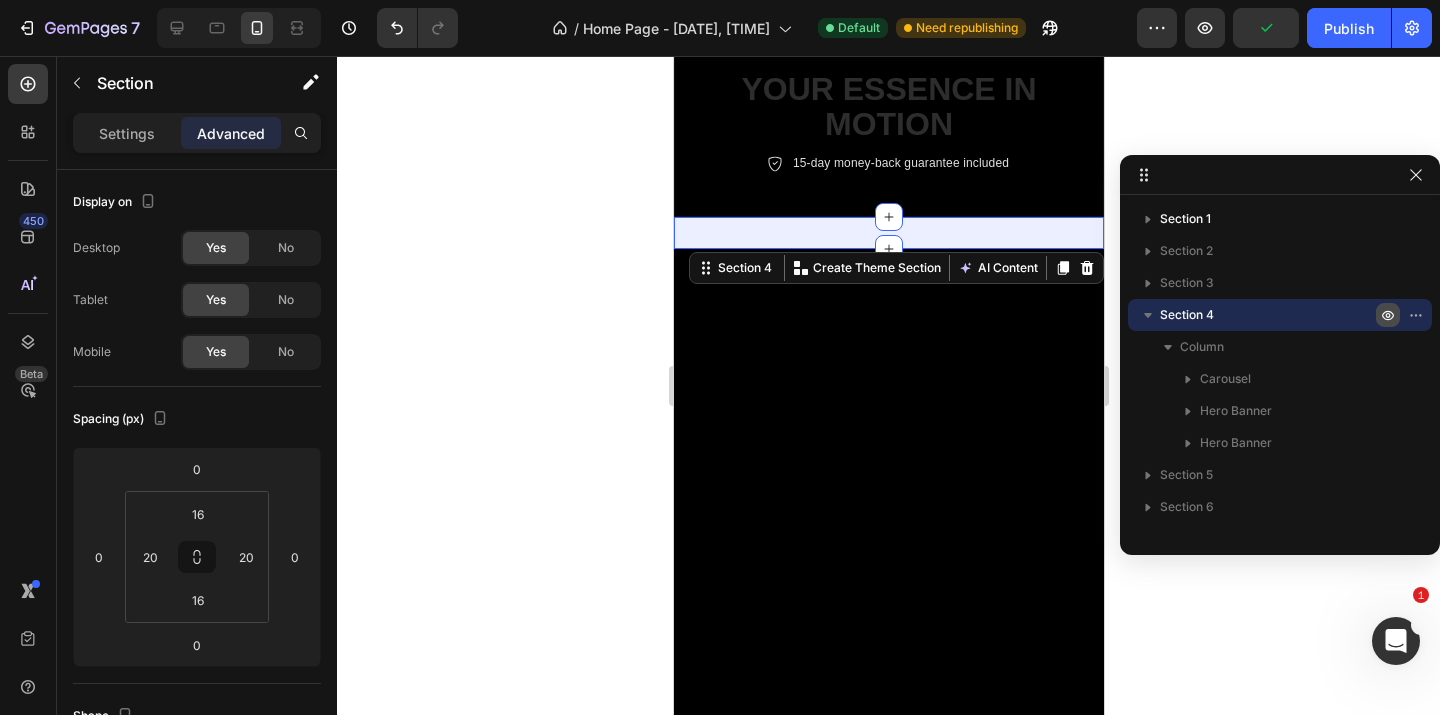 click 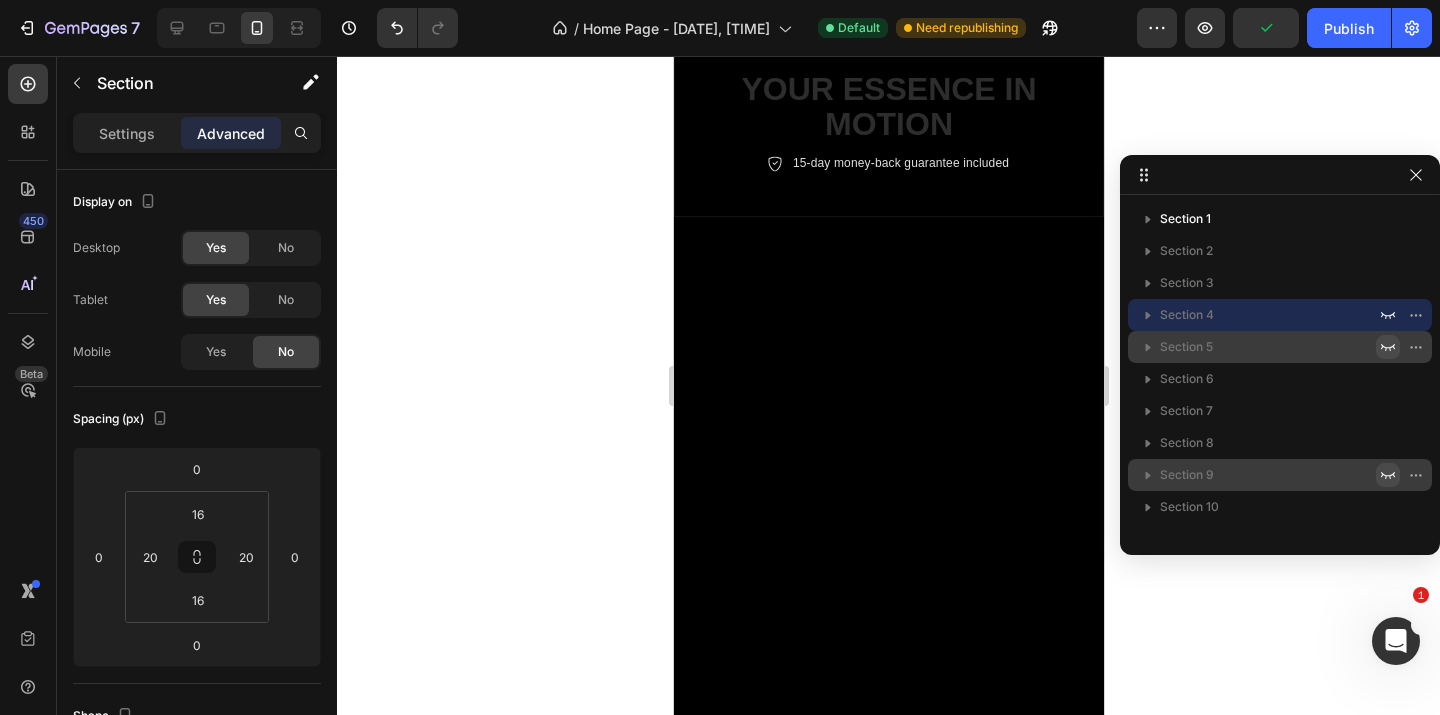 click 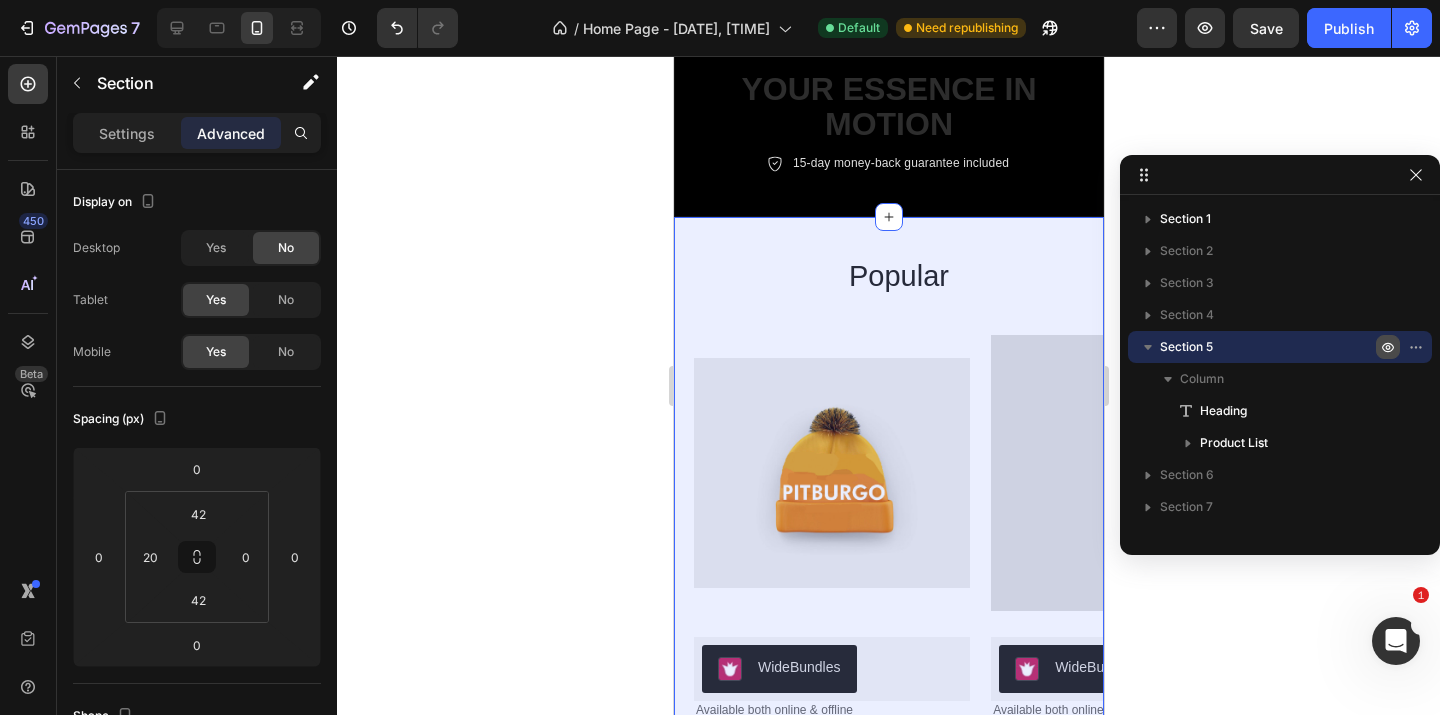 click 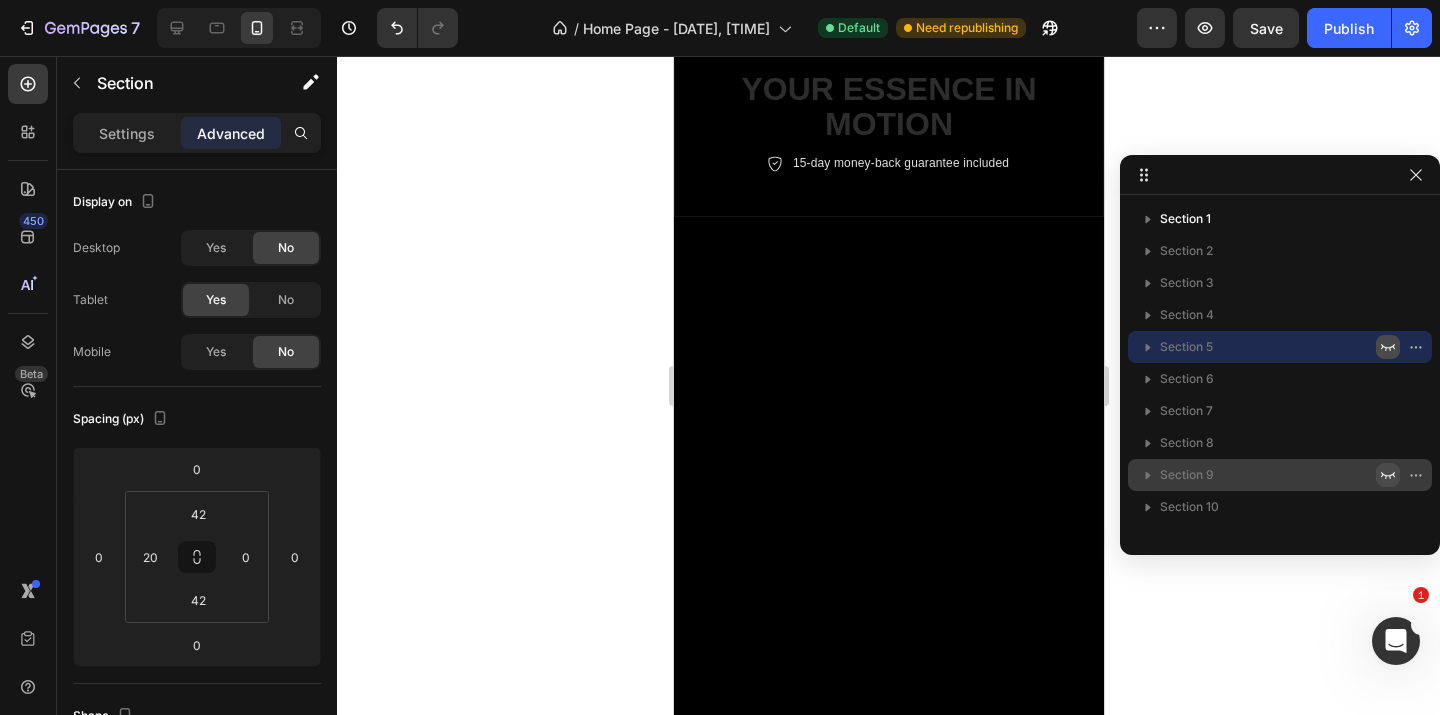 click 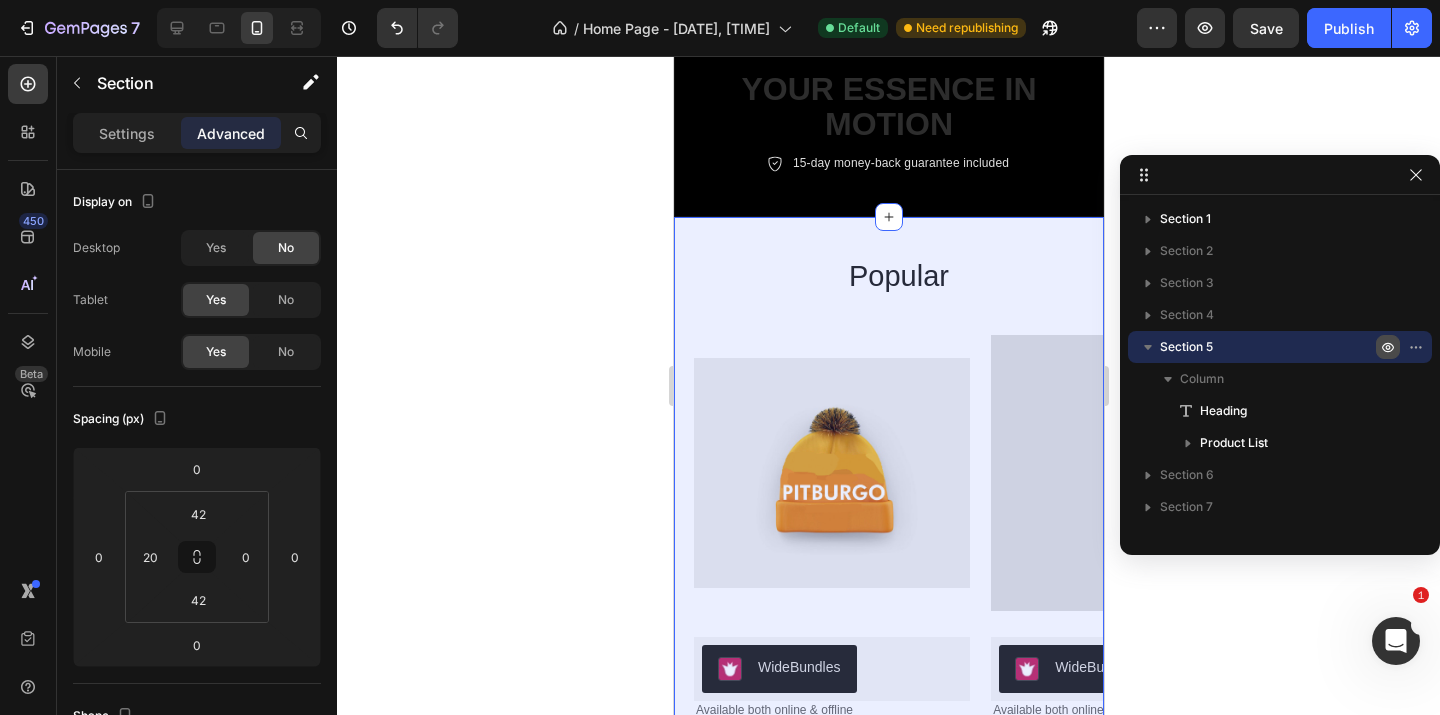 click 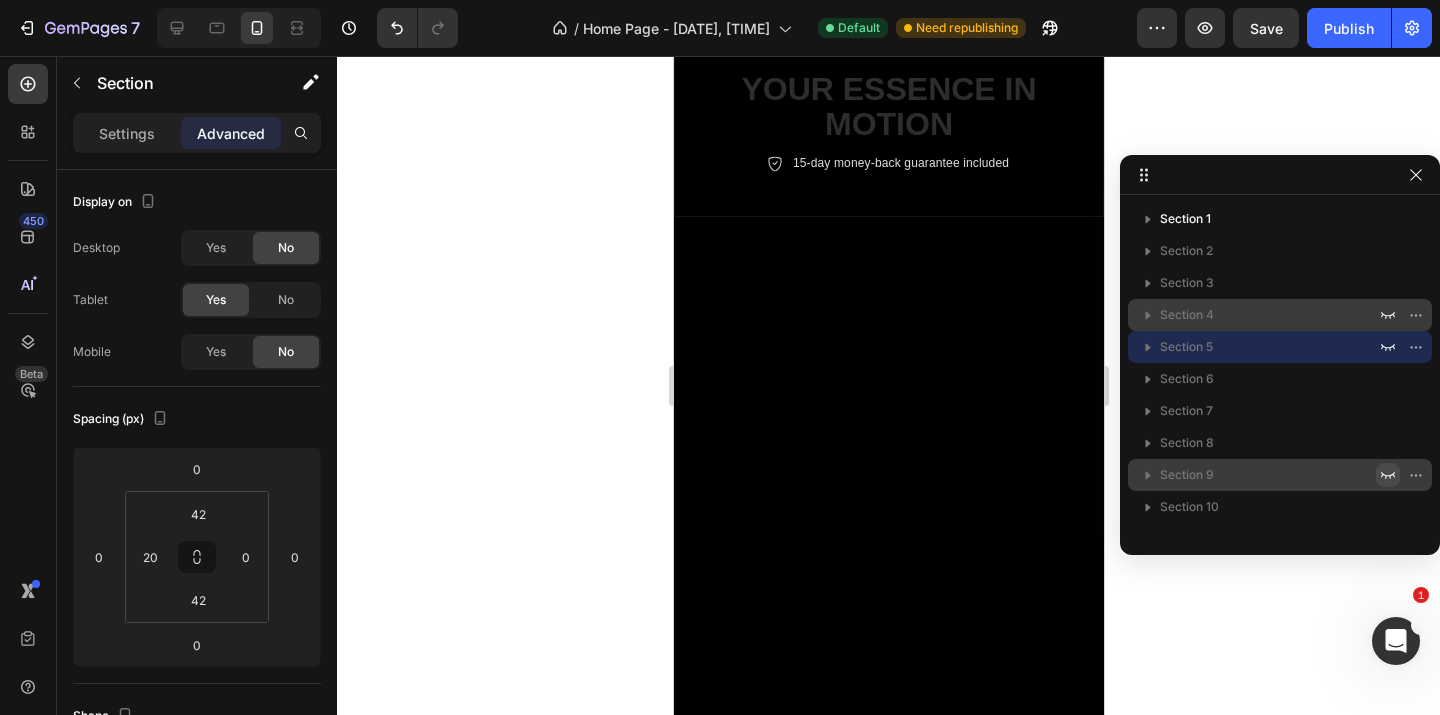click 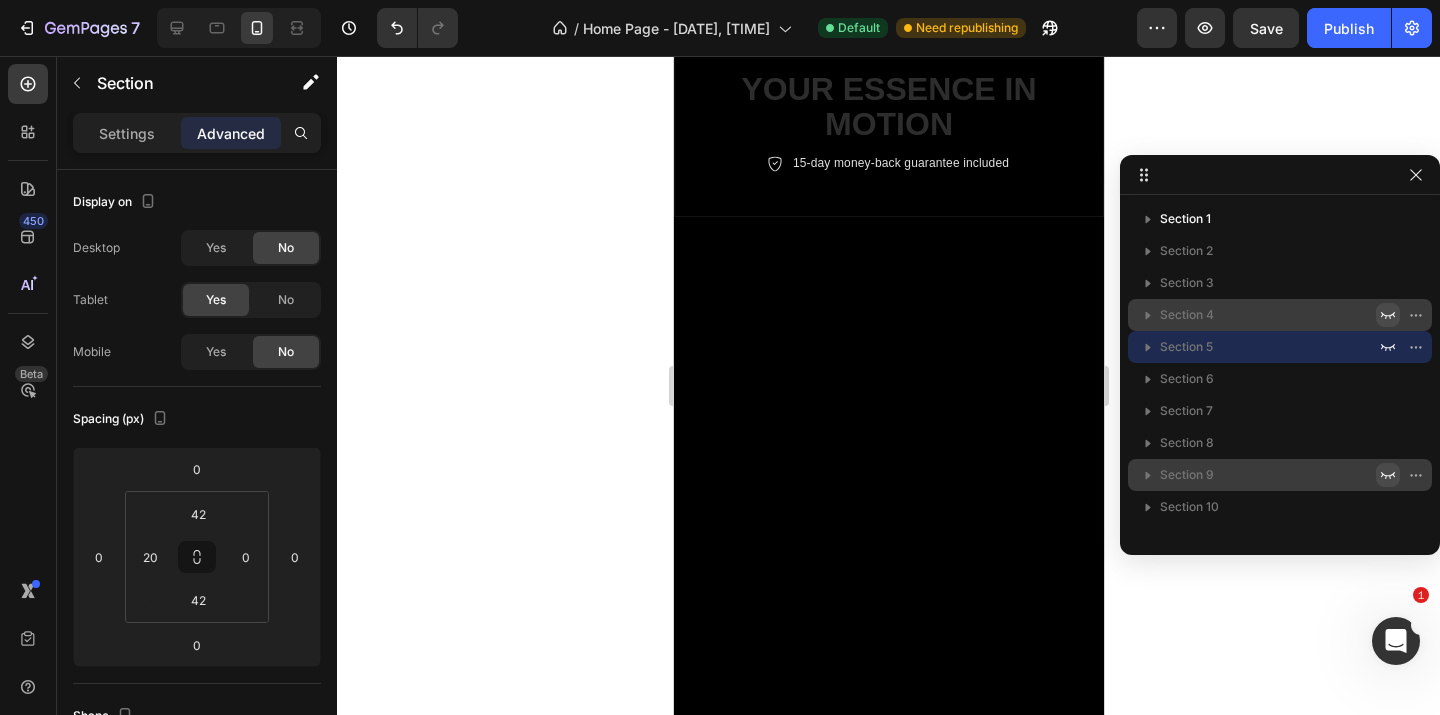 click 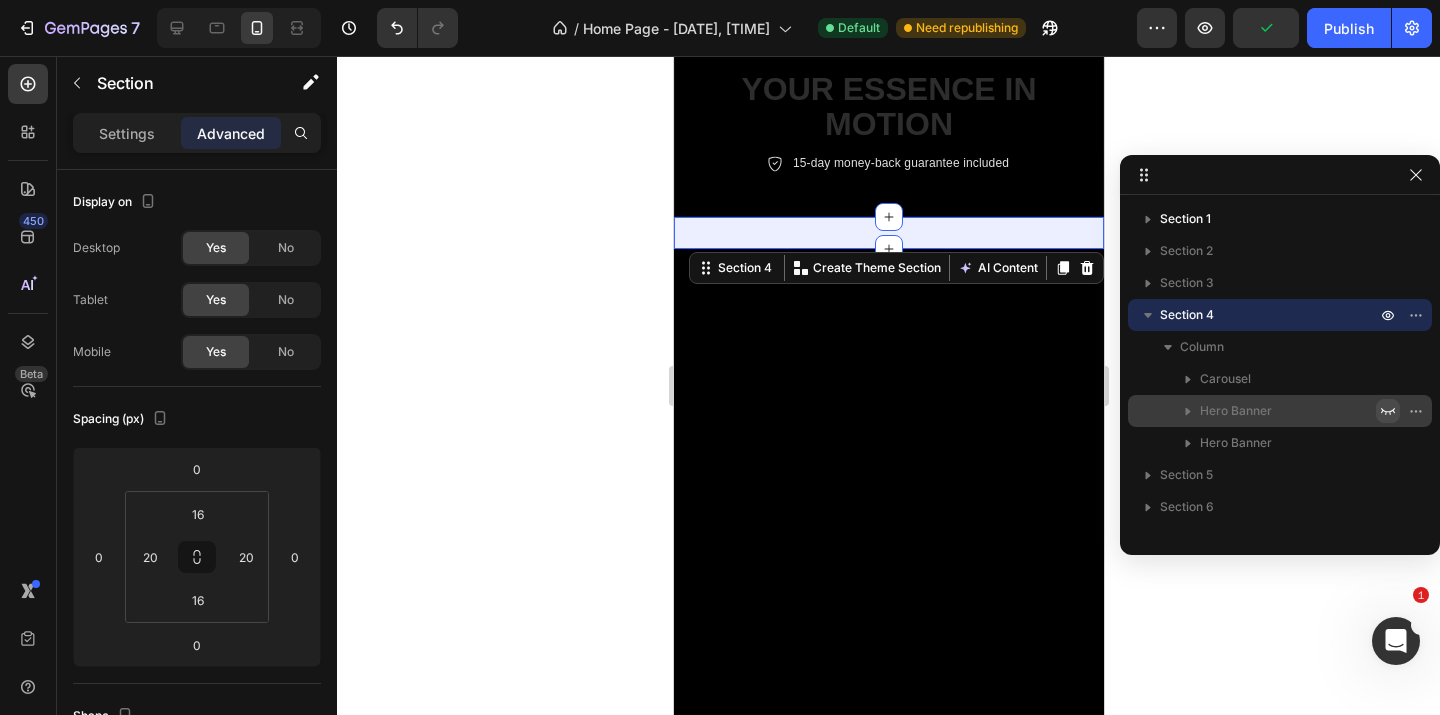click 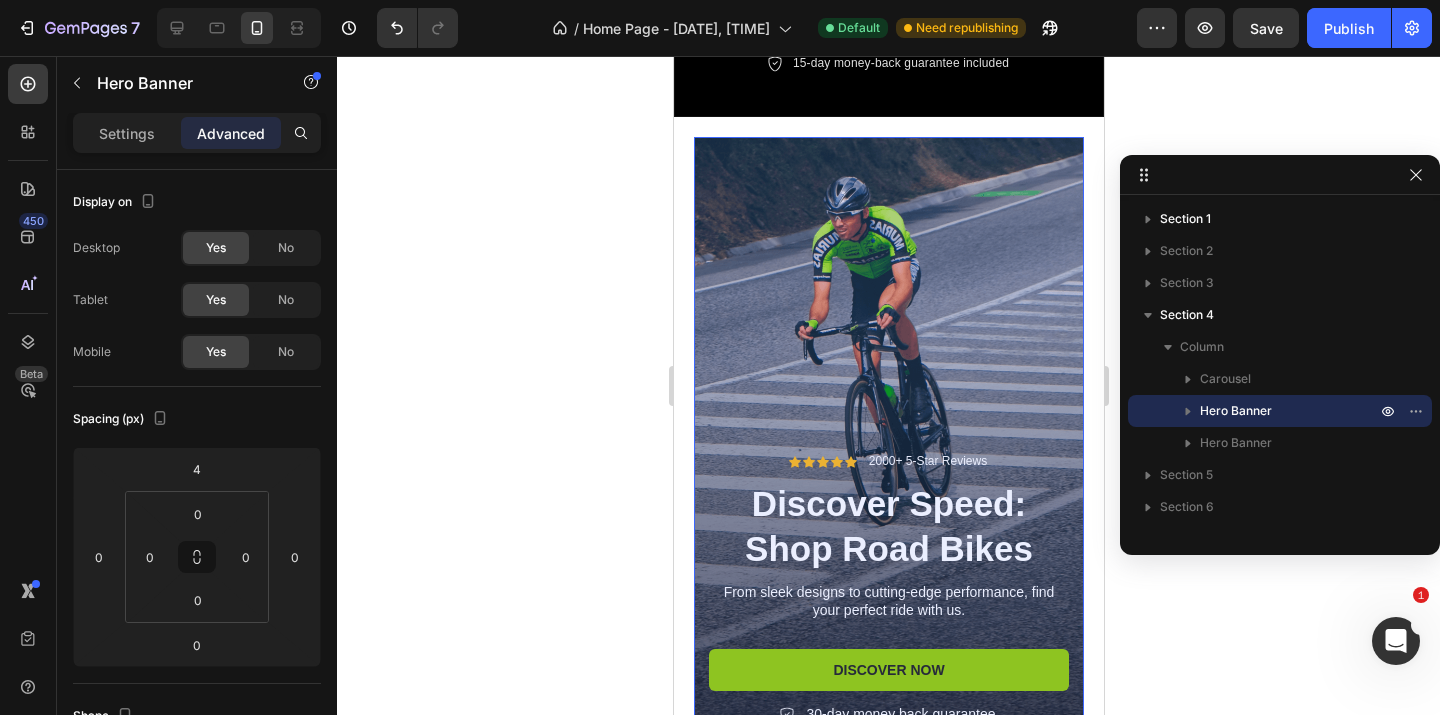 scroll, scrollTop: 523, scrollLeft: 0, axis: vertical 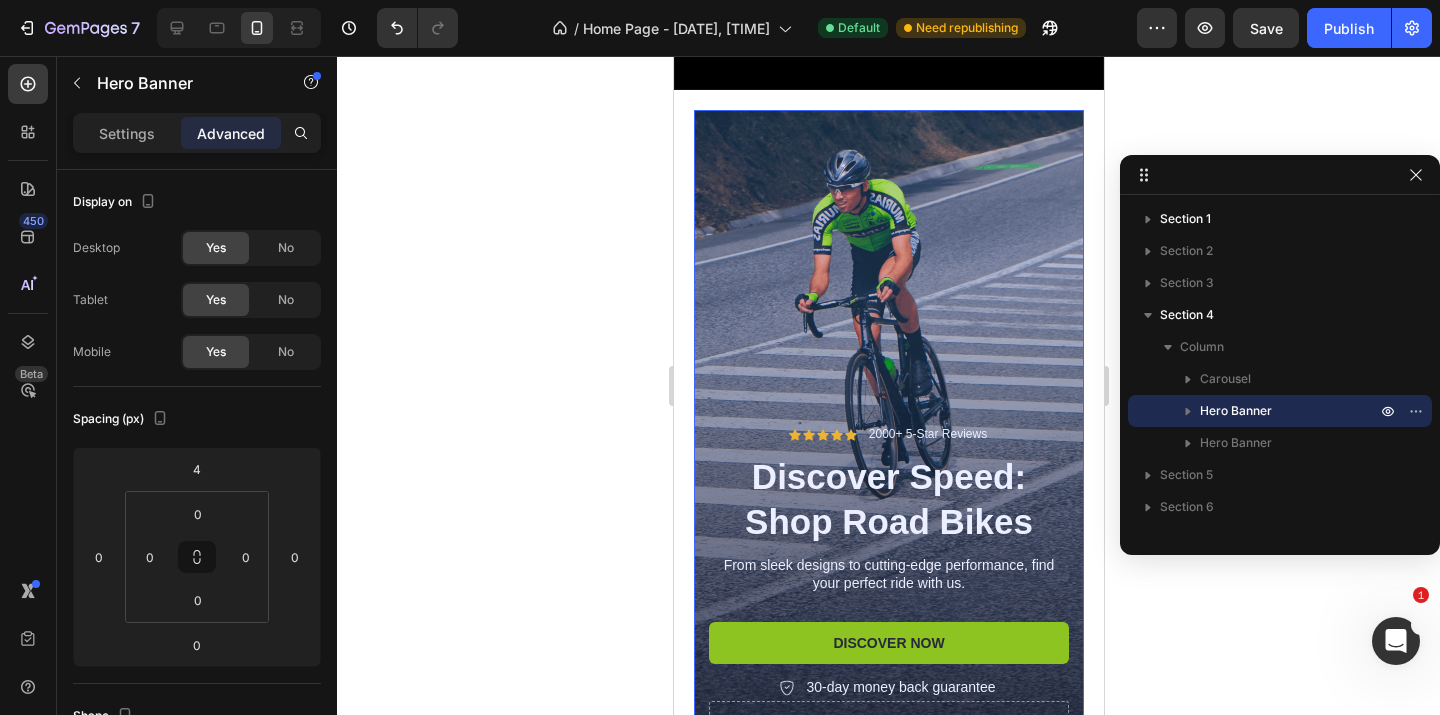 click at bounding box center [888, 457] 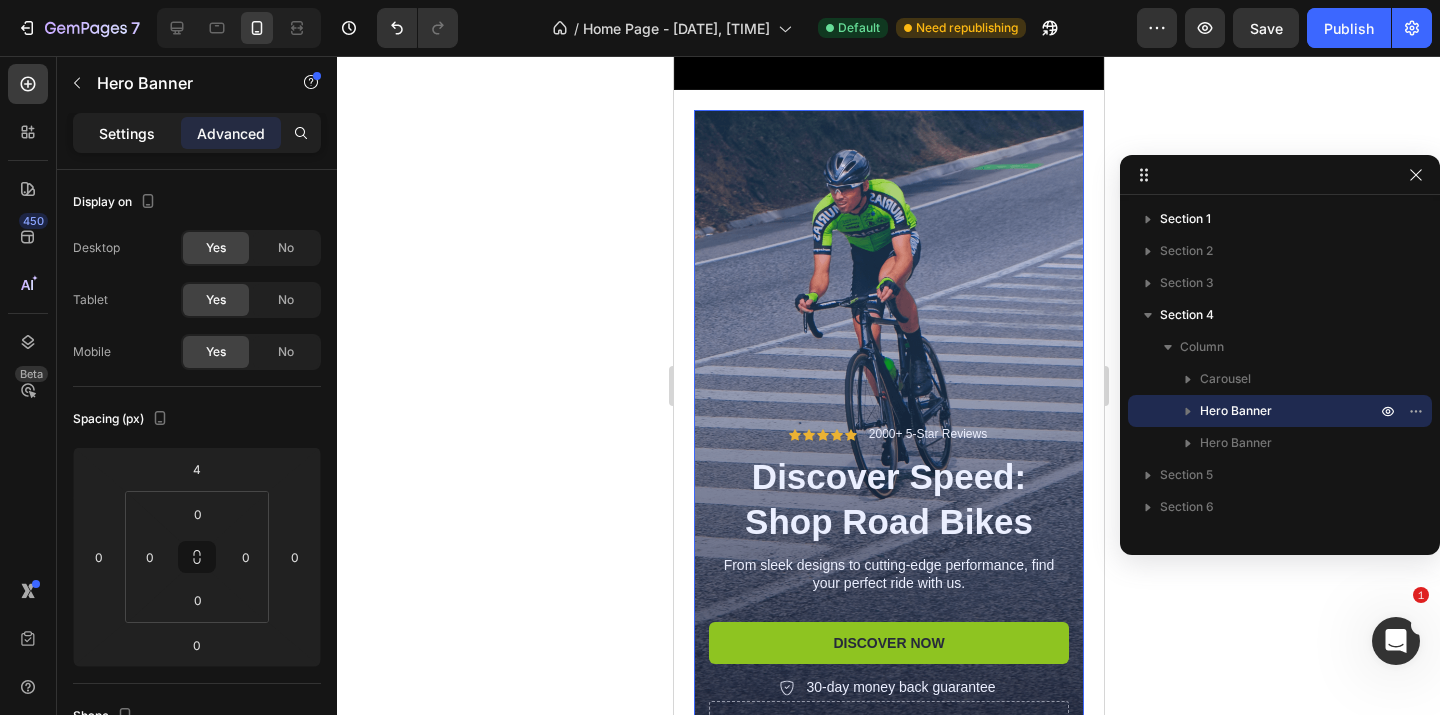 click on "Settings" 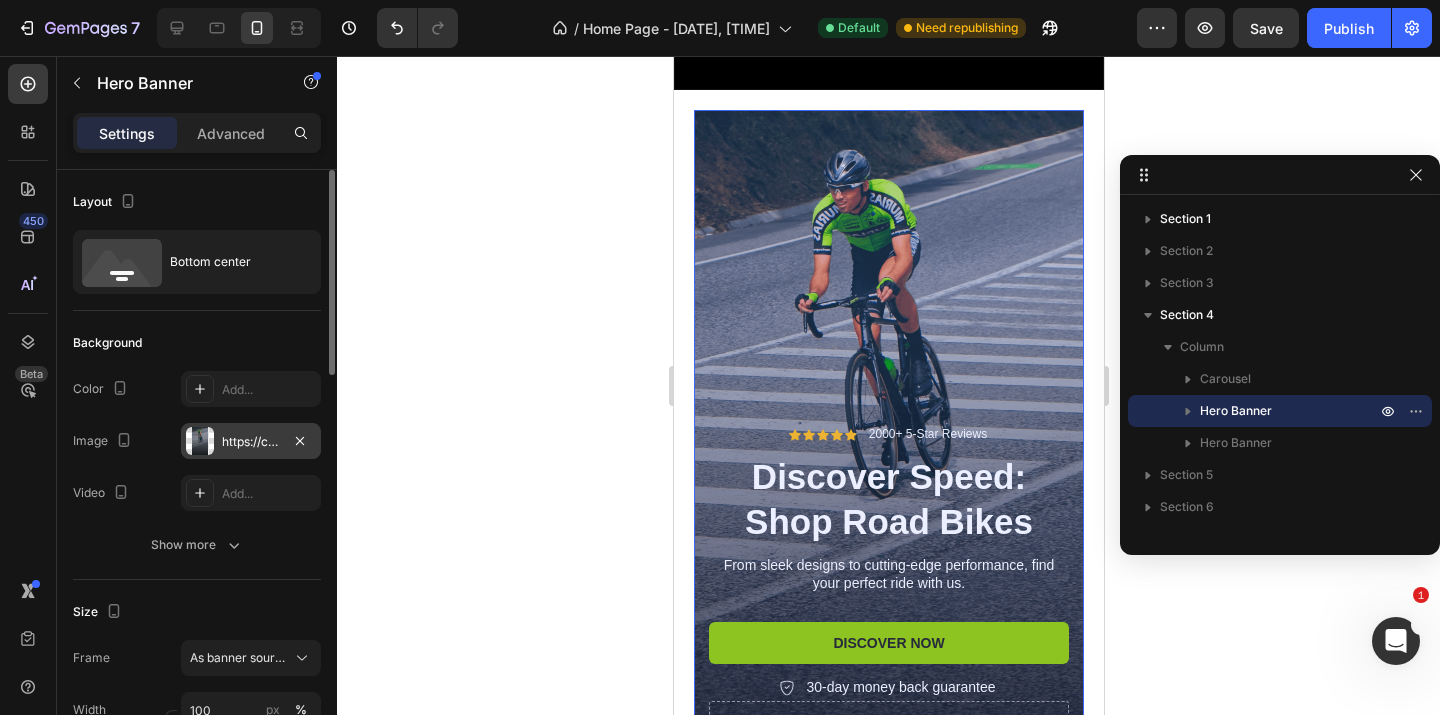 click on "https://cdn.shopify.com/s/files/1/0822/8608/4430/files/gempages_577485241053086611-a66ce978-9b4f-4ad4-b544-2b3d6f6931c9.png" at bounding box center (251, 442) 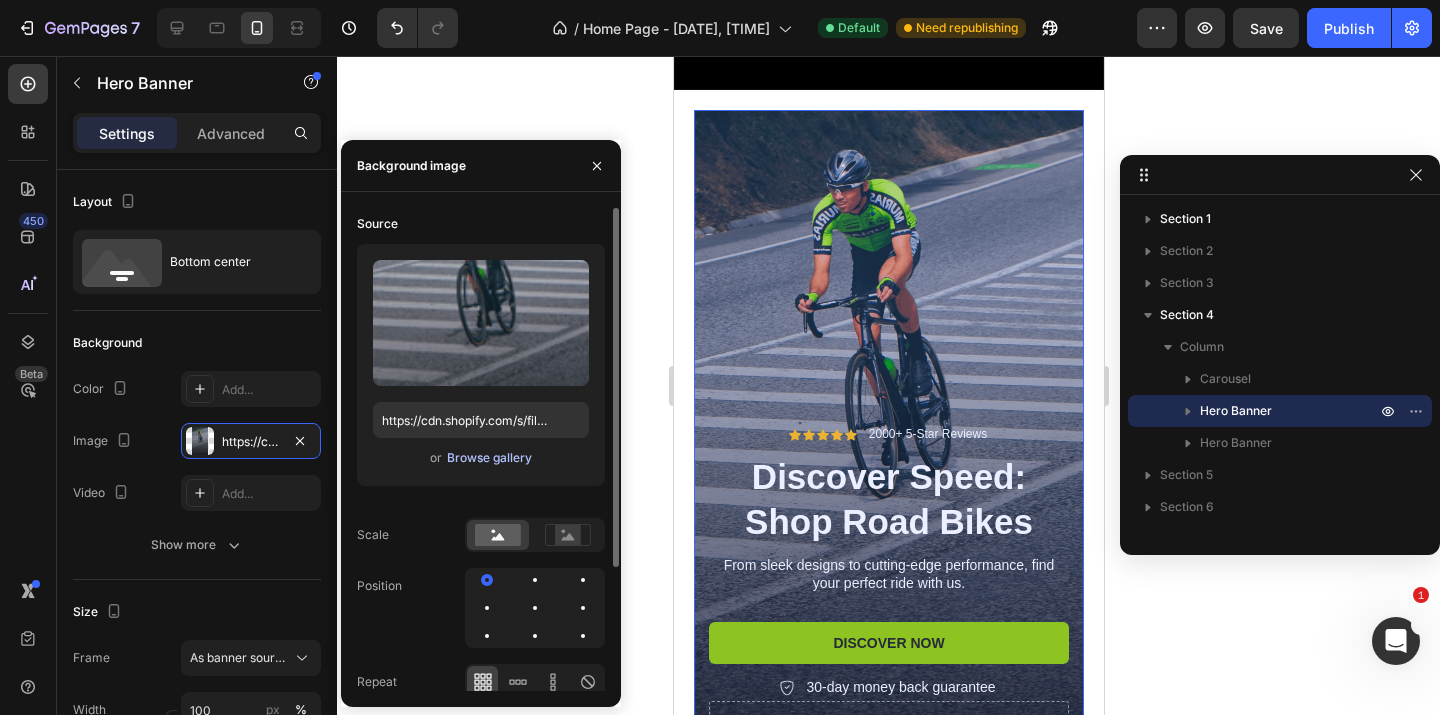 click on "Browse gallery" at bounding box center [489, 458] 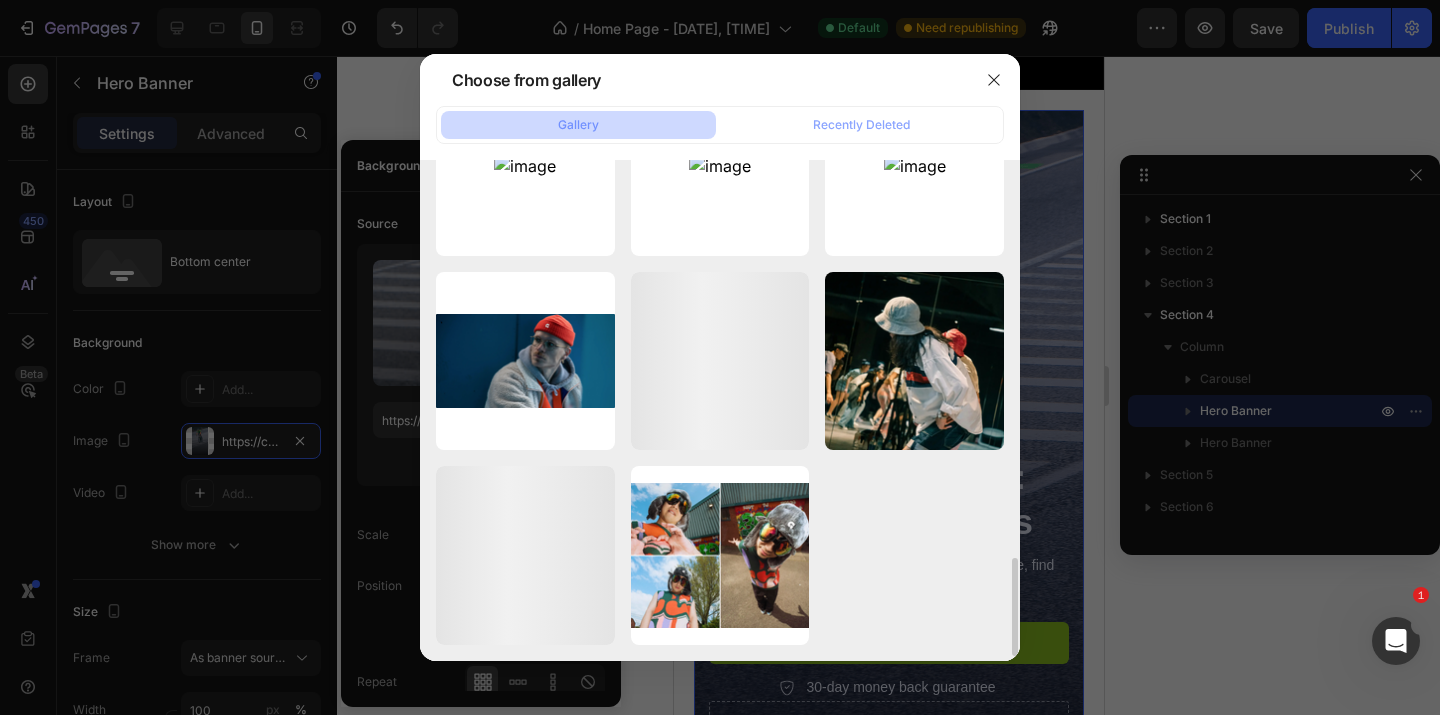 scroll, scrollTop: 2042, scrollLeft: 0, axis: vertical 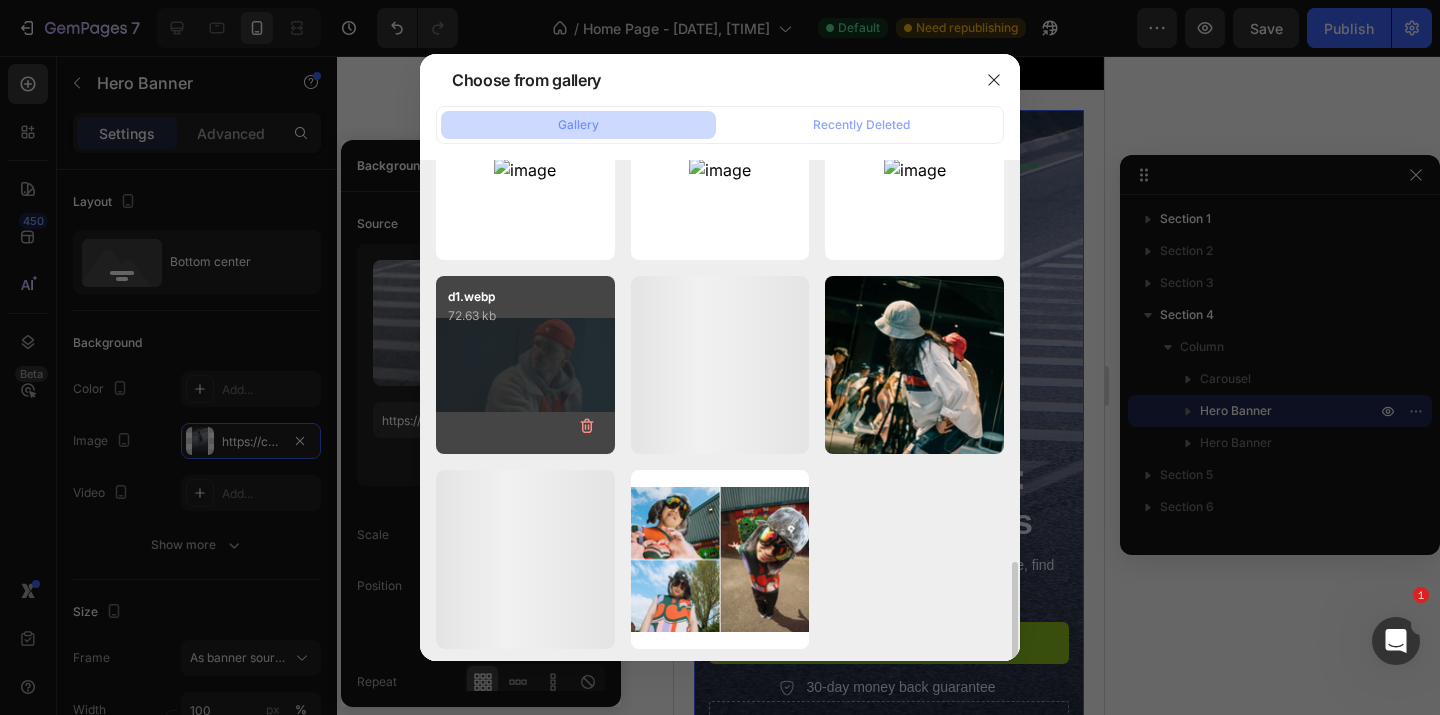click on "d1.webp 72.63 kb" at bounding box center (525, 365) 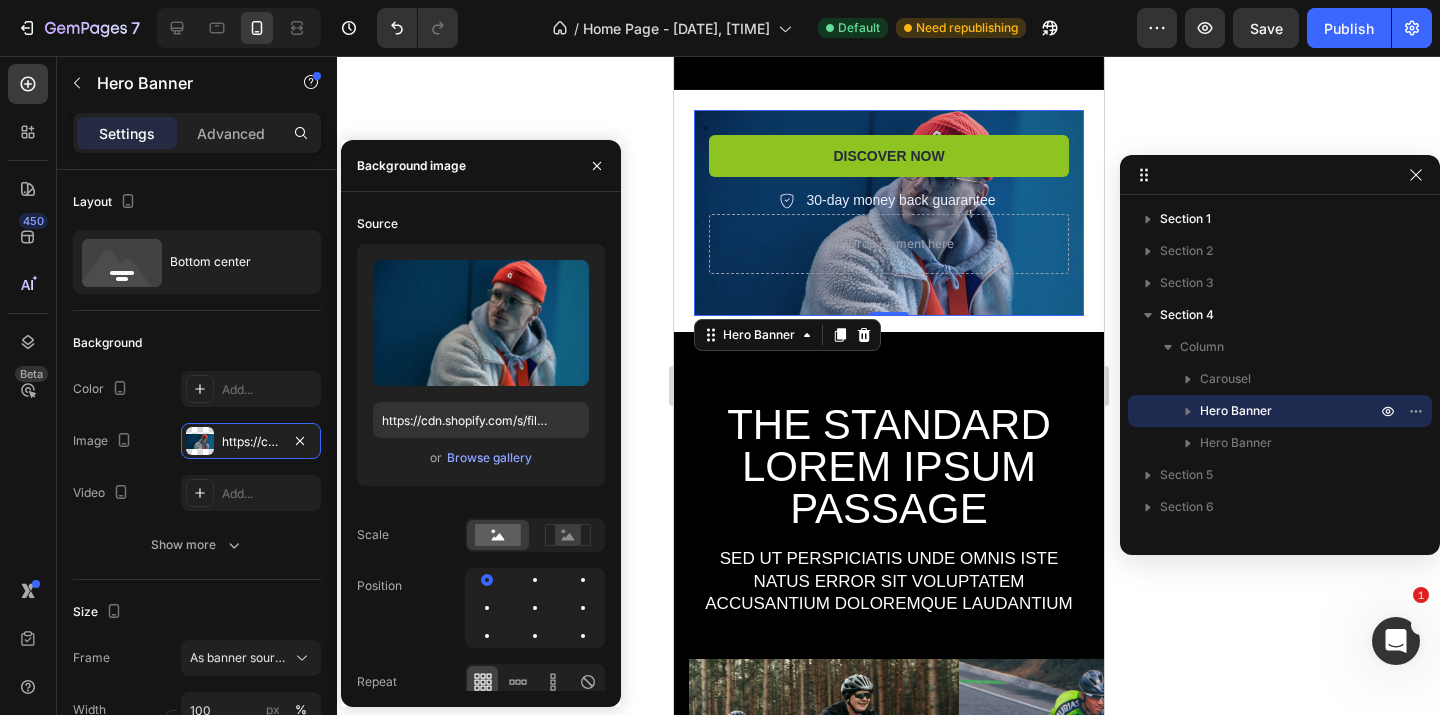 scroll, scrollTop: 369, scrollLeft: 0, axis: vertical 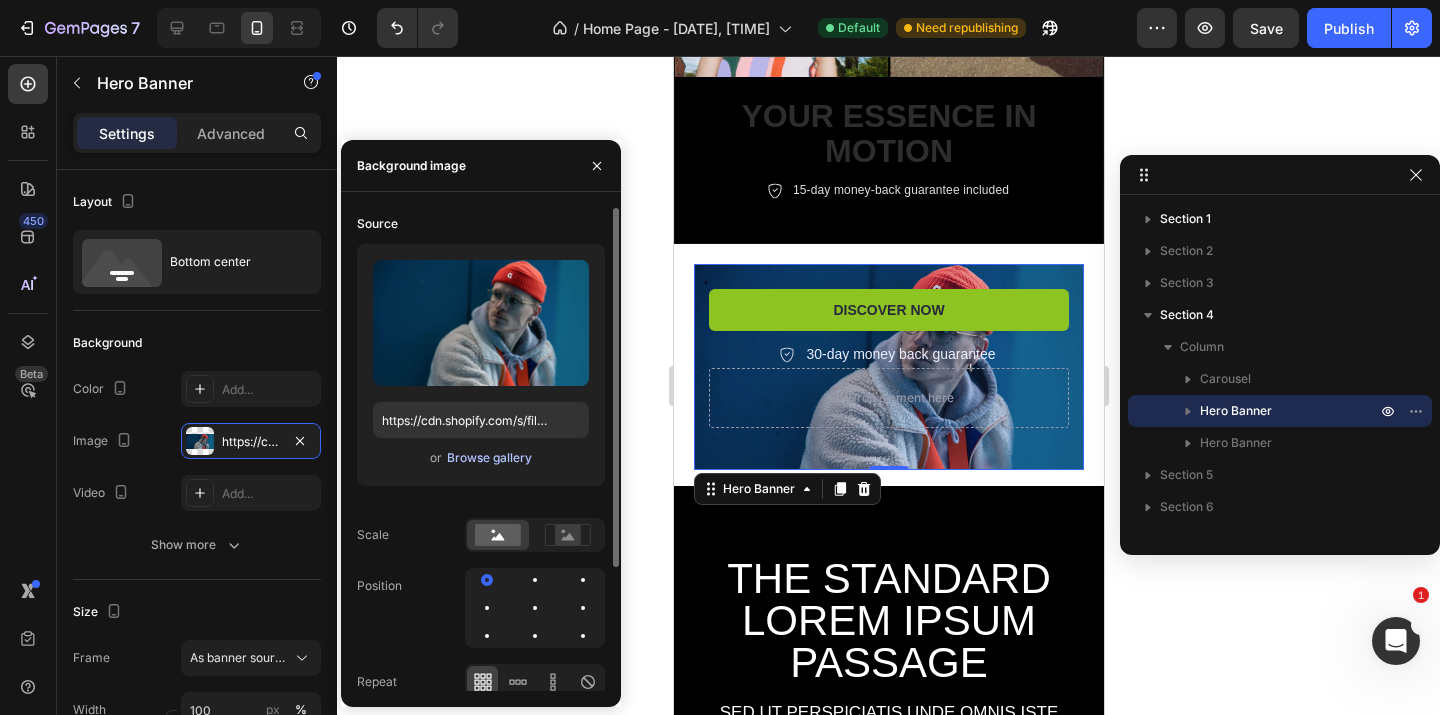 click on "Browse gallery" at bounding box center [489, 458] 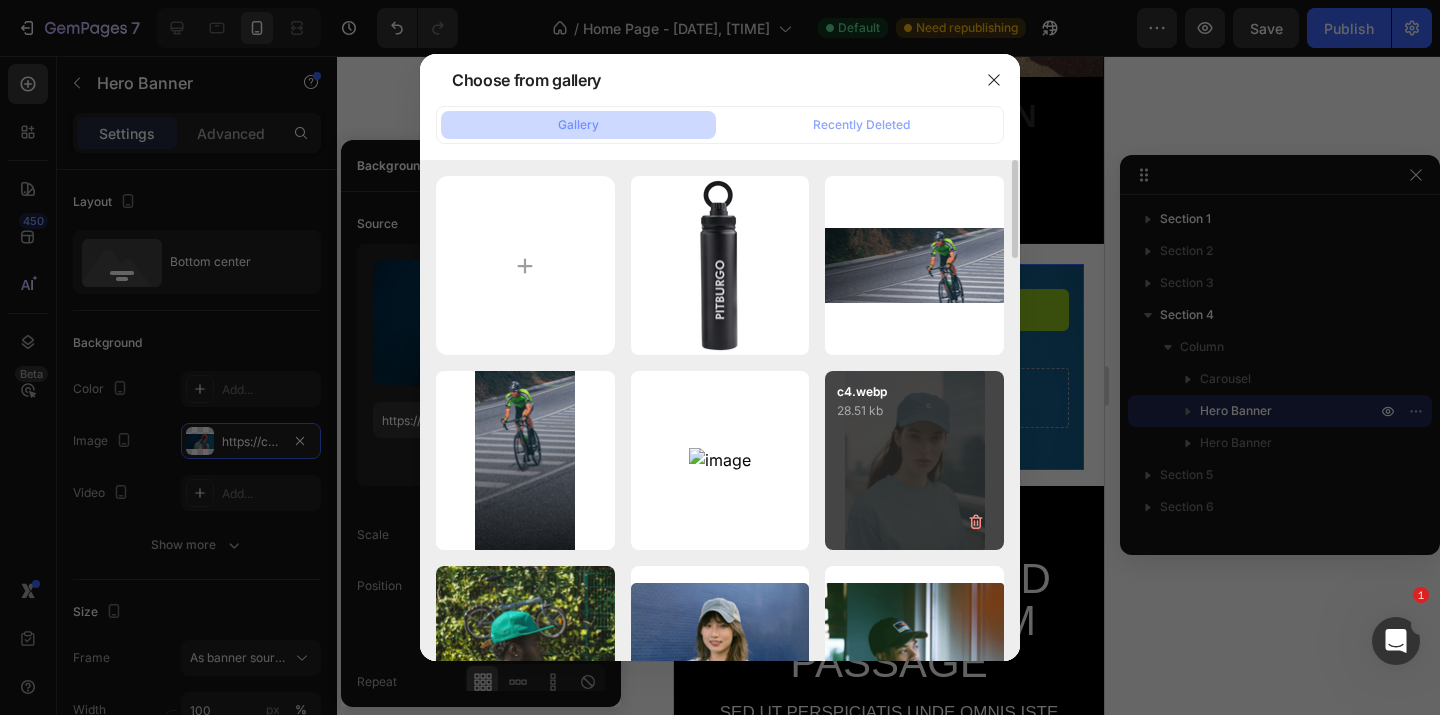 click on "c4.webp 28.51 kb" at bounding box center (914, 460) 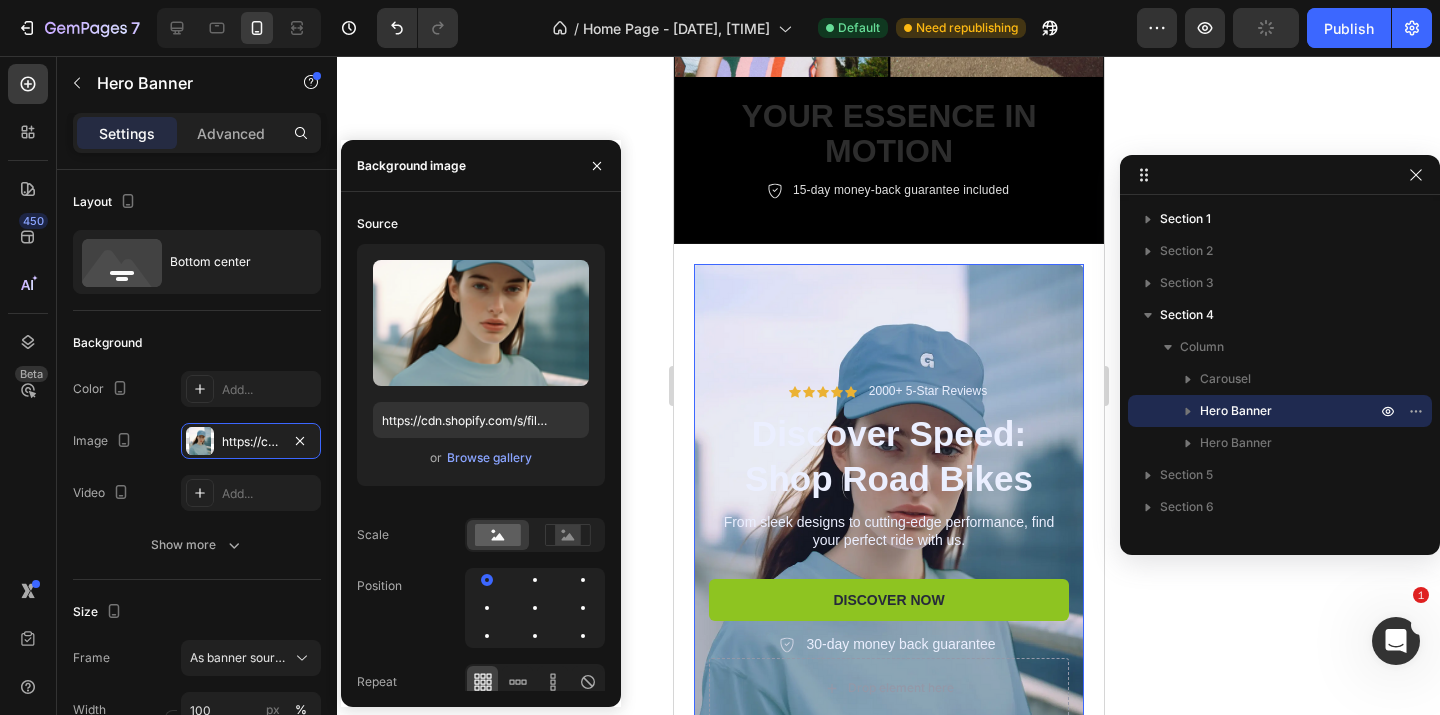 scroll, scrollTop: 493, scrollLeft: 0, axis: vertical 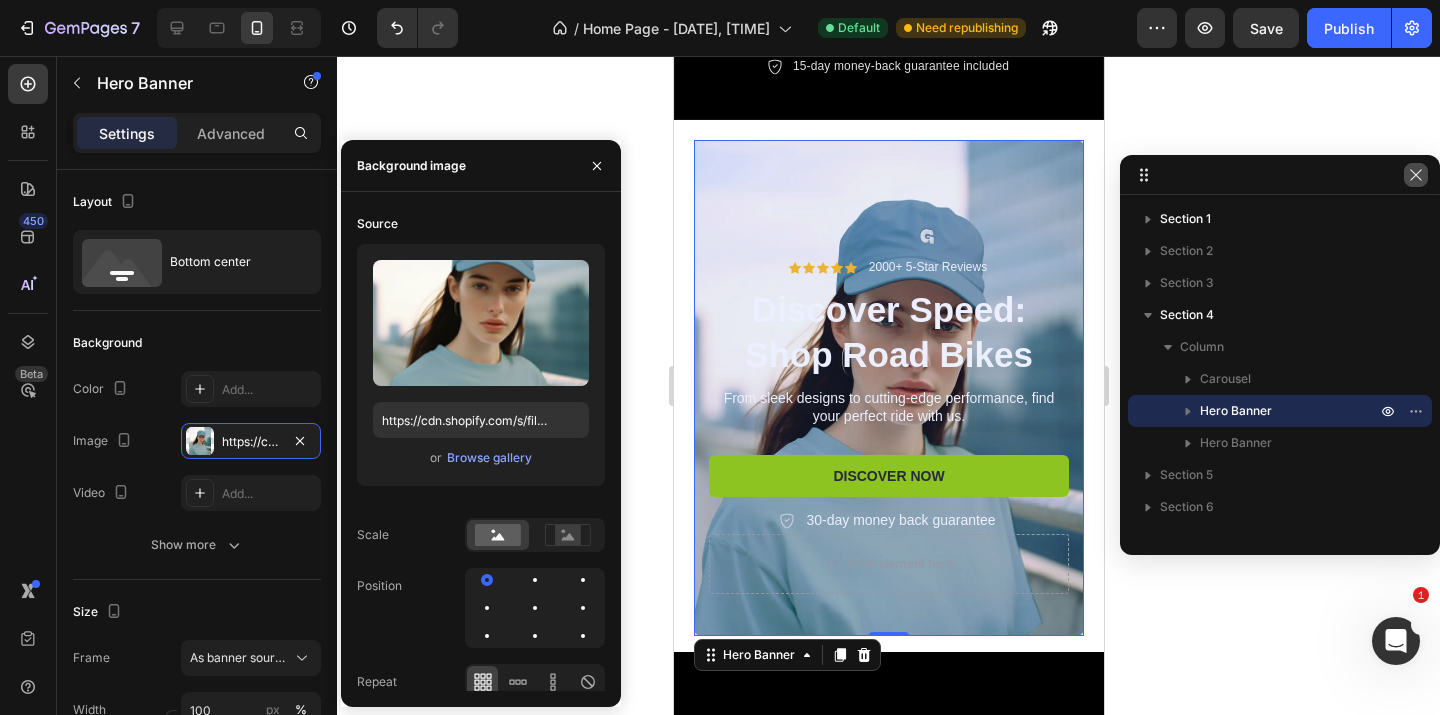 click at bounding box center [1416, 175] 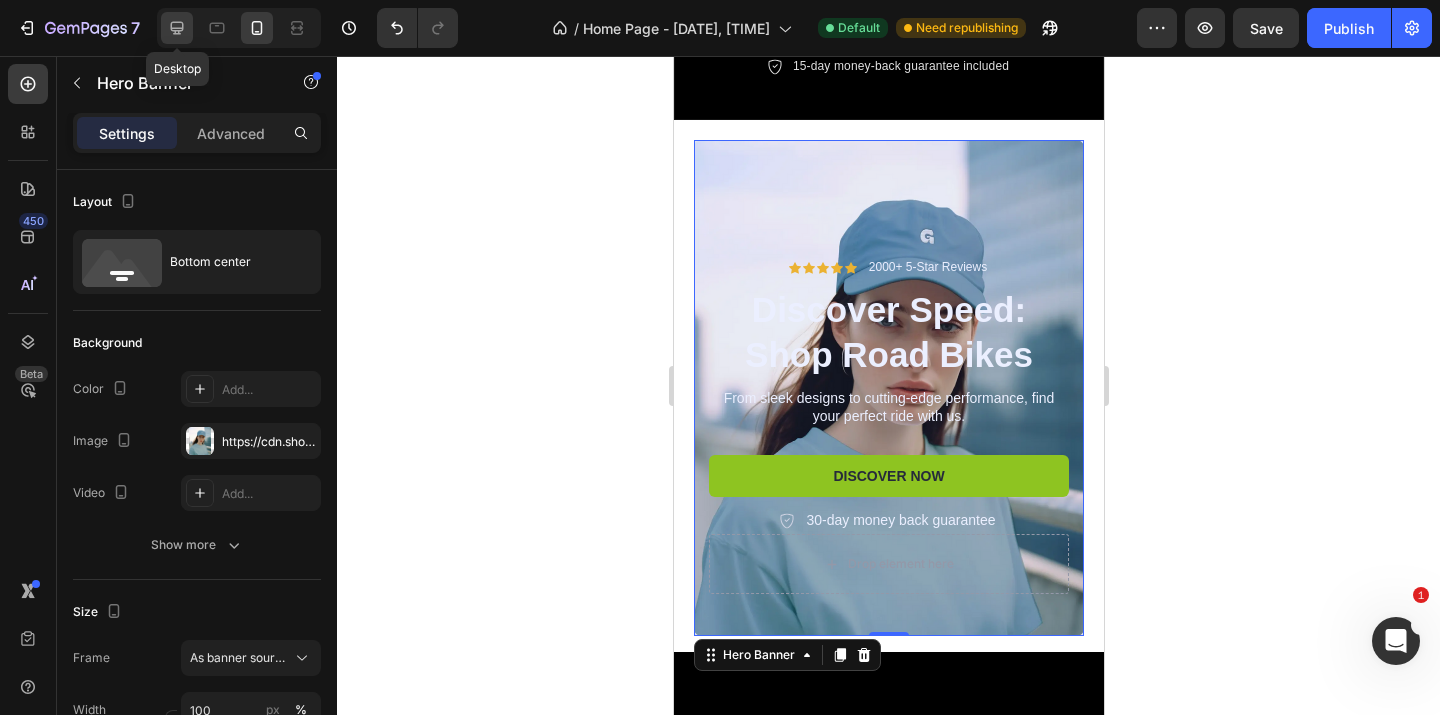 click 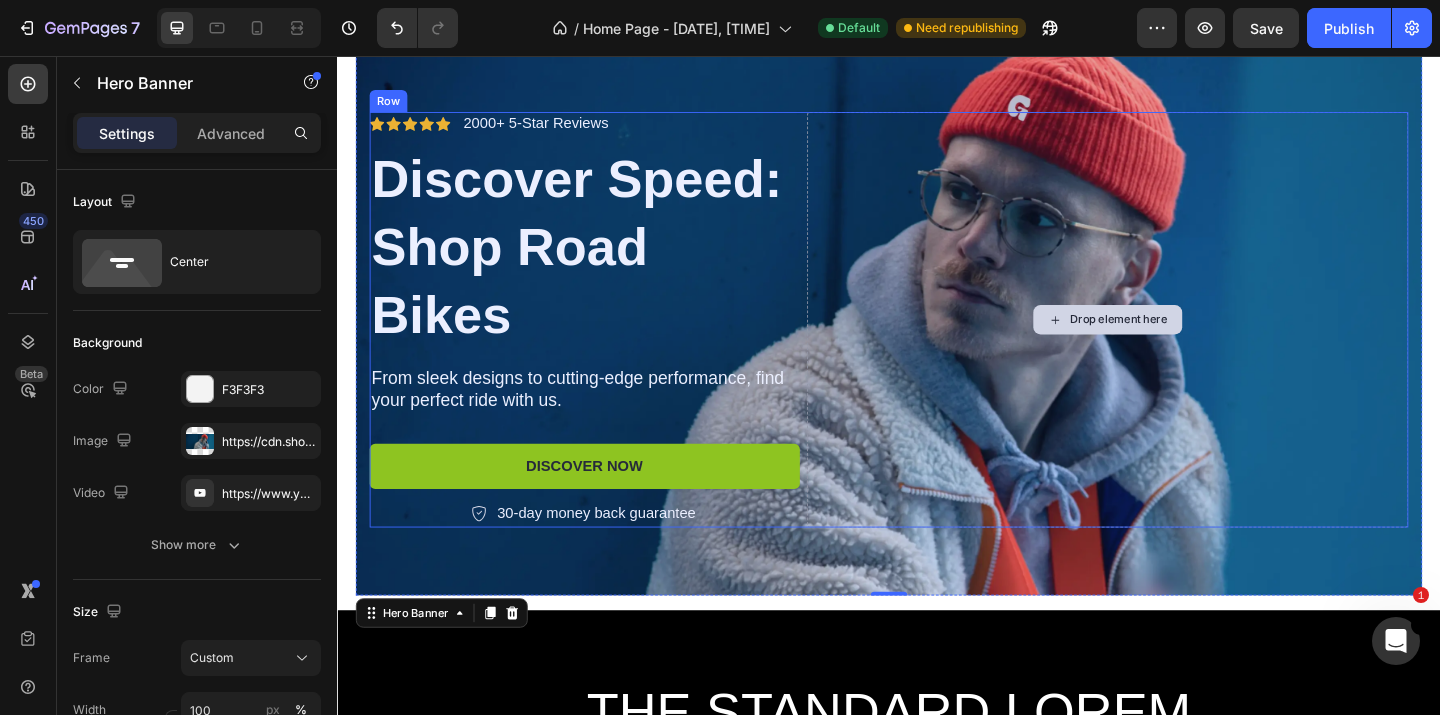 scroll, scrollTop: 894, scrollLeft: 0, axis: vertical 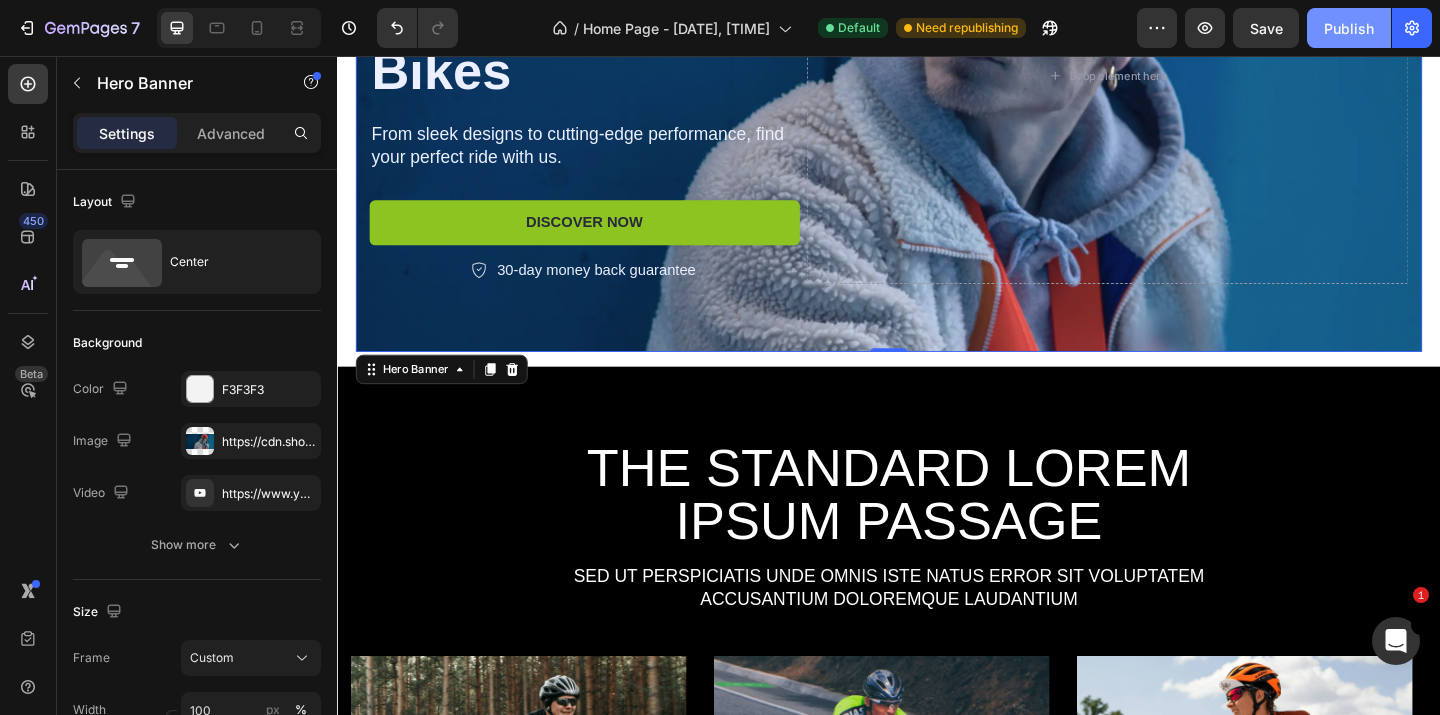 click on "Publish" 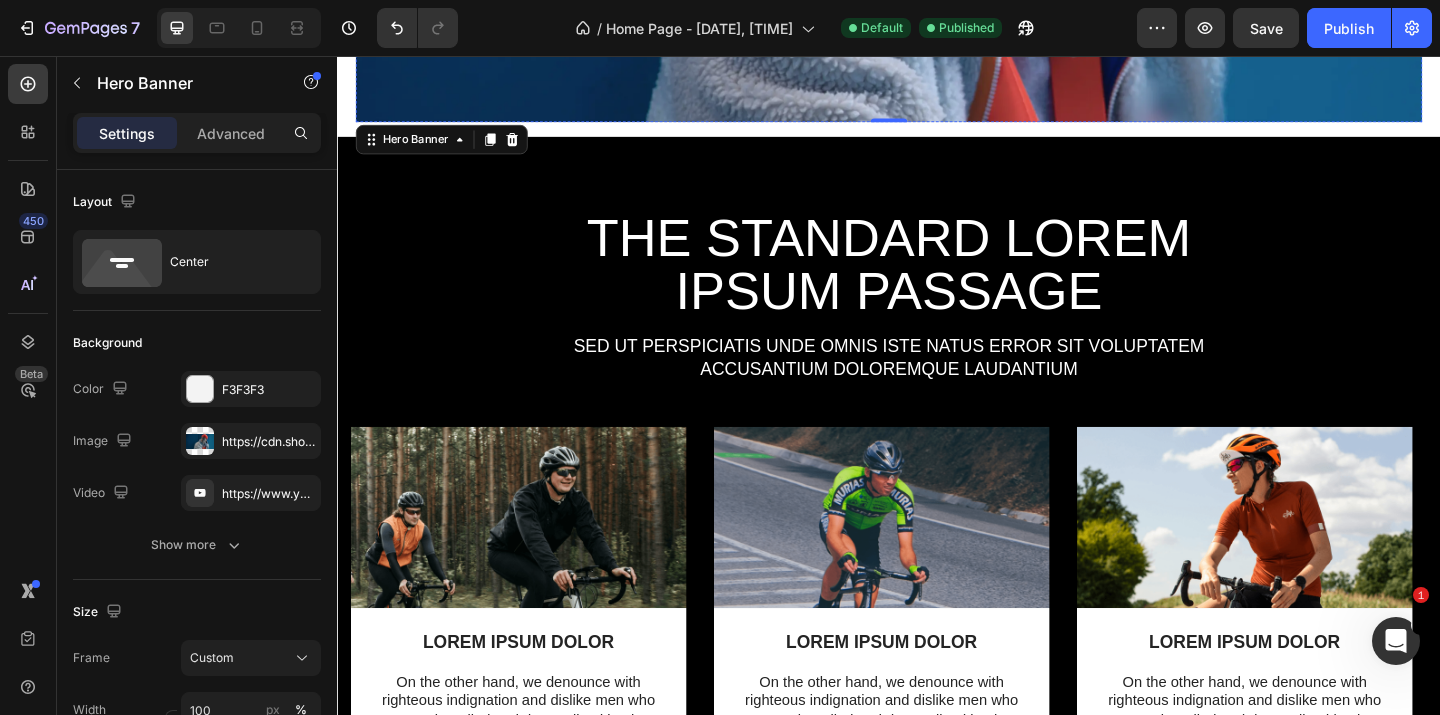 scroll, scrollTop: 564, scrollLeft: 0, axis: vertical 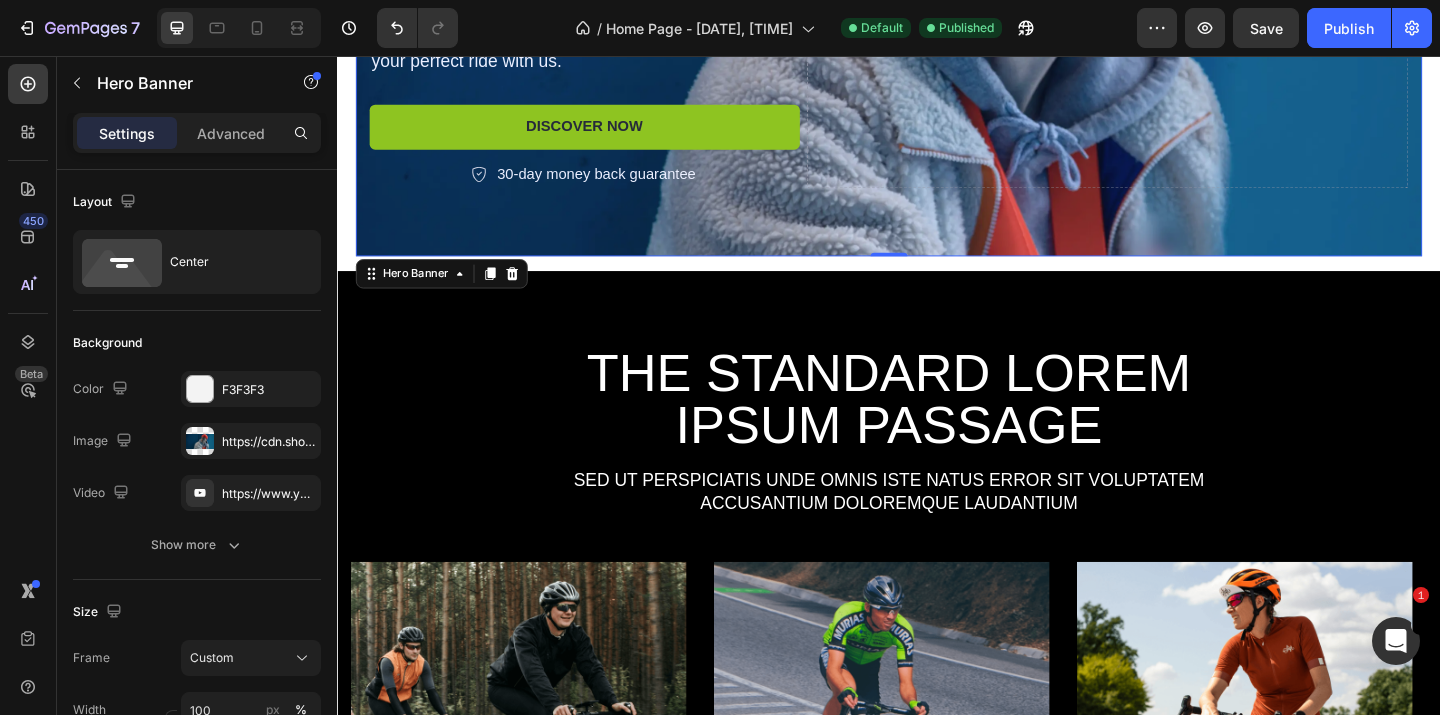 click at bounding box center (937, -26) 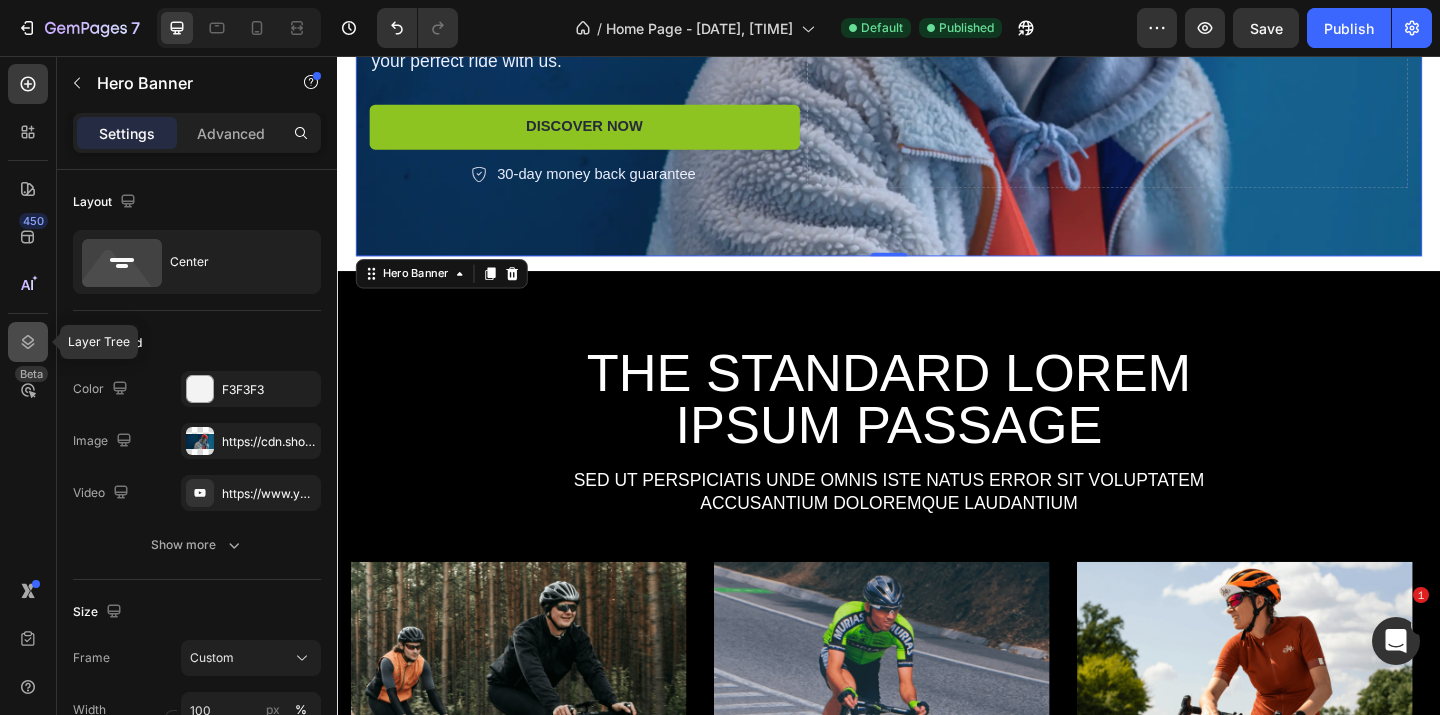 click 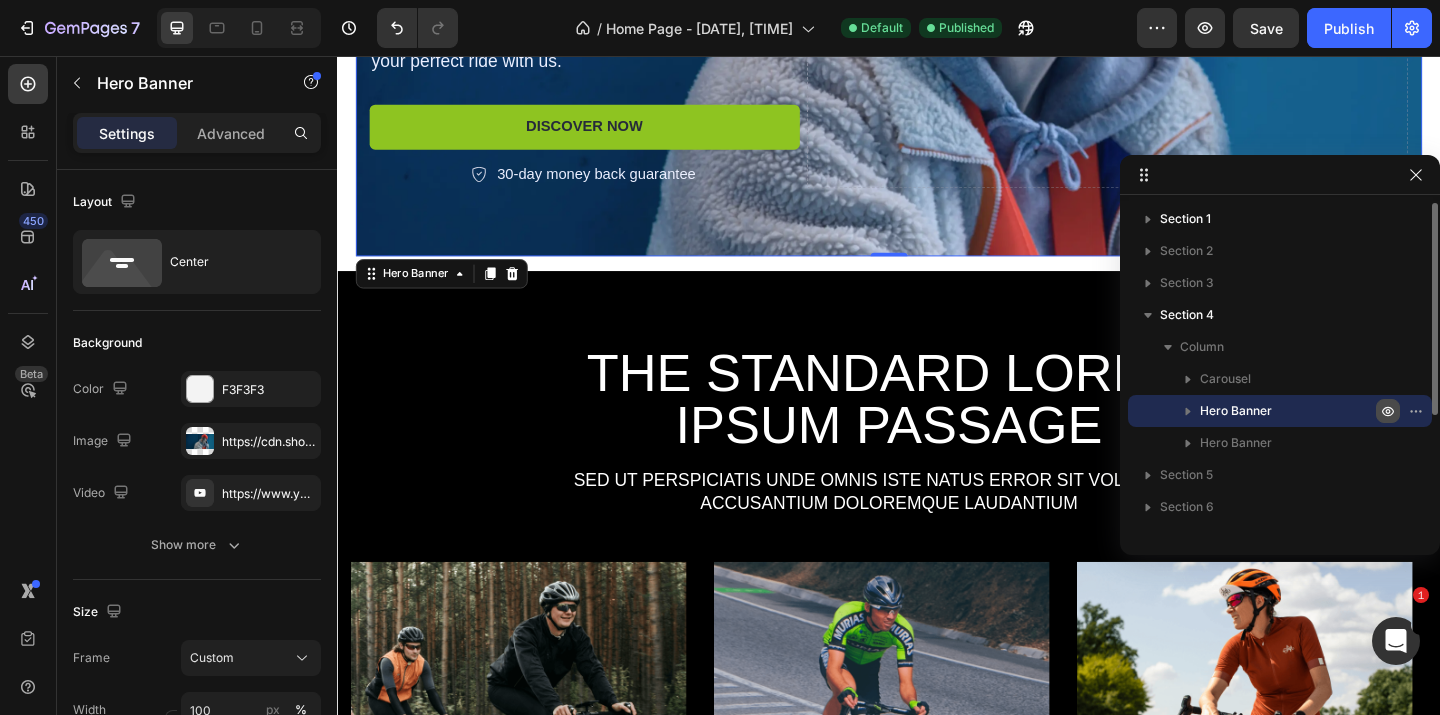 click 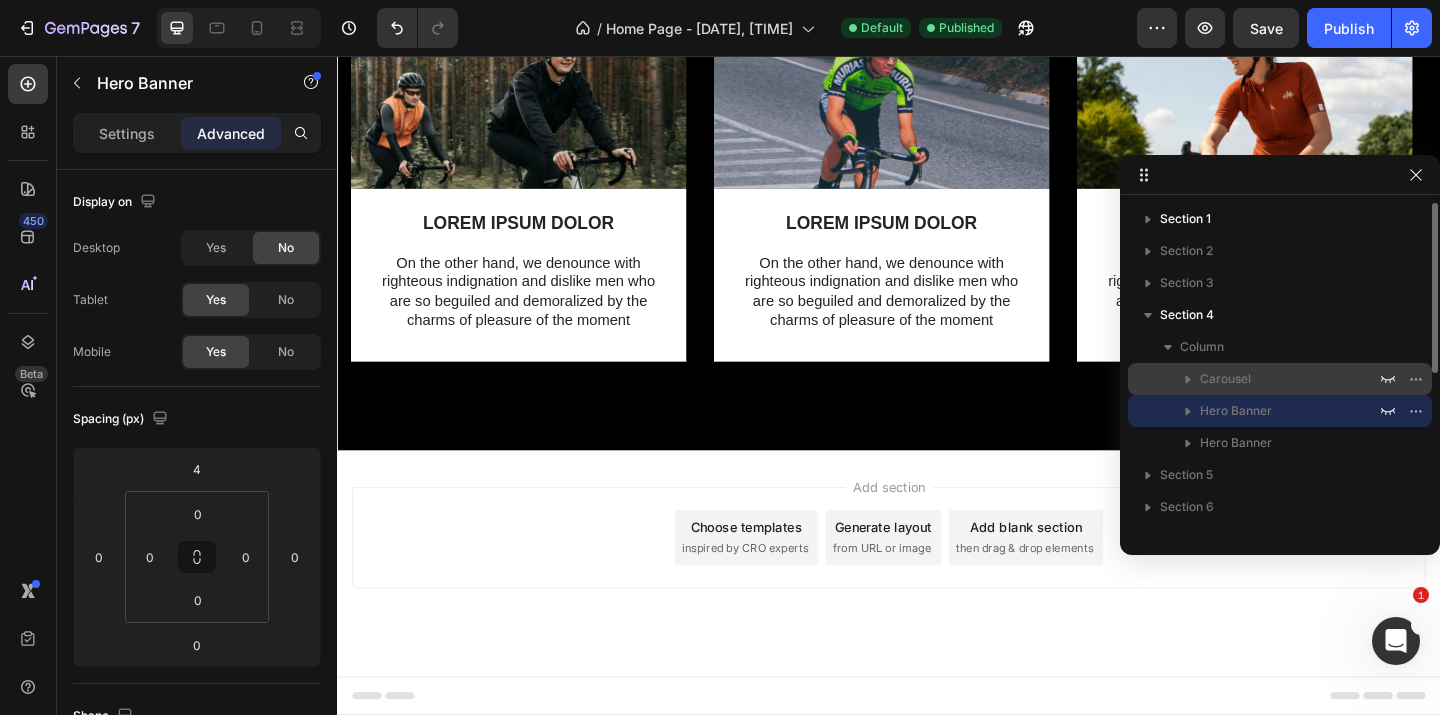scroll, scrollTop: 561, scrollLeft: 0, axis: vertical 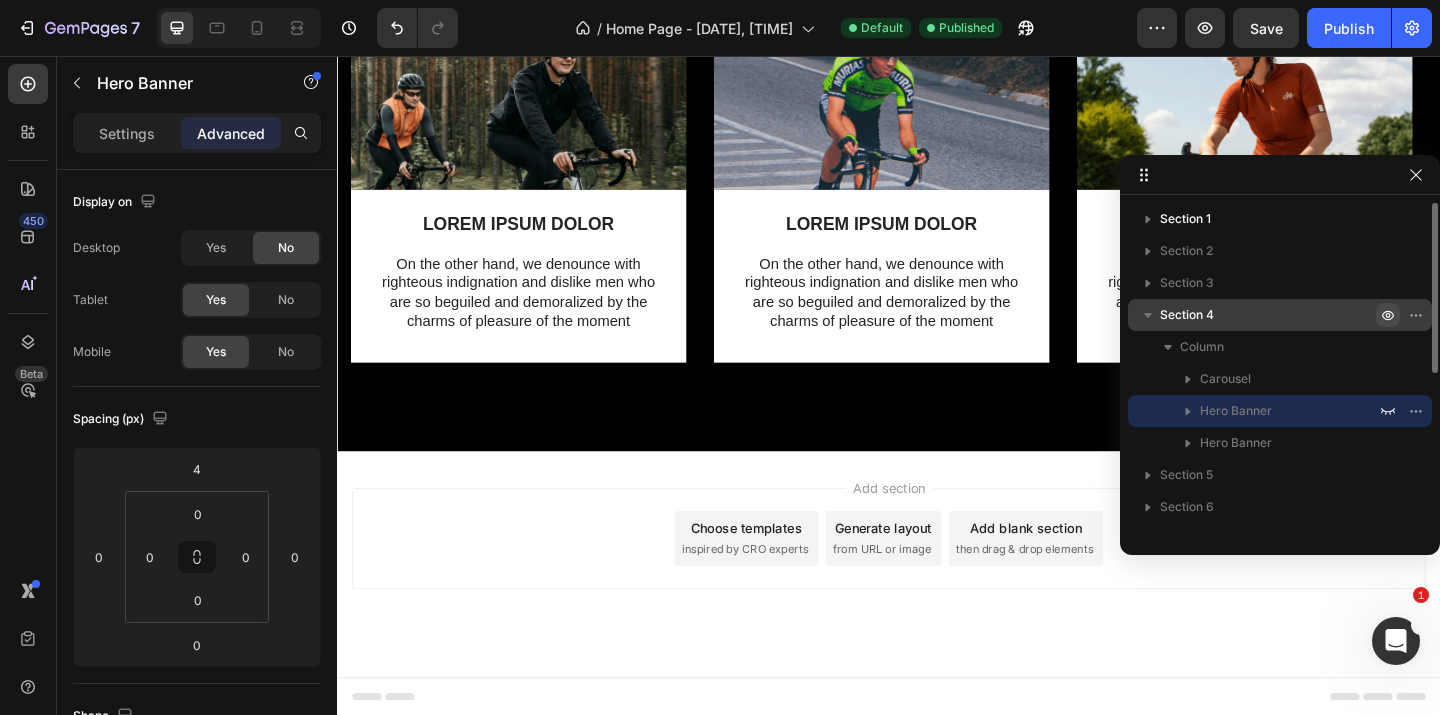 click 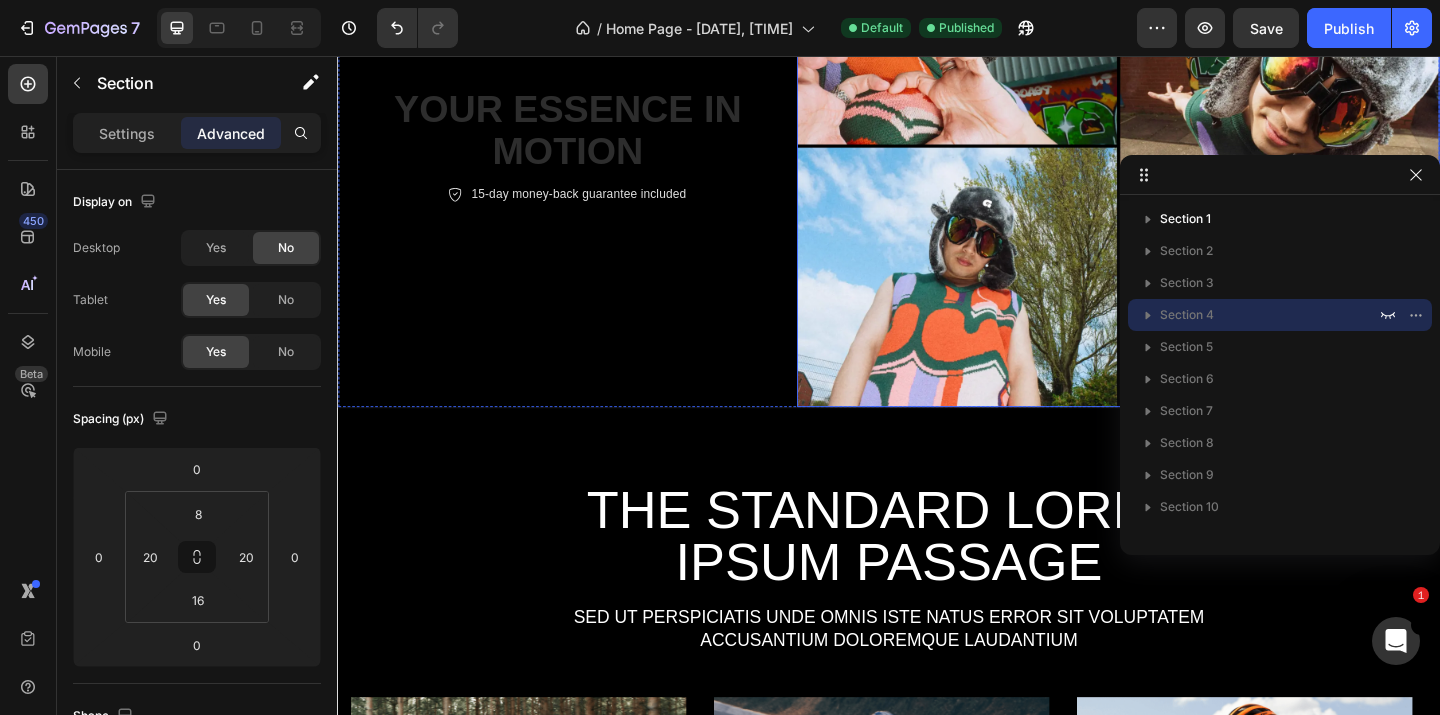 scroll, scrollTop: 248, scrollLeft: 0, axis: vertical 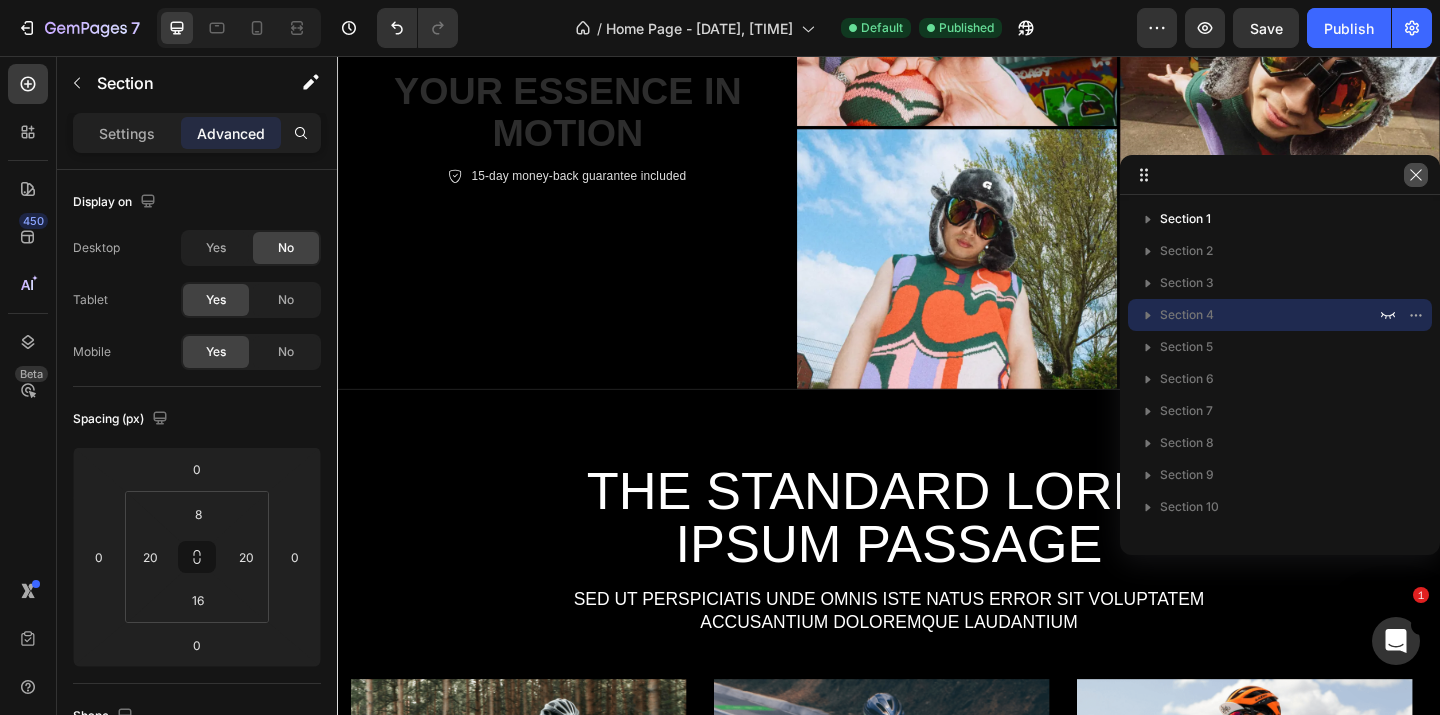 click at bounding box center [1416, 175] 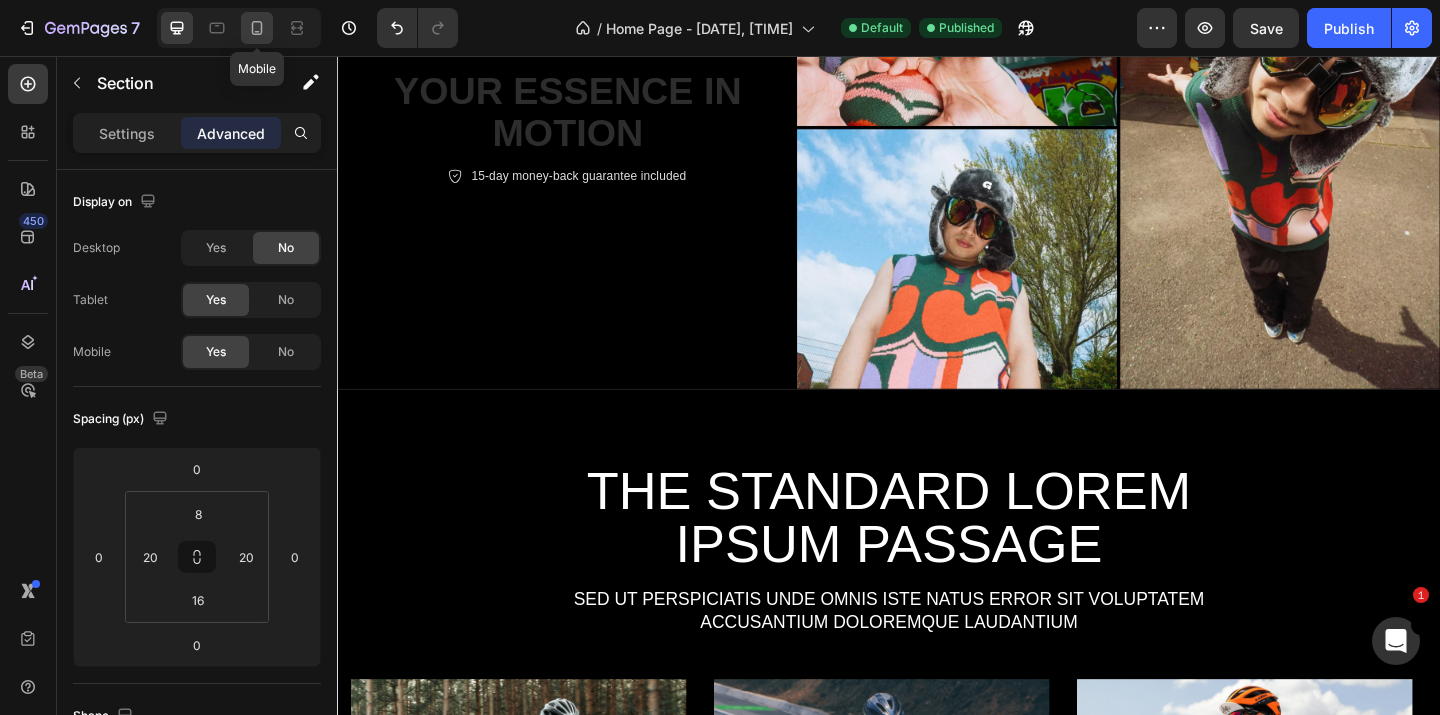 click 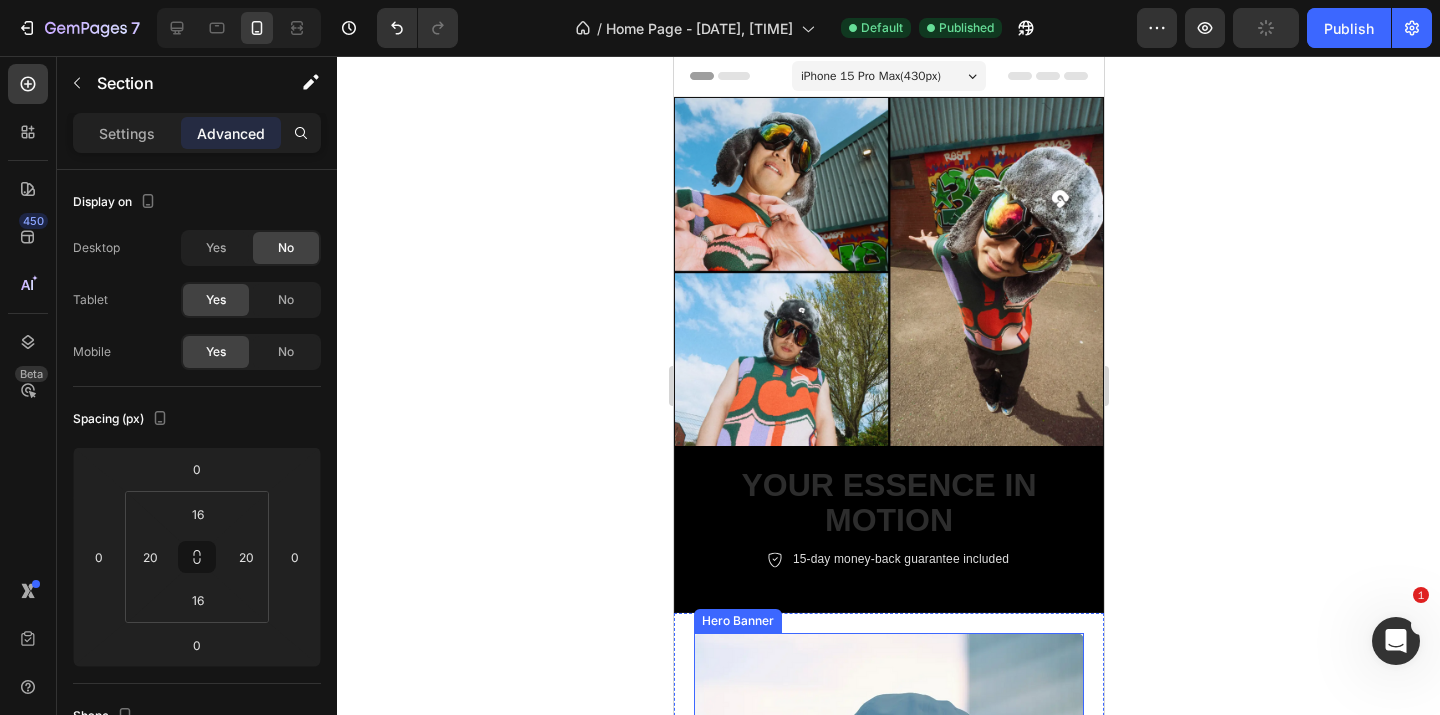 scroll, scrollTop: 474, scrollLeft: 0, axis: vertical 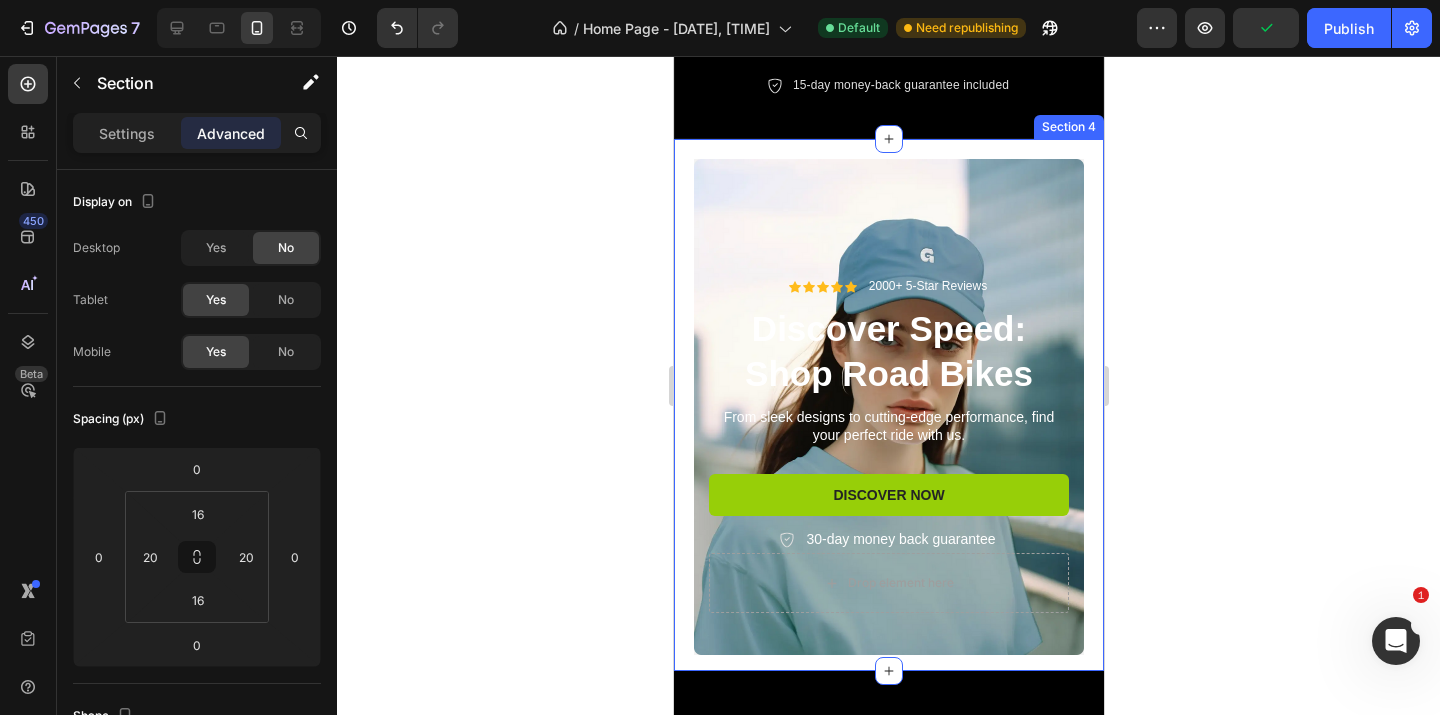 click on "saturn collection Heading Explore Now Button Hero Banner mercury collection Heading Explore Now Button Hero Banner mars collection Heading Explore Now Button Hero Banner Carousel Icon Icon Icon Icon Icon Icon List 2000+ 5-Star Reviews Text Block Row Discover Speed: Shop Road Bikes Heading From sleek designs to cutting-edge performance, find your perfect ride with us. Text Block Discover Now Button
30-day money back guarantee Item List Row
Drop element here Row Hero Banner new inspiration Heading cozy indulgences and comforts: embrace the warmth of winter beanies Text Block Explore Now Button Hero Banner Section 4" at bounding box center [888, 405] 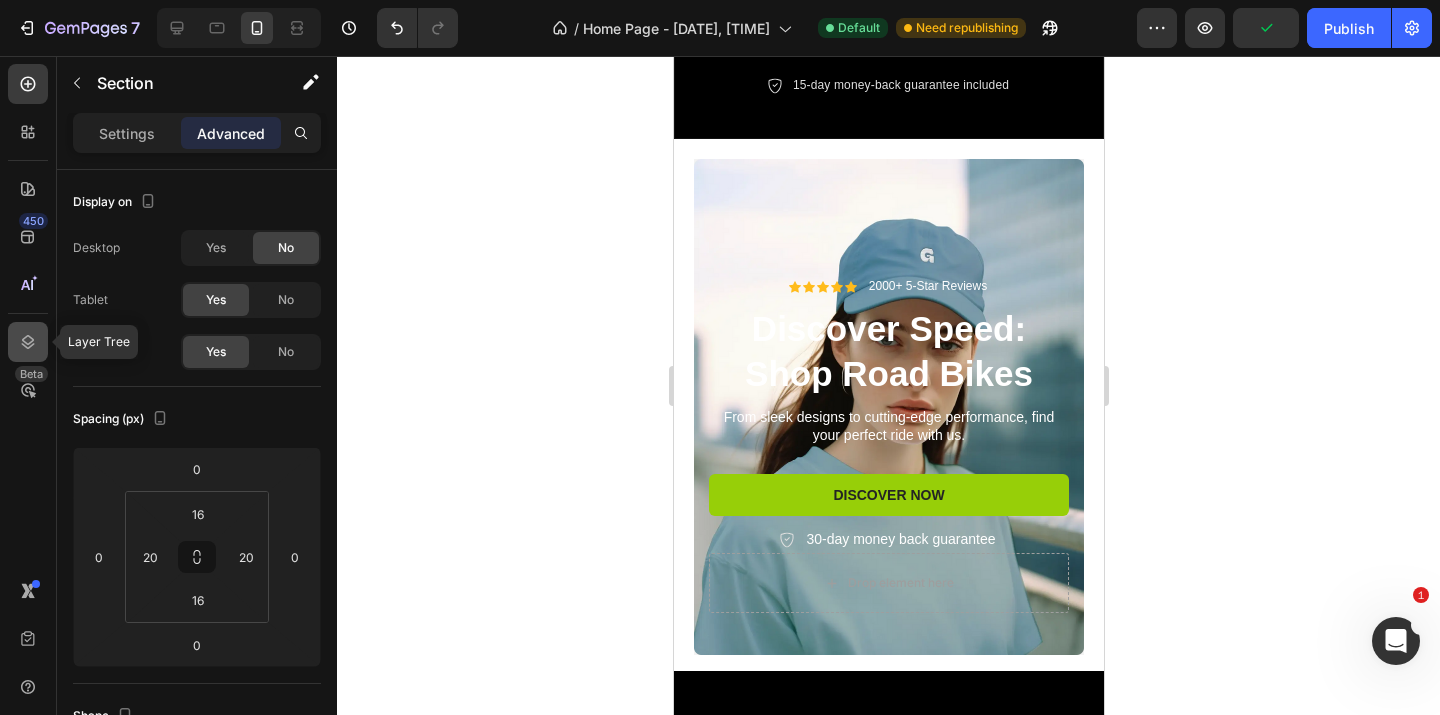 click 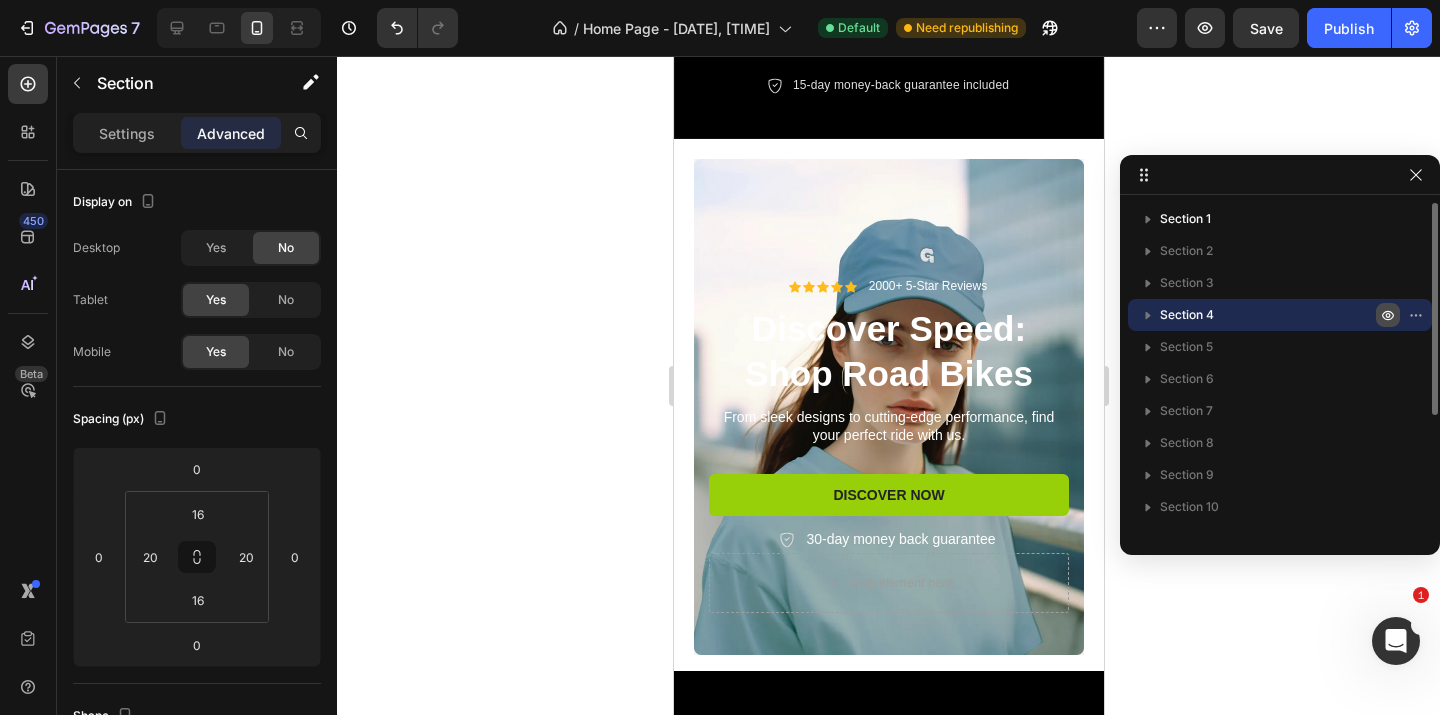 click 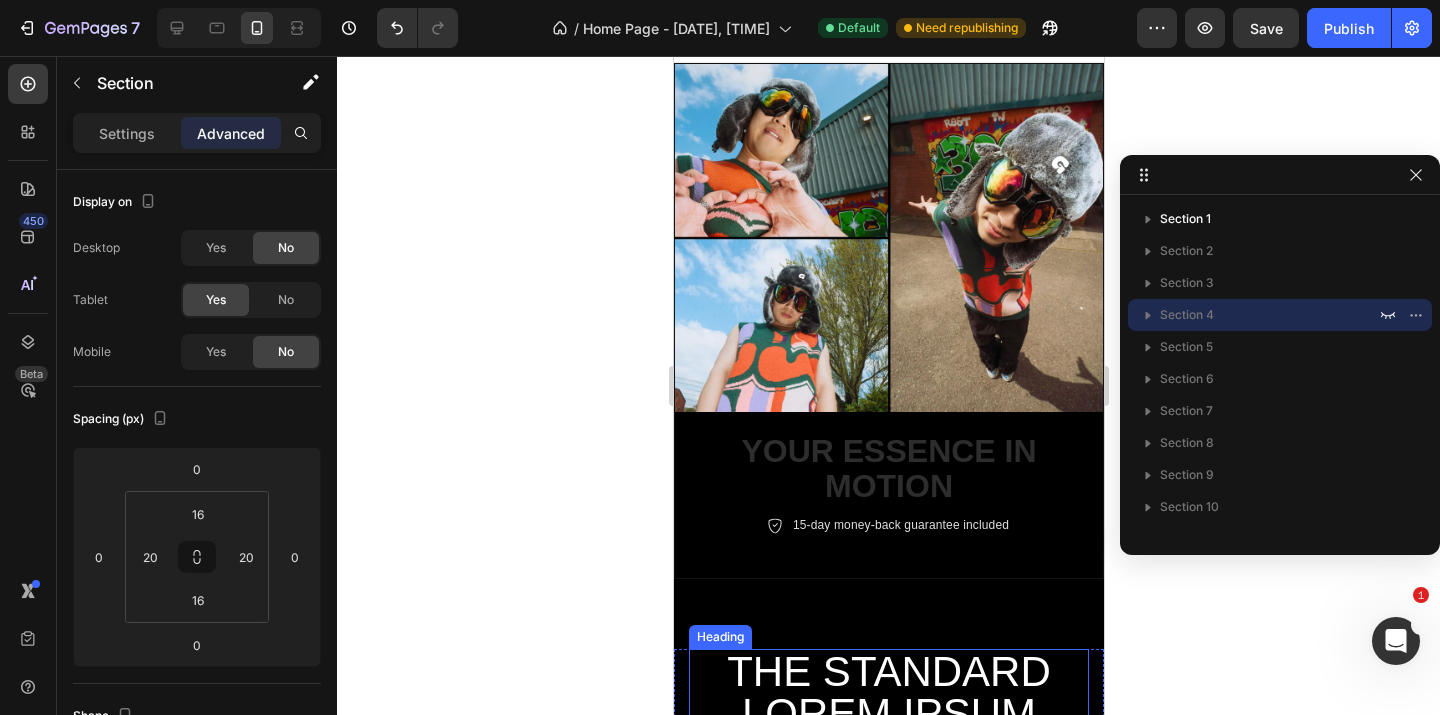 scroll, scrollTop: 15, scrollLeft: 0, axis: vertical 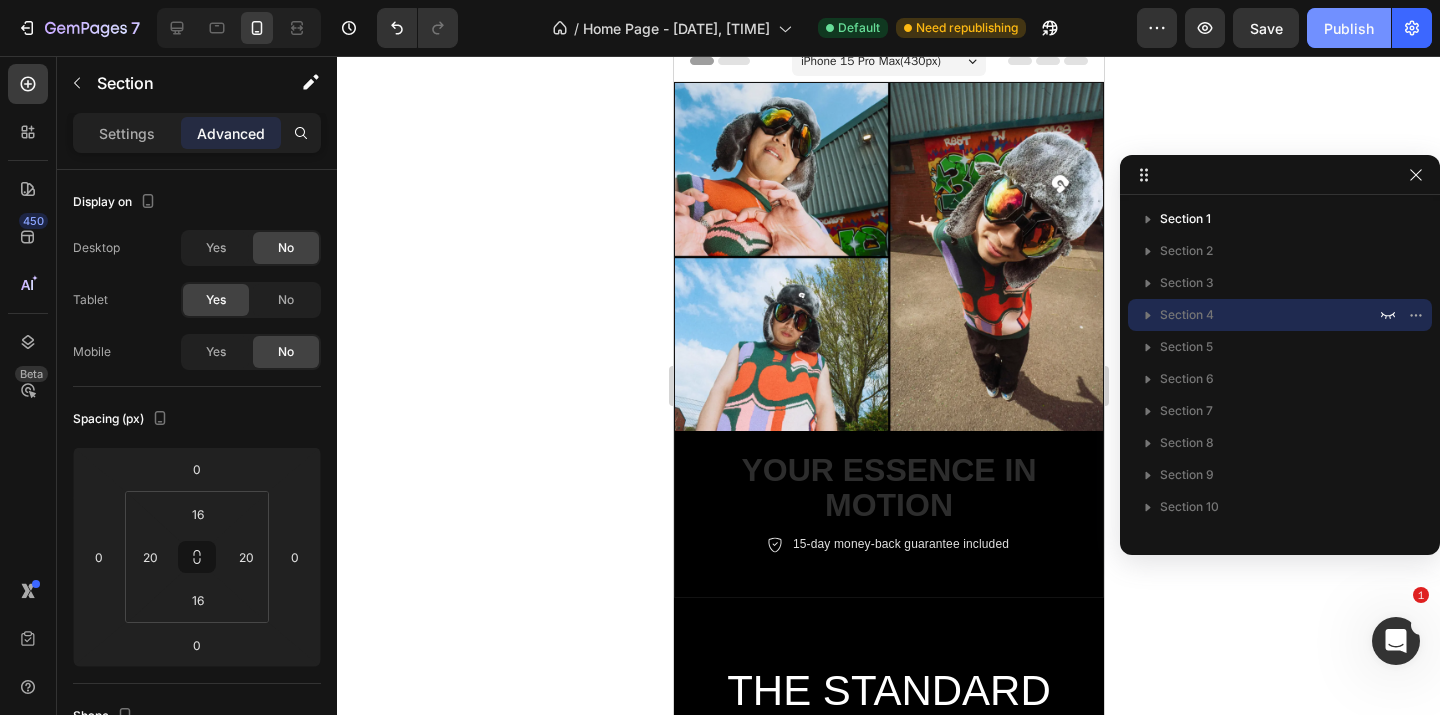 click on "Publish" at bounding box center (1349, 28) 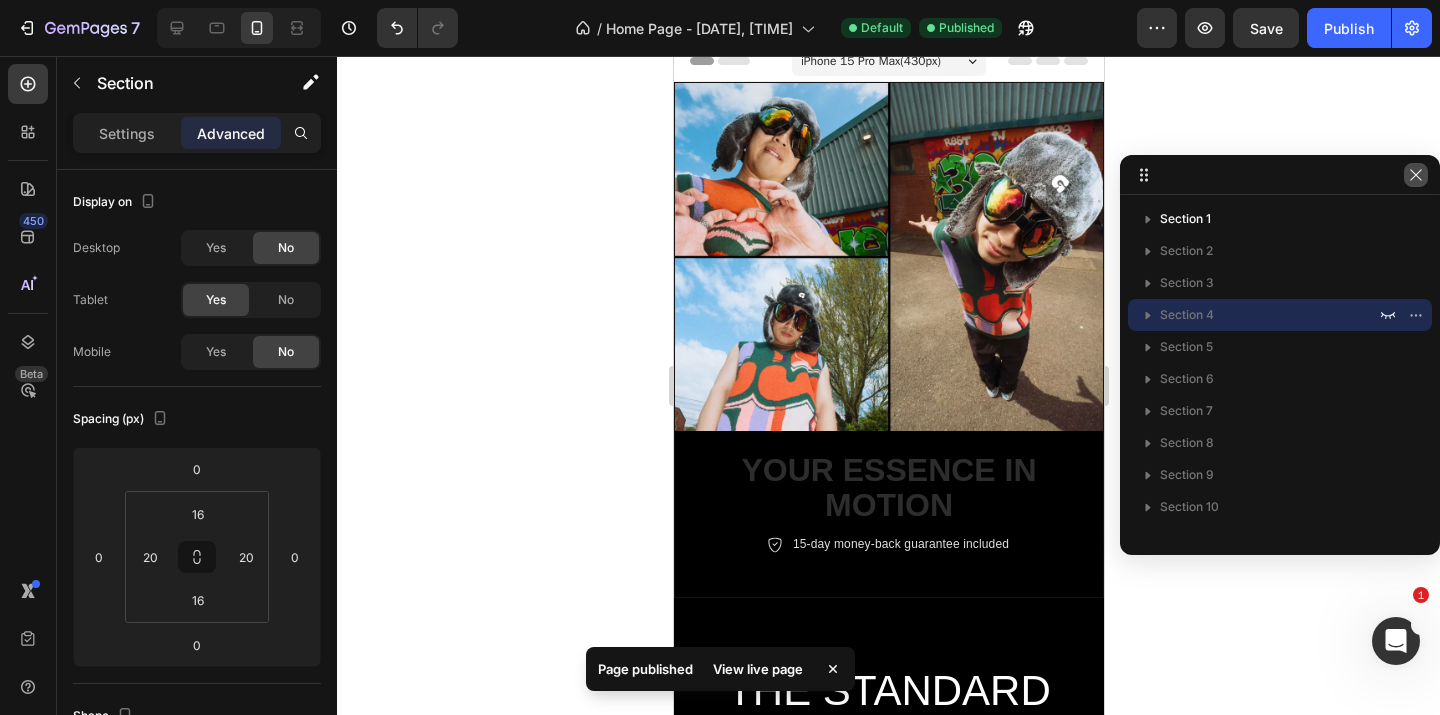 click 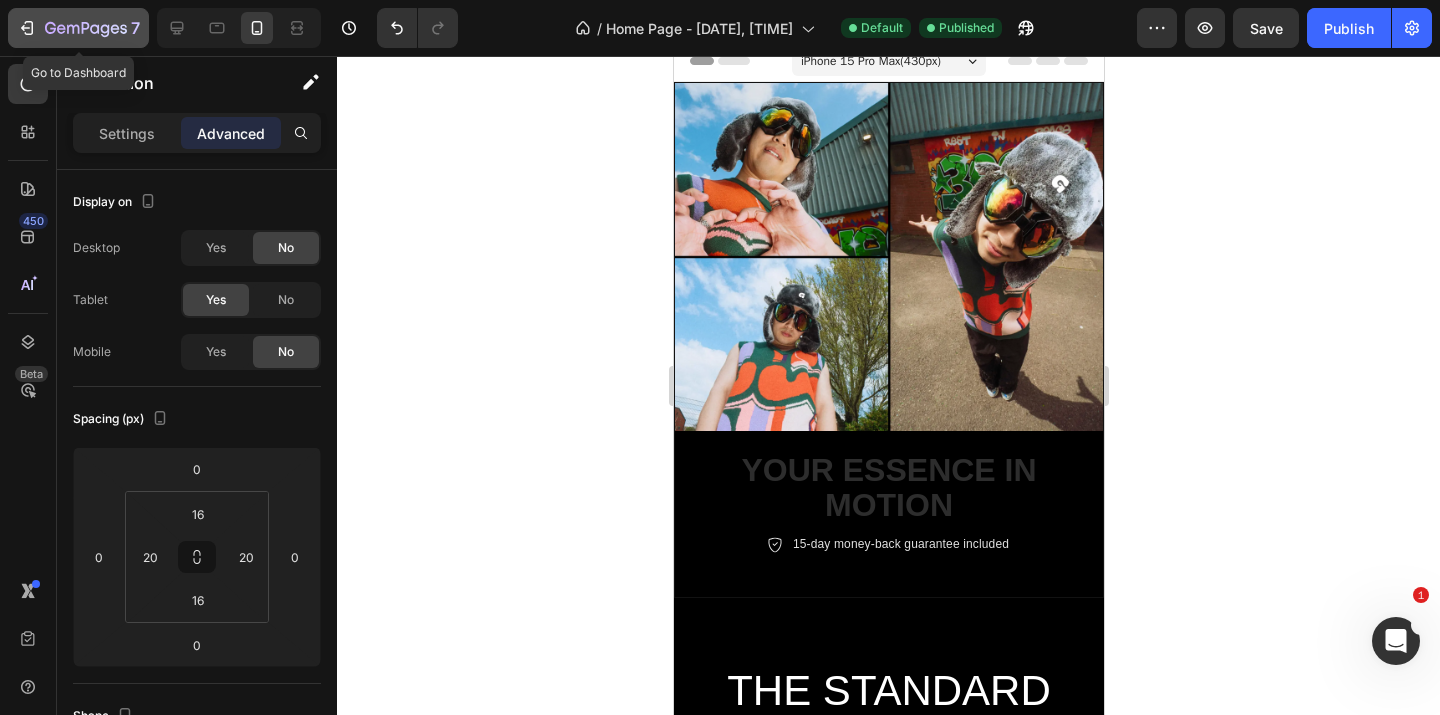 click 